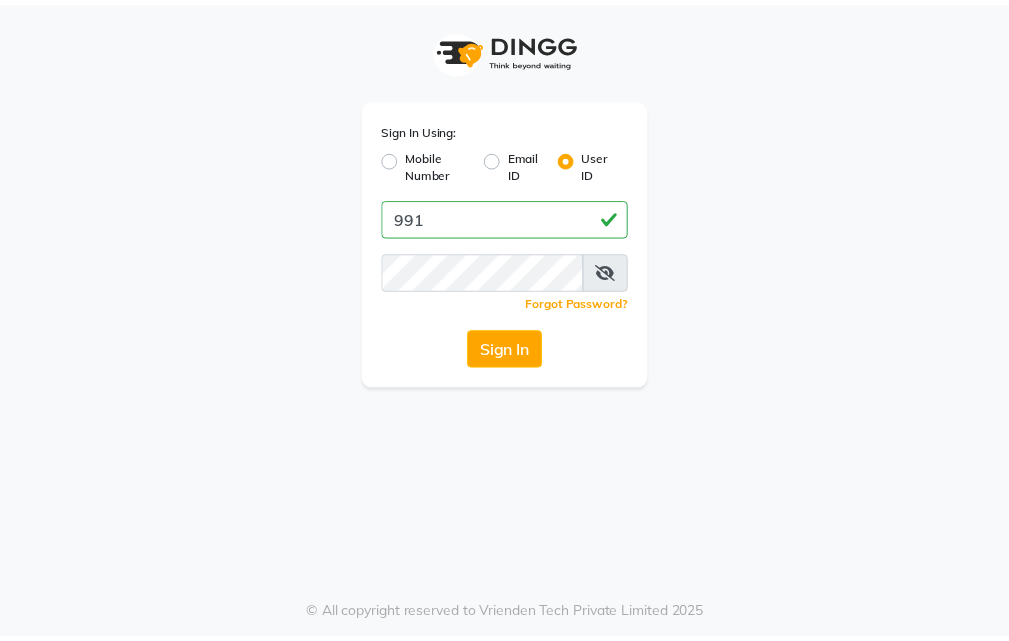 scroll, scrollTop: 0, scrollLeft: 0, axis: both 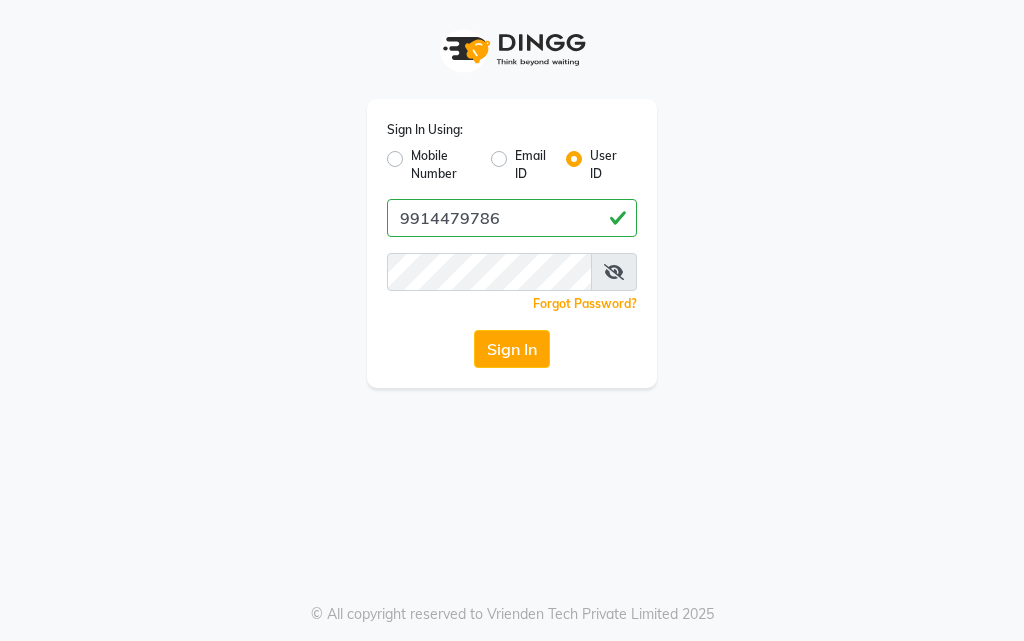 type on "9914479786" 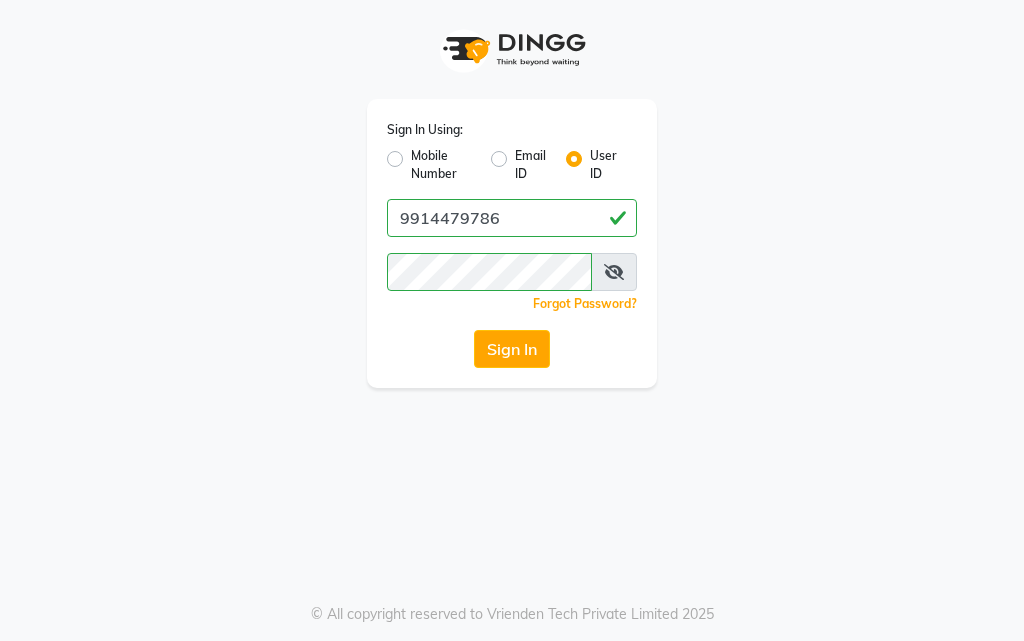 click at bounding box center [614, 272] 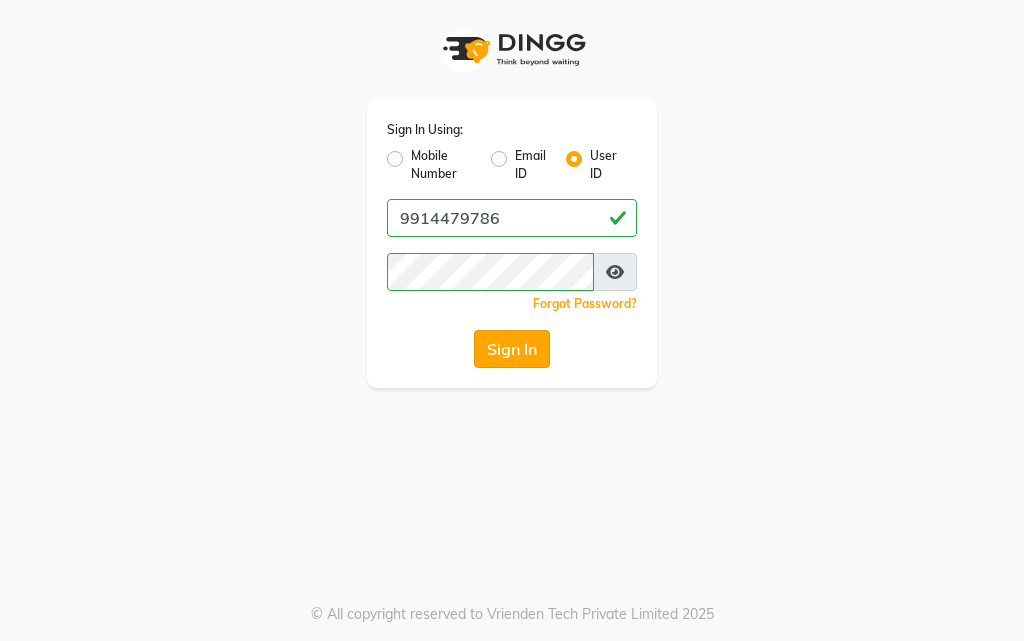 click on "Sign In" 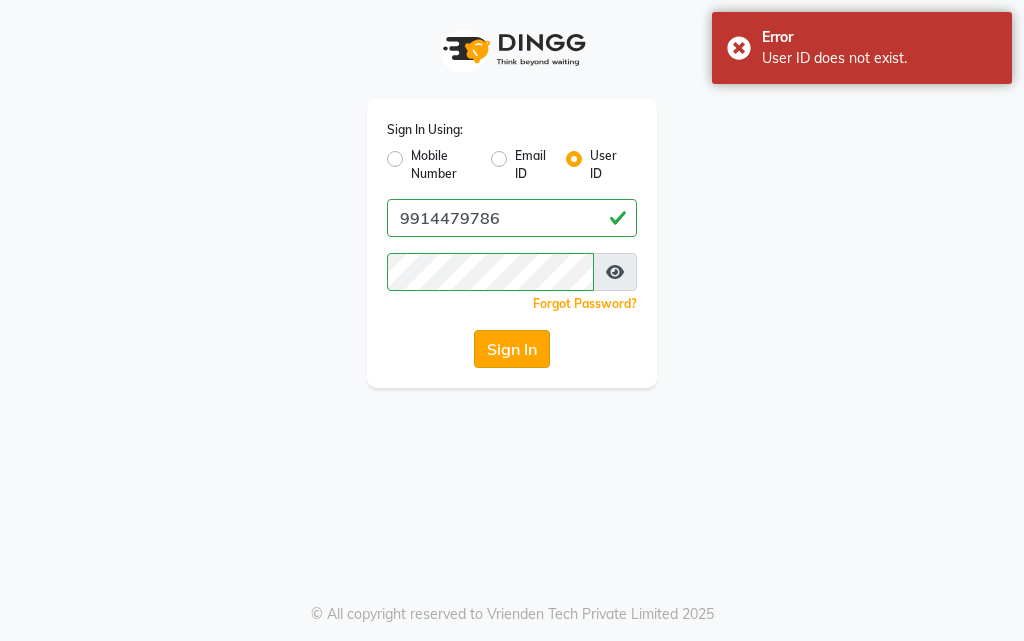 click on "Sign In" 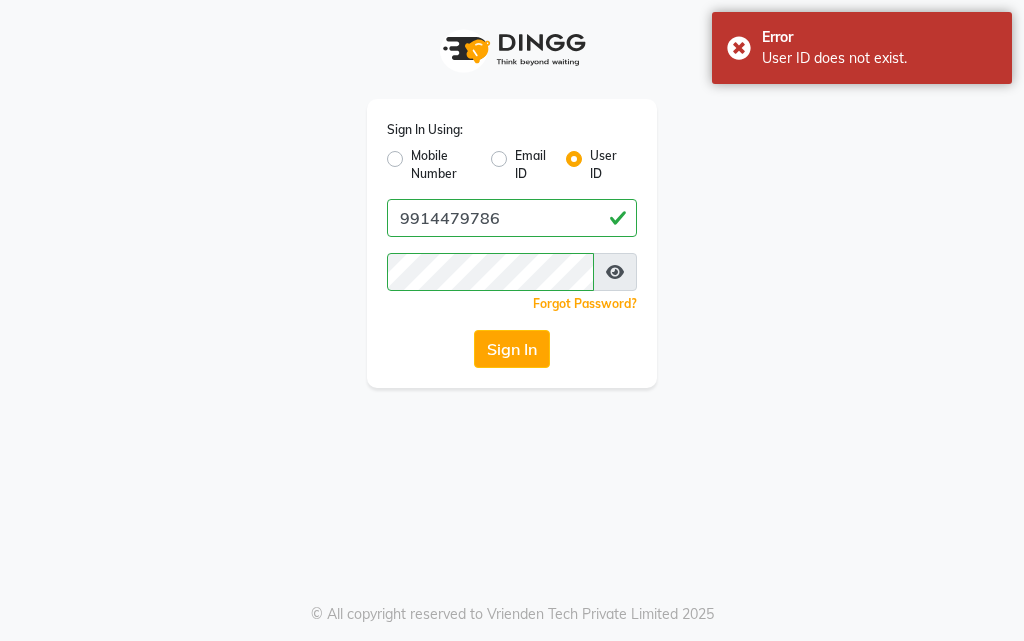 click on "Mobile Number" 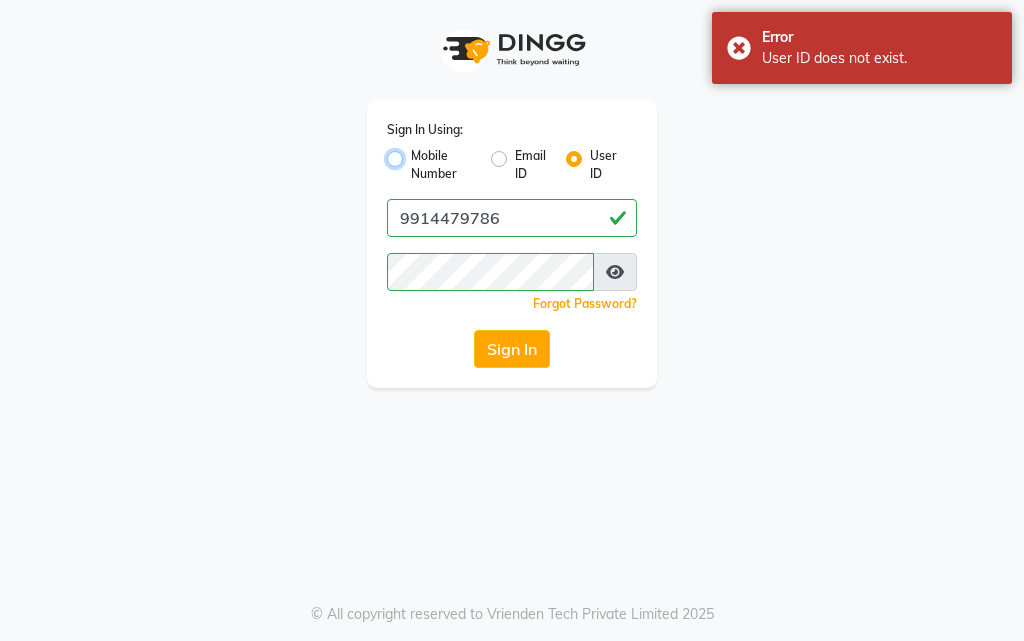 click on "Mobile Number" at bounding box center (417, 153) 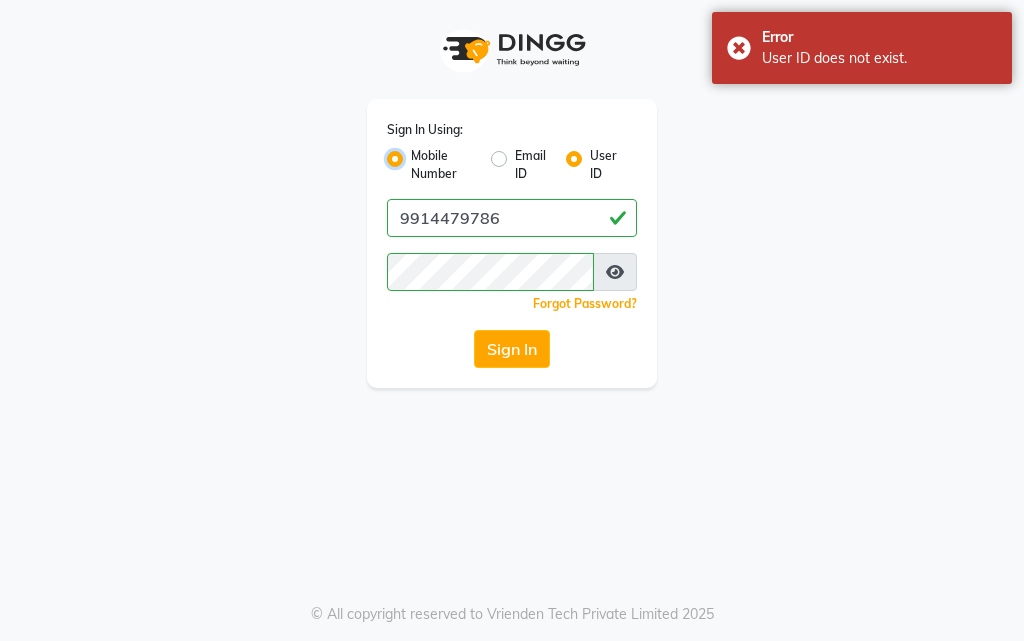 radio on "false" 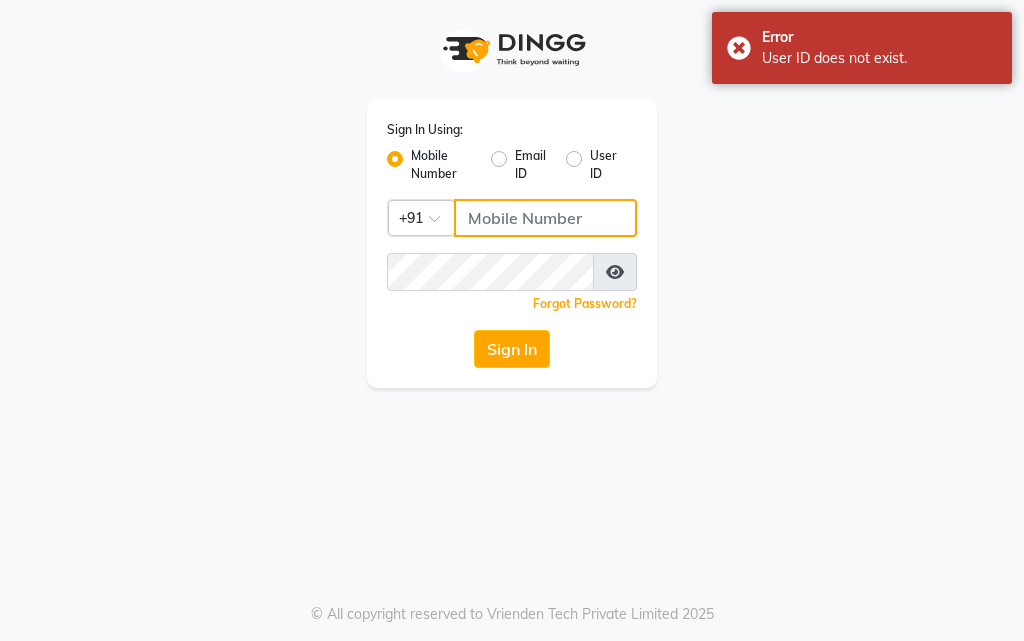 click 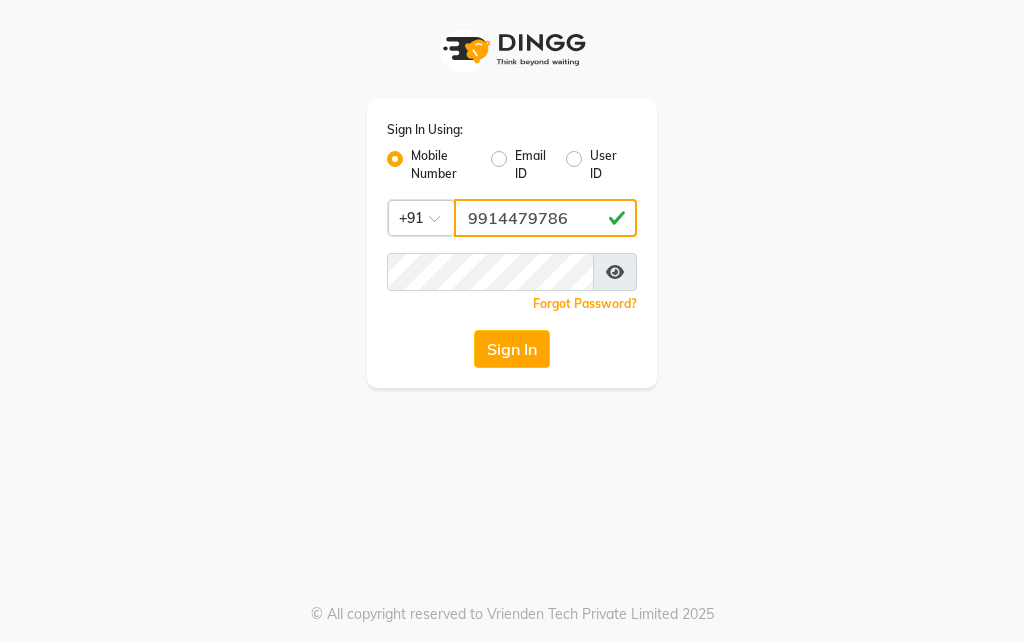 type on "9914479786" 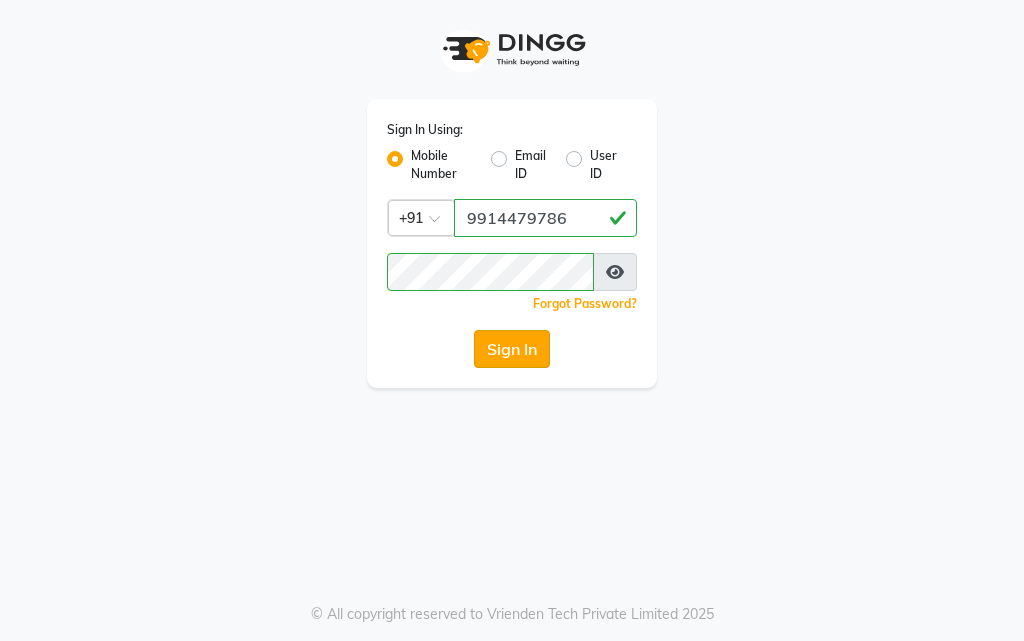 click on "Sign In" 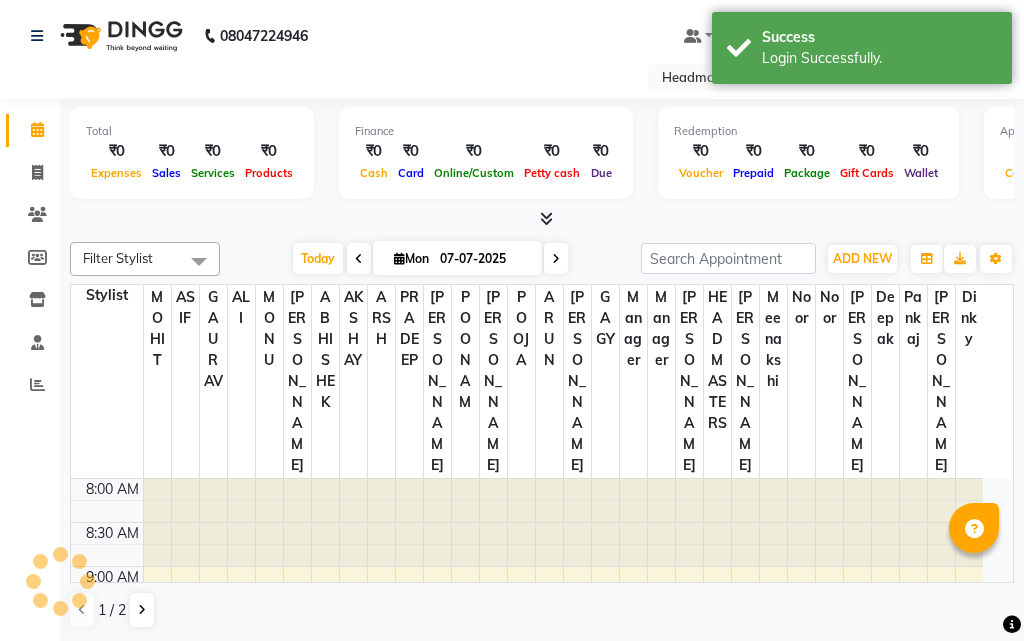 scroll, scrollTop: 0, scrollLeft: 0, axis: both 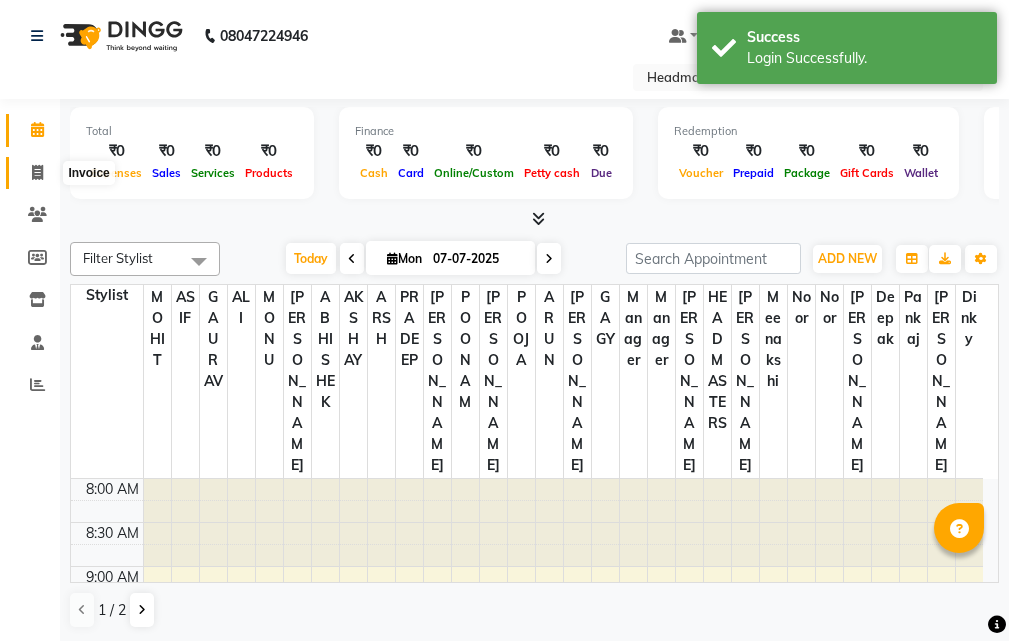 click 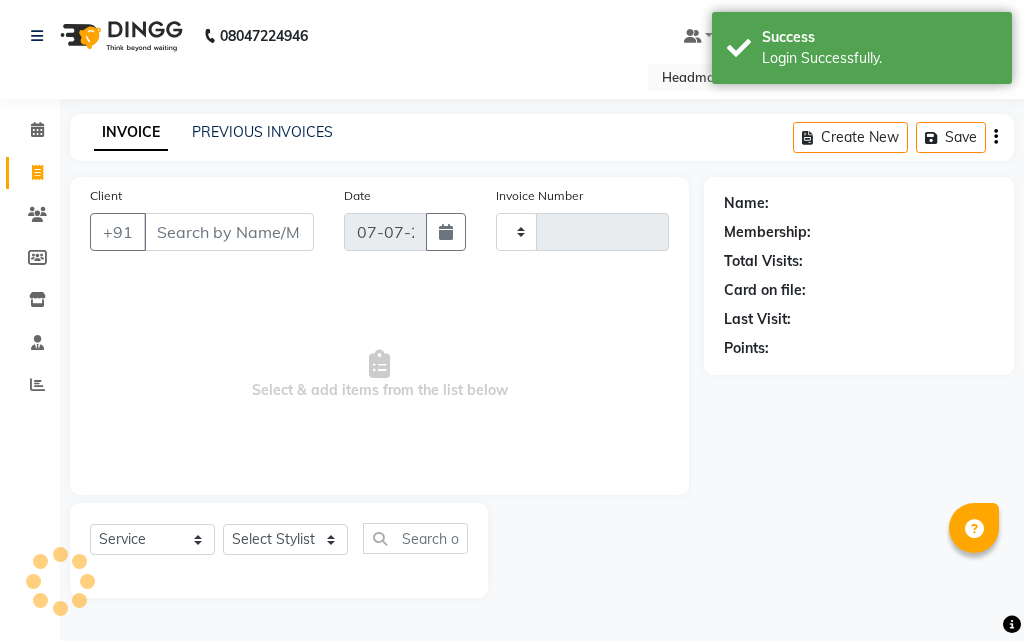 type on "3935" 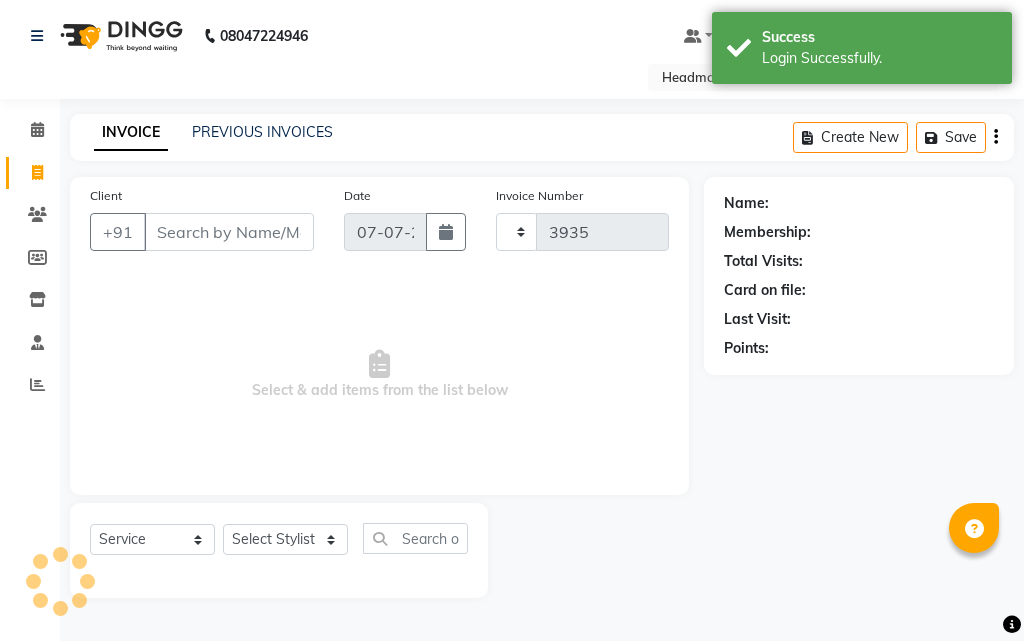 select on "6602" 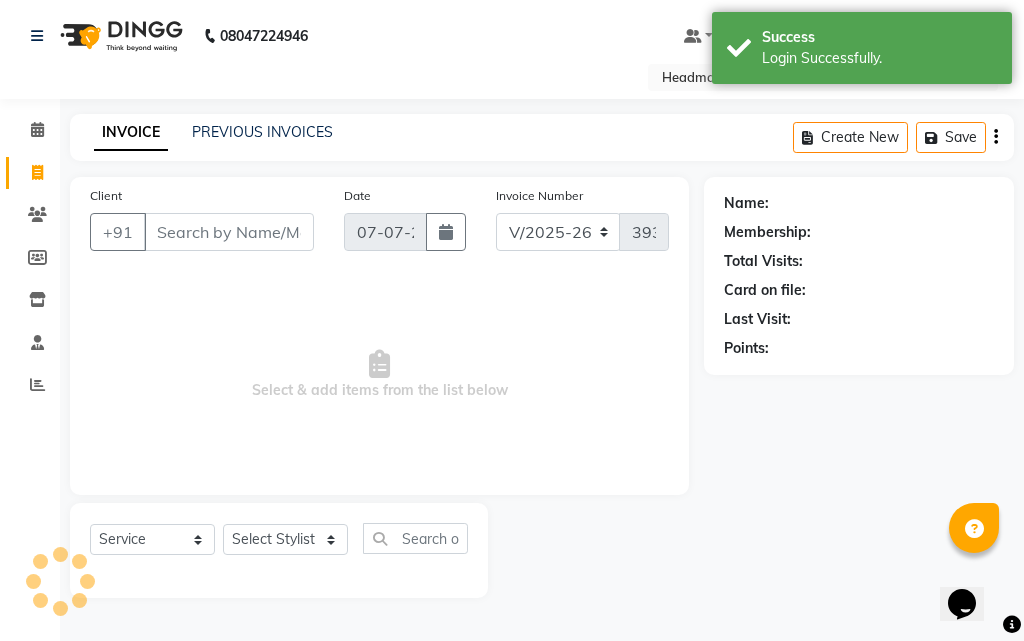 scroll, scrollTop: 0, scrollLeft: 0, axis: both 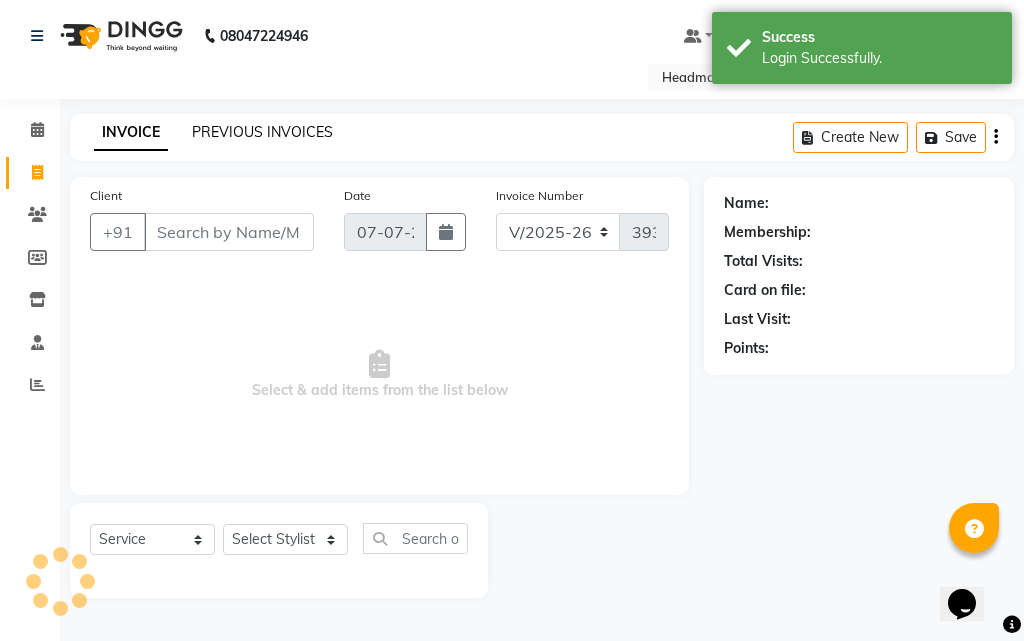 click on "PREVIOUS INVOICES" 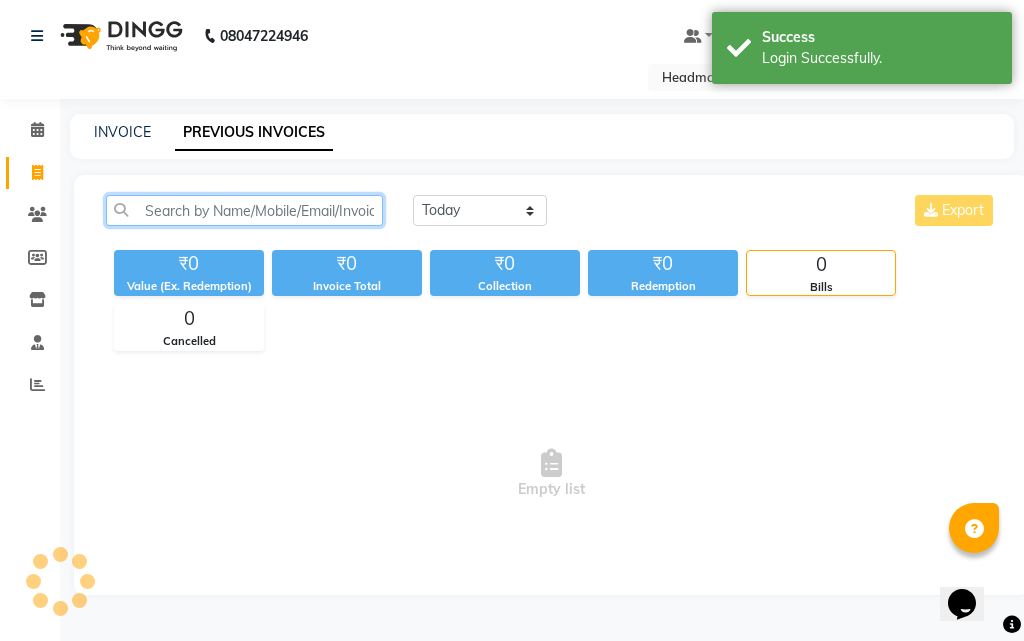 click 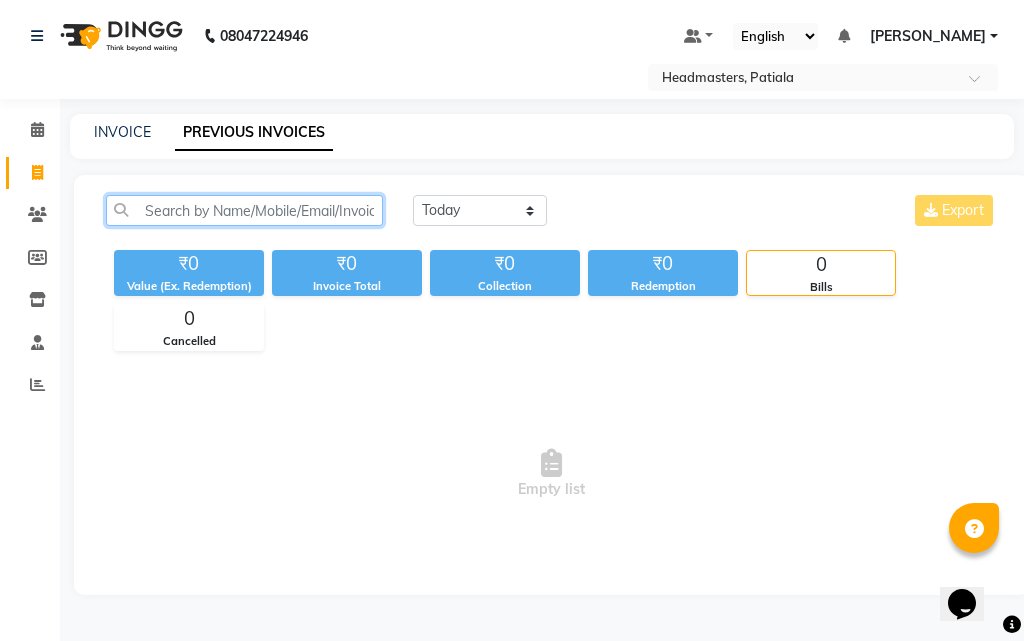 paste on "V/2024-25/13304" 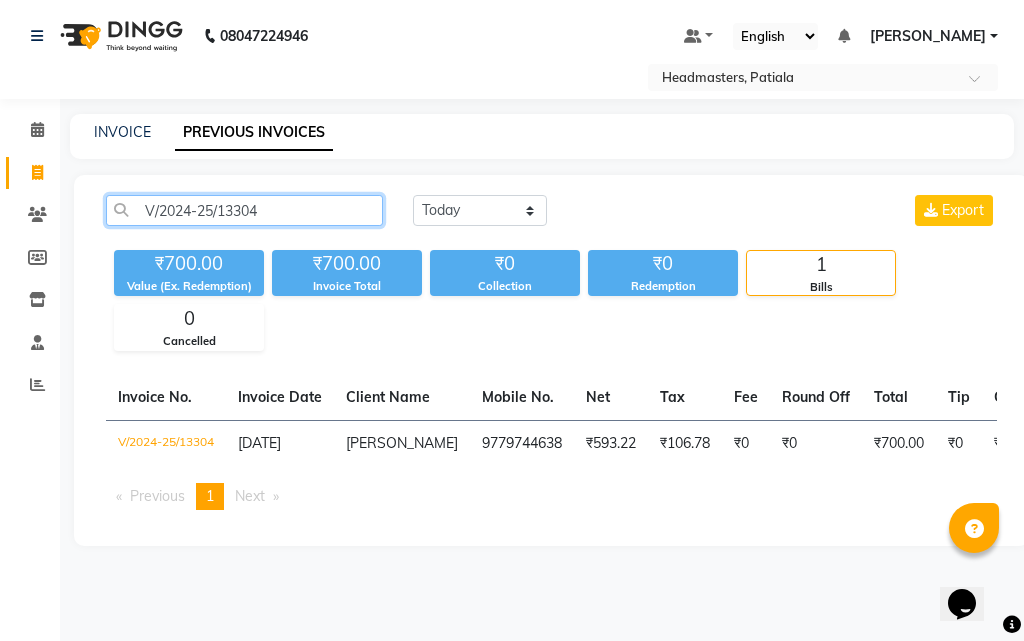 click on "V/2024-25/13304" 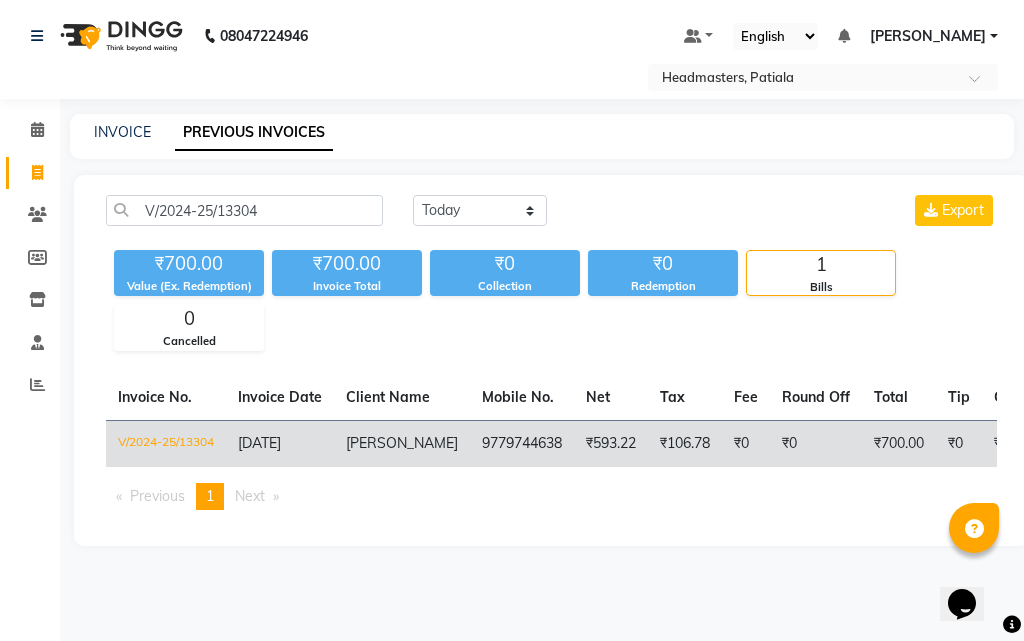click on "9779744638" 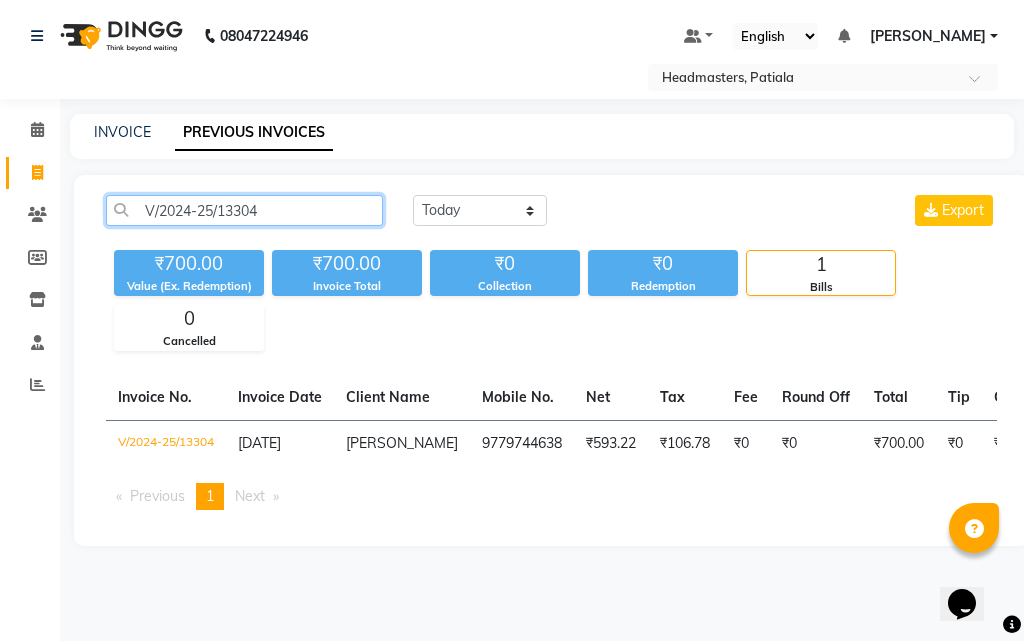 click on "V/2024-25/13304" 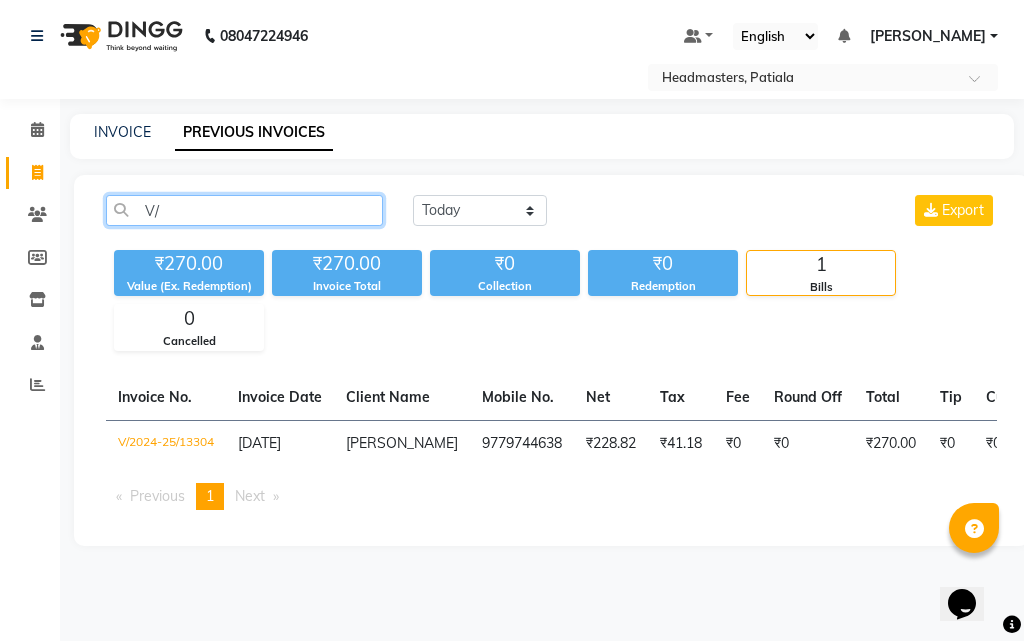 type on "V" 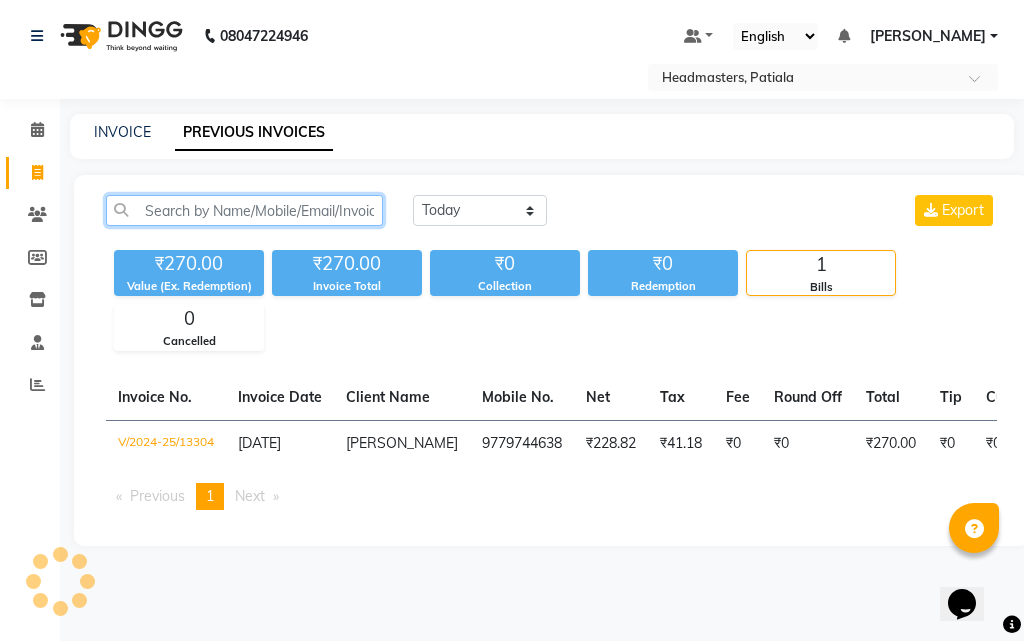 paste on "V/2024-25/13299" 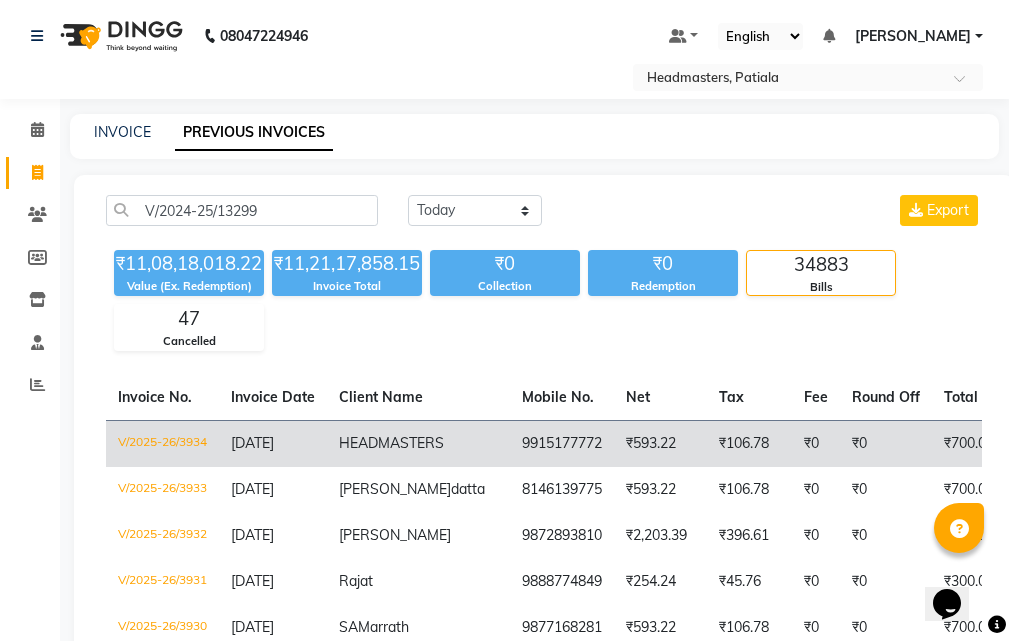 drag, startPoint x: 270, startPoint y: 206, endPoint x: 436, endPoint y: 458, distance: 301.7615 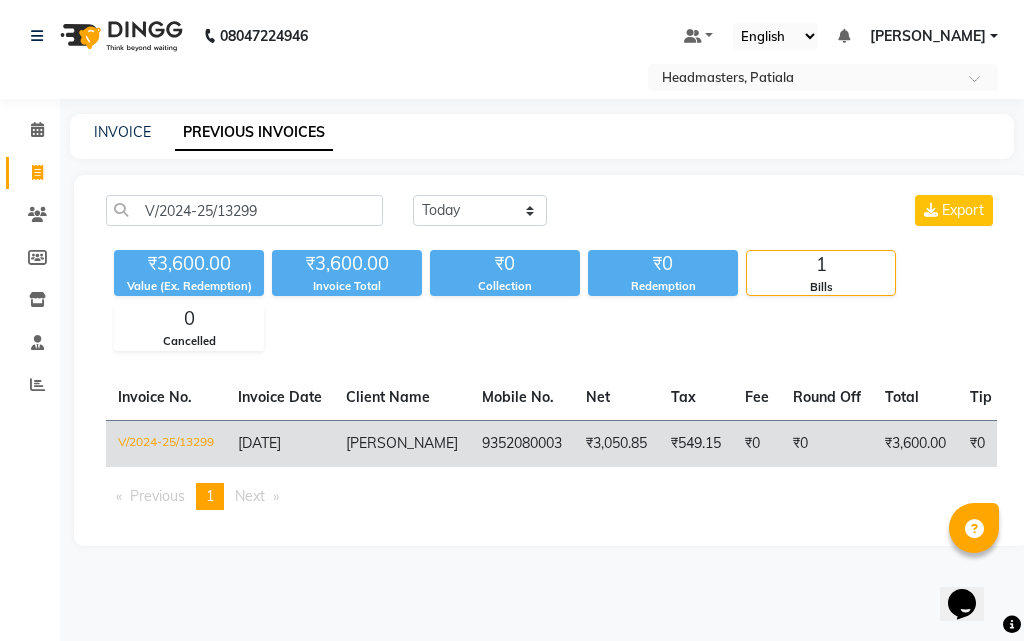 click on "[PERSON_NAME]" 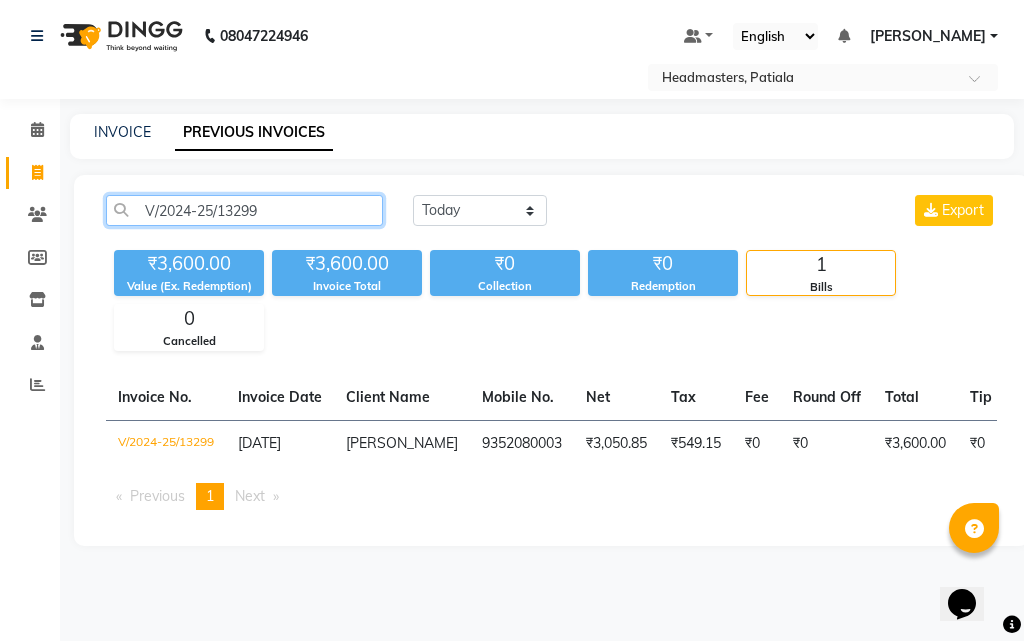 click on "V/2024-25/13299" 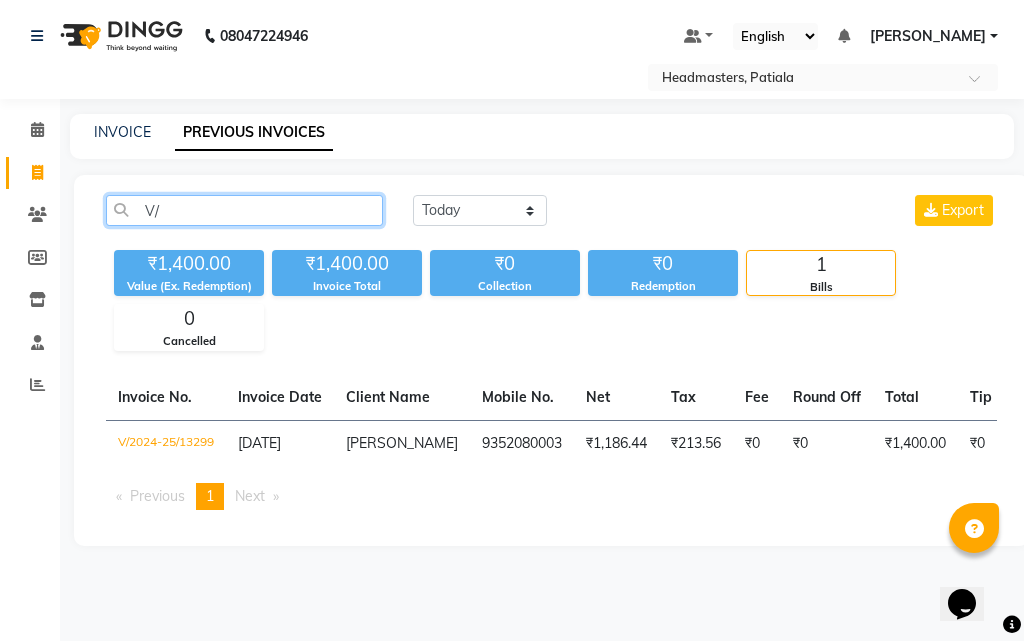 type on "V" 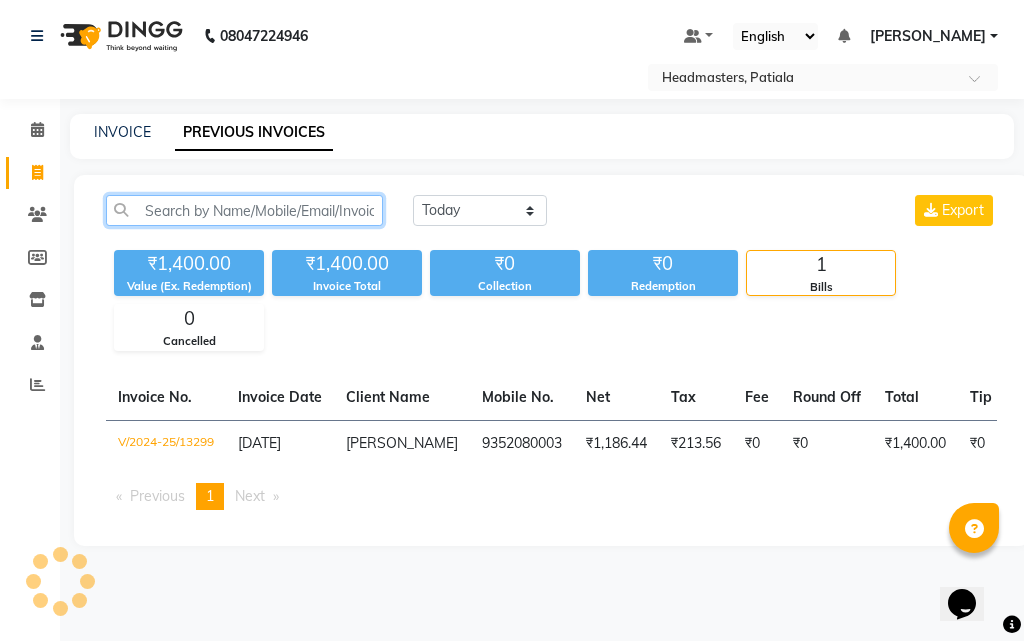 paste on "V/2024-25/13297" 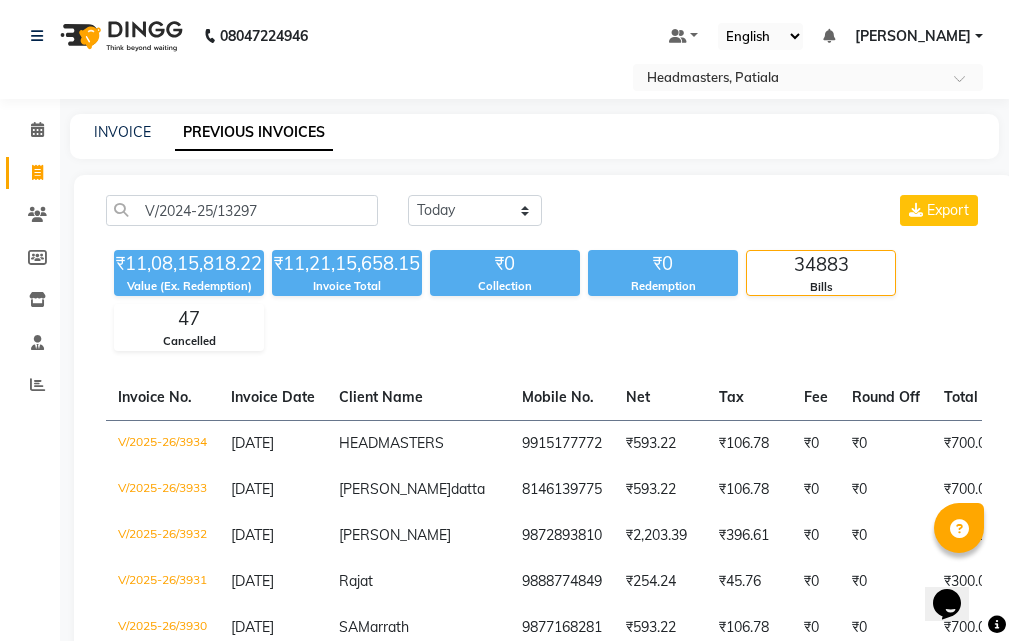 click on "V/2024-25/13297 [DATE] [DATE] Custom Range Export ₹11,08,15,818.22 Value (Ex. Redemption) ₹11,21,15,658.15 Invoice Total  ₹0 Collection ₹0 Redemption 34883 Bills 47 Cancelled  Invoice No.   Invoice Date   Client Name   Mobile No.   Net   Tax   Fee   Round Off   Total   Tip   Current Due   Last Payment Date   Payment Amount   Payment Methods   Cancel Reason   Status   V/2025-26/3934  [DATE] HEAD  MASTERS 9915177772 ₹593.22 ₹106.78  ₹0  ₹0 ₹700.00 ₹0 ₹0 [DATE] ₹0  - PAID  V/2025-26/3933  [DATE] [PERSON_NAME] 8146139775 ₹593.22 ₹106.78  ₹0  ₹0 ₹700.00 ₹0 ₹0 [DATE] ₹0  - PAID  V/2025-26/3932  [DATE] [PERSON_NAME]   9872893810 ₹2,203.39 ₹396.61  ₹0  ₹0 ₹2,600.00 ₹0 ₹0 [DATE] ₹0  - PAID  V/2025-26/3931  [DATE] Rajat   9888774849 ₹254.24 ₹45.76  ₹0  ₹0 ₹300.00 ₹0 ₹0 [DATE] ₹0  - PAID  V/2025-26/3930  [DATE] SAMarrath   9877168281 ₹593.22 ₹106.78  ₹0  ₹0 ₹700.00 ₹0 ₹0 [DATE] ₹0  - PAID Manu" 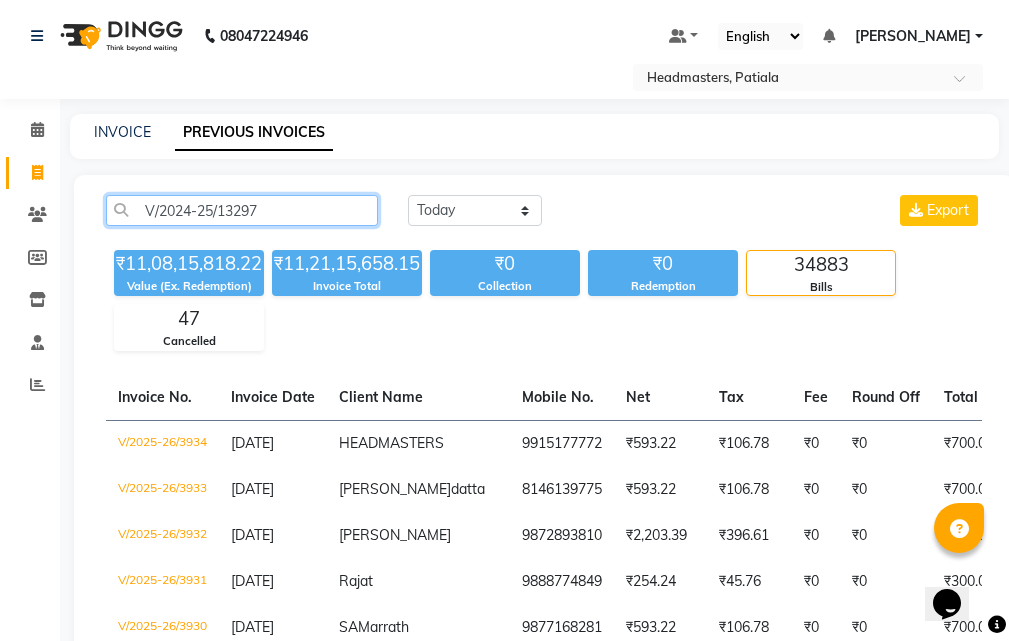click on "V/2024-25/13297" 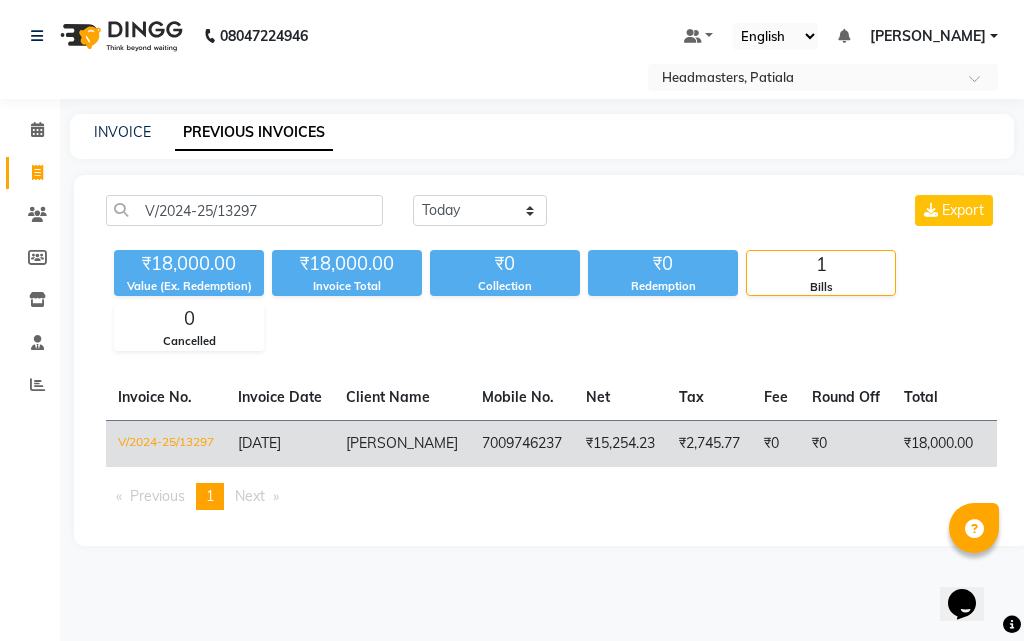 click on "₹15,254.23" 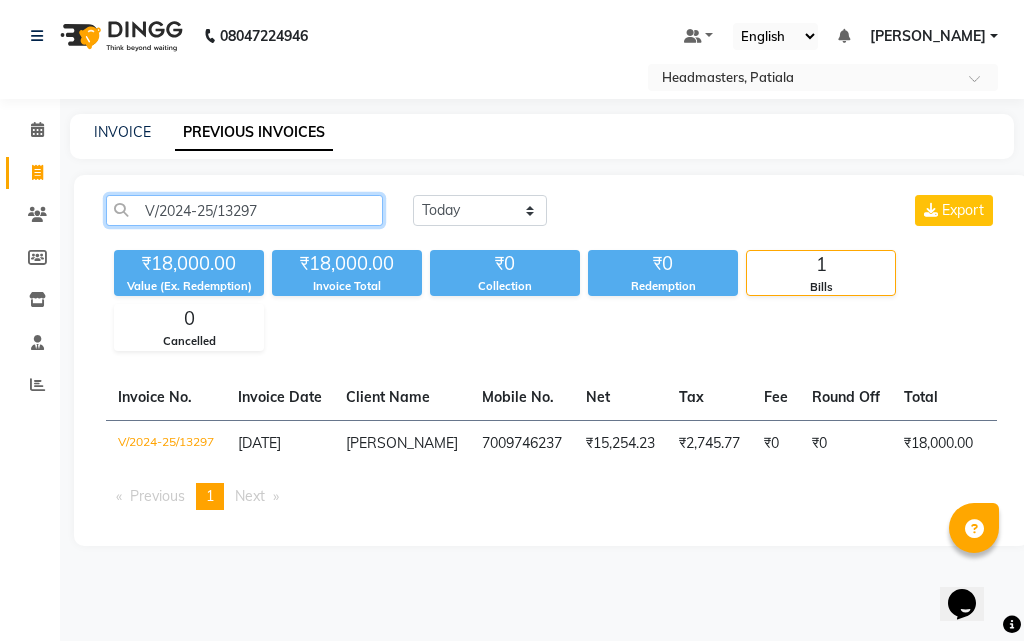 click on "V/2024-25/13297" 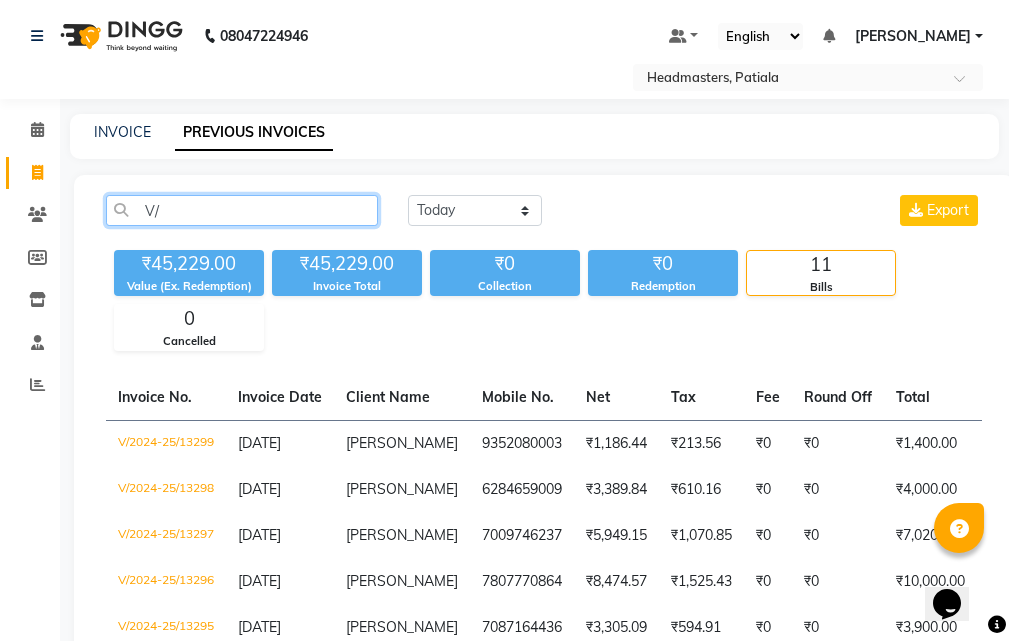 type on "V" 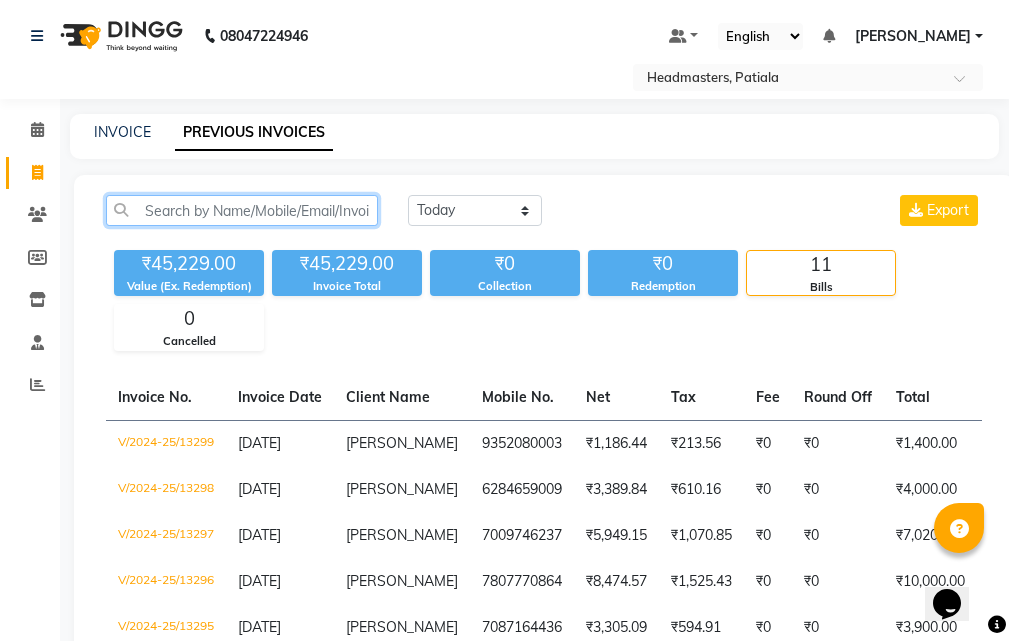 paste on "V/2024-25/13296" 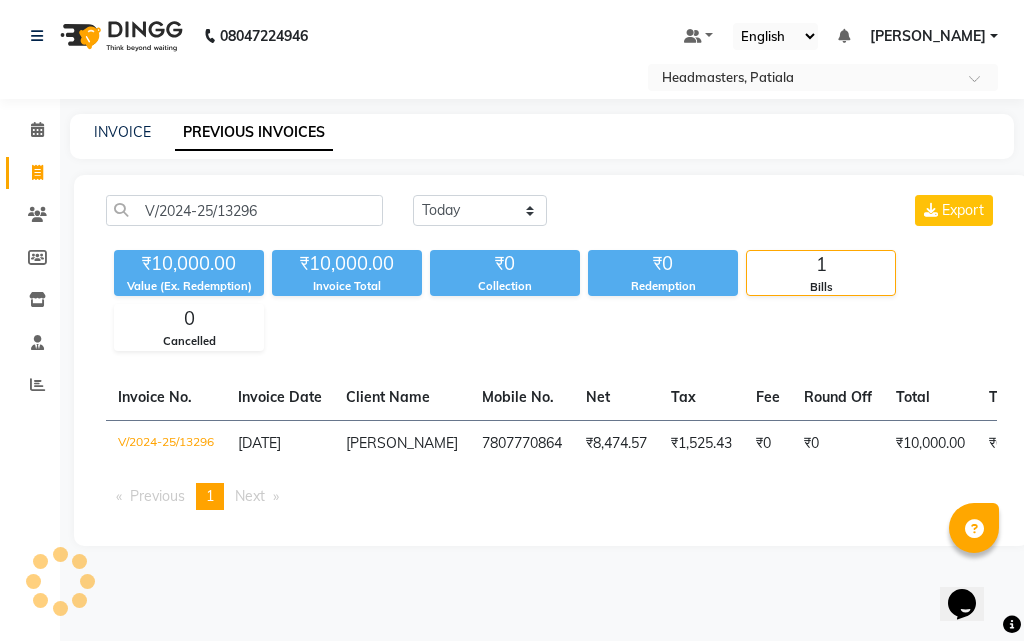 click on "₹8,474.57" 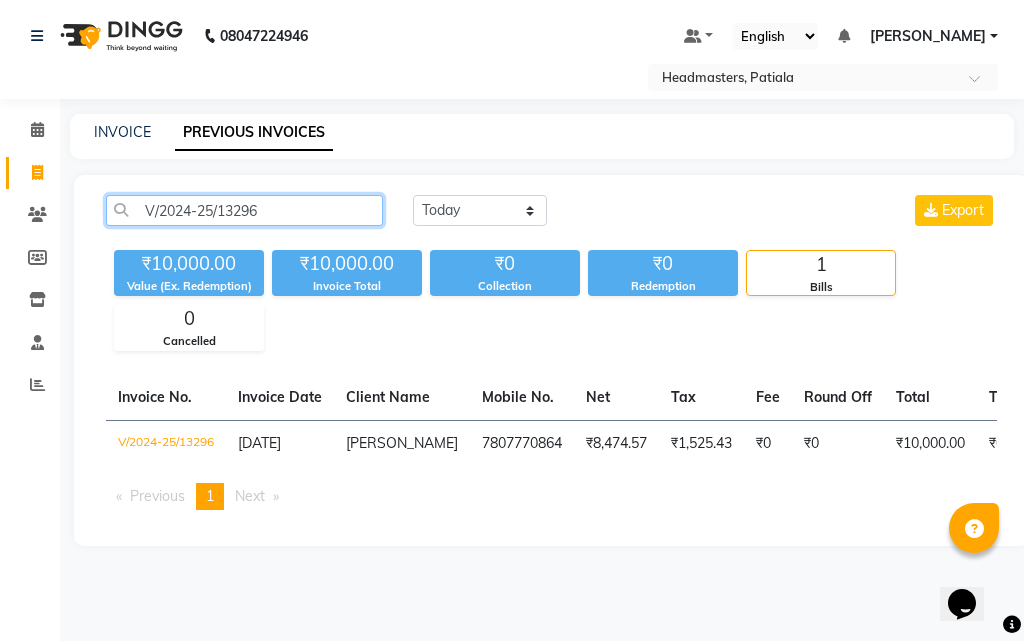 click on "V/2024-25/13296" 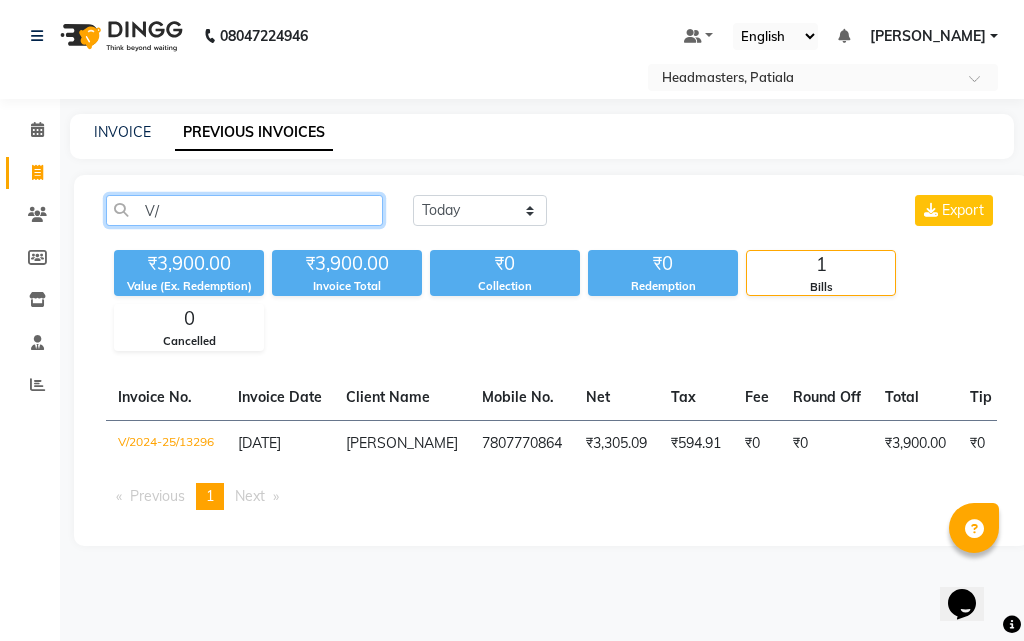type on "V" 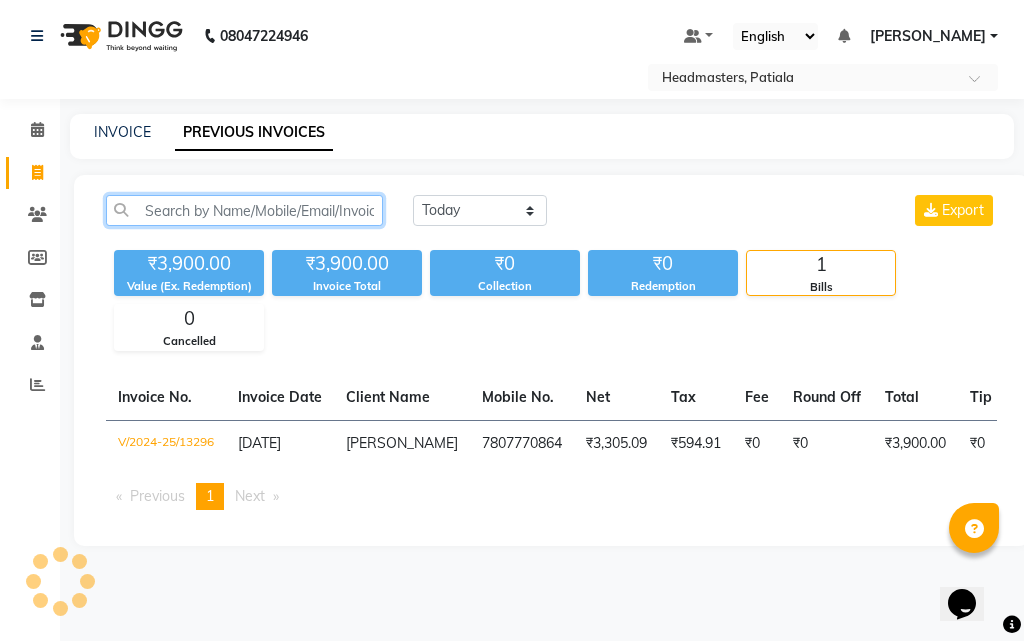 paste on "V/2024-25/13293" 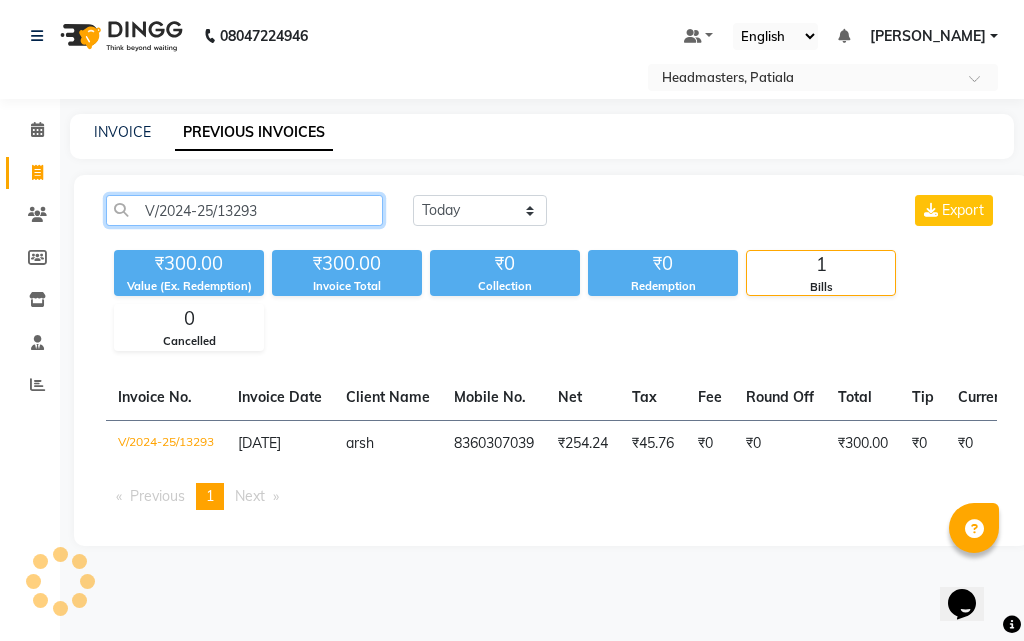 click on "V/2024-25/13293" 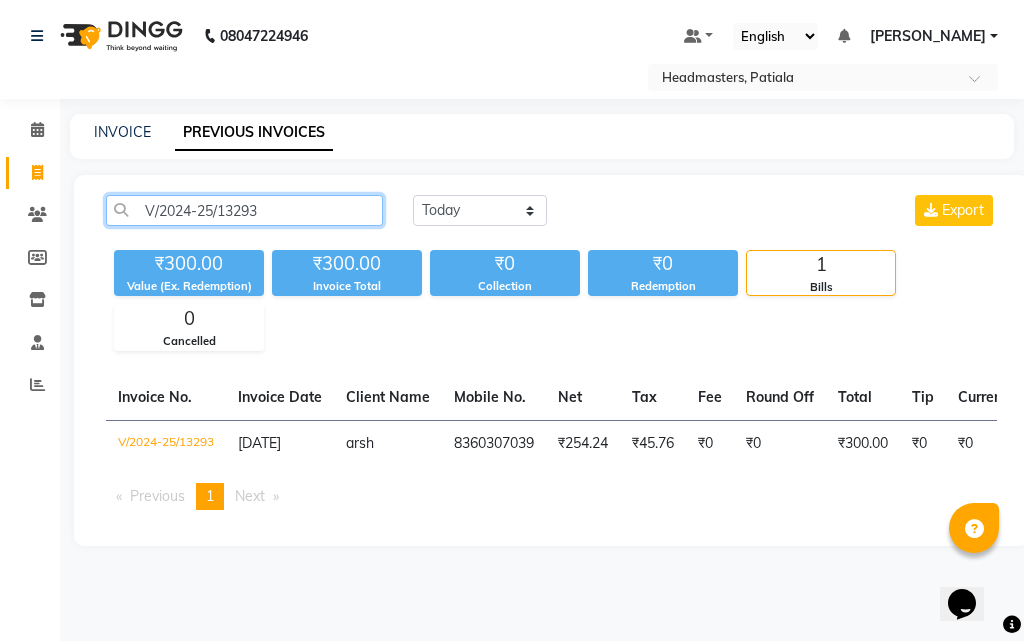 click on "V/2024-25/13293" 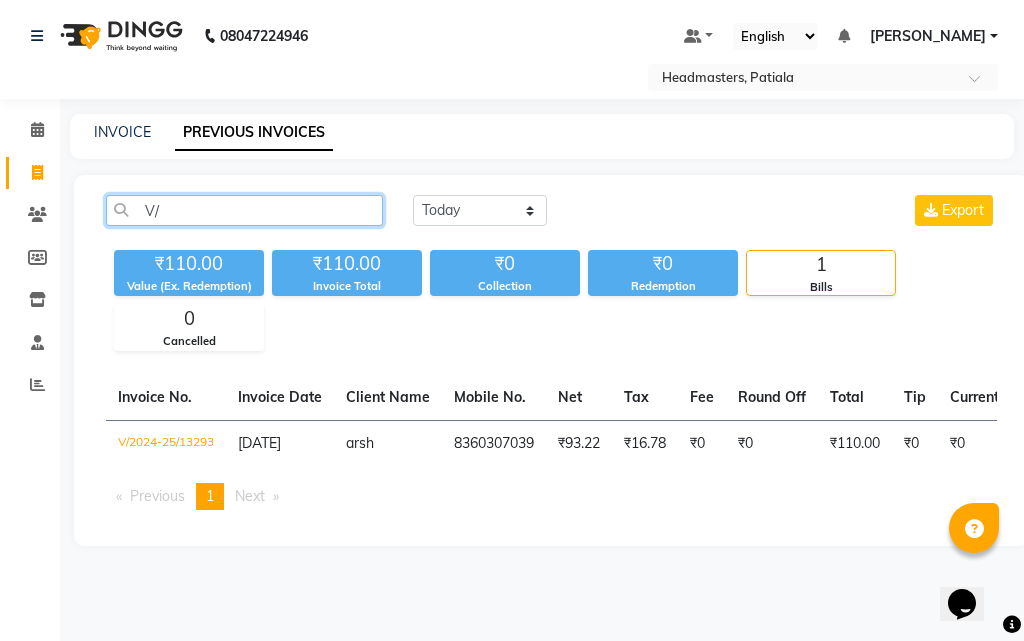 type on "V" 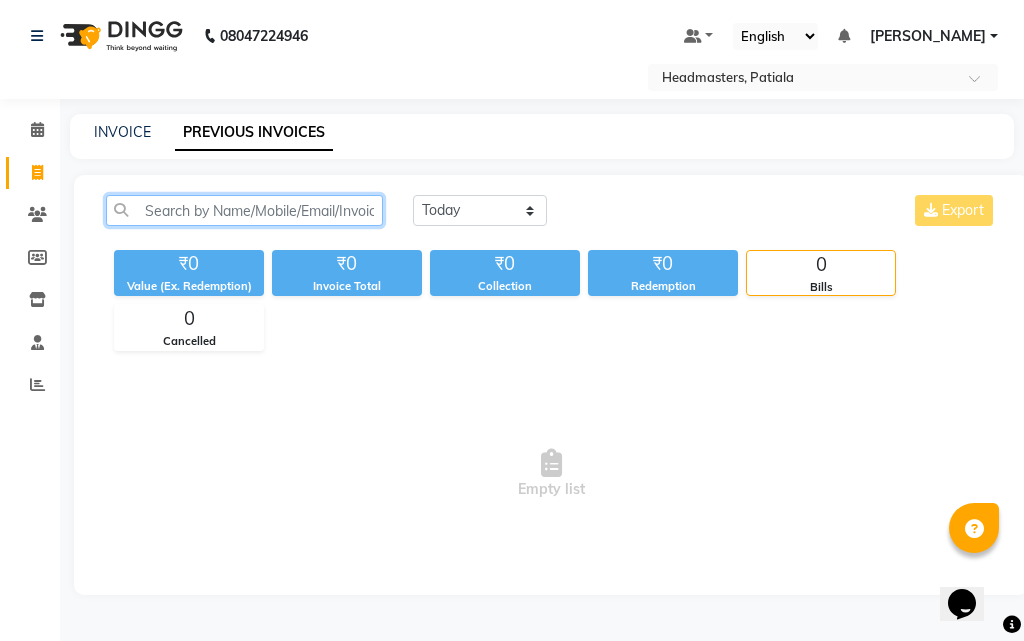 paste on "V/2024-25/13289" 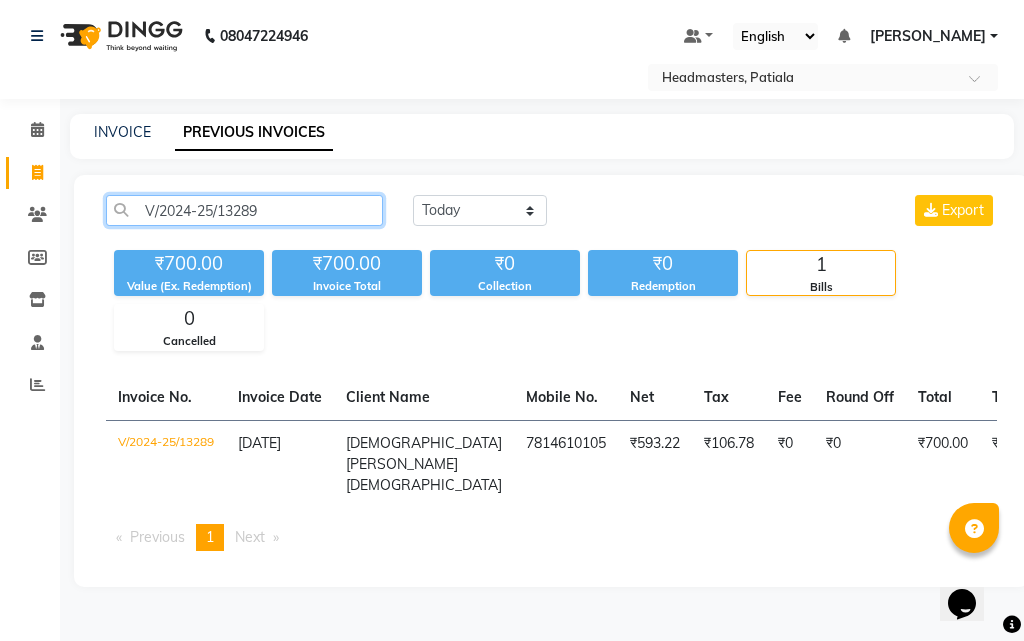 click on "V/2024-25/13289" 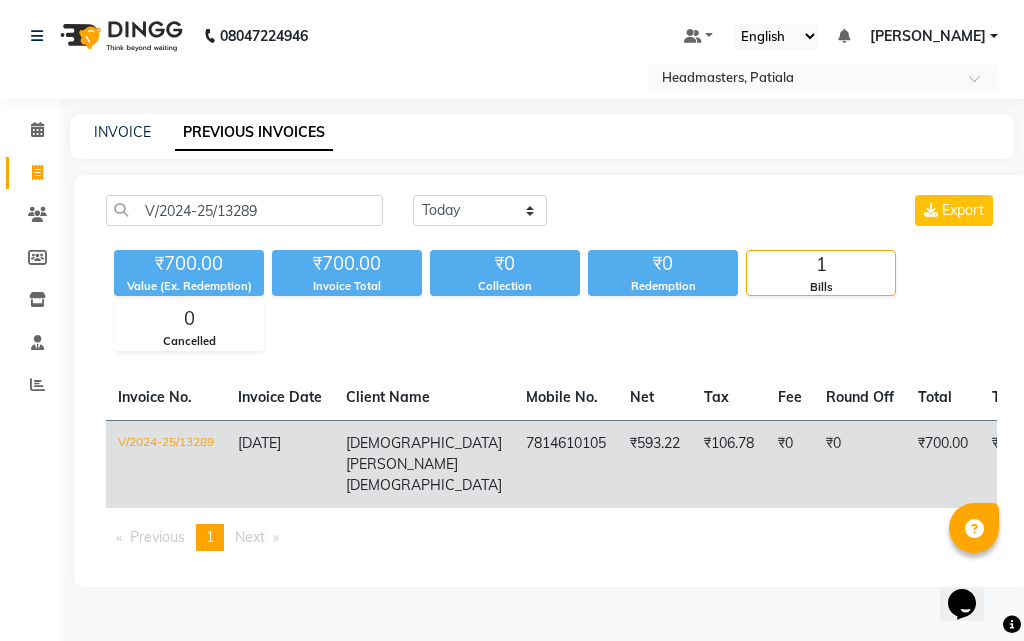 click on "samera jain" 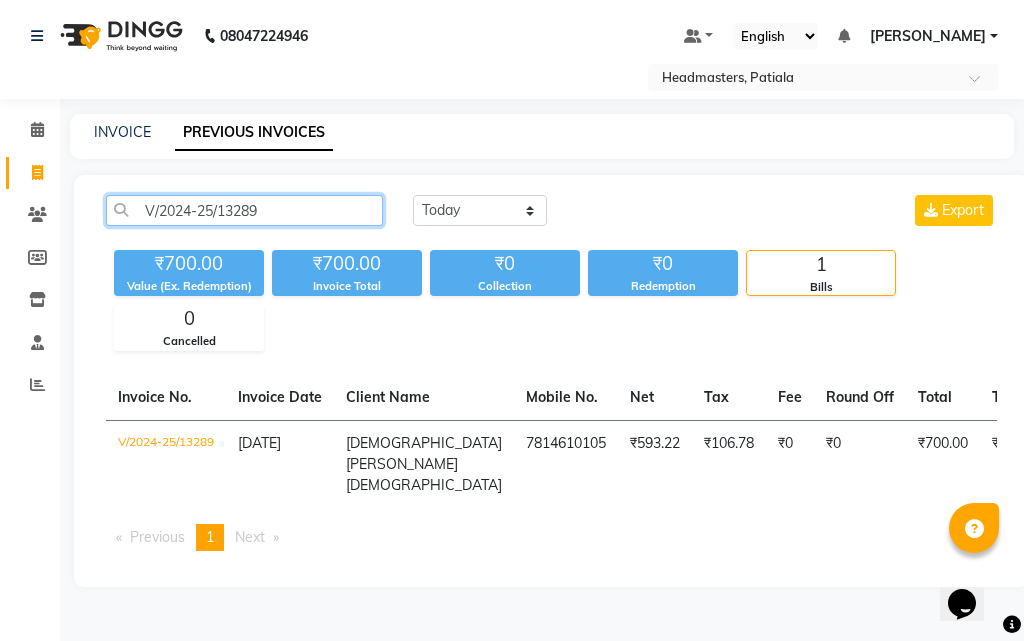 click on "V/2024-25/13289" 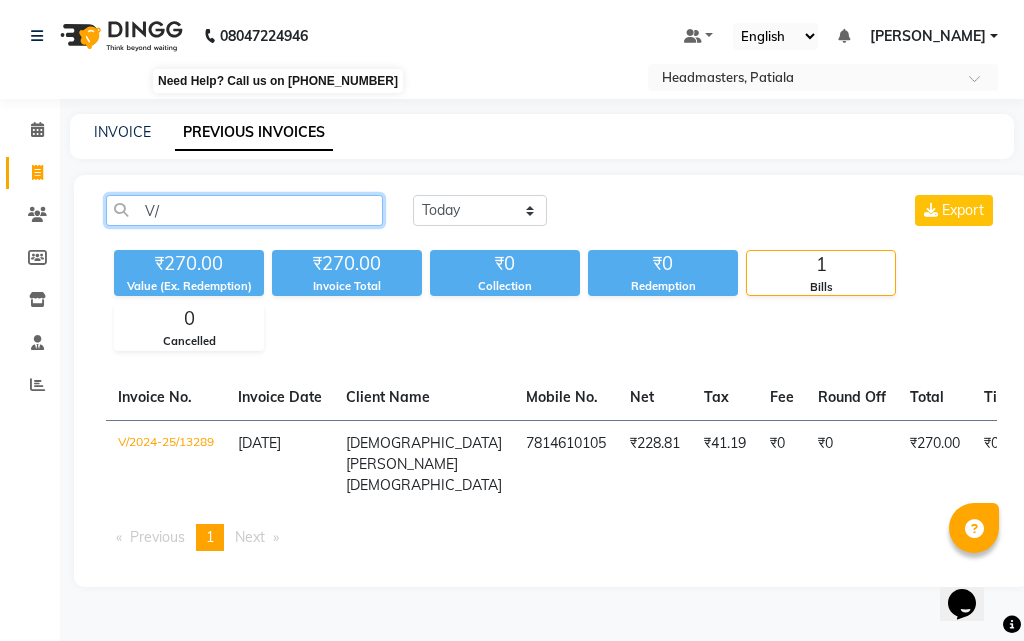 type on "V" 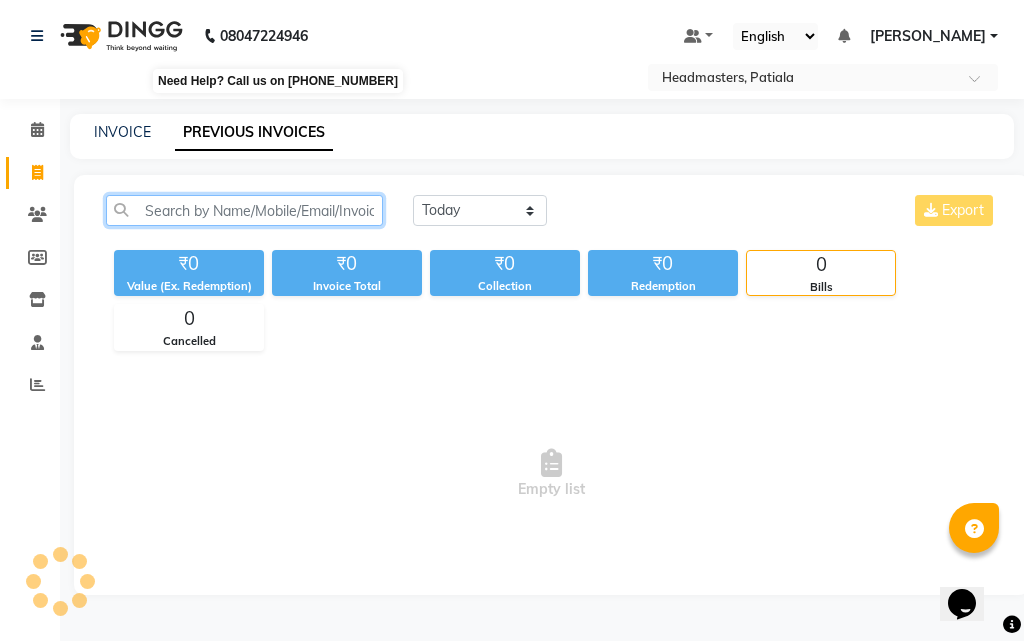 paste on "V/2024-25/13286" 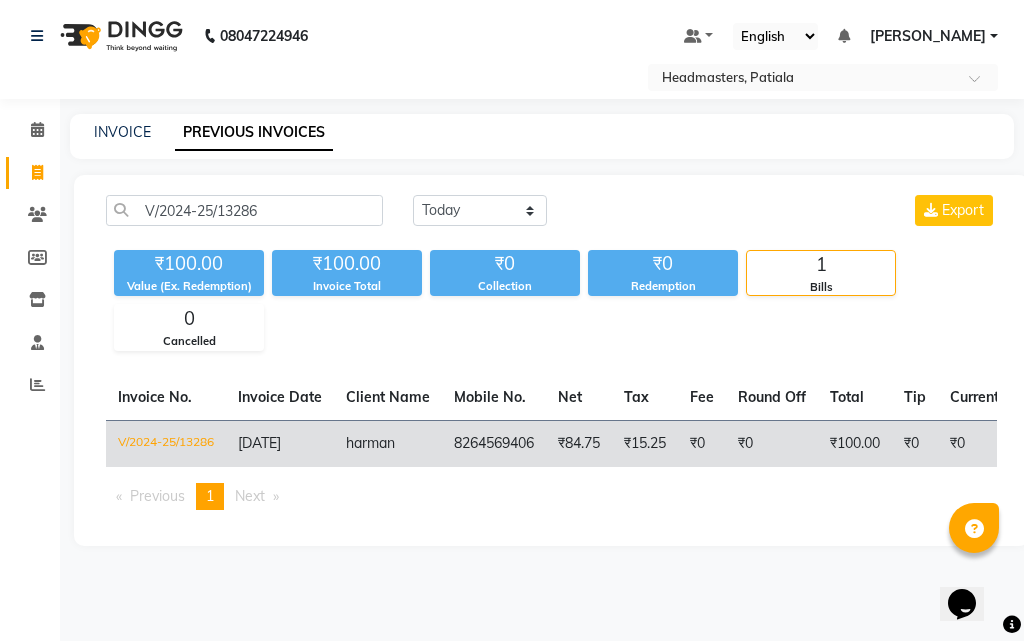 click on "₹84.75" 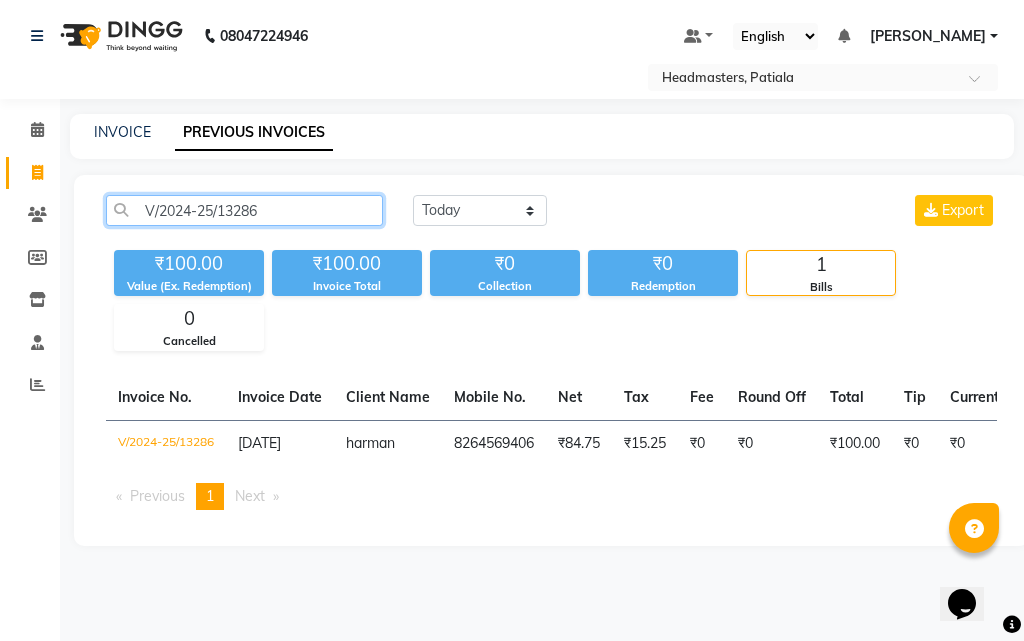 click on "V/2024-25/13286" 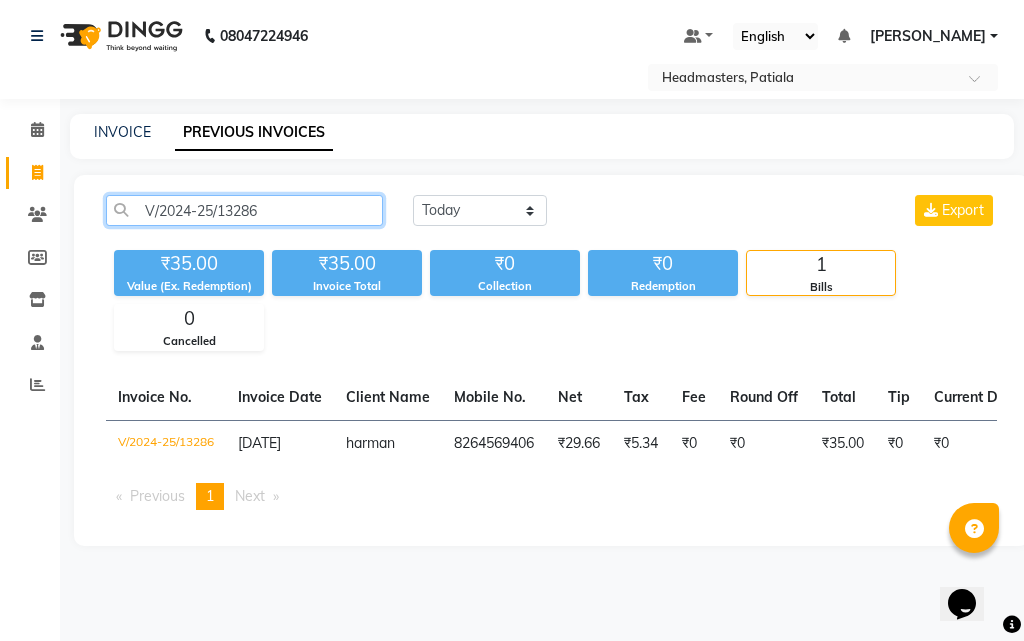 click on "V/2024-25/13286" 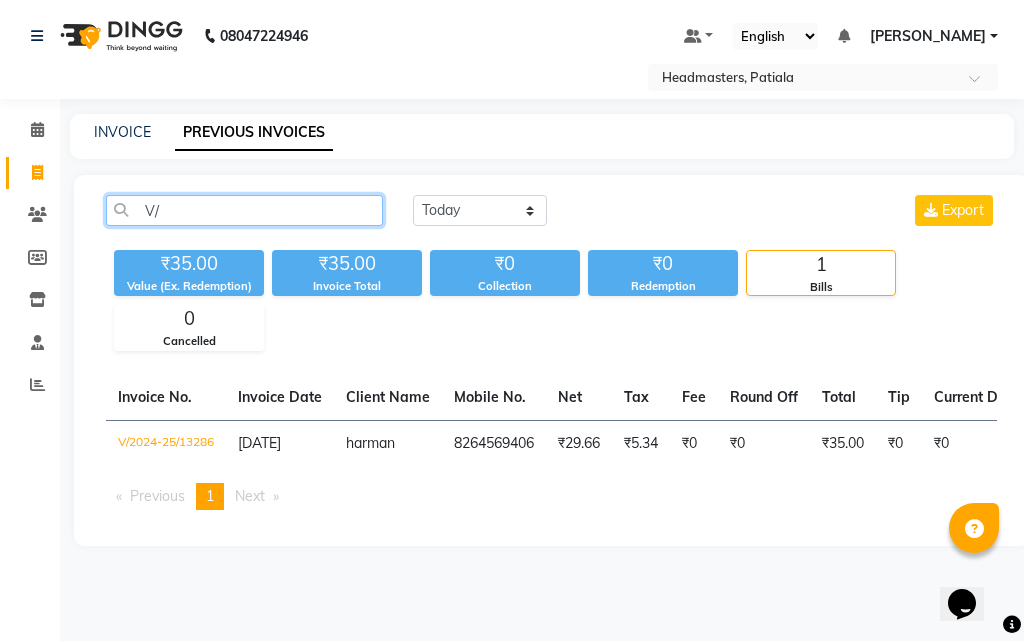 type on "V" 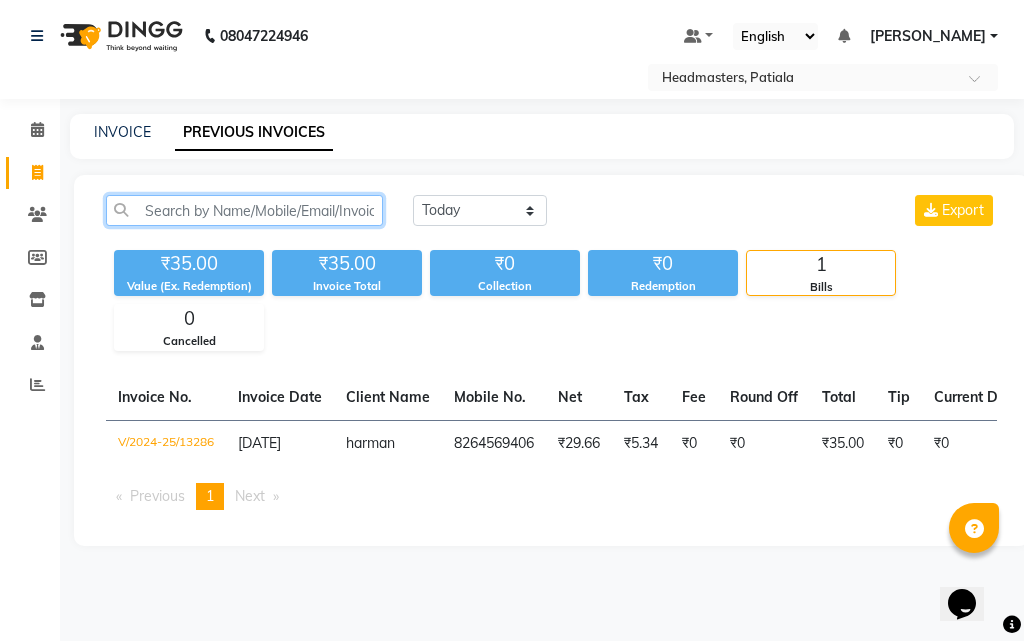paste on "V/2024-25/13282" 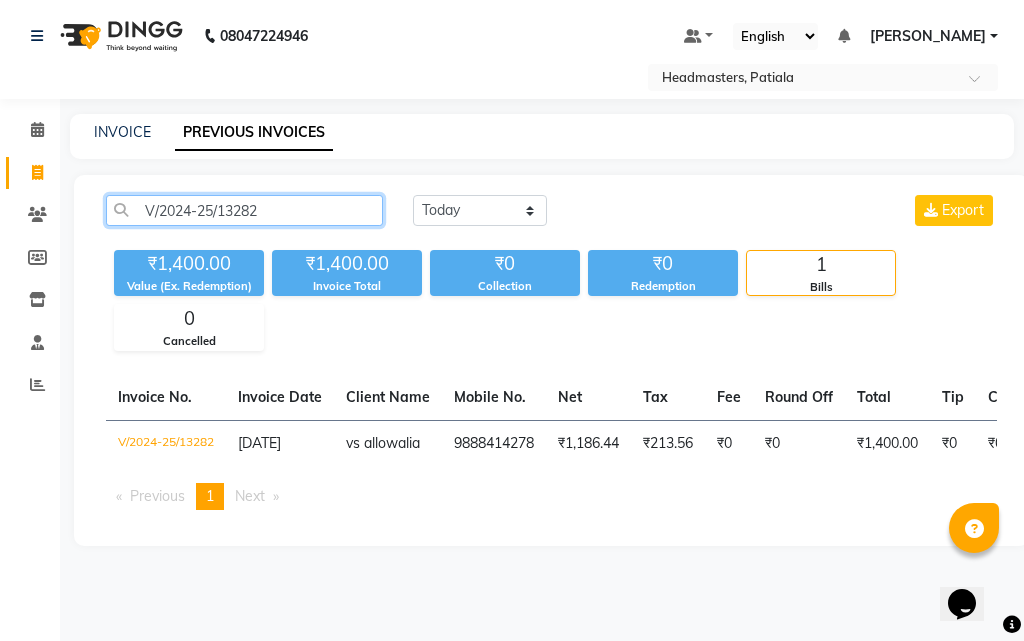 click on "V/2024-25/13282" 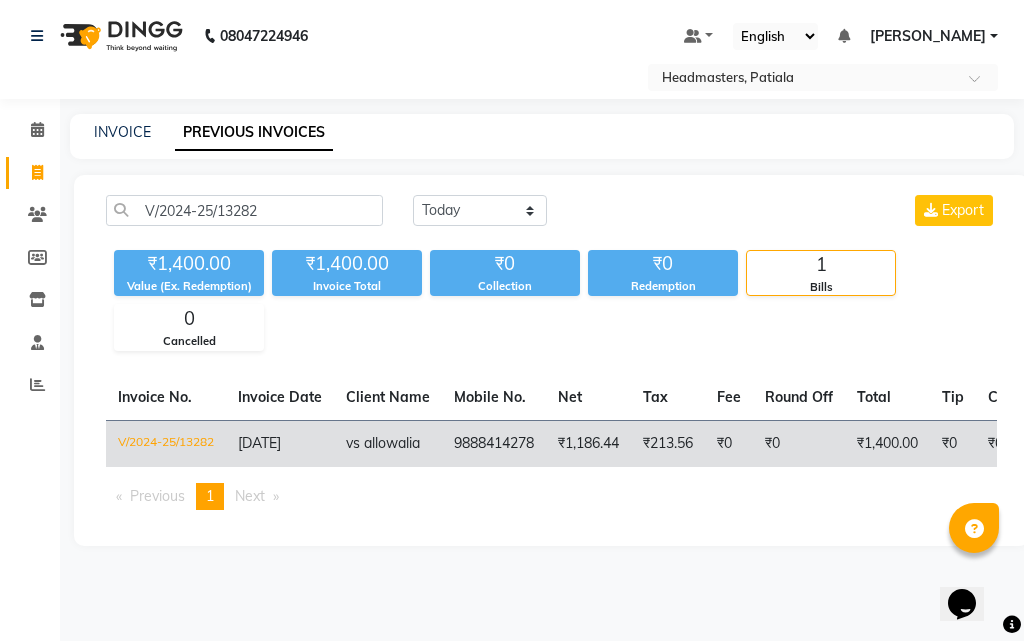 click on "9888414278" 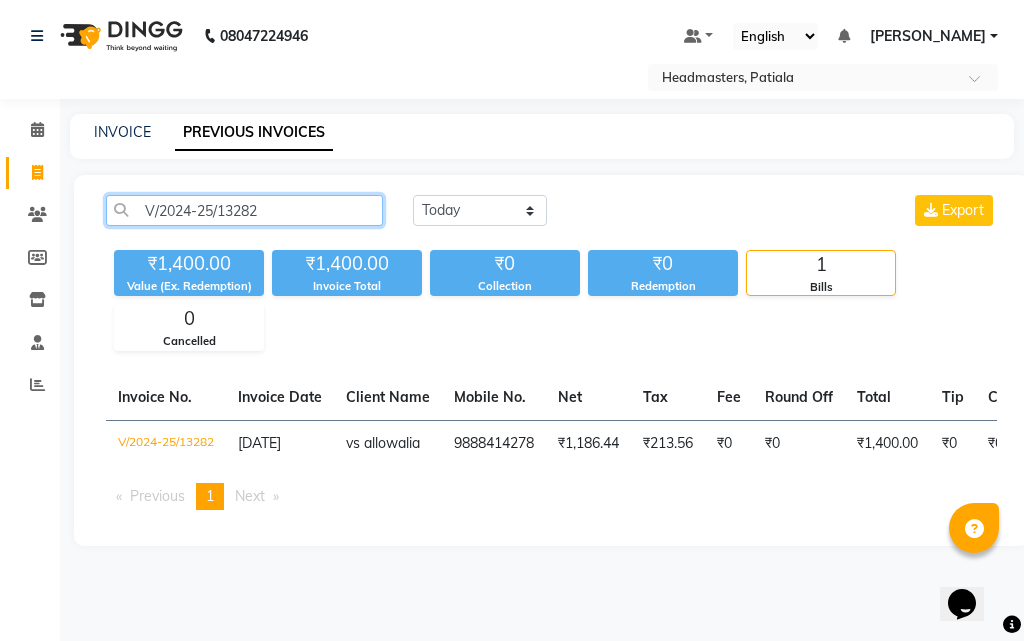 click on "V/2024-25/13282" 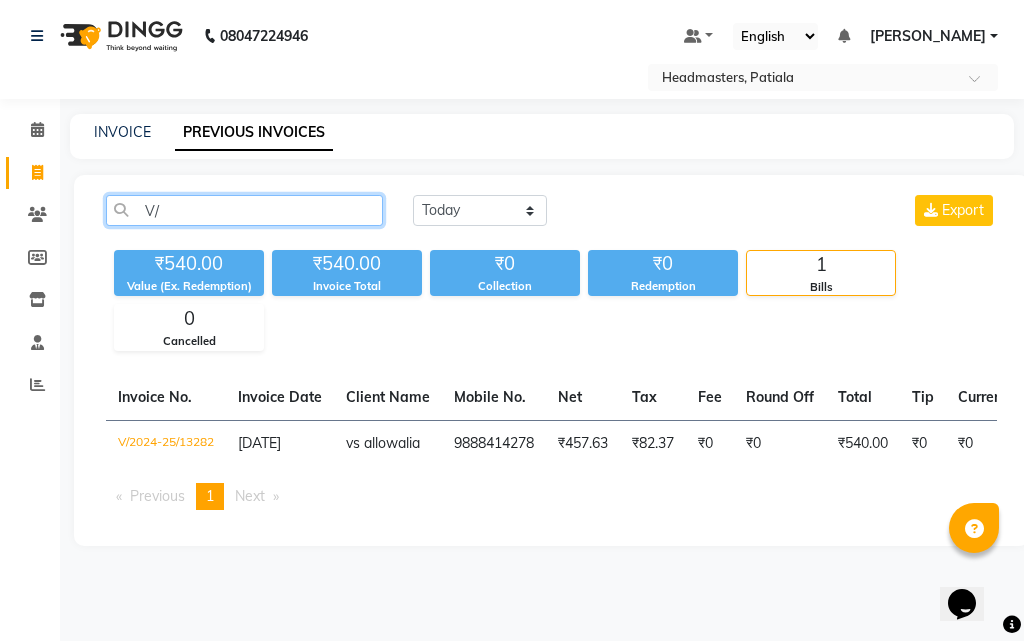 type on "V" 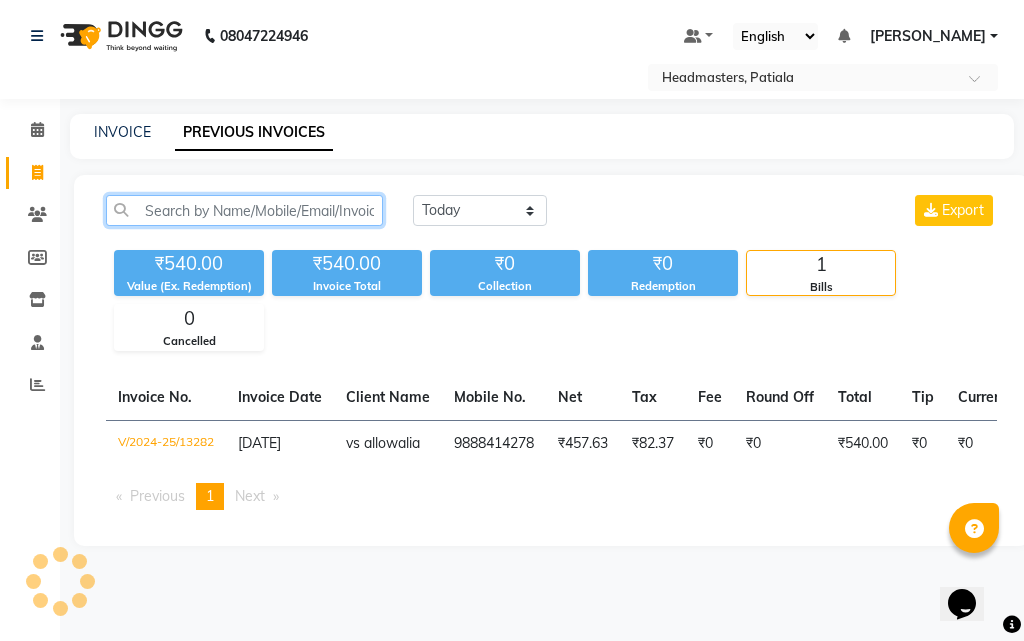 paste on "V/2024-25/13278" 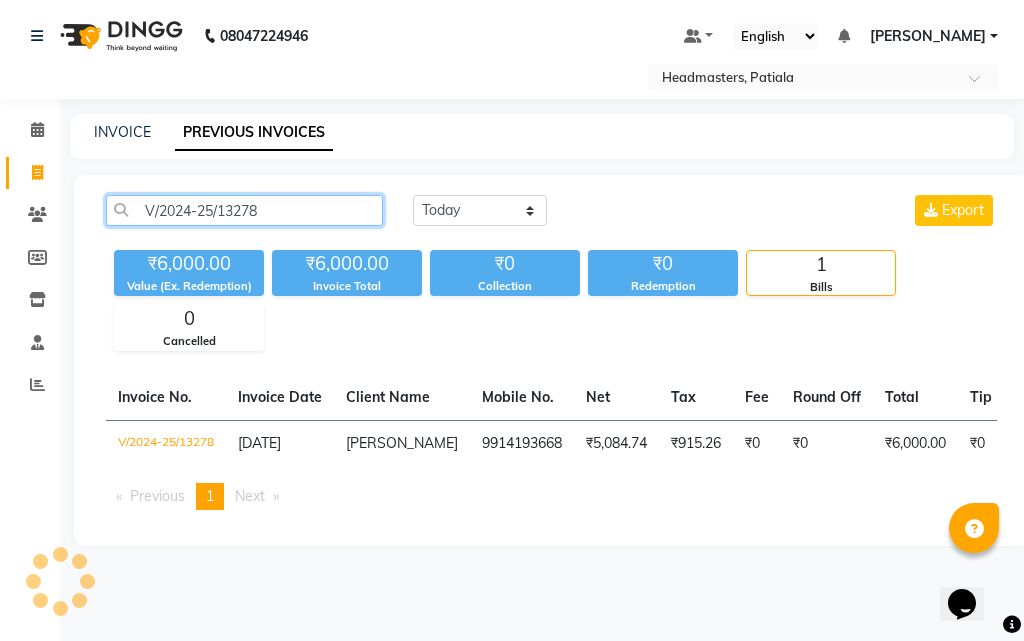 click on "V/2024-25/13278" 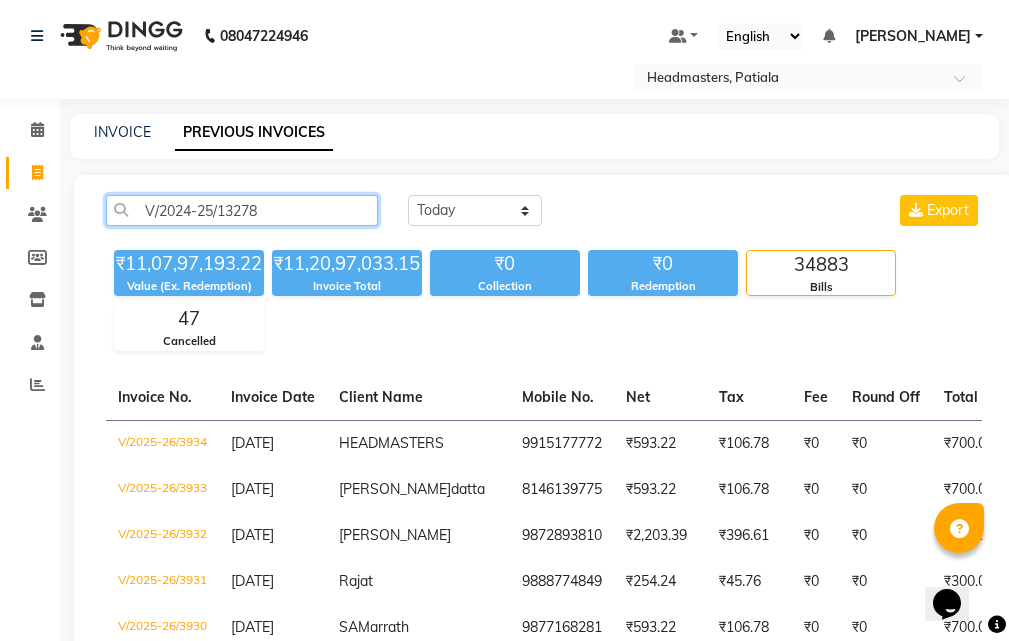 click on "V/2024-25/13278" 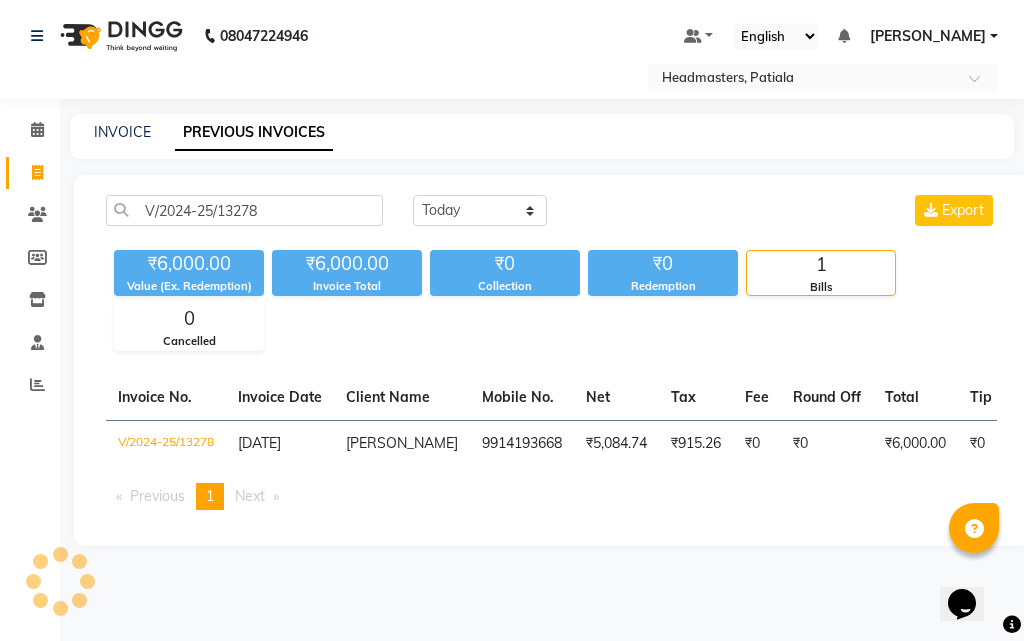 click on "9914193668" 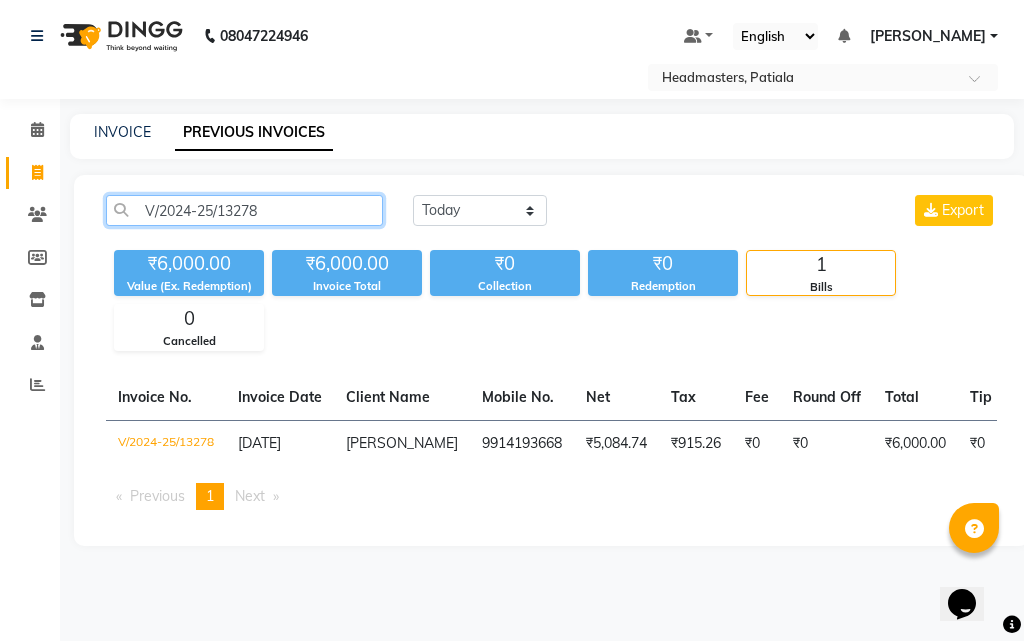 click on "V/2024-25/13278" 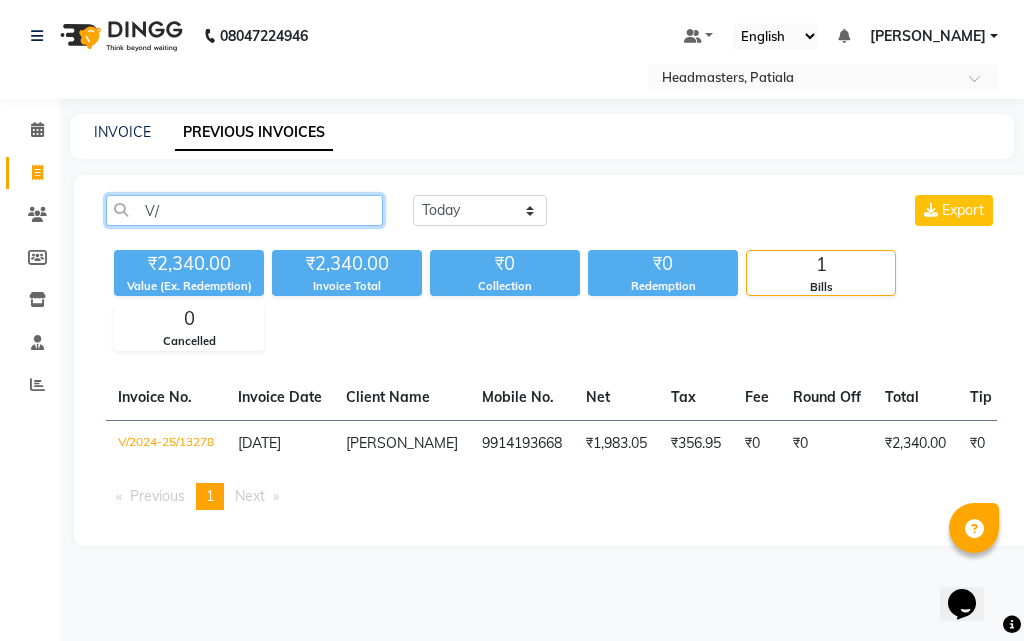 type on "V" 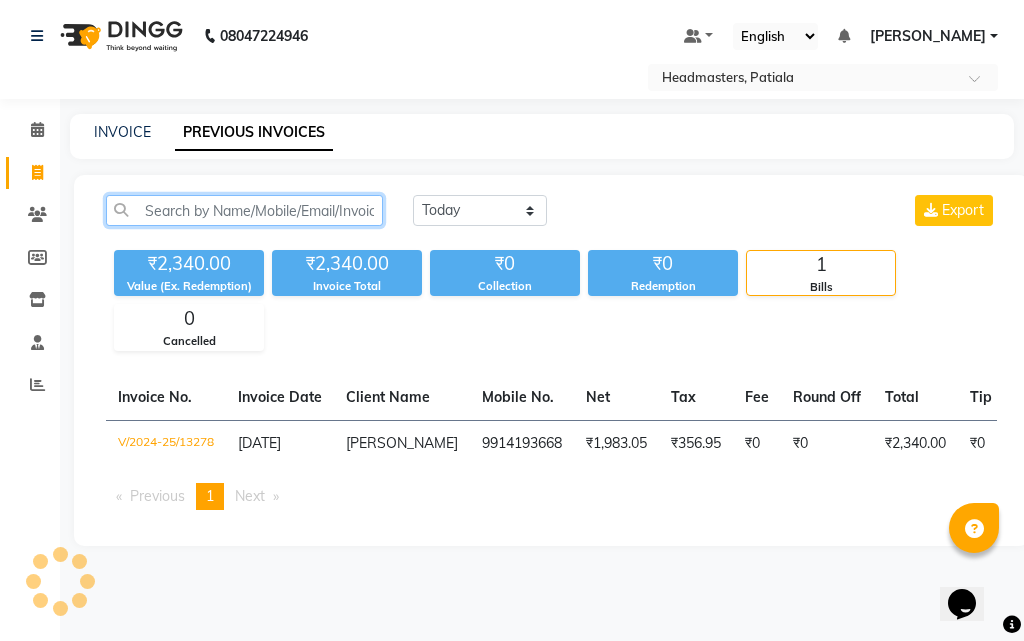 paste on "V/2024-25/13277" 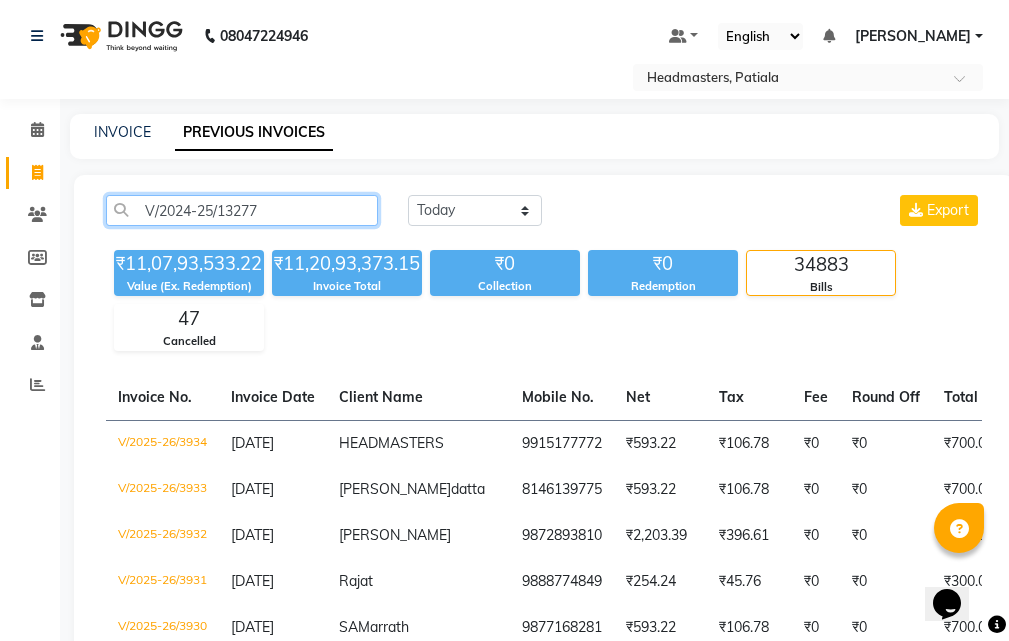 click on "V/2024-25/13277" 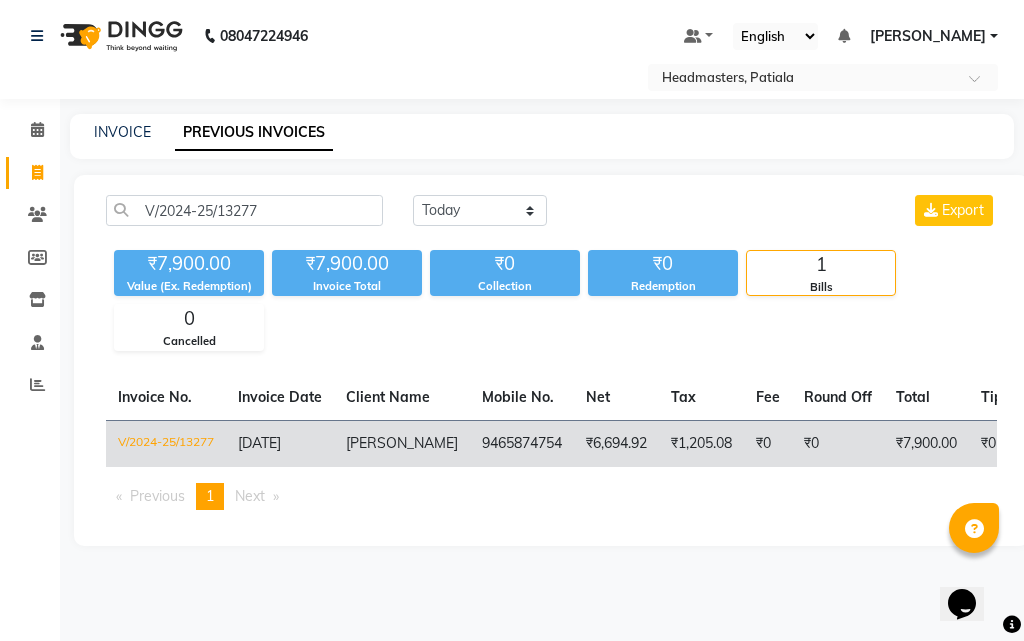 click on "₹6,694.92" 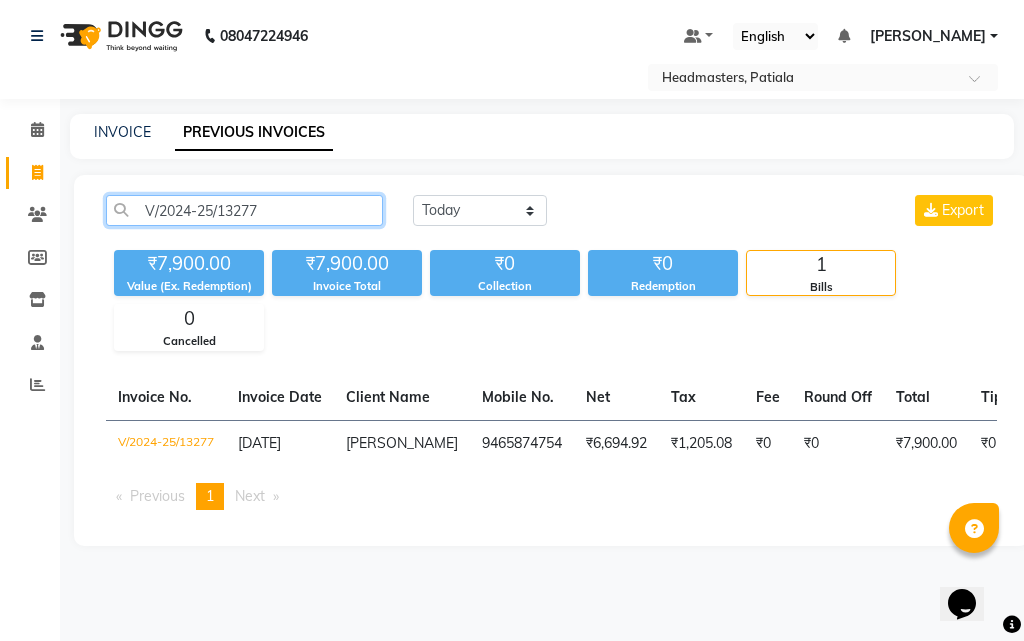 click on "V/2024-25/13277" 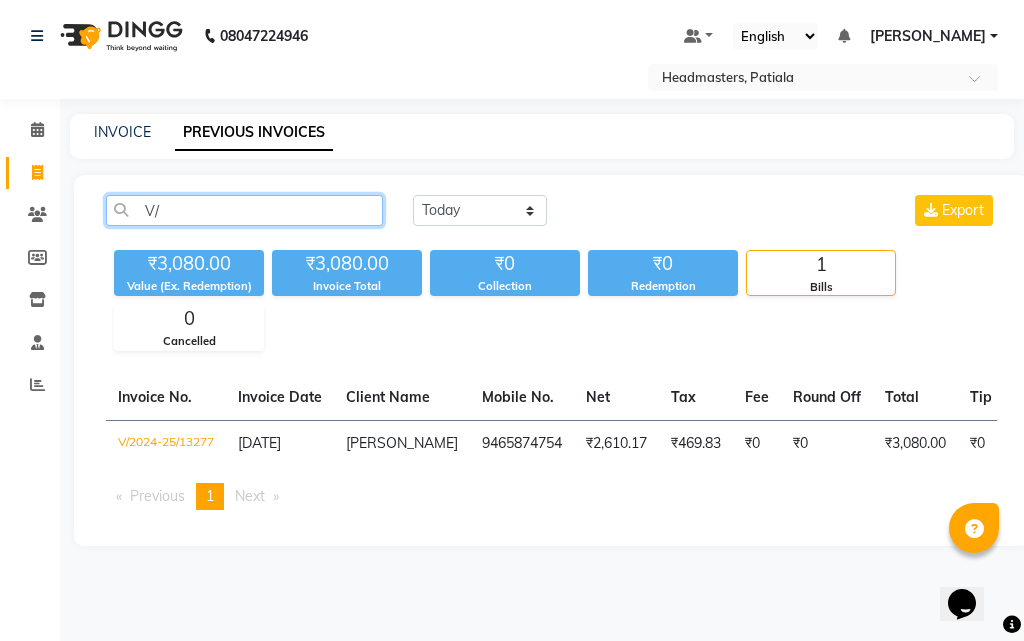 type on "V" 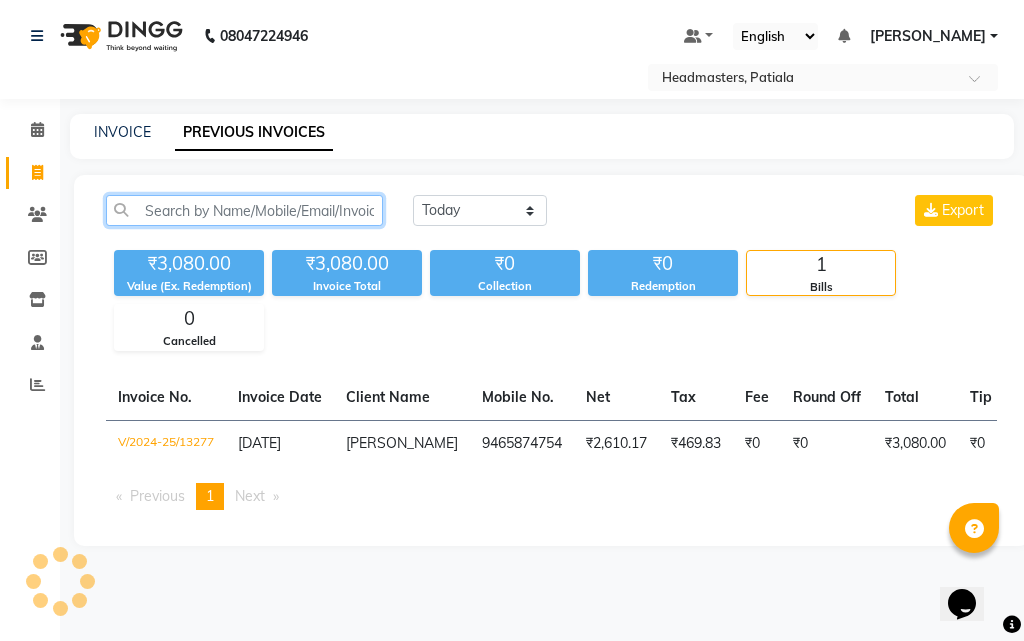 paste on "V/2024-25/13276" 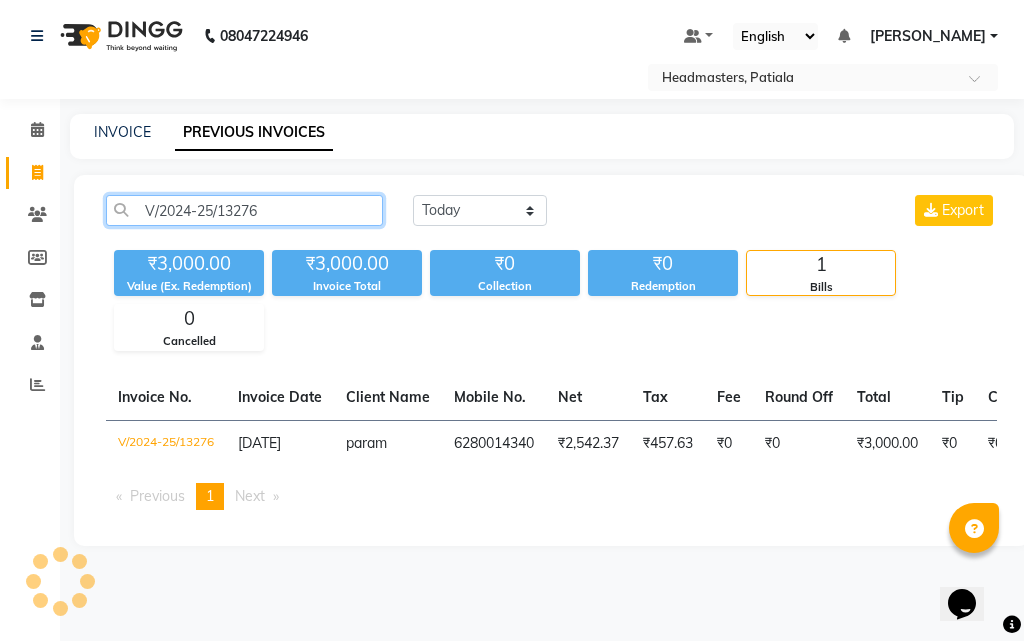 click on "V/2024-25/13276" 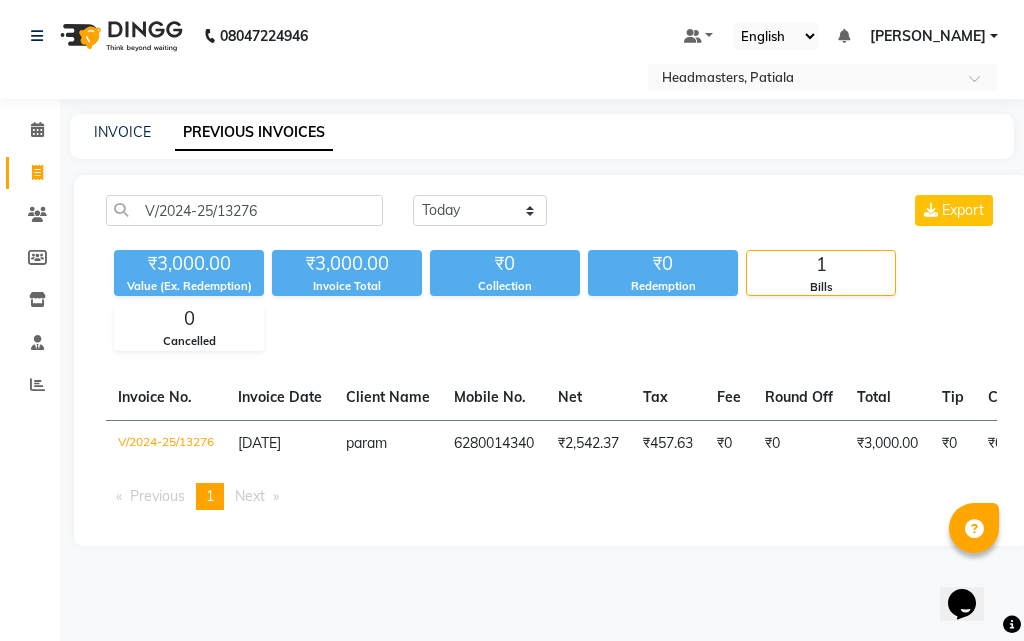 click on "₹2,542.37" 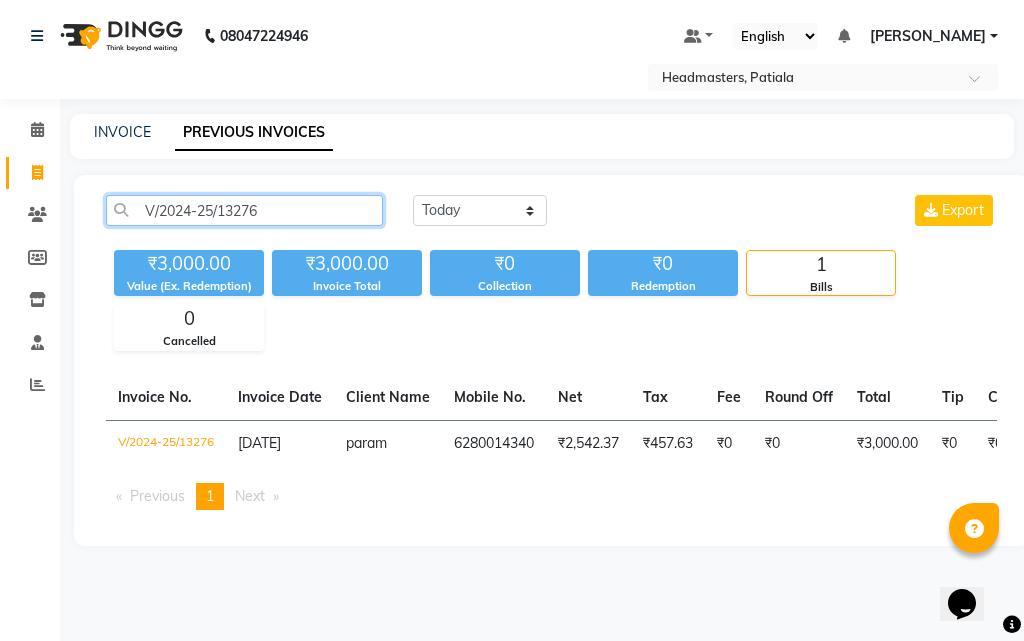 click on "V/2024-25/13276" 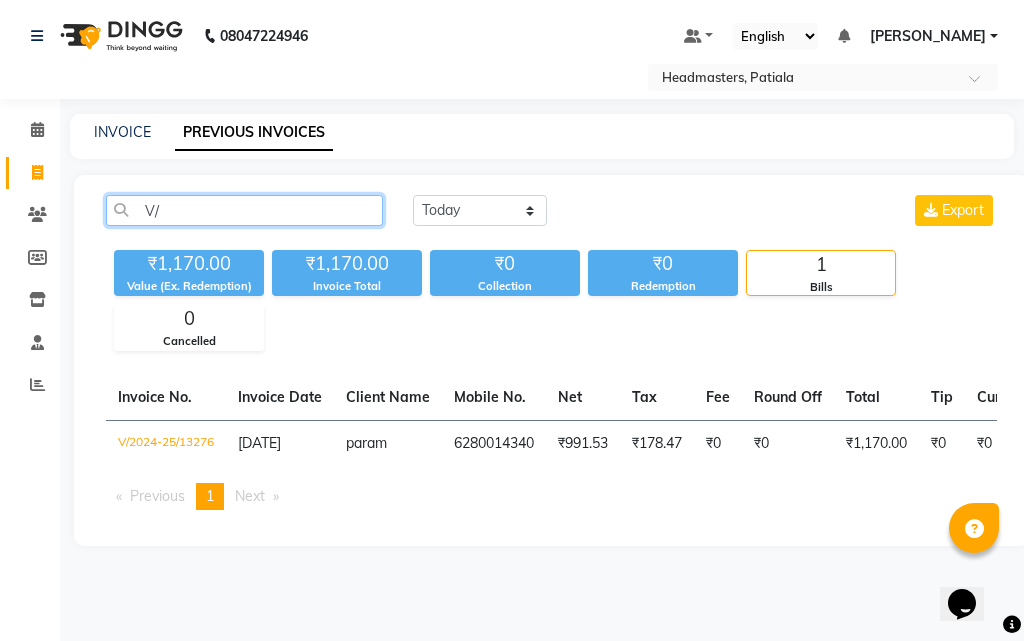 type on "V" 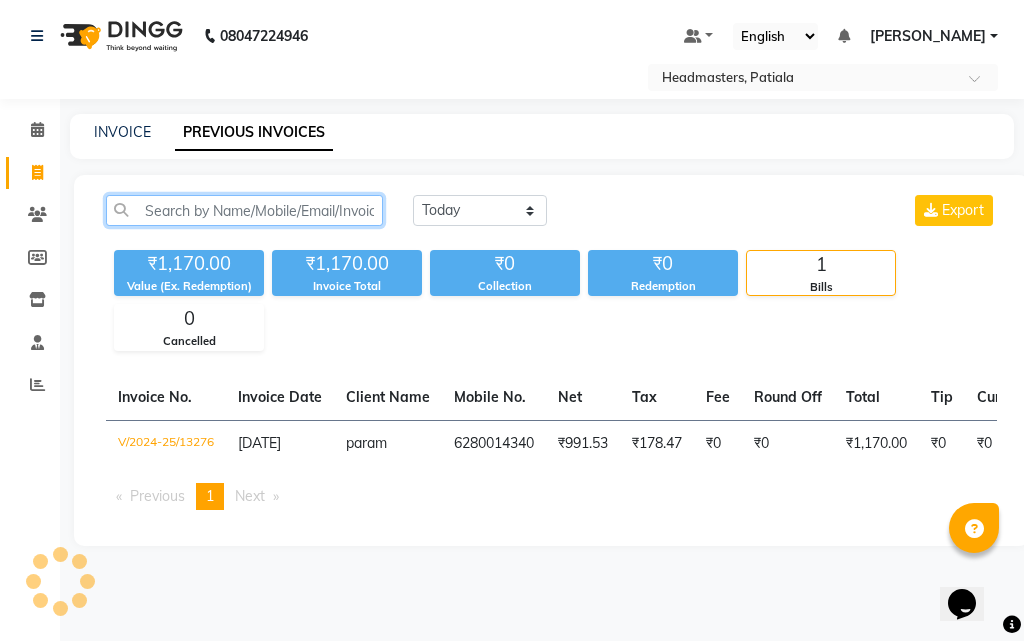 paste on "V/2024-25/13270" 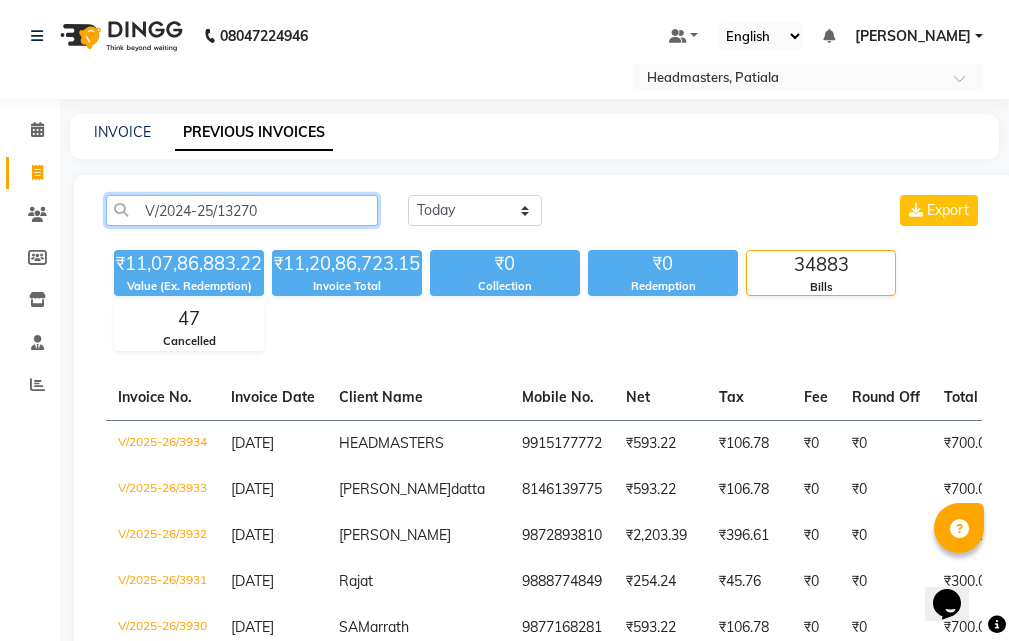 click on "V/2024-25/13270" 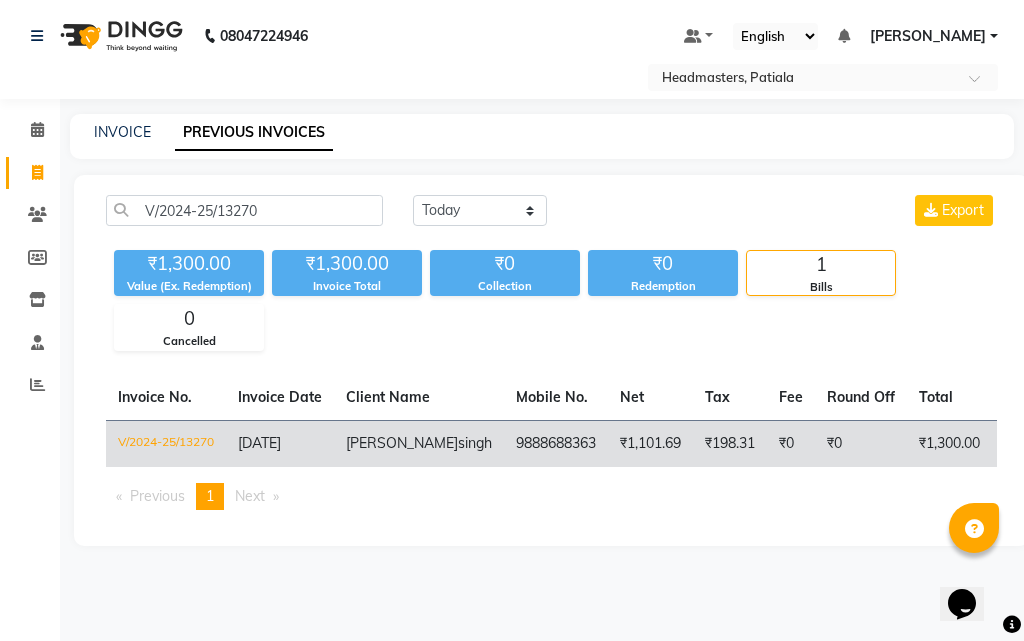 click on "9888688363" 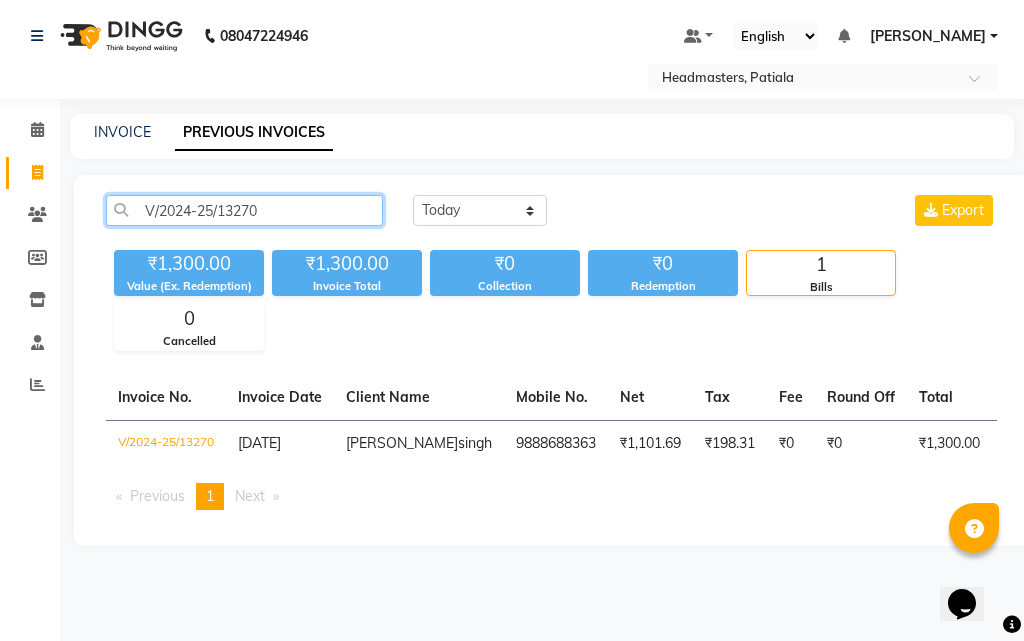 click on "V/2024-25/13270" 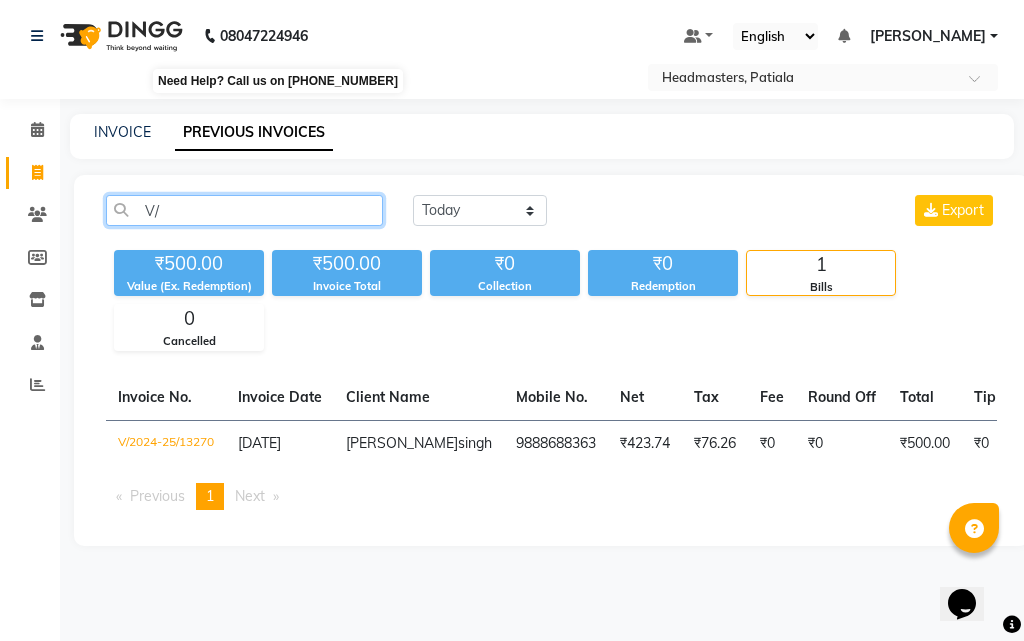 type on "V" 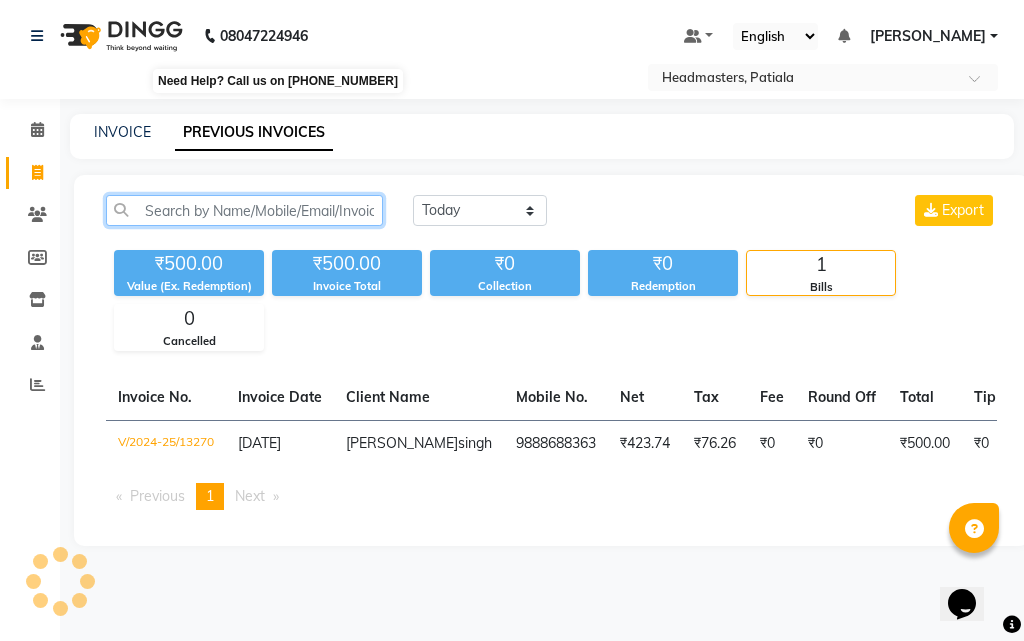 paste on "V/2024-25/13263" 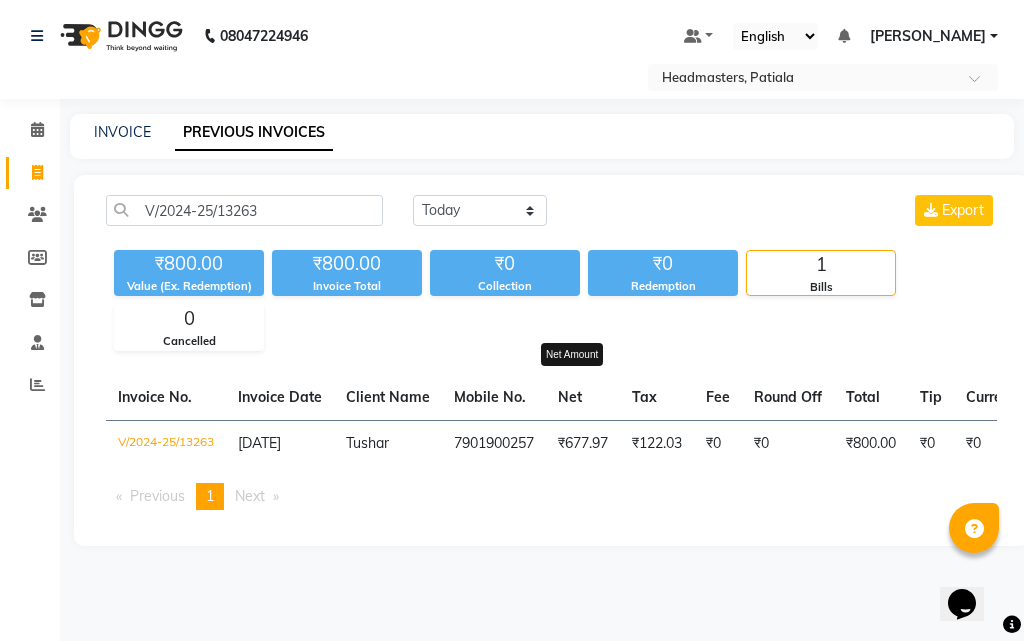 click on "Net   Net Amount" 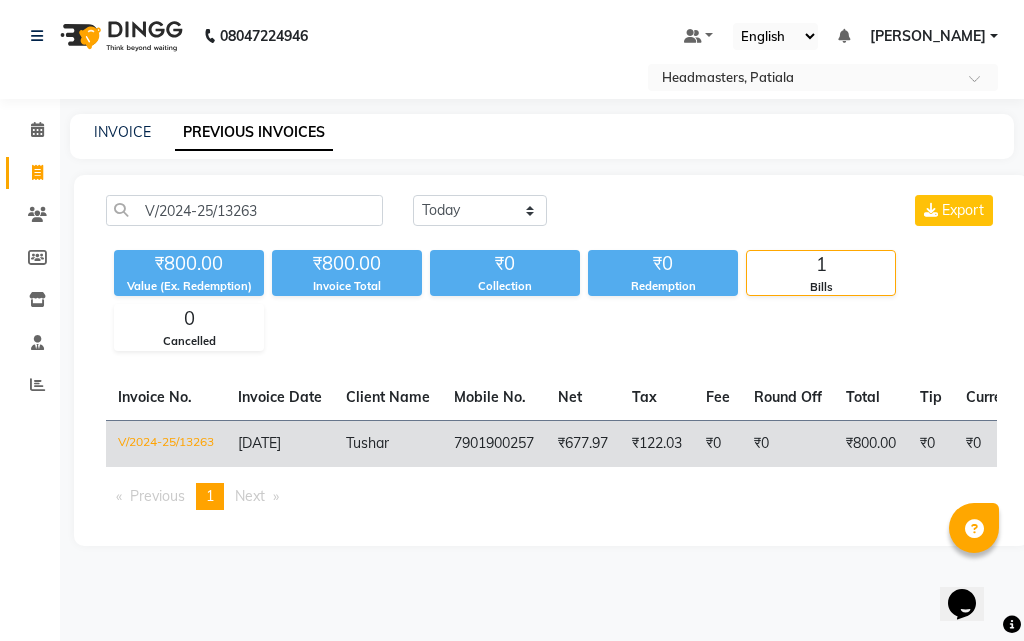 click on "₹677.97" 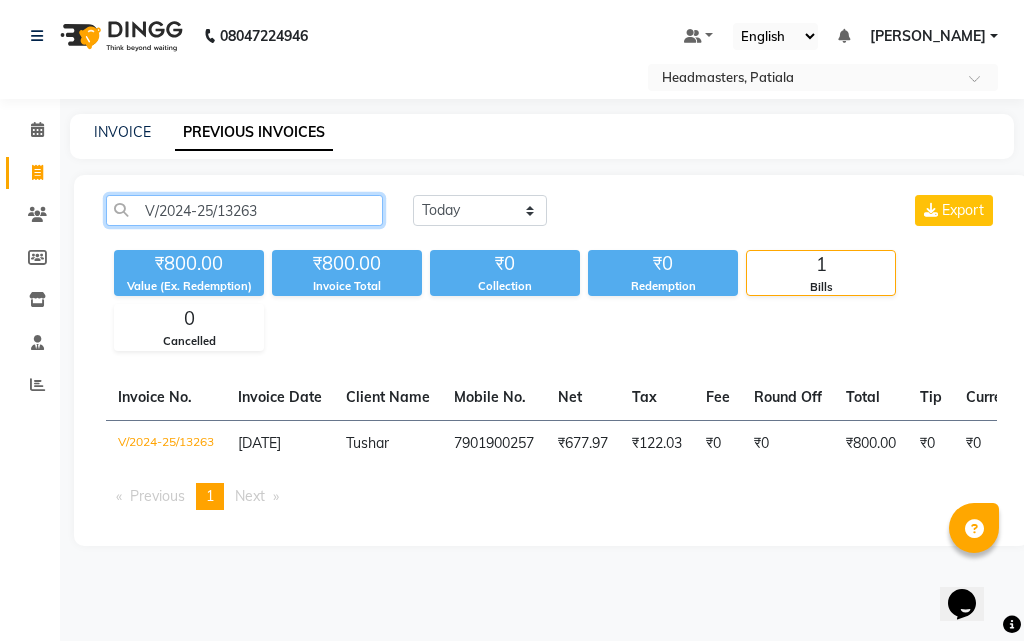 click on "V/2024-25/13263" 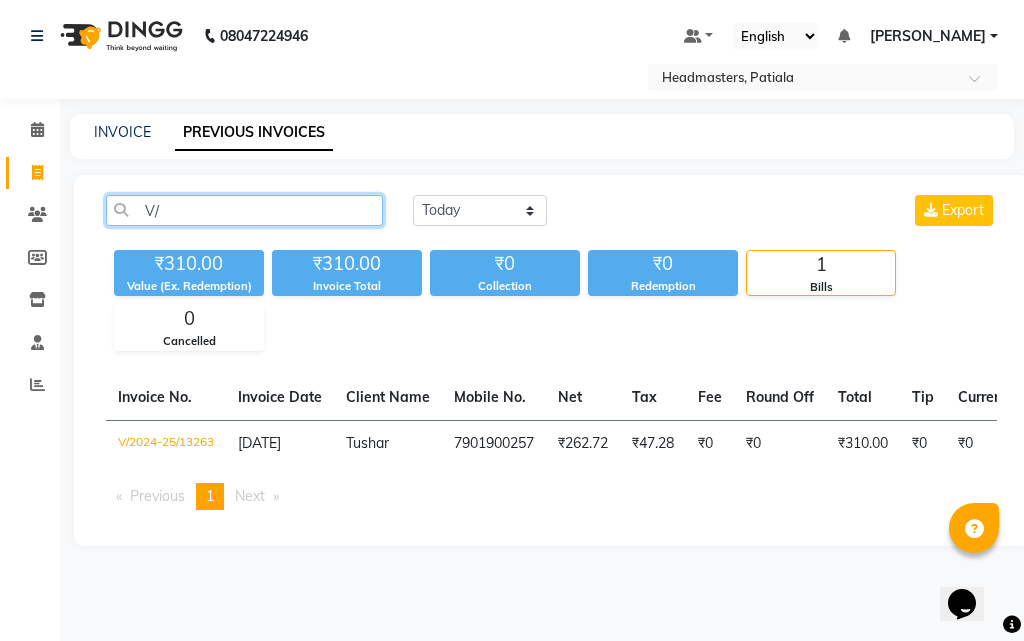 type on "V" 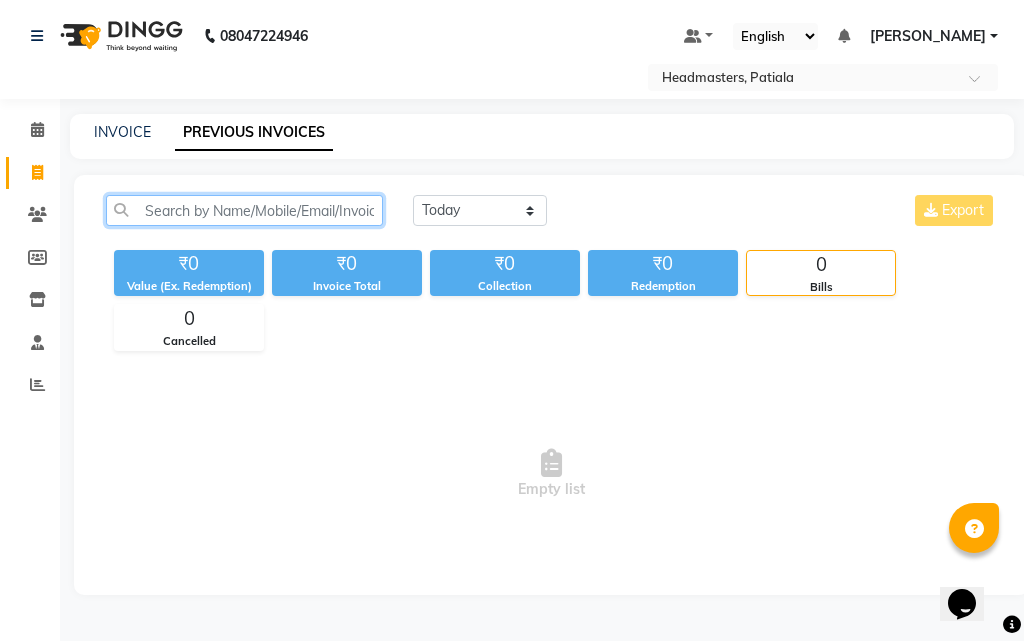 paste on "V/2024-25/13259" 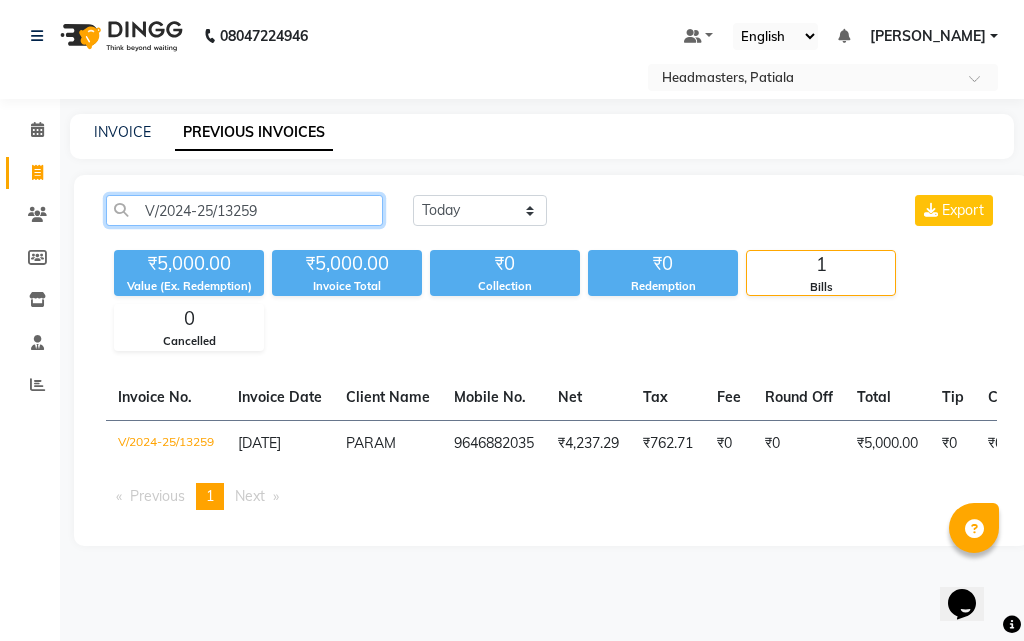 click on "V/2024-25/13259" 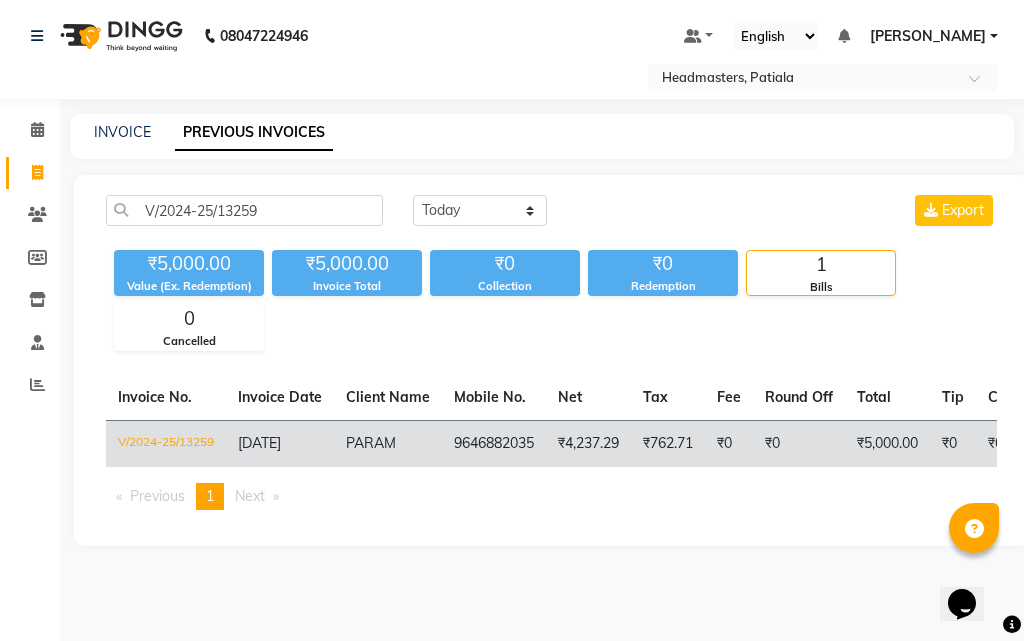 click on "9646882035" 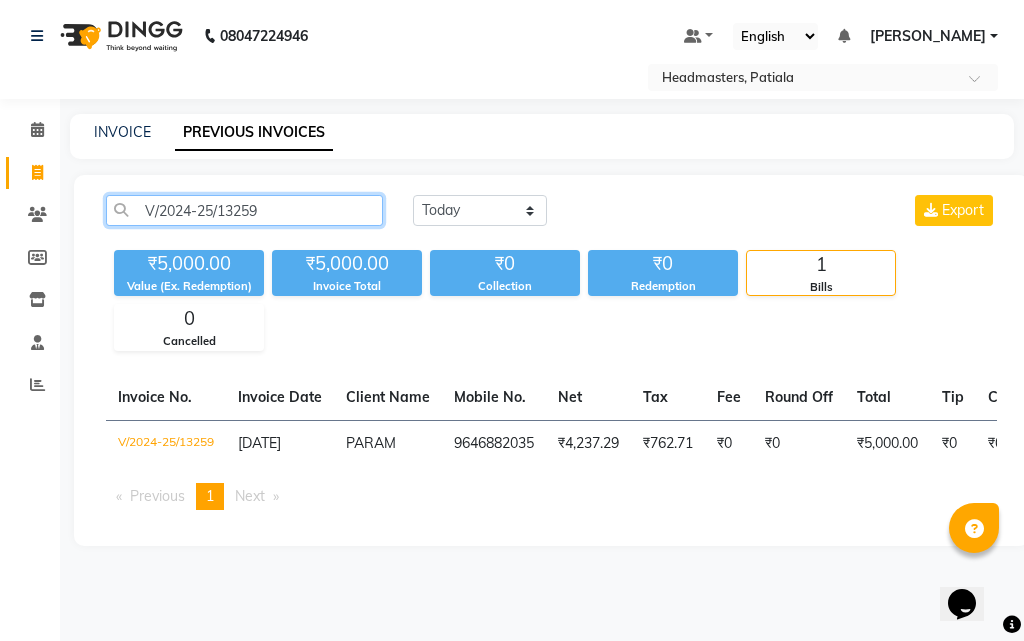 click on "V/2024-25/13259" 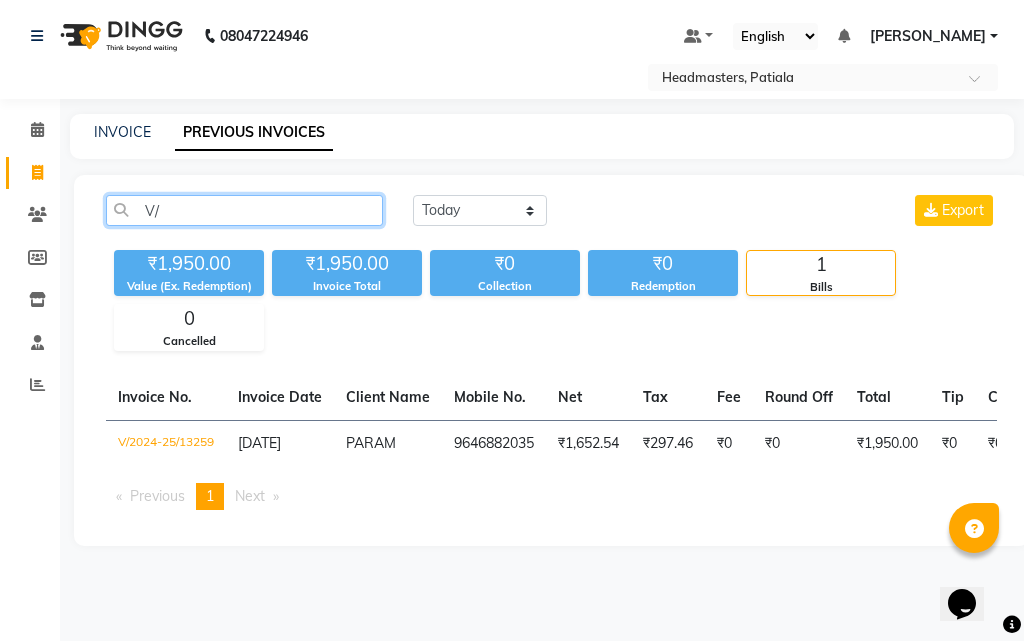 type on "V" 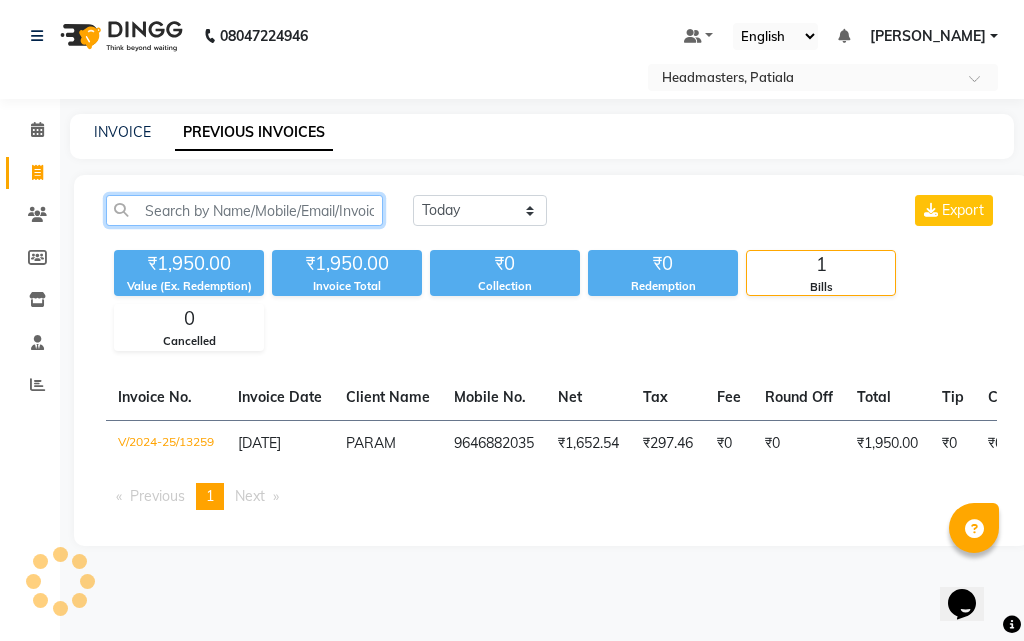 paste on "V/2024-25/13257" 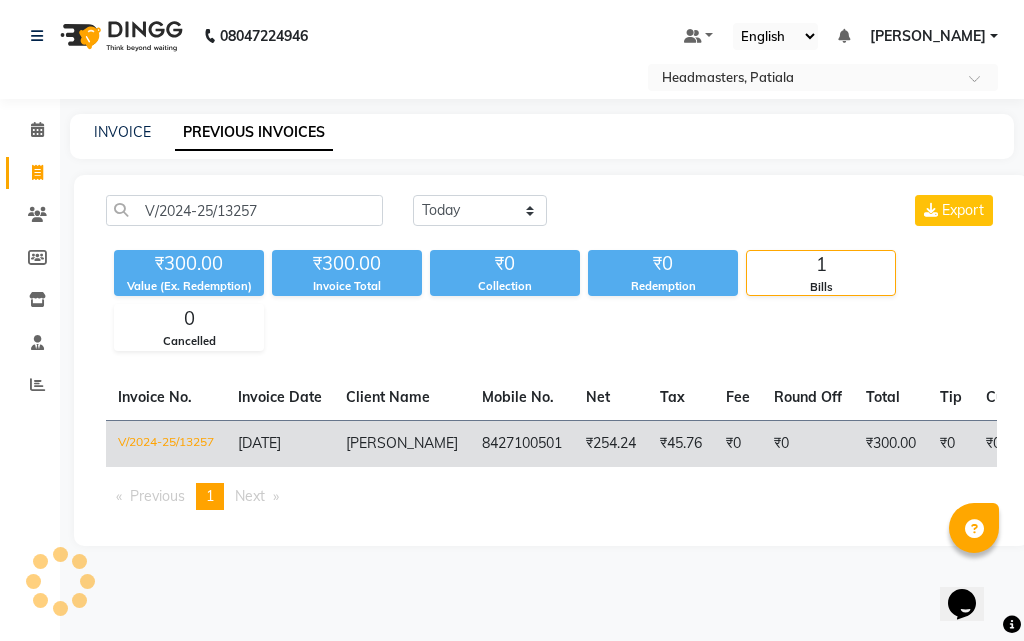 click on "₹45.76" 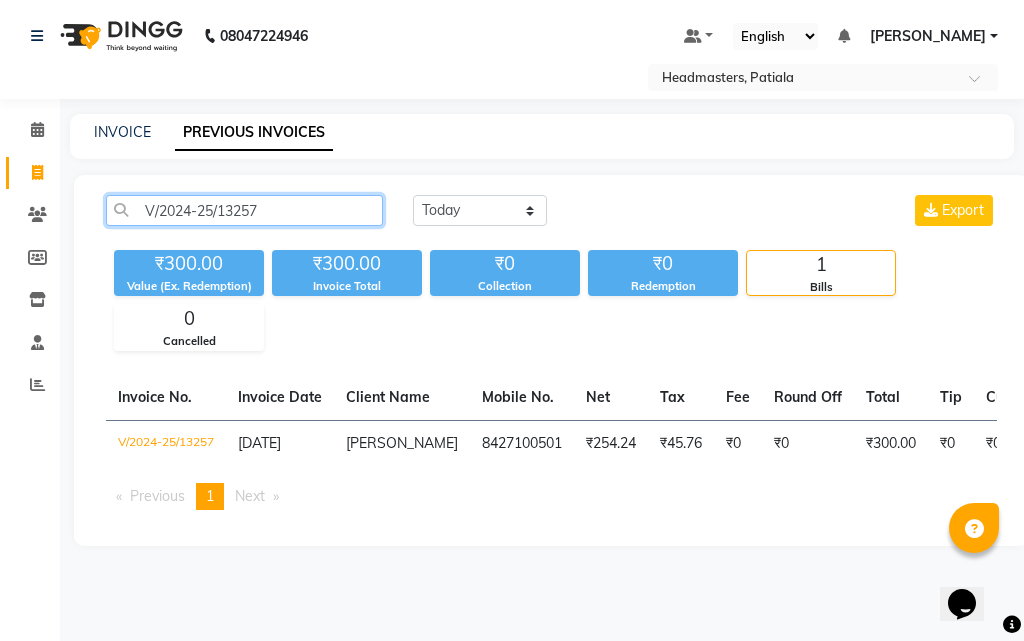 click on "V/2024-25/13257" 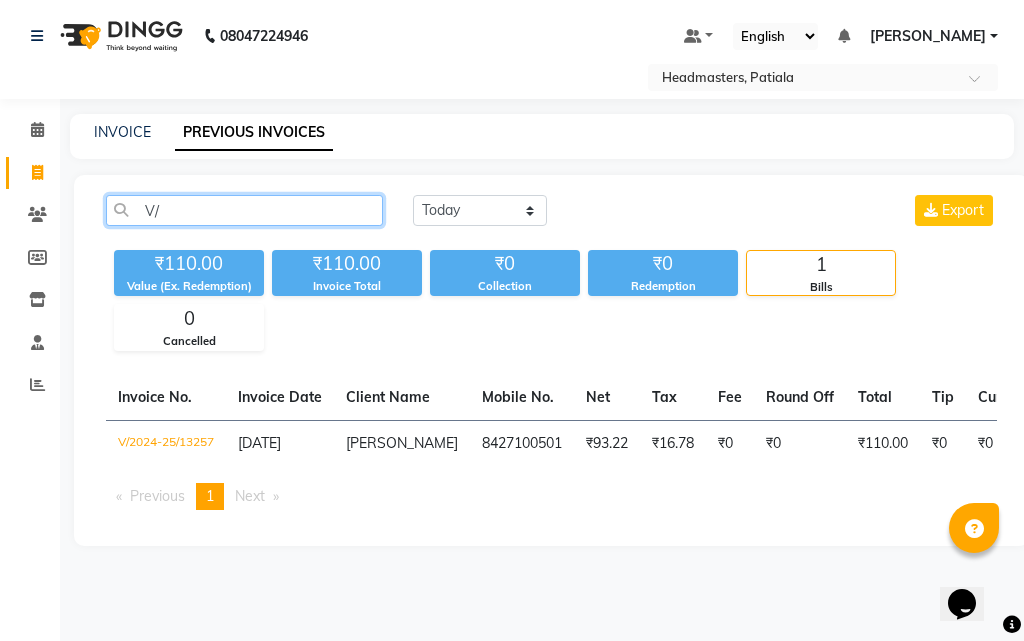 type on "V" 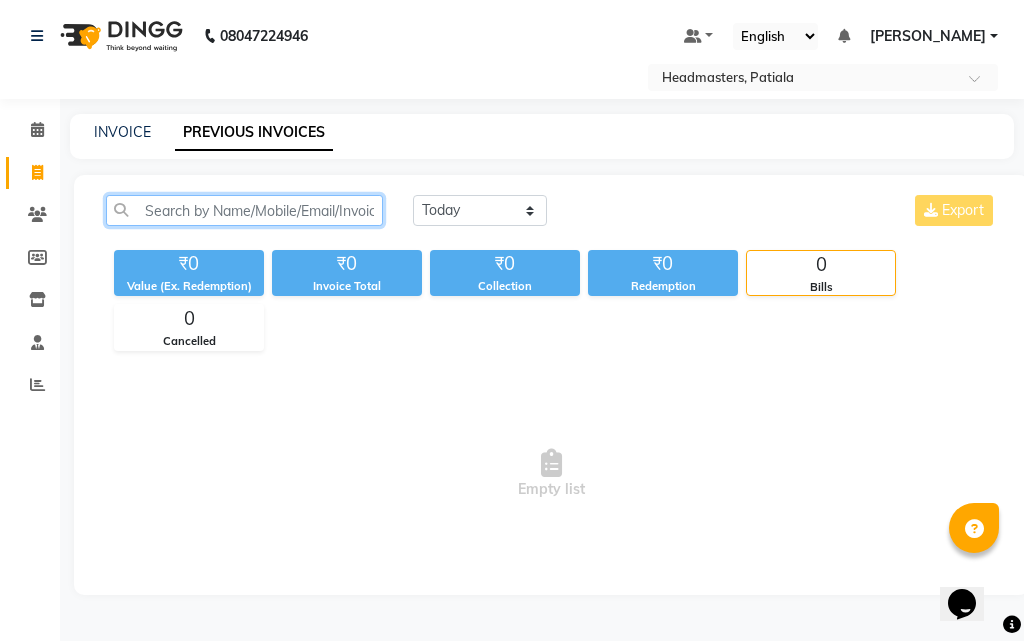 paste on "V/2024-25/13255" 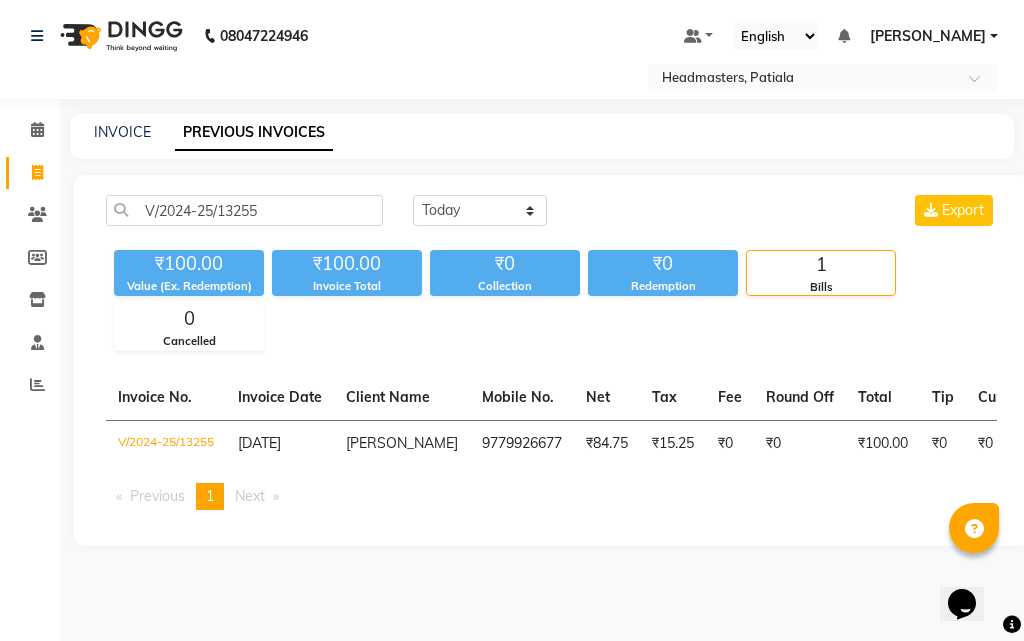 click on "9779926677" 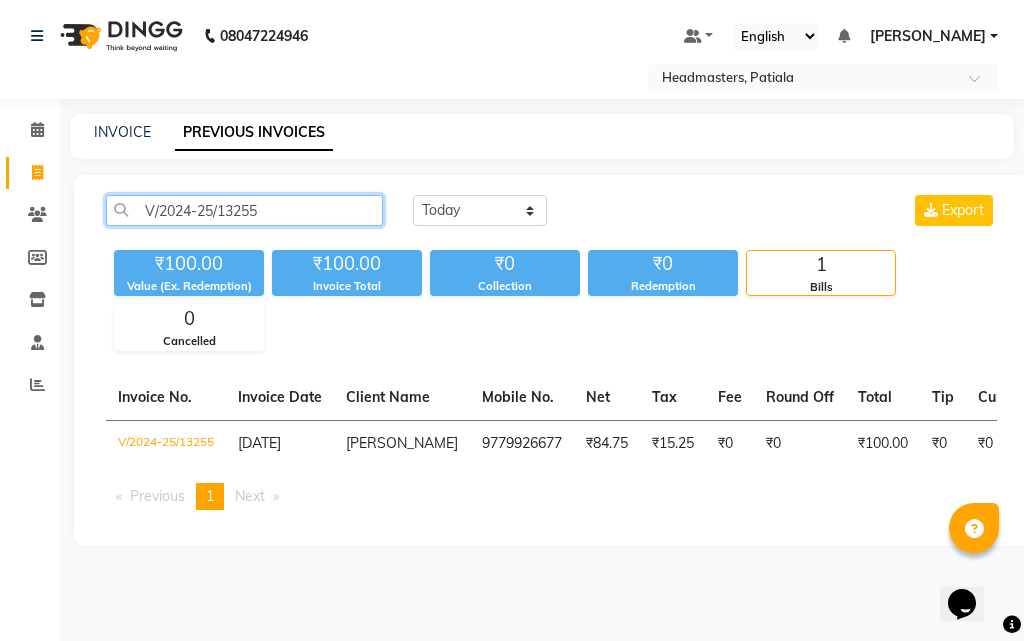 click on "V/2024-25/13255" 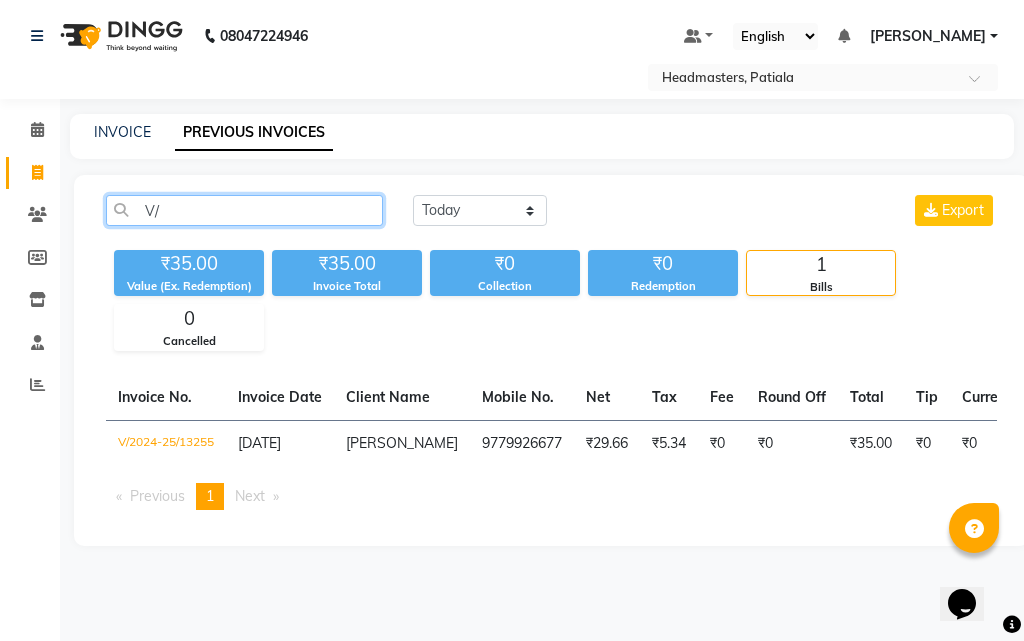 type on "V" 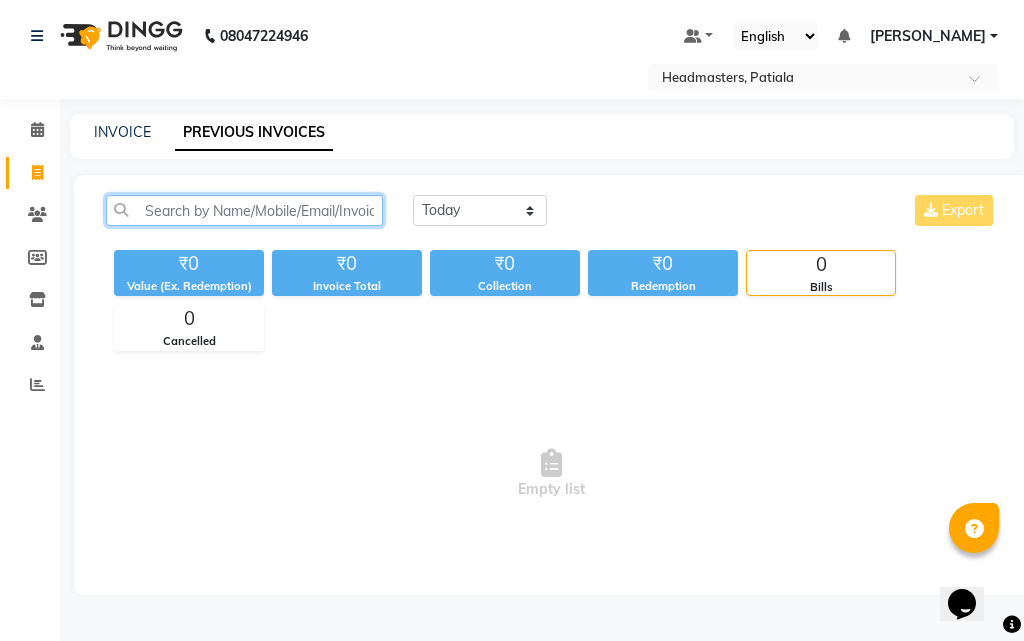 paste on "V/2024-25/13254" 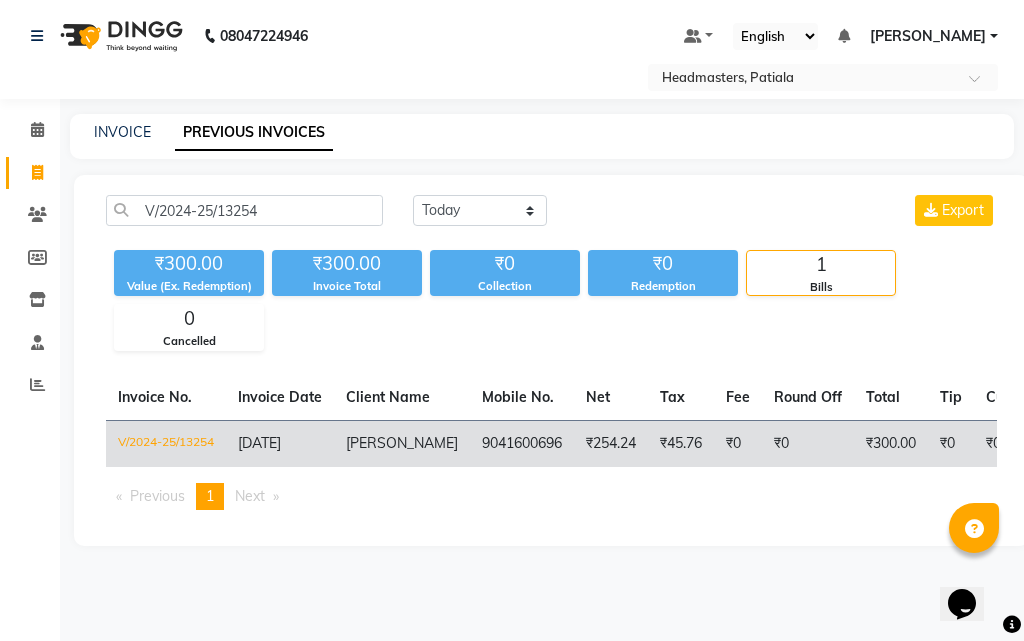 click on "₹0" 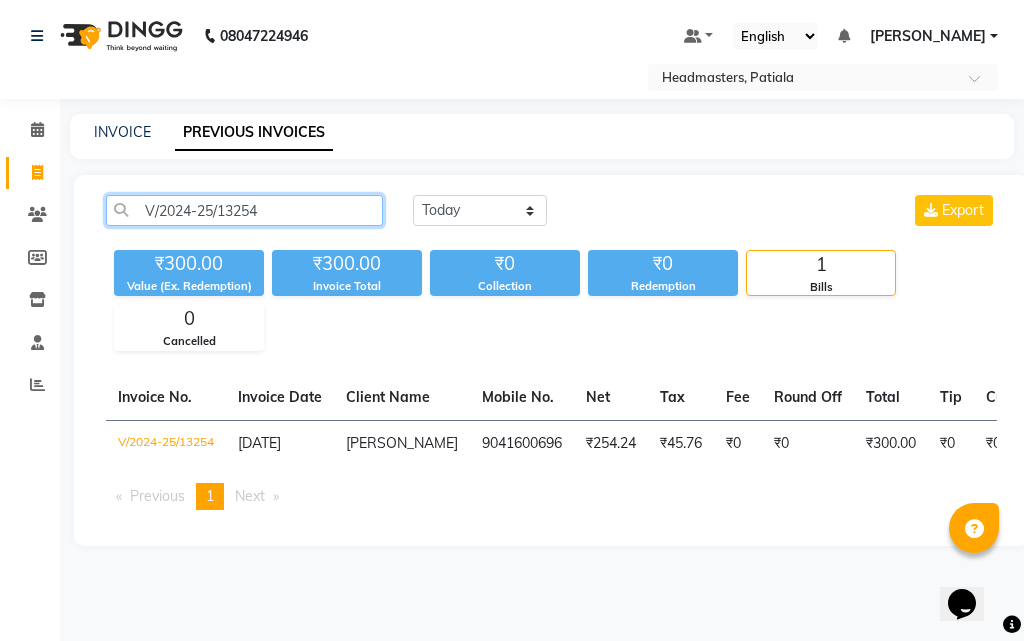 click on "V/2024-25/13254" 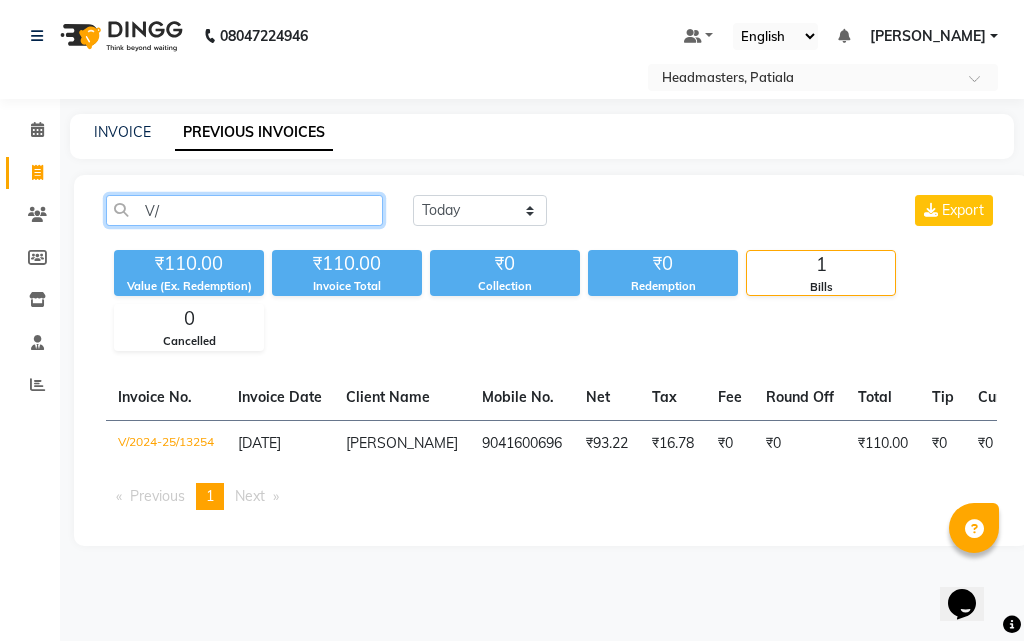 type on "V" 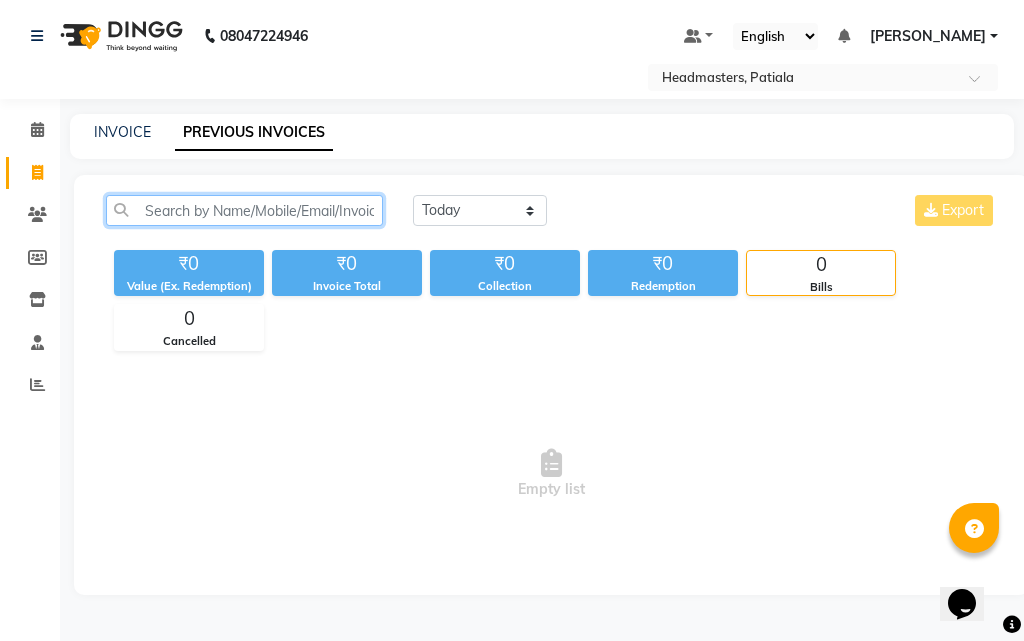 paste on "V/2024-25/13252" 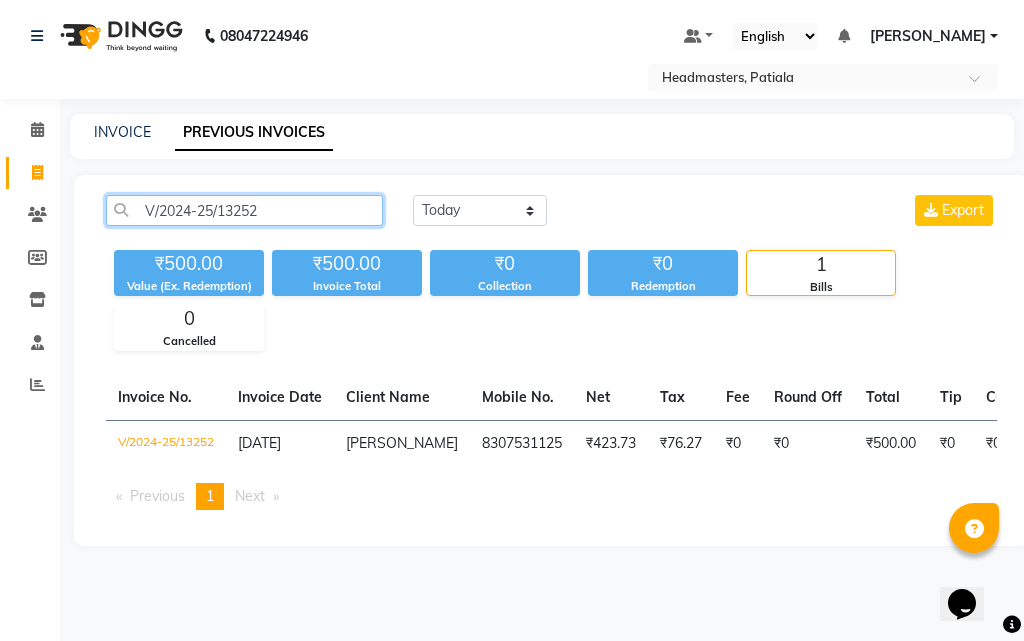 click on "V/2024-25/13252" 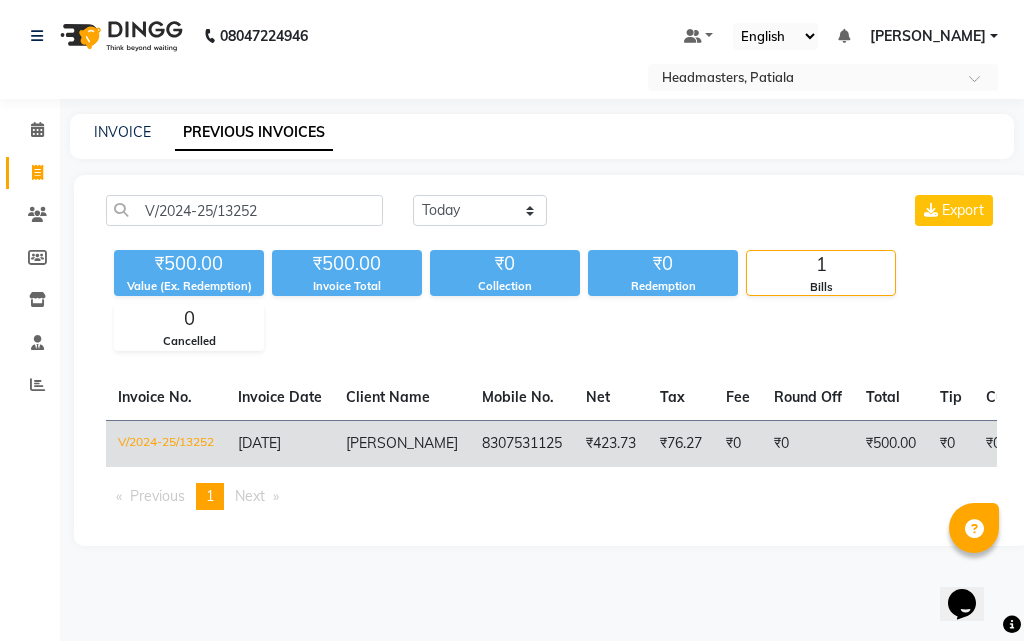 click on "₹423.73" 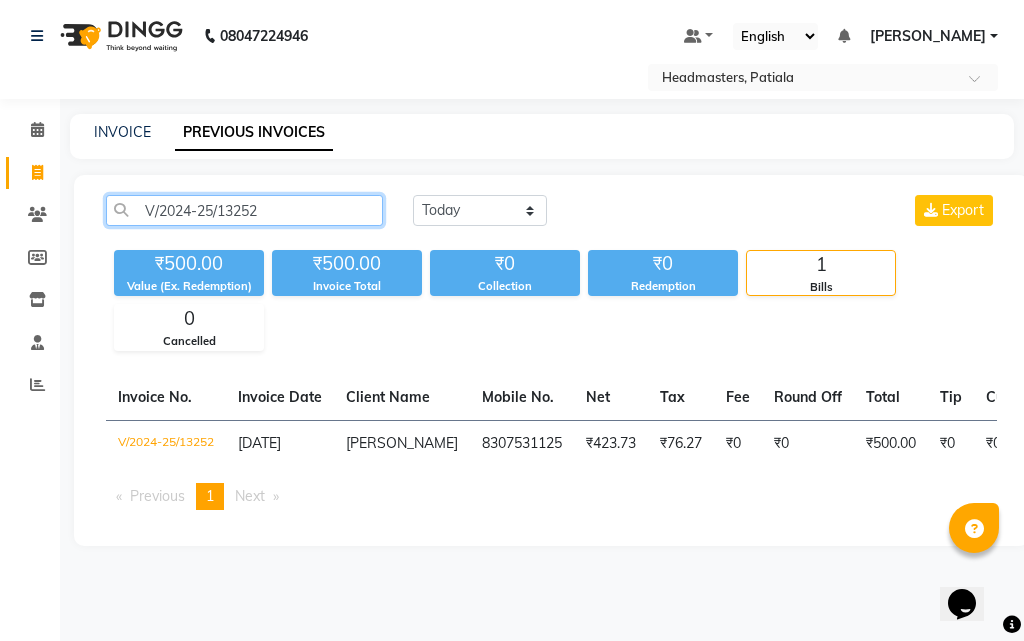 click on "V/2024-25/13252" 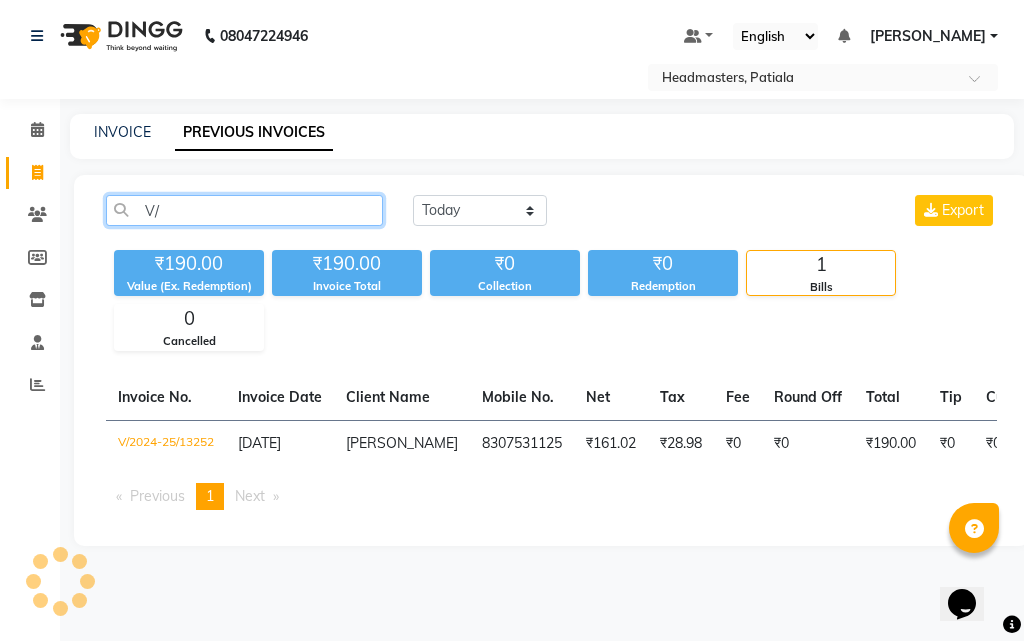 type on "V" 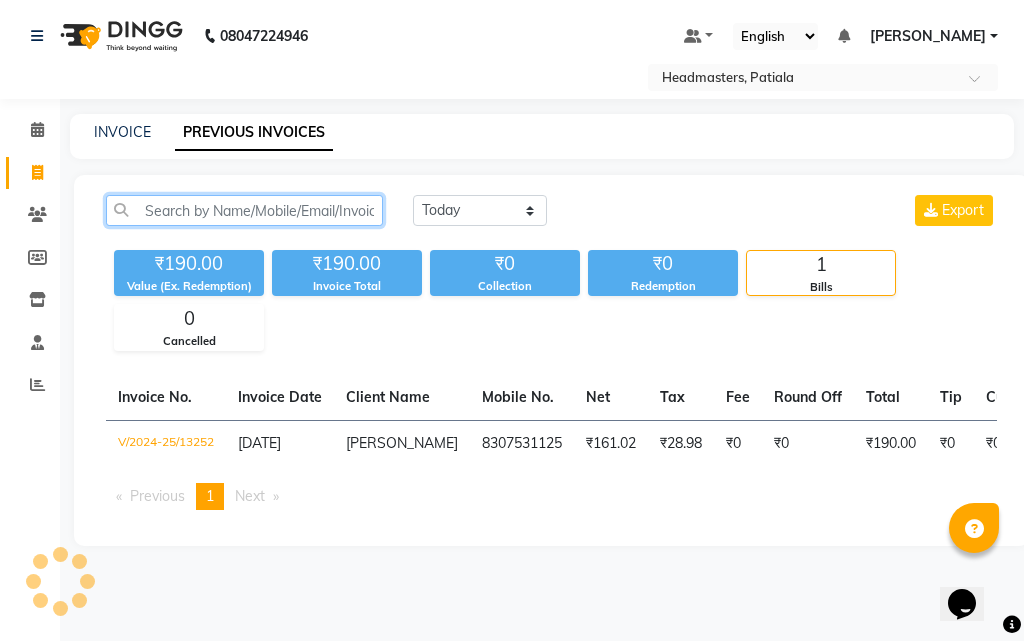 paste on "V/2024-25/13249" 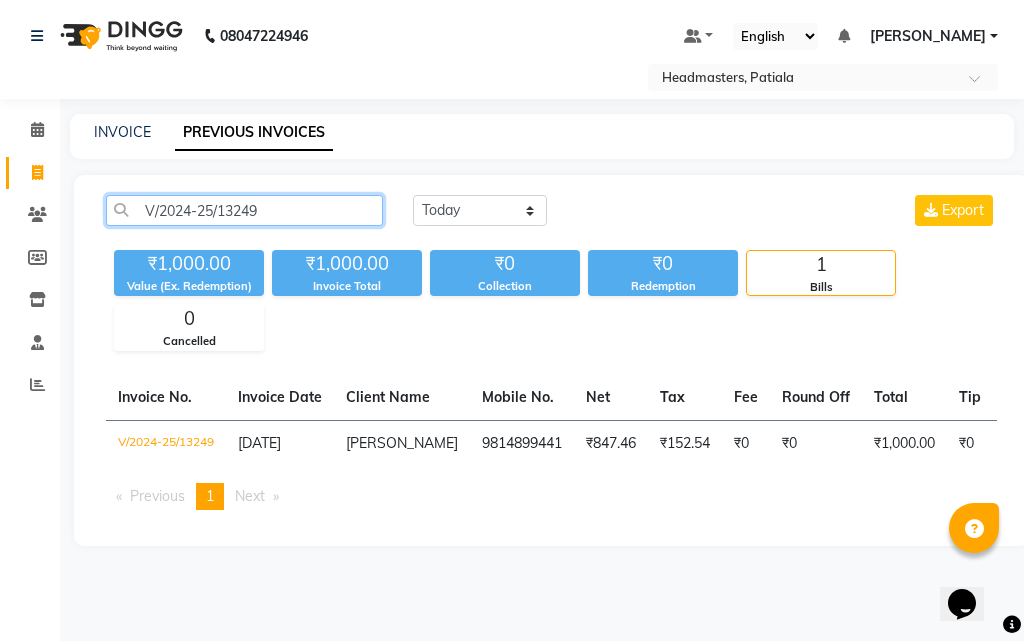 click on "V/2024-25/13249" 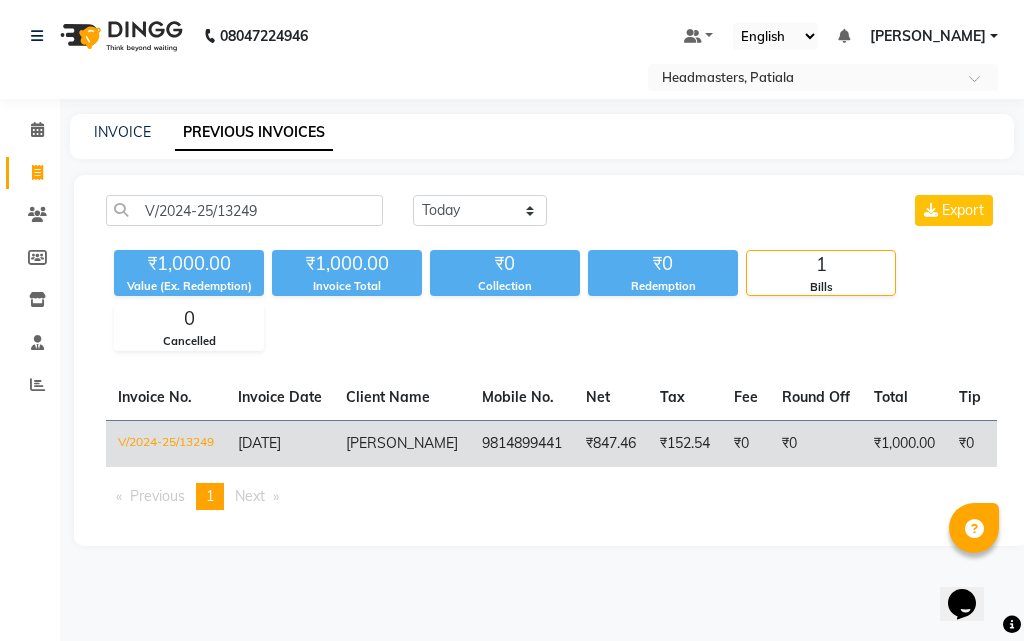 click on "9814899441" 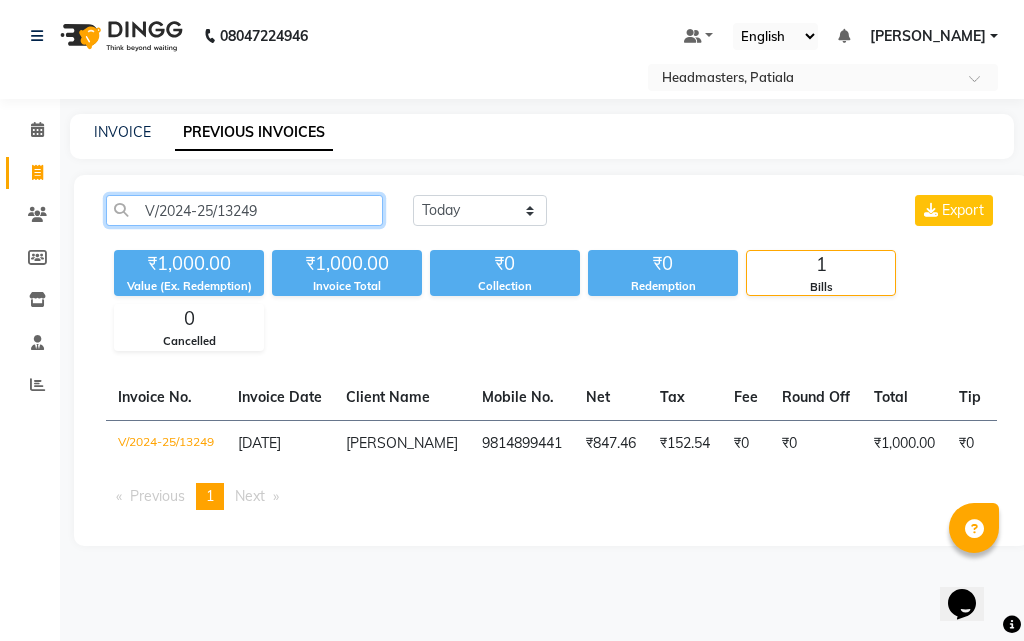 click on "V/2024-25/13249" 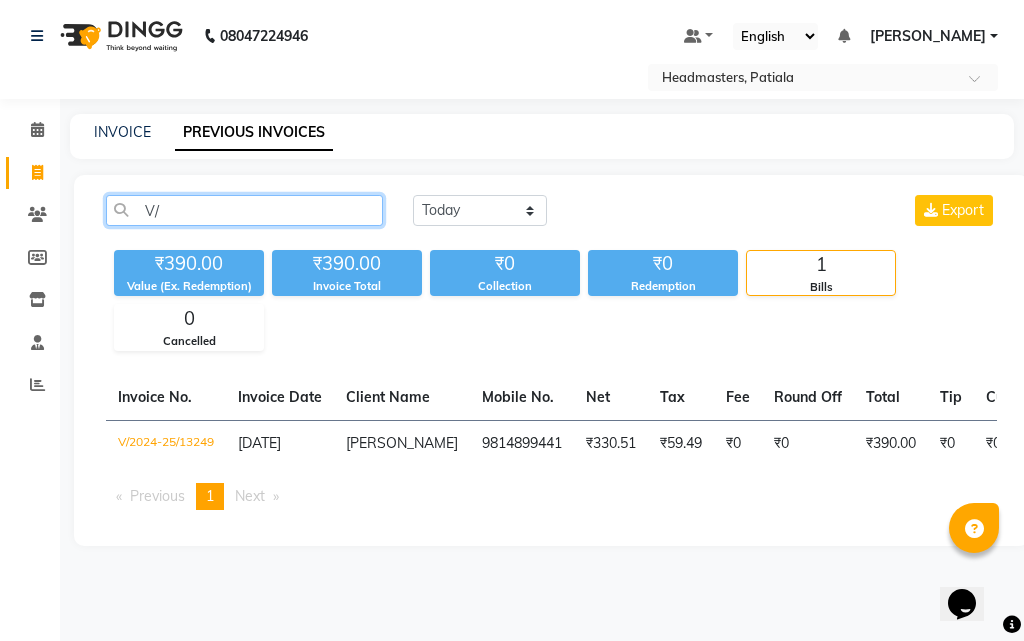 type on "V" 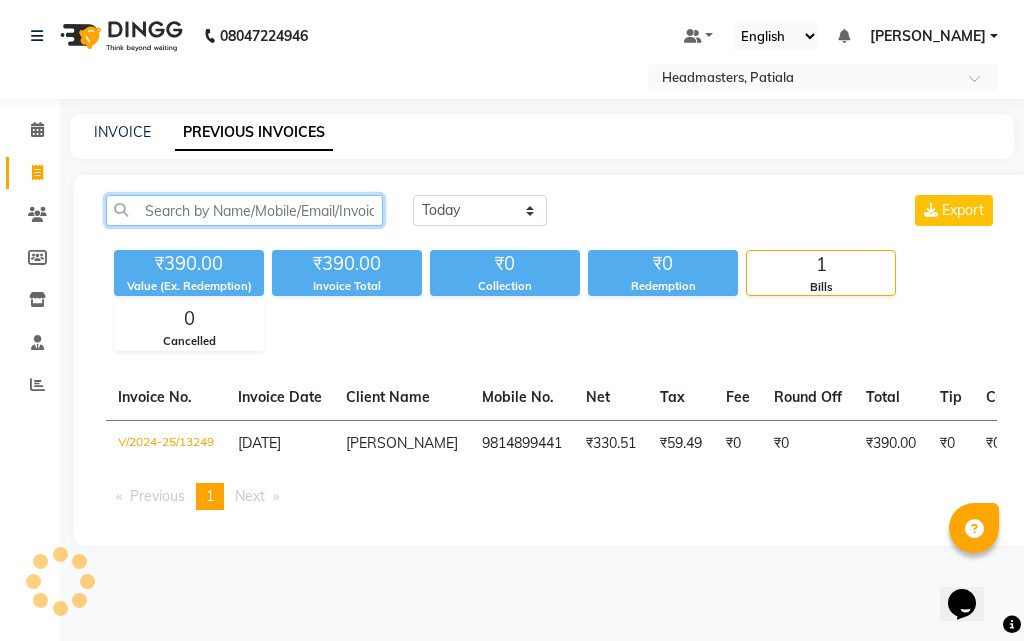 paste on "V/2024-25/13247" 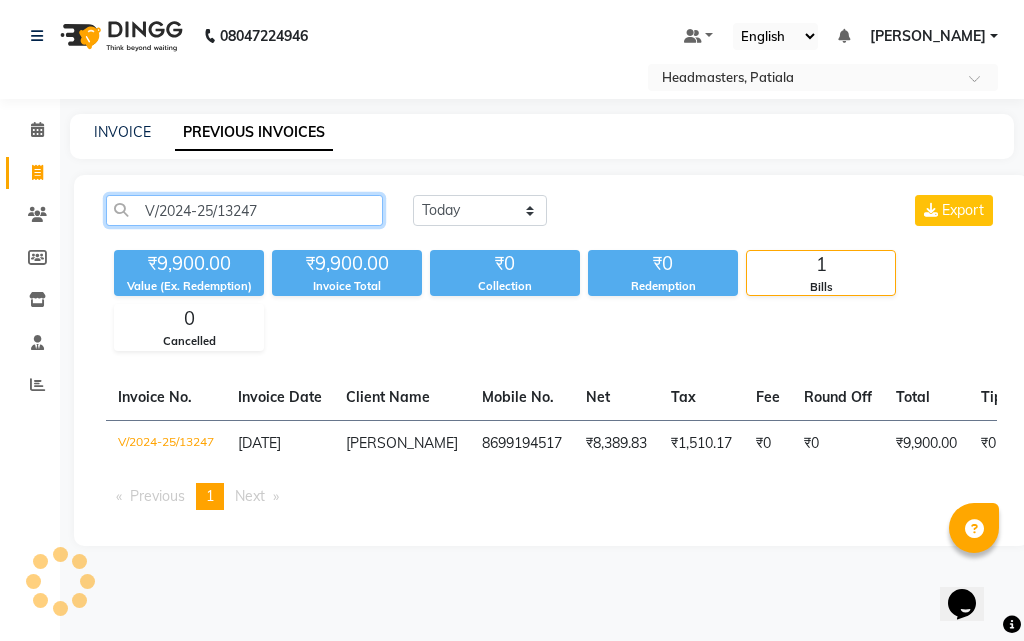 click on "V/2024-25/13247" 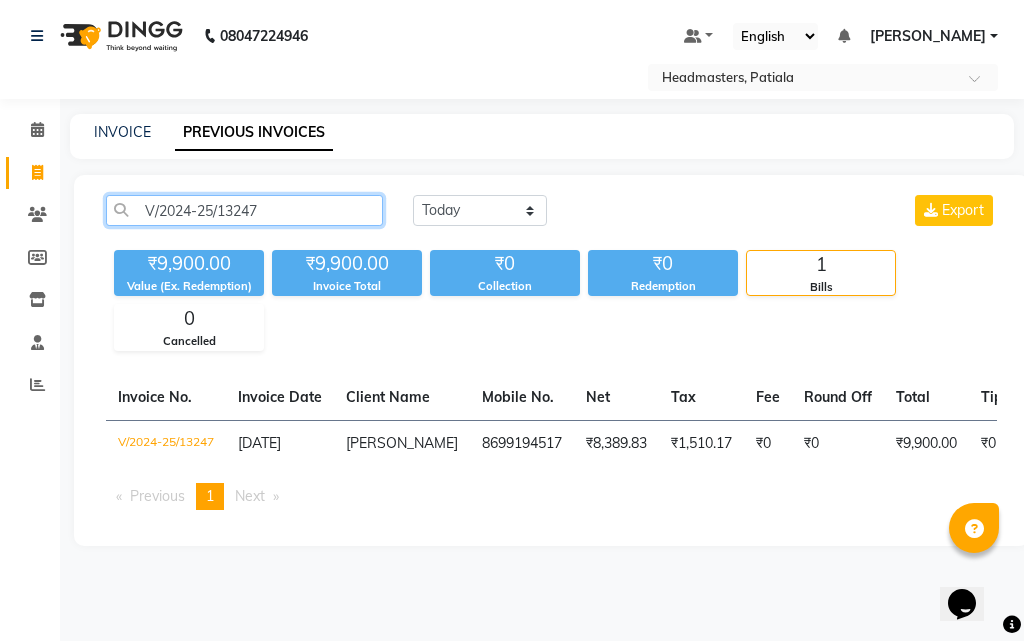 click on "V/2024-25/13247" 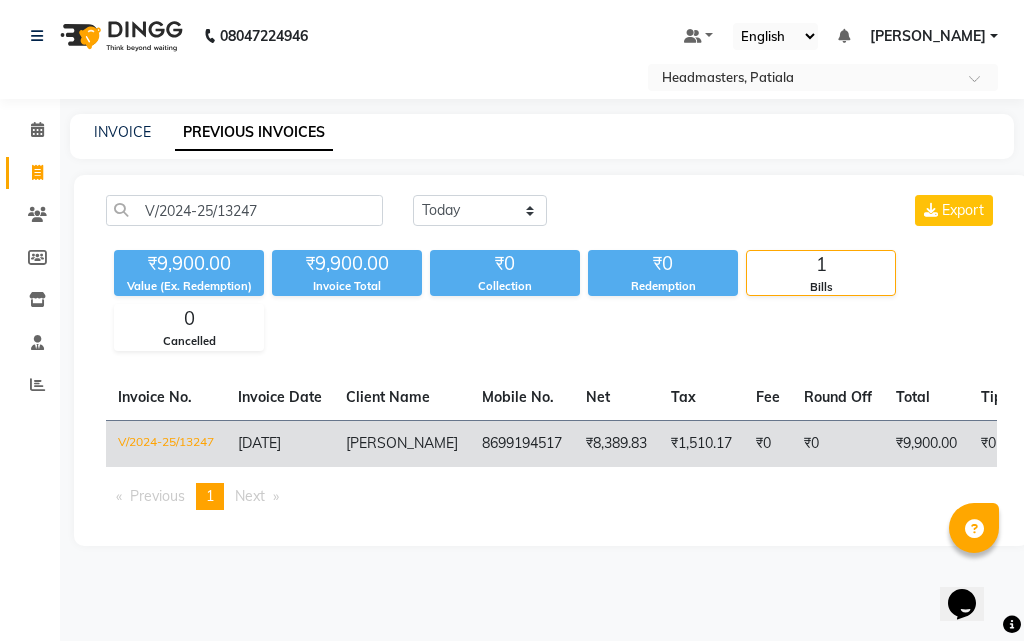 click on "8699194517" 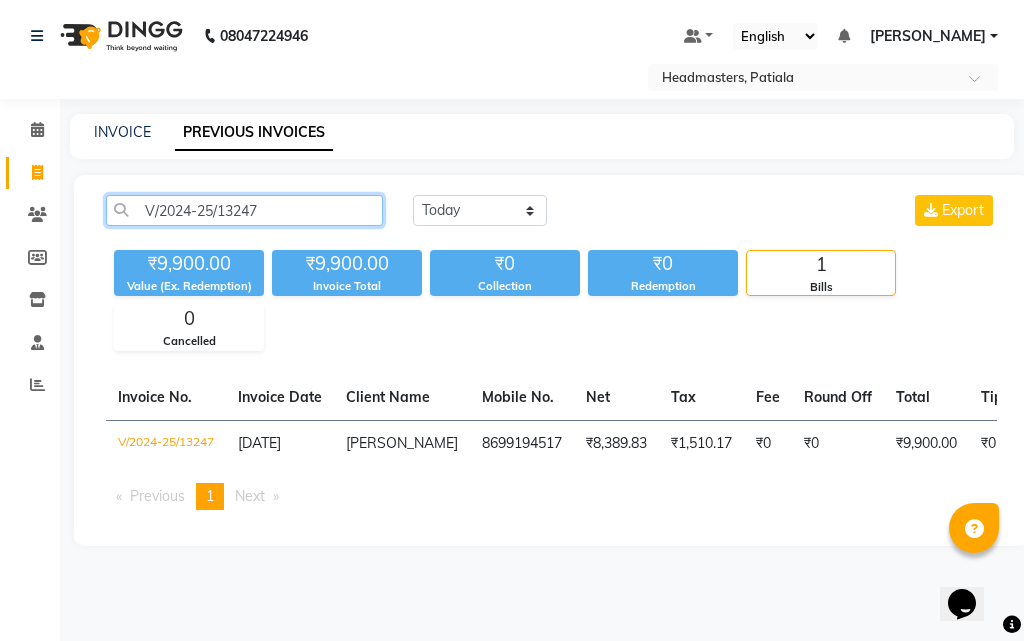 click on "V/2024-25/13247" 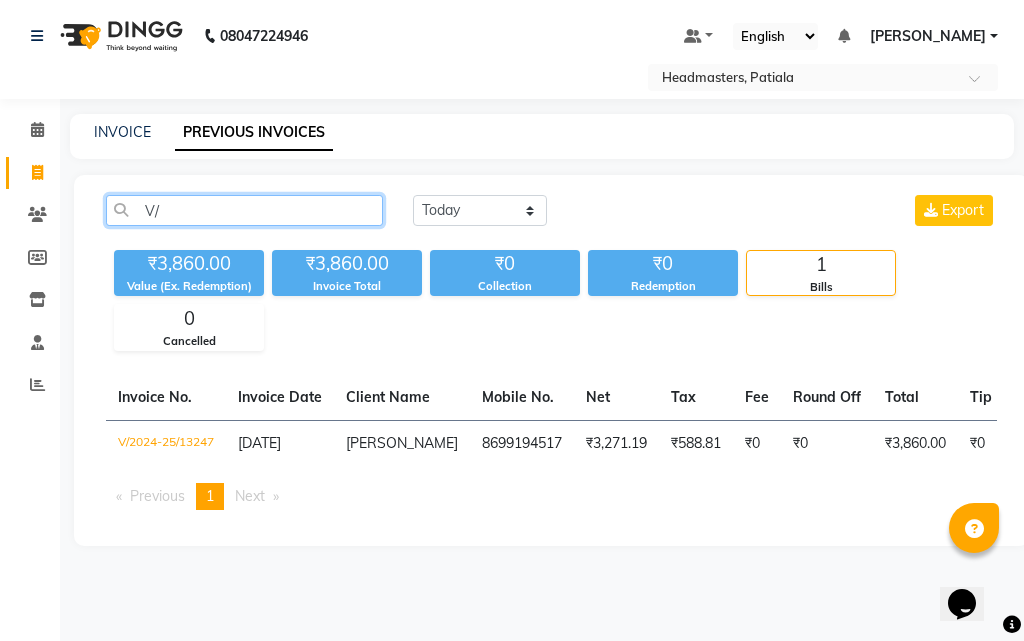 type on "V" 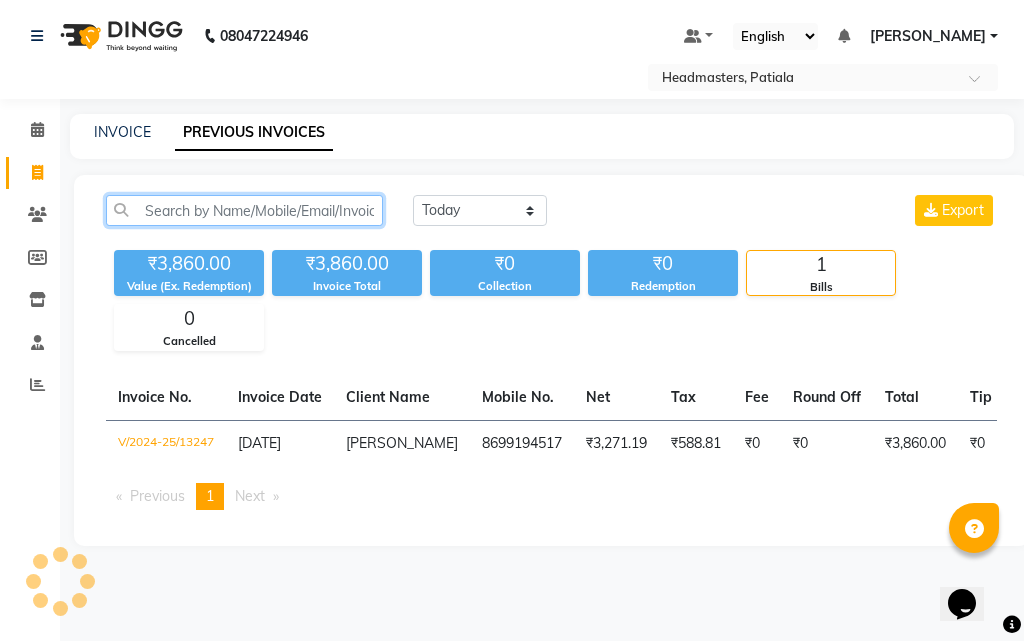 paste on "V/2024-25/13246" 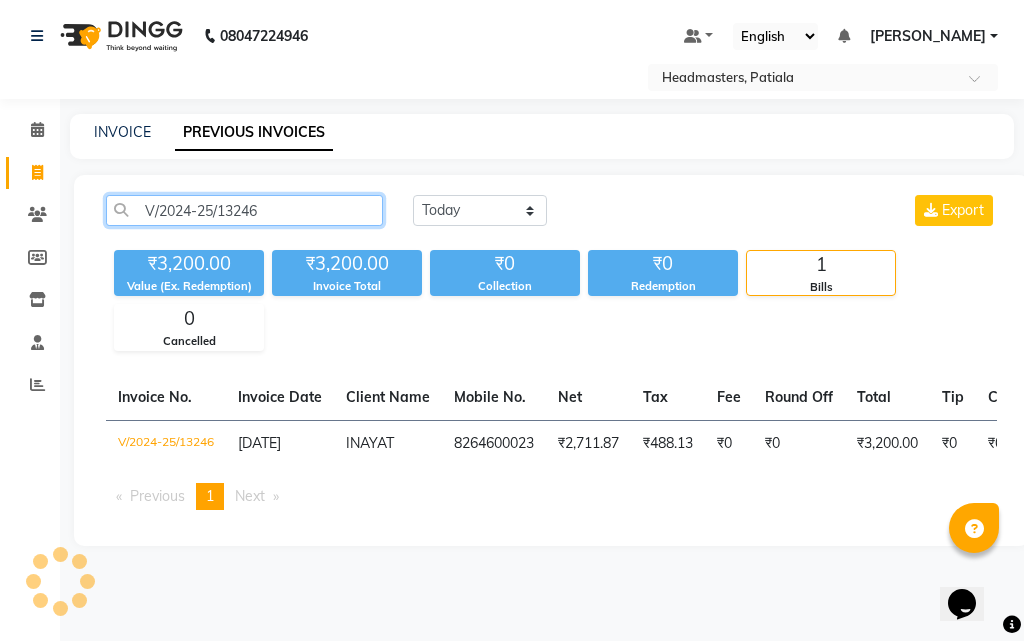 click on "V/2024-25/13246" 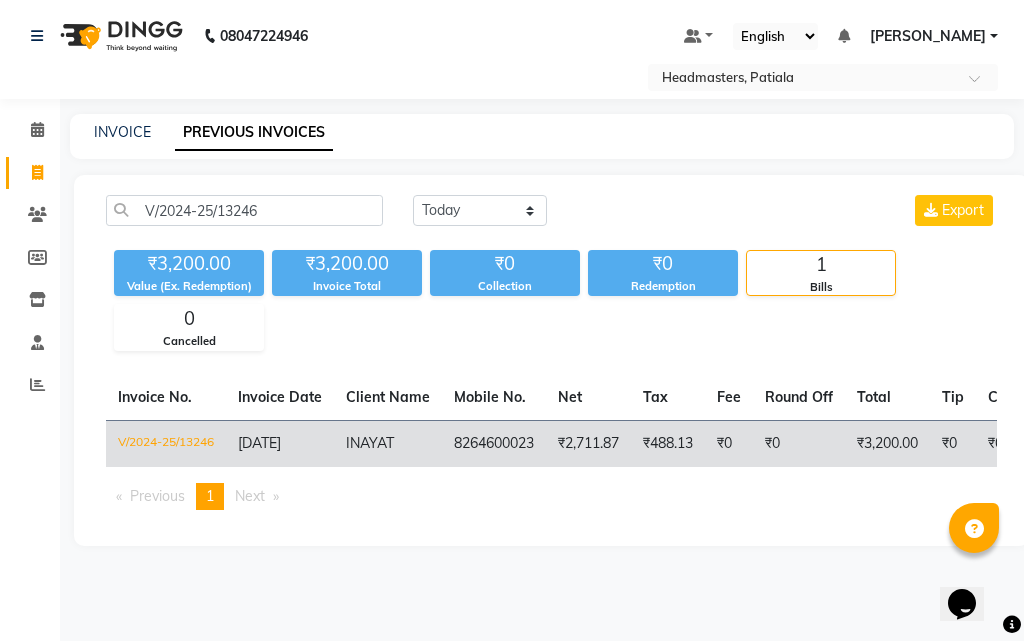 click on "INAYAT" 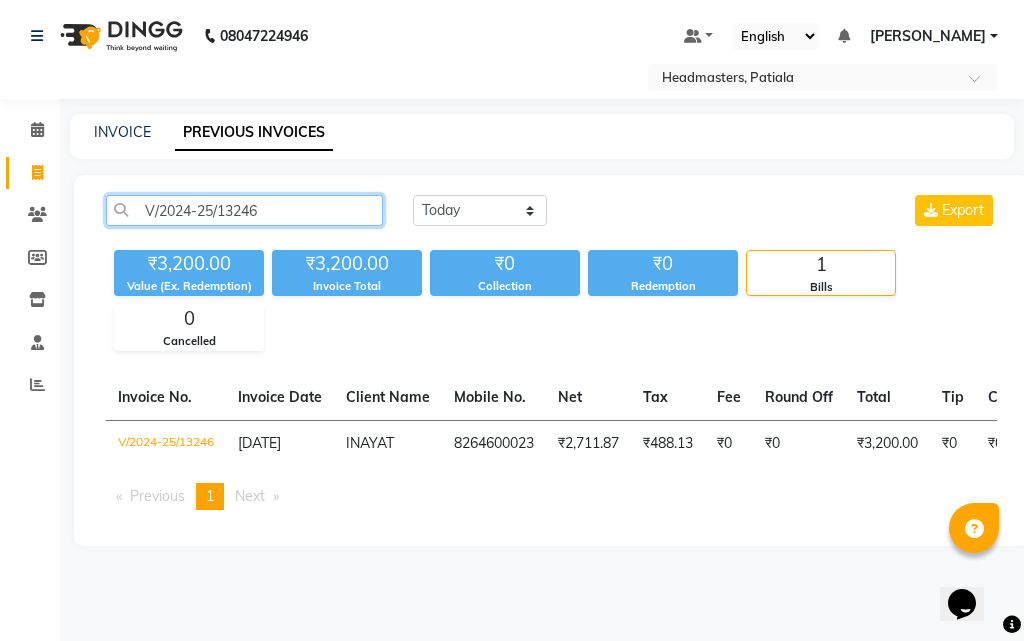 click on "V/2024-25/13246" 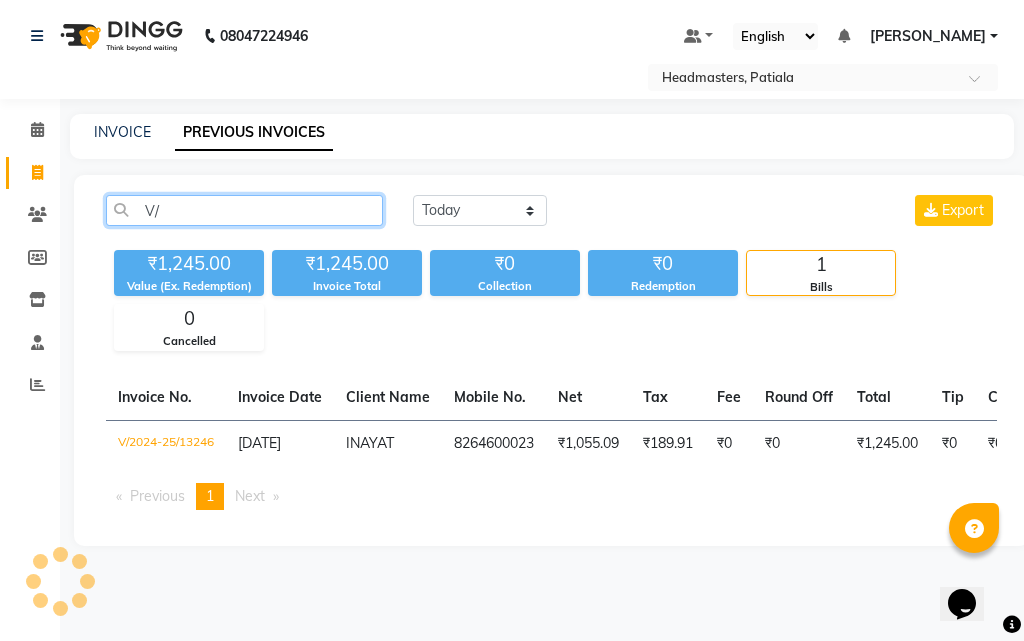 type on "V" 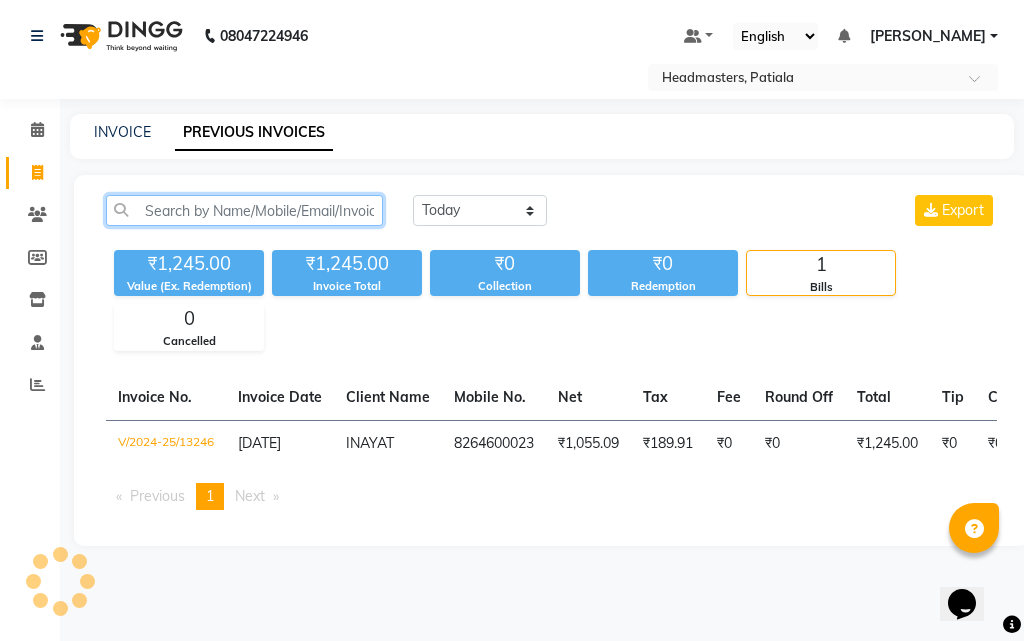 paste on "V/2024-25/13245" 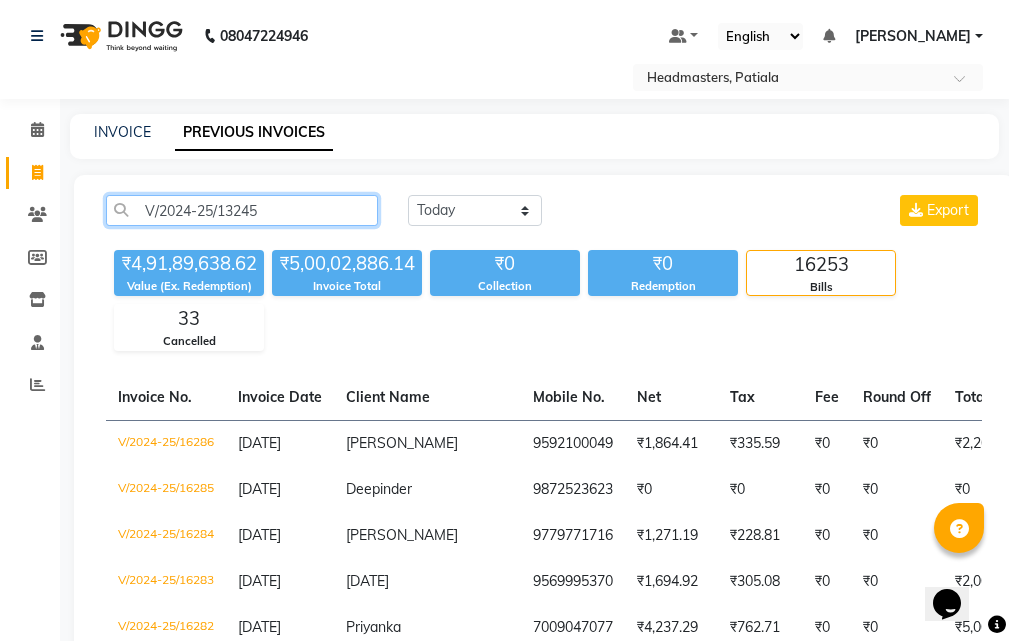 click on "V/2024-25/13245" 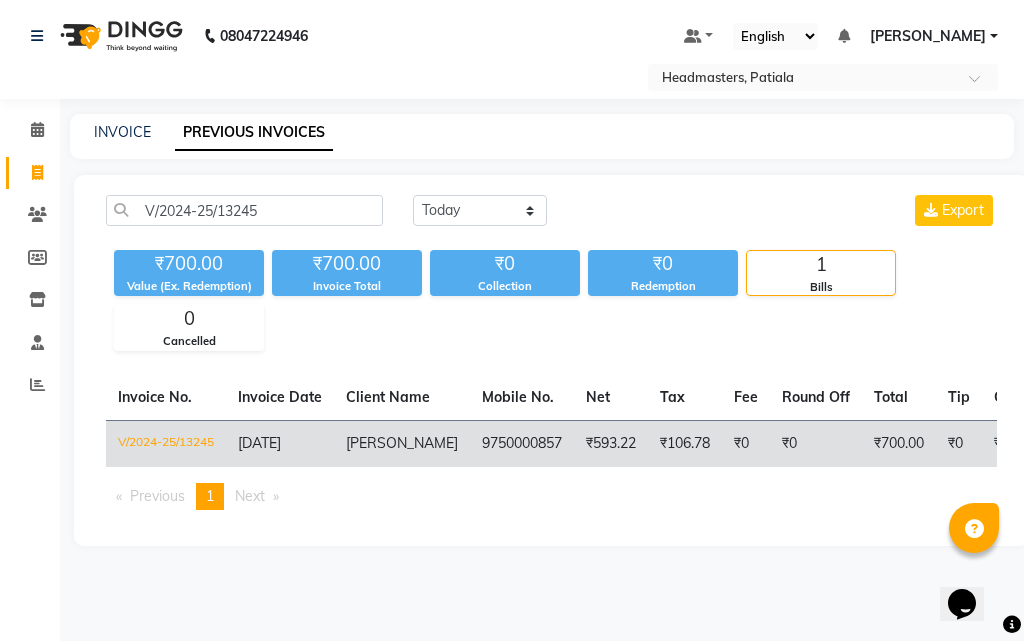 click on "9750000857" 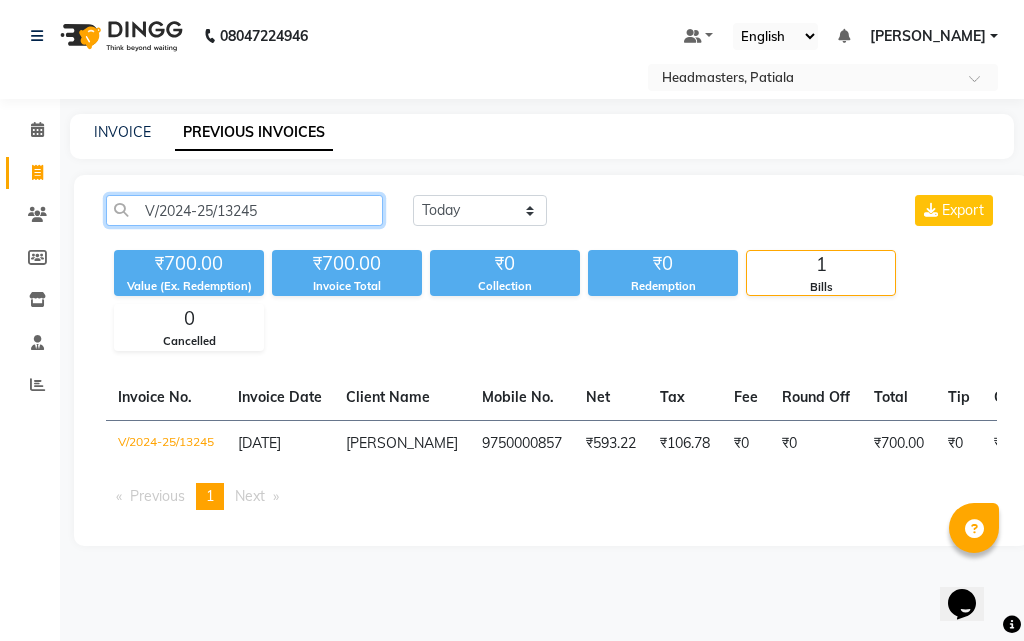 click on "V/2024-25/13245" 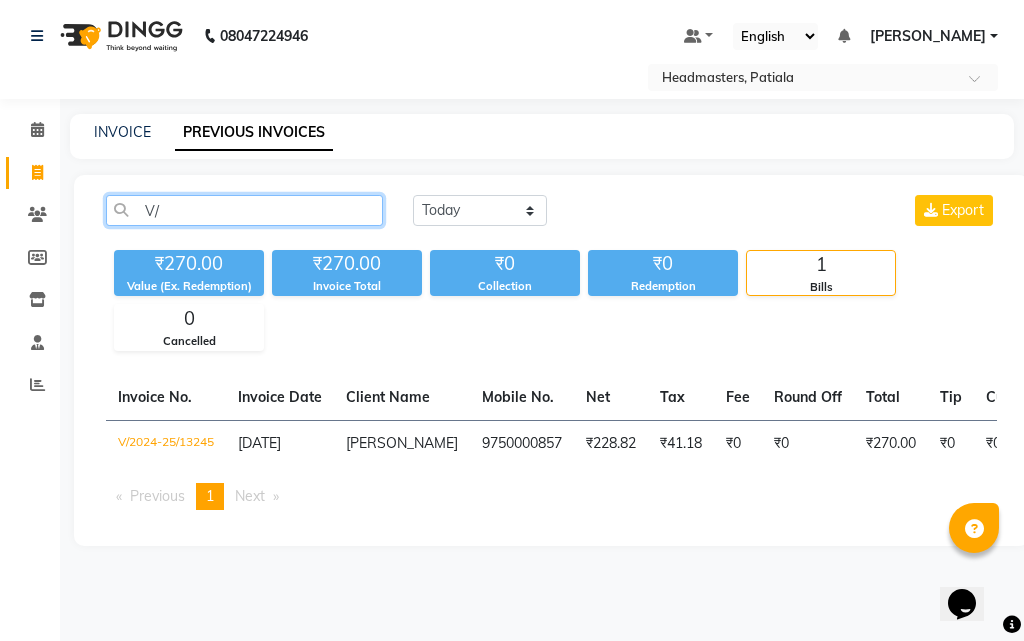 type on "V" 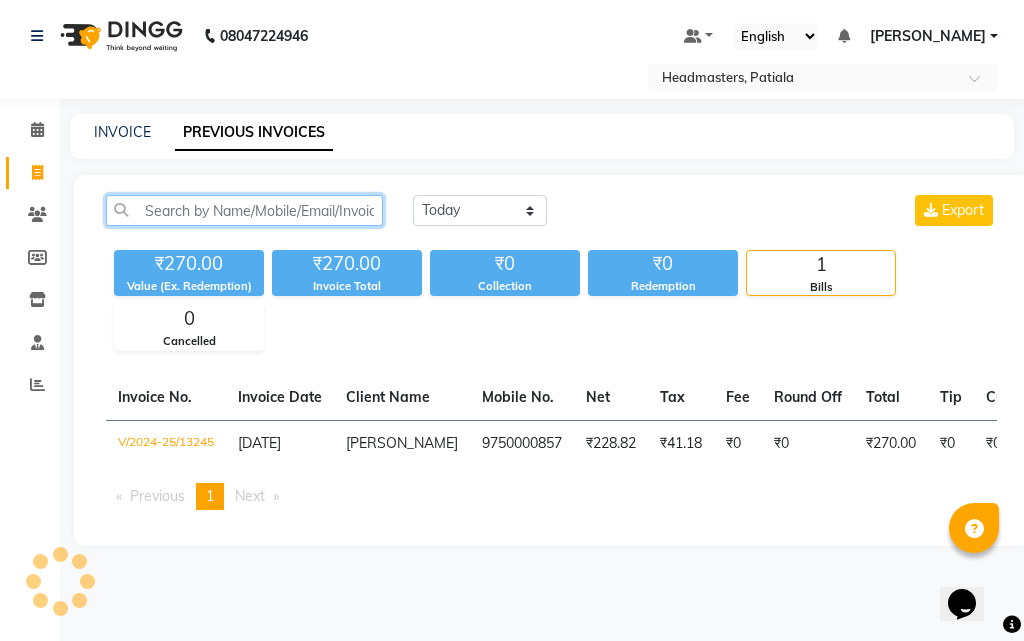 paste on "V/2024-25/13244" 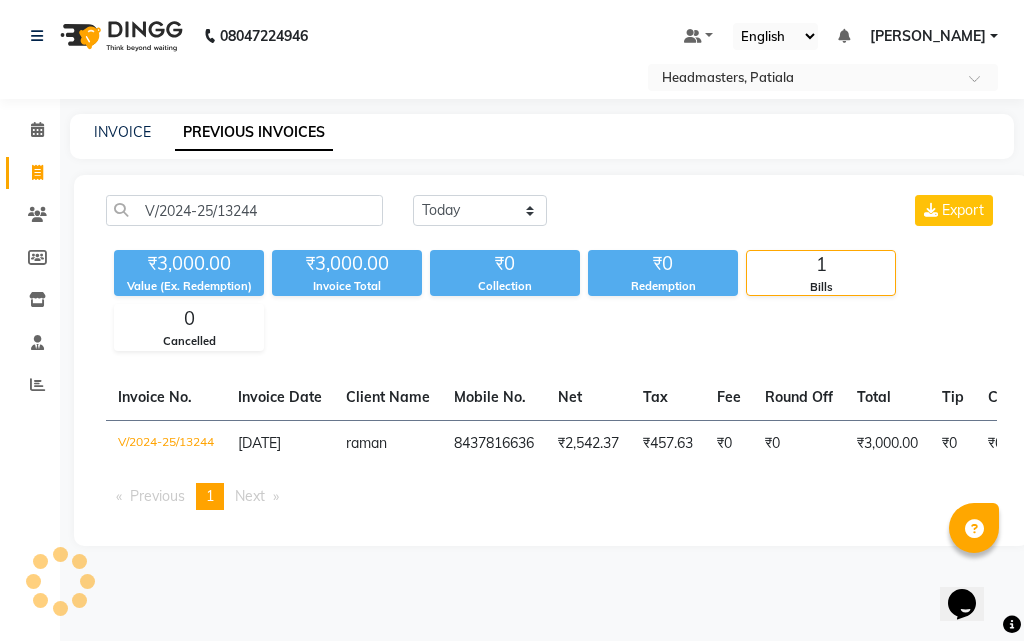 click on "₹457.63" 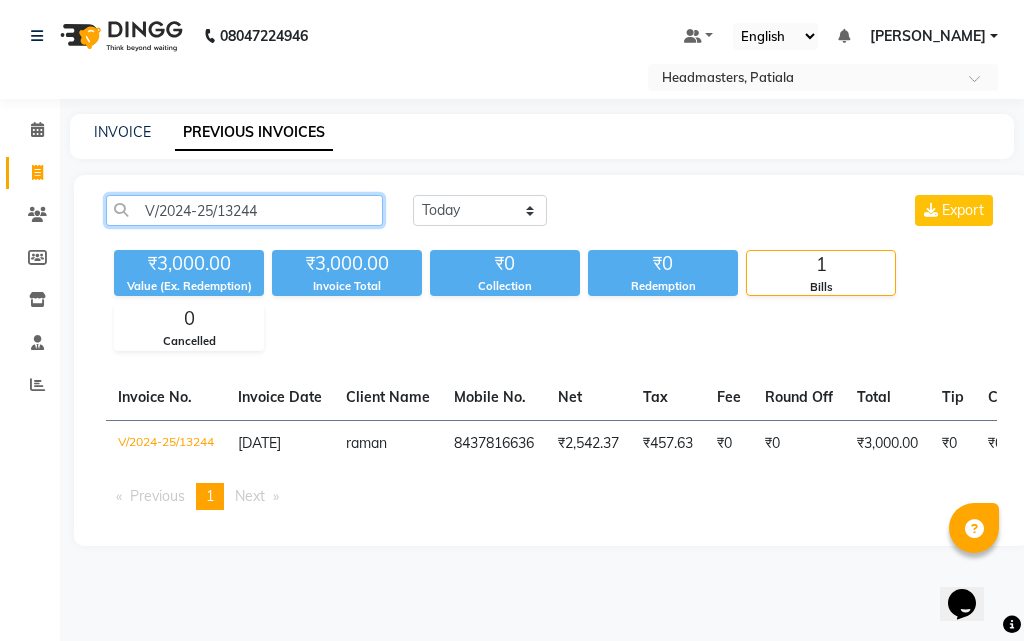 click on "V/2024-25/13244" 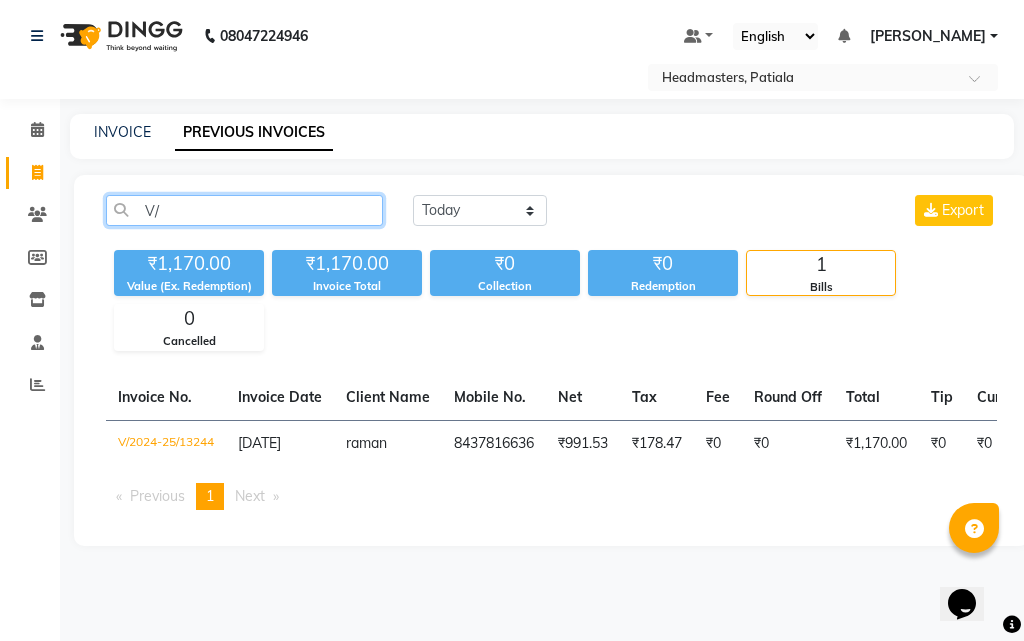 type on "V" 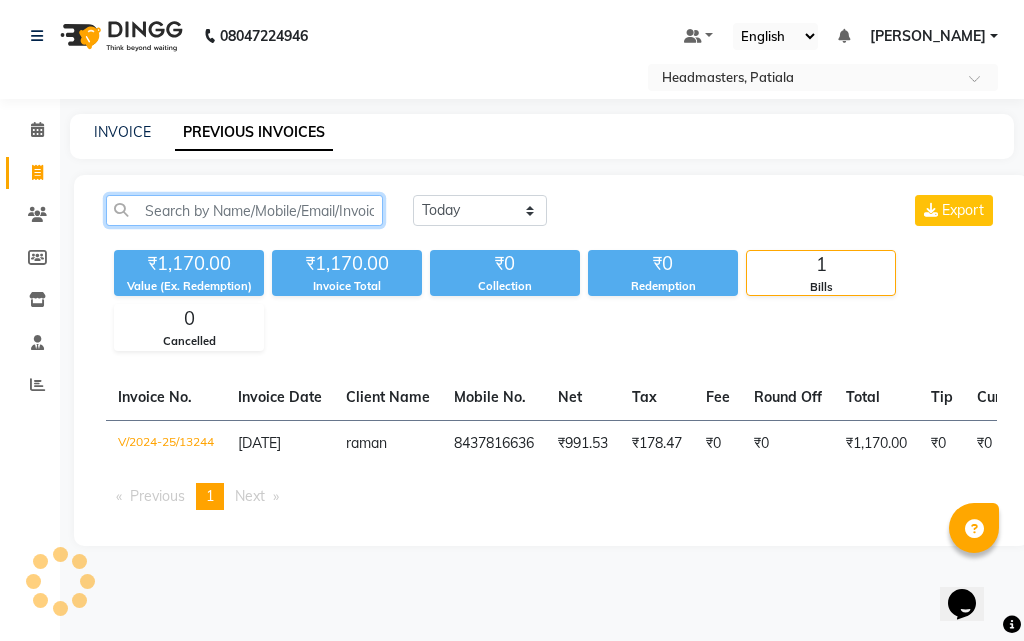 paste on "V/2024-25/13240" 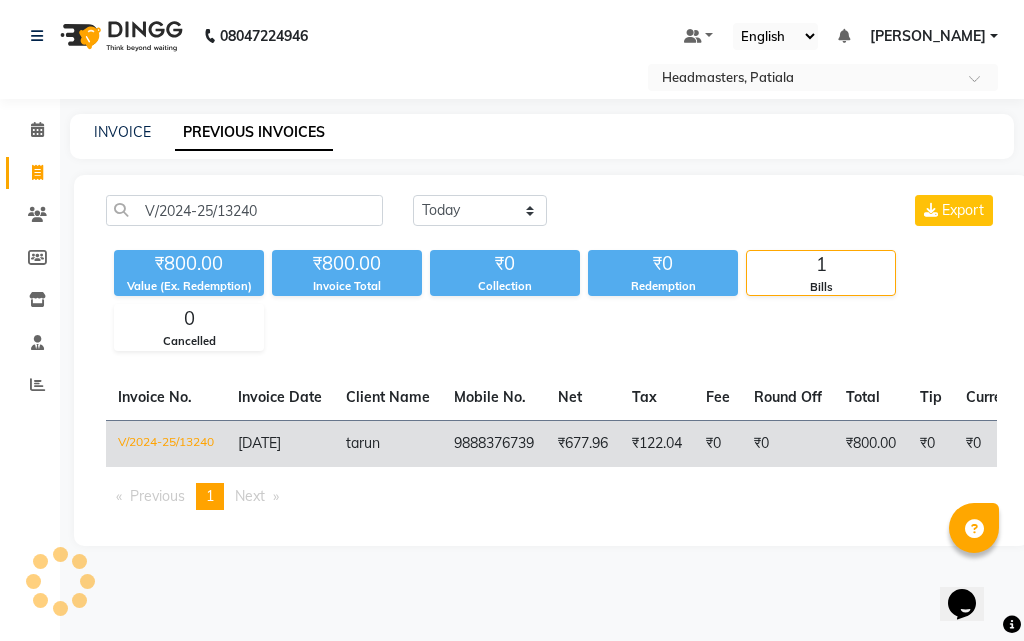 click on "tarun" 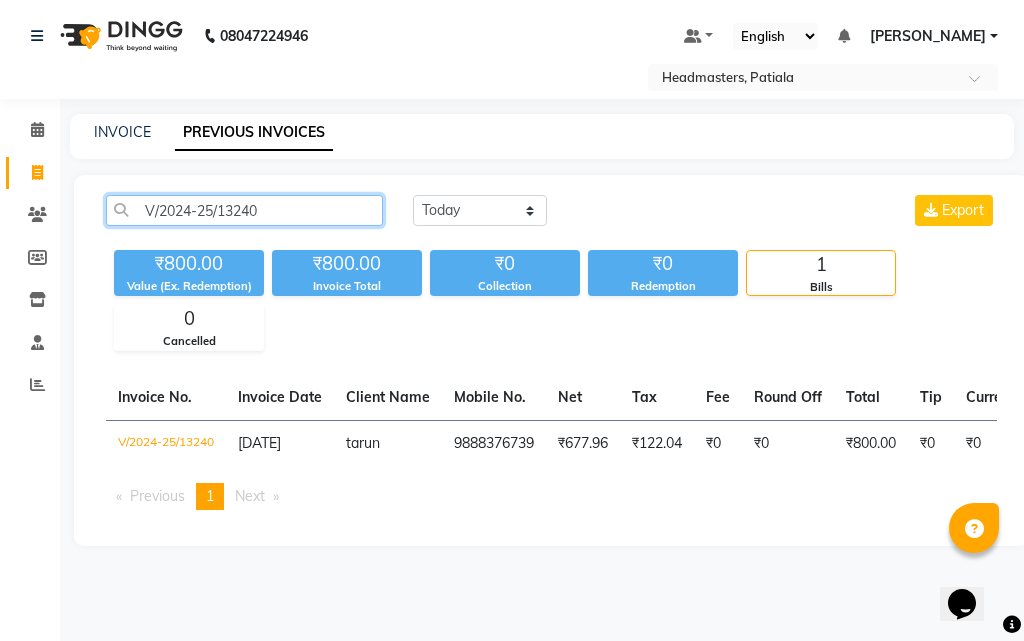 click on "V/2024-25/13240" 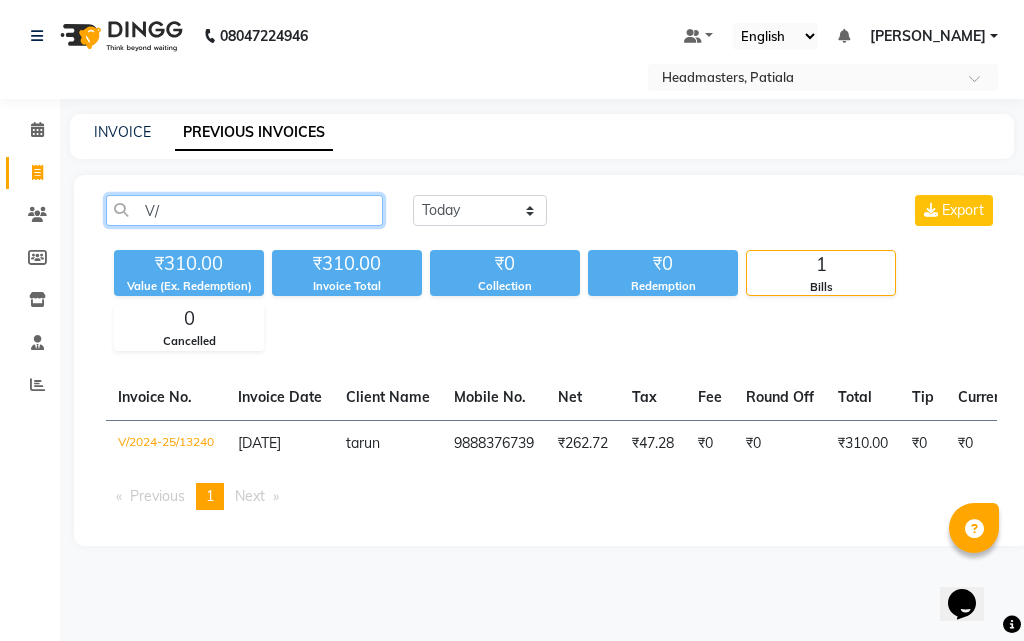 type on "V" 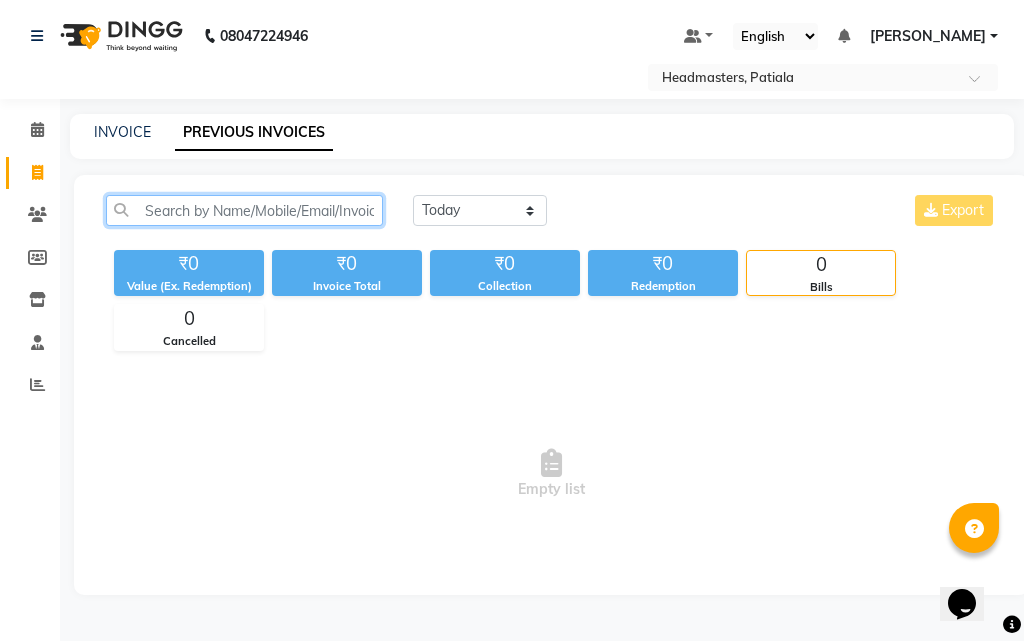 paste on "V/2024-25/13239" 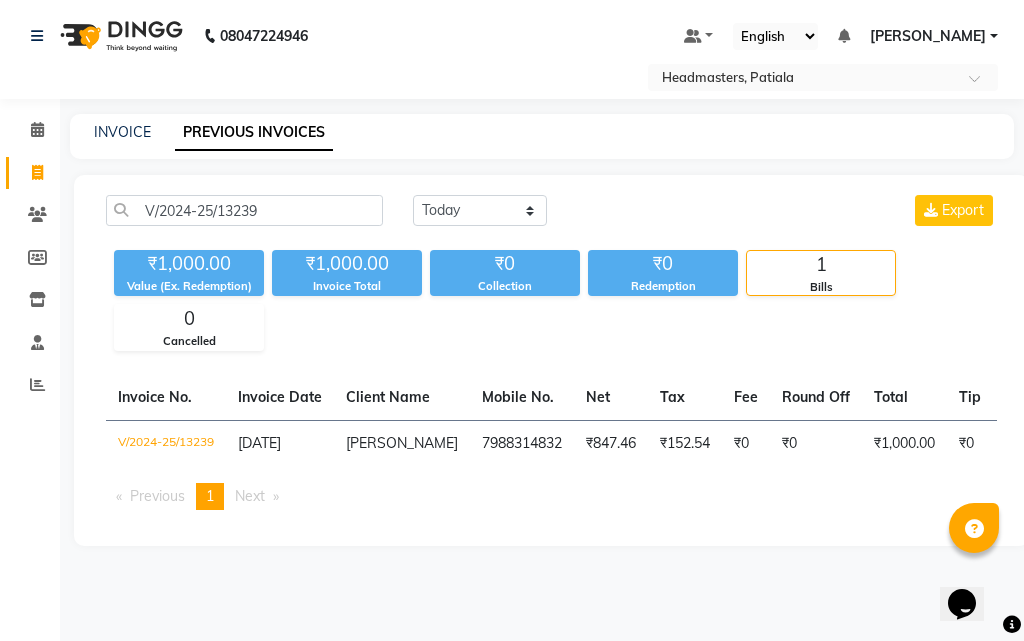 click on "gurjeet" 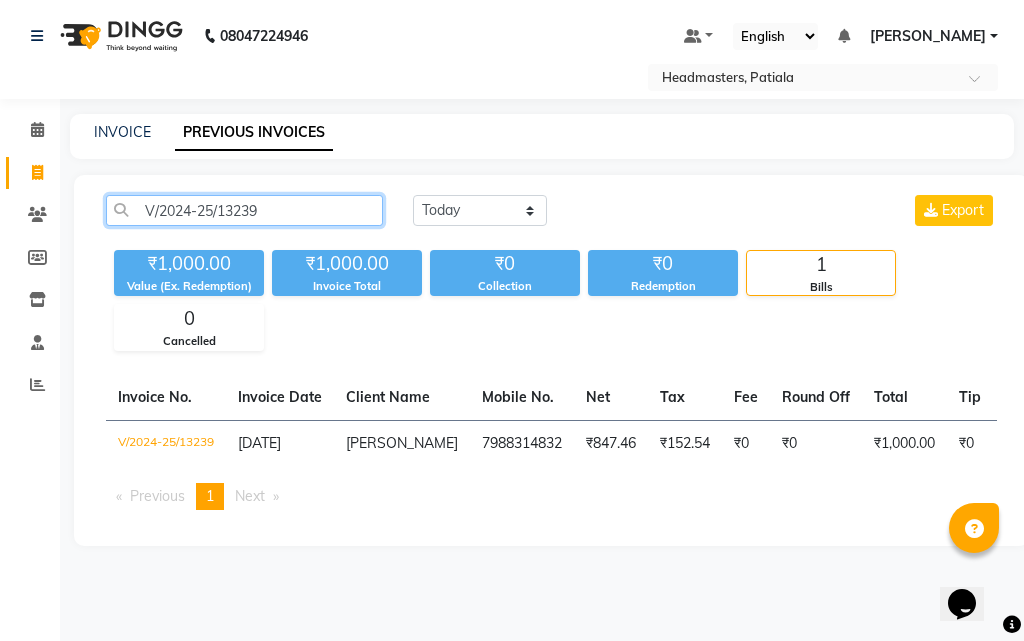 click on "V/2024-25/13239" 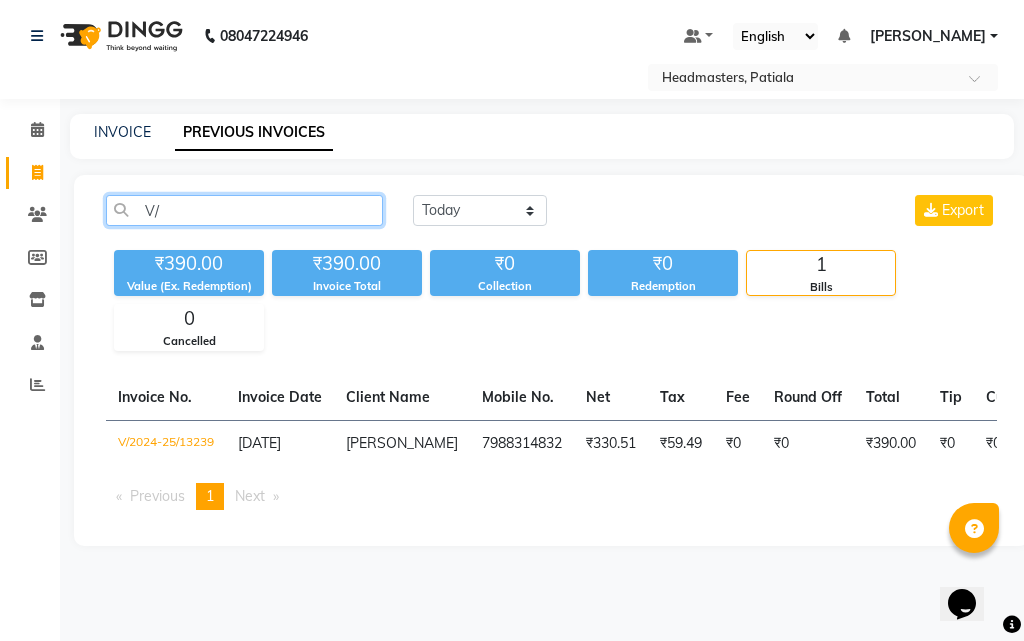 type on "V" 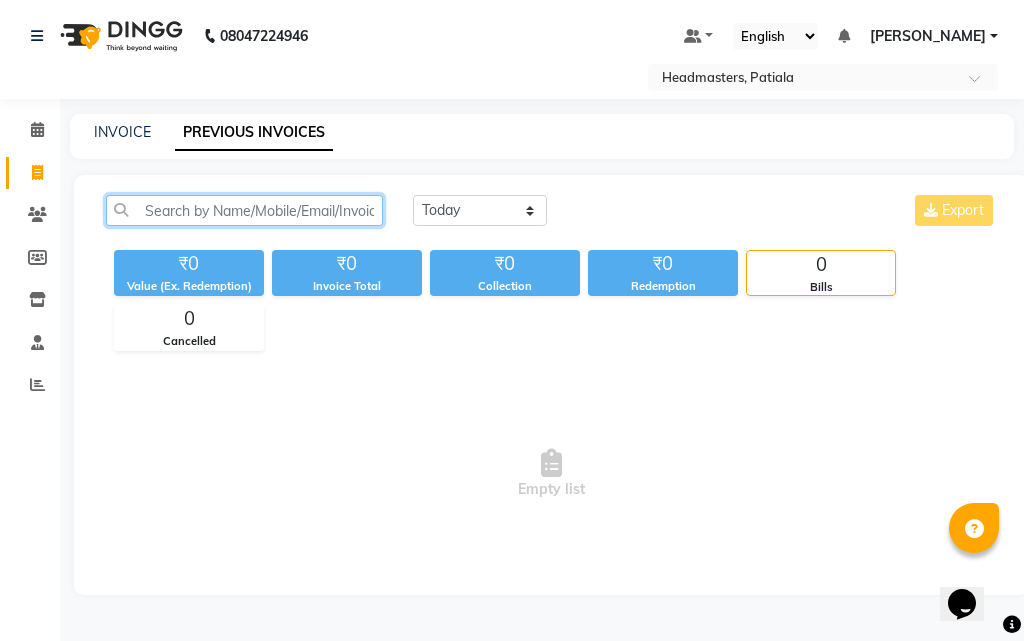 paste on "V/2024-25/13238" 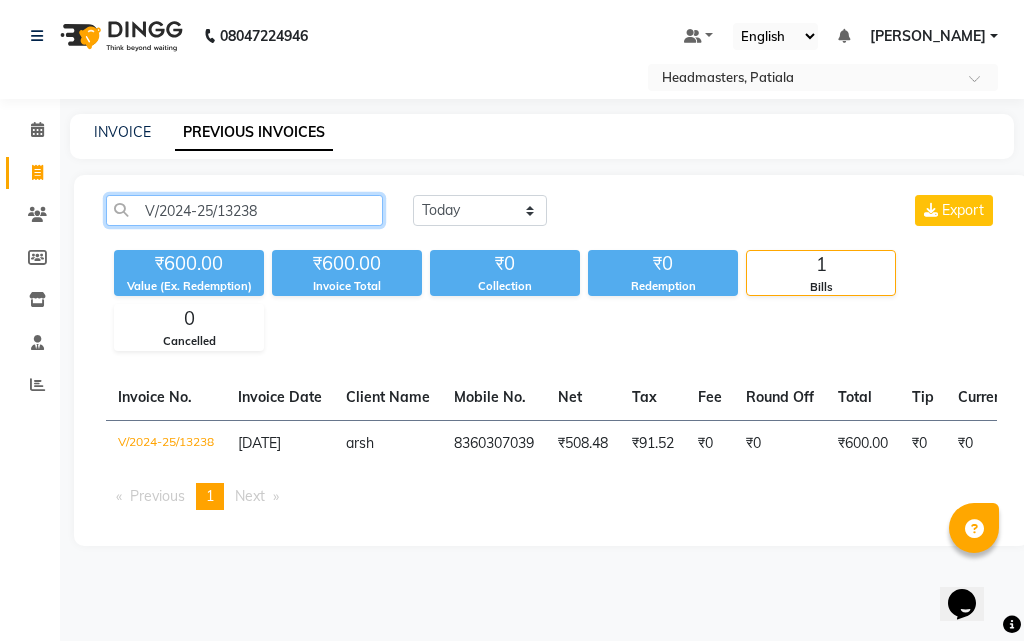 click on "V/2024-25/13238" 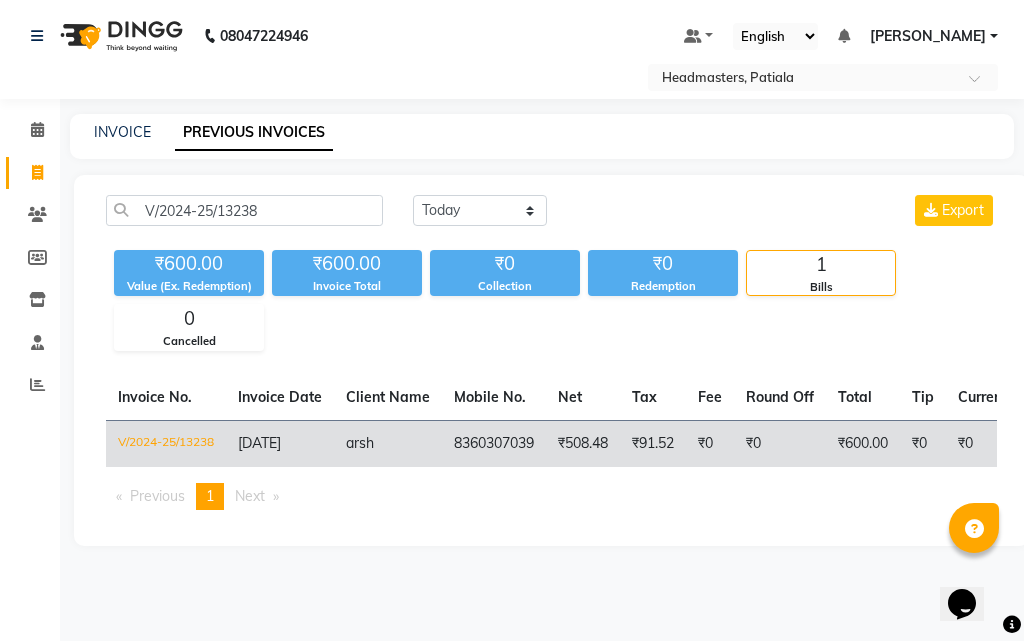 click on "8360307039" 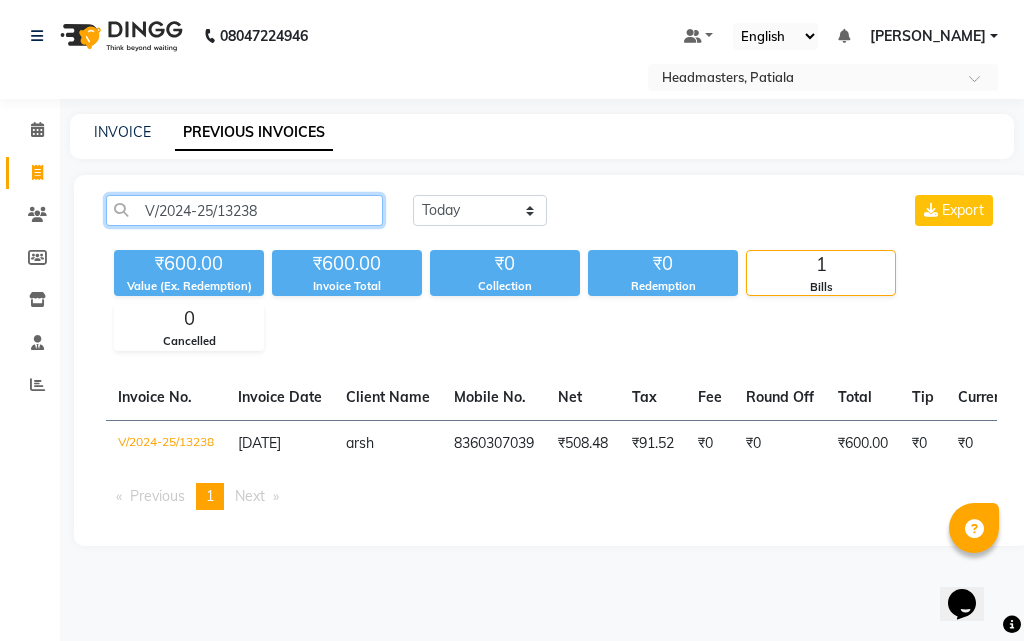 click on "V/2024-25/13238" 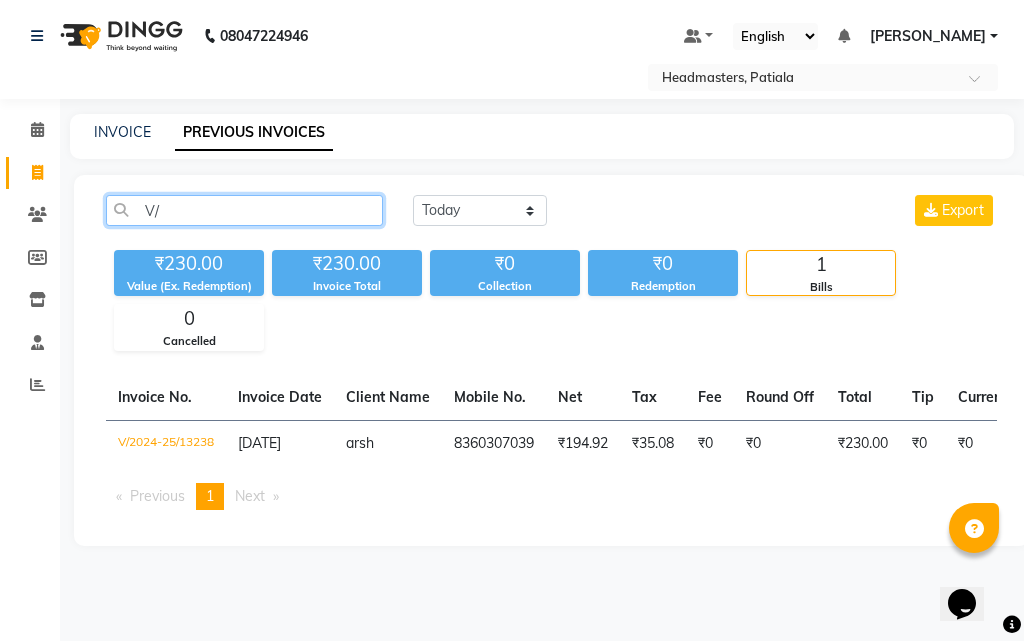 type on "V" 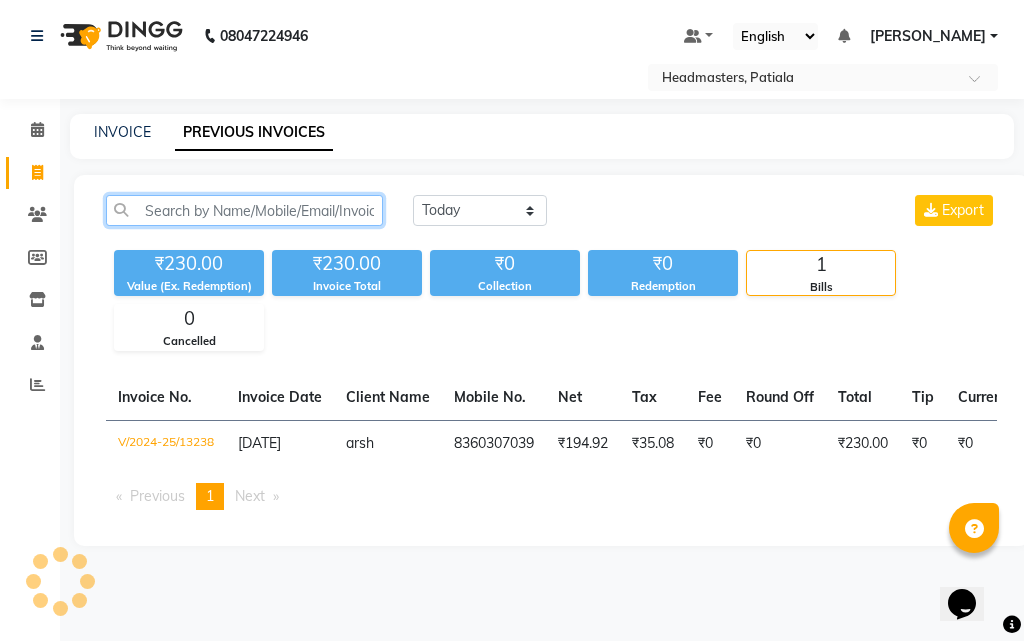 paste on "V/2024-25/13237" 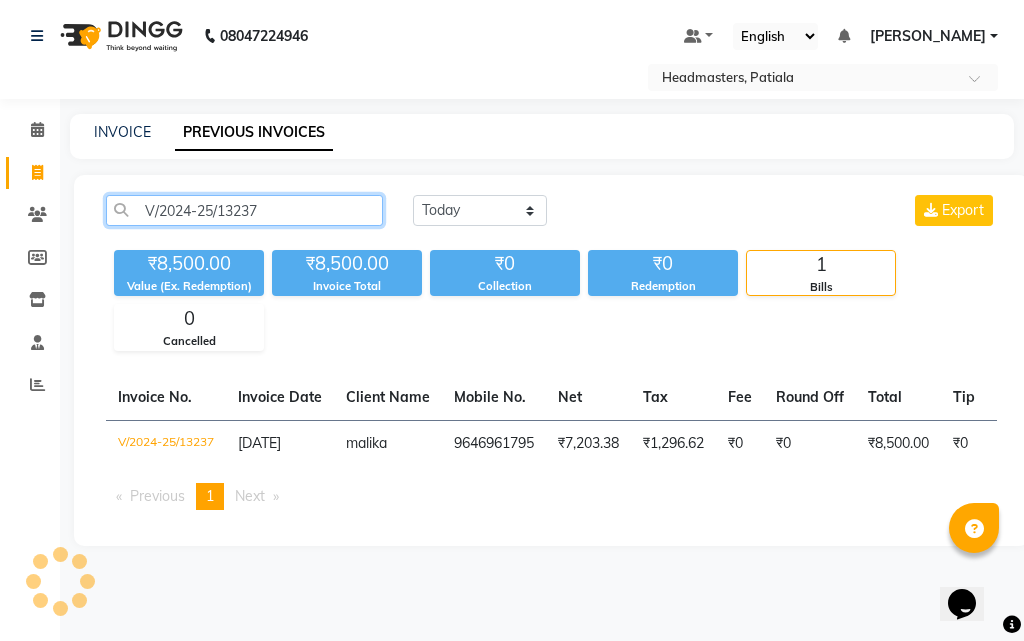 click on "V/2024-25/13237" 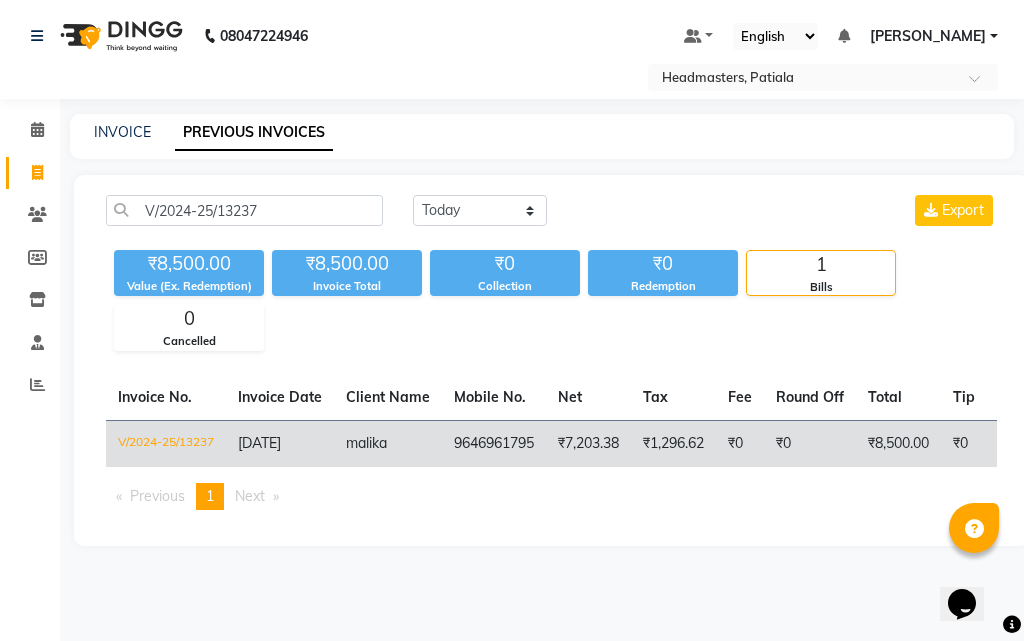 click on "9646961795" 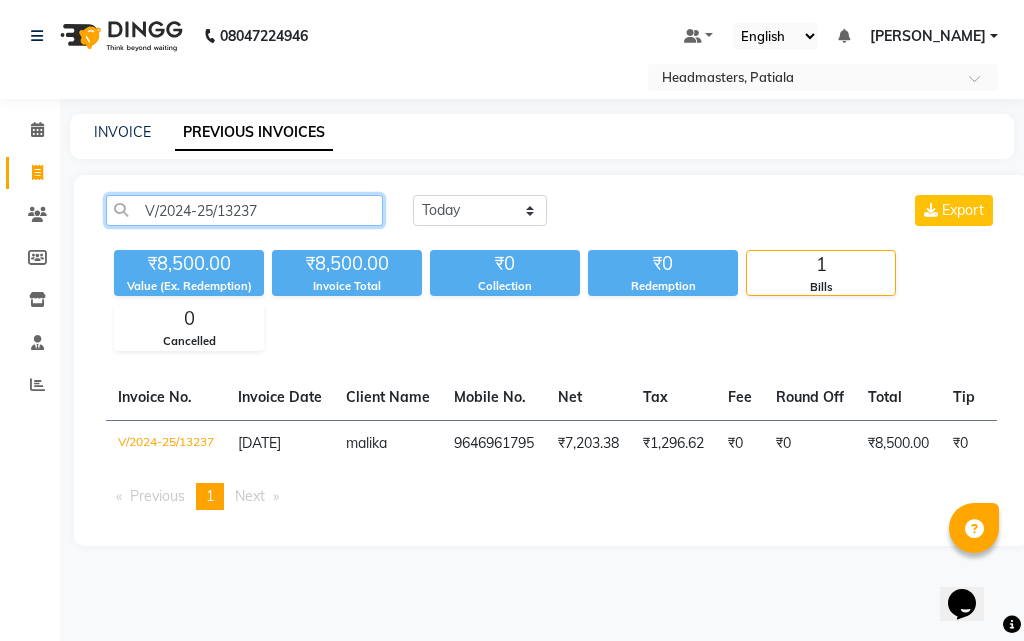 click on "V/2024-25/13237" 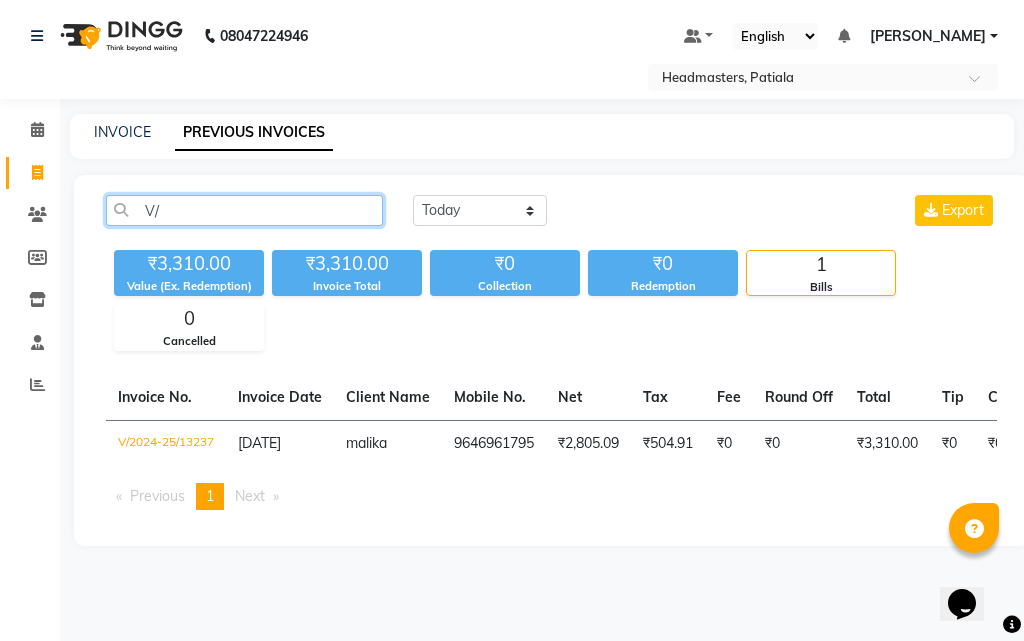 type on "V" 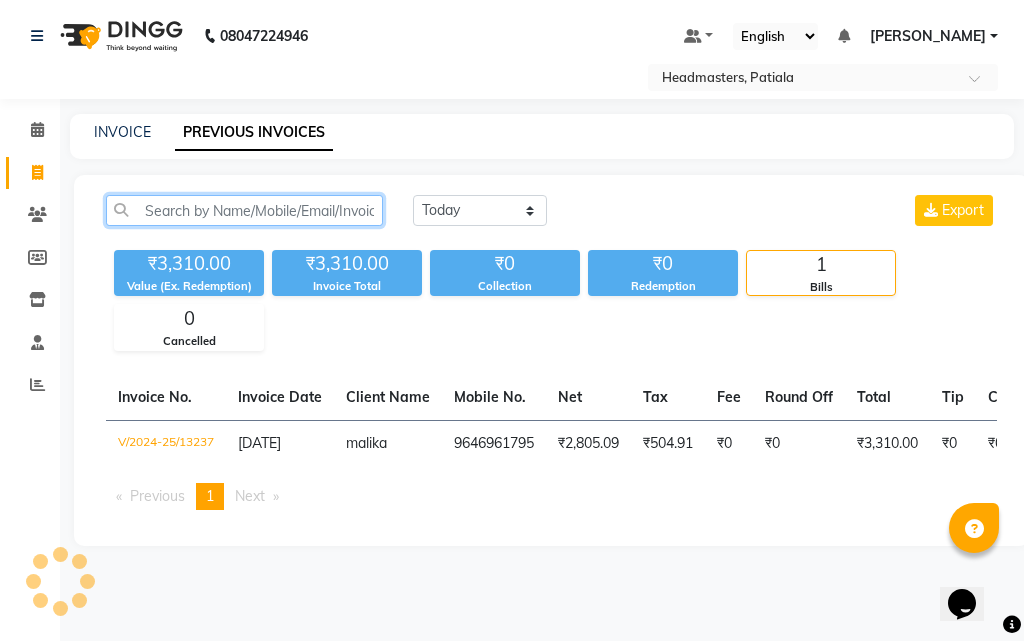 paste on "V/2024-25/13236" 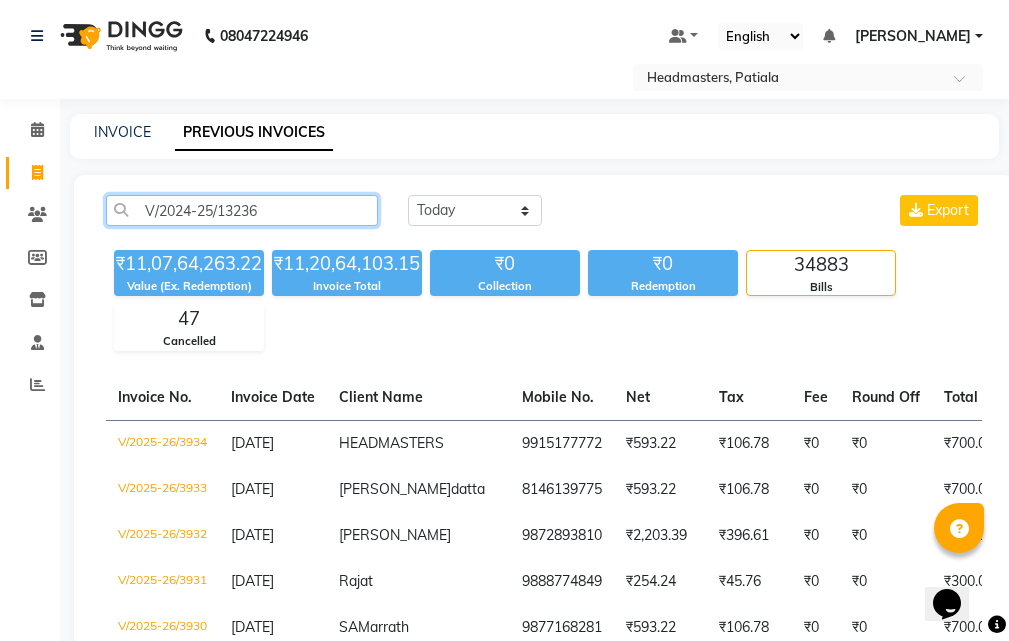 click on "V/2024-25/13236" 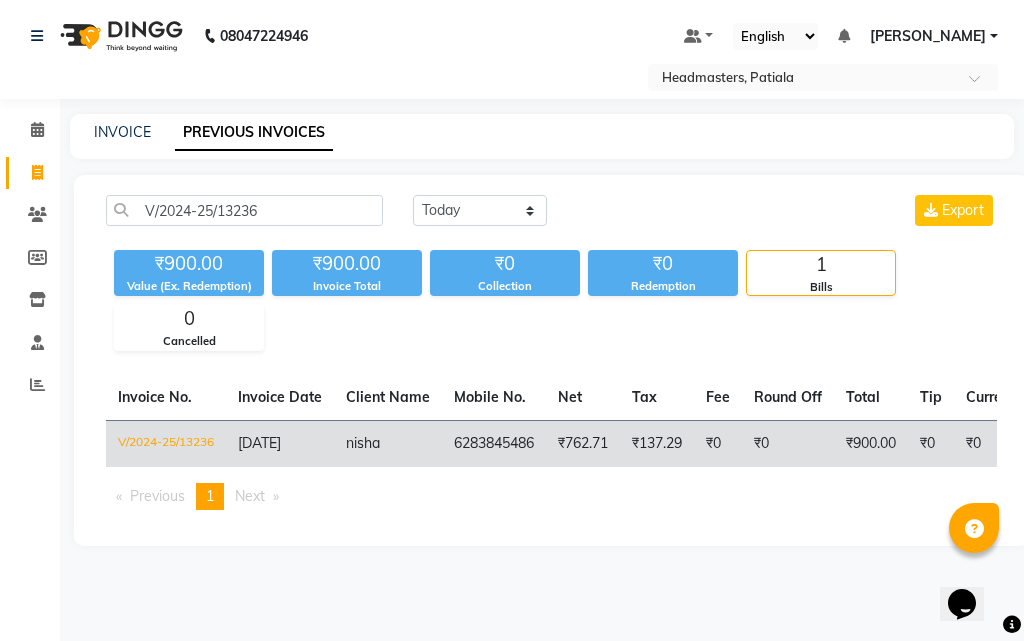 click on "6283845486" 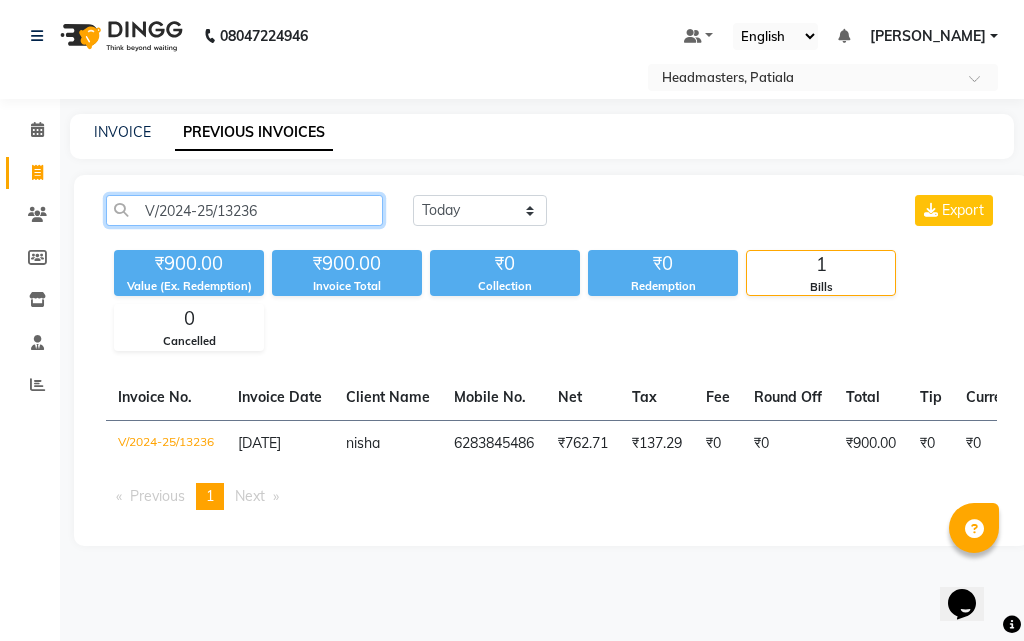click on "V/2024-25/13236" 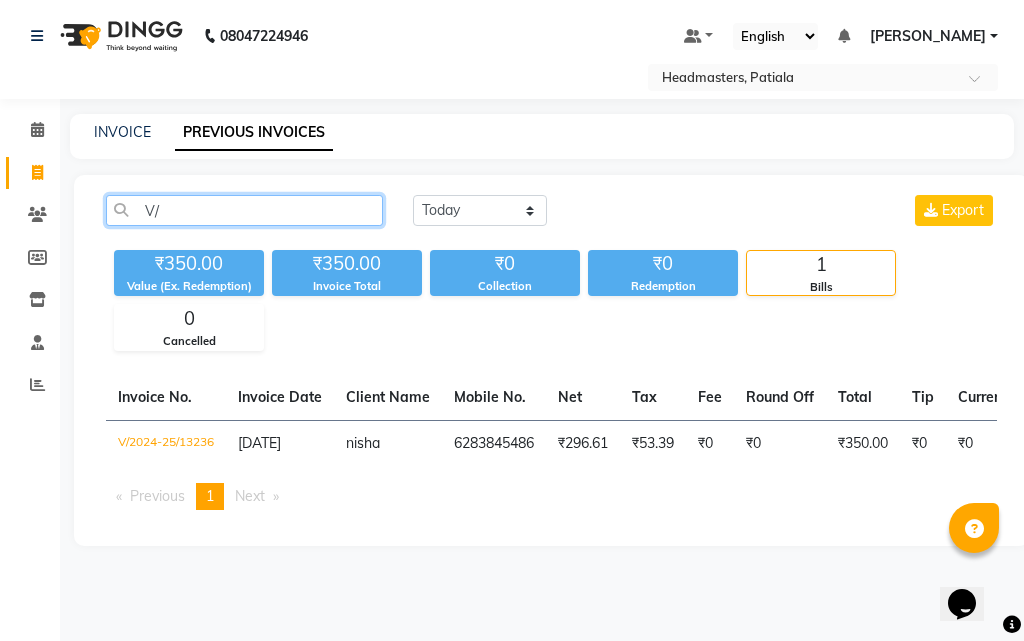 type on "V" 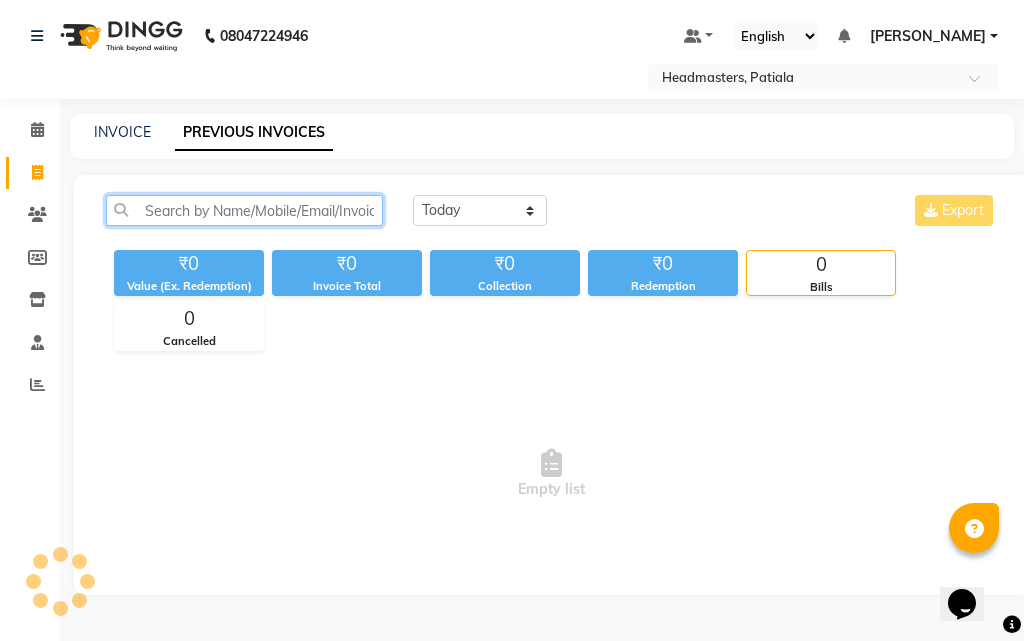 paste on "V/2024-25/13228" 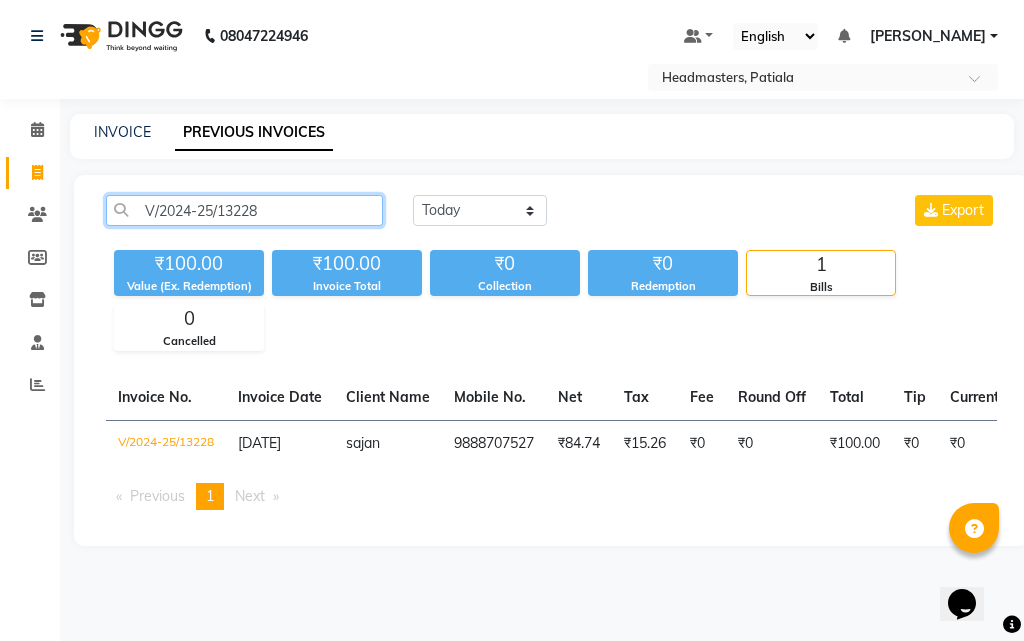 click on "V/2024-25/13228" 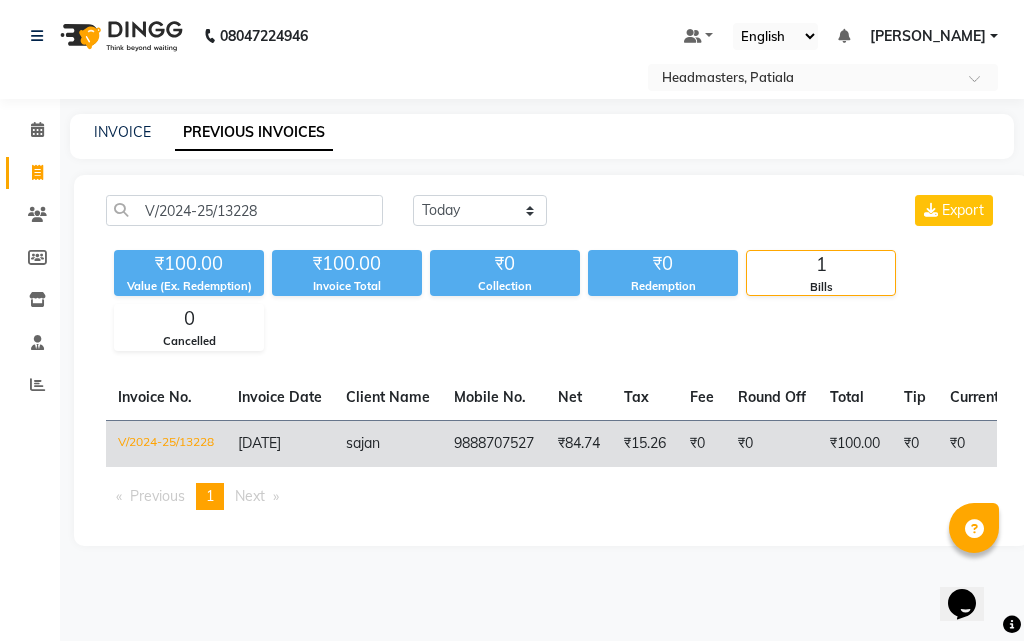 click on "9888707527" 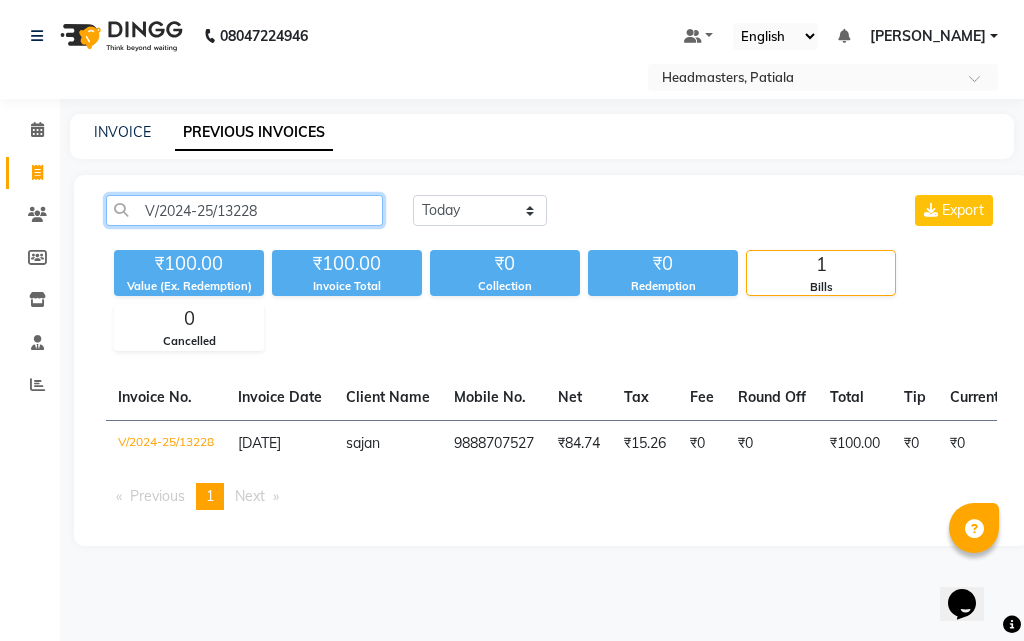 click on "V/2024-25/13228" 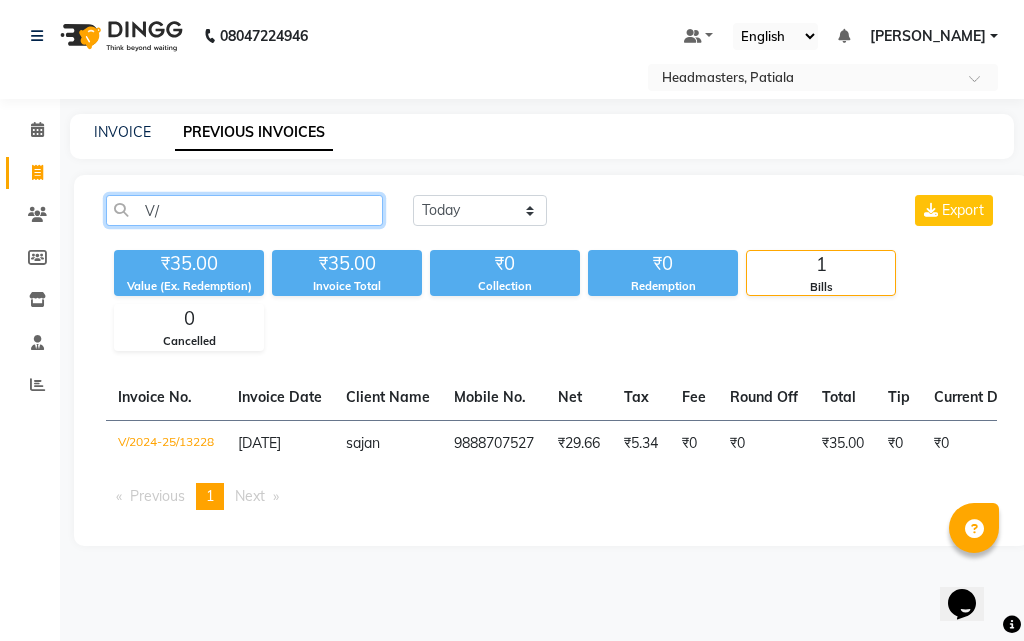 type on "V" 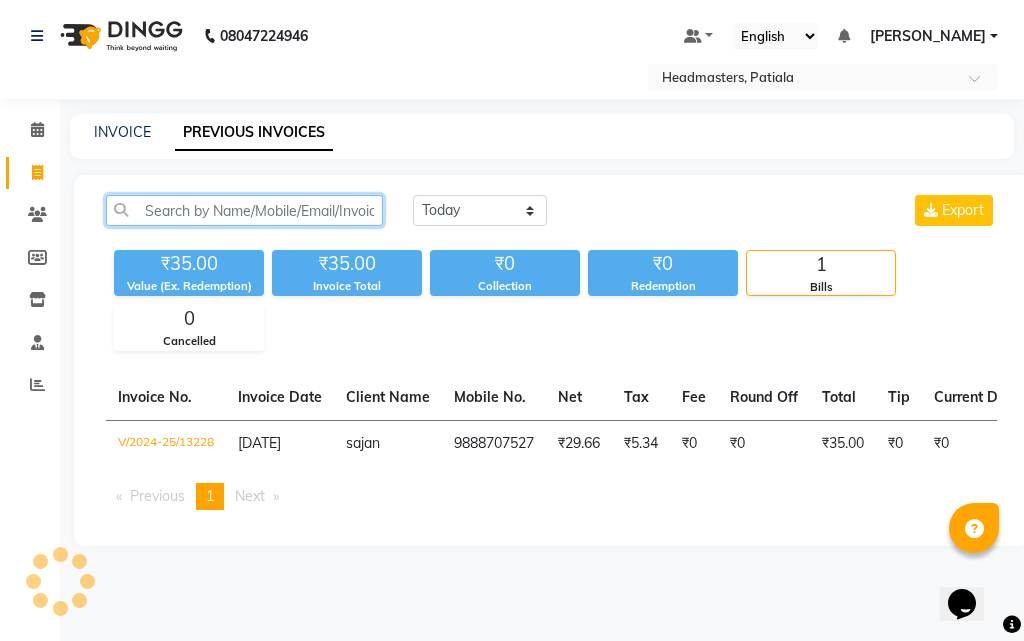 paste on "V/2024-25/13222" 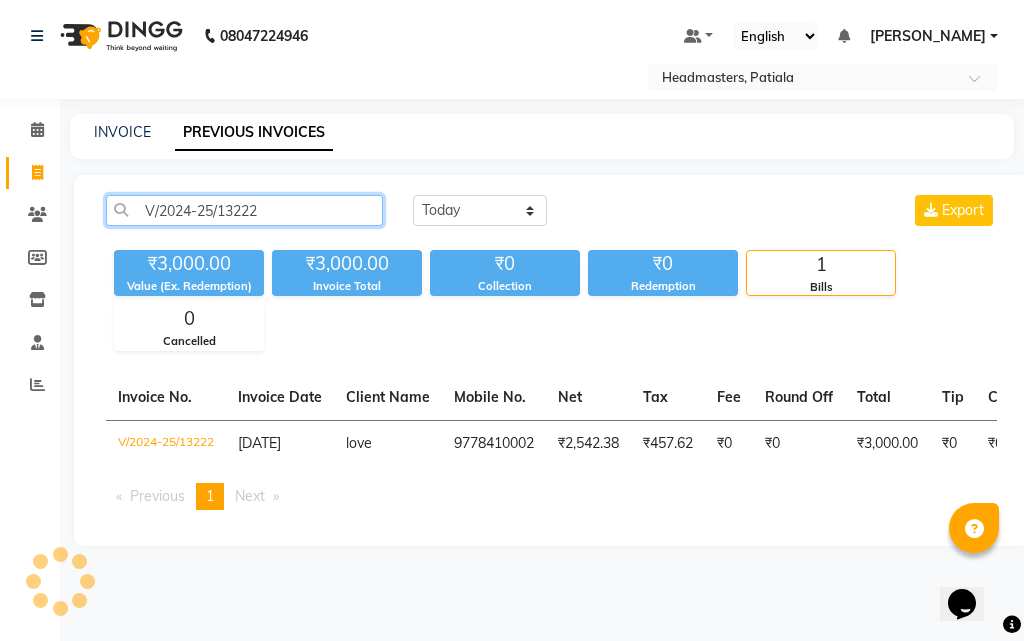 click on "V/2024-25/13222" 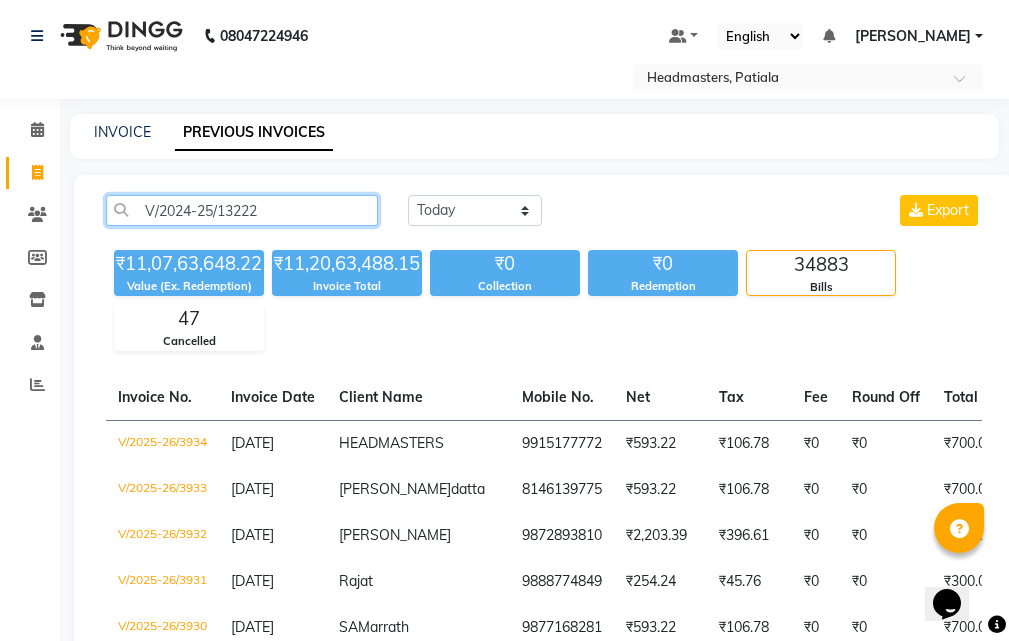 click on "V/2024-25/13222" 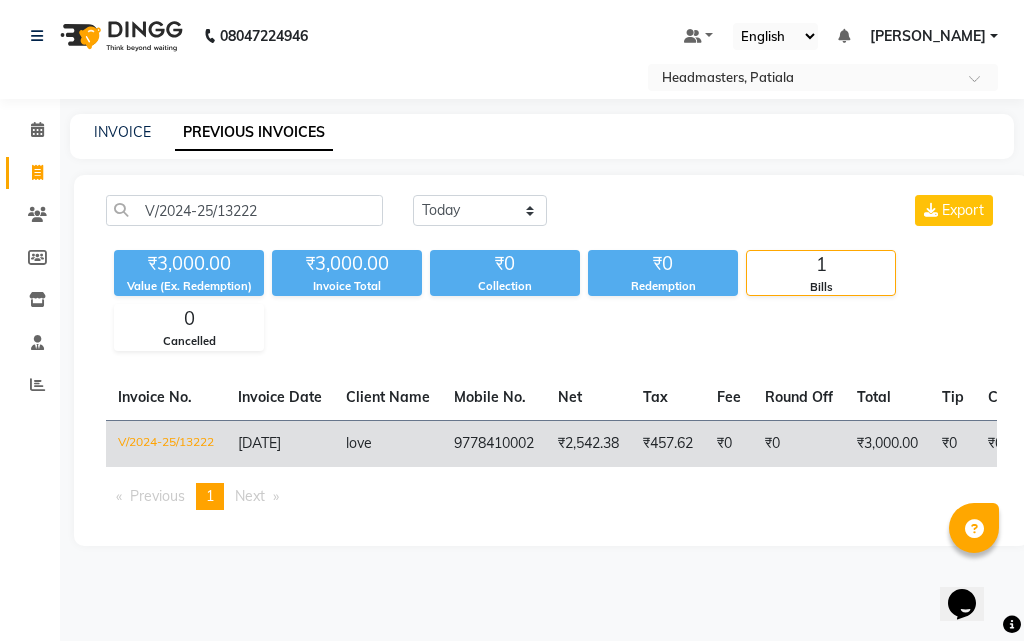 click on "9778410002" 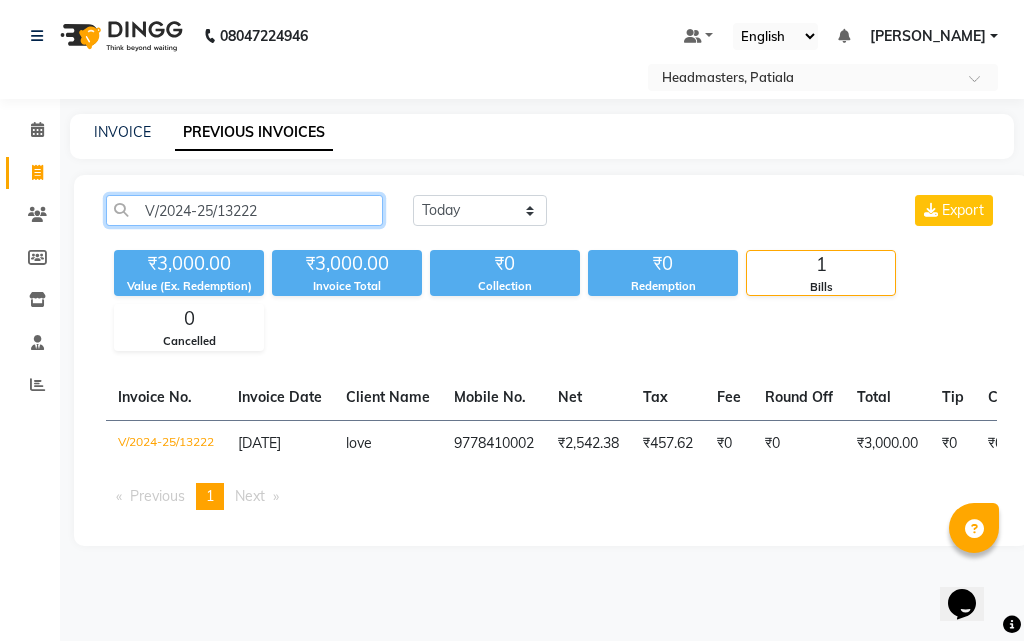 click on "V/2024-25/13222" 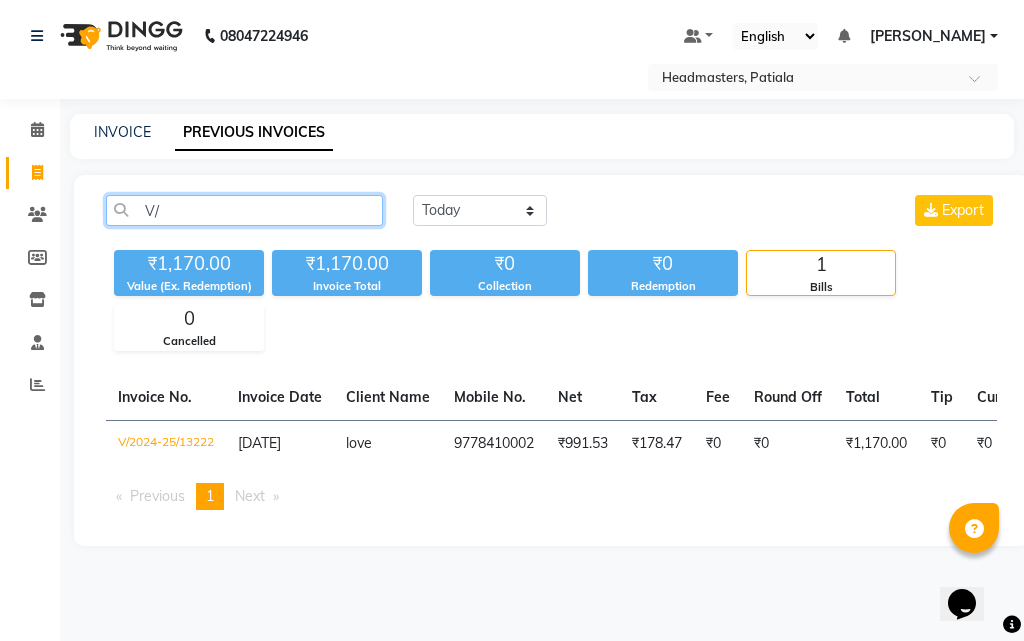 type on "V" 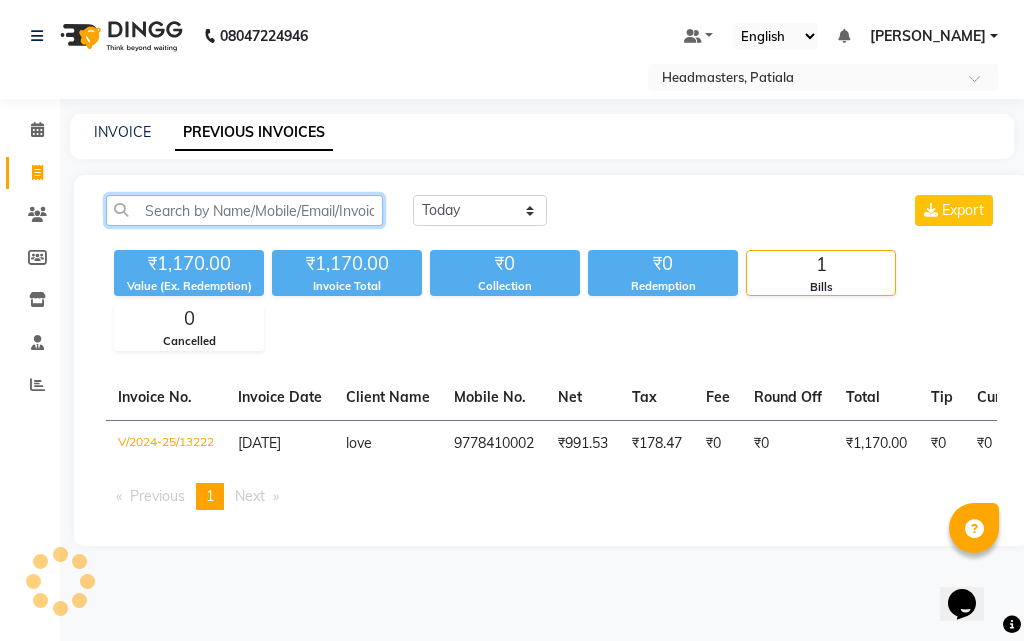 paste on "V/2024-25/13221" 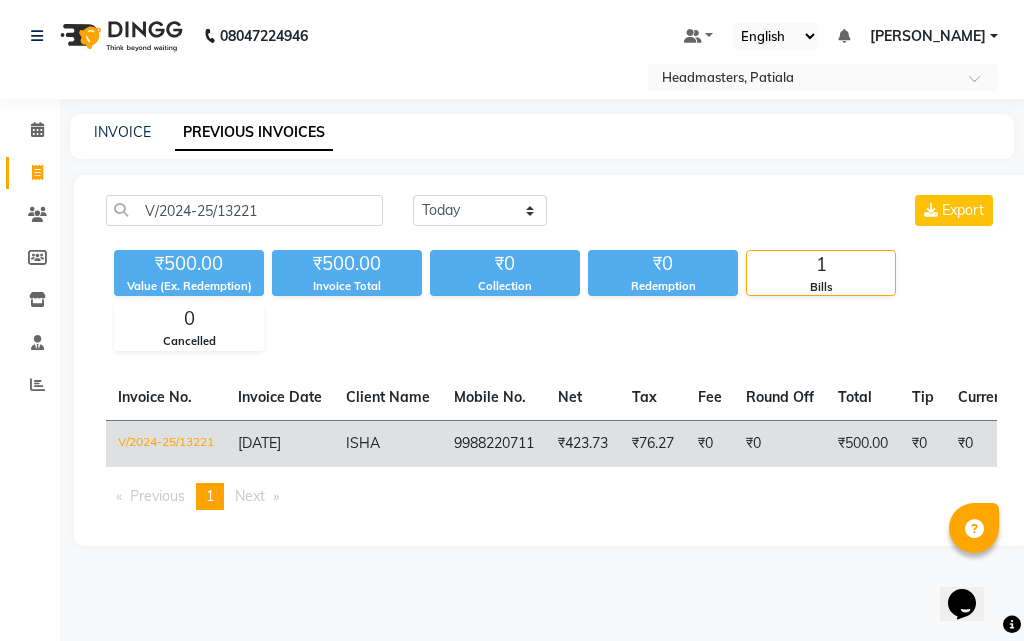 click on "₹423.73" 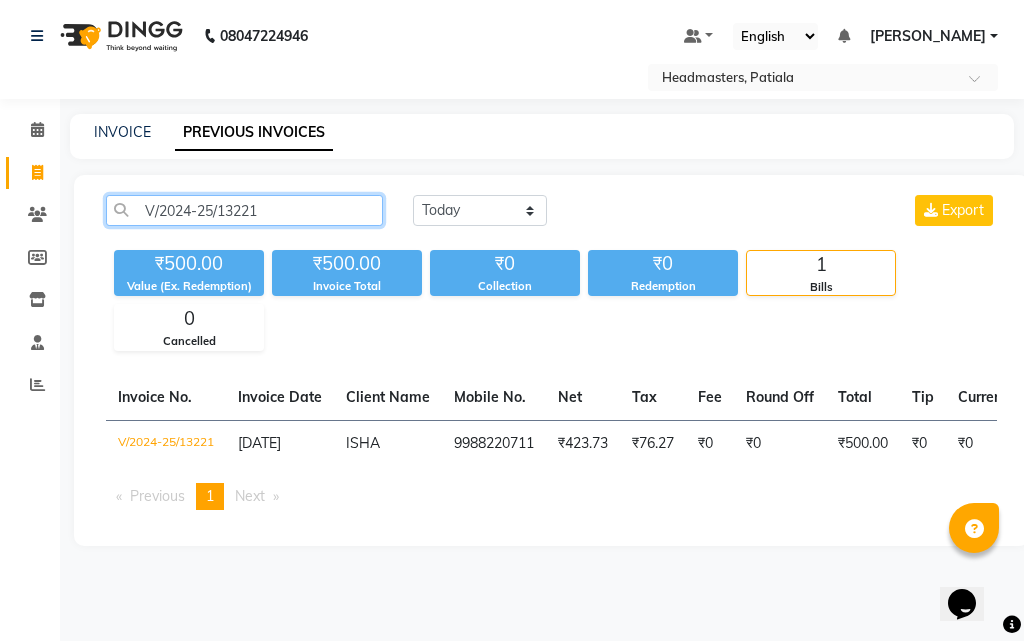 click on "V/2024-25/13221" 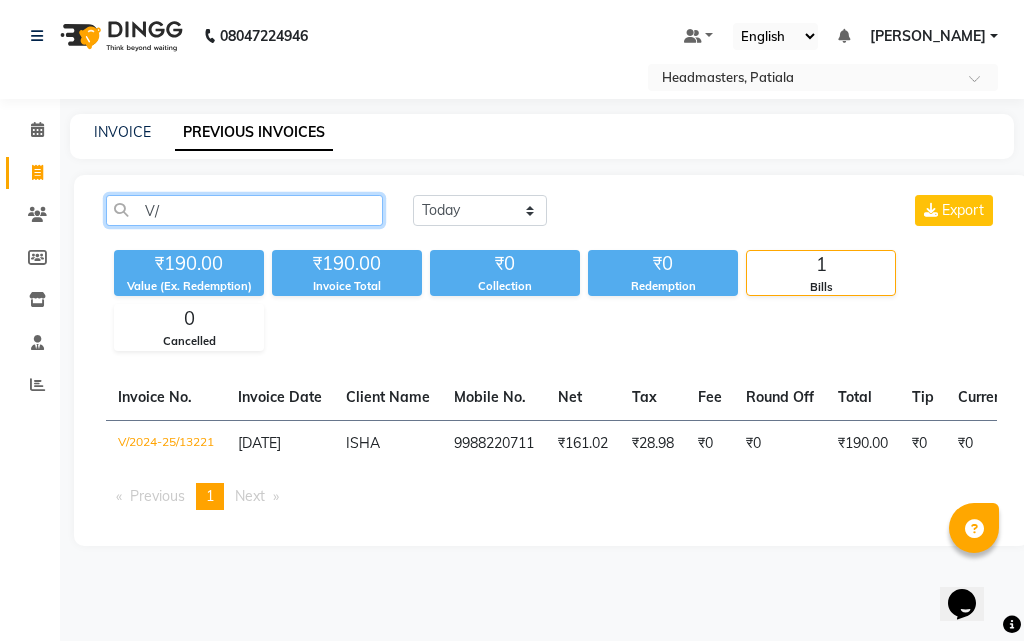 type on "V" 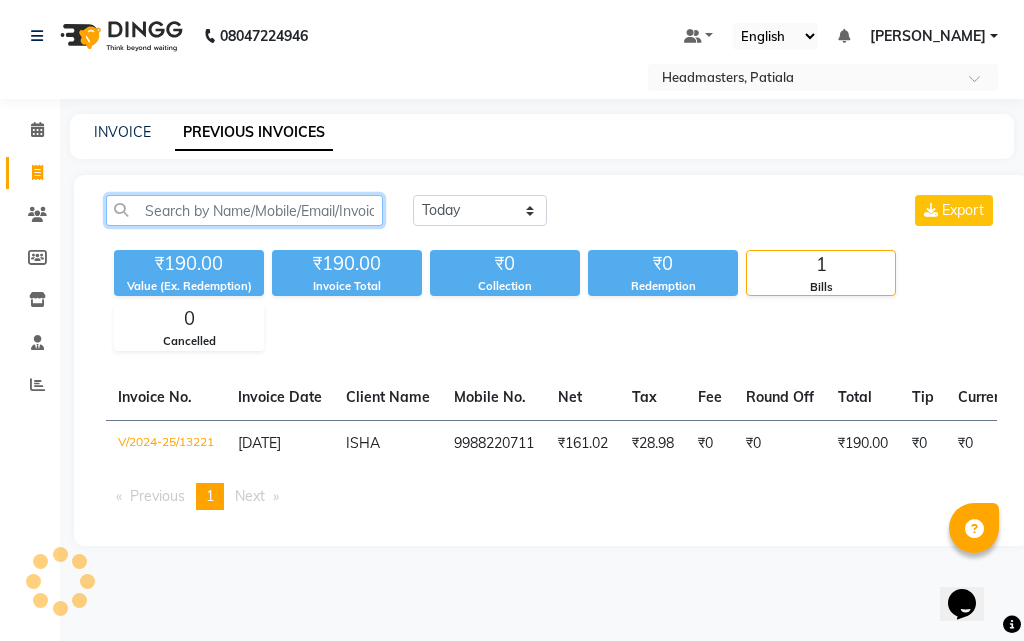paste on "V/2024-25/13220" 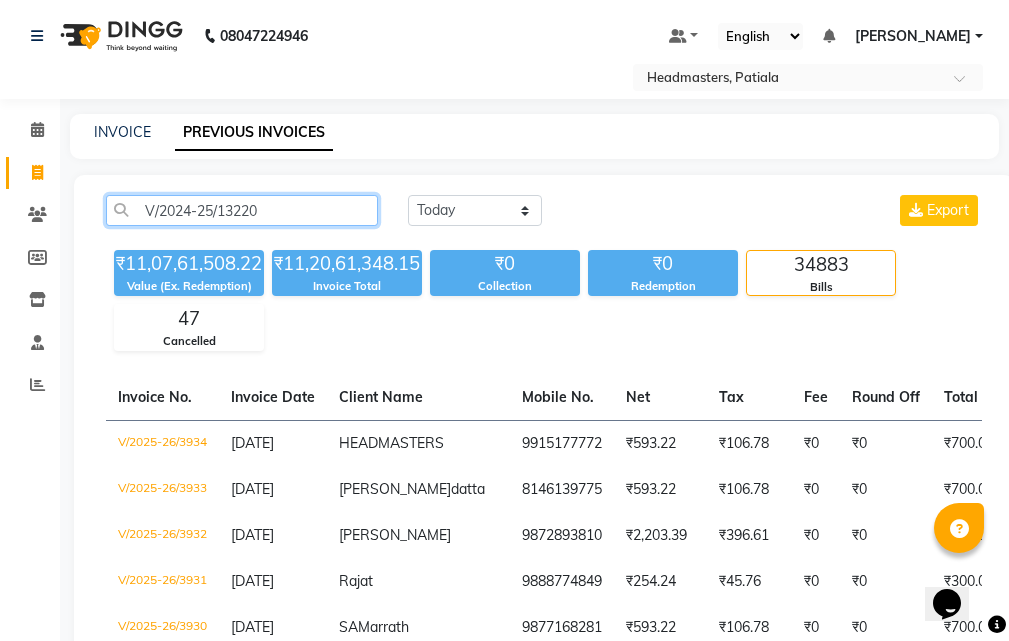click on "V/2024-25/13220" 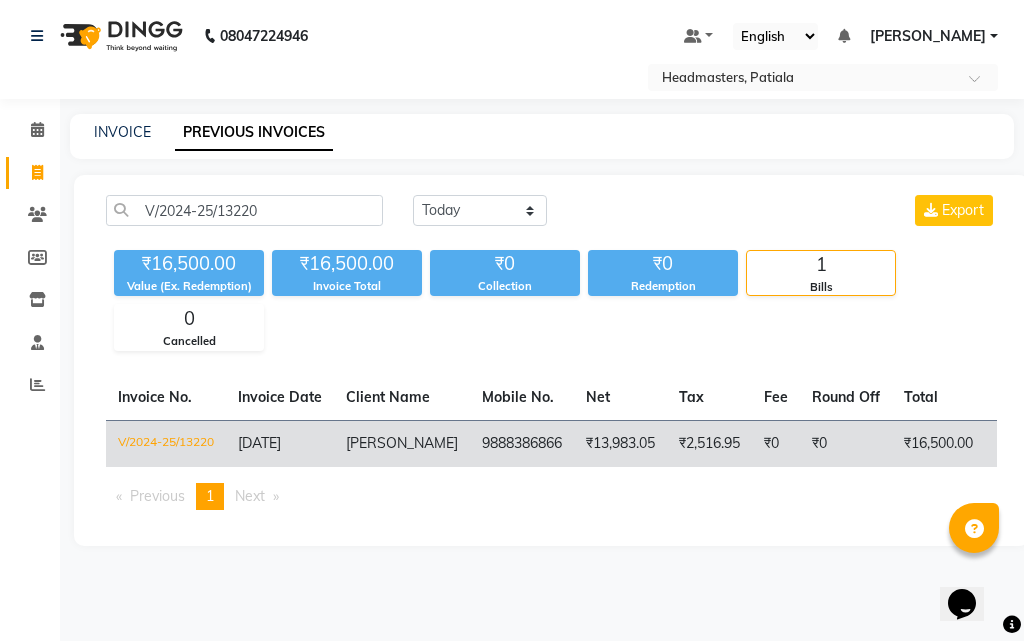click on "9888386866" 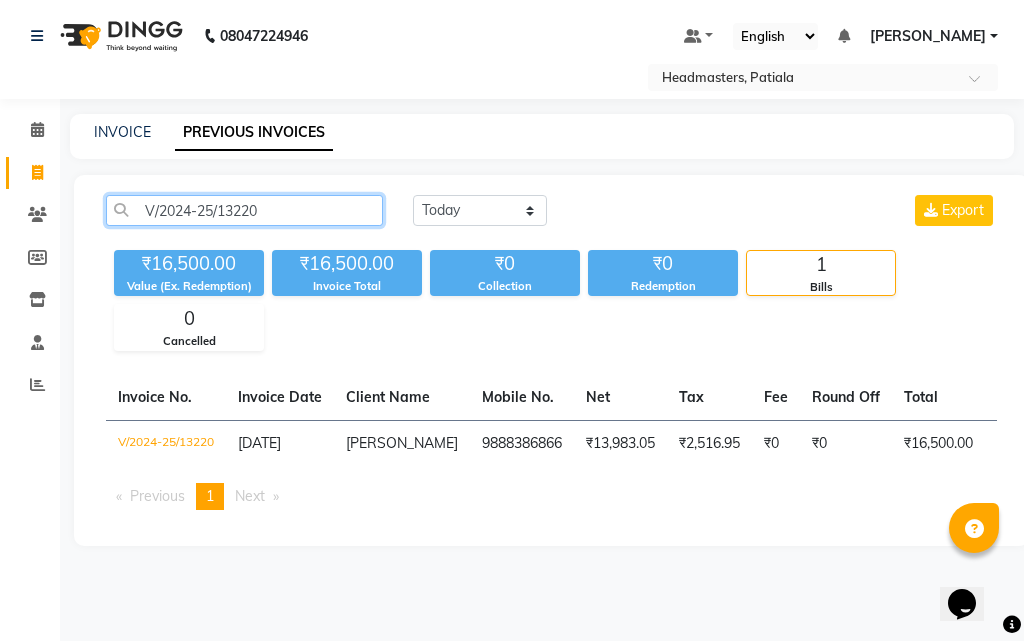 click on "V/2024-25/13220" 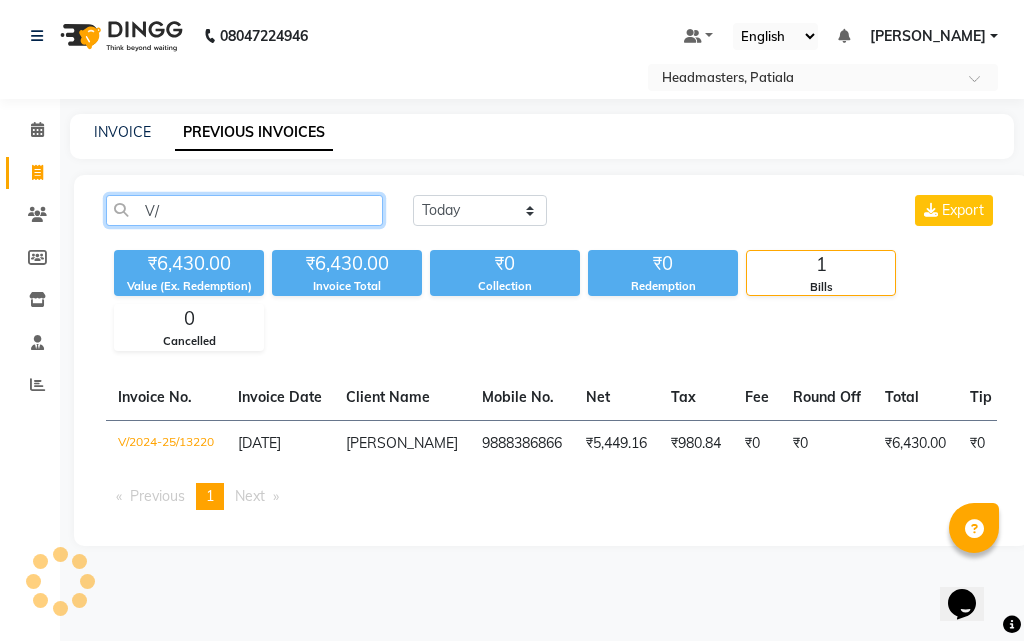 type on "V" 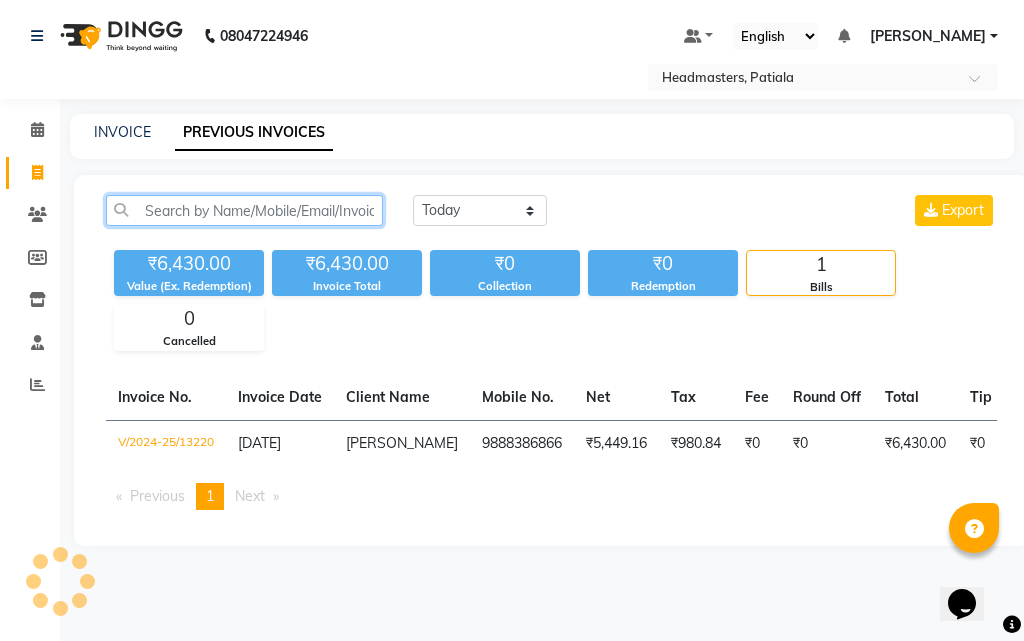 paste on "V/2024-25/13219" 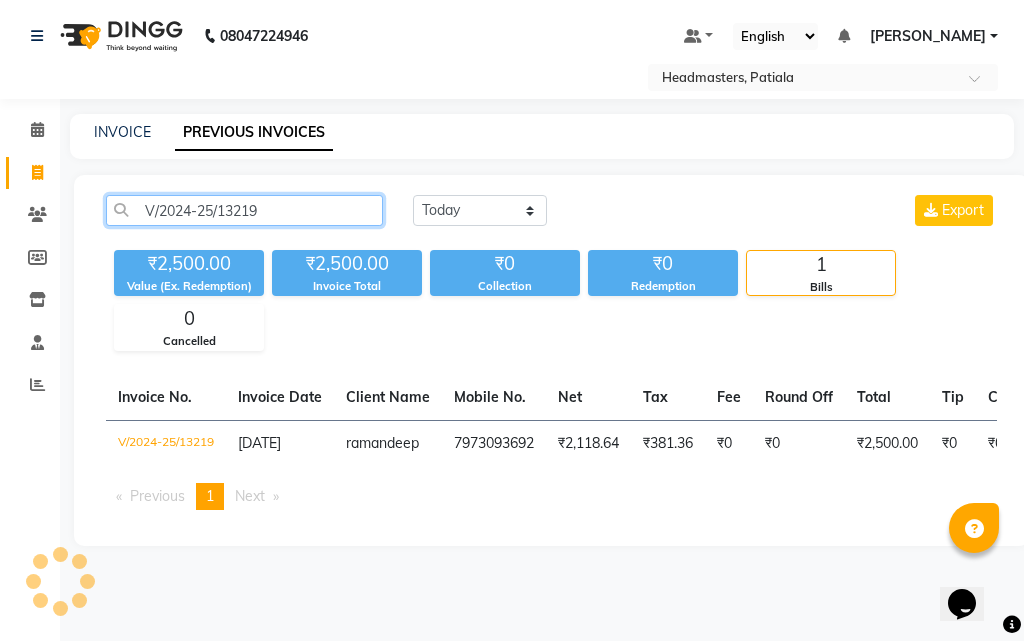 click on "V/2024-25/13219" 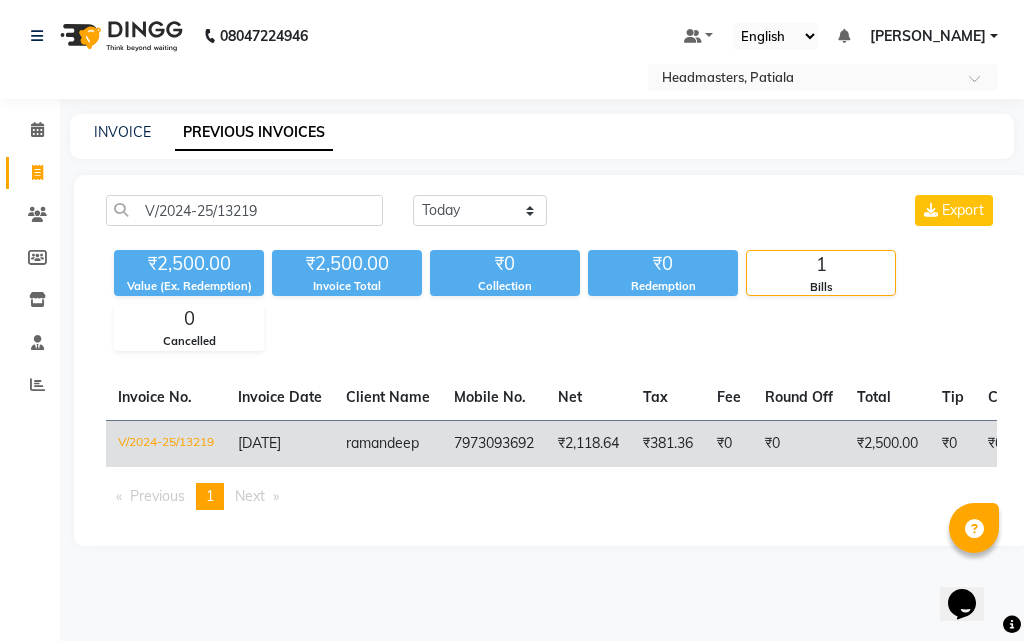 click on "₹2,118.64" 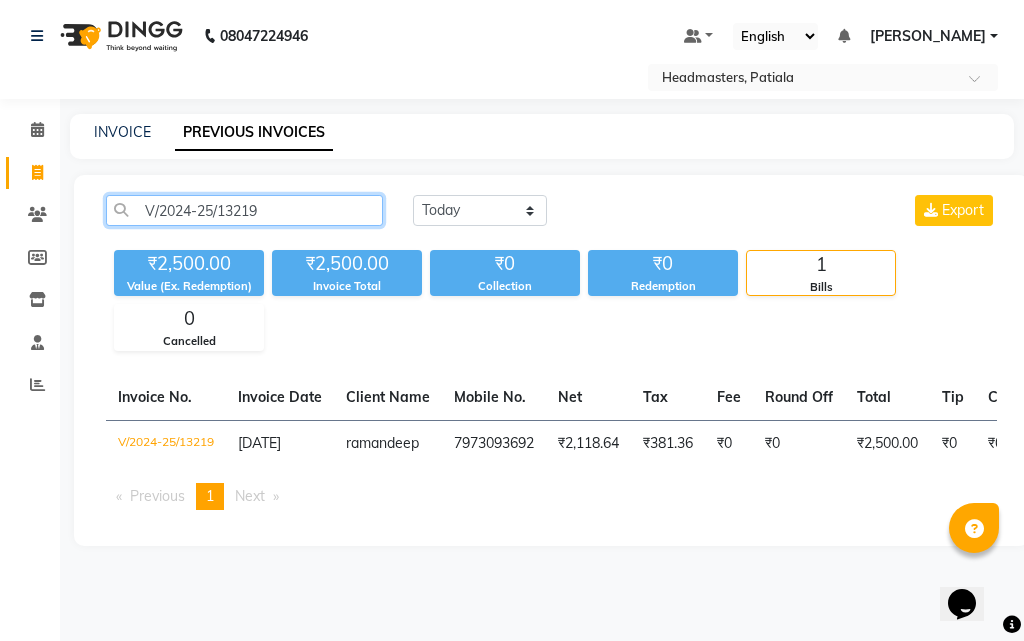 click on "V/2024-25/13219" 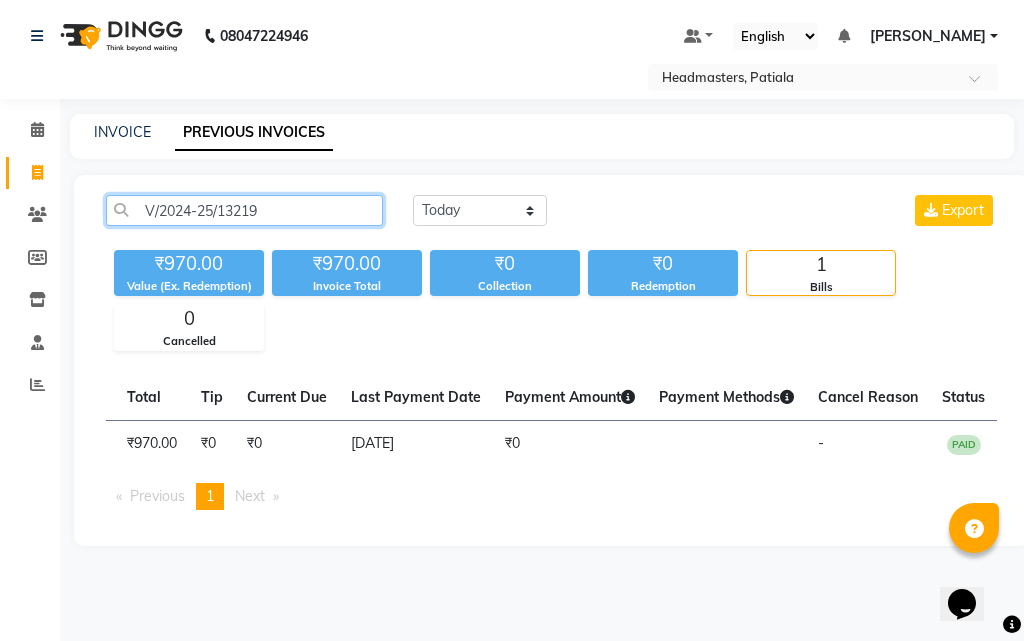 scroll, scrollTop: 0, scrollLeft: 0, axis: both 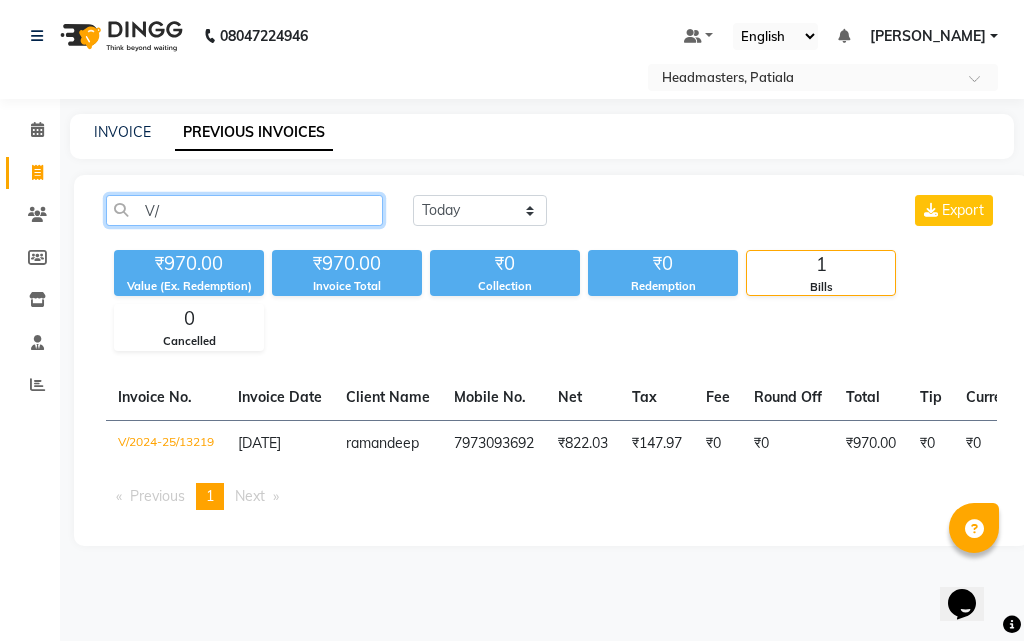 type on "V" 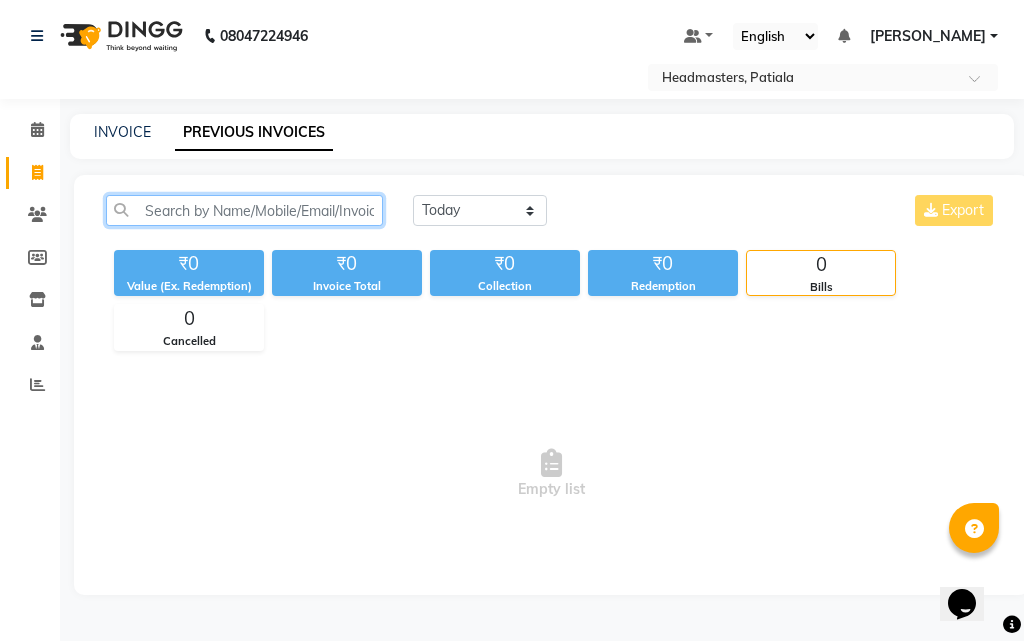 paste on "V/2024-25/13218" 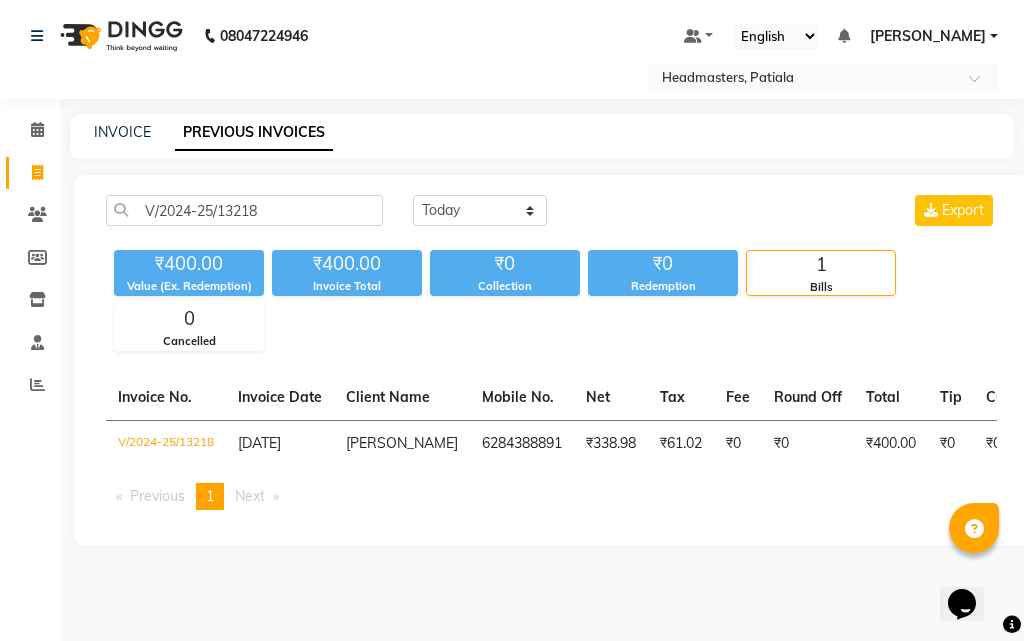 click on "Calendar  Invoice  Clients  Members  Inventory  Staff  Reports Completed InProgress Upcoming Dropped Tentative Check-In Confirm Bookings Generate Report Segments Page Builder" 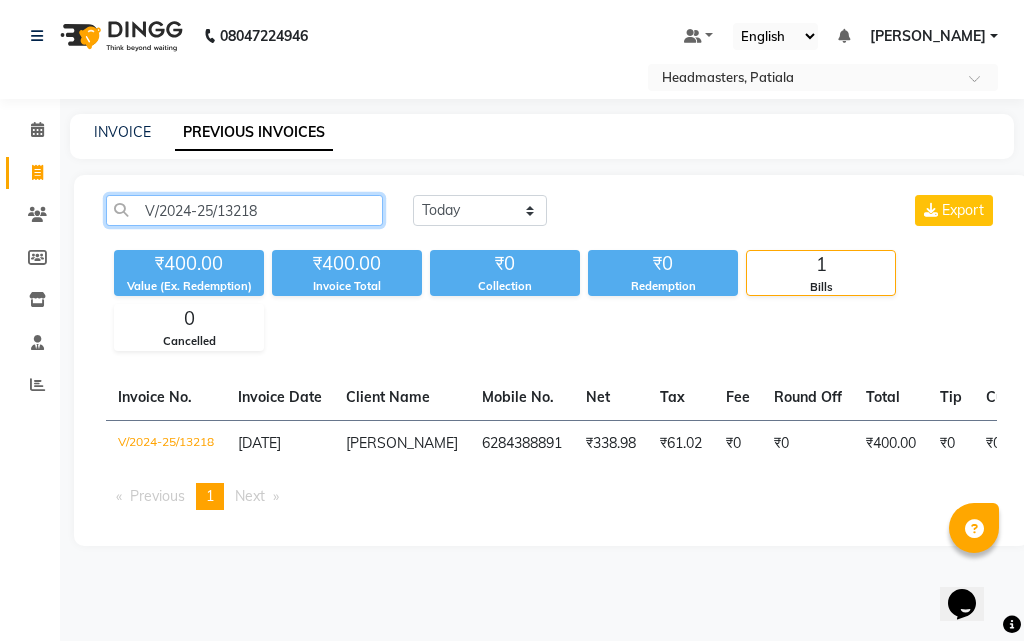 click on "V/2024-25/13218" 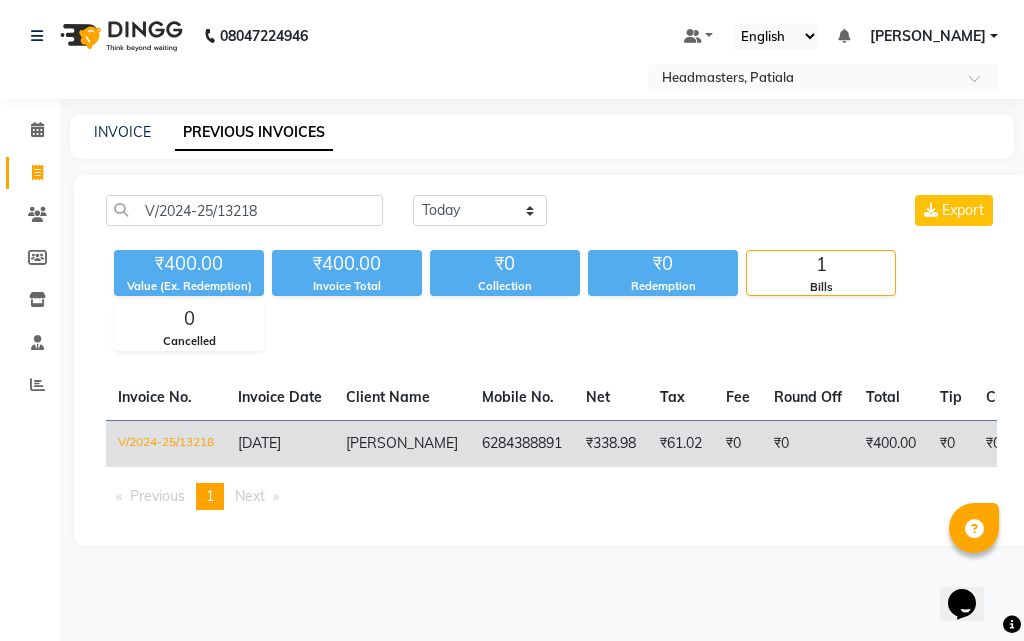 click on "raghav" 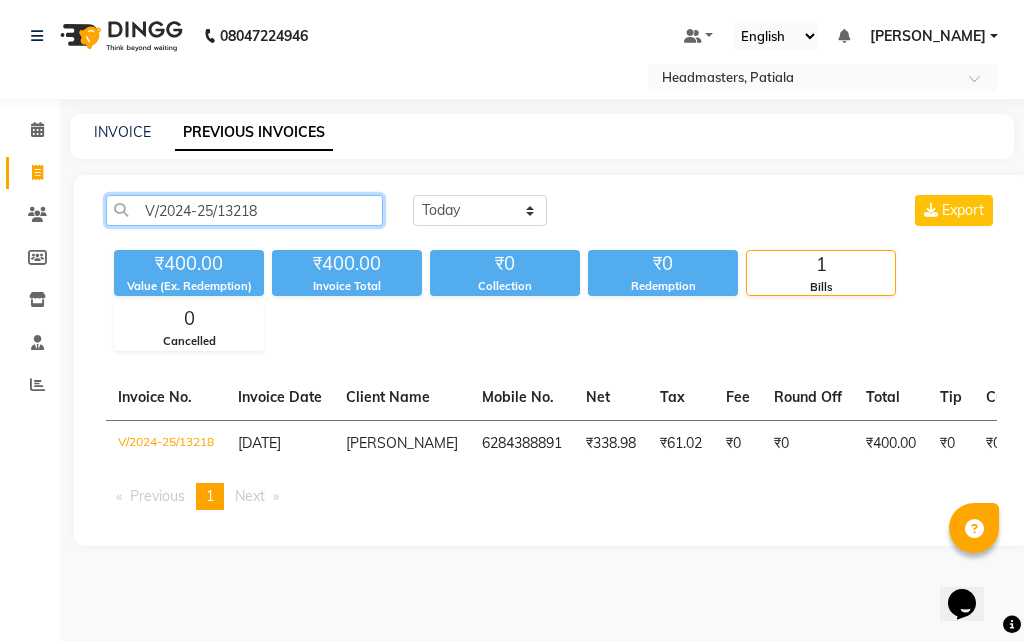 click on "V/2024-25/13218" 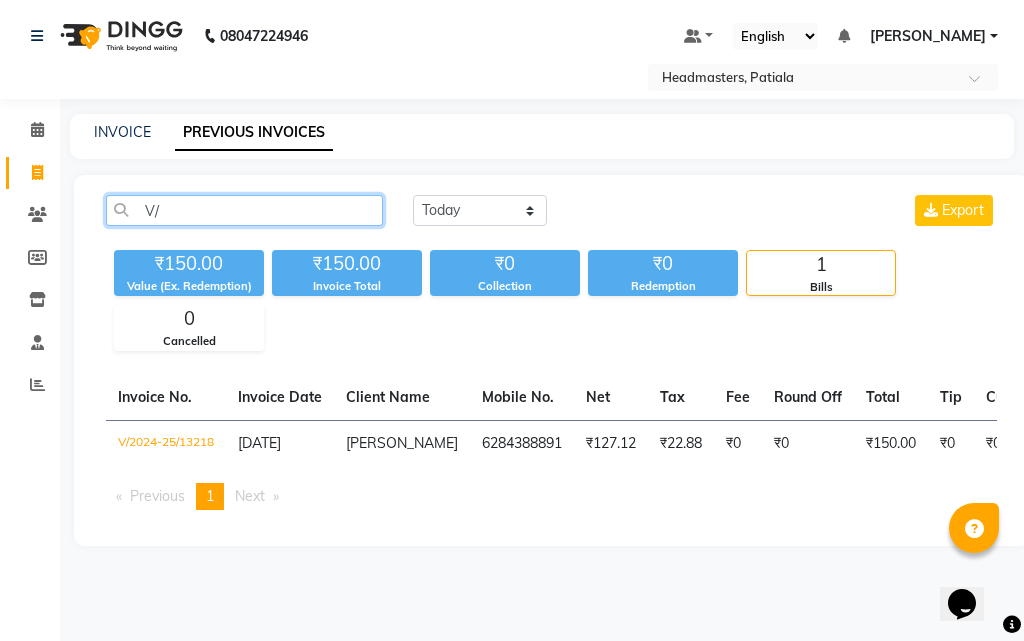 type on "V" 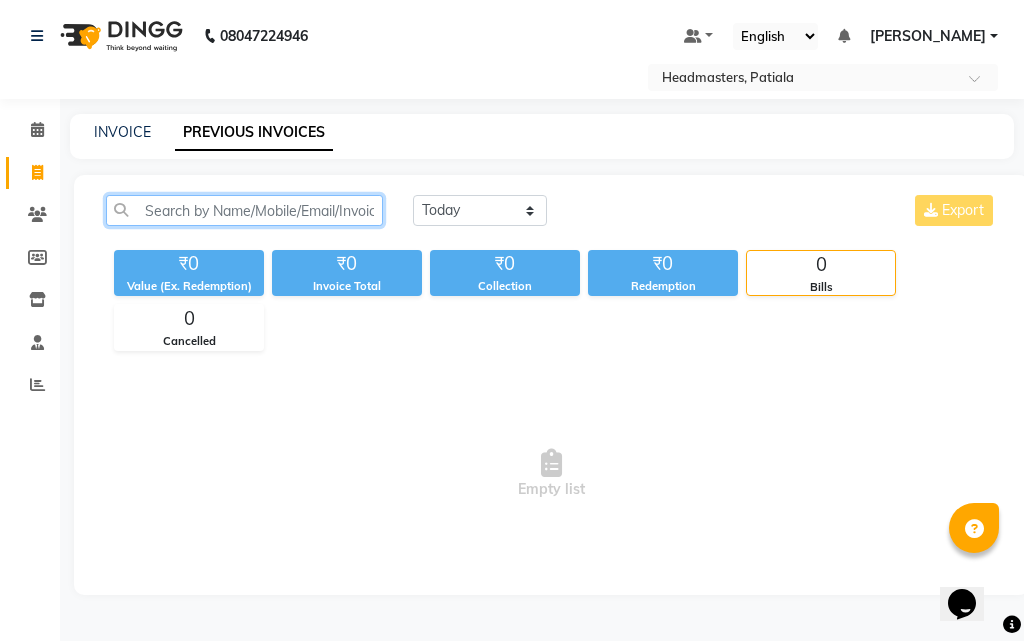paste on "V/2024-25/13217" 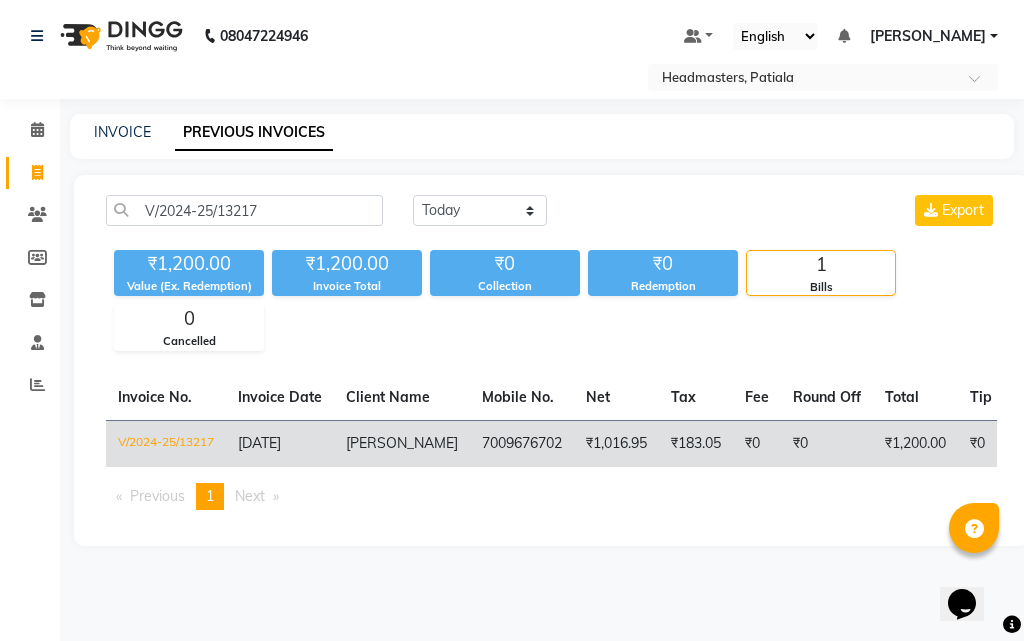 click on "7009676702" 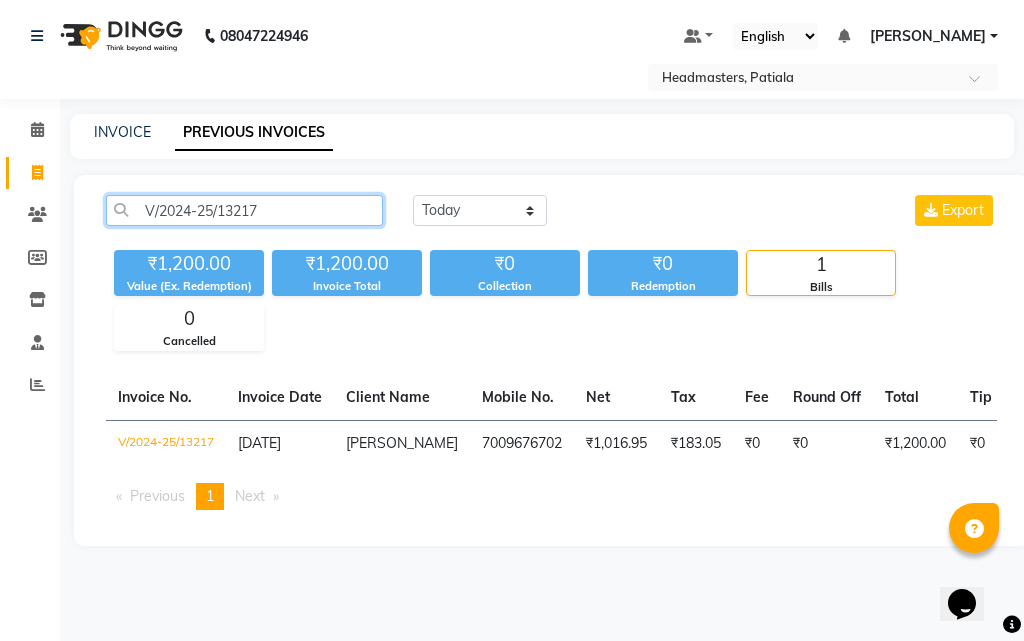 click on "V/2024-25/13217" 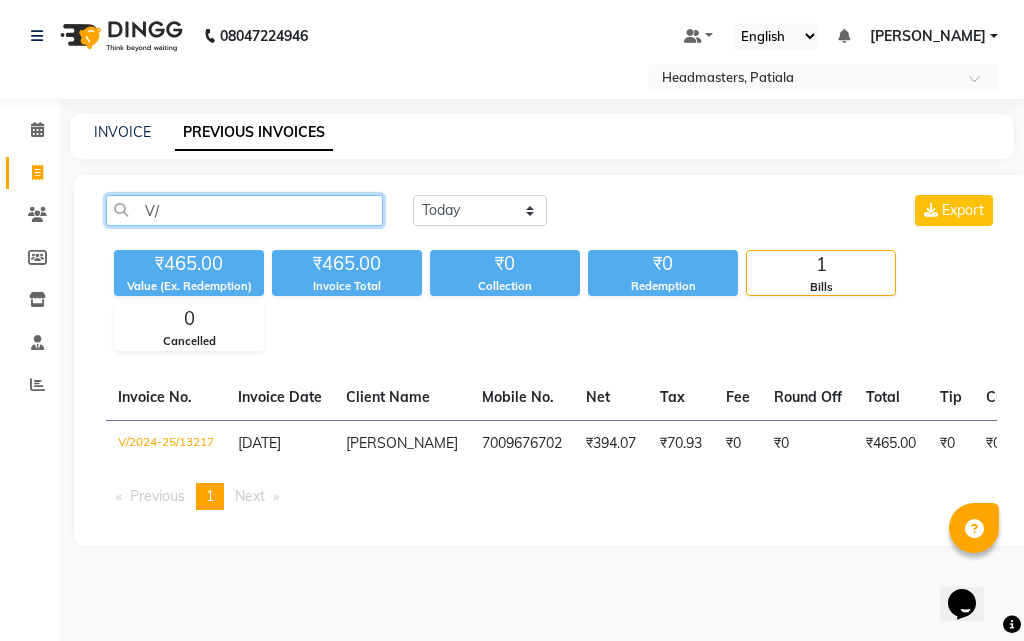 type on "V" 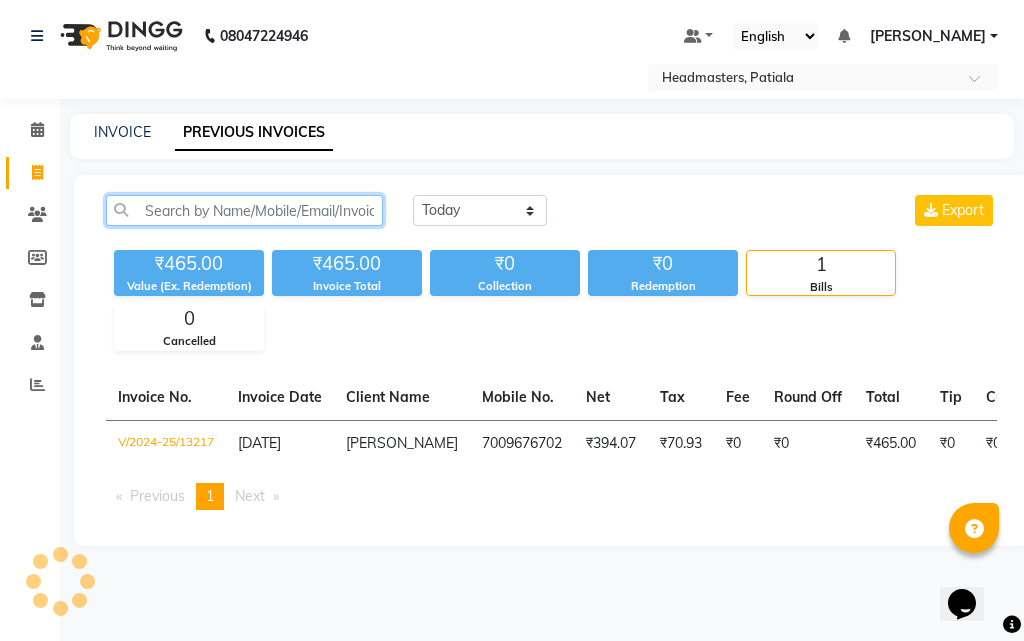 paste on "V/2024-25/13216" 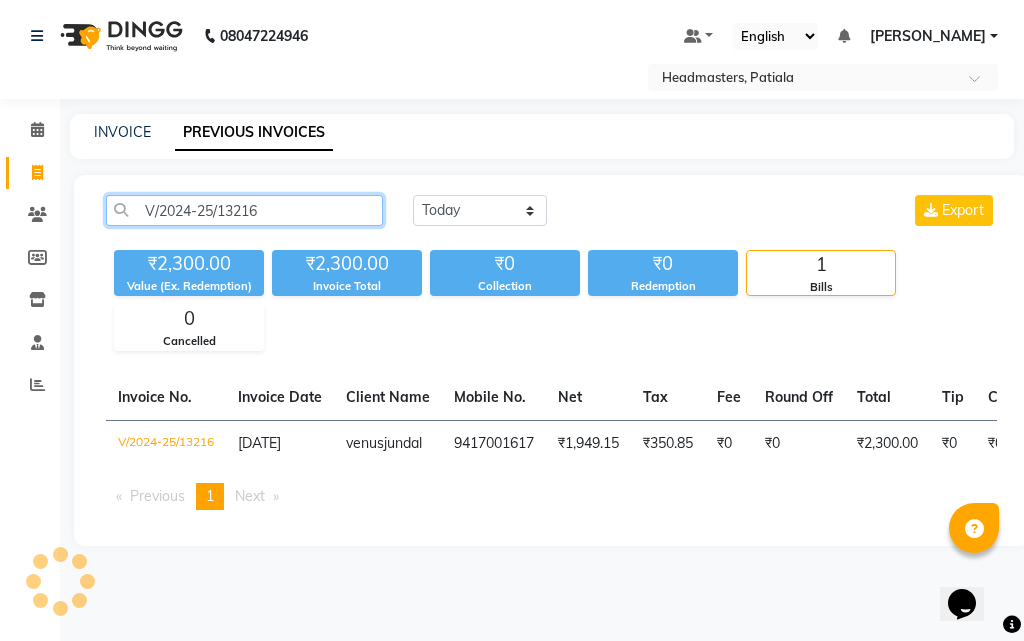 click on "V/2024-25/13216" 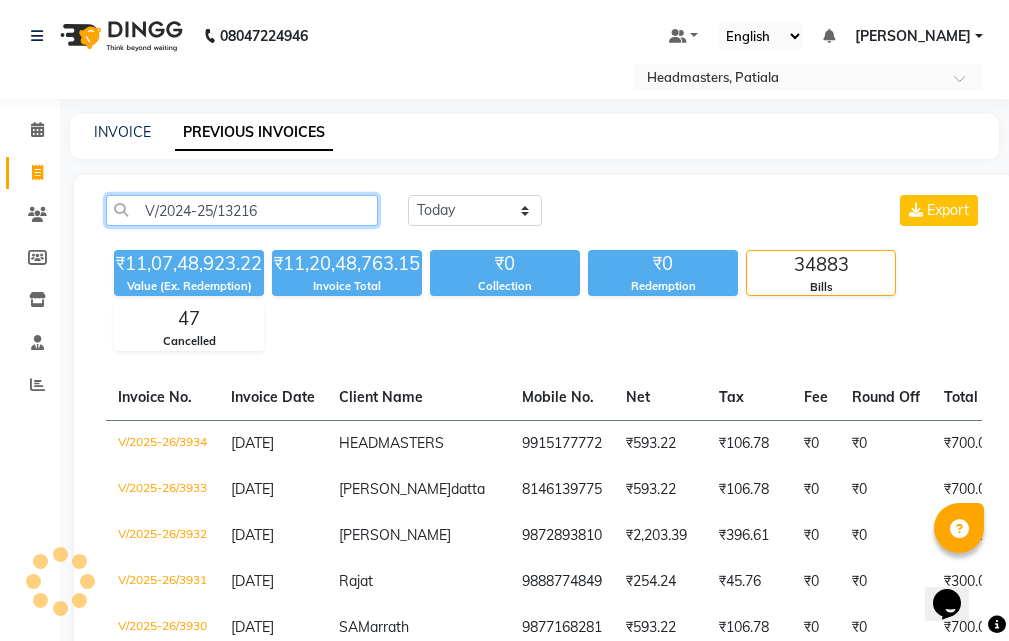 click on "V/2024-25/13216" 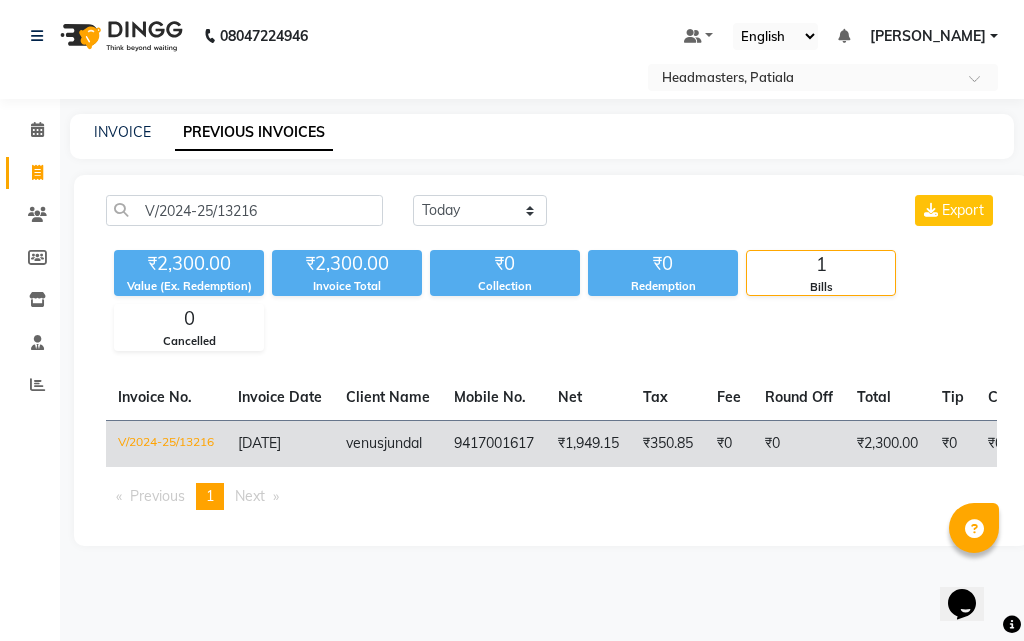 click on "9417001617" 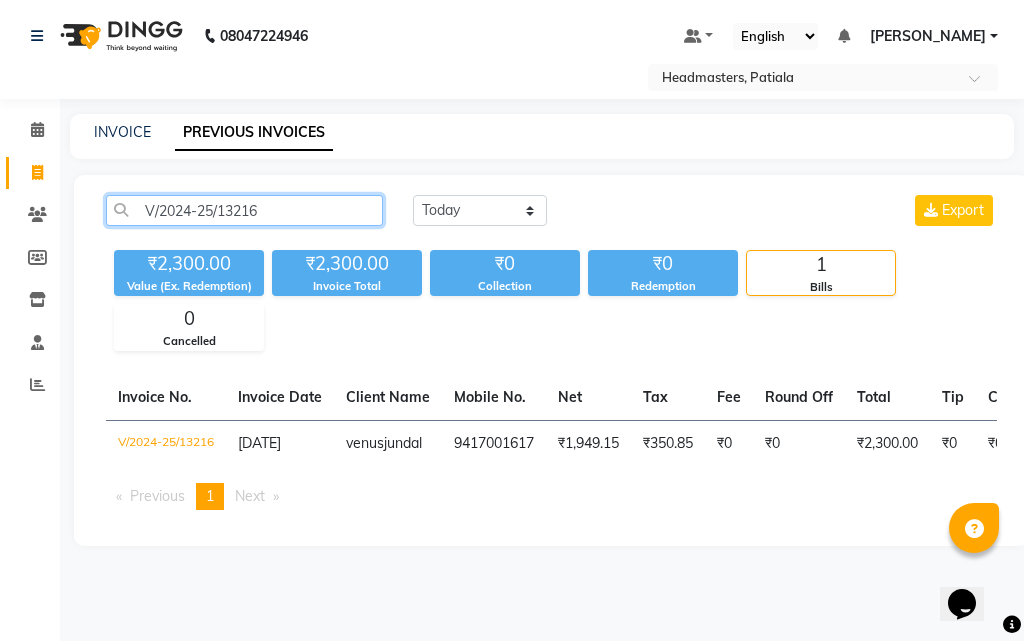 click on "V/2024-25/13216" 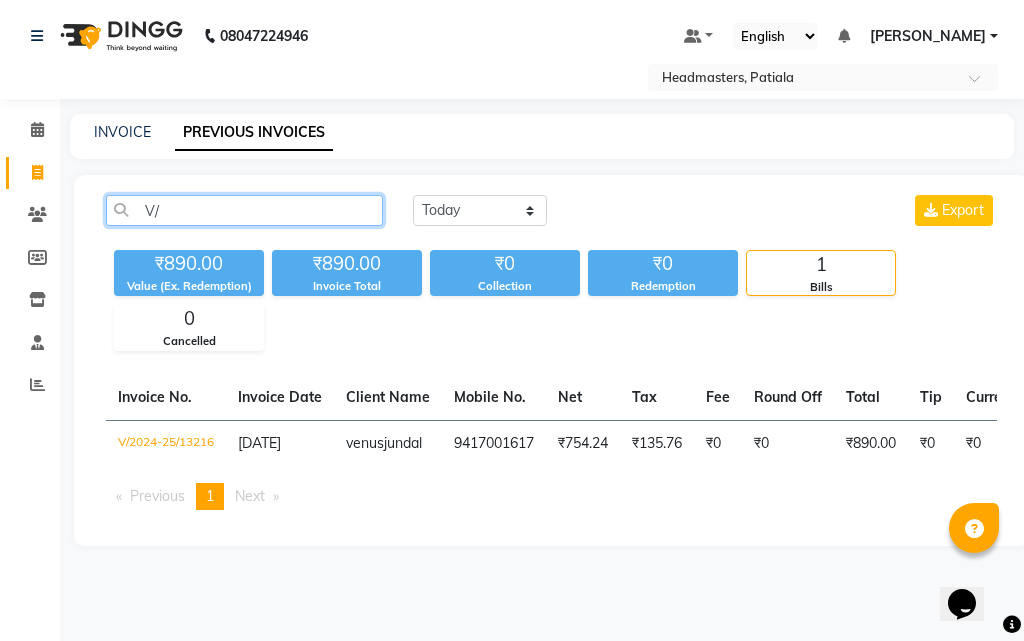 type on "V" 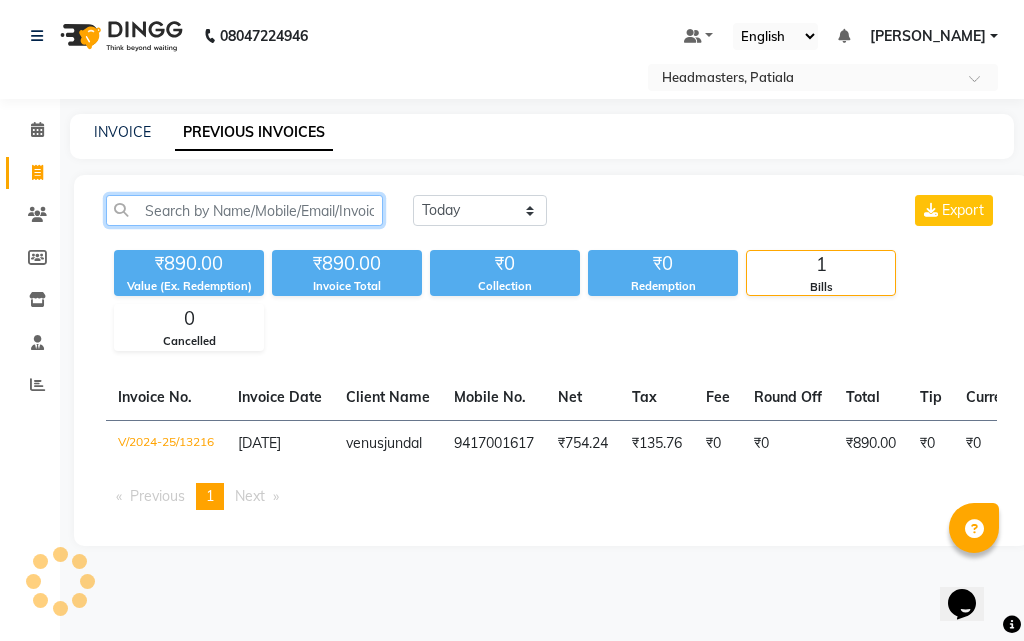 paste on "V/2024-25/13215" 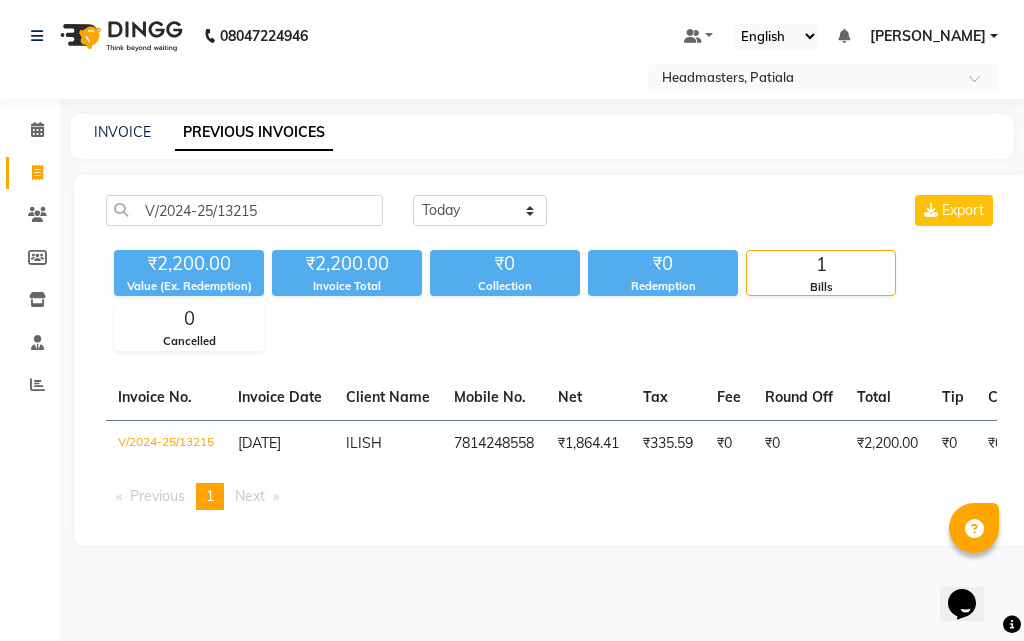 click on "7814248558" 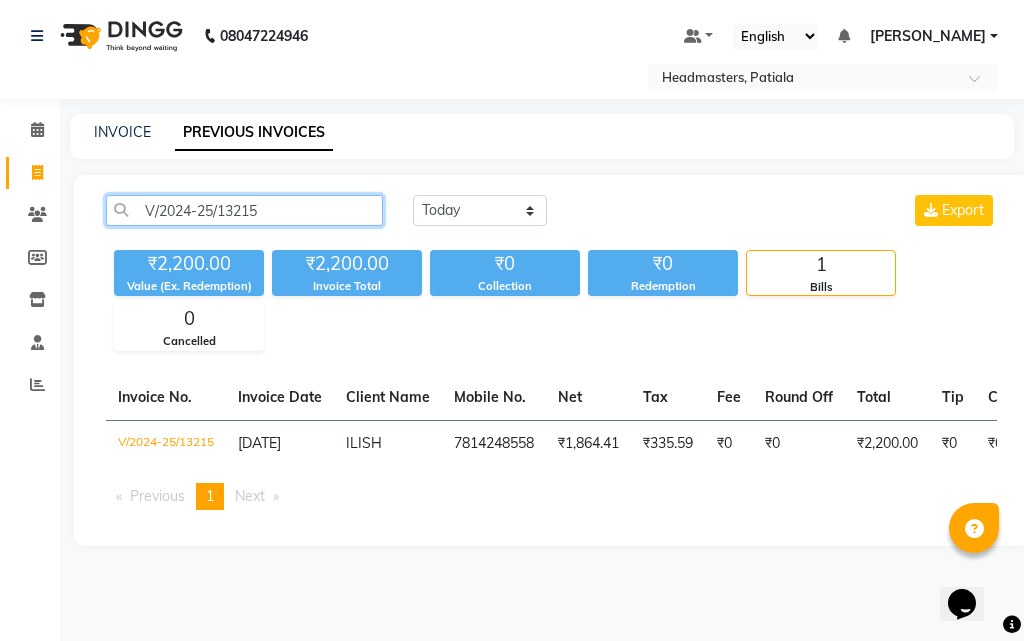 click on "V/2024-25/13215" 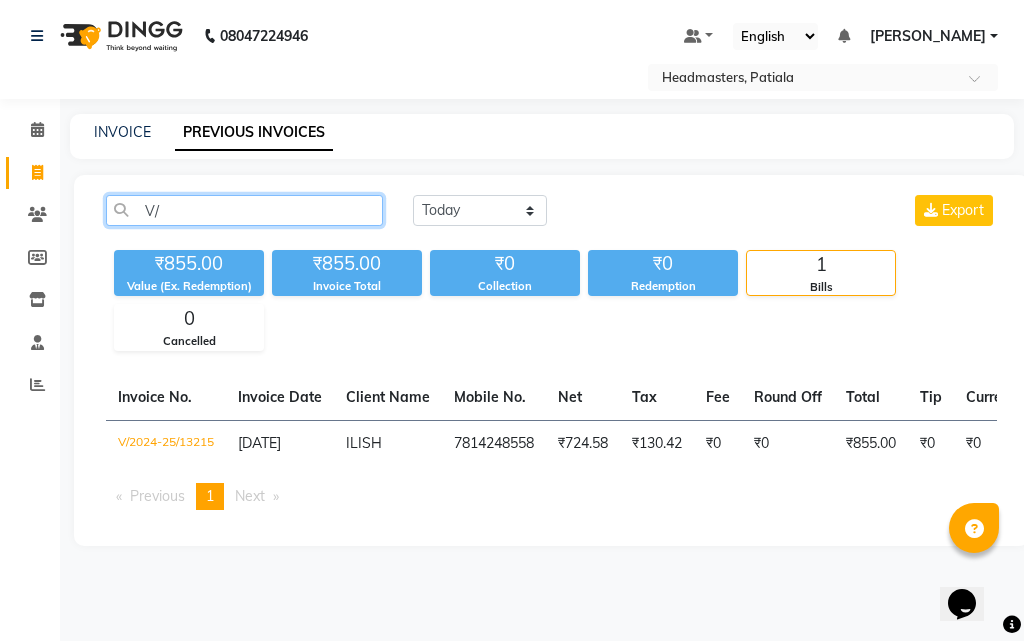 type on "V" 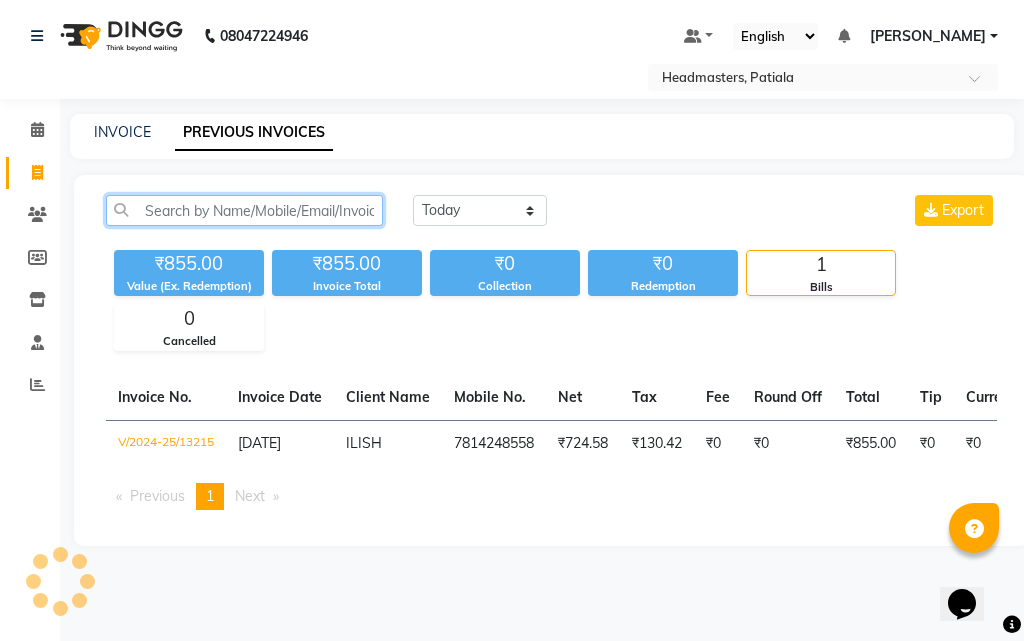 paste on "V/2024-25/13213" 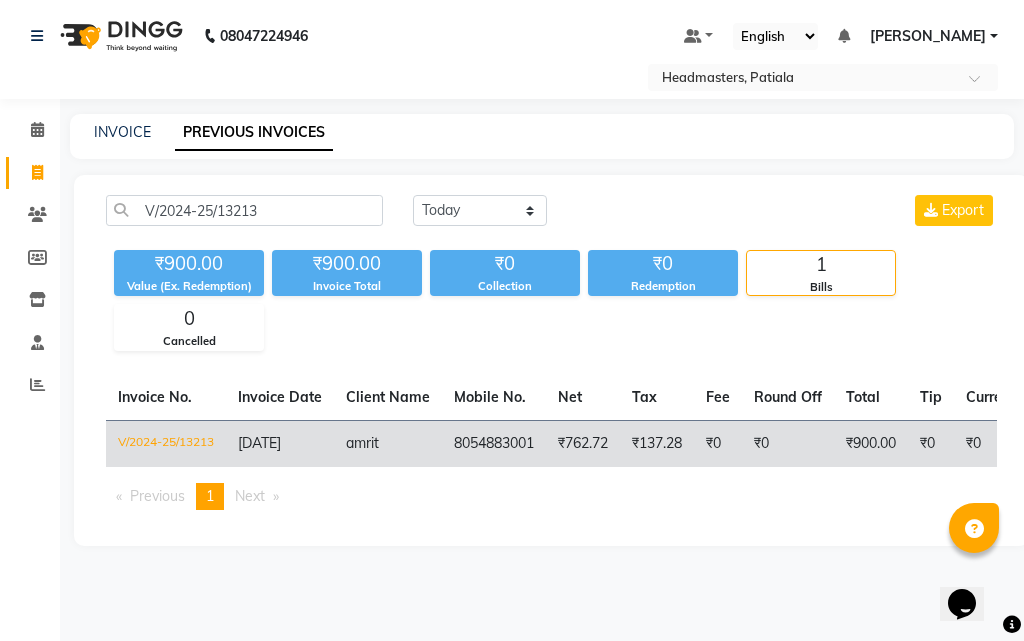 click on "8054883001" 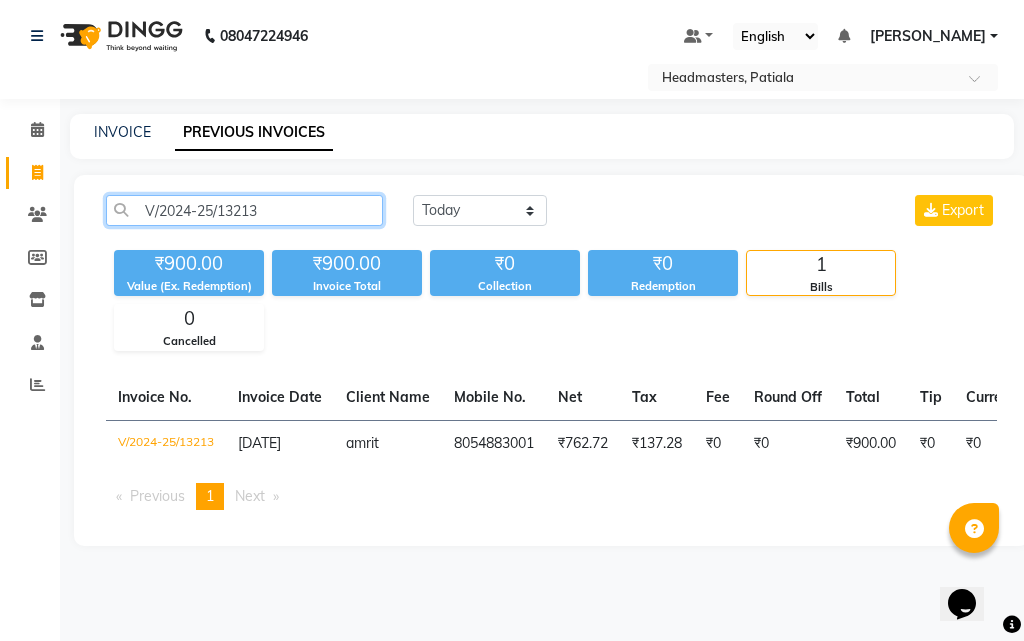 click on "V/2024-25/13213" 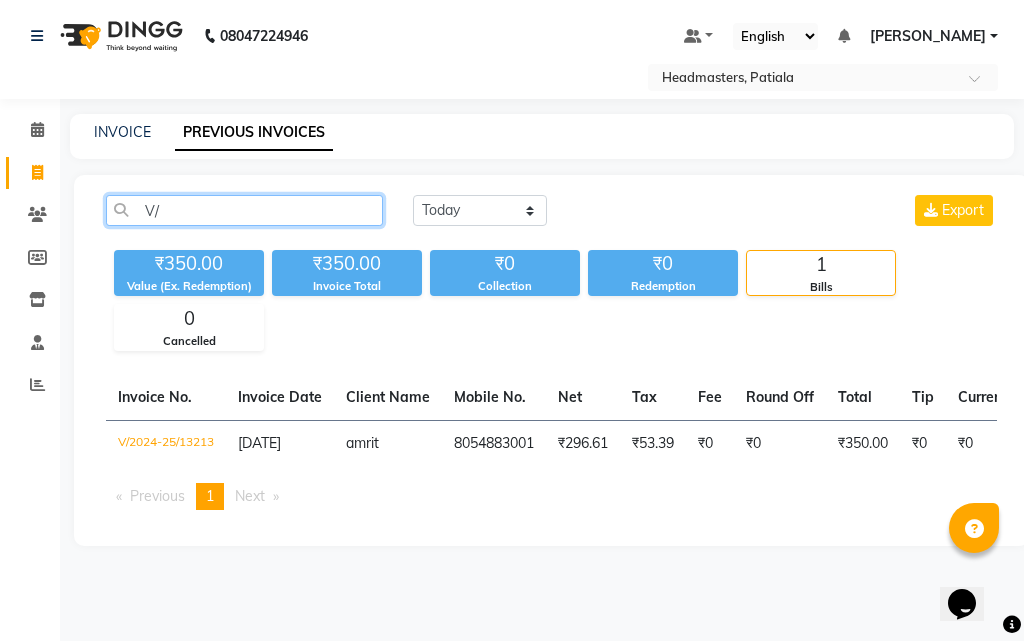 type on "V" 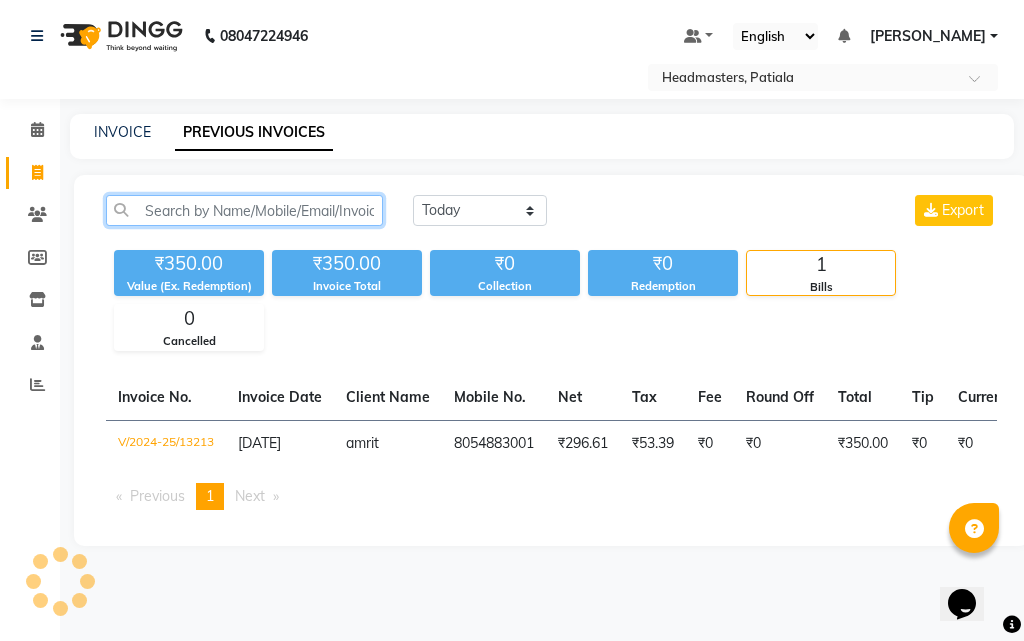 paste on "V/2024-25/13211" 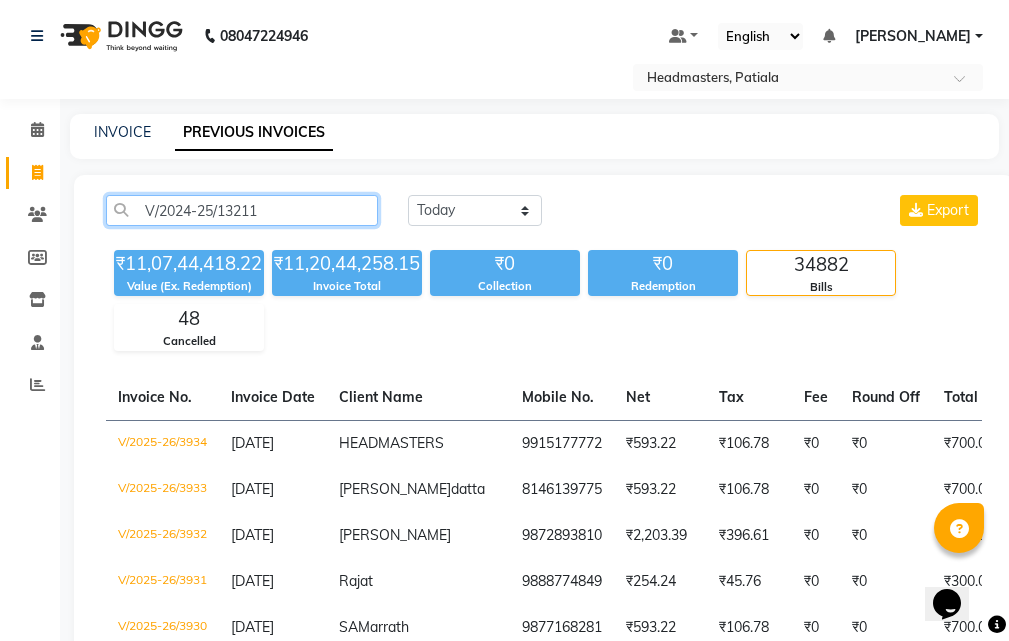 click on "V/2024-25/13211" 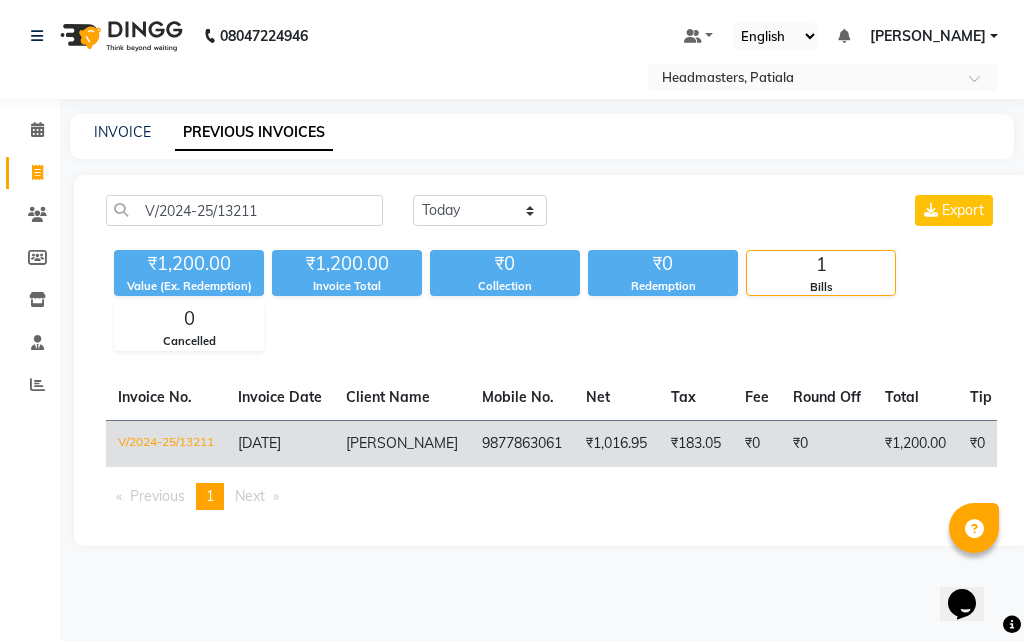 click on "9877863061" 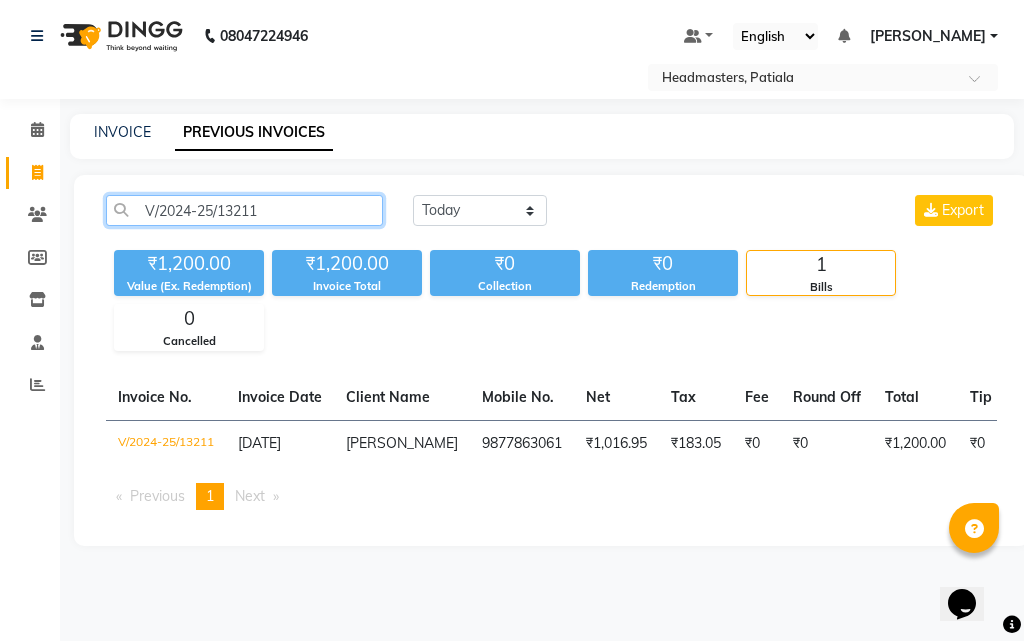 click on "V/2024-25/13211" 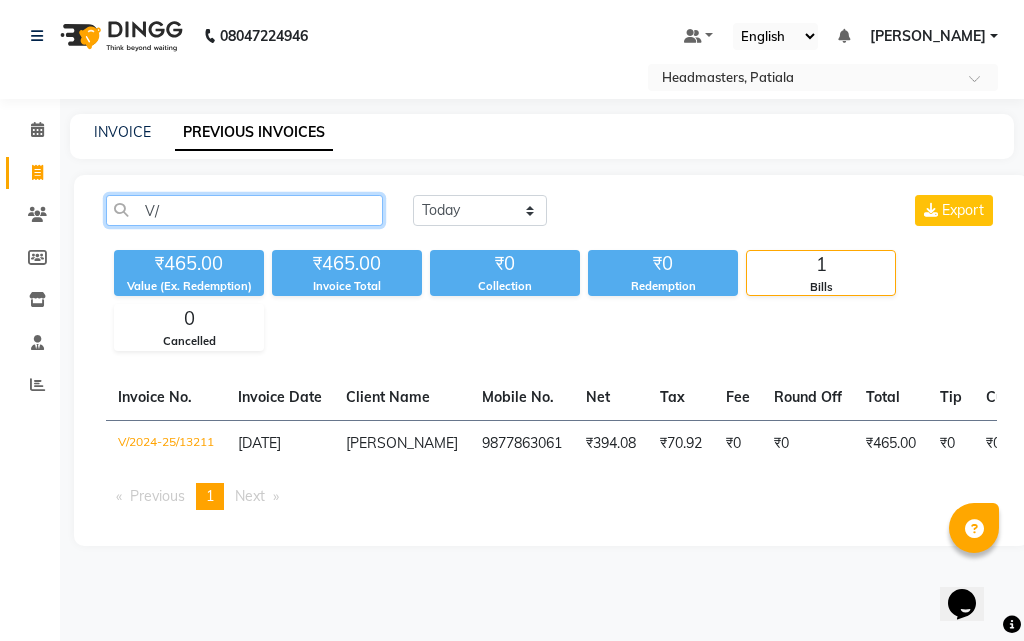type on "V" 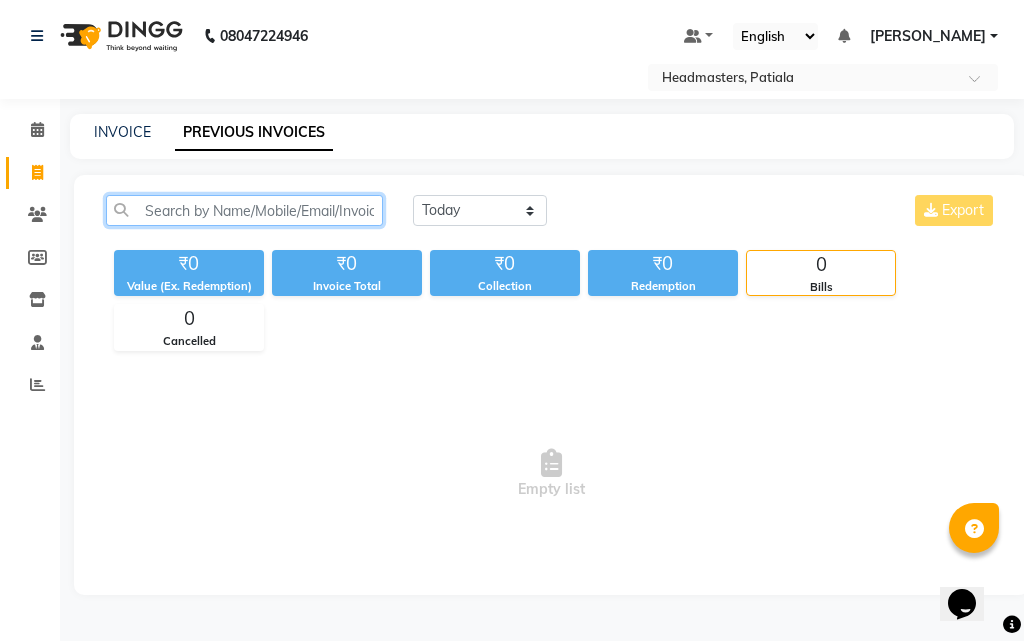 paste on "V/2024-25/13210" 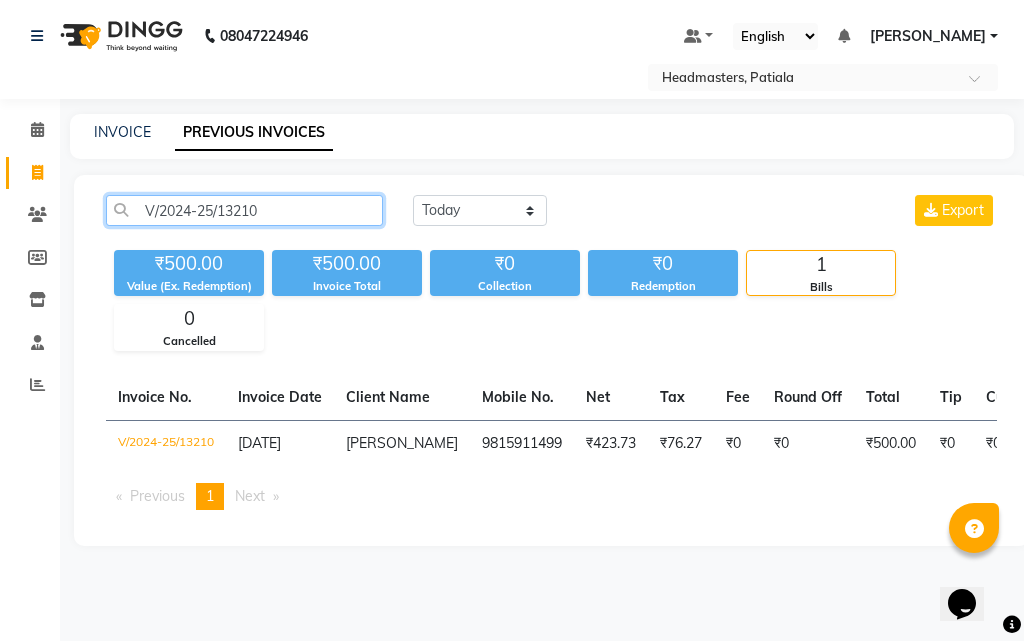 click on "V/2024-25/13210" 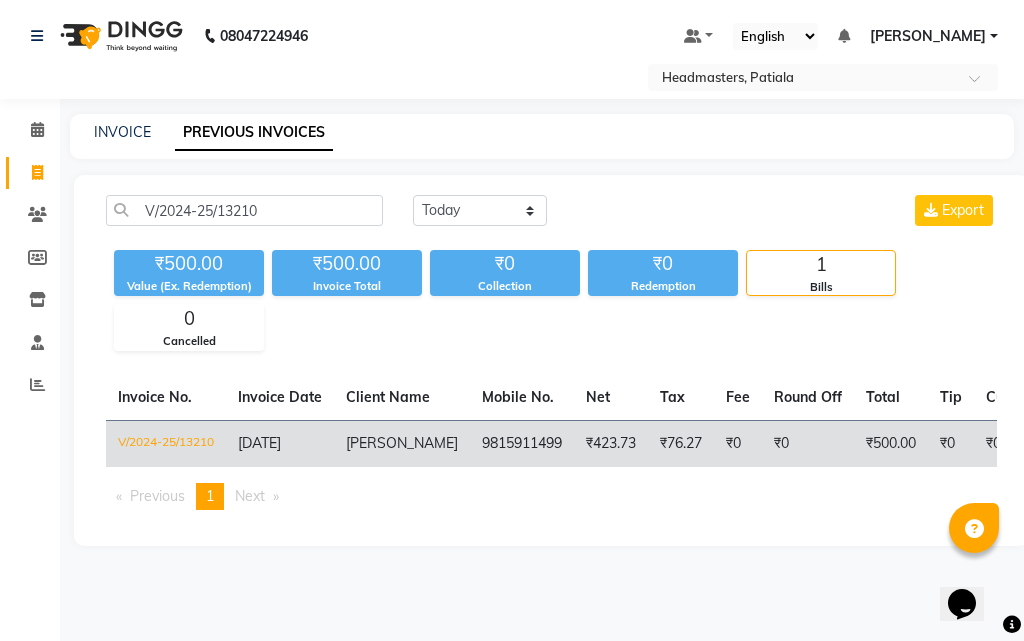 click on "9815911499" 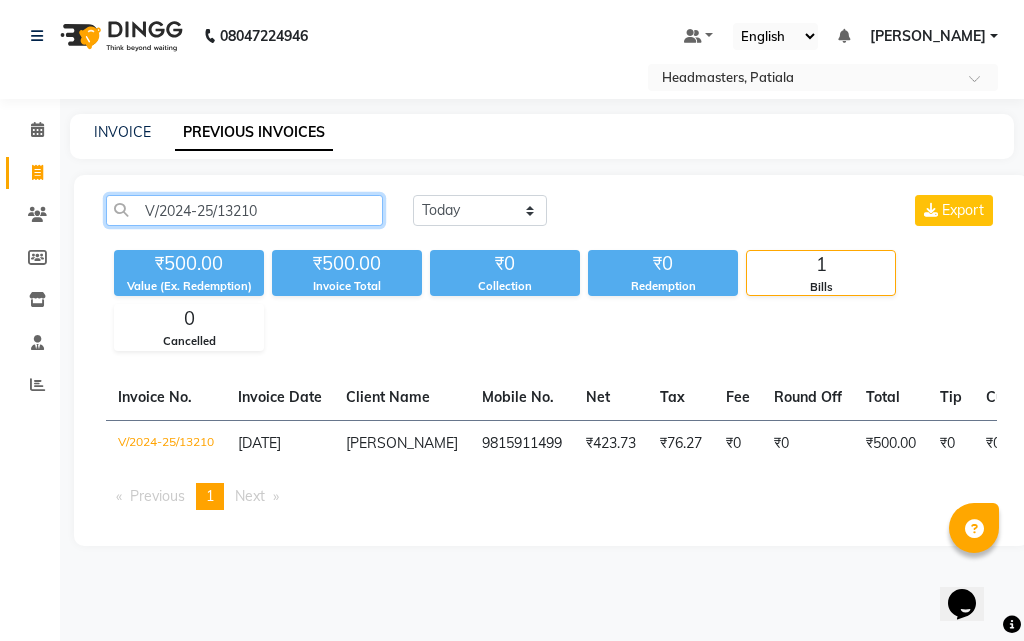 click on "V/2024-25/13210" 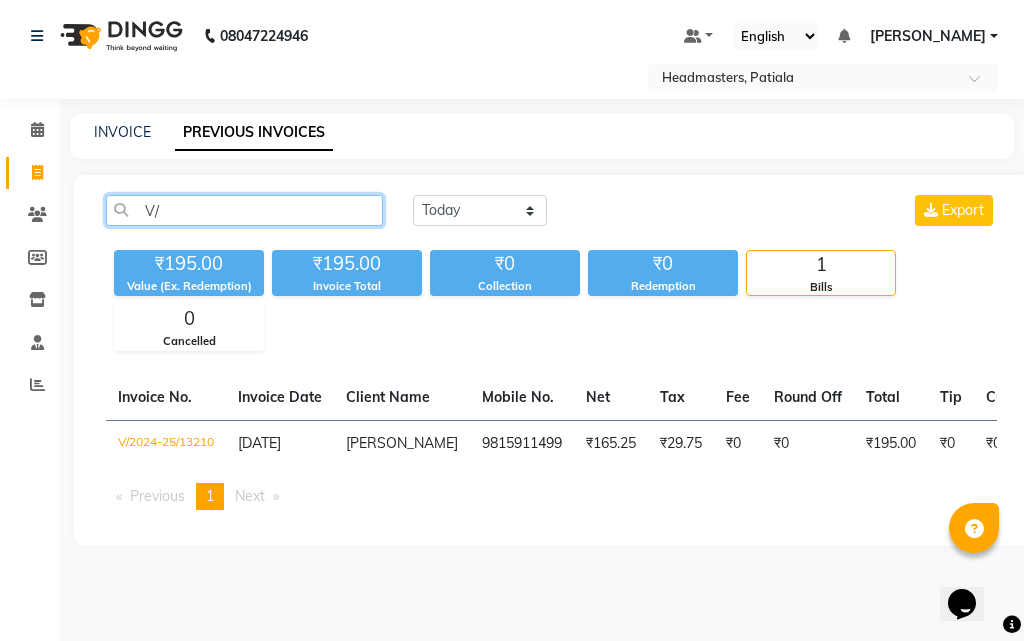 type on "V" 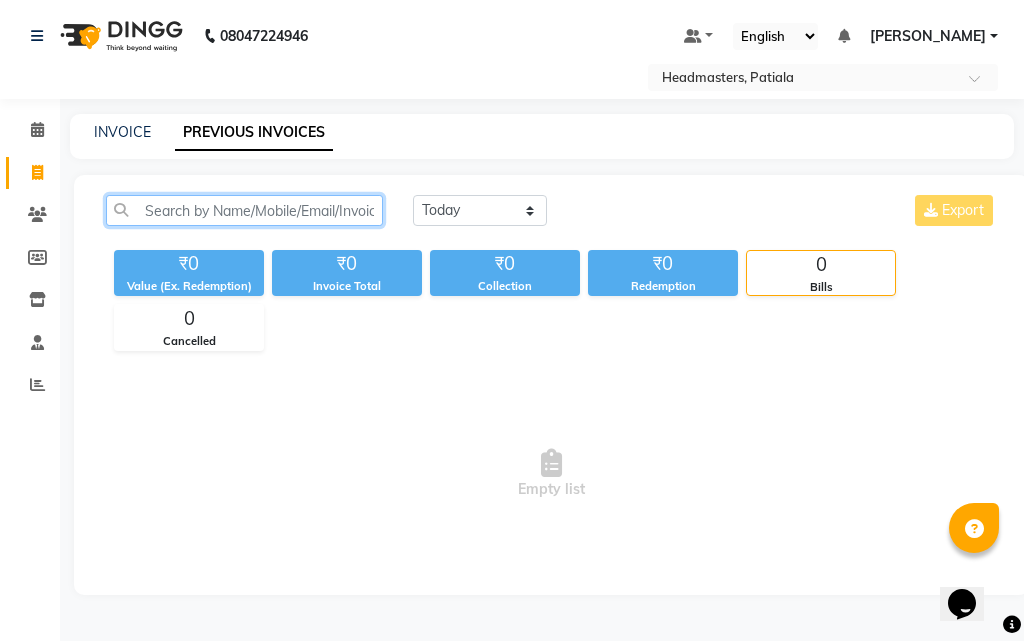 paste on "V/2024-25/13208" 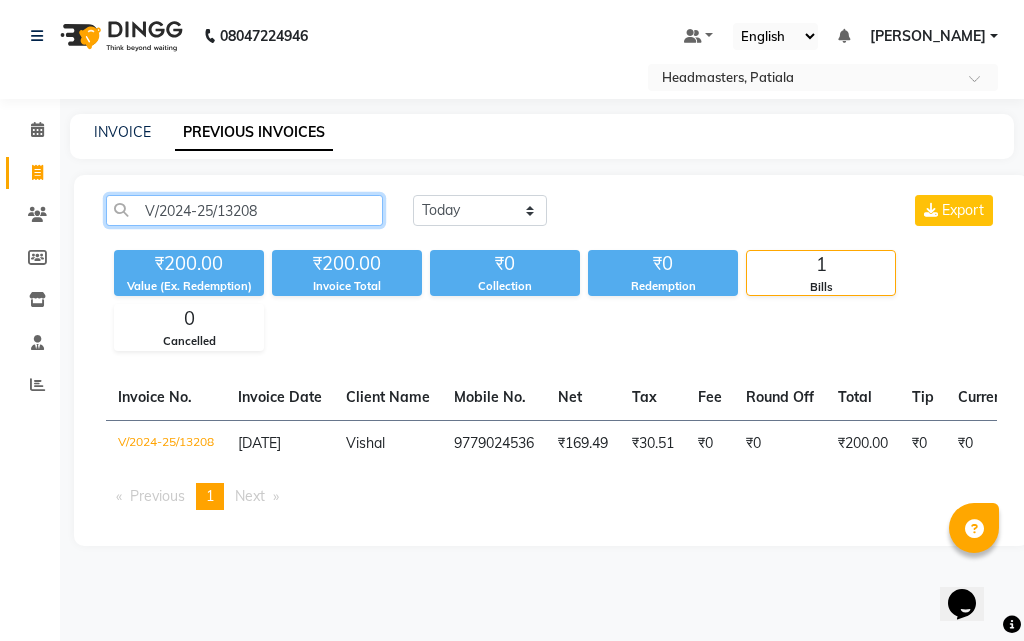 click on "V/2024-25/13208" 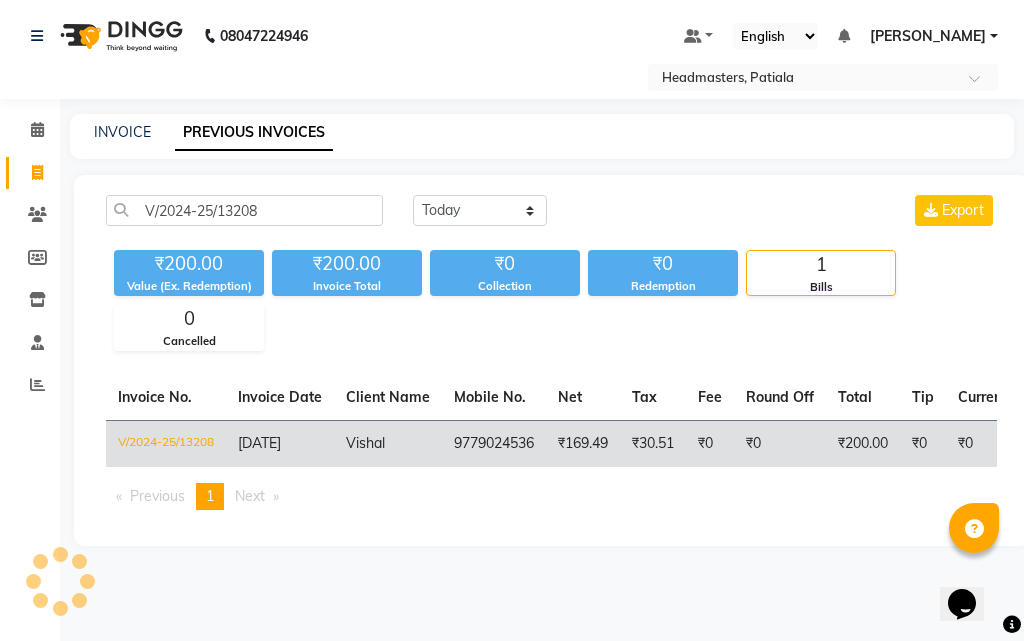 click on "₹169.49" 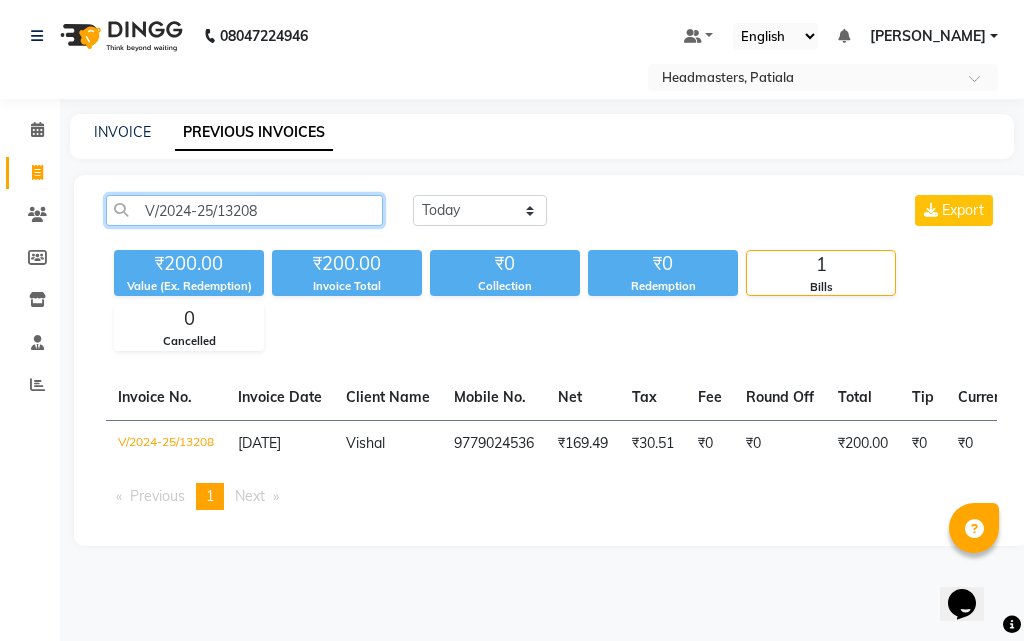 click on "V/2024-25/13208" 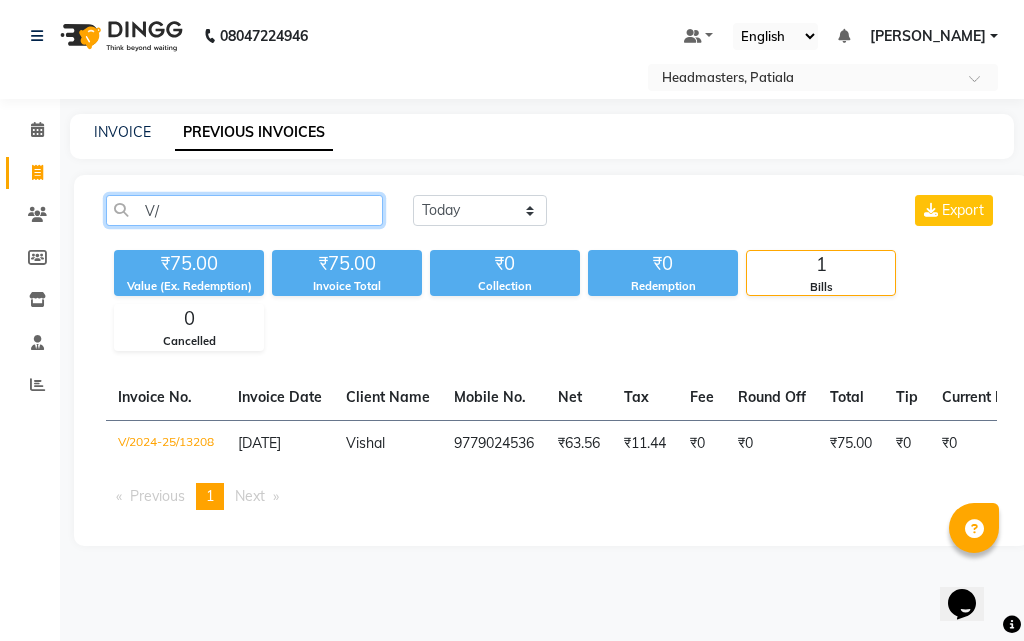 type on "V" 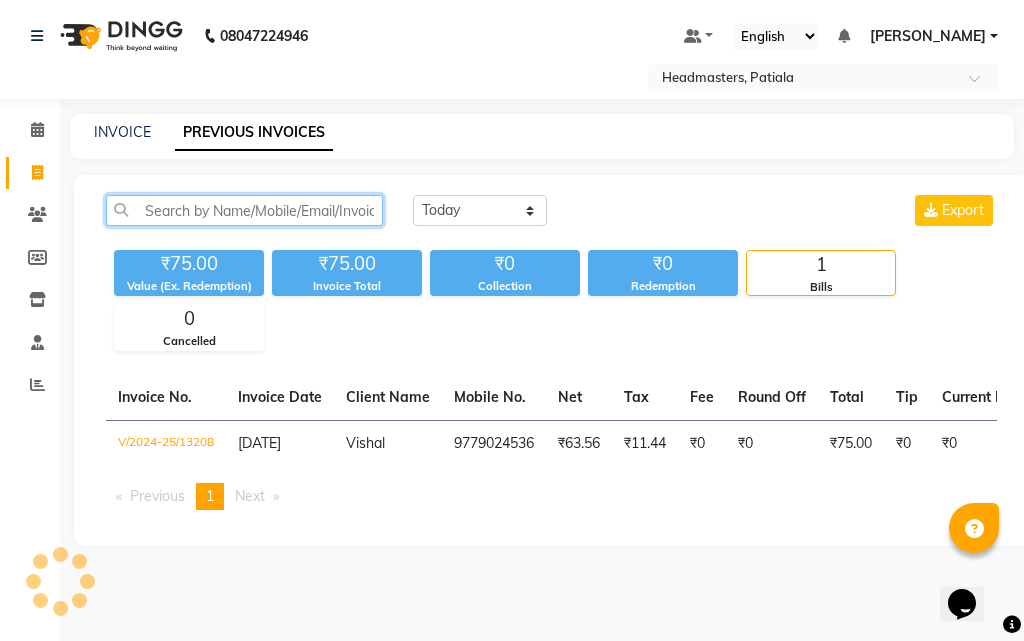 paste on "V/2024-25/13206" 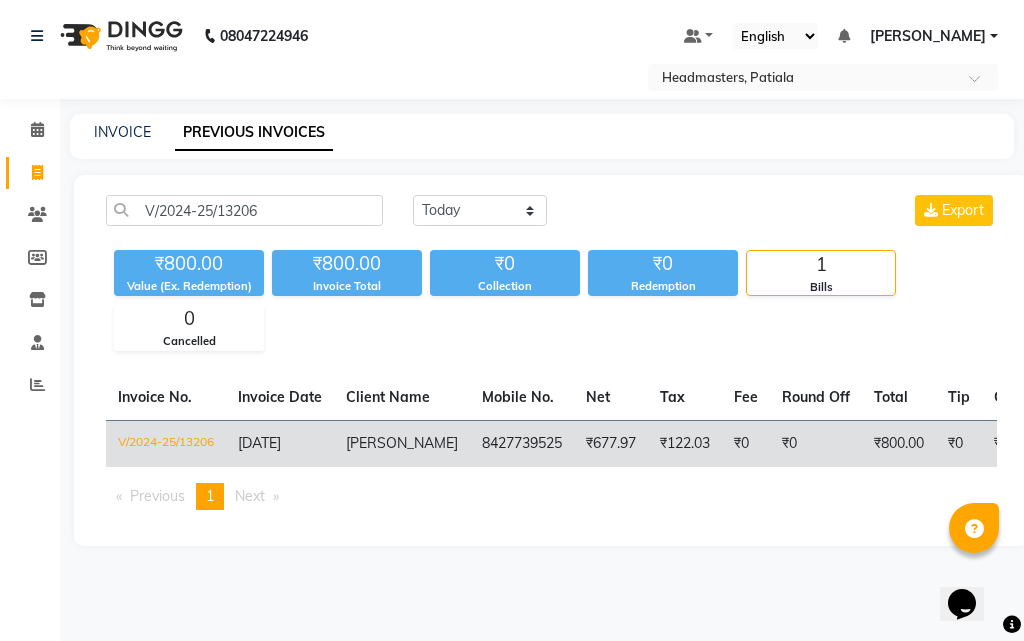 click on "8427739525" 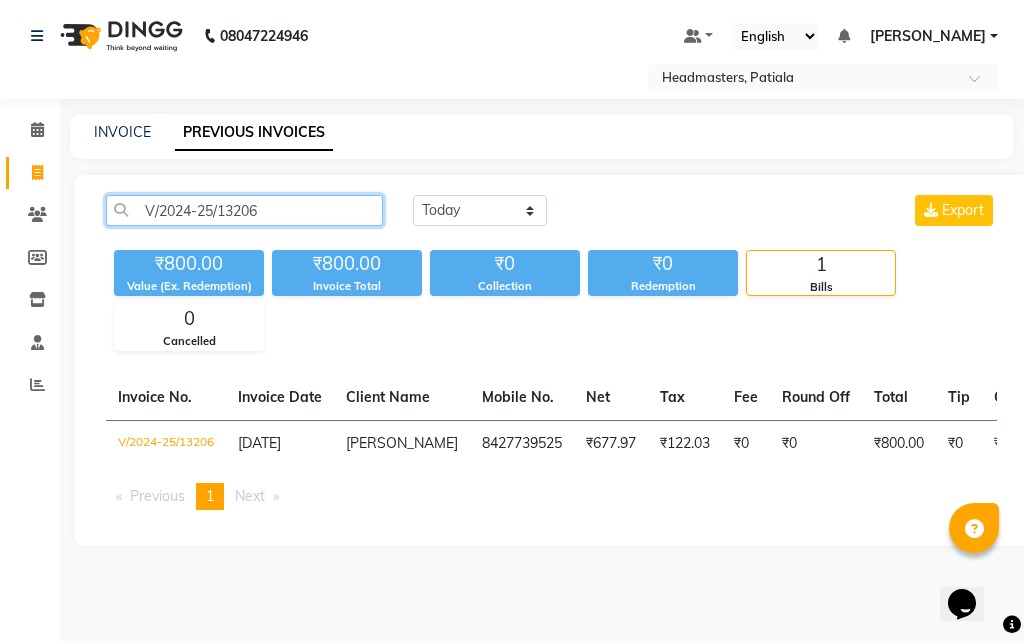 click on "V/2024-25/13206" 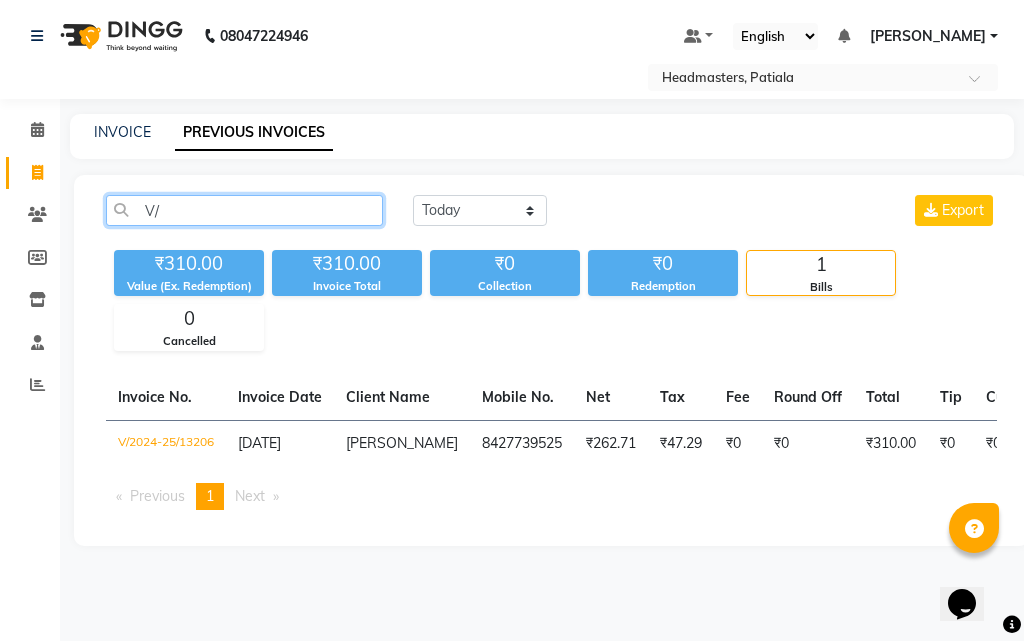 type on "V" 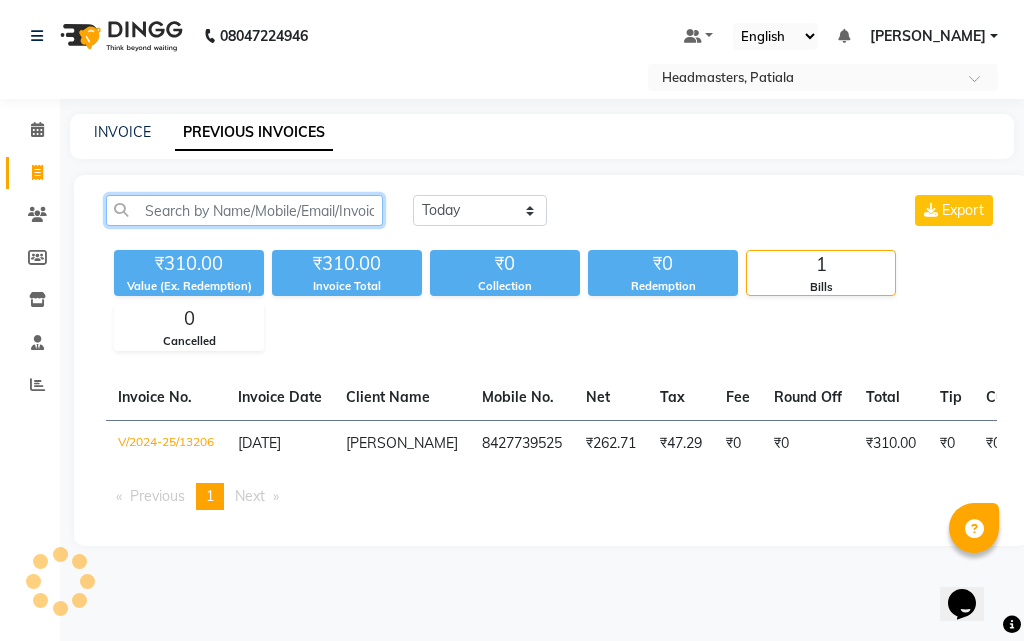 paste on "V/2024-25/13205" 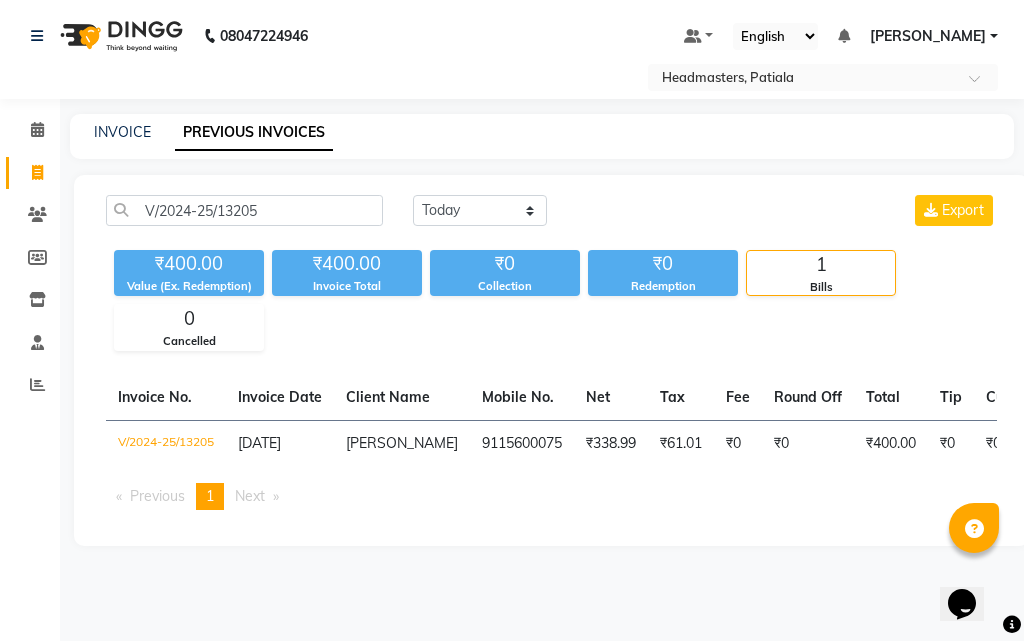 click on "9115600075" 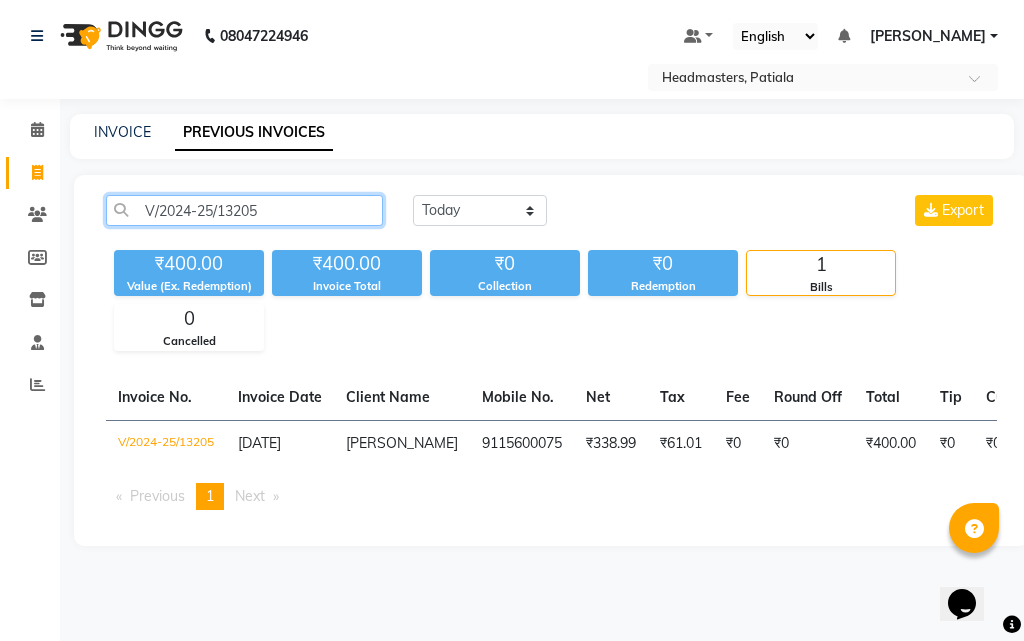 click on "V/2024-25/13205" 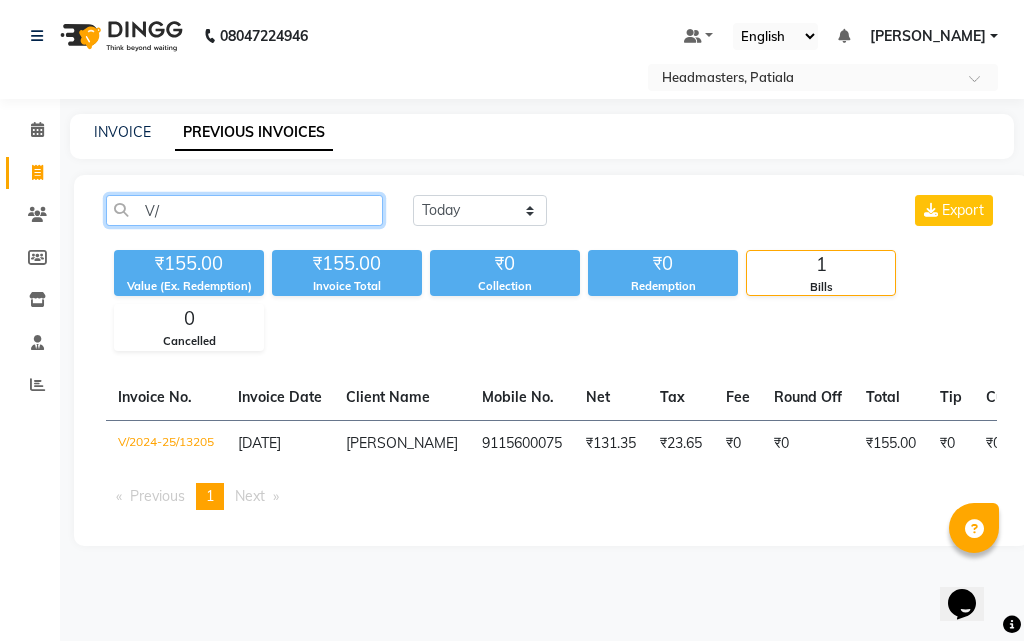 type on "V" 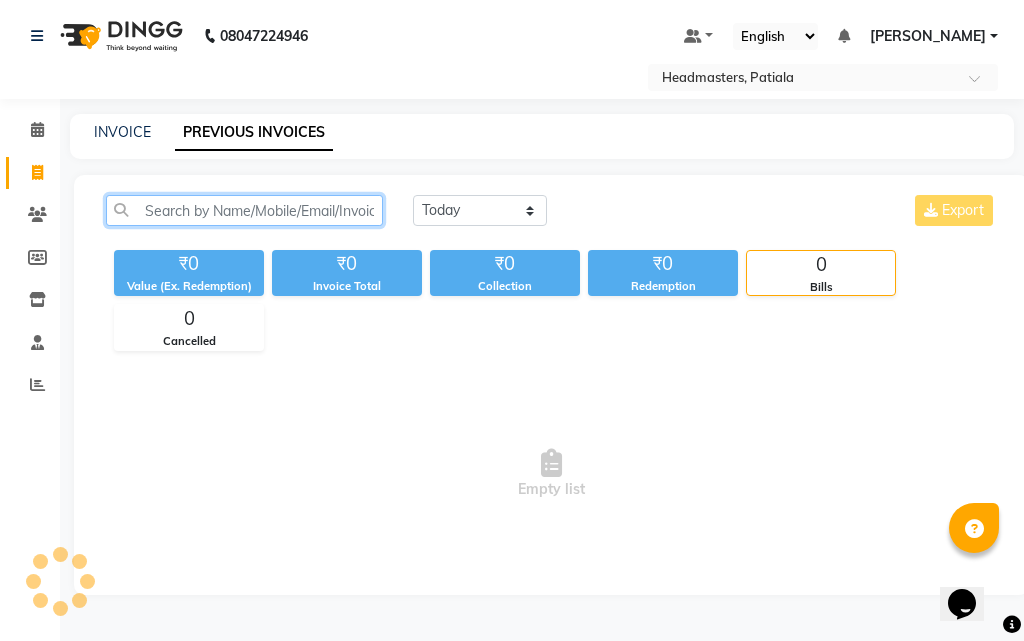 paste on "V/2024-25/13191" 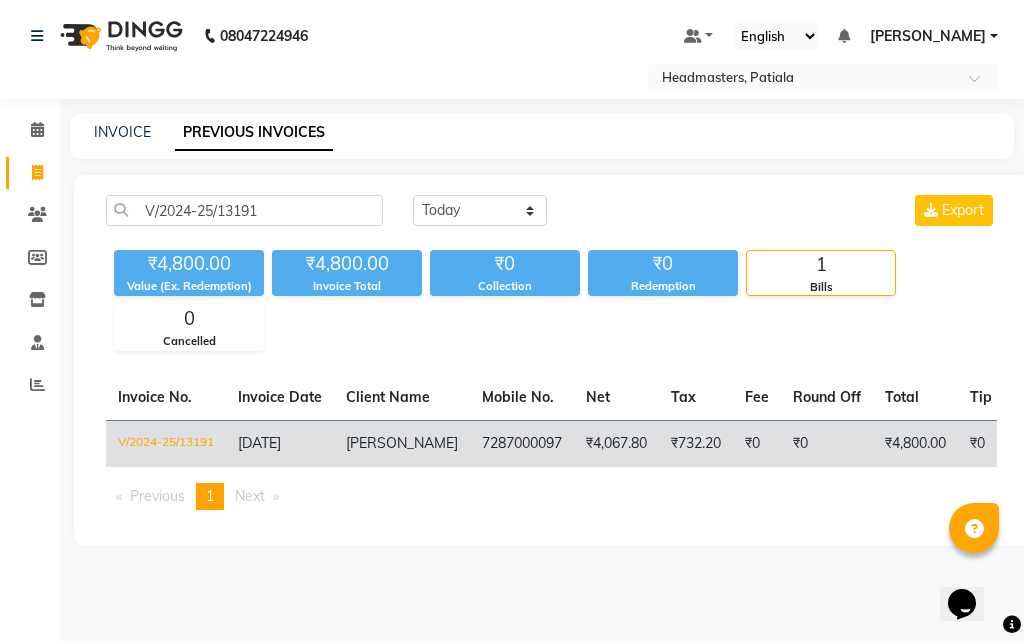 click on "7287000097" 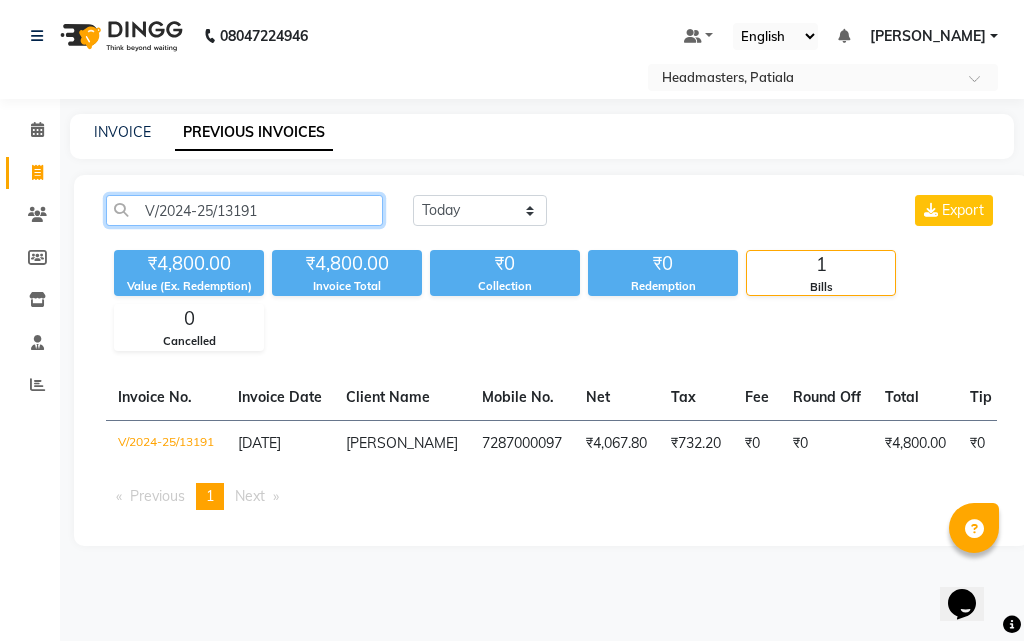 click on "V/2024-25/13191" 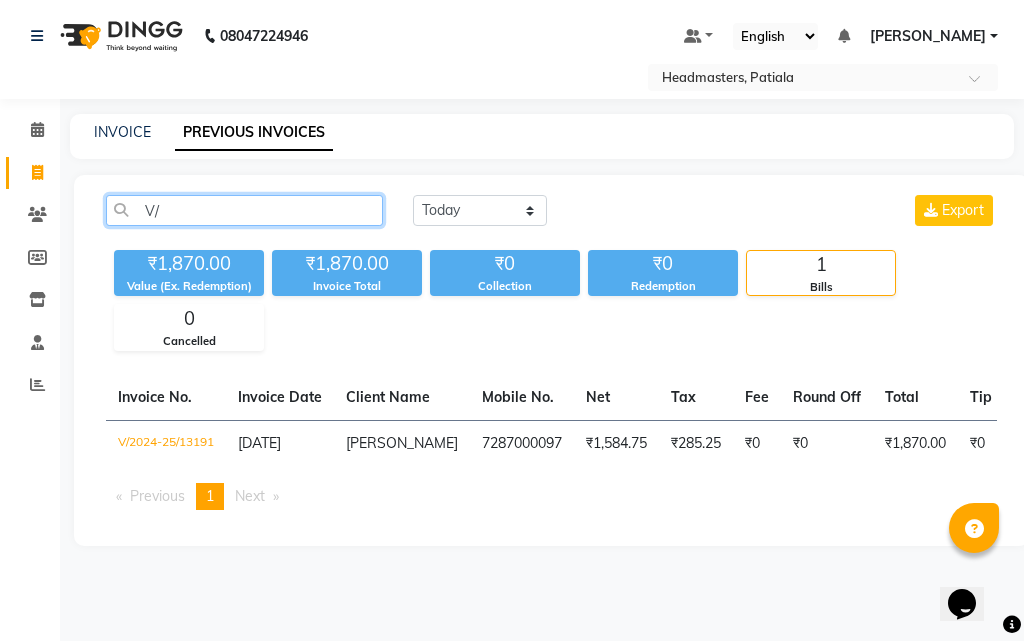 type on "V" 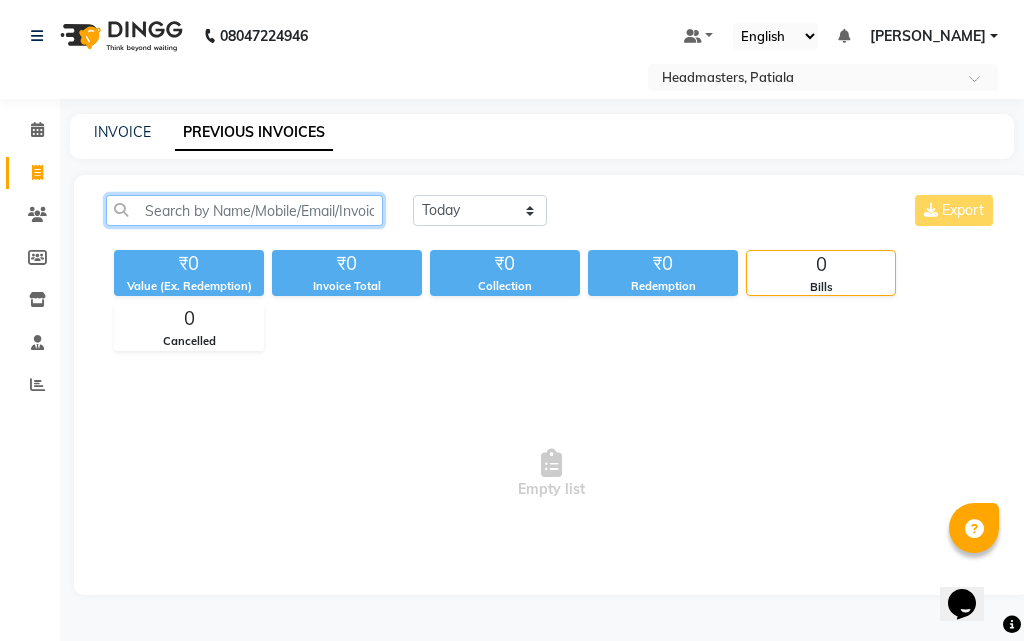 paste on "V/2024-25/13190" 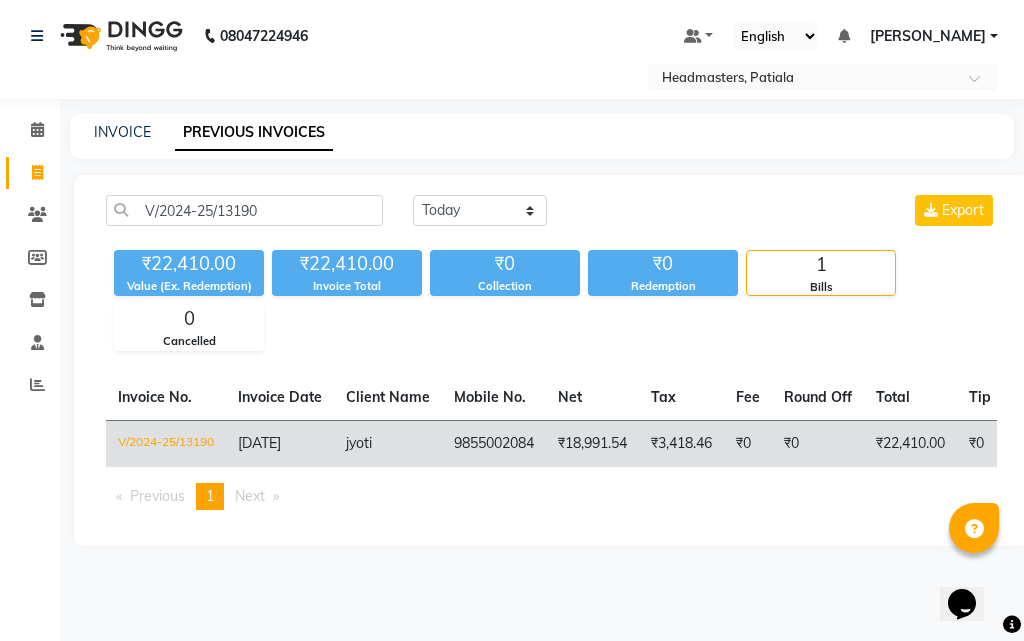 click on "9855002084" 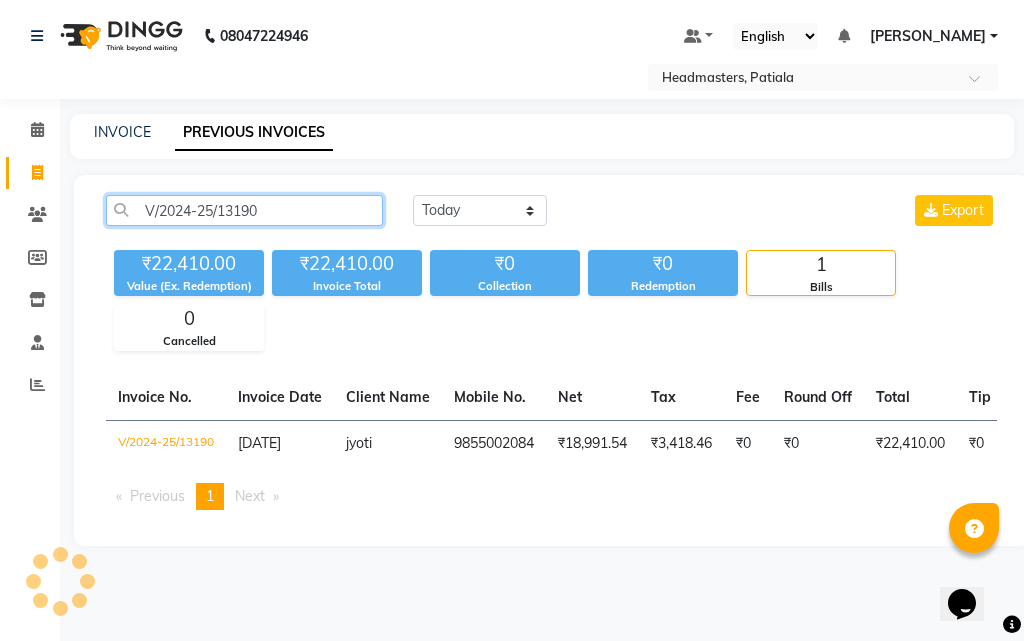 click on "V/2024-25/13190" 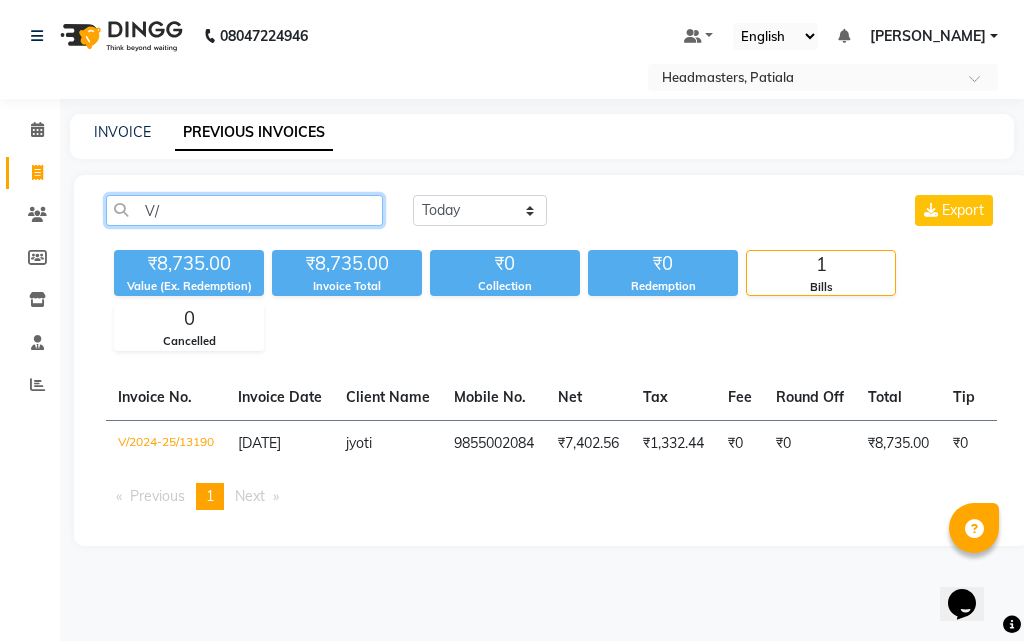 type on "V" 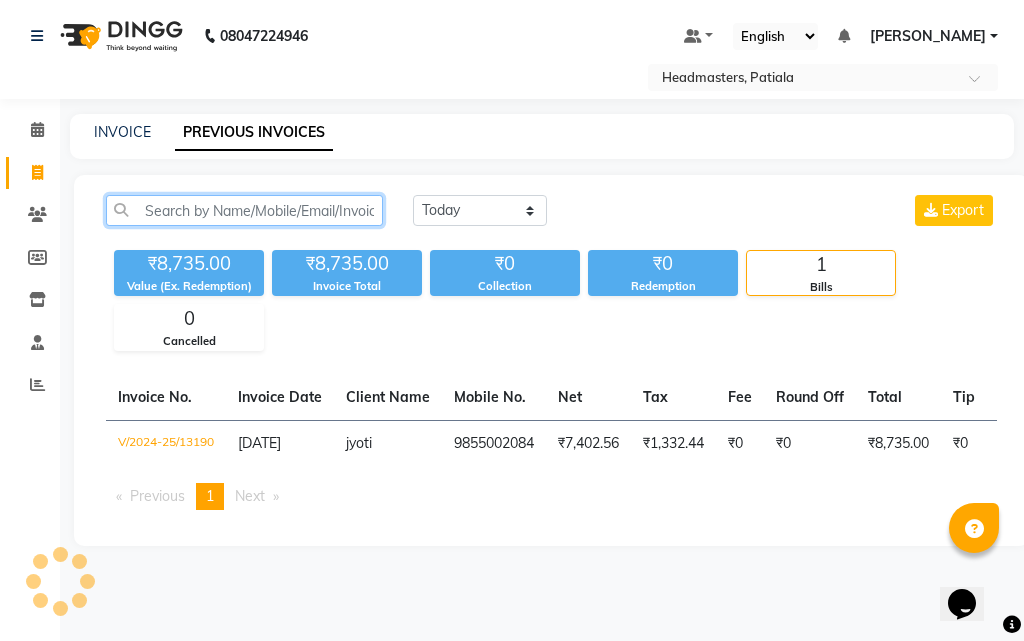 paste on "V/2024-25/13189" 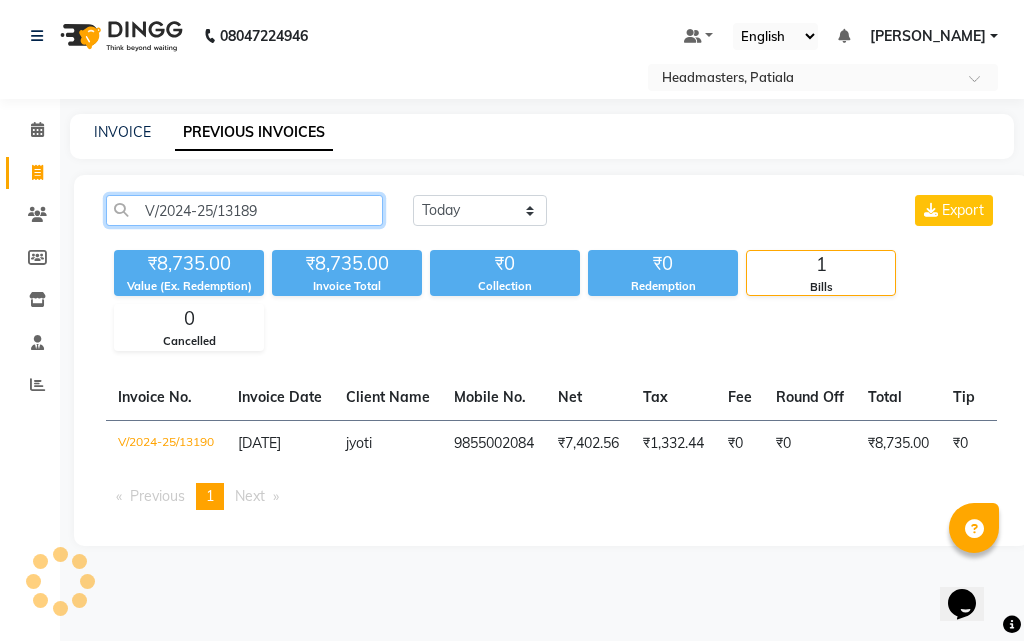 click on "V/2024-25/13189" 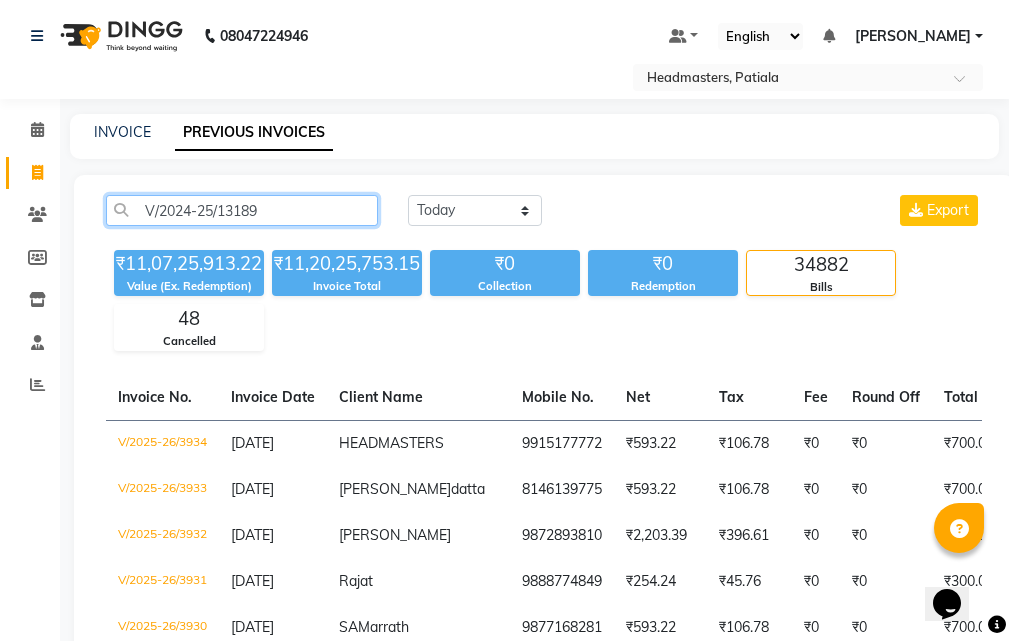 click on "V/2024-25/13189" 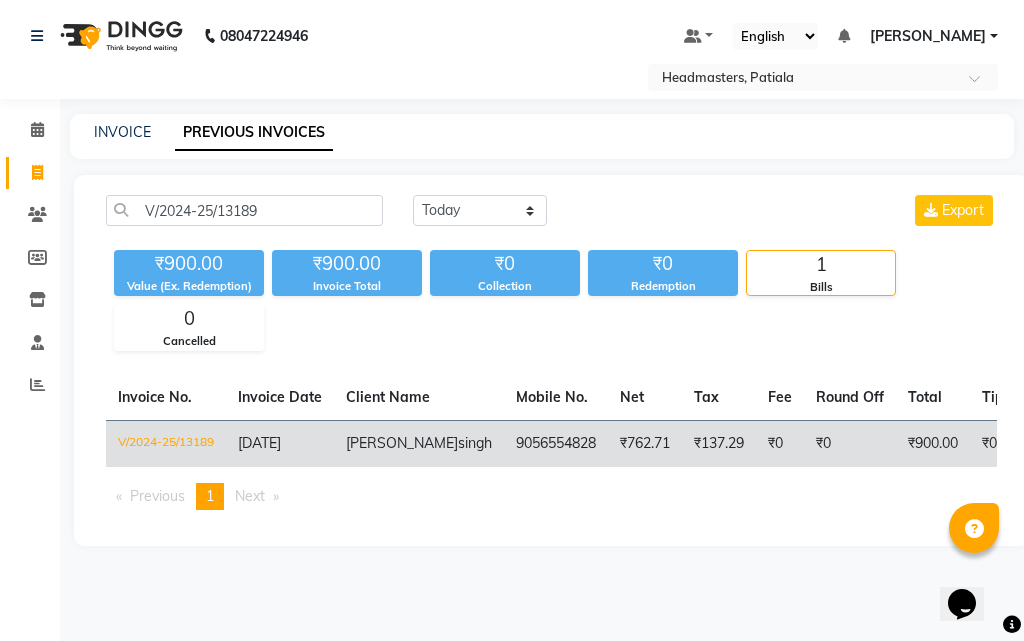 click on "harmanjot" 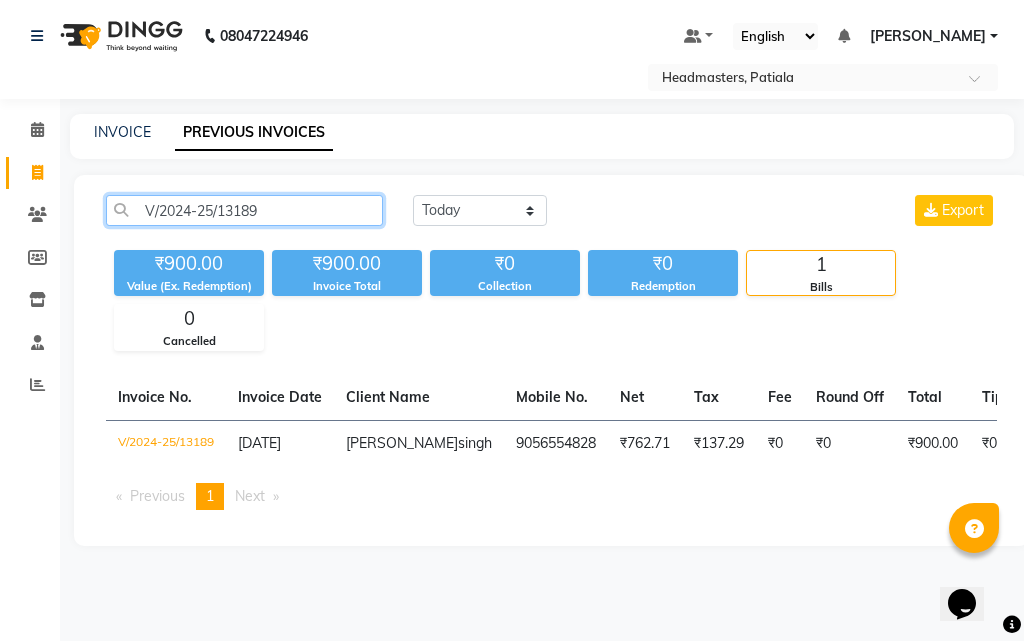 click on "V/2024-25/13189" 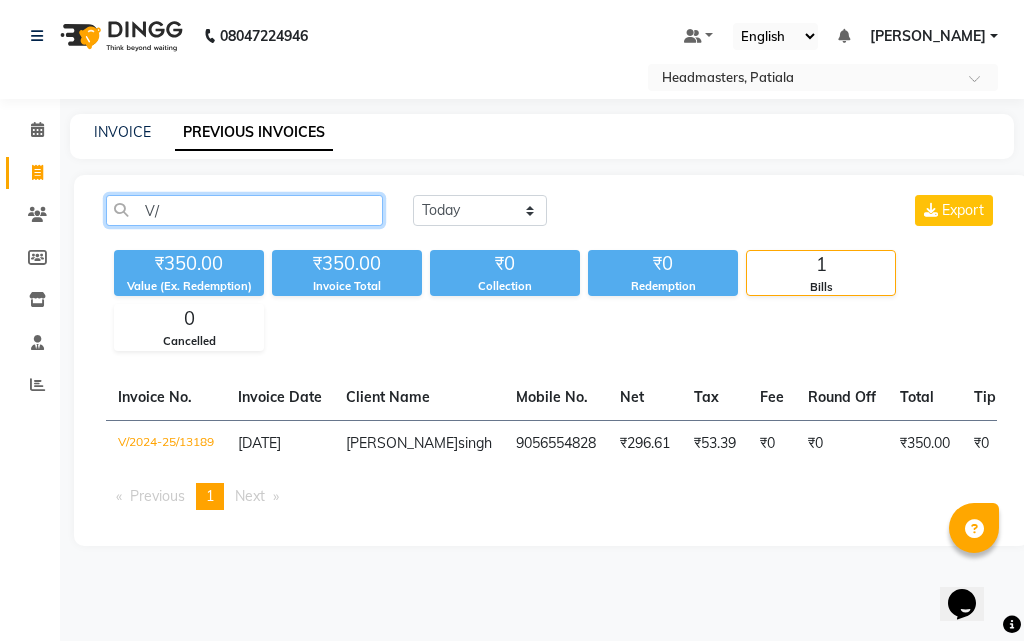 type on "V" 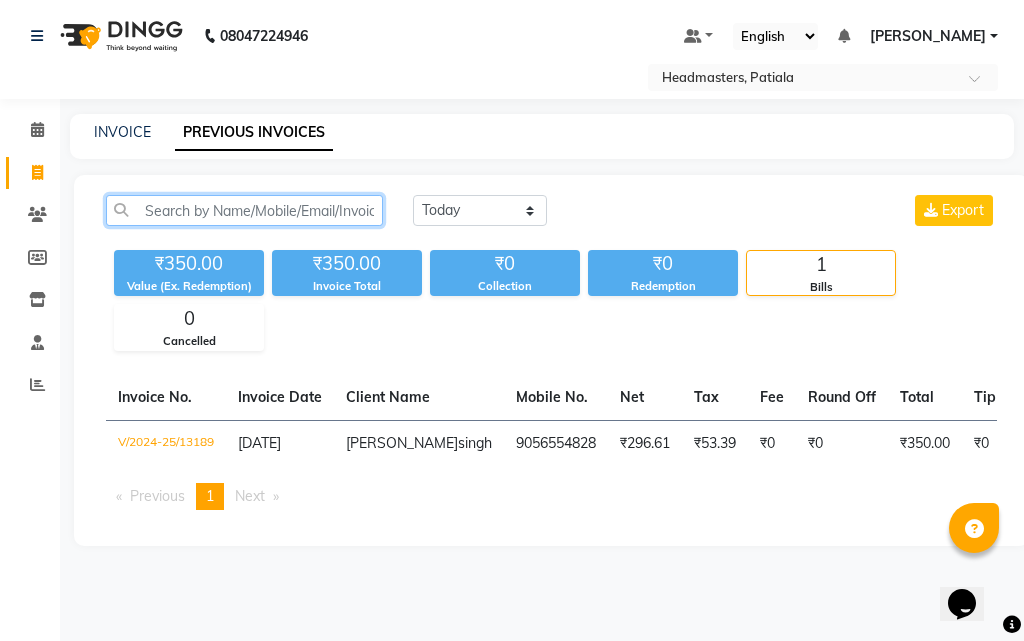 paste on "V/2024-25/13188" 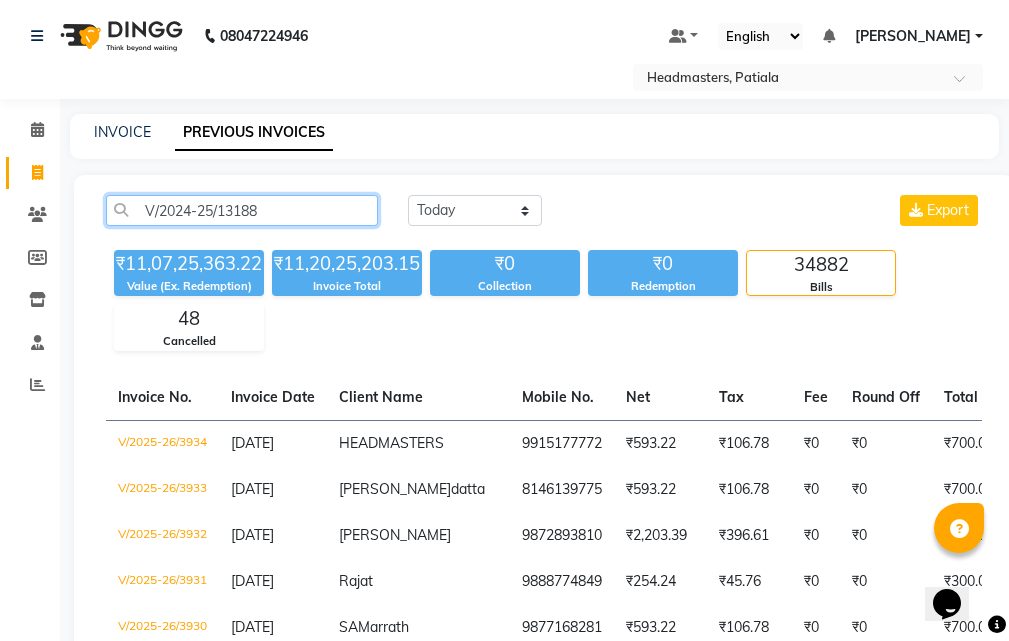 click on "V/2024-25/13188" 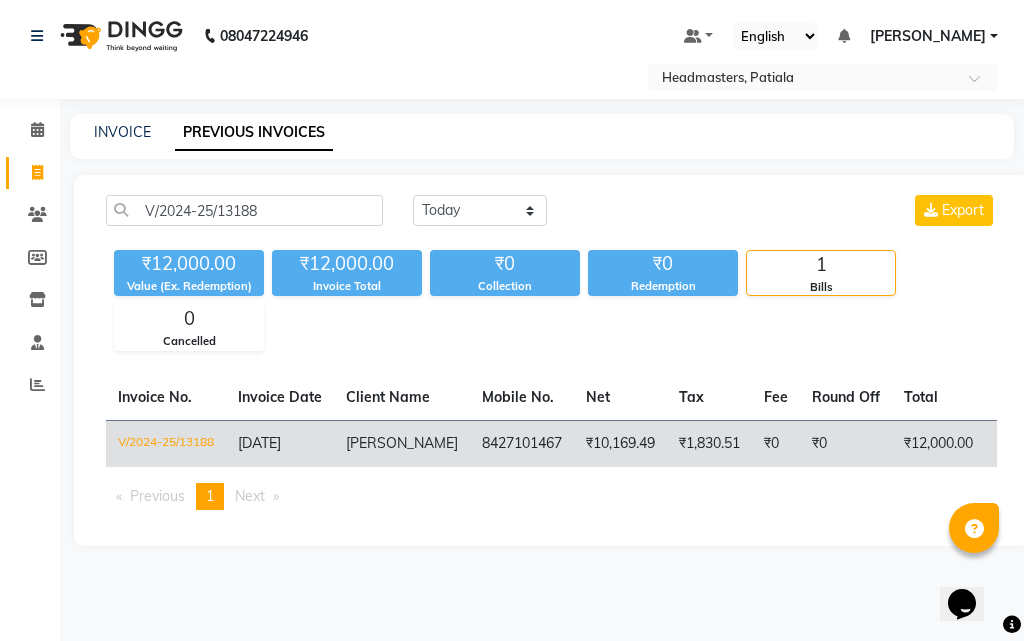 click on "sonia" 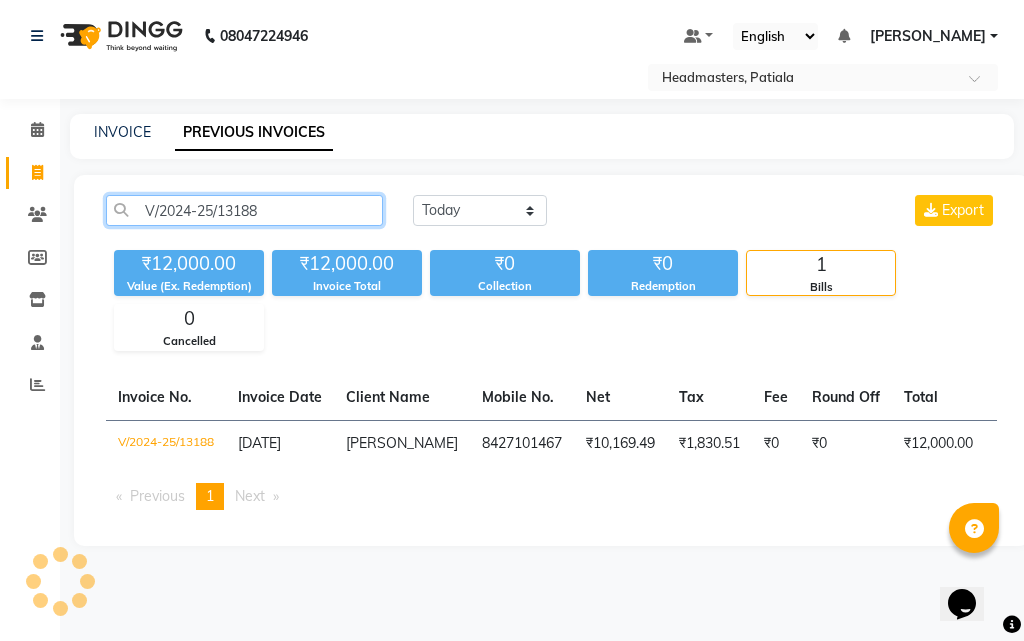 click on "V/2024-25/13188" 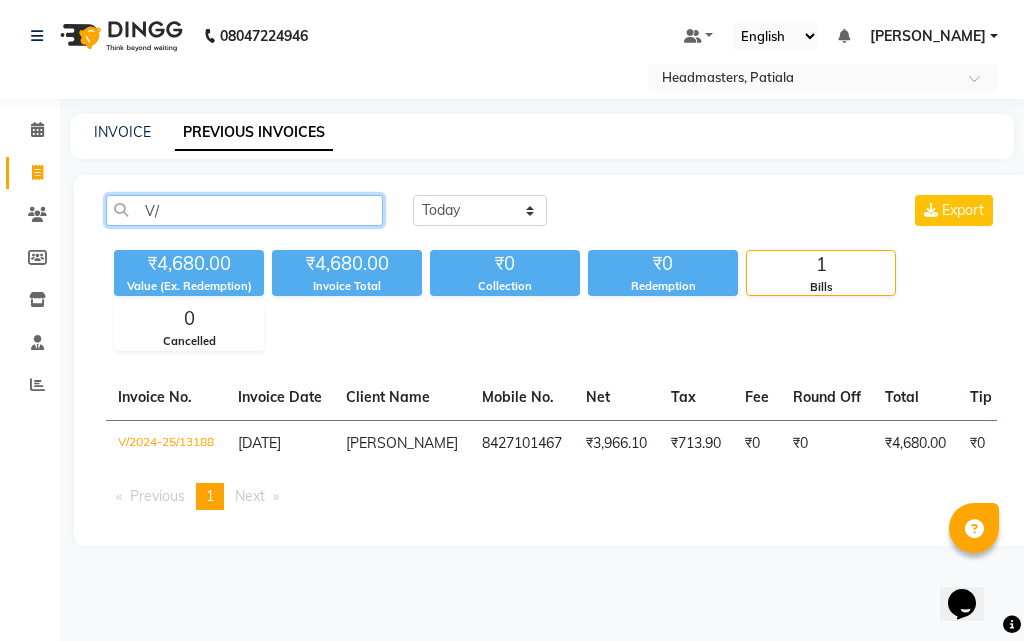 type on "V" 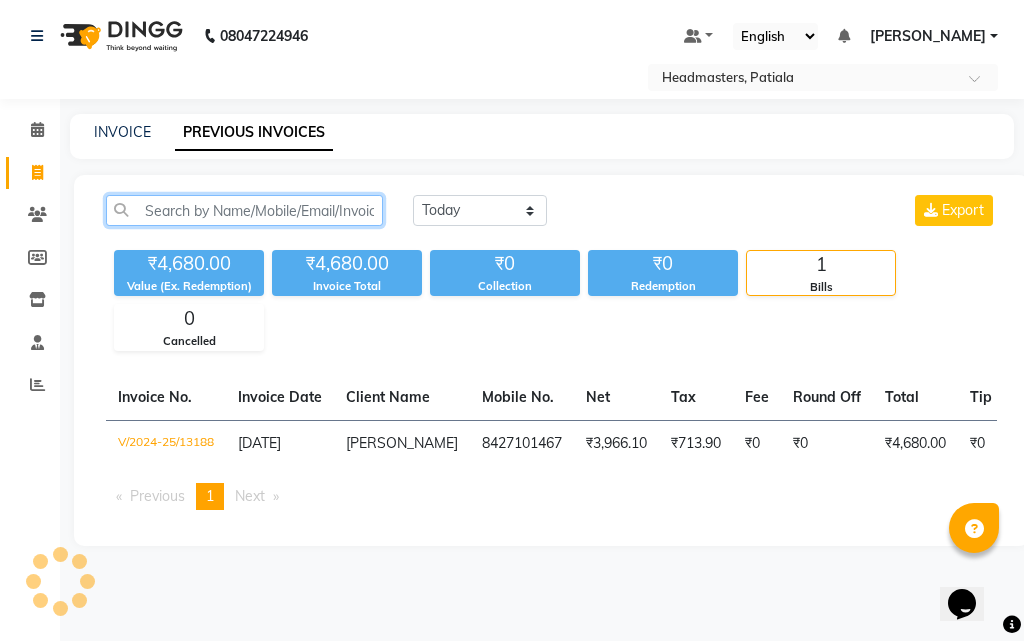 paste on "V/2024-25/13182" 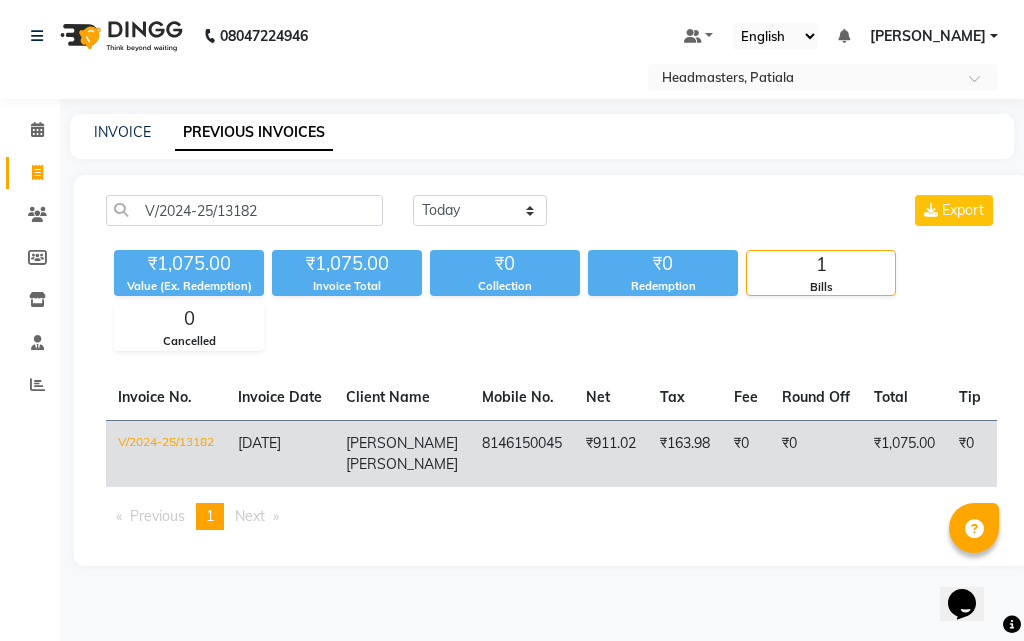 click on "8146150045" 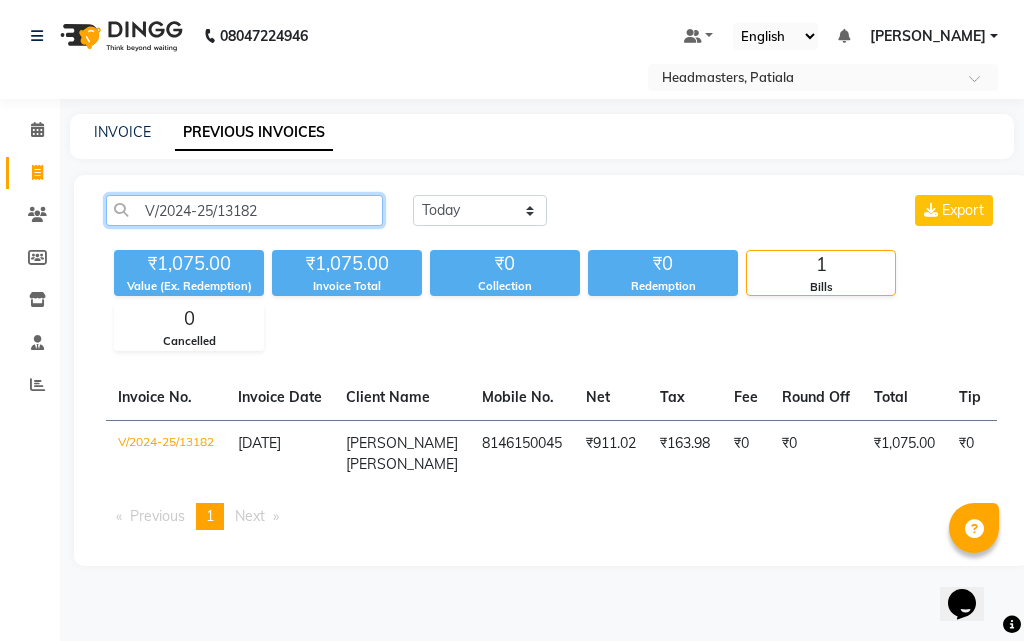 click on "V/2024-25/13182" 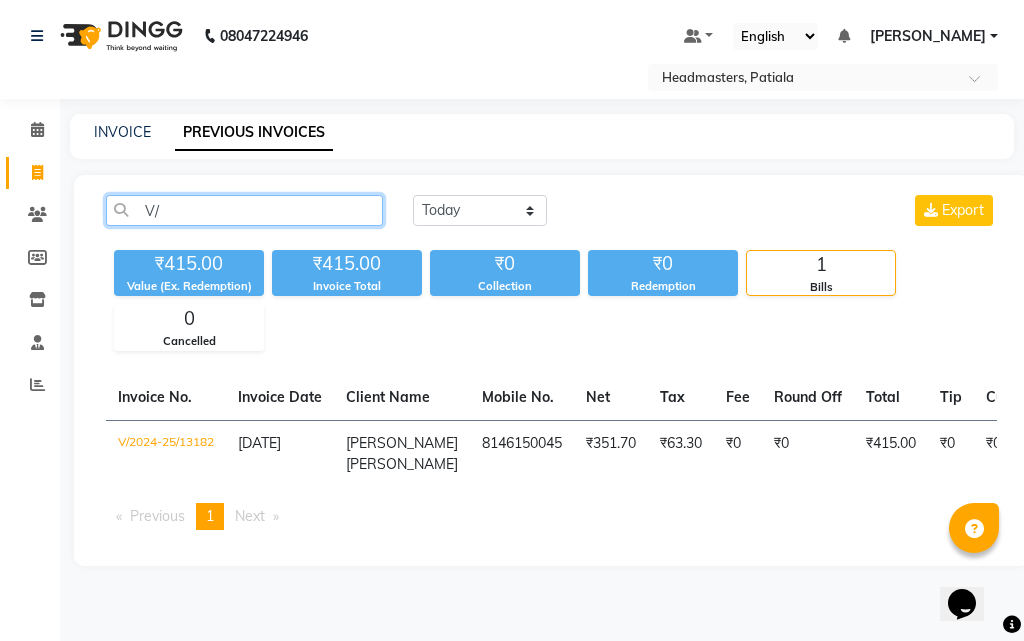 type on "V" 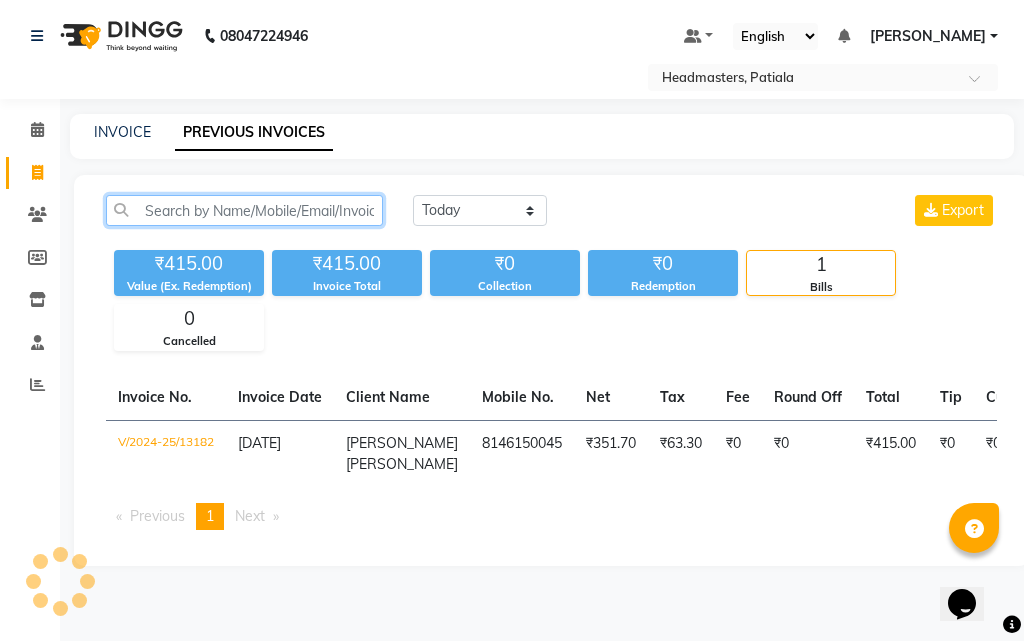 paste on "V/2024-25/13179" 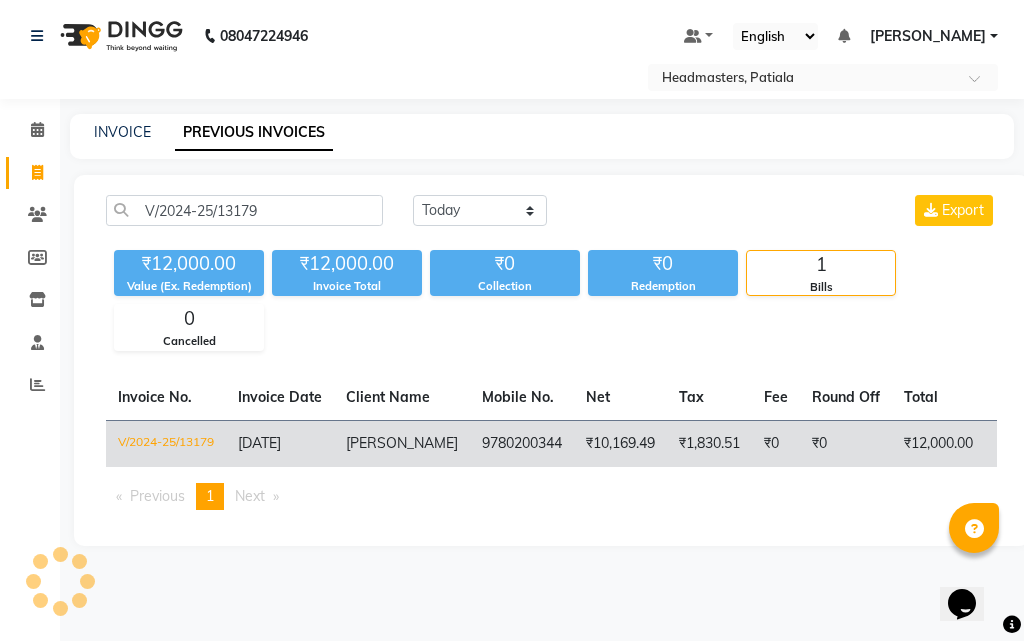 click on "heena" 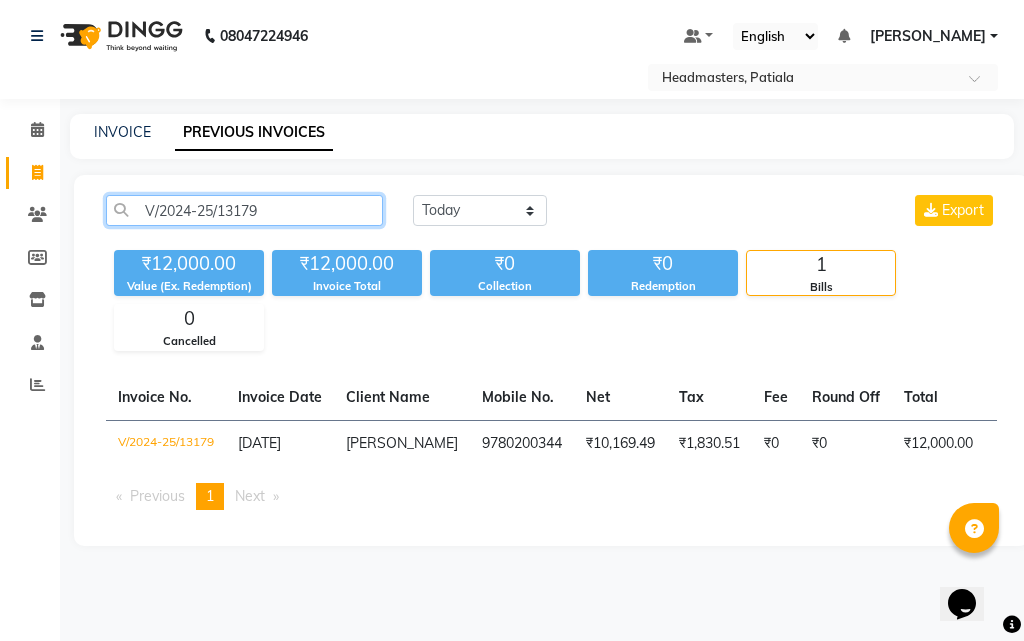 click on "V/2024-25/13179" 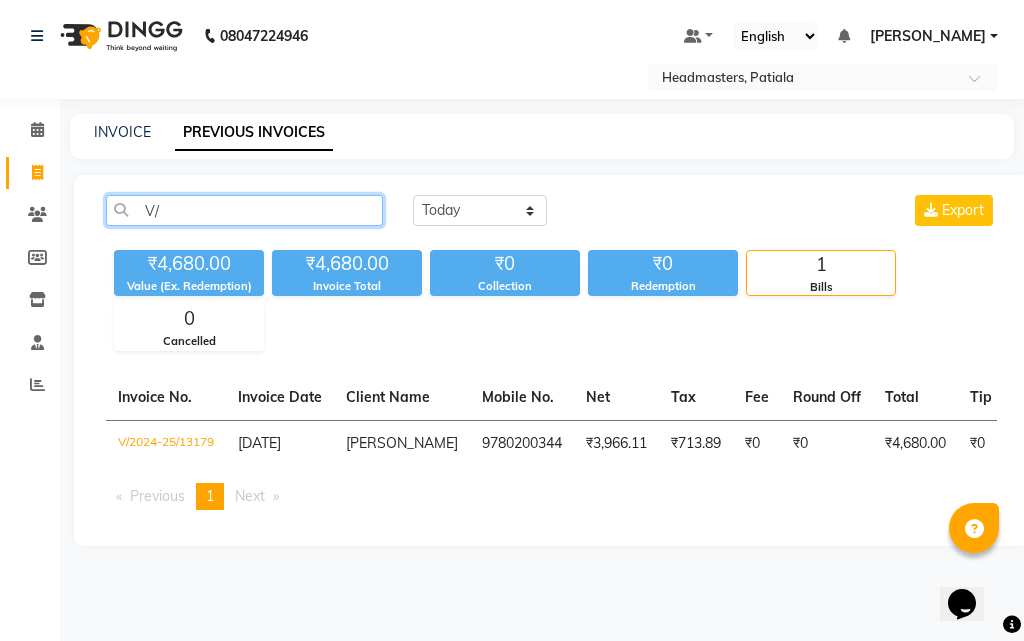 type on "V" 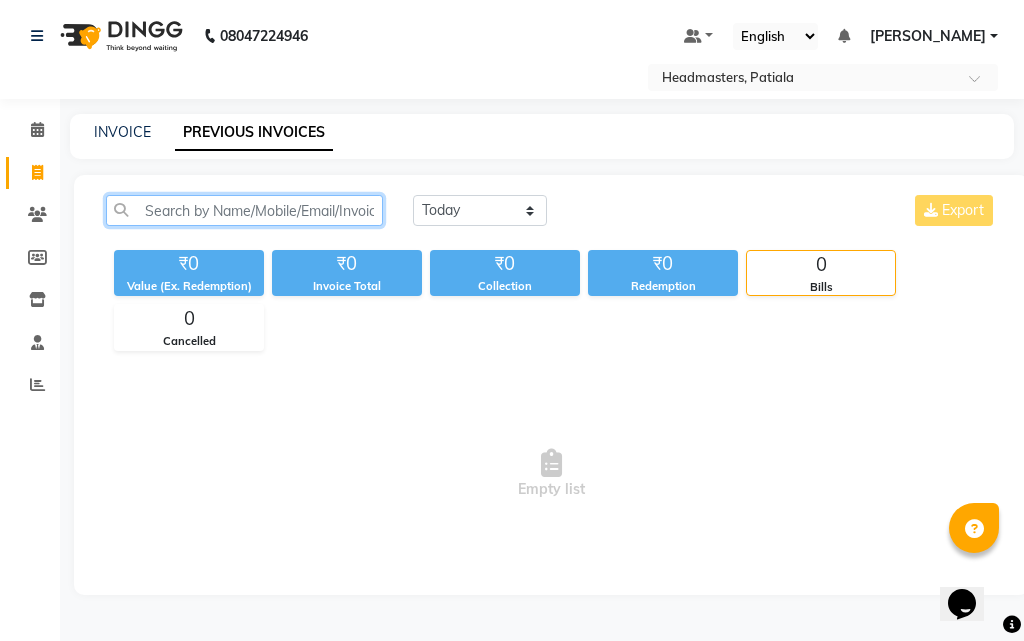 paste on "V/2024-25/13177" 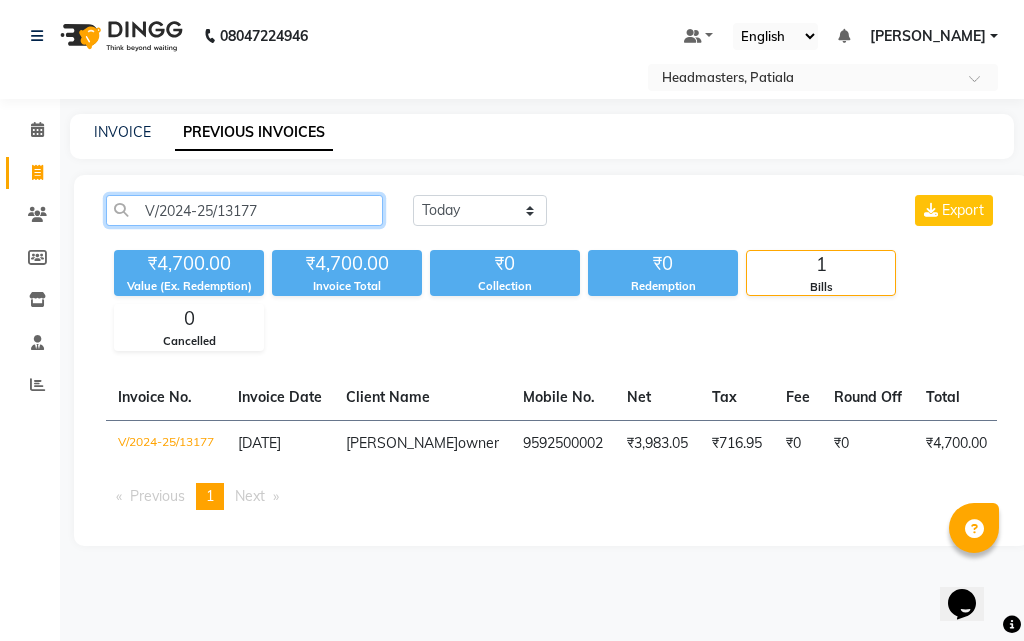 click on "V/2024-25/13177" 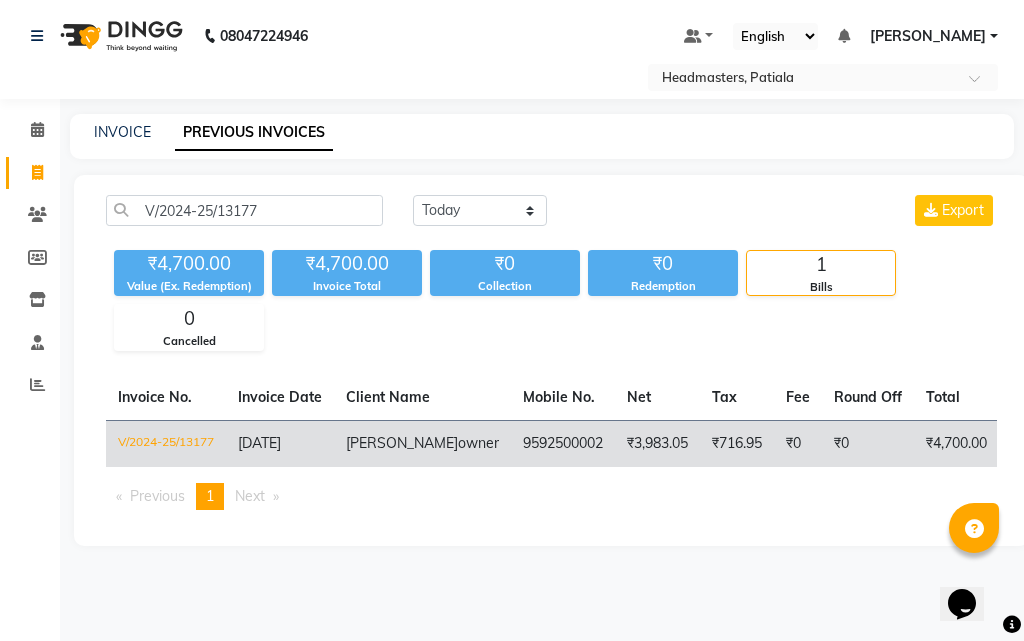 click on "owner" 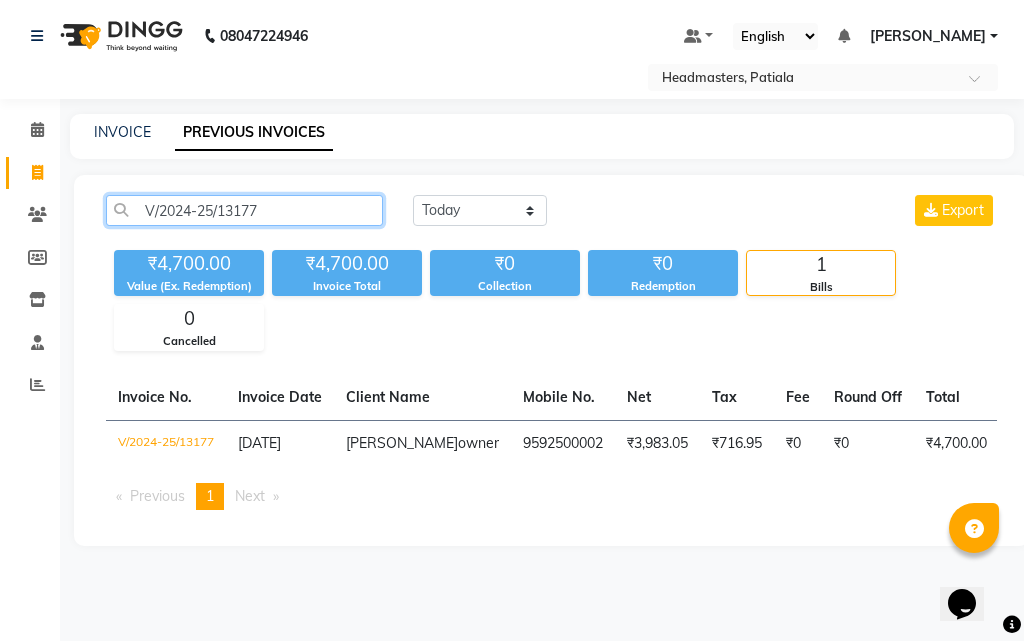 click on "V/2024-25/13177" 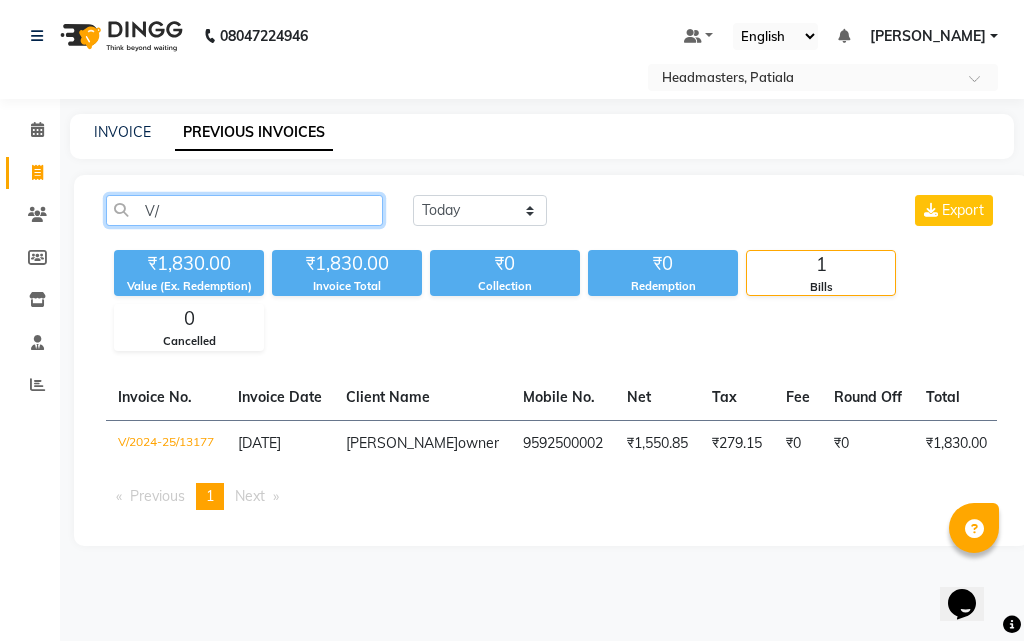 type on "V" 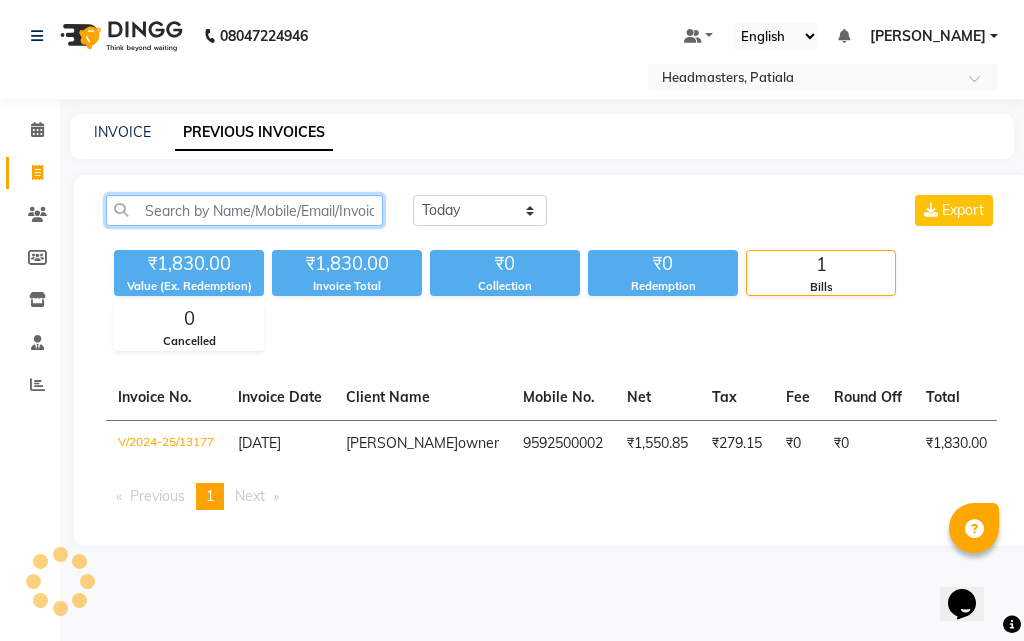paste on "V/2024-25/13174" 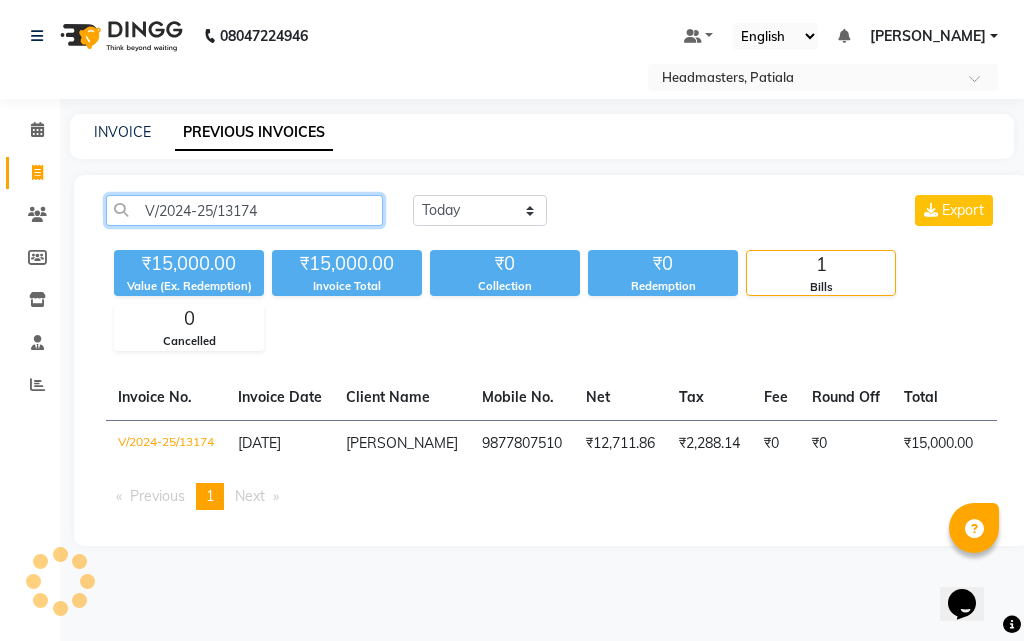 click on "V/2024-25/13174" 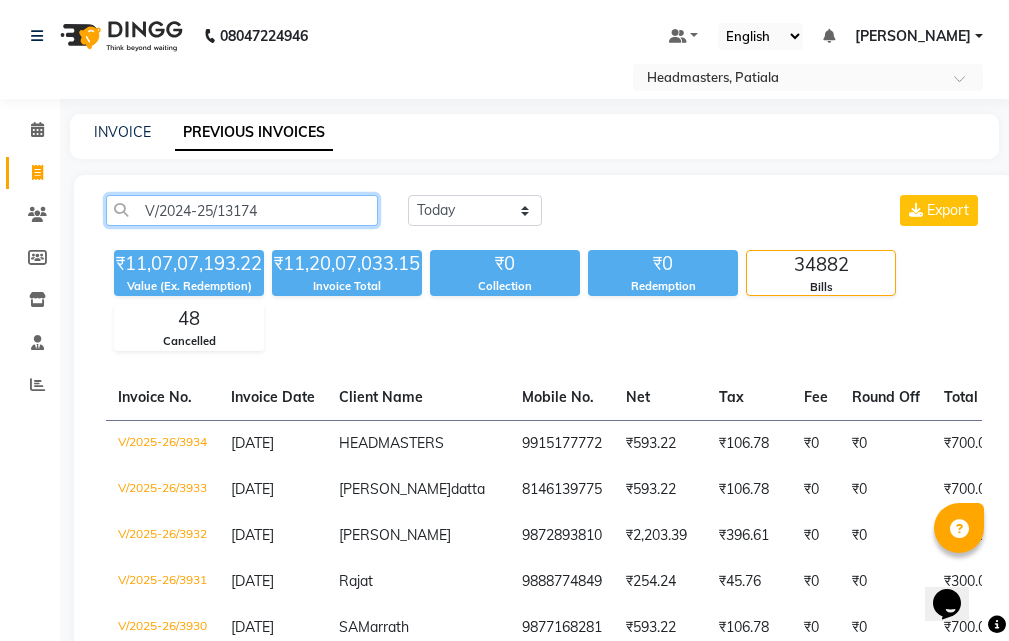 click on "V/2024-25/13174" 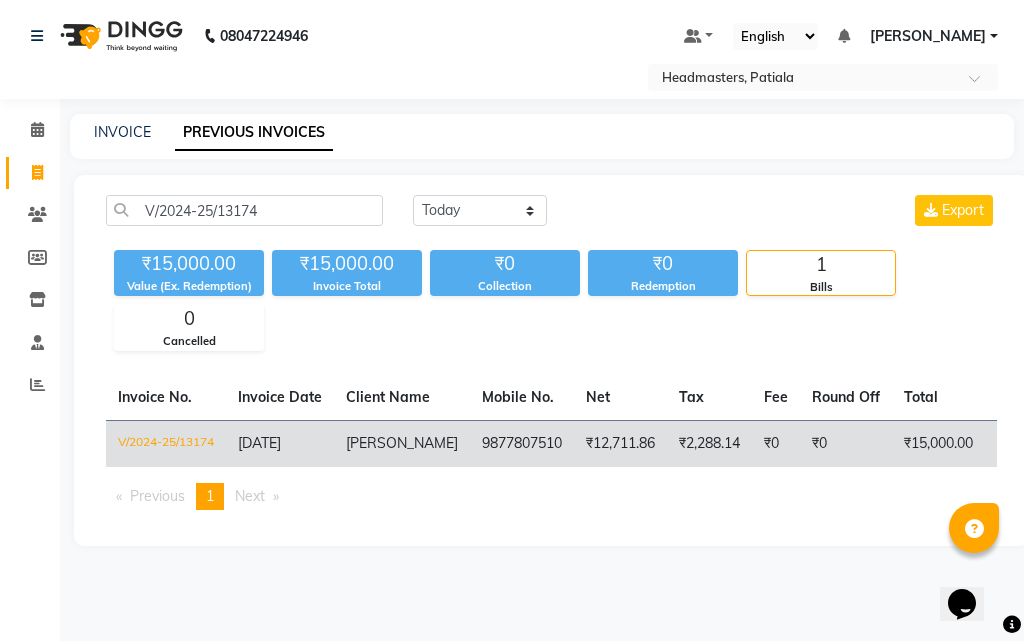 click on "₹12,711.86" 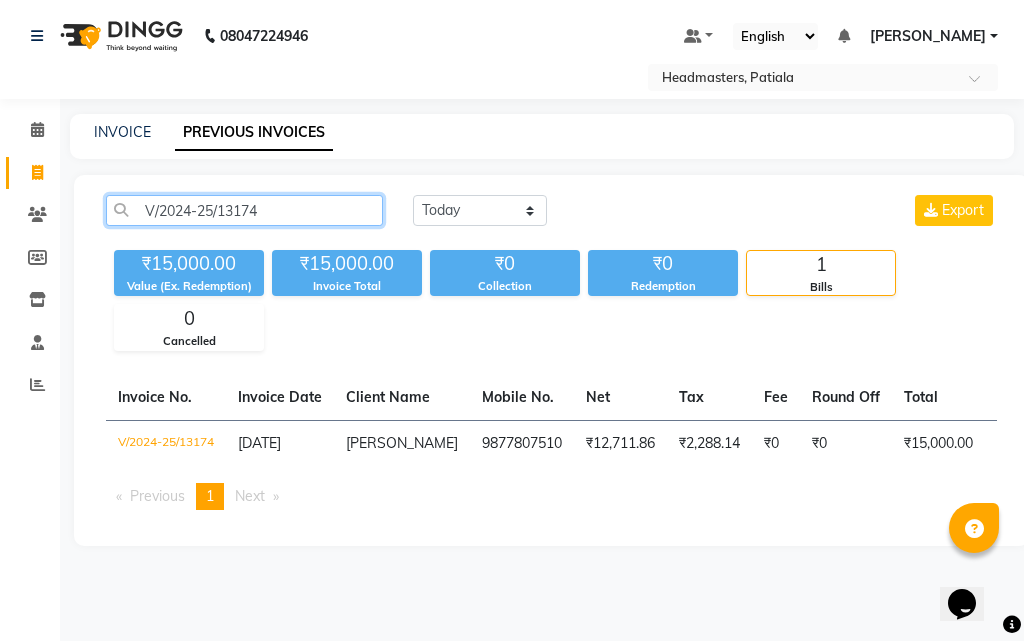click on "V/2024-25/13174" 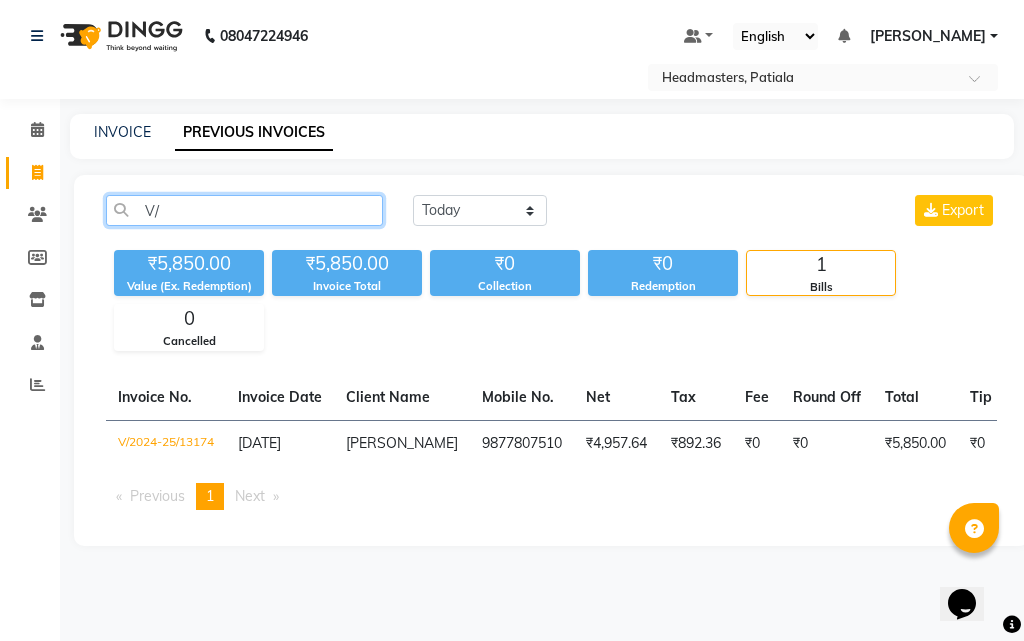 type on "V" 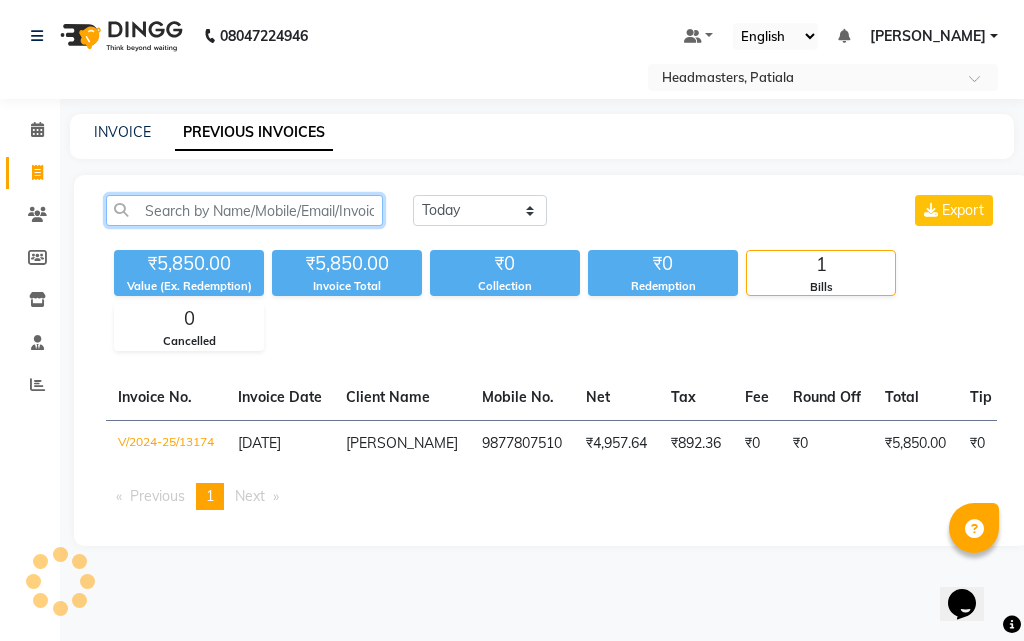 paste on "V/2024-25/13173" 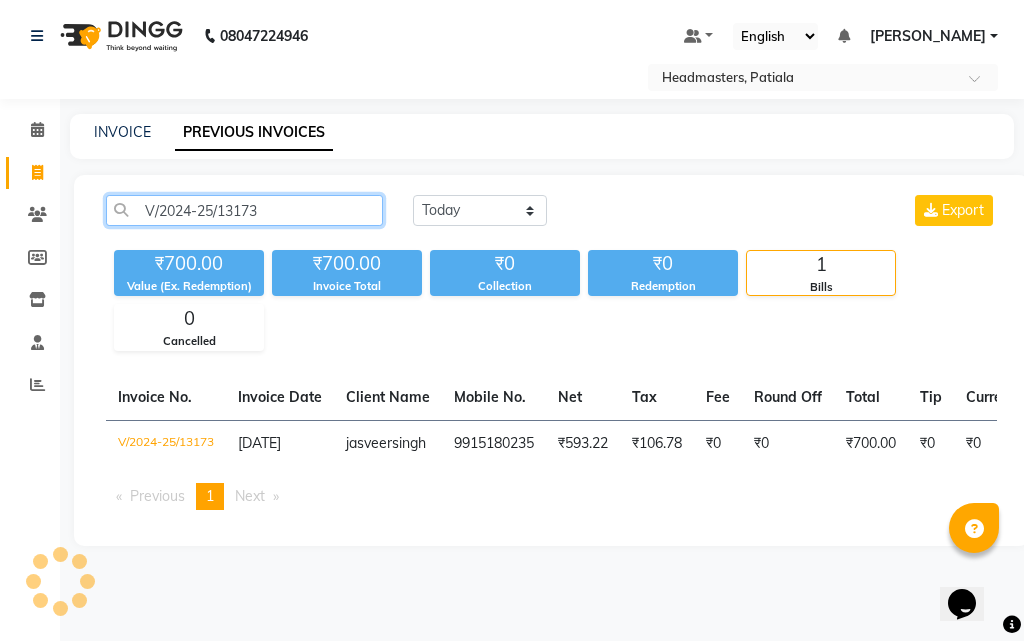 click on "V/2024-25/13173" 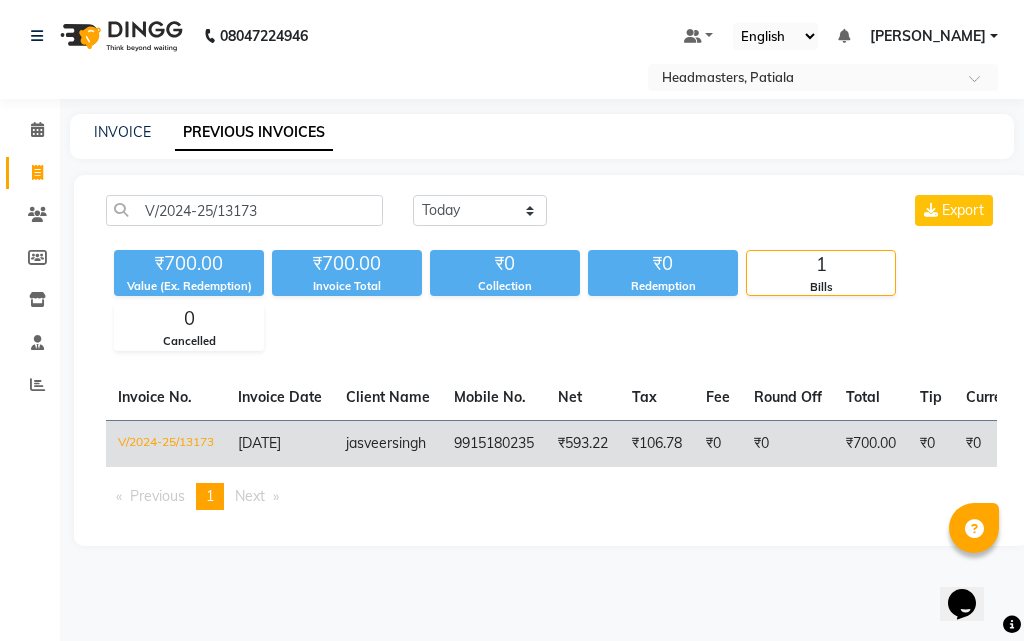 click on "9915180235" 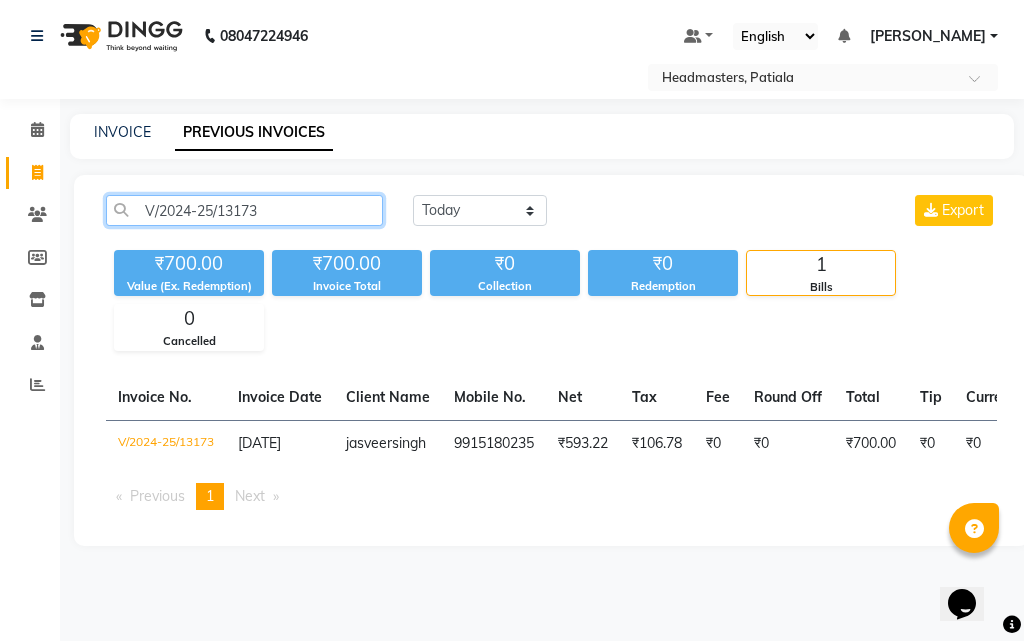 click on "V/2024-25/13173" 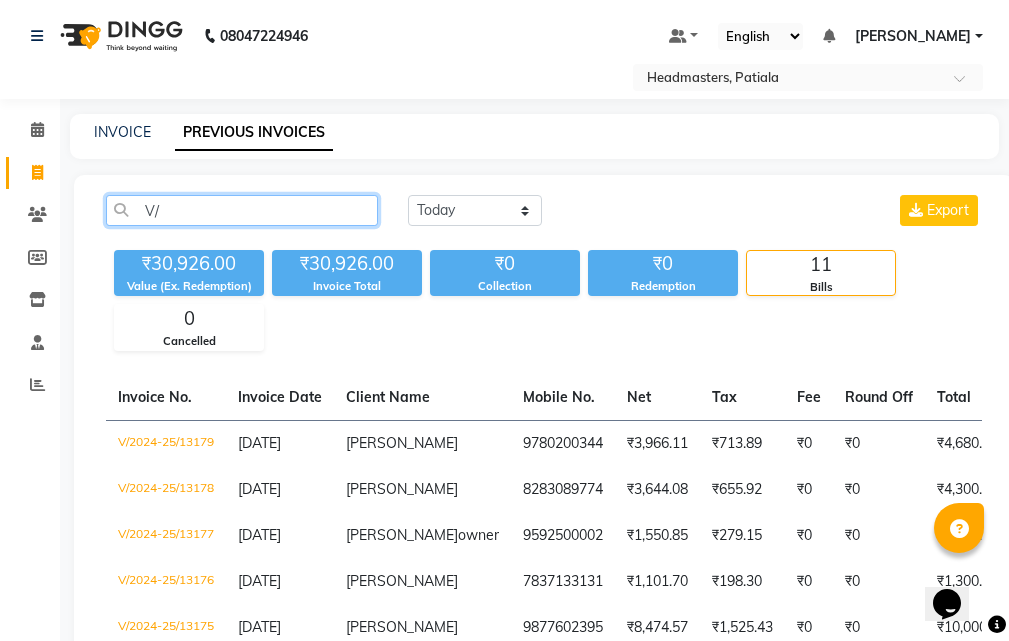type on "V" 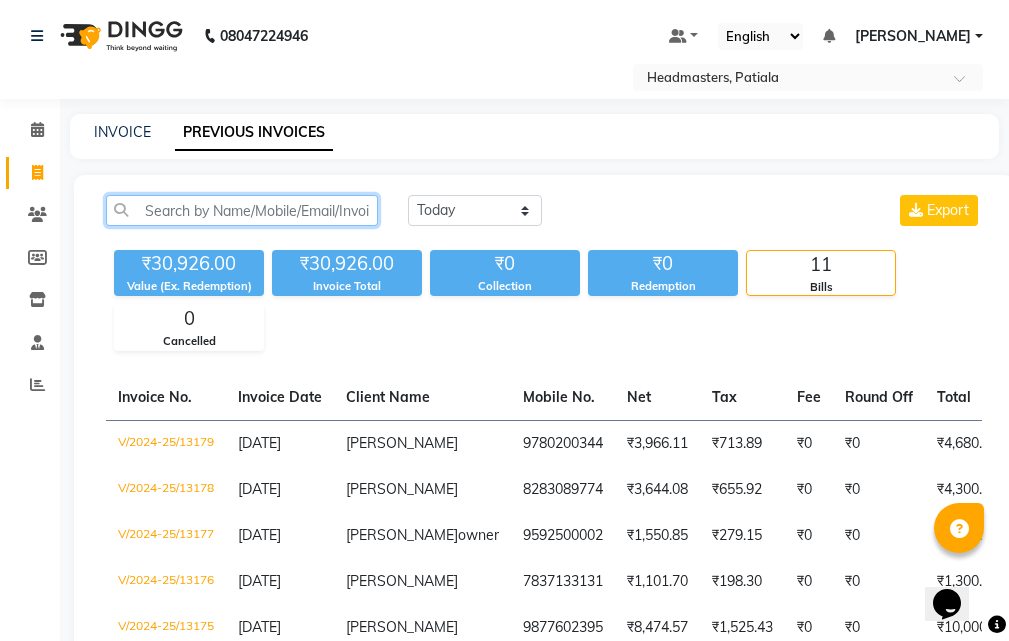 paste on "V/2024-25/13171" 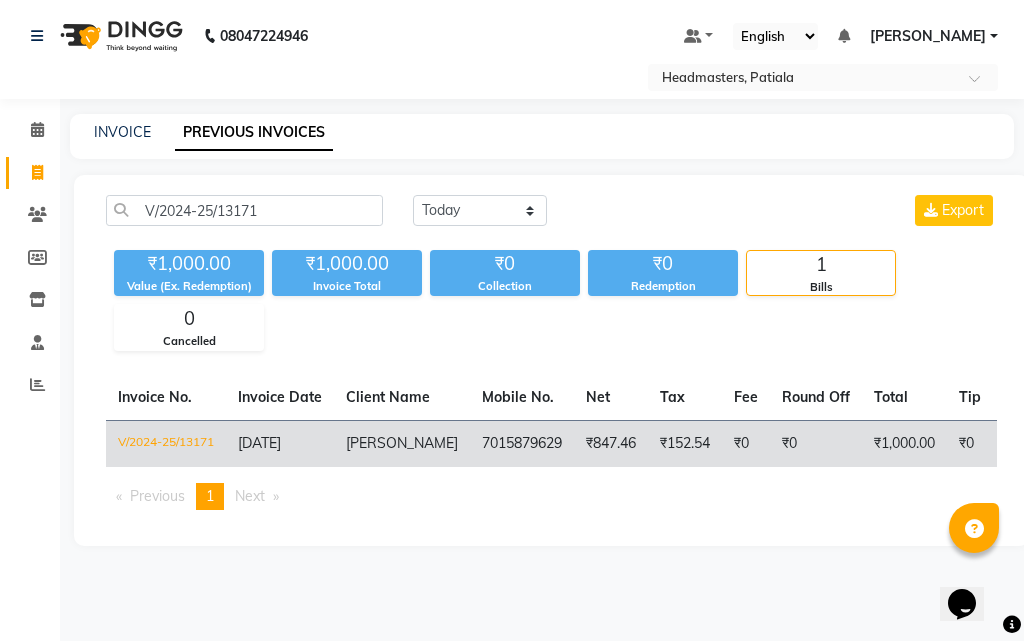 click on "7015879629" 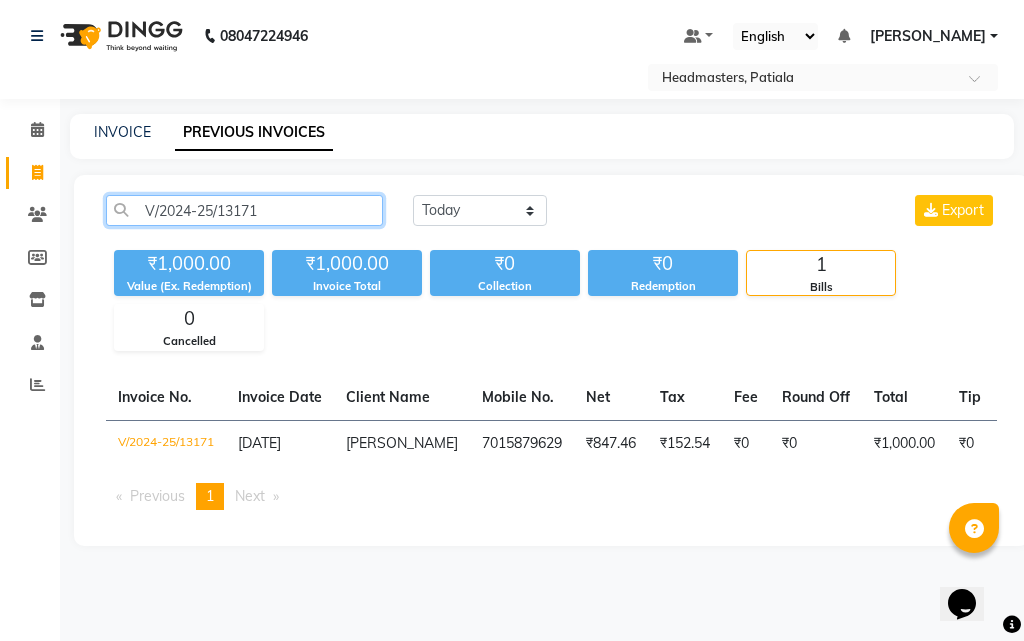 click on "V/2024-25/13171" 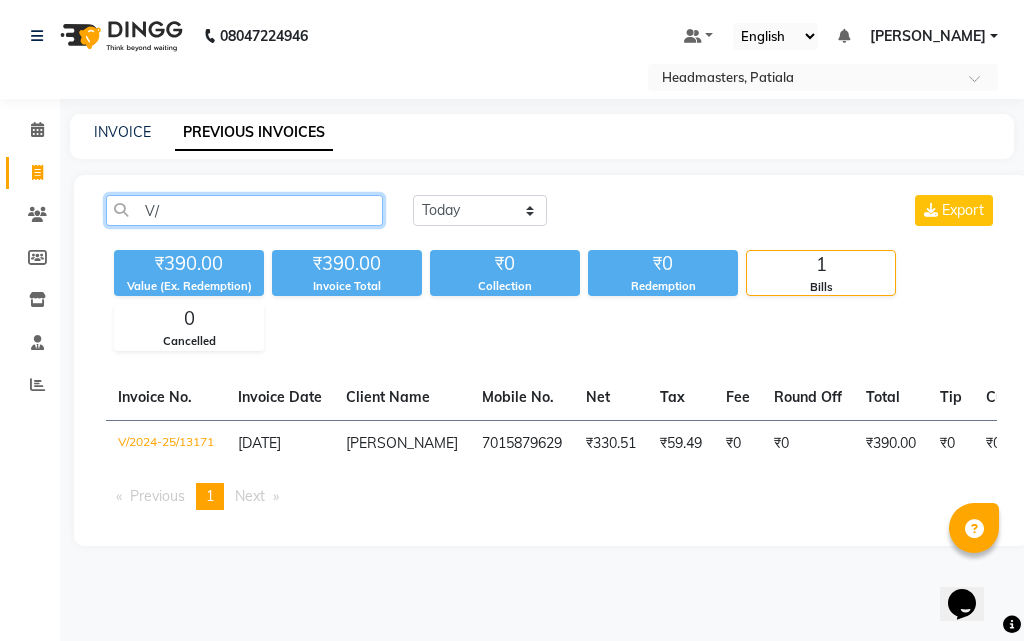 type on "V" 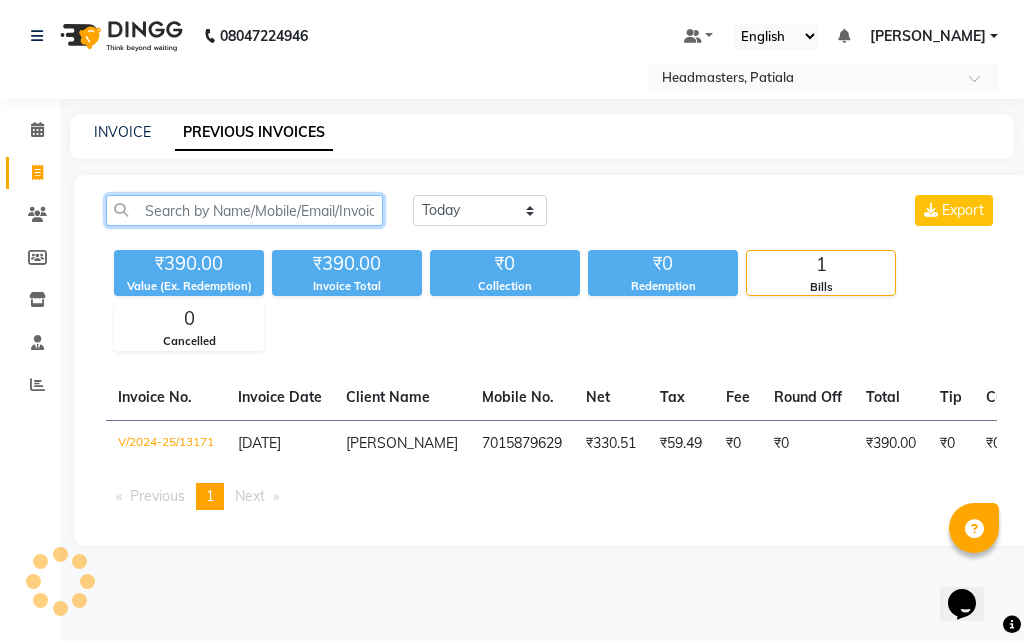 paste on "V/2024-25/13169" 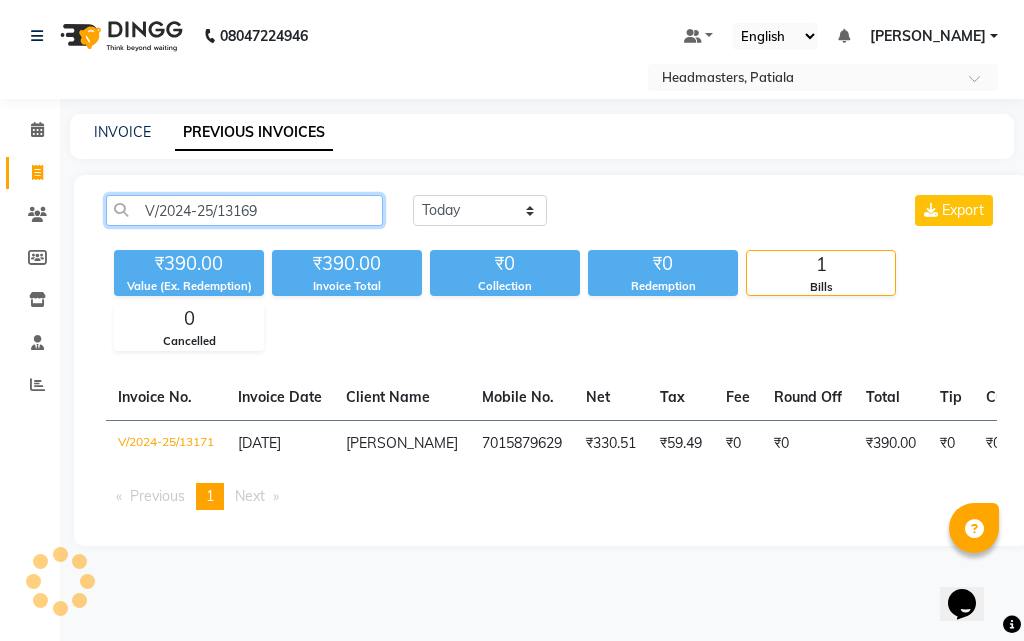 click on "V/2024-25/13169" 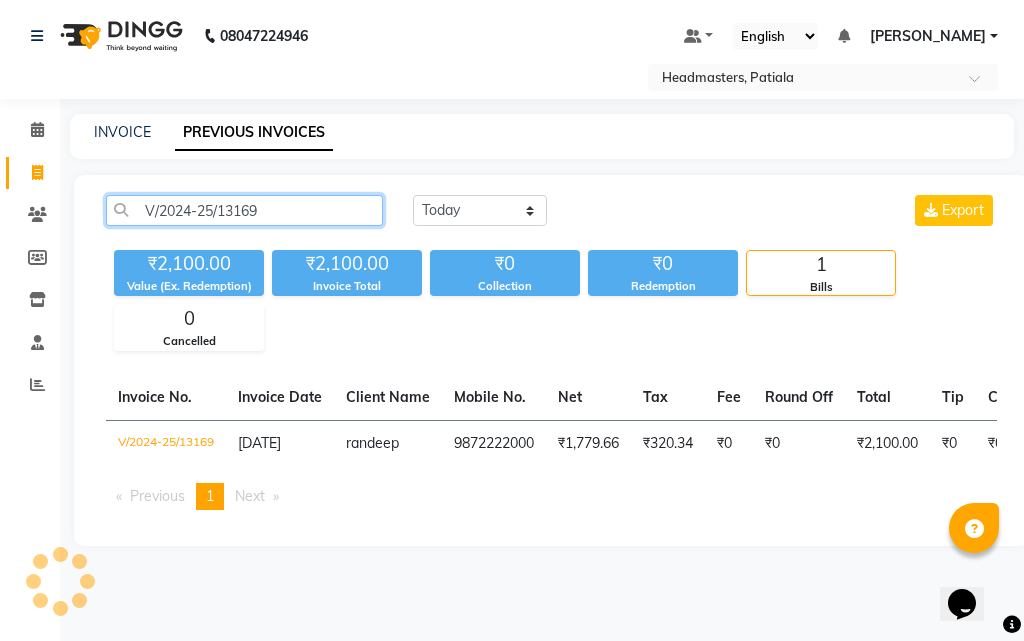 click on "V/2024-25/13169" 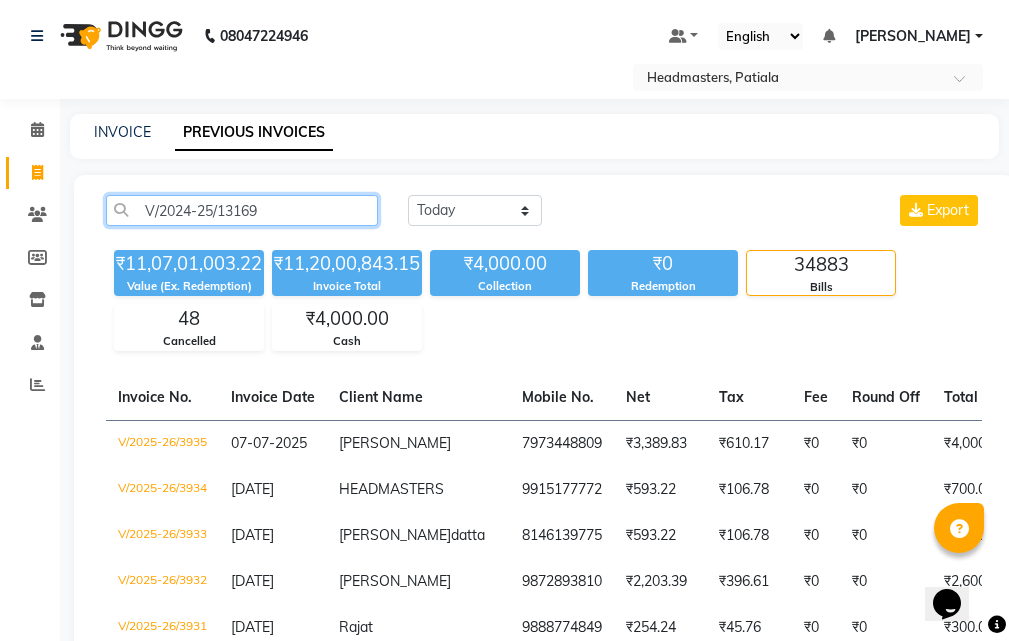 click on "V/2024-25/13169" 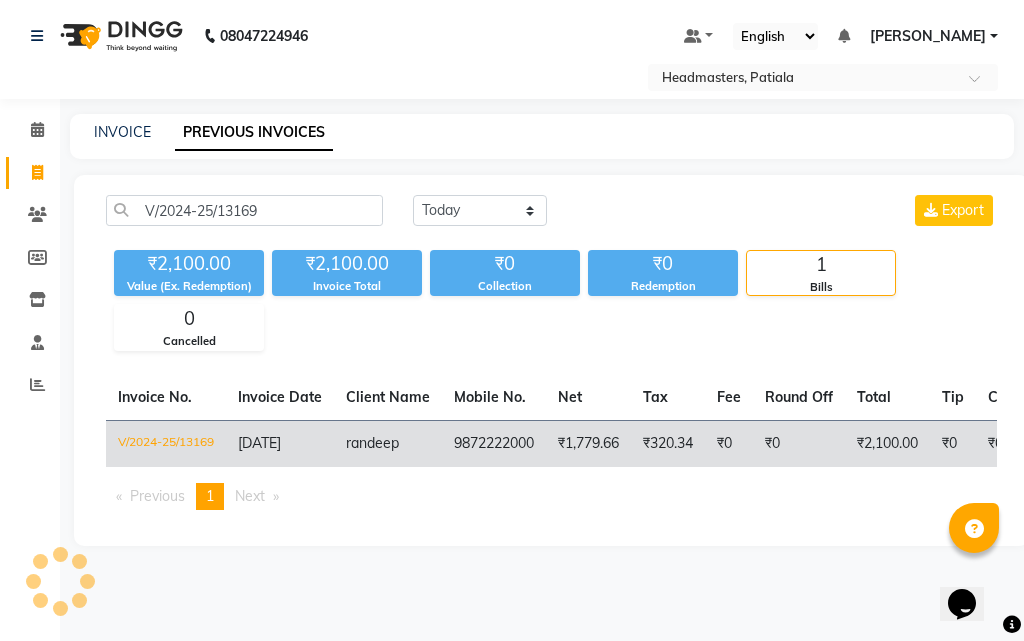 click on "₹1,779.66" 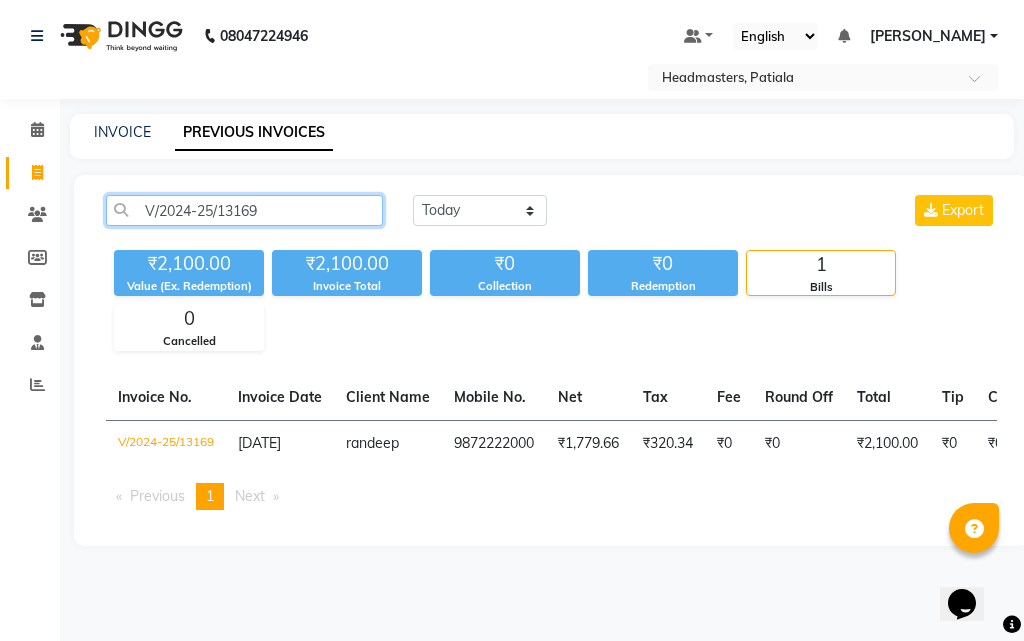 click on "V/2024-25/13169" 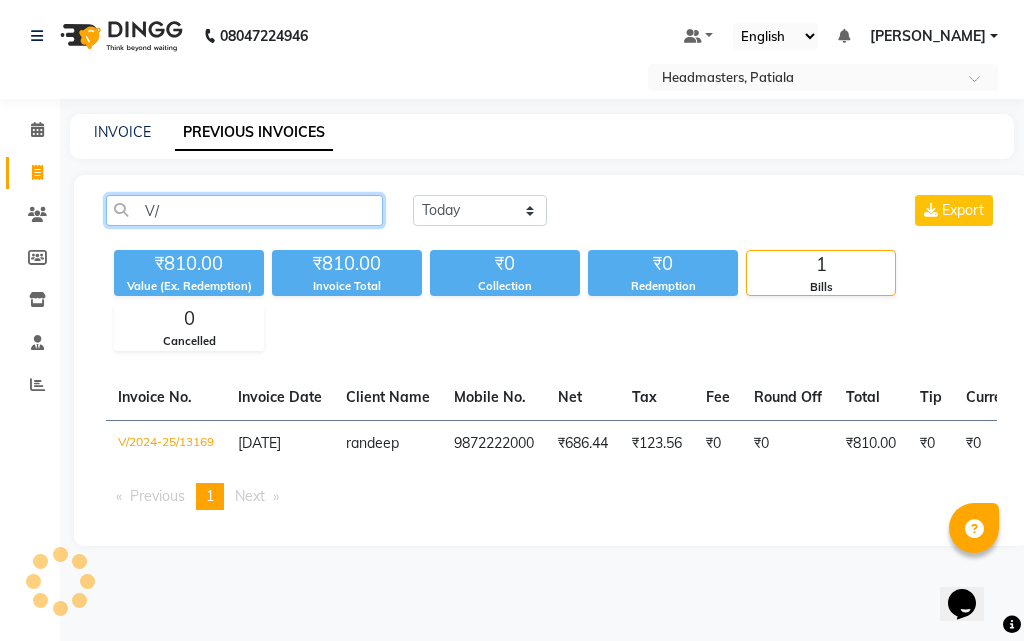 type on "V" 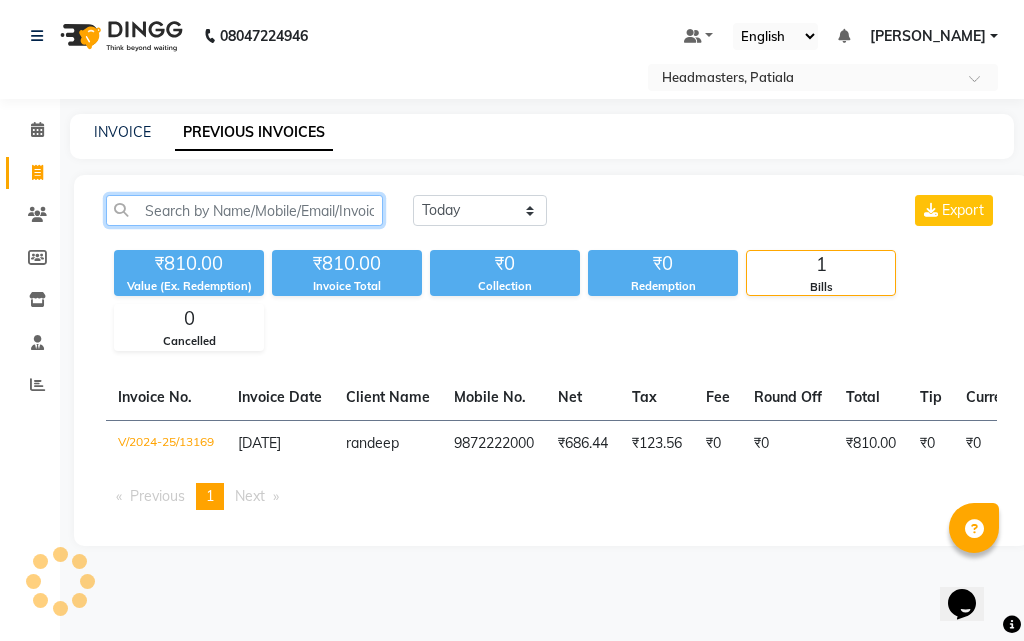 paste on "V/2024-25/13167" 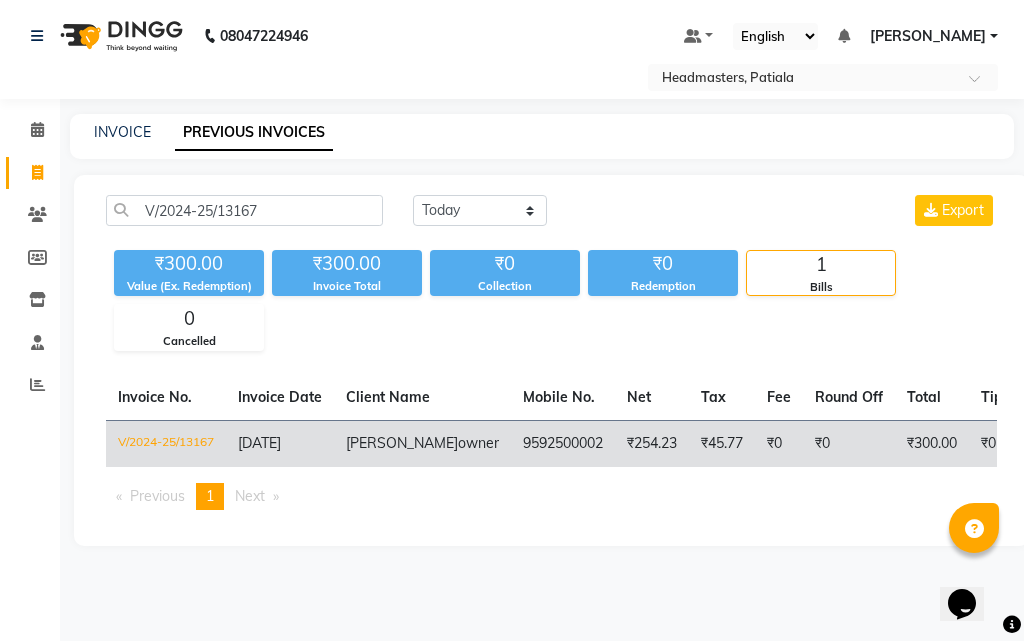 click on "₹254.23" 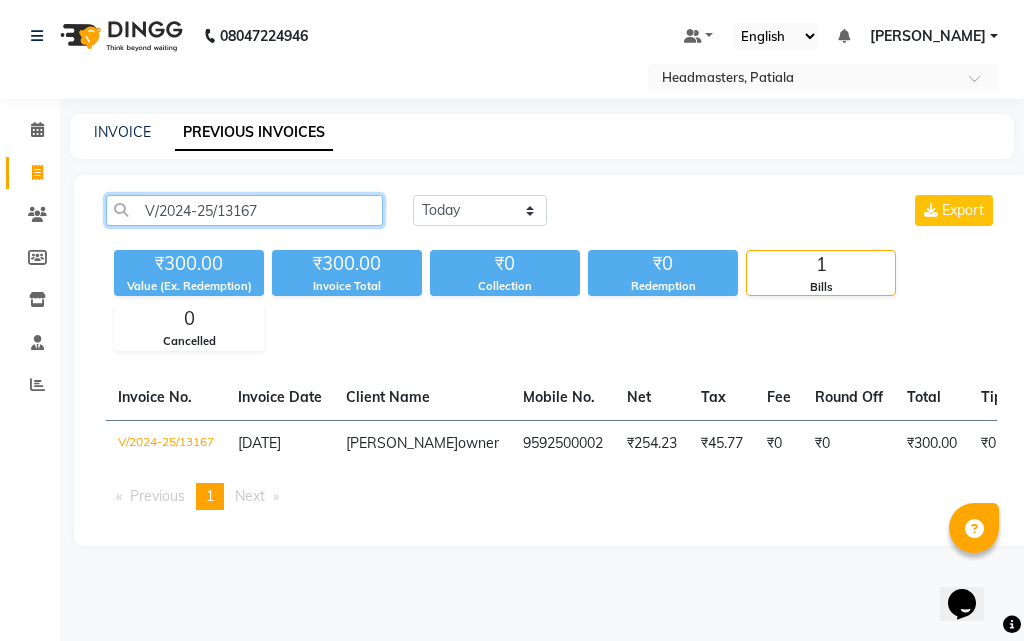 click on "V/2024-25/13167" 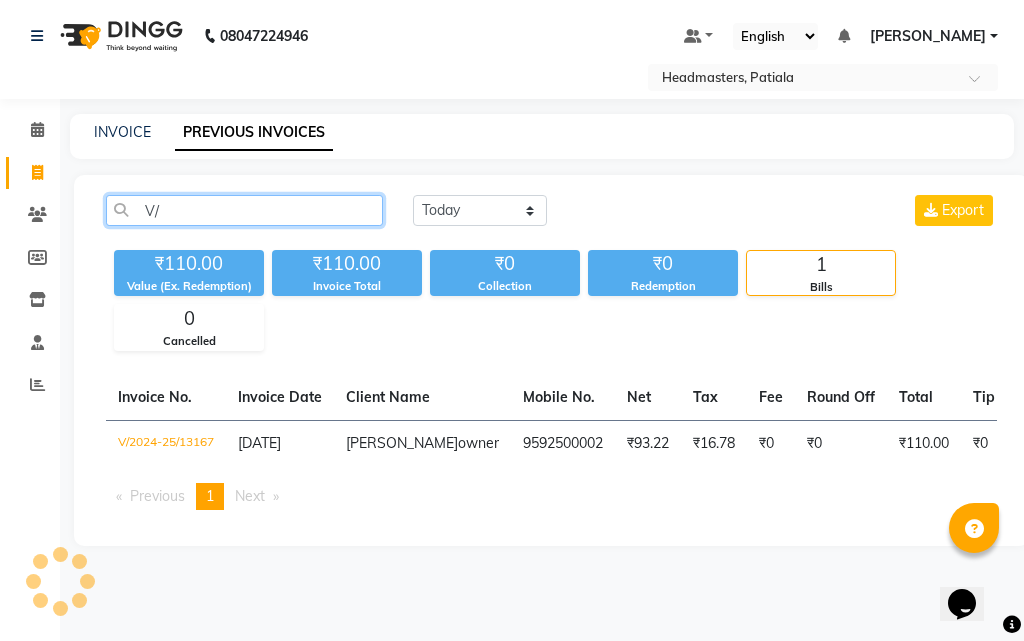 type on "V" 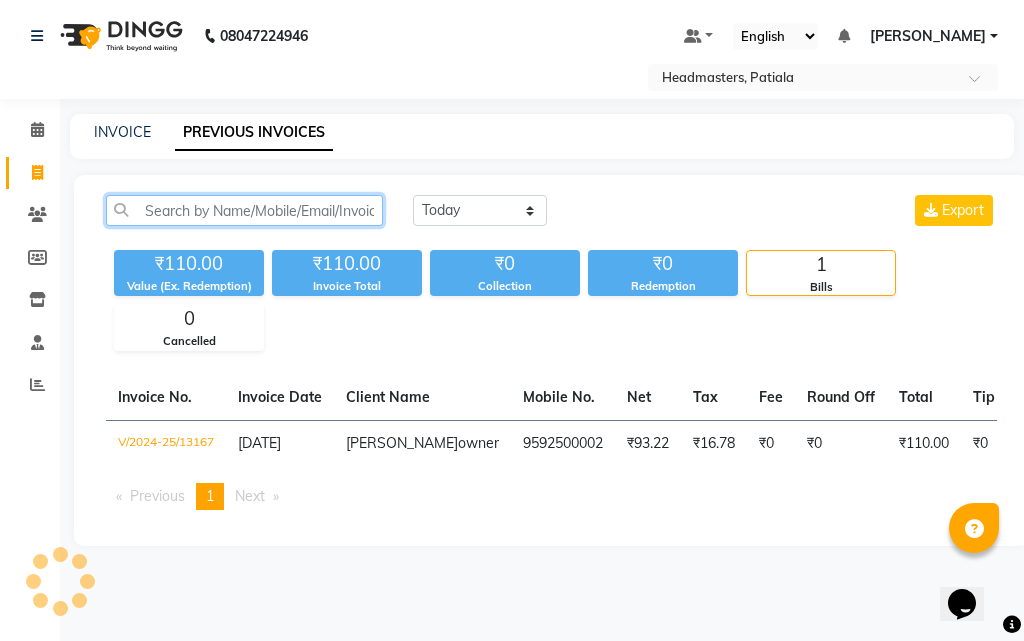 paste on "V/2024-25/13165" 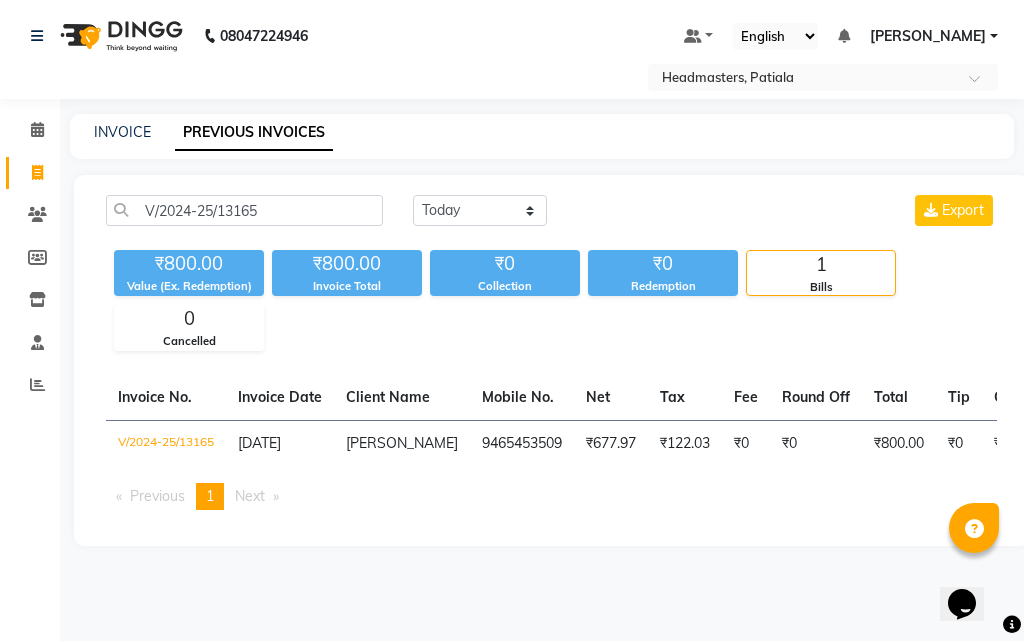 click on "9465453509" 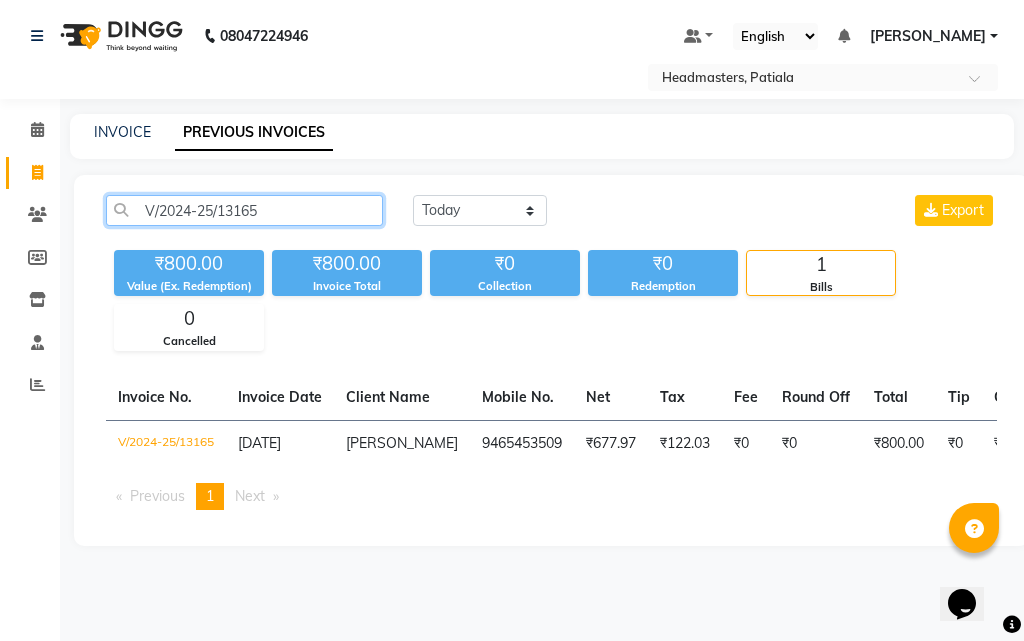 click on "V/2024-25/13165" 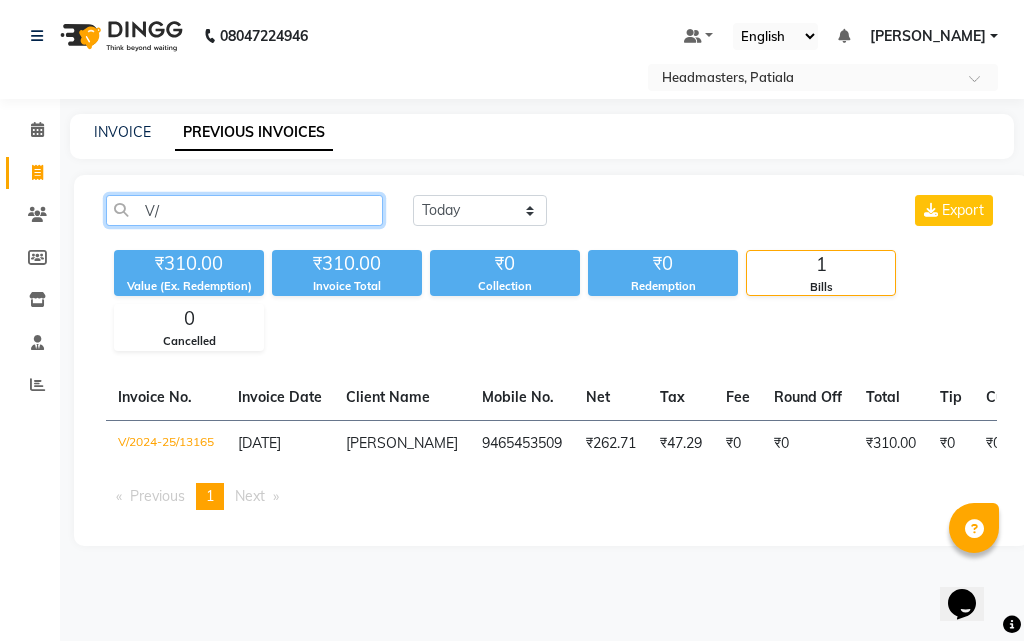 type on "V" 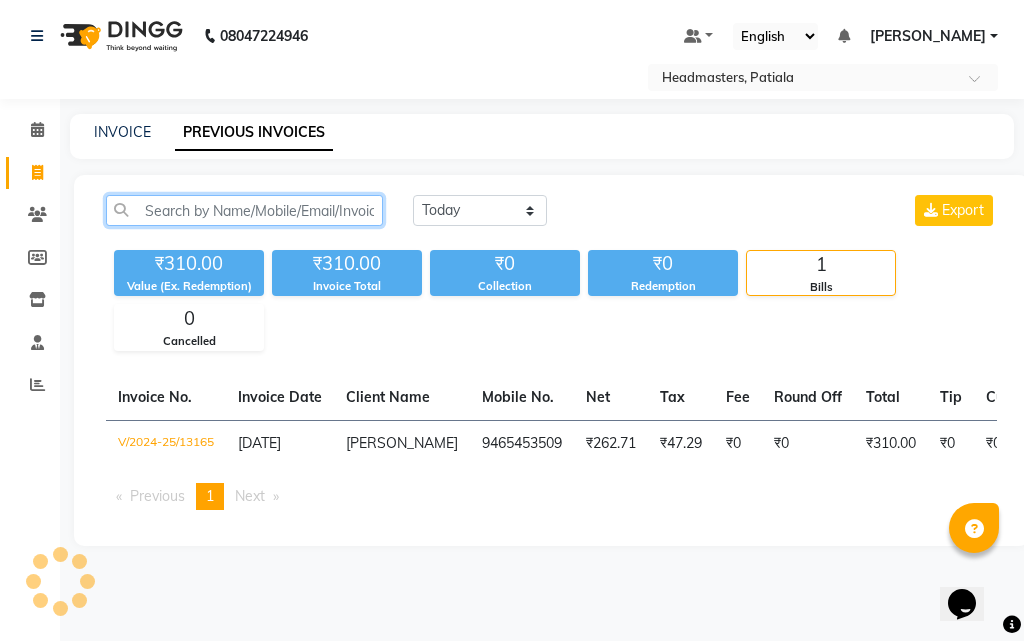 paste on "V/2024-25/13163" 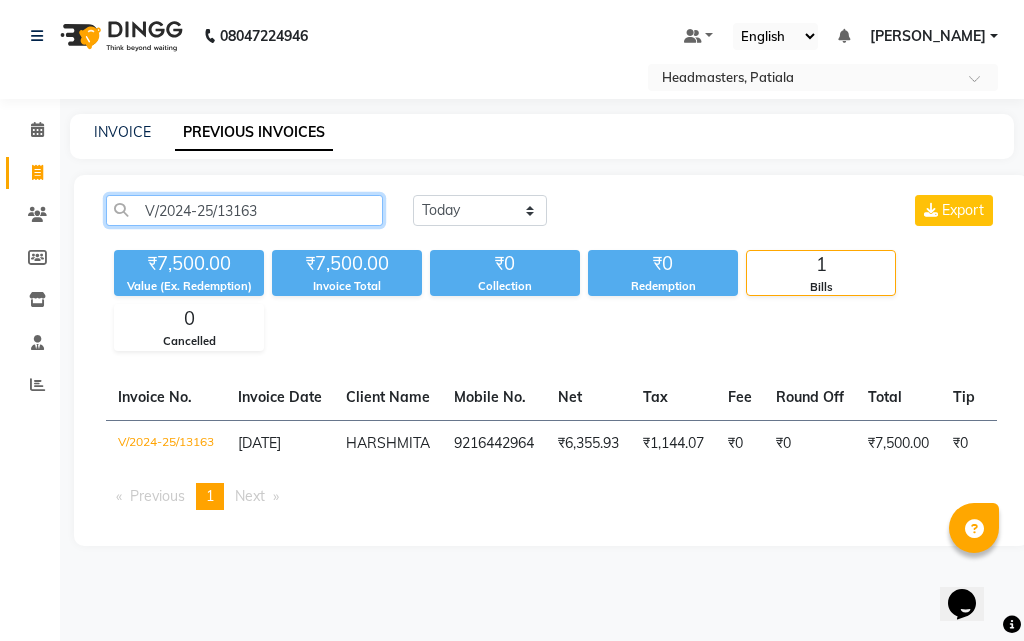 click on "V/2024-25/13163" 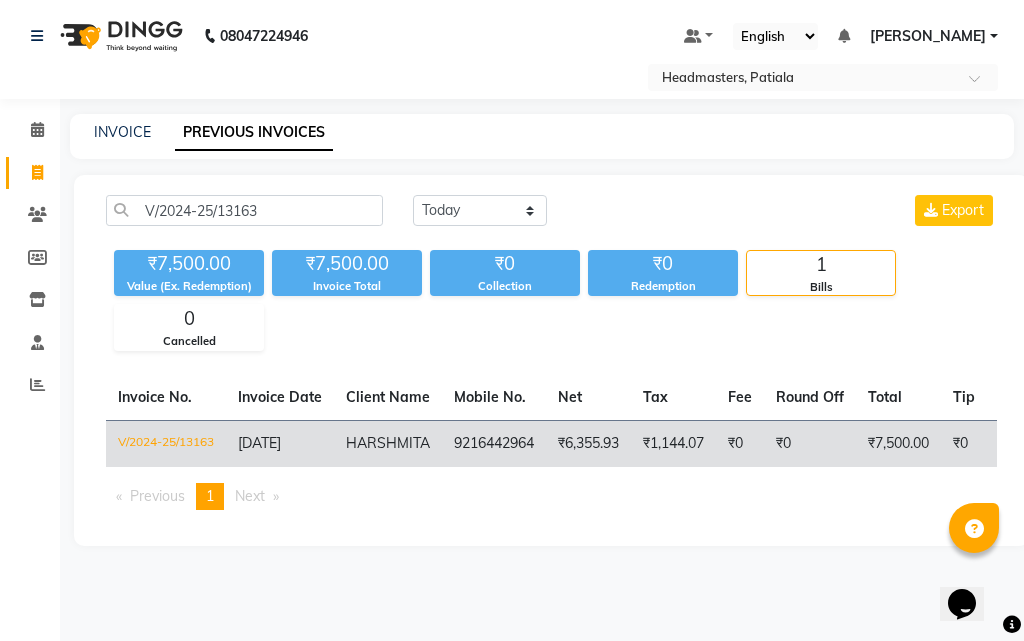 click on "9216442964" 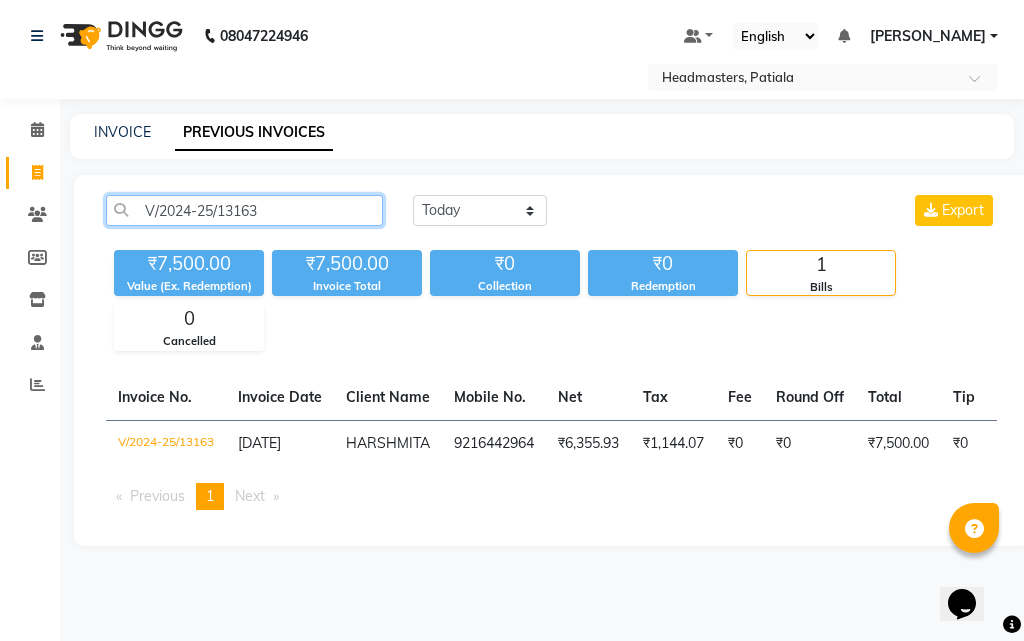 click on "V/2024-25/13163" 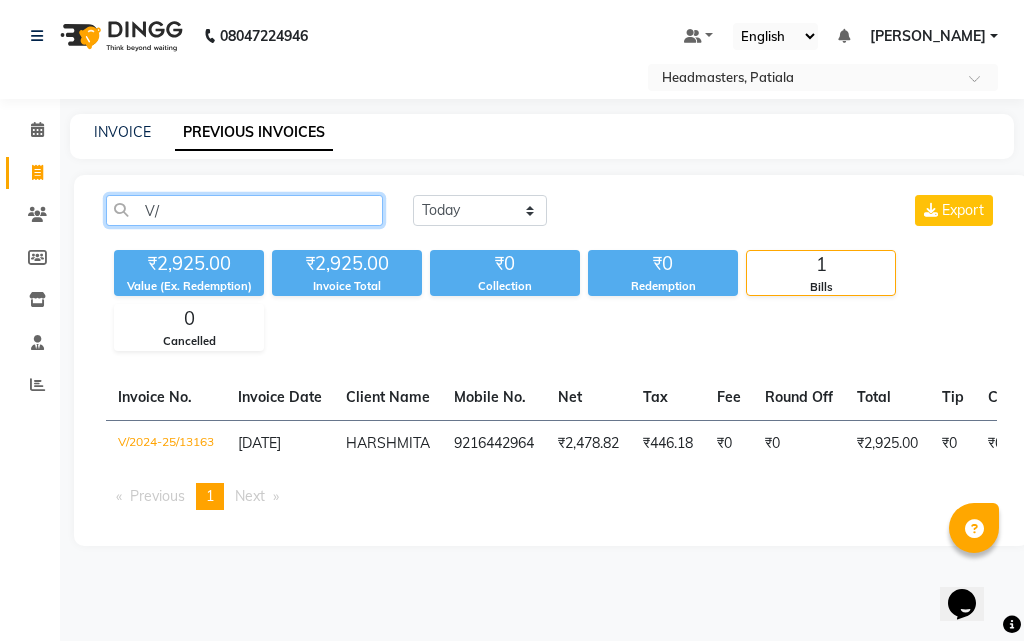 type on "V" 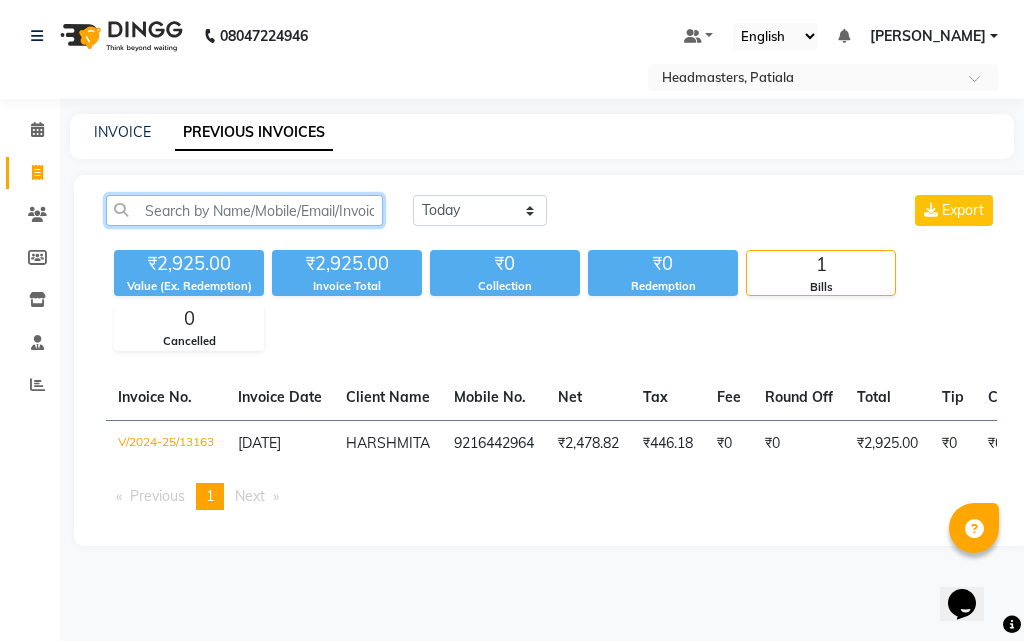 paste on "V/2024-25/13158" 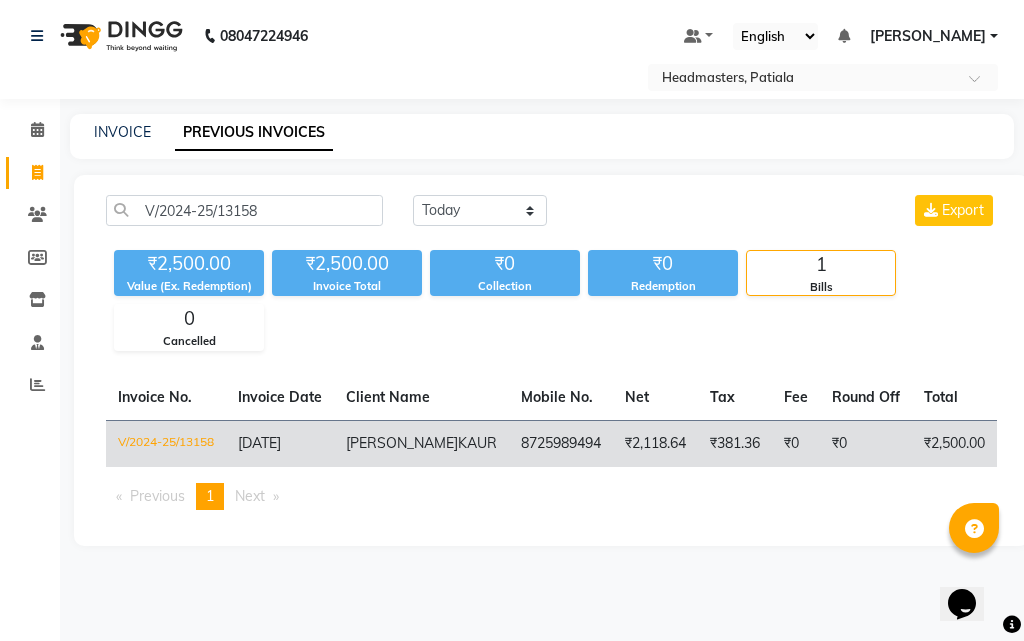 click on "PAVNEET  KAUR" 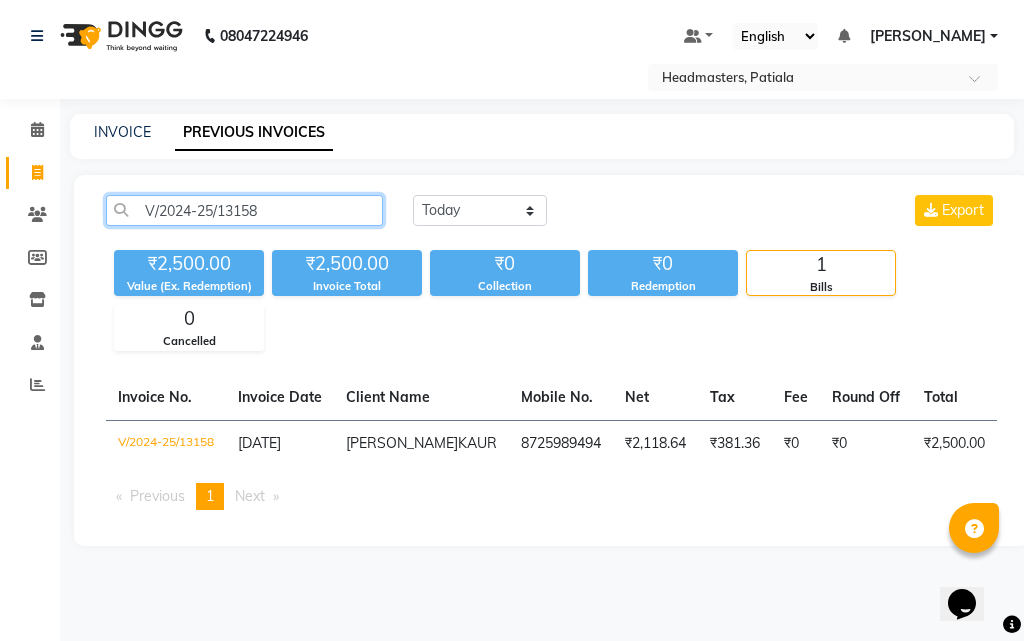 click on "V/2024-25/13158" 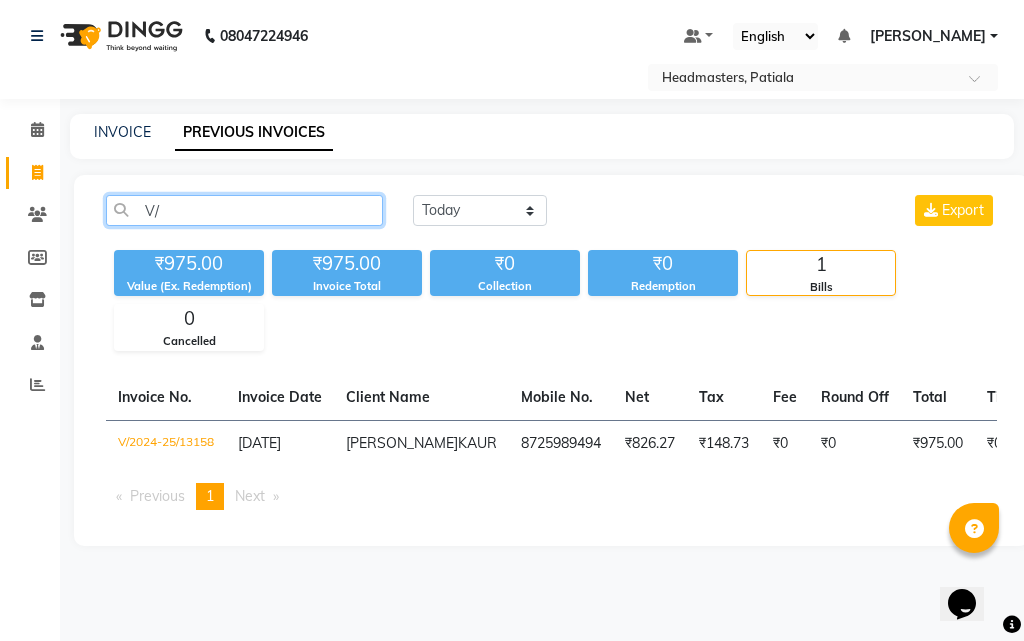 type on "V" 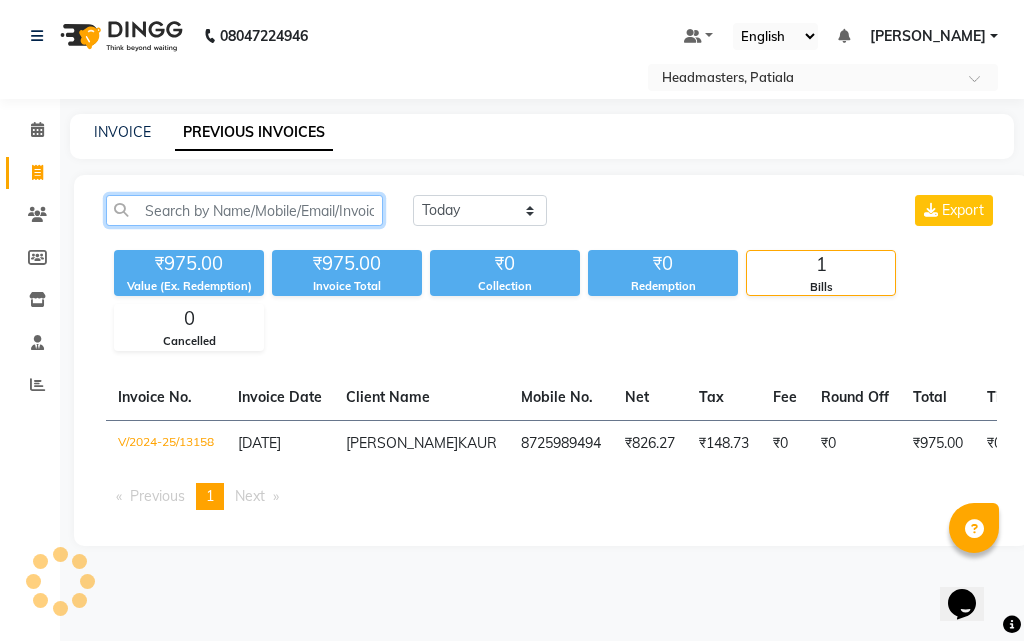 paste on "V/2024-25/13156" 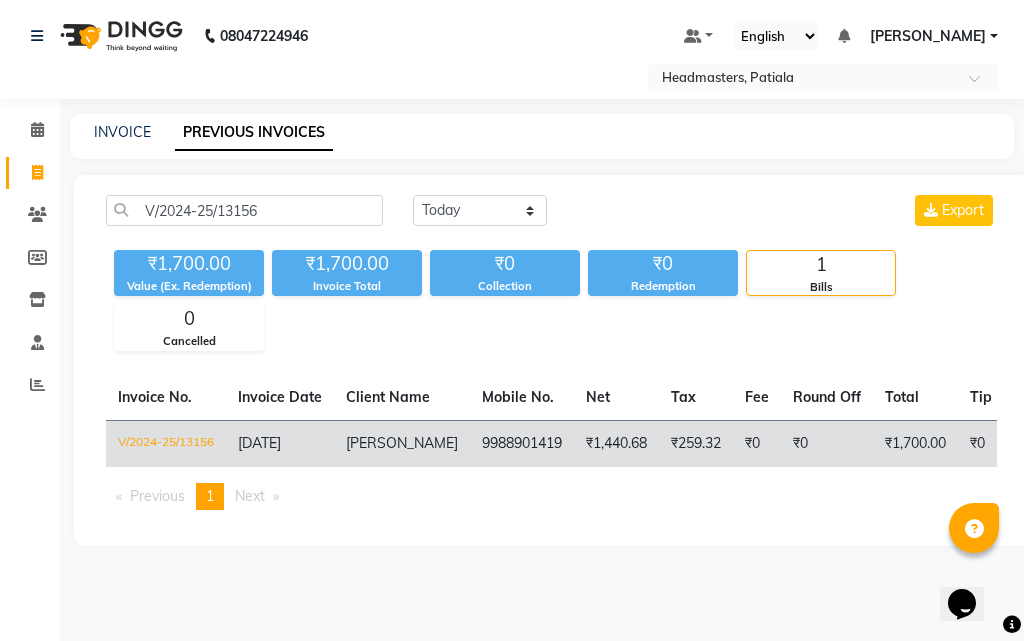 click on "AMANDEEP" 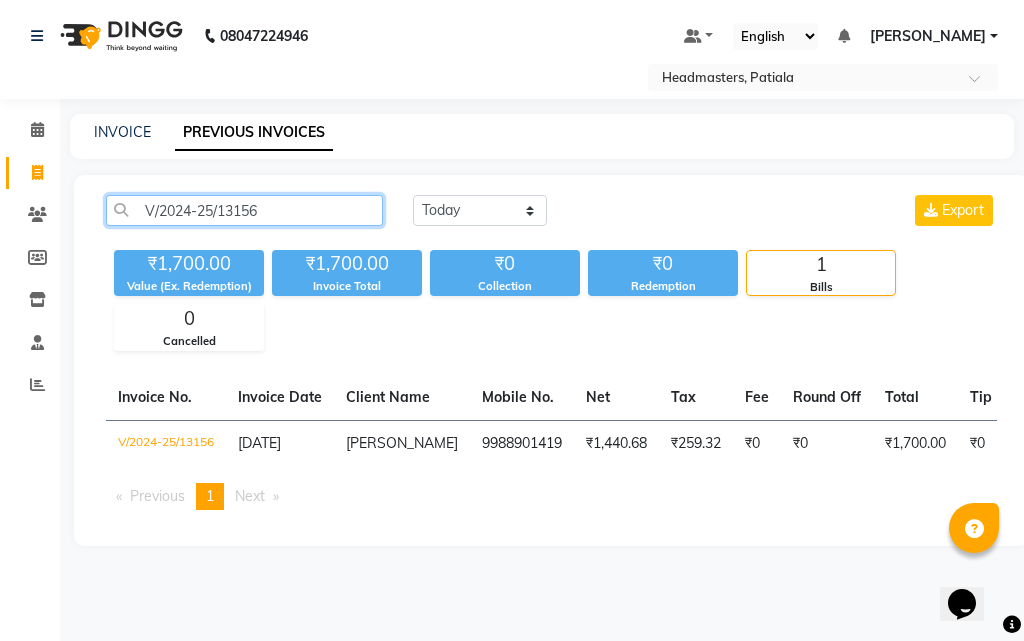 click on "V/2024-25/13156" 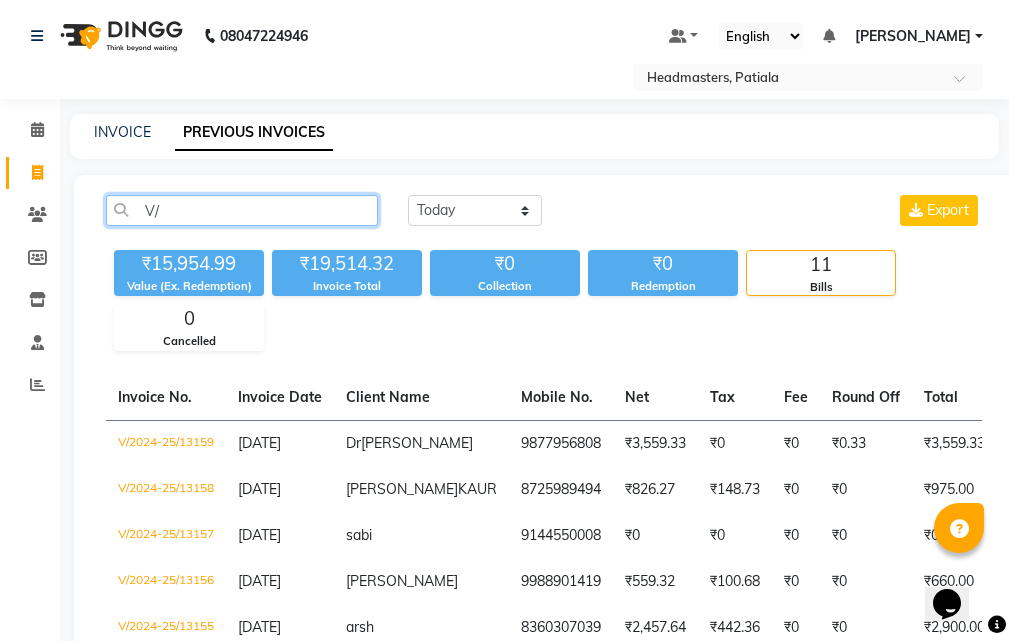 type on "V" 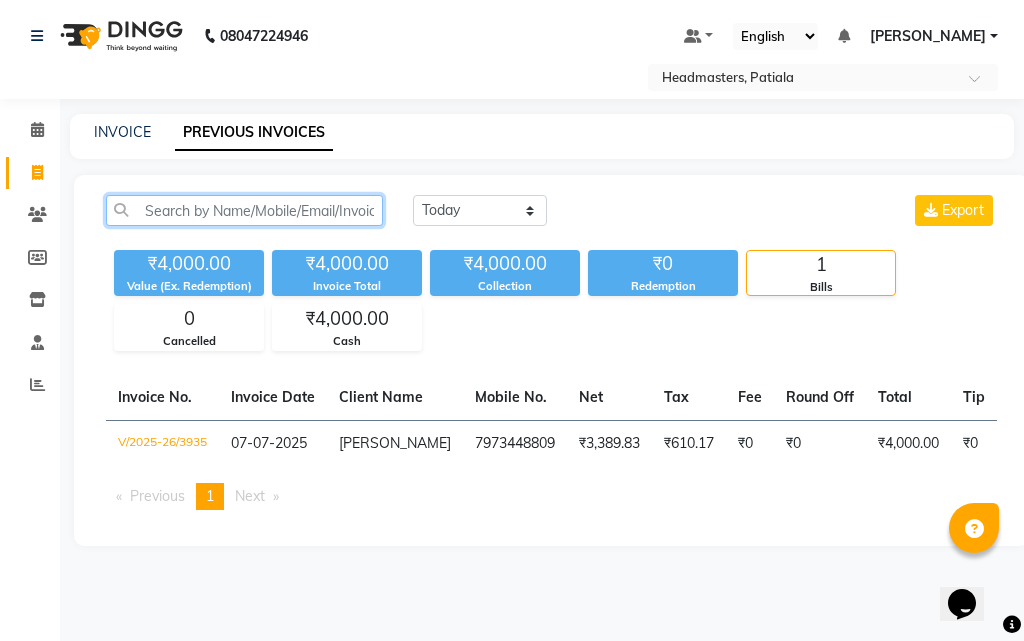paste on "V/2024-25/13155" 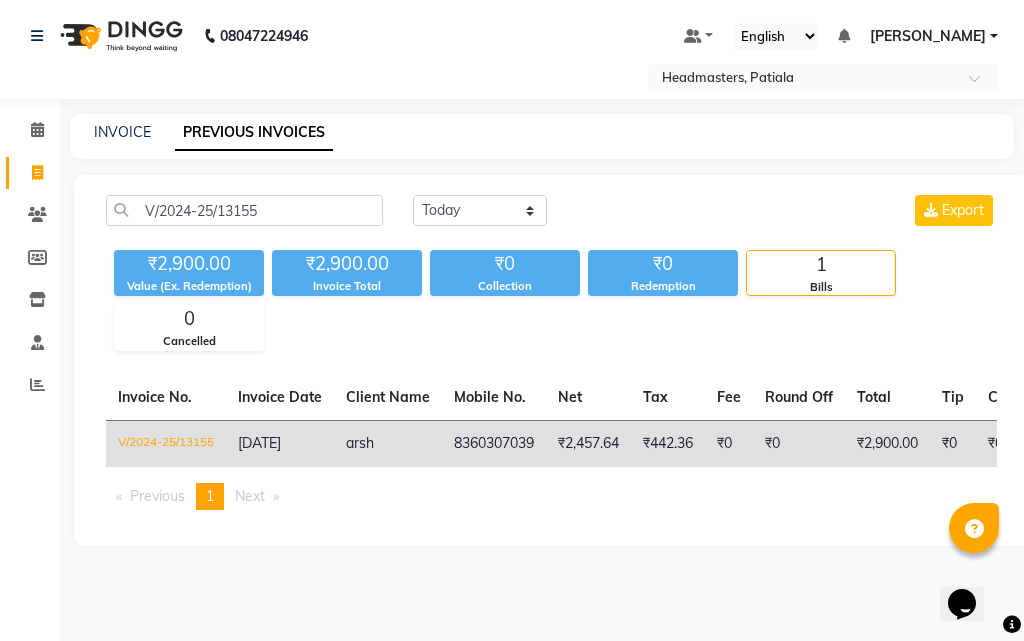 click on "arsh" 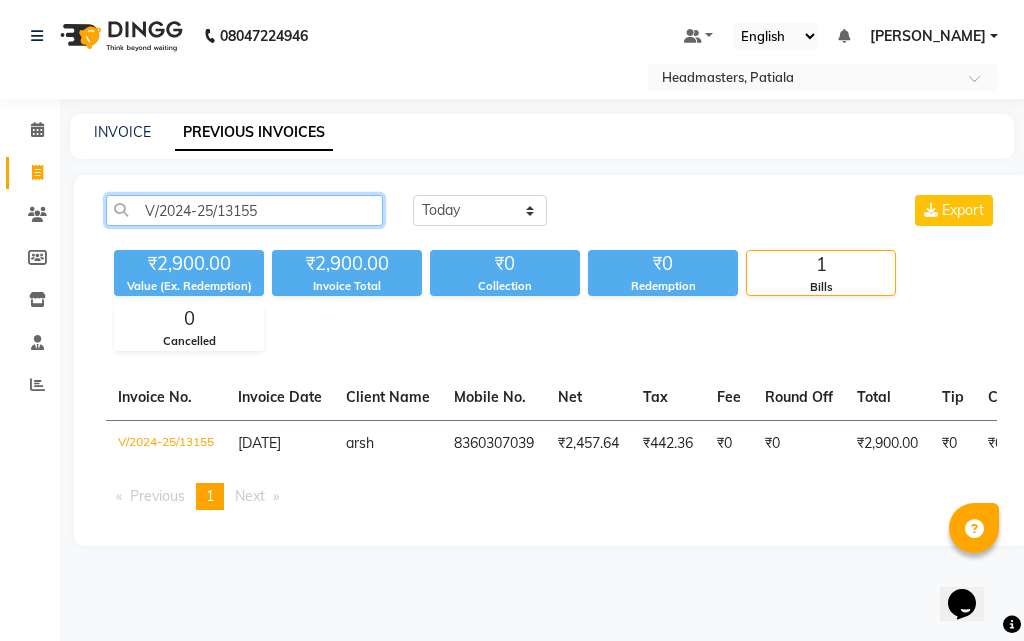 click on "V/2024-25/13155" 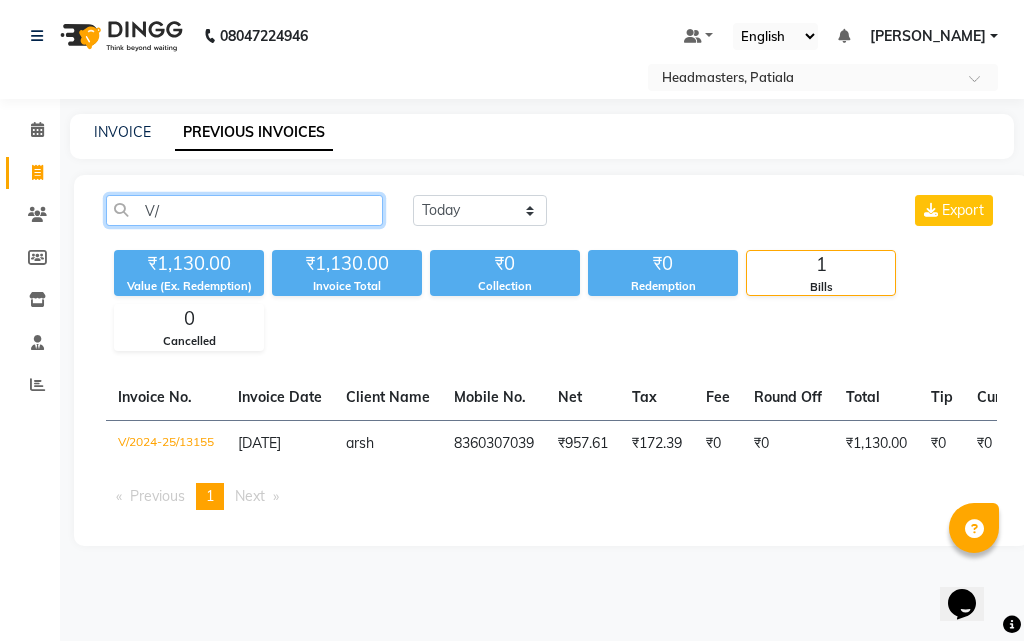 type on "V" 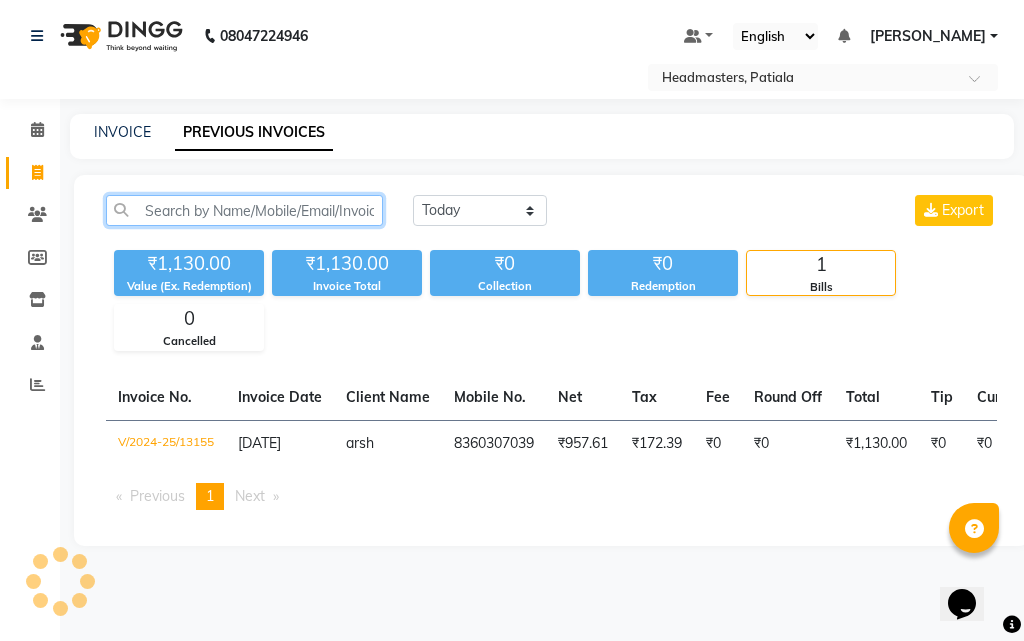paste on "V/2024-25/13153" 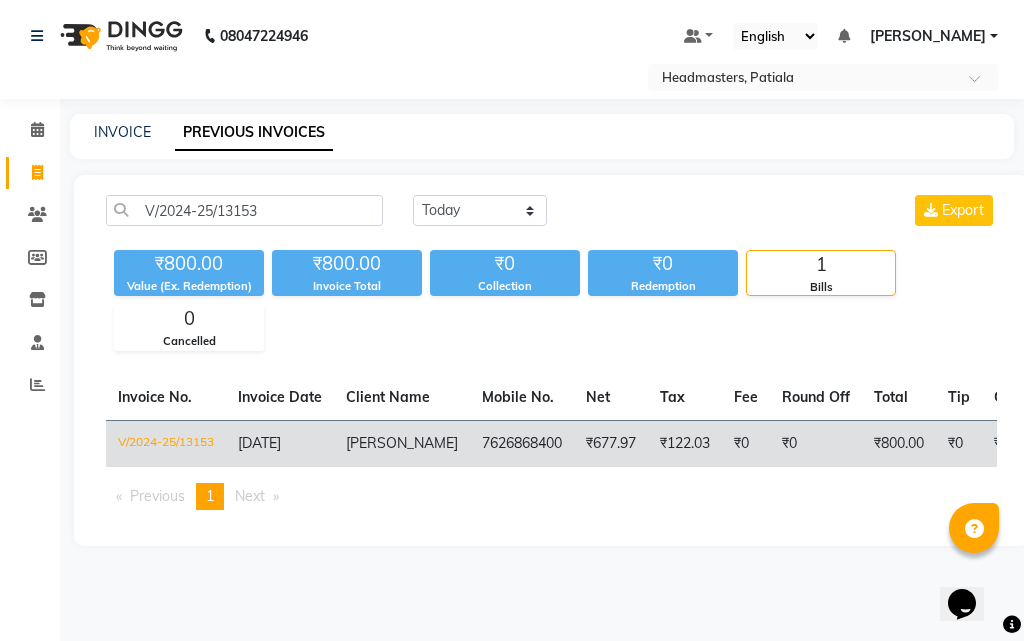 click on "7626868400" 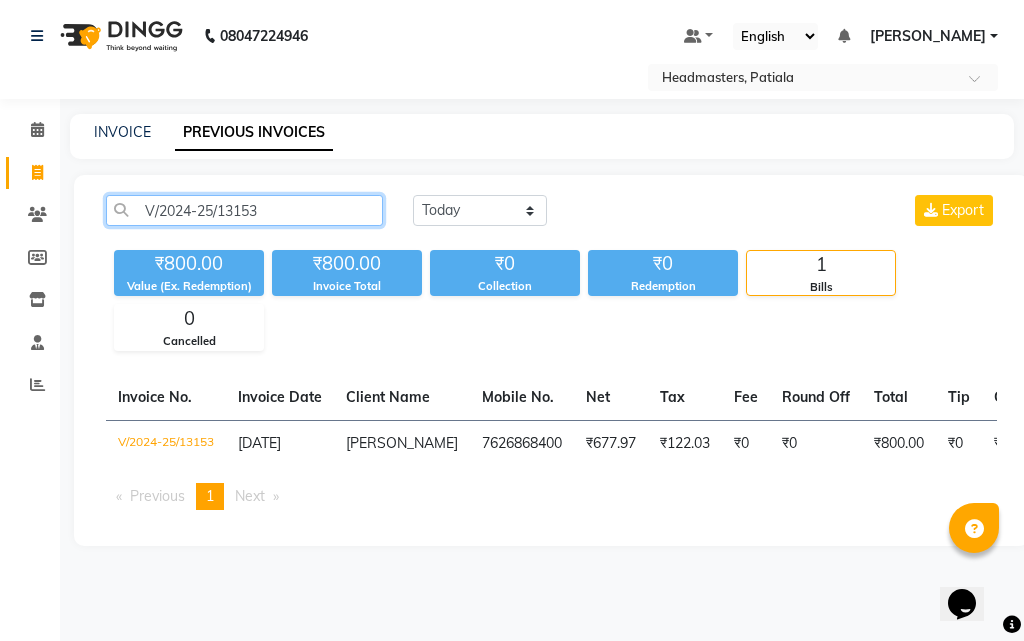 click on "V/2024-25/13153" 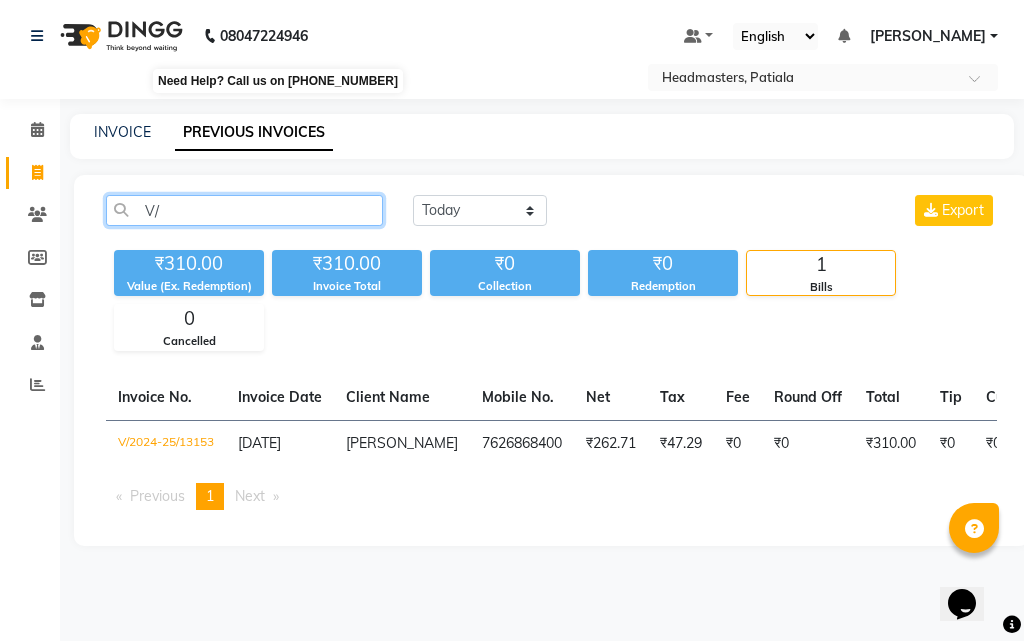 type on "V" 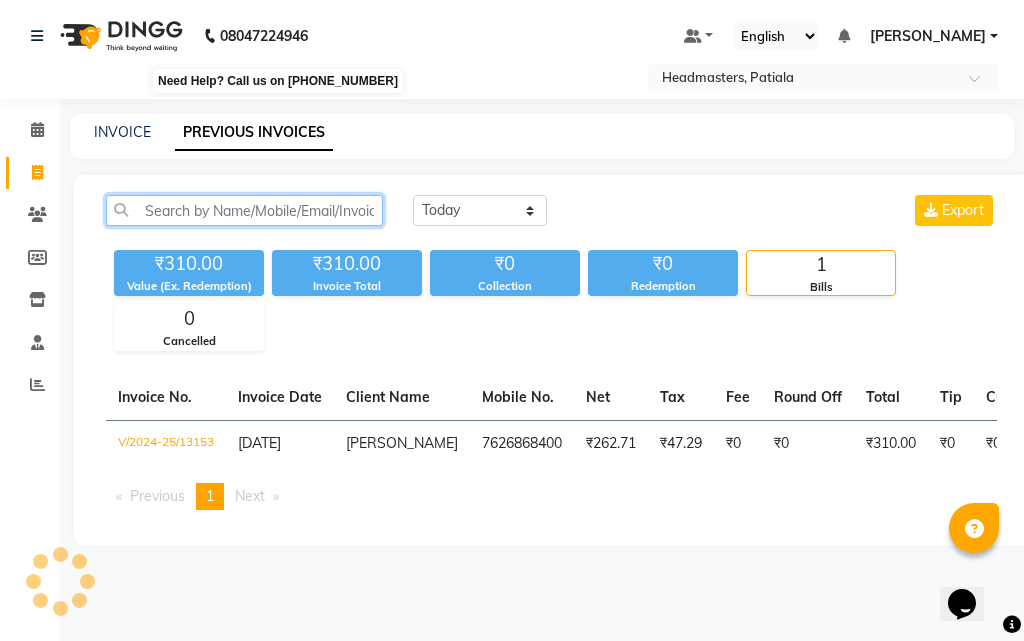 paste on "V/2024-25/13146" 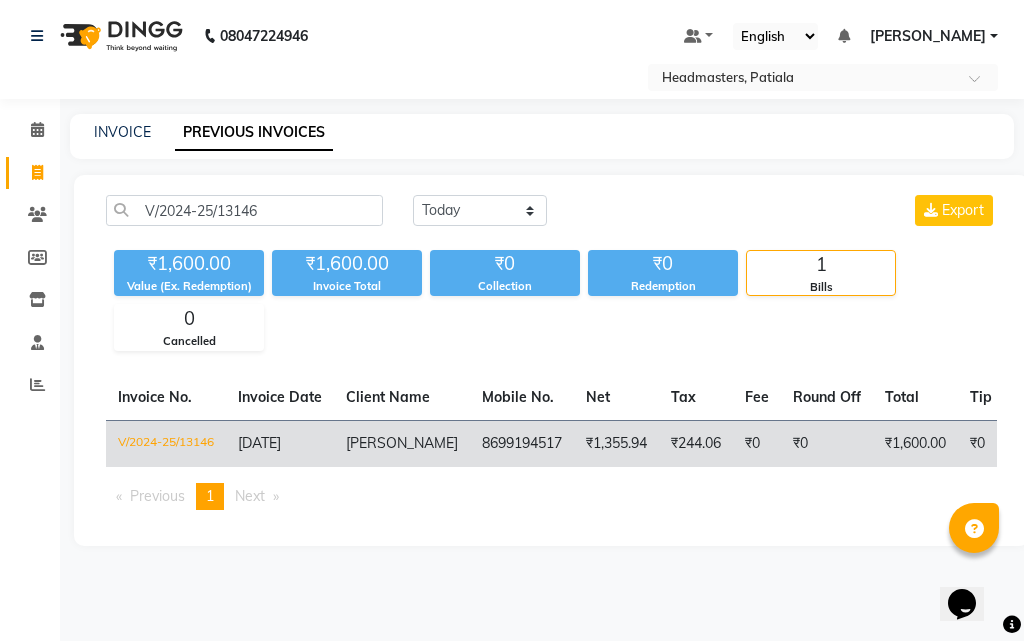 click on "kamal" 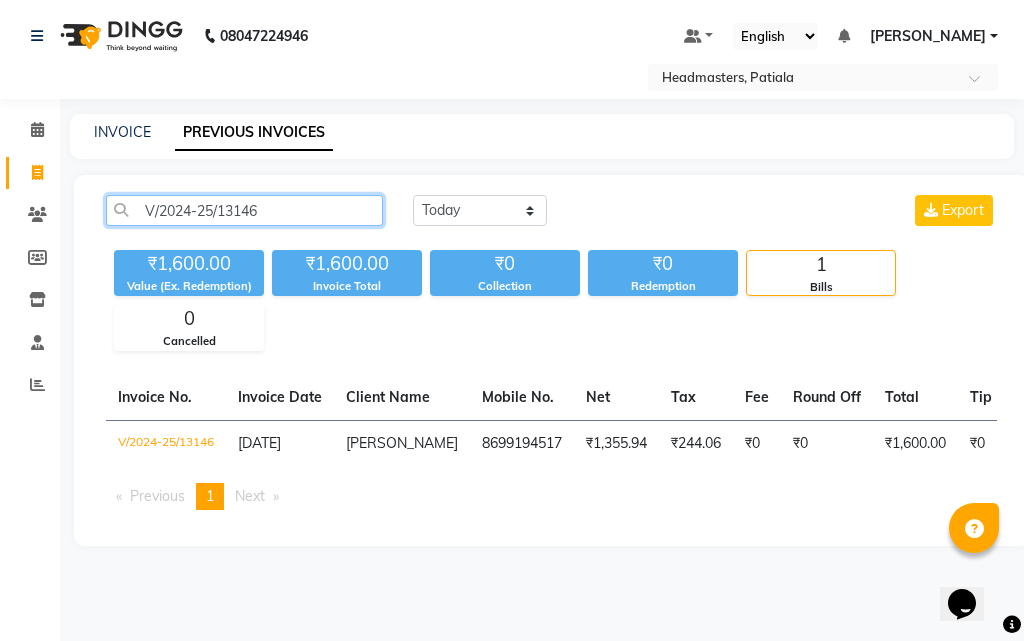 click on "V/2024-25/13146" 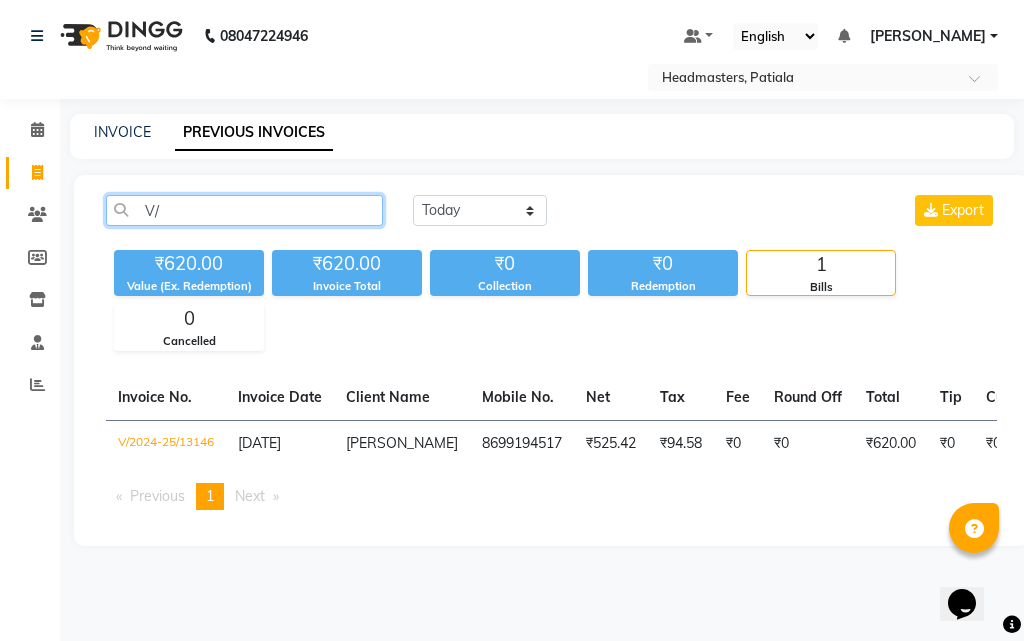 type on "V" 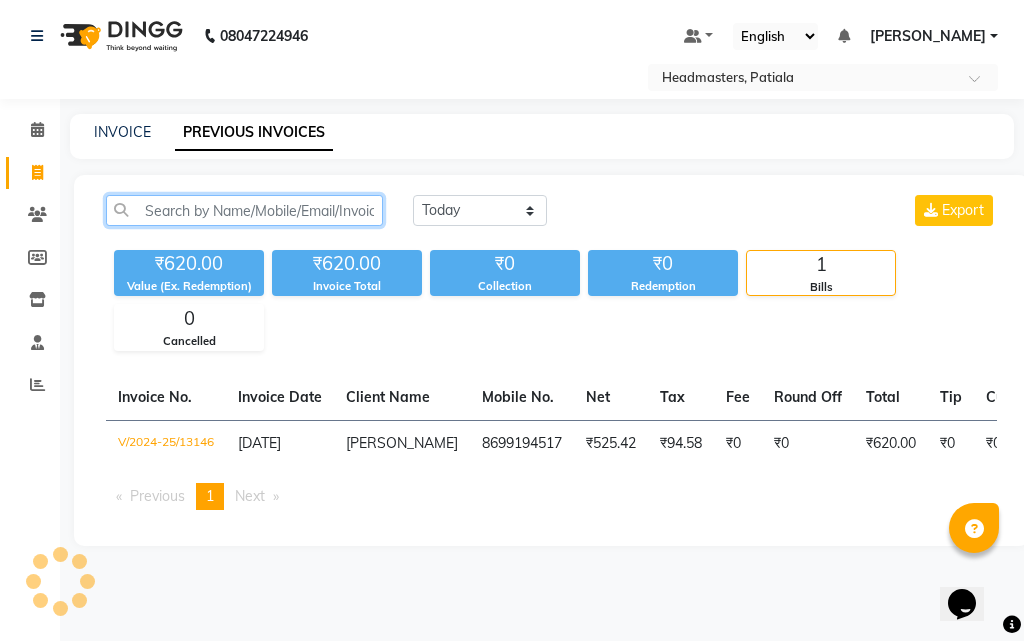 paste on "V/2024-25/13144" 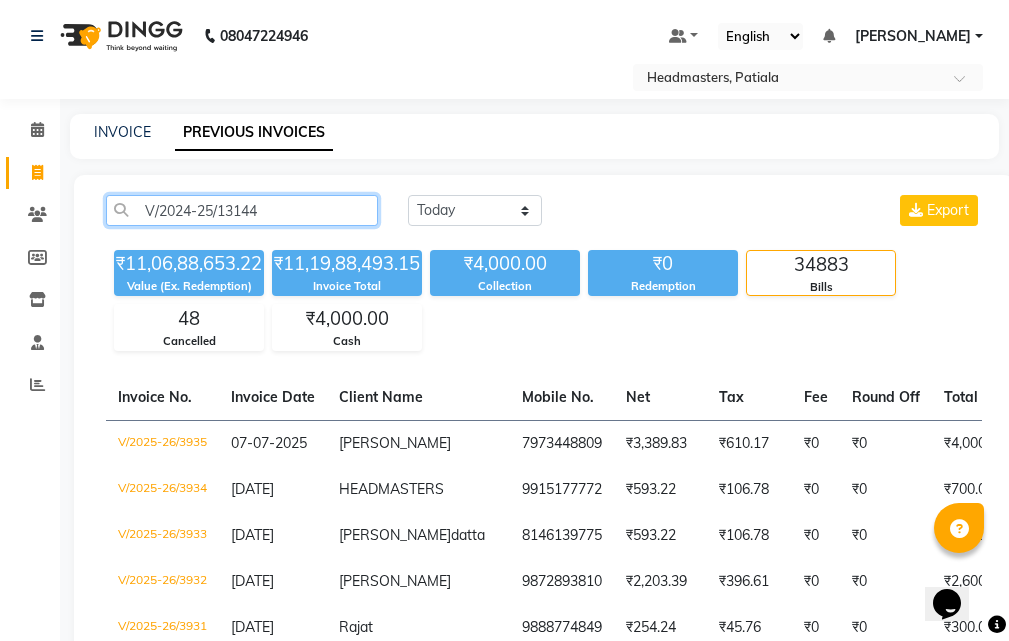 click on "V/2024-25/13144" 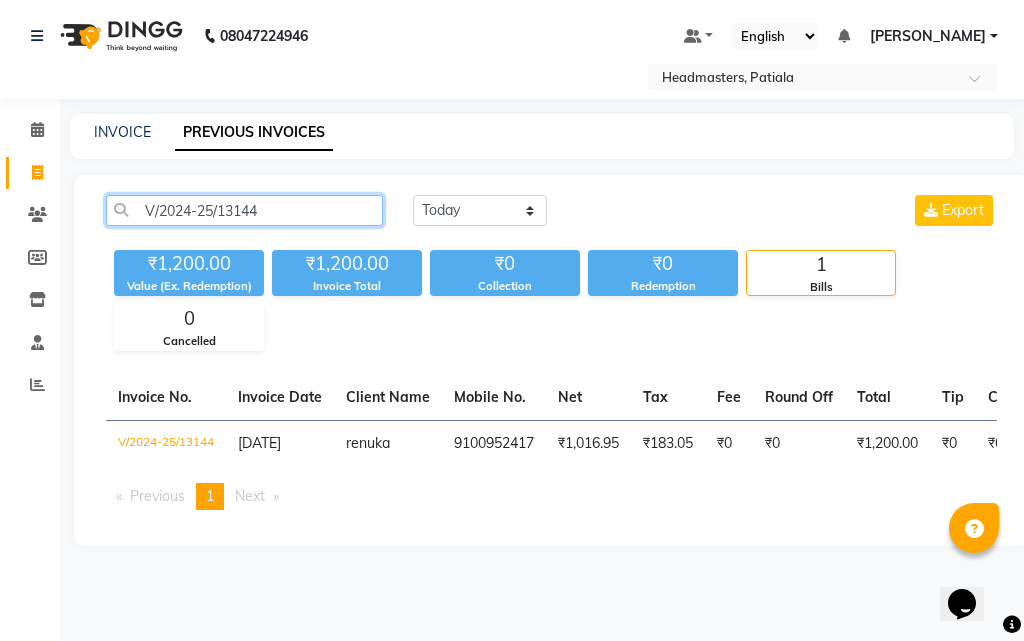 click on "V/2024-25/13144" 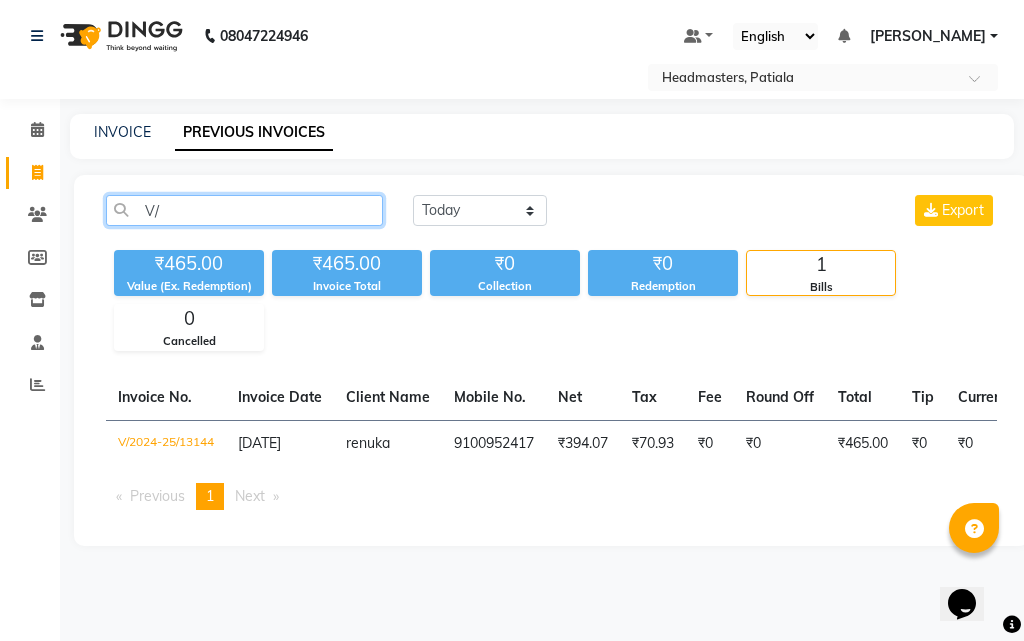 type on "V" 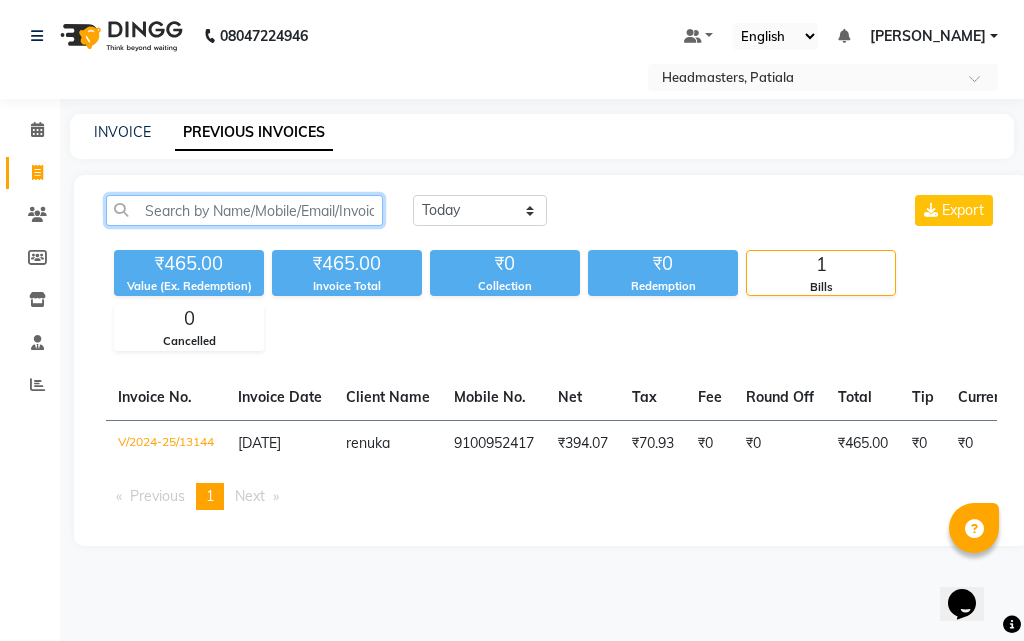 paste on "V/2024-25/13143" 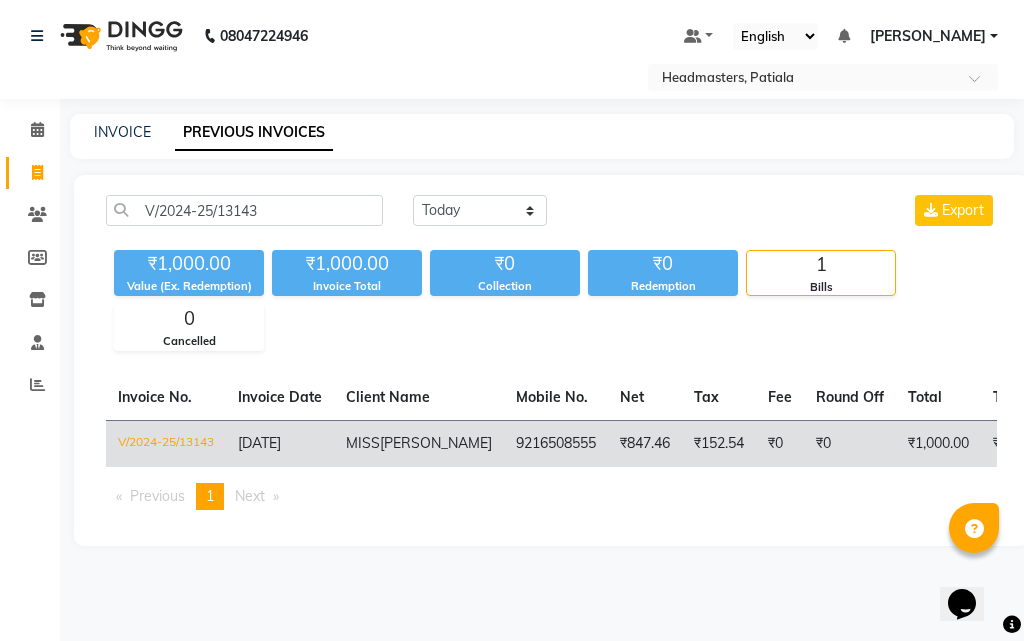 click on "9216508555" 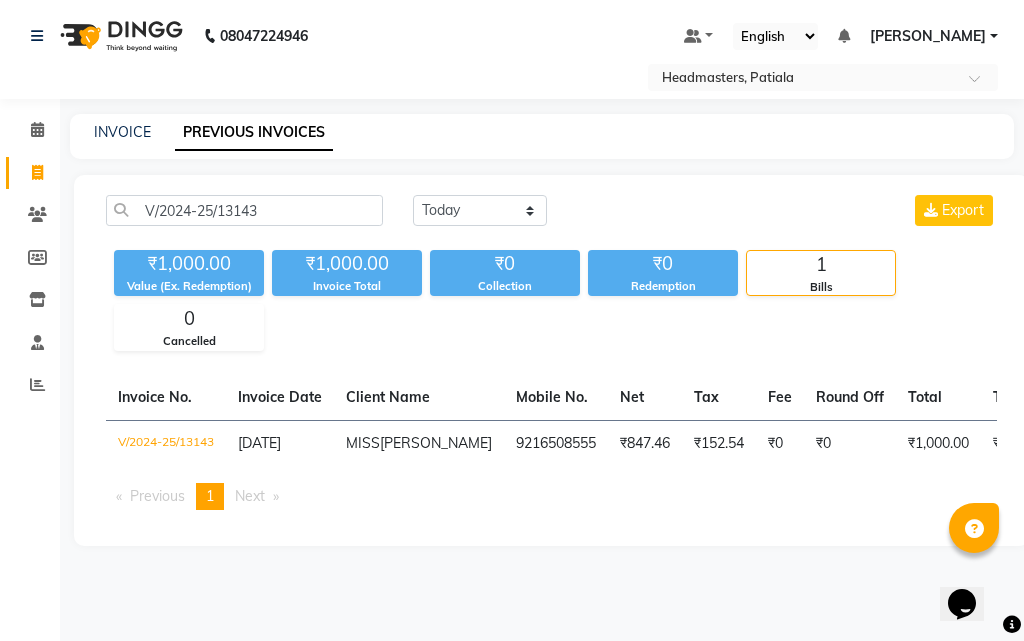 click on "V/2024-25/13143 Today Yesterday Custom Range Export ₹1,000.00 Value (Ex. Redemption) ₹1,000.00 Invoice Total  ₹0 Collection ₹0 Redemption 1 Bills 0 Cancelled  Invoice No.   Invoice Date   Client Name   Mobile No.   Net   Tax   Fee   Round Off   Total   Tip   Current Due   Last Payment Date   Payment Amount   Payment Methods   Cancel Reason   Status   V/2024-25/13143  08-02-2025 MISS  CHEEMA 9216508555 ₹847.46 ₹152.54  ₹0  ₹0 ₹1,000.00 ₹0 ₹0 08-02-2025 ₹0  - PAID  Previous  page  1 / 1  You're on page  1  Next  page" 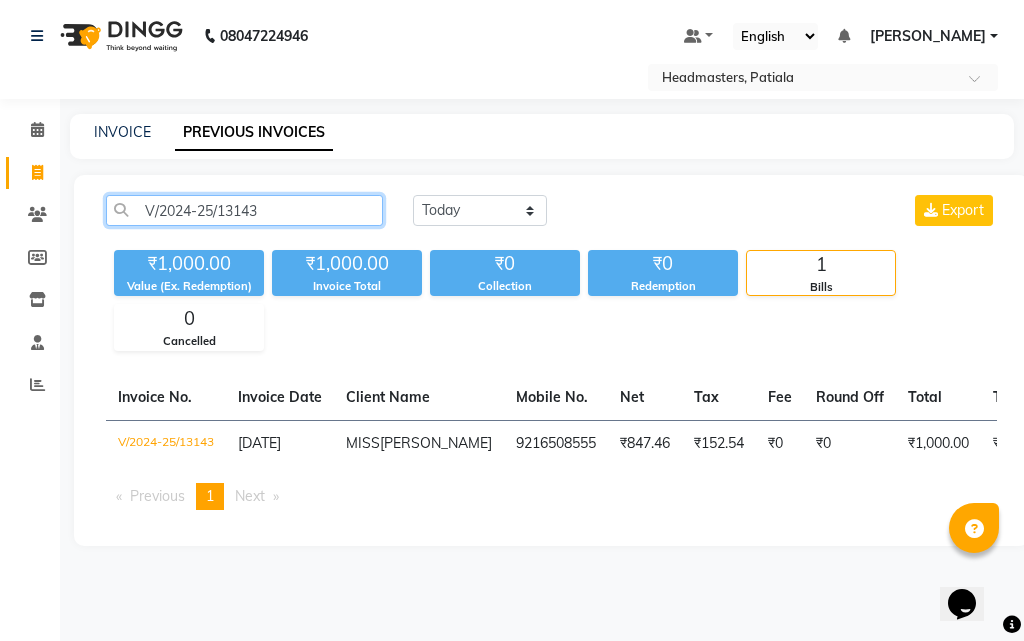 click on "V/2024-25/13143" 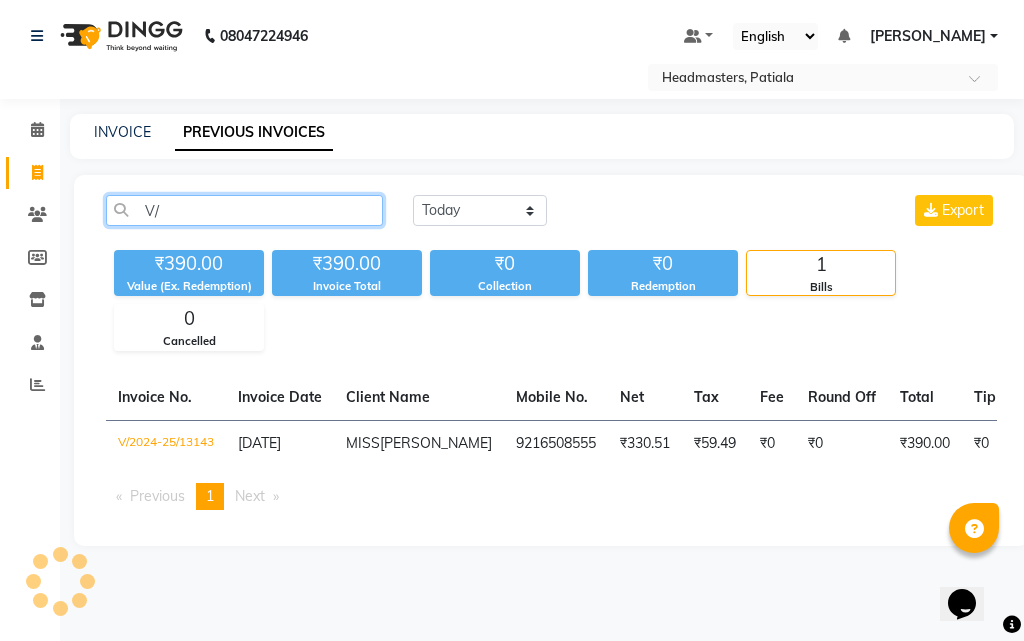 type on "V" 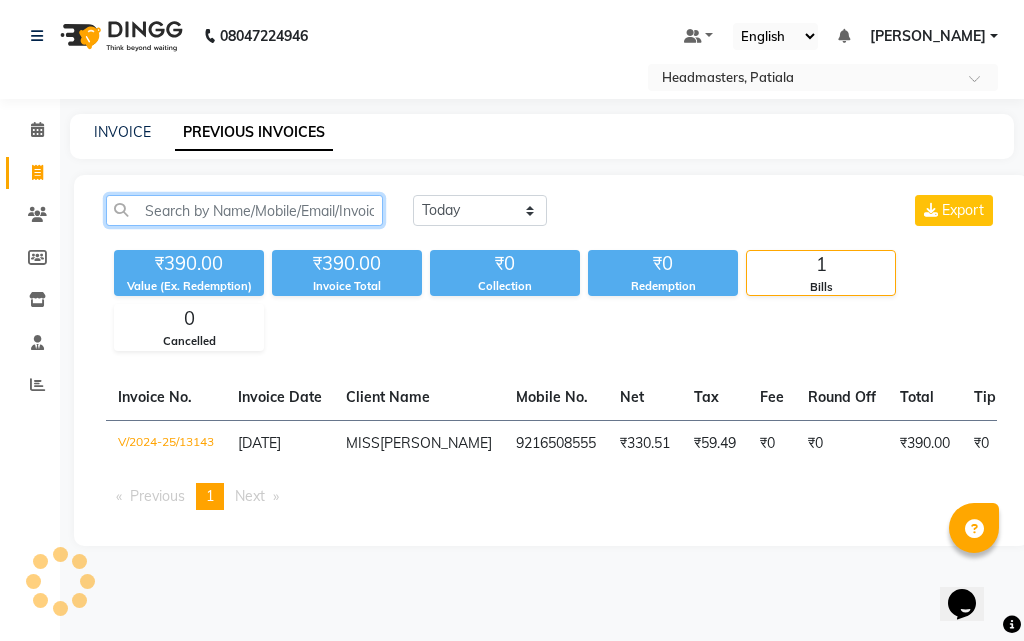 paste on "V/2024-25/13142" 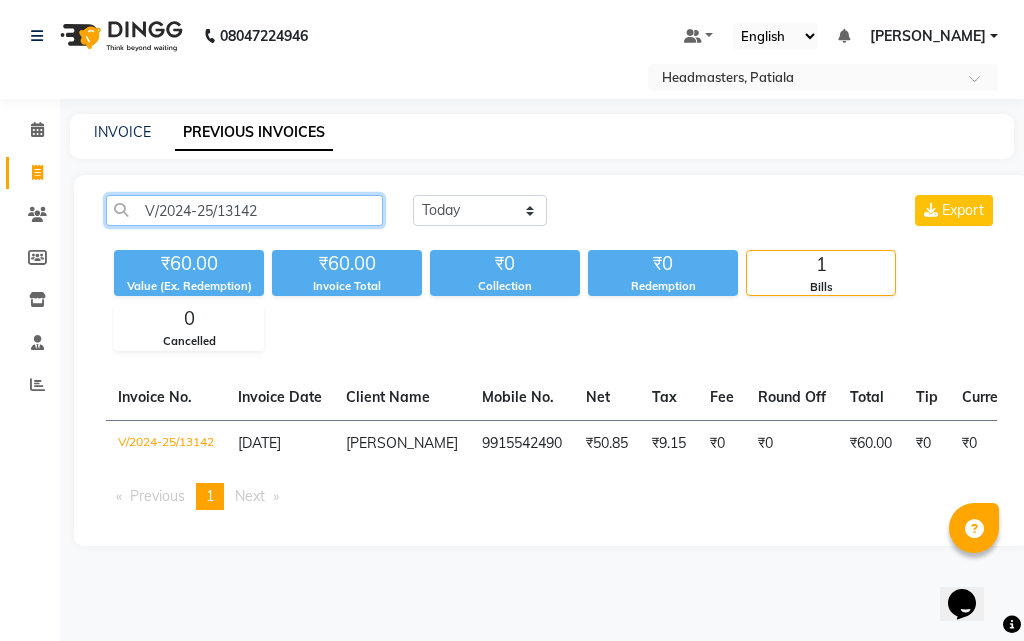 click on "V/2024-25/13142" 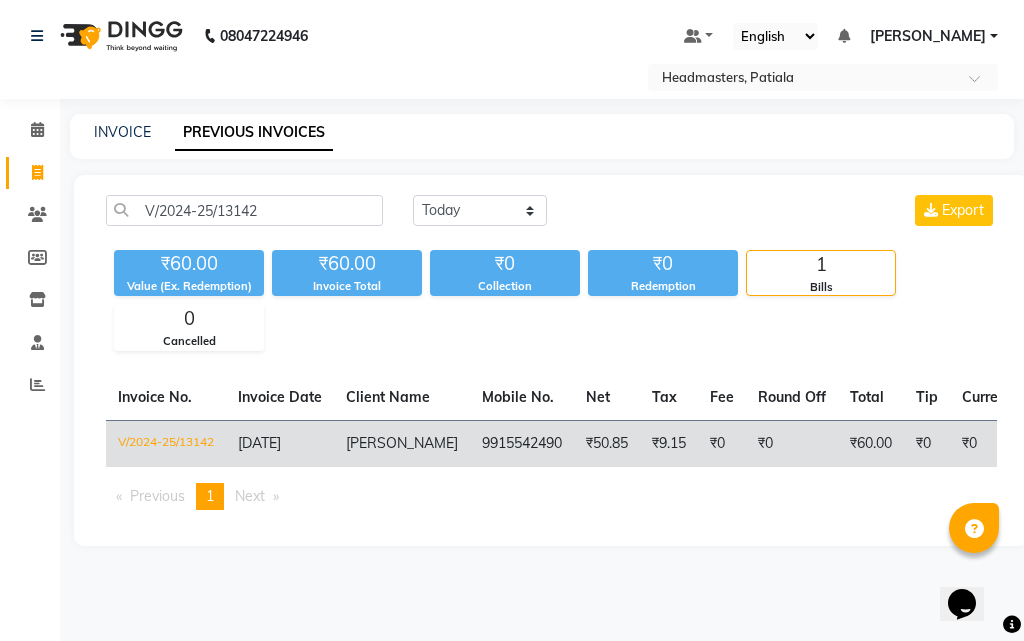 click on "08-02-2025" 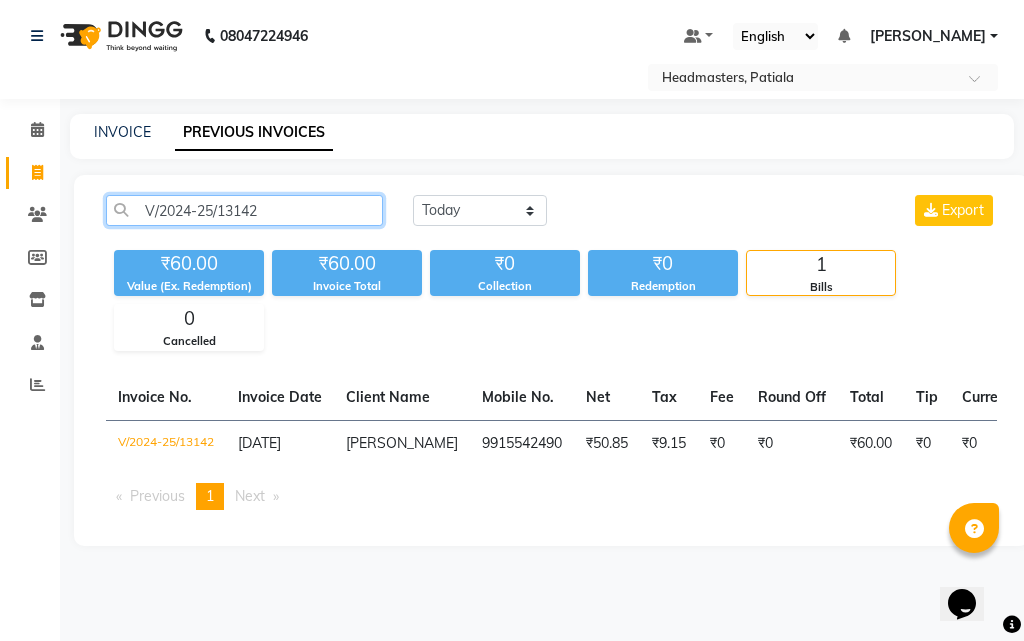 click on "V/2024-25/13142" 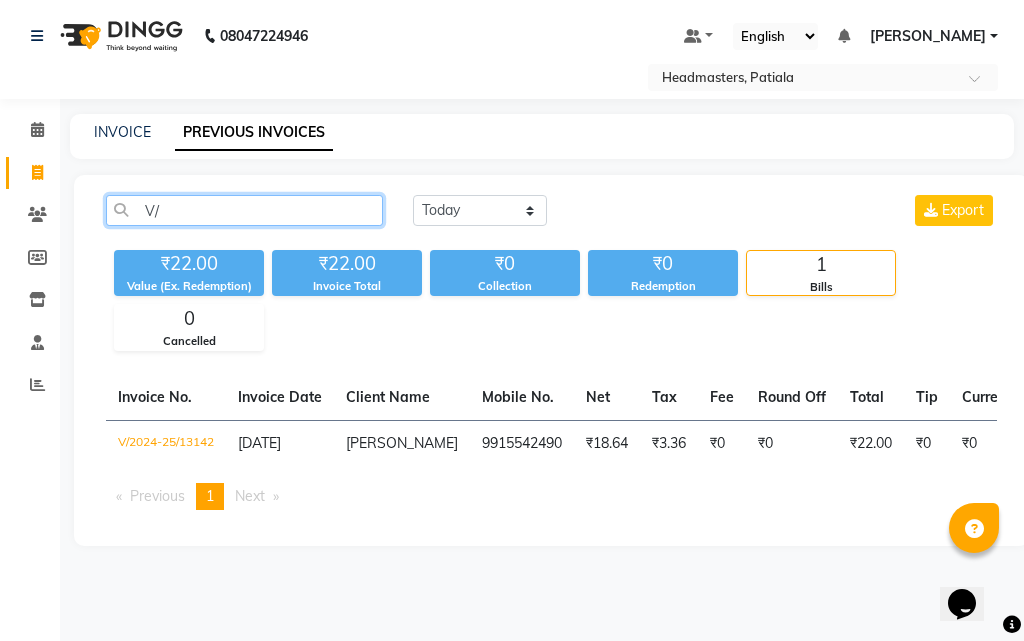 type on "V" 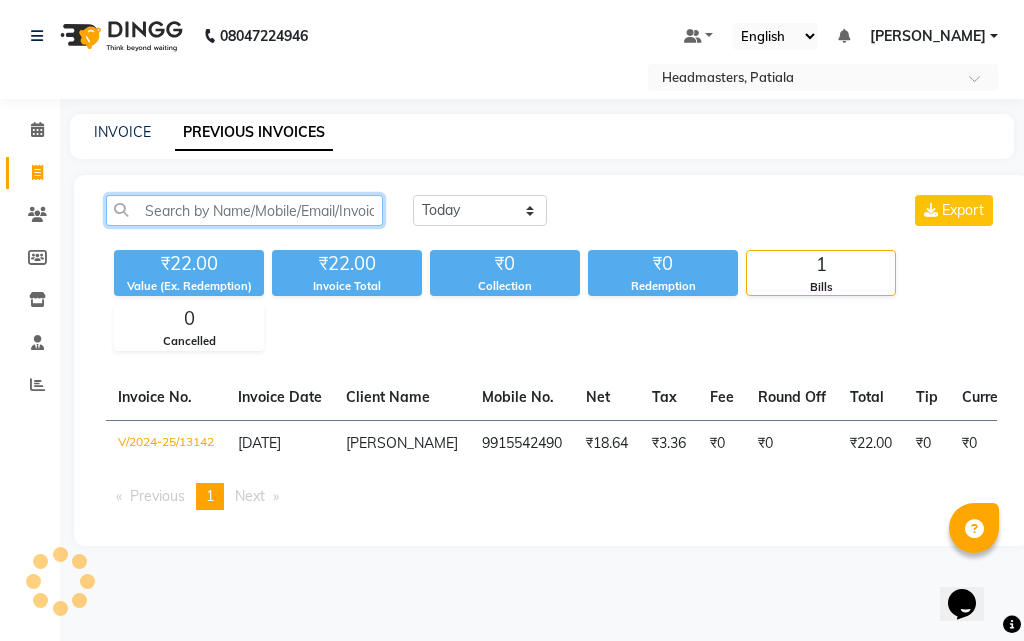 paste on "V/2024-25/13139" 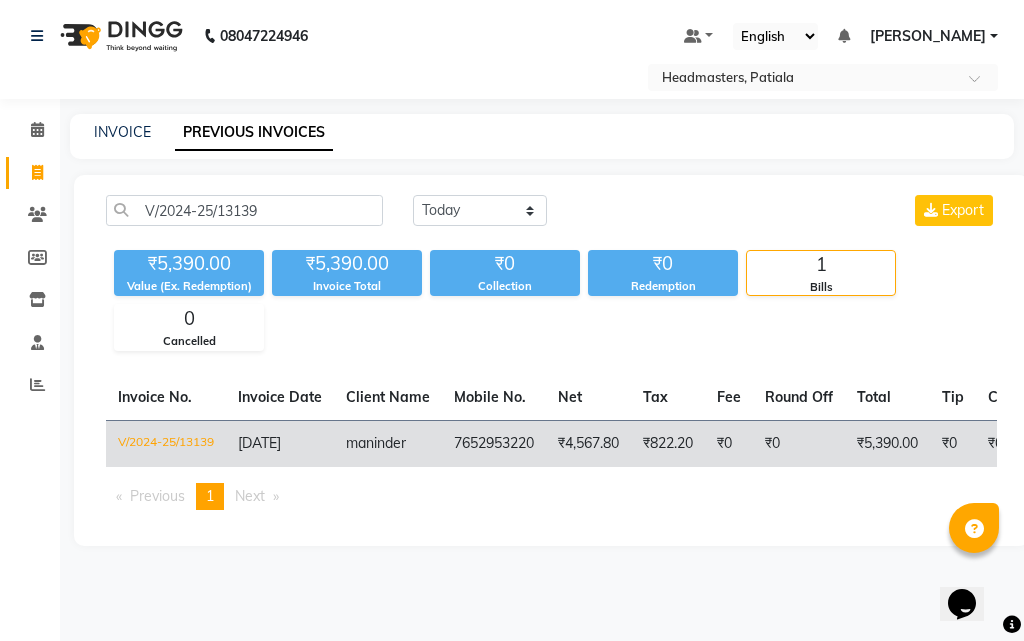 click on "7652953220" 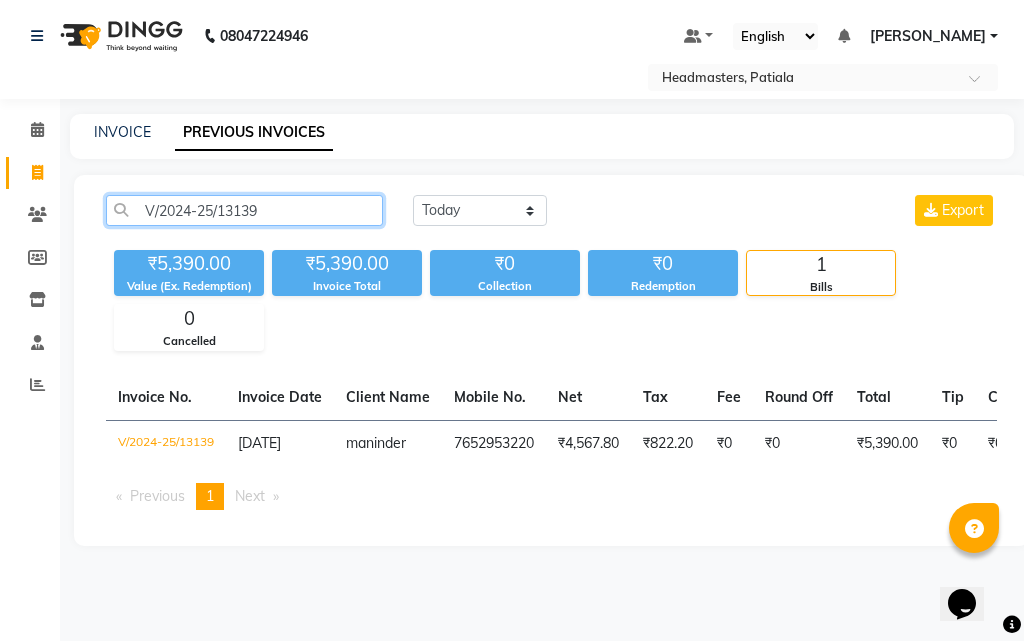 click on "V/2024-25/13139" 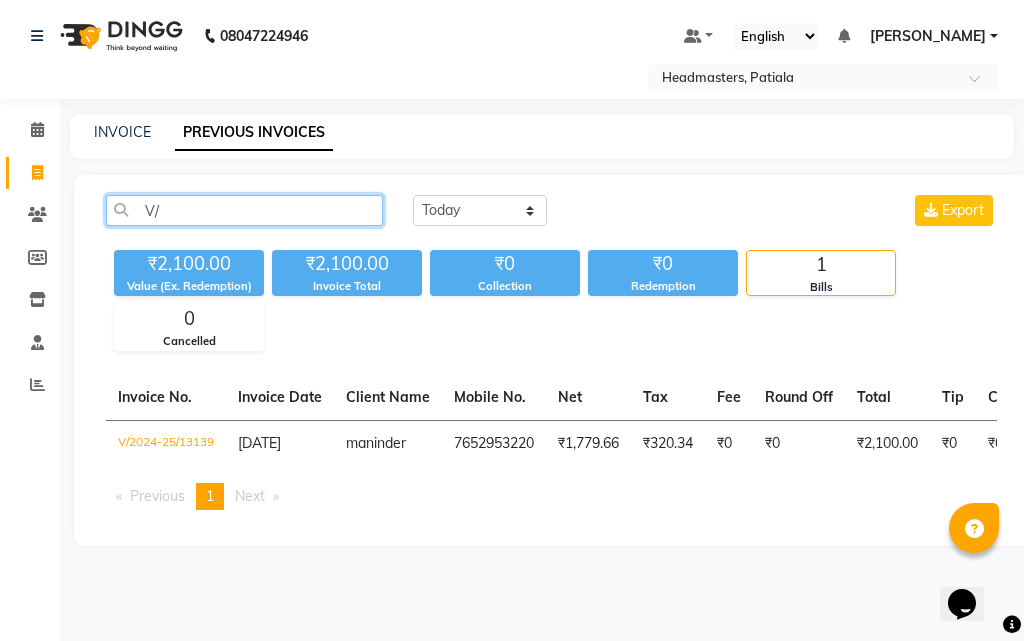 type on "V" 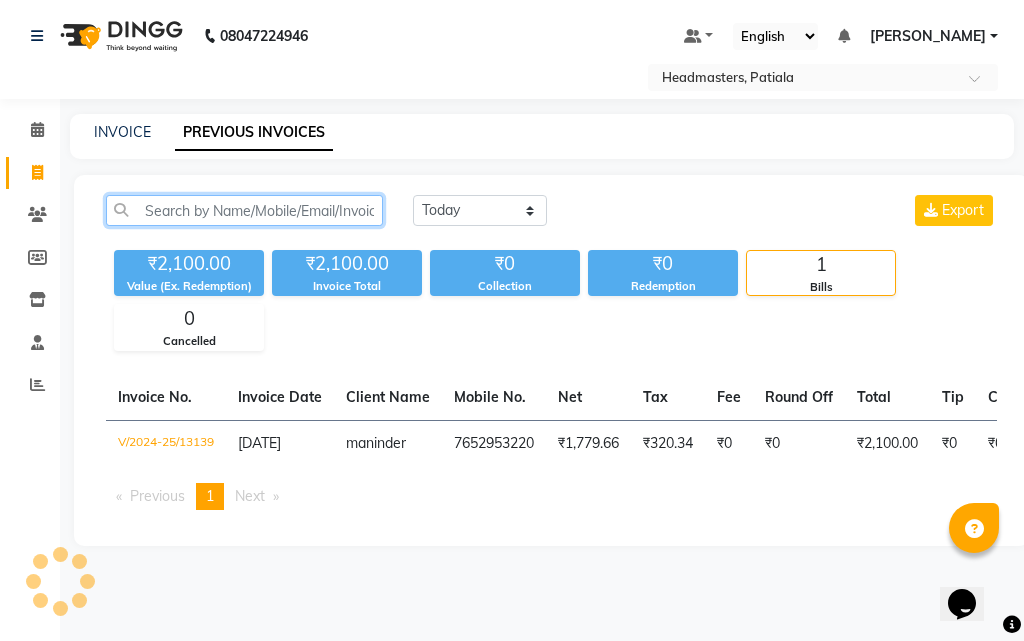 paste on "V/2024-25/13138" 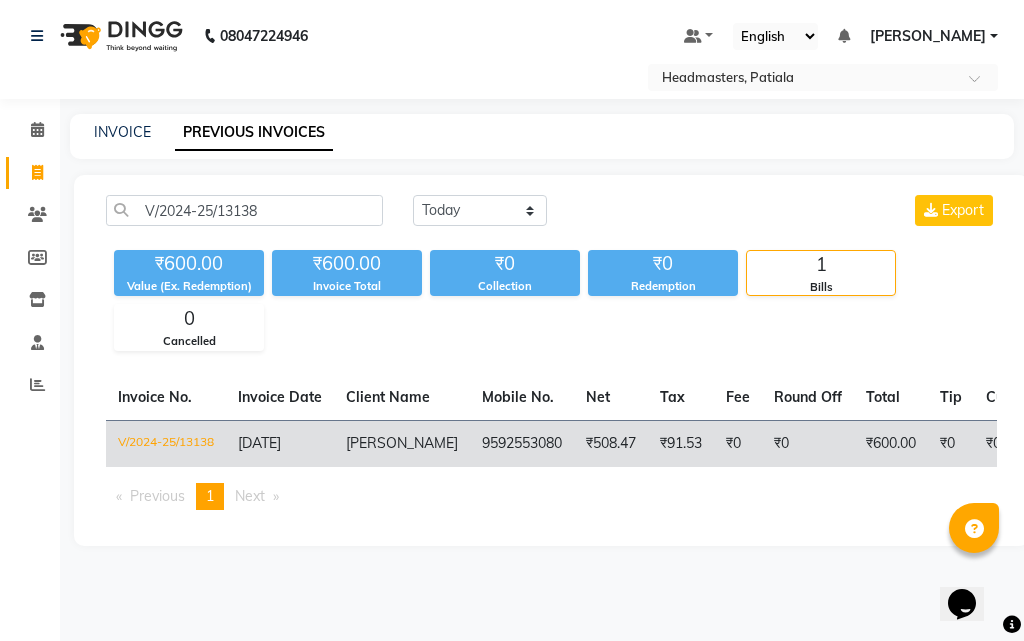 click on "9592553080" 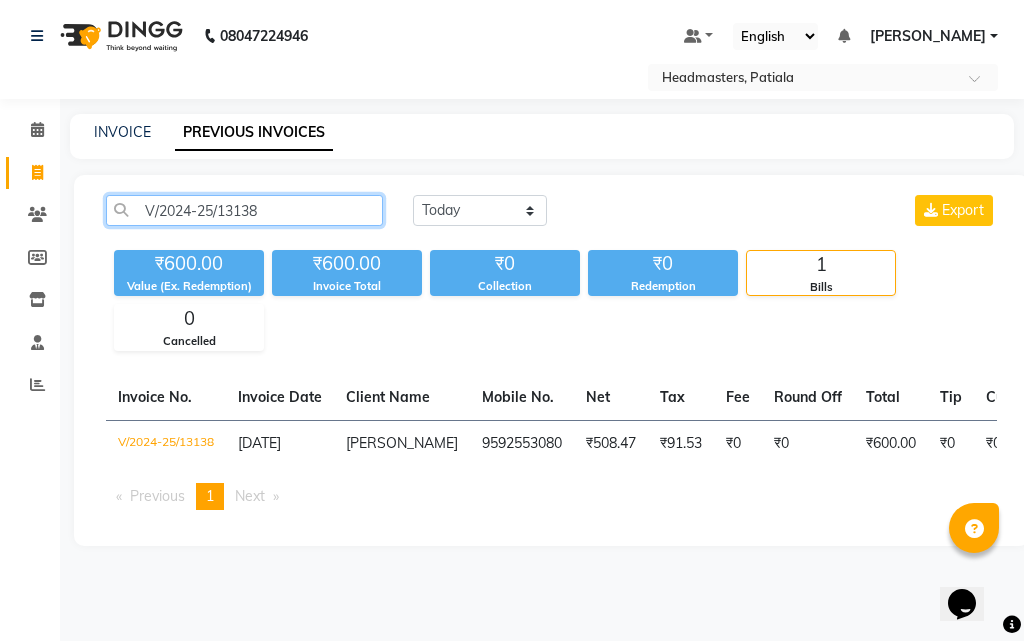 click on "V/2024-25/13138" 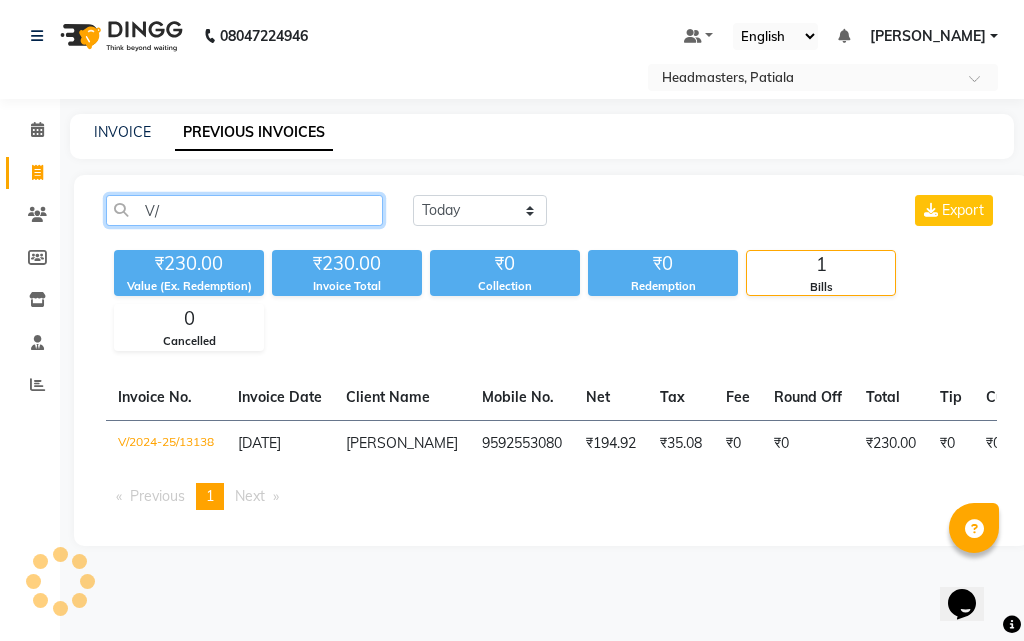 type on "V" 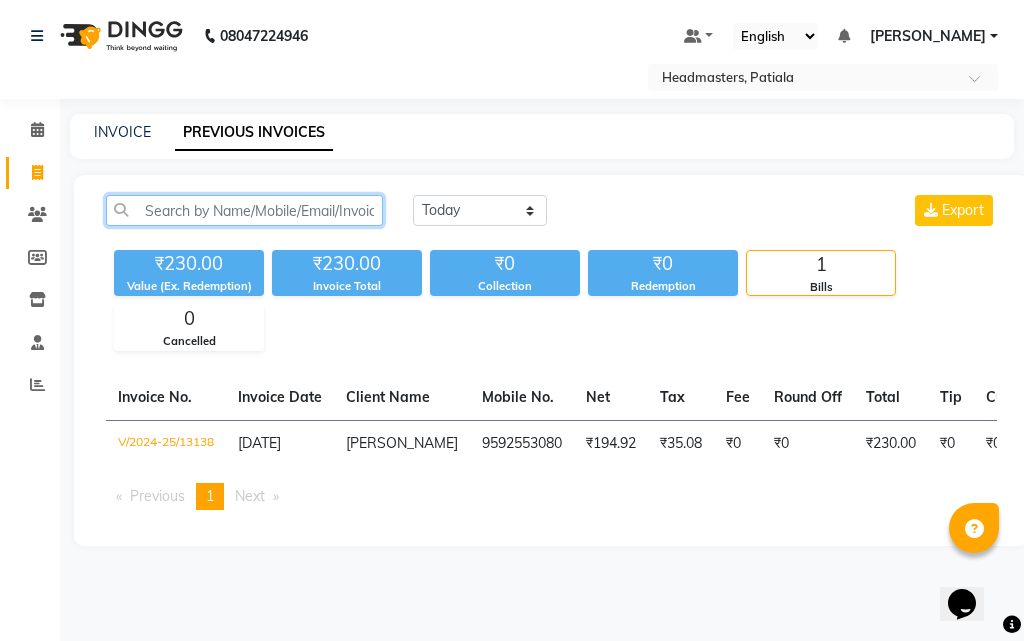 paste on "V/2024-25/13137" 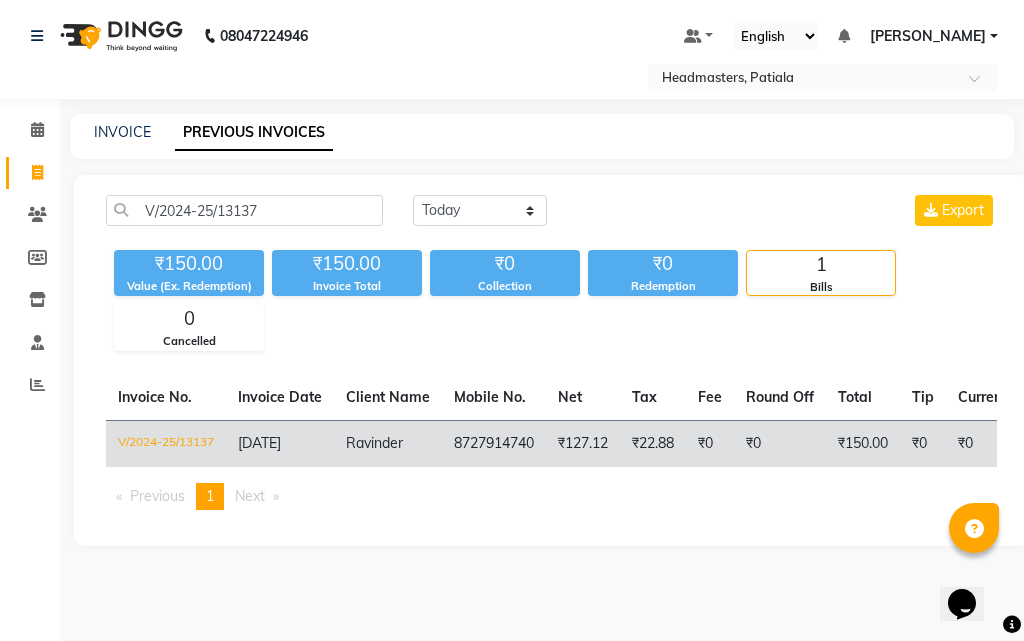 click on "₹127.12" 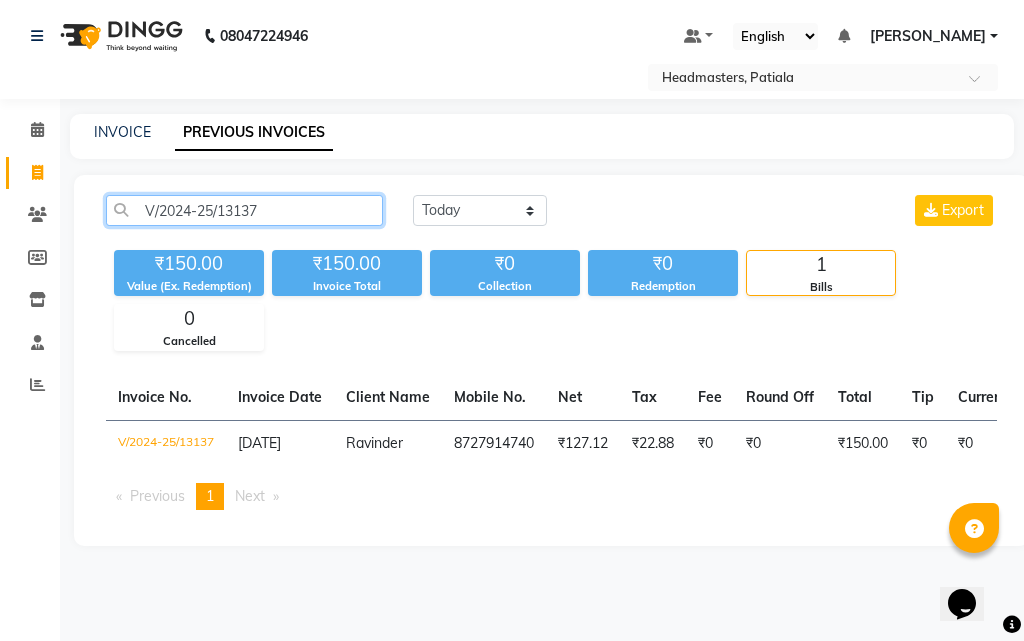 click on "V/2024-25/13137" 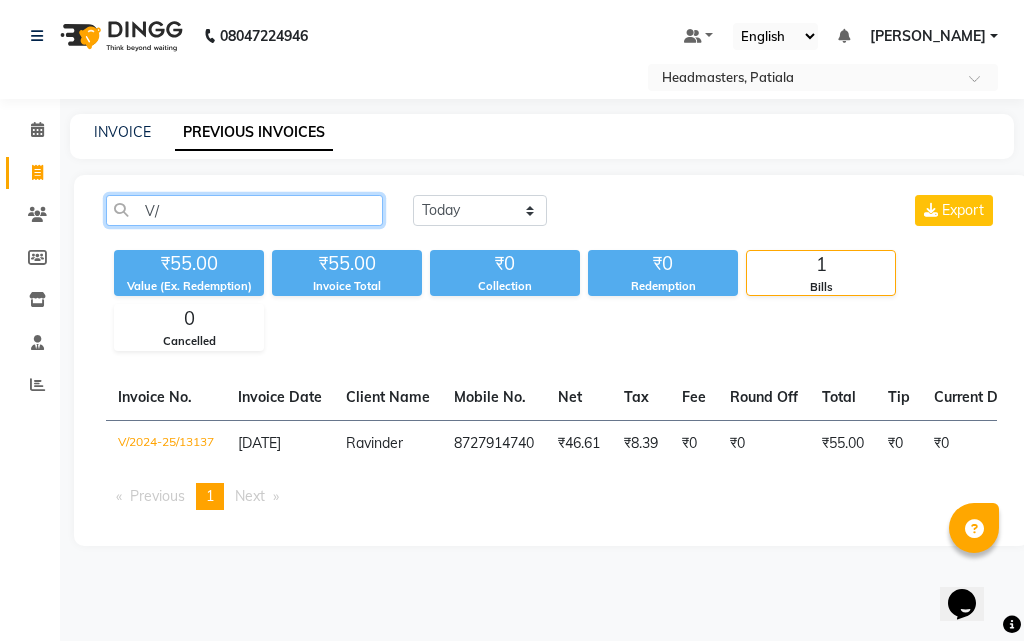 type on "V" 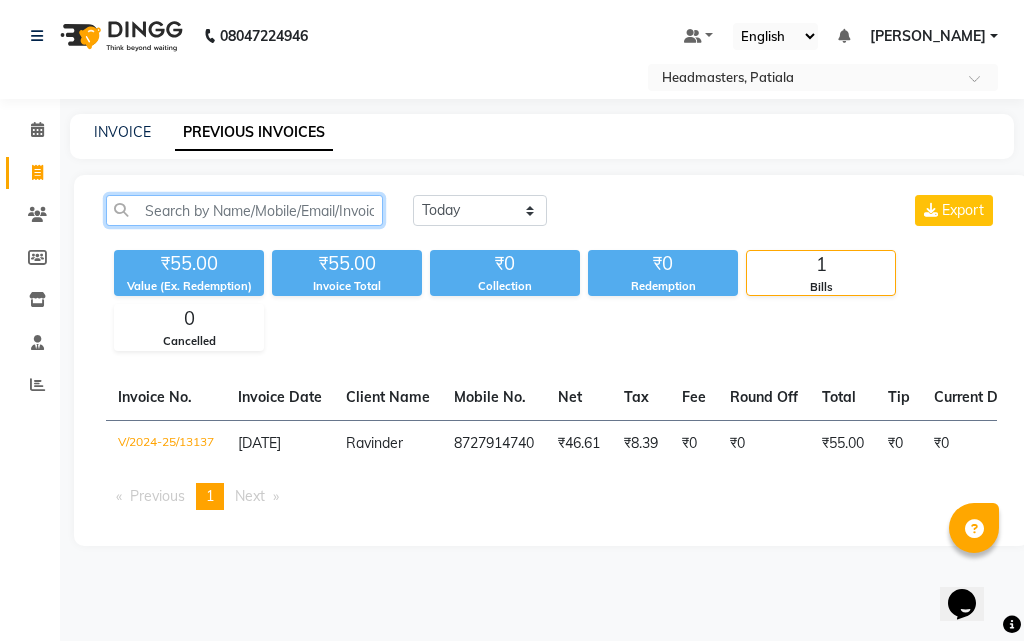 paste on "V/2024-25/13132" 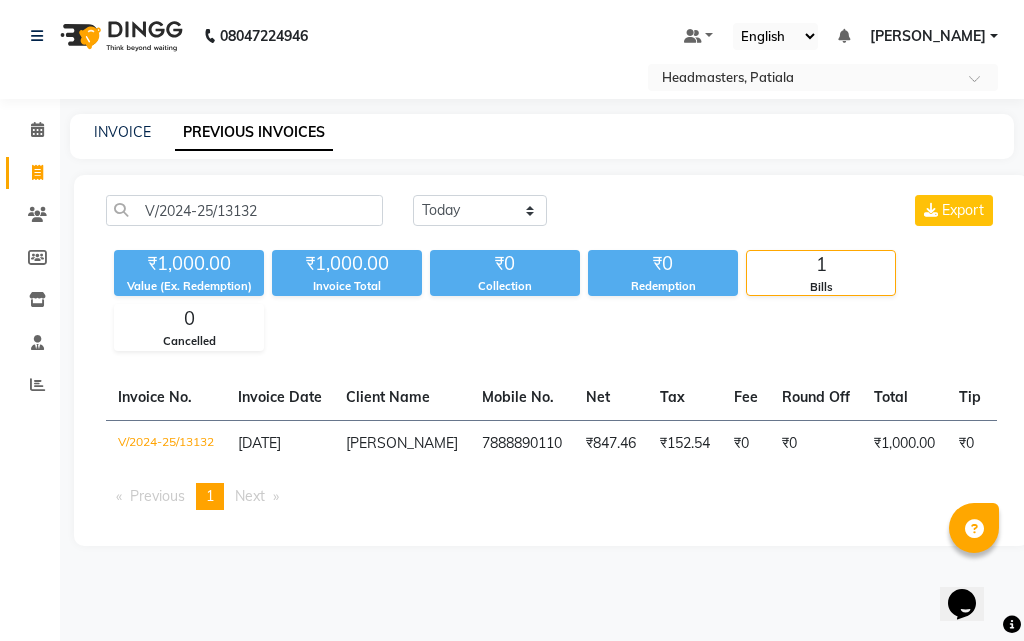 click on "7888890110" 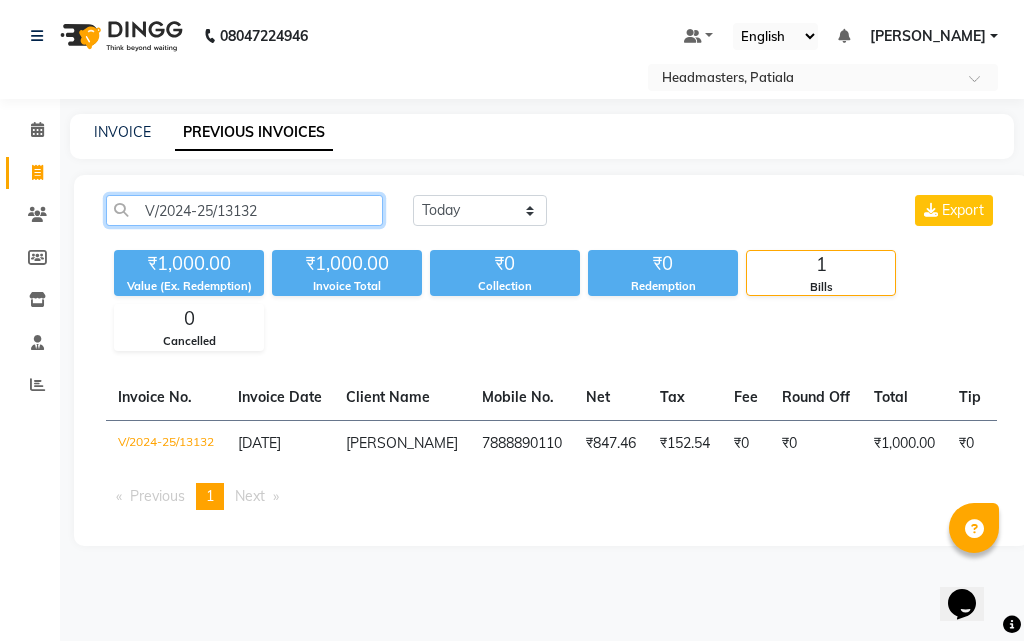 click on "V/2024-25/13132" 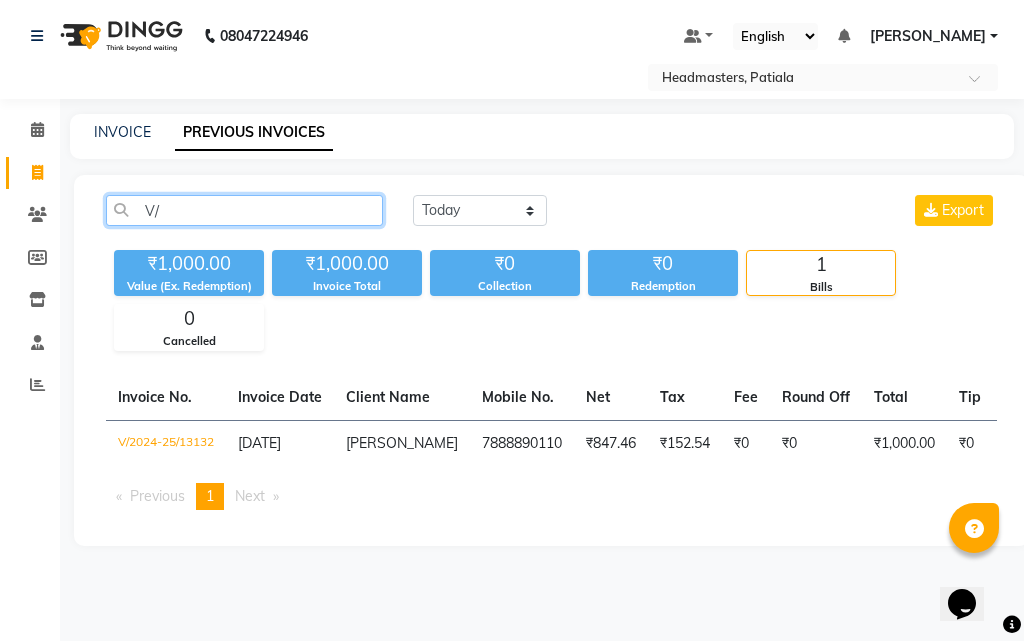 type on "V" 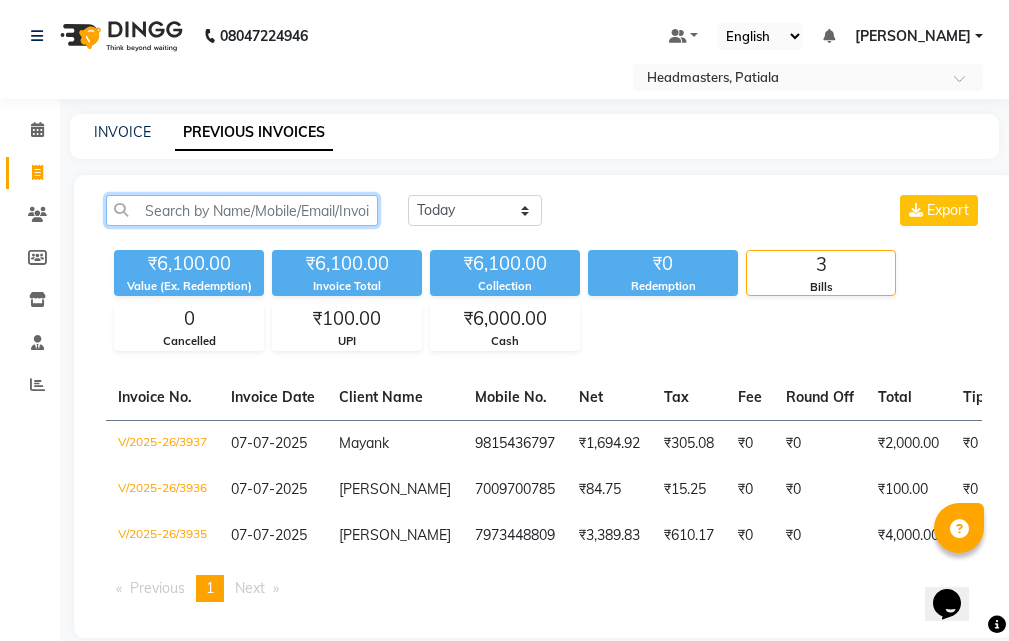 paste on "V/2024-25/13130" 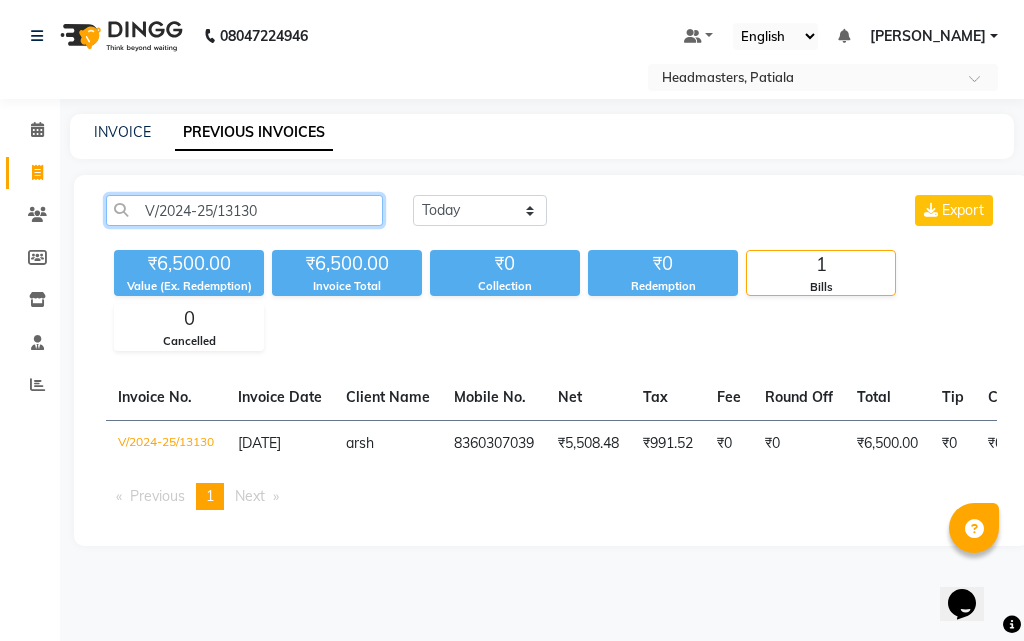 click on "V/2024-25/13130" 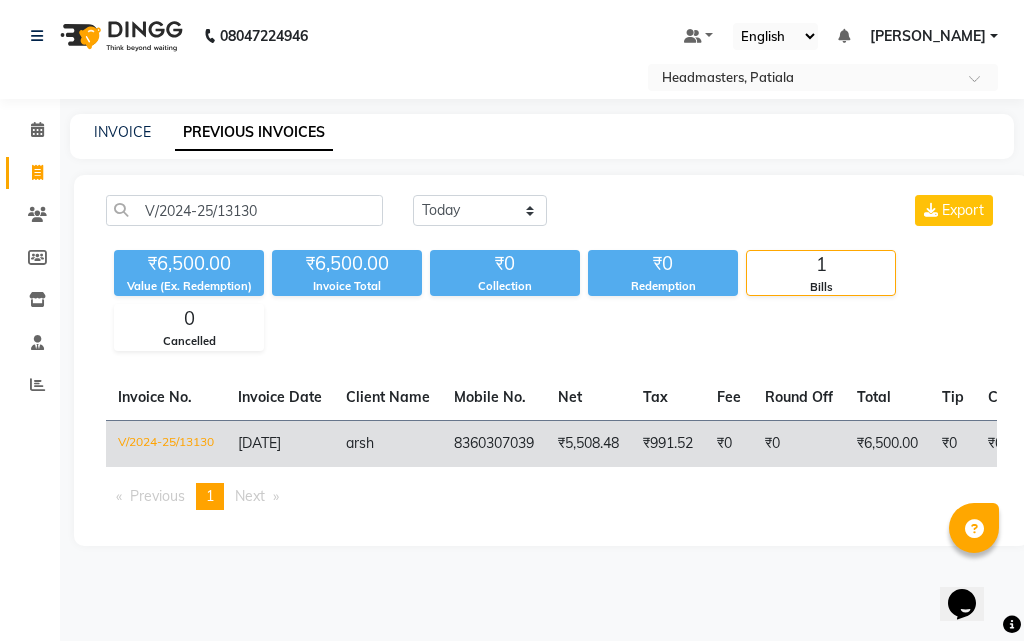 click on "8360307039" 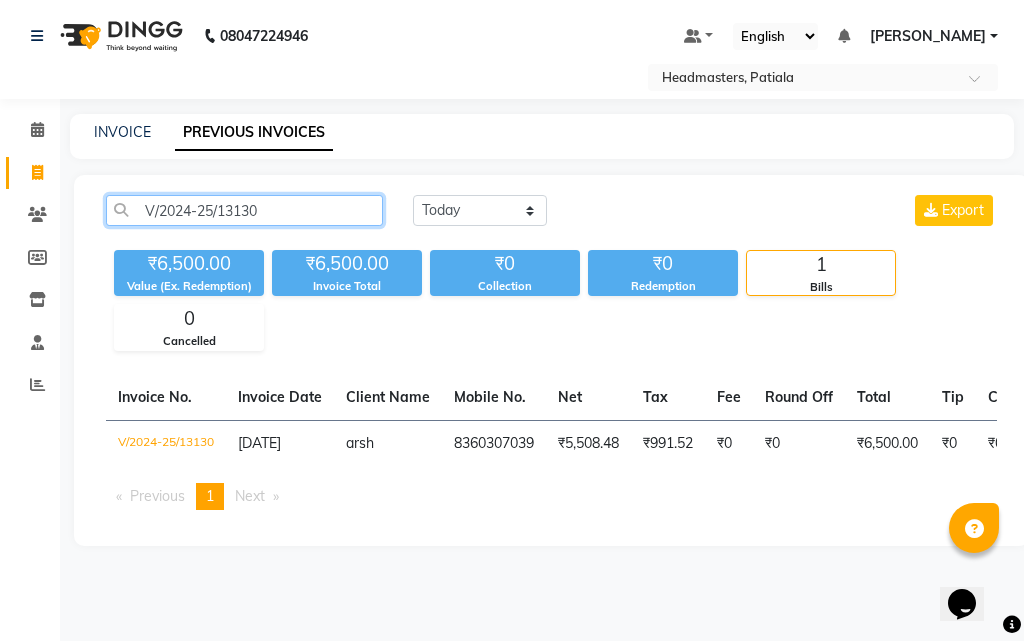 click on "V/2024-25/13130" 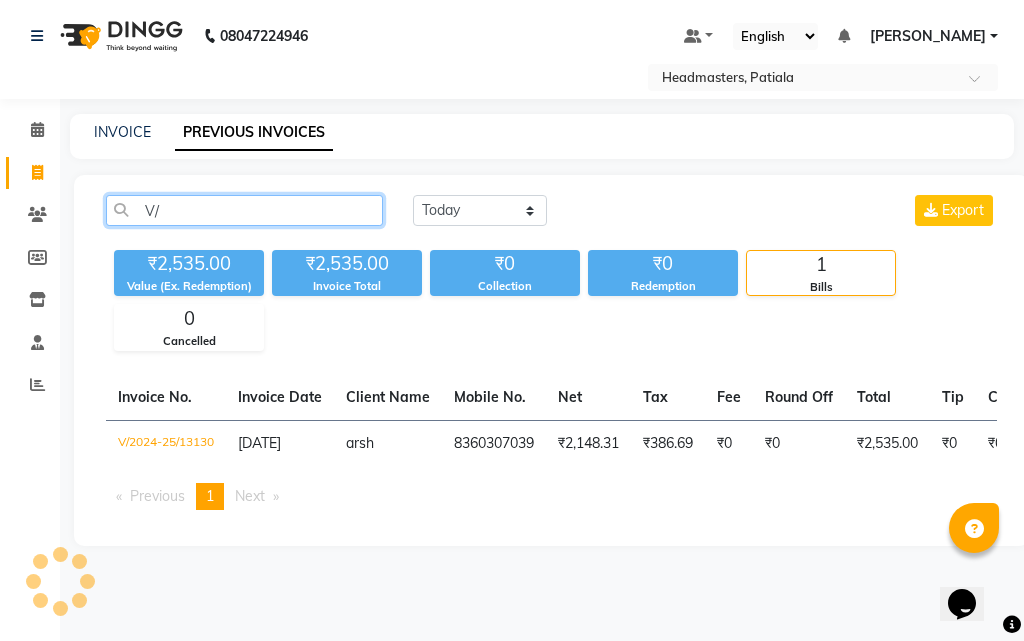 type on "V" 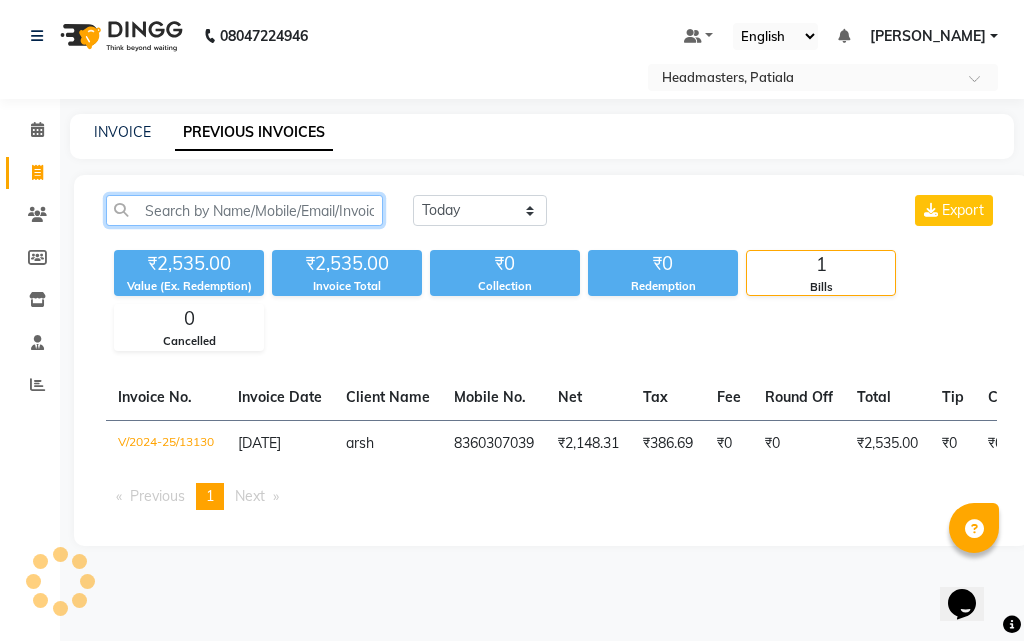 paste on "V/2024-25/13128" 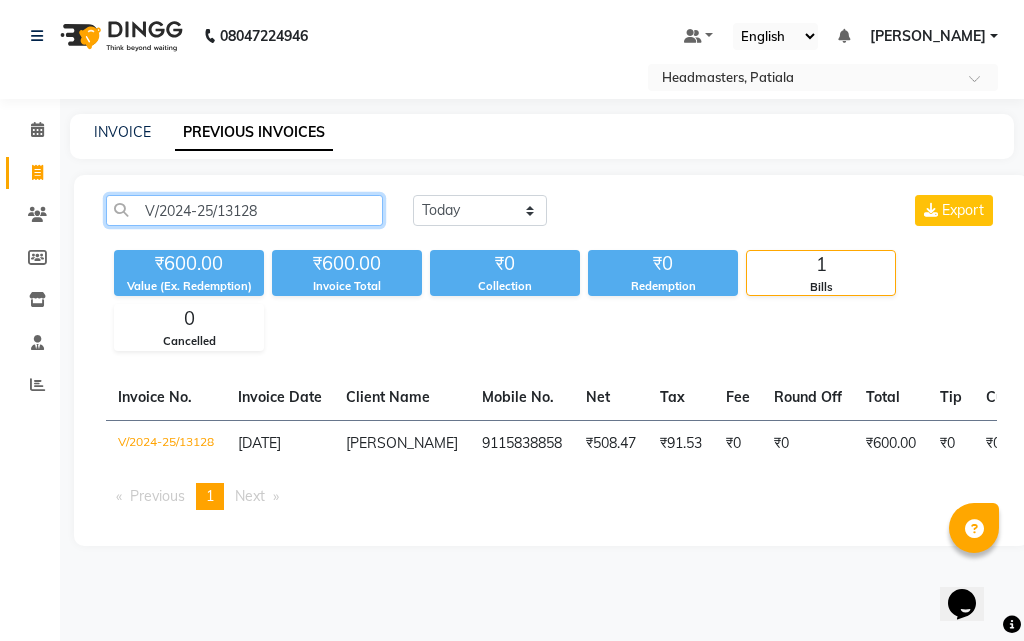 click on "V/2024-25/13128" 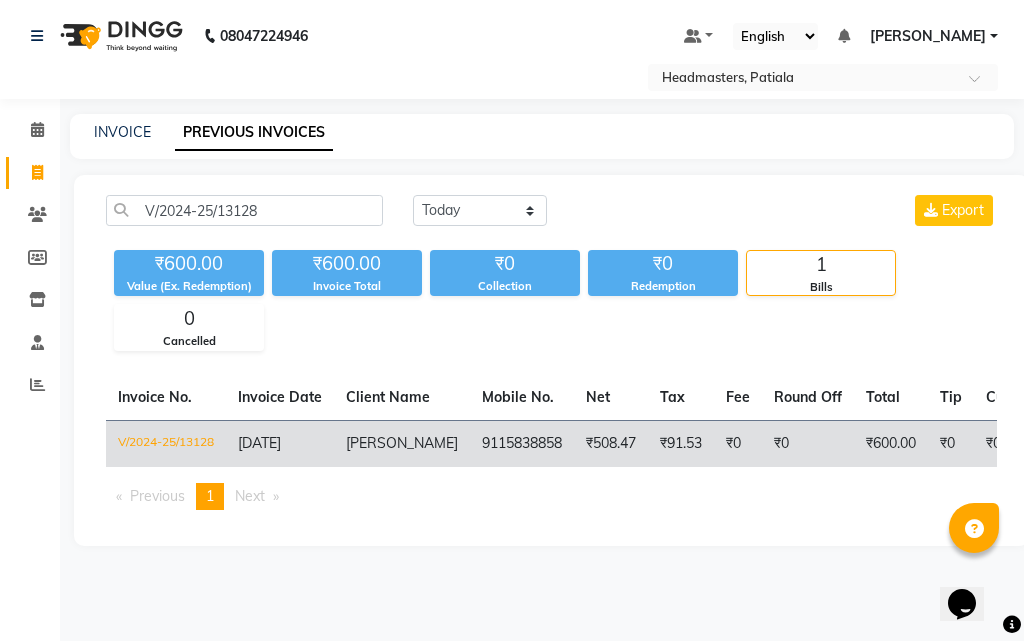 click on "9115838858" 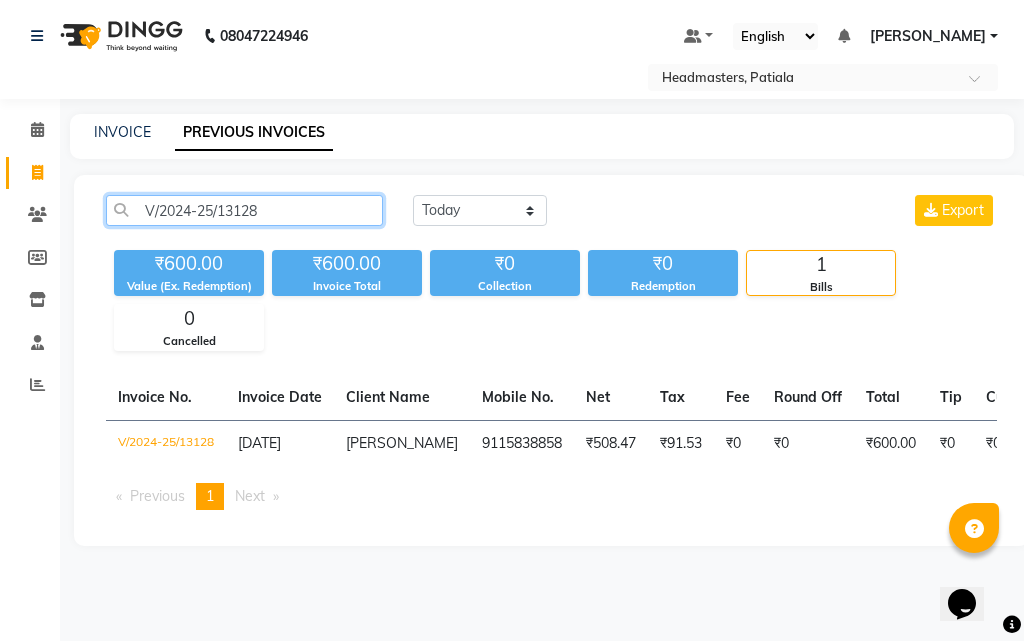 click on "V/2024-25/13128" 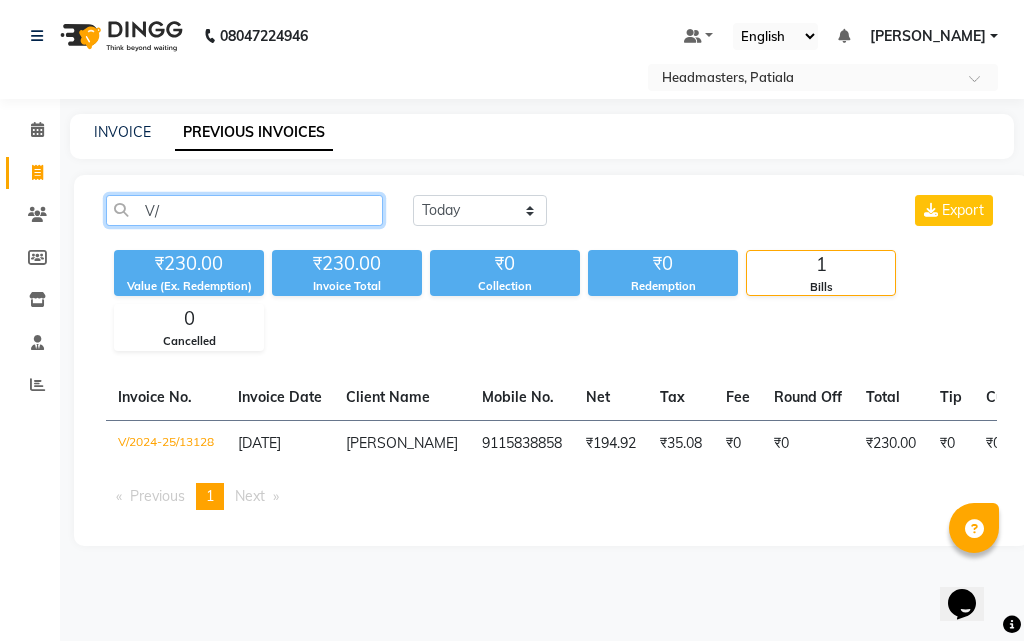 type on "V" 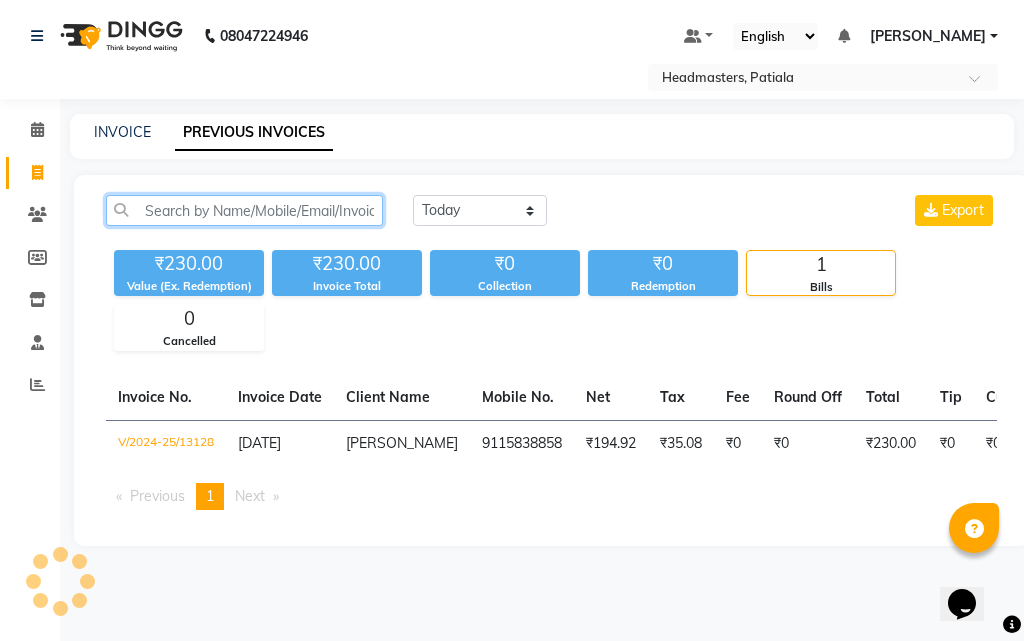 paste on "V/2024-25/13125" 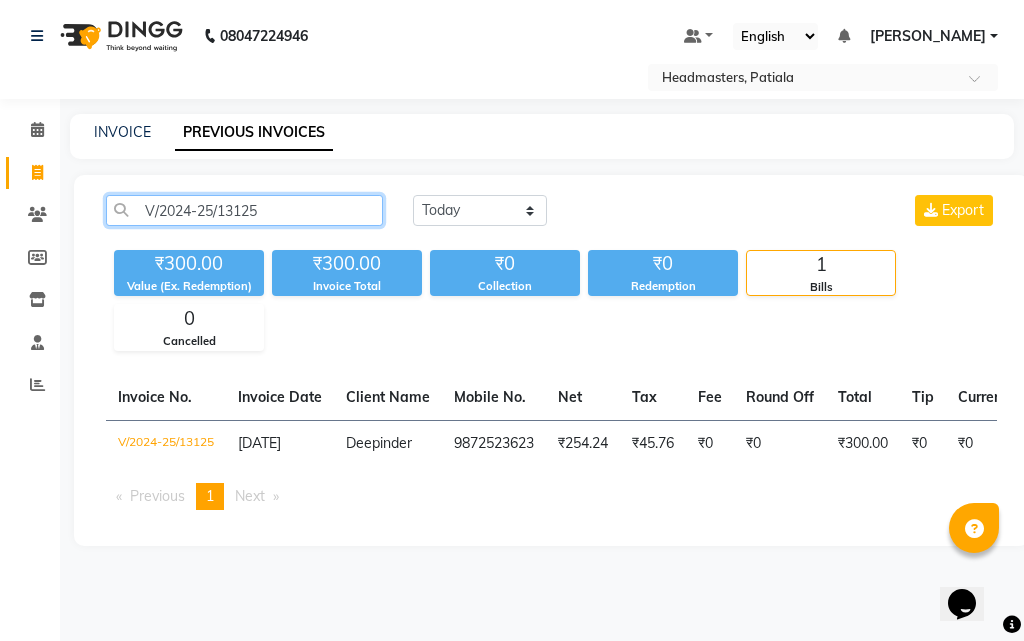 click on "V/2024-25/13125" 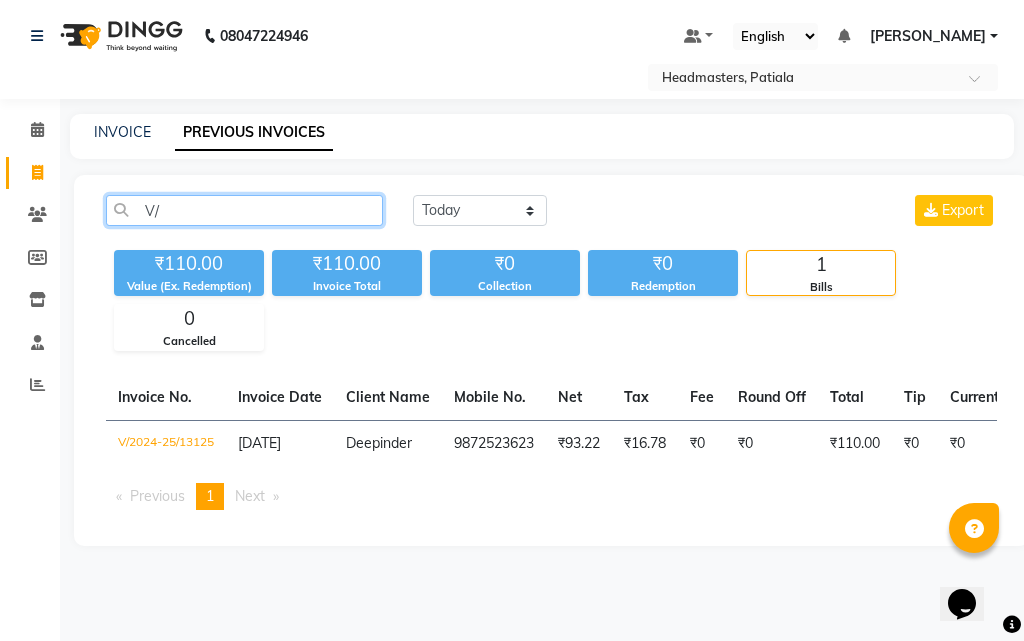 type on "V" 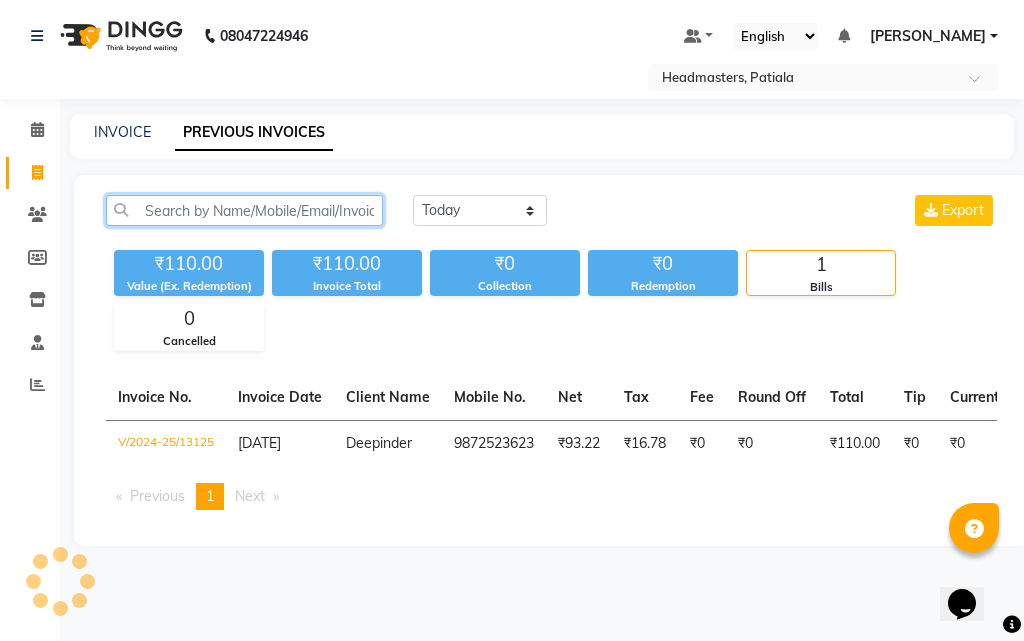 paste on "V/2024-25/13122" 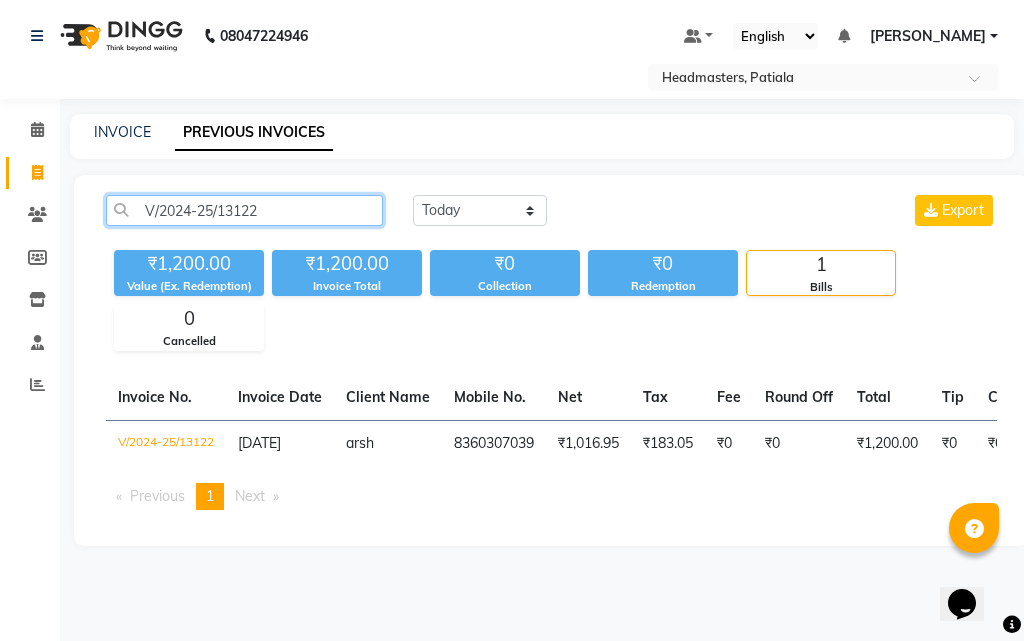 click on "V/2024-25/13122" 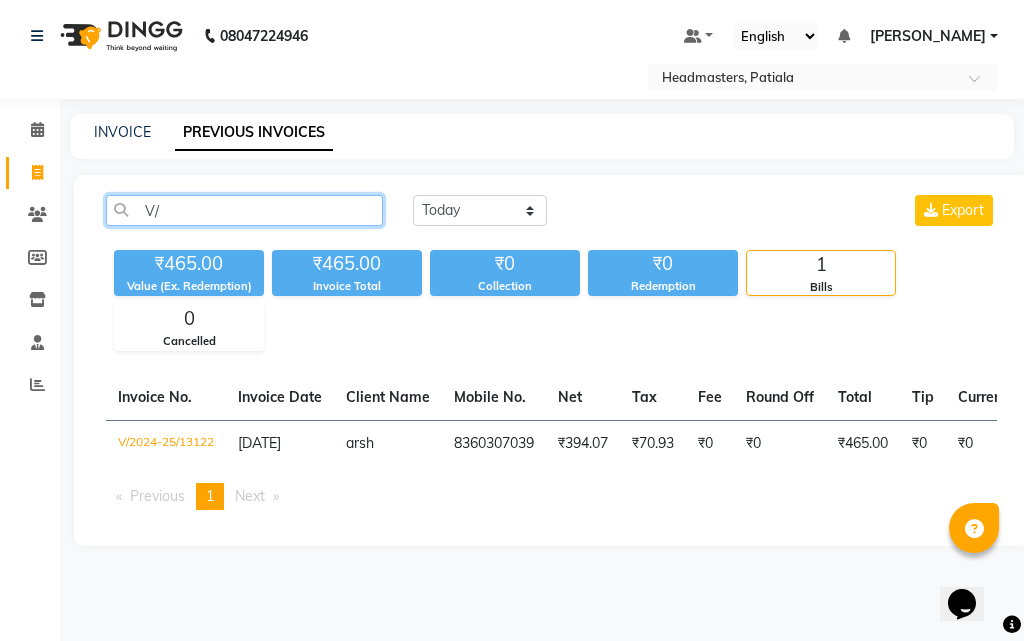 type on "V" 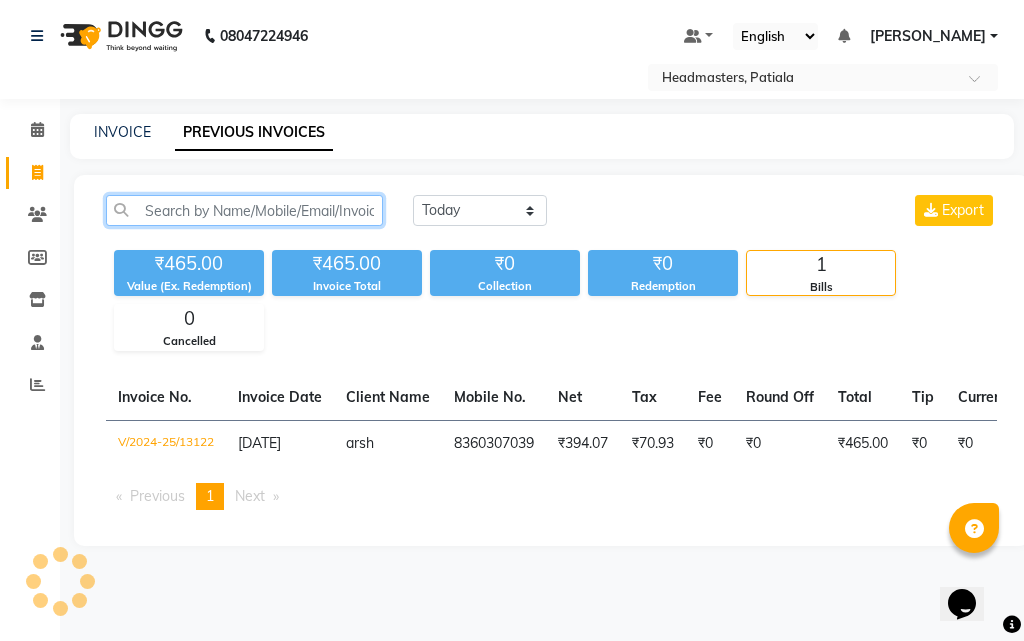 paste on "V/2024-25/13120" 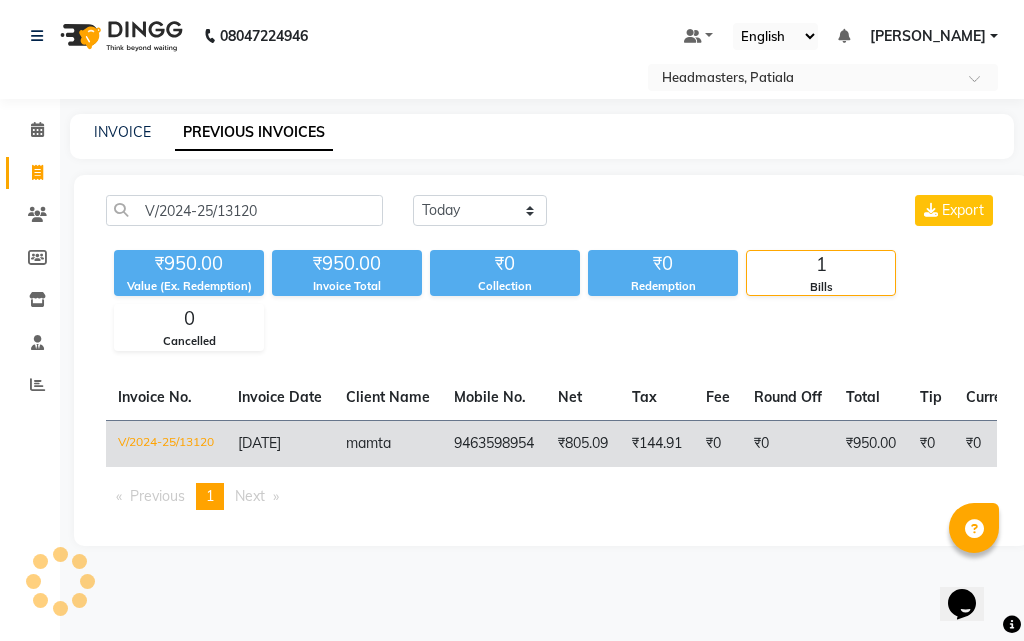 click on "9463598954" 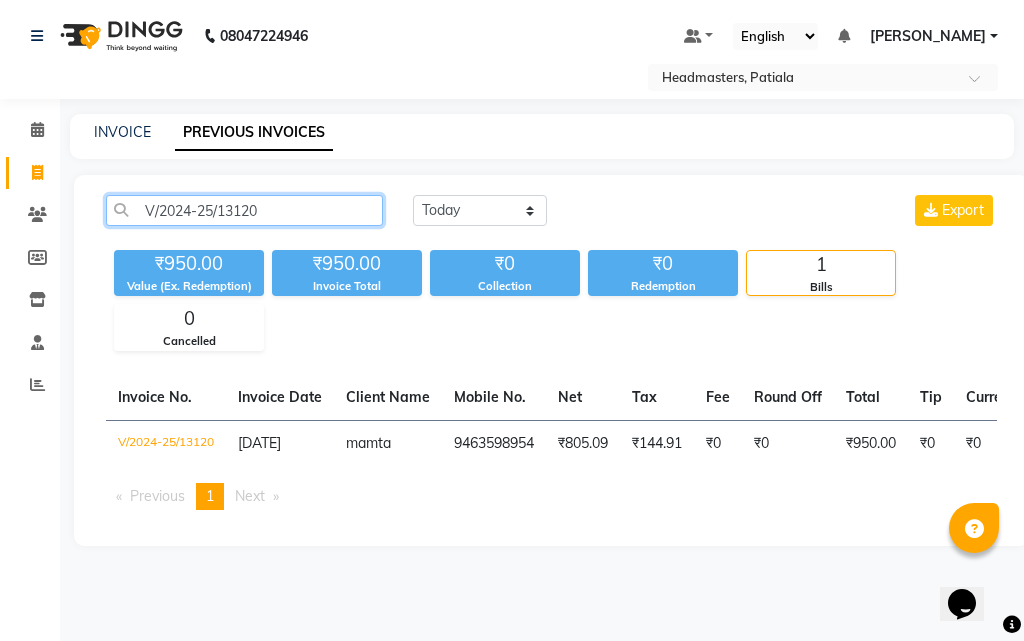 click on "V/2024-25/13120" 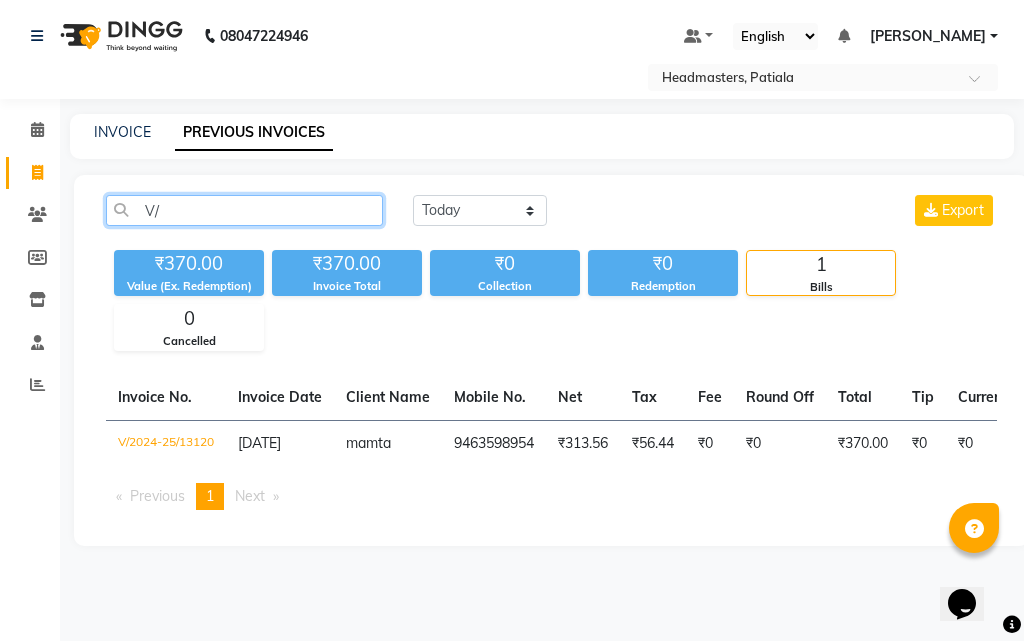 type on "V" 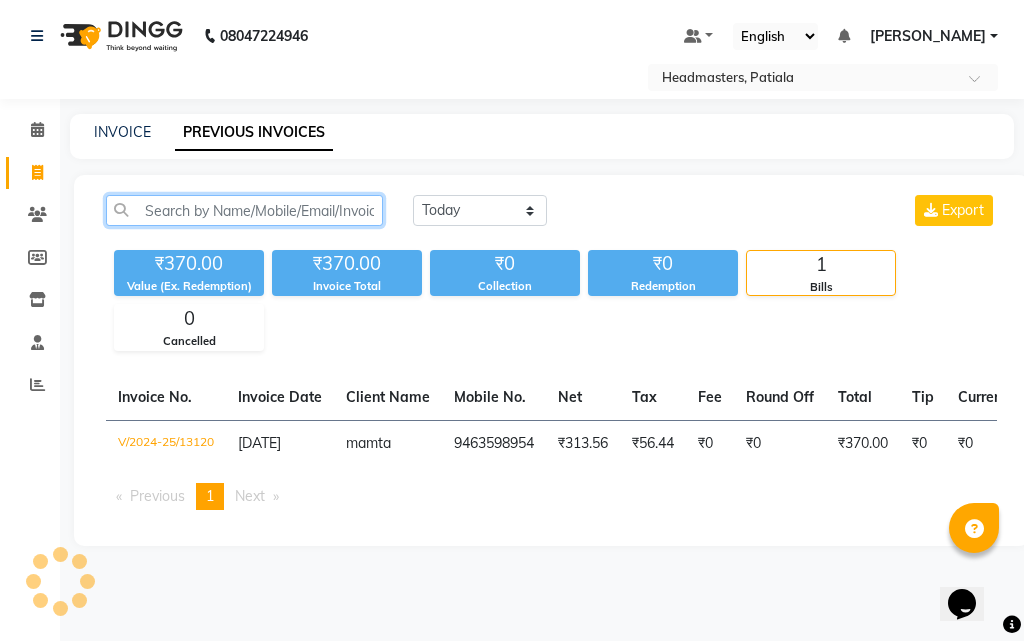 paste on "V/2024-25/13115" 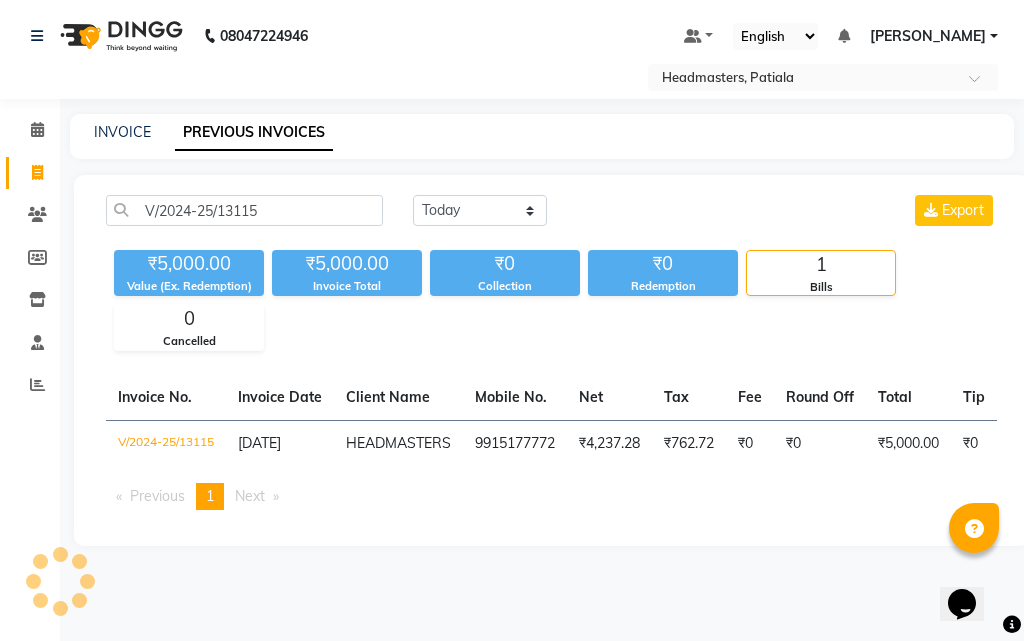 click on "₹4,237.28" 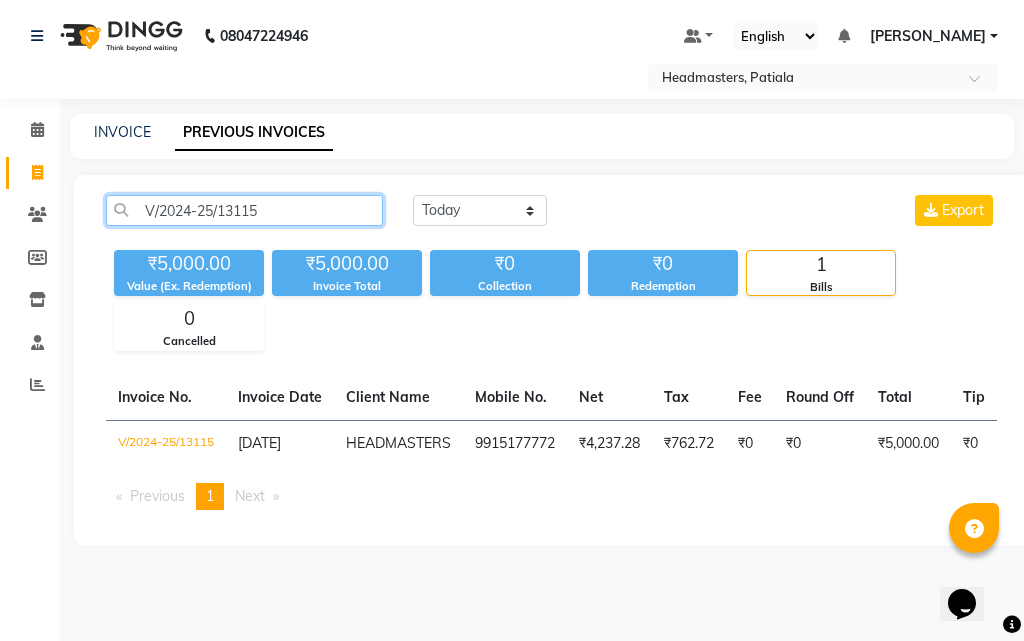 click on "V/2024-25/13115" 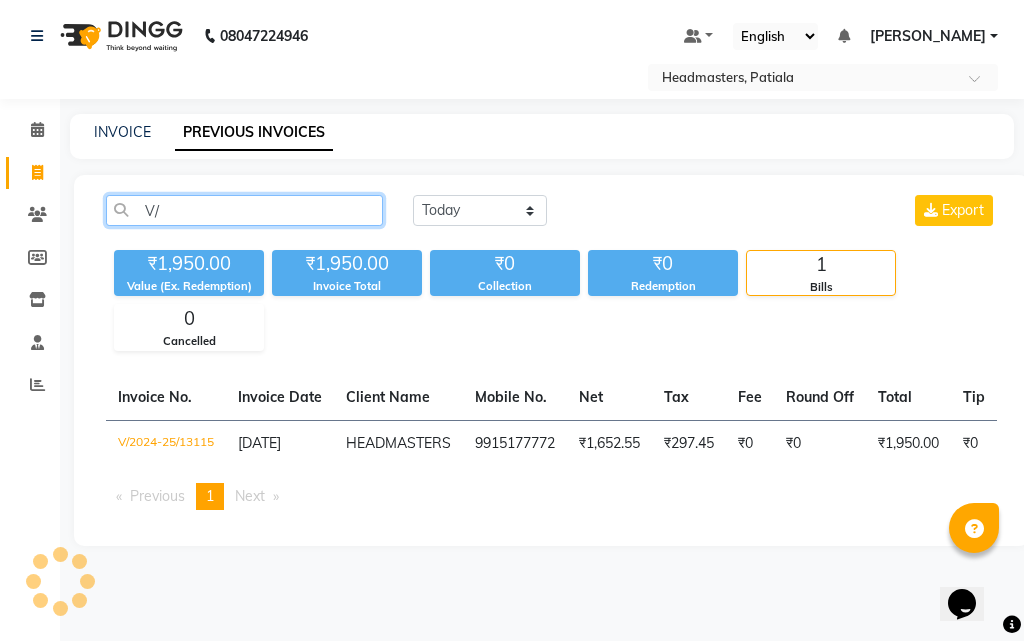 type on "V" 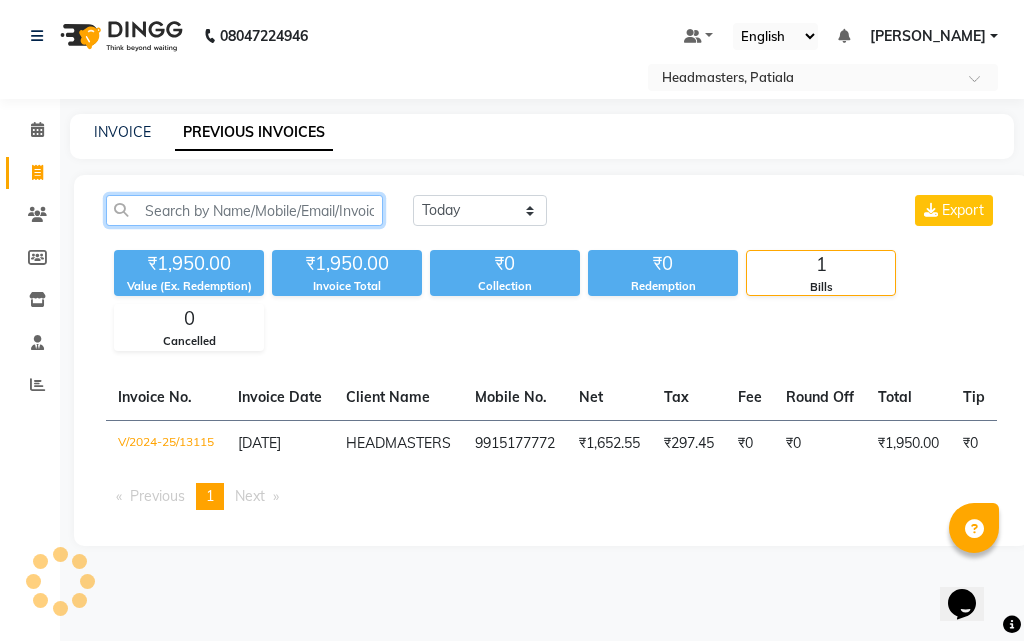 paste on "V/2024-25/13114" 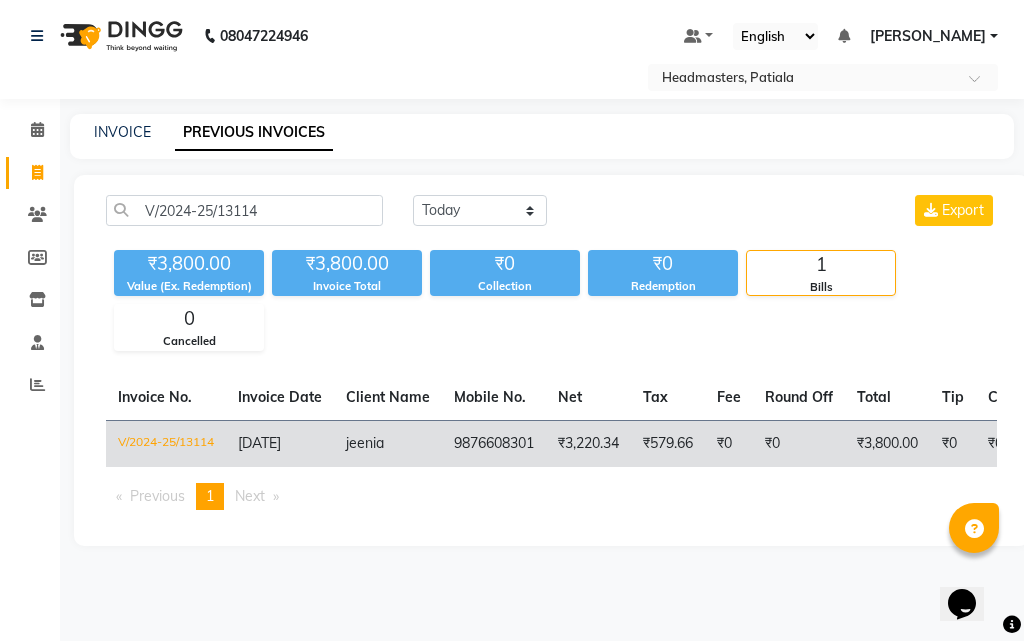click on "9876608301" 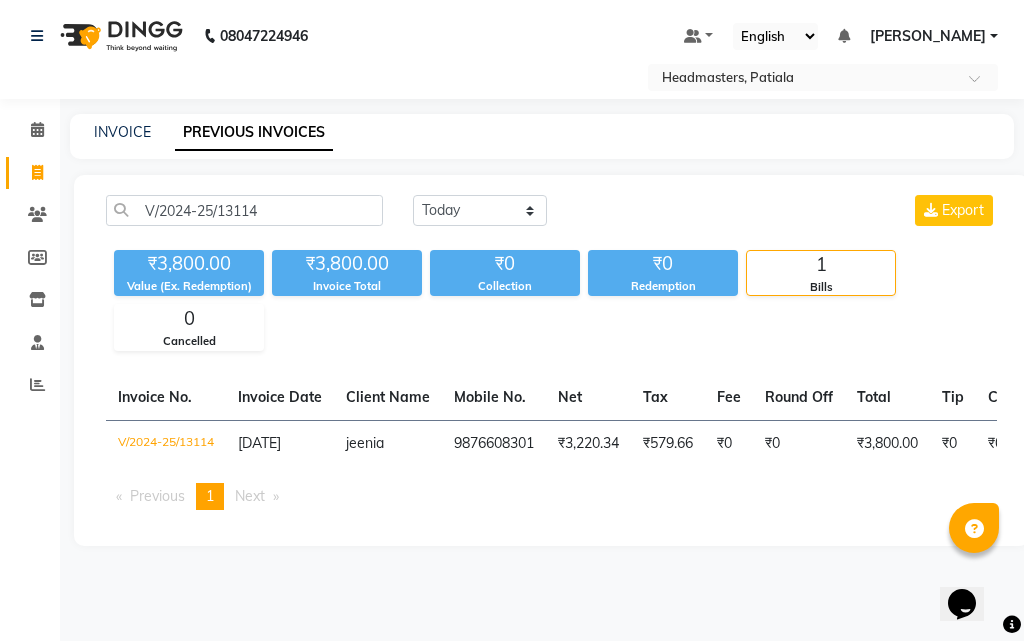 click on "V/2024-25/13114 Today Yesterday Custom Range Export" 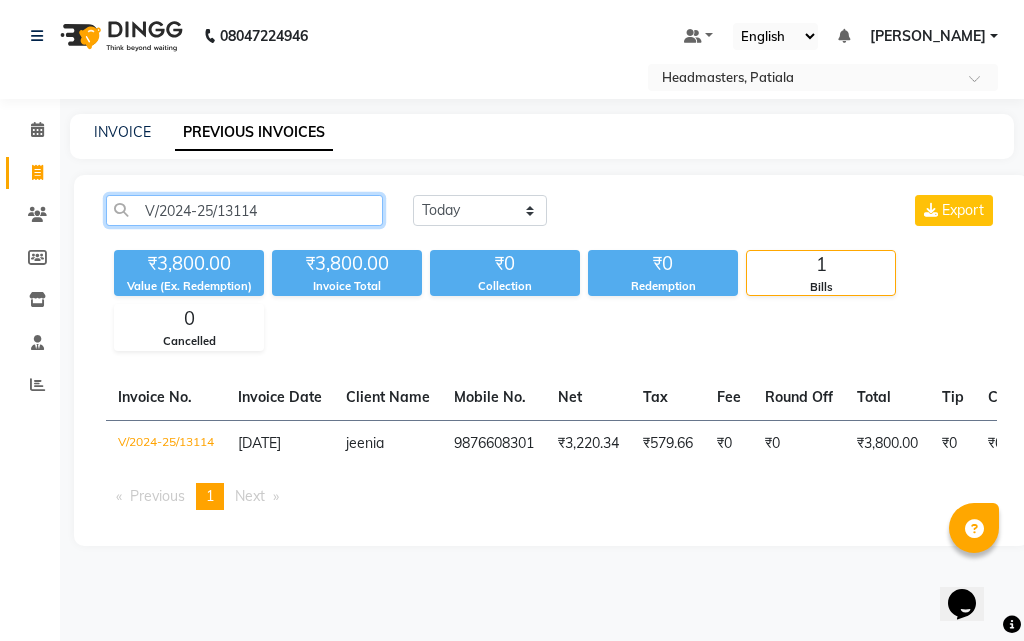 click on "V/2024-25/13114" 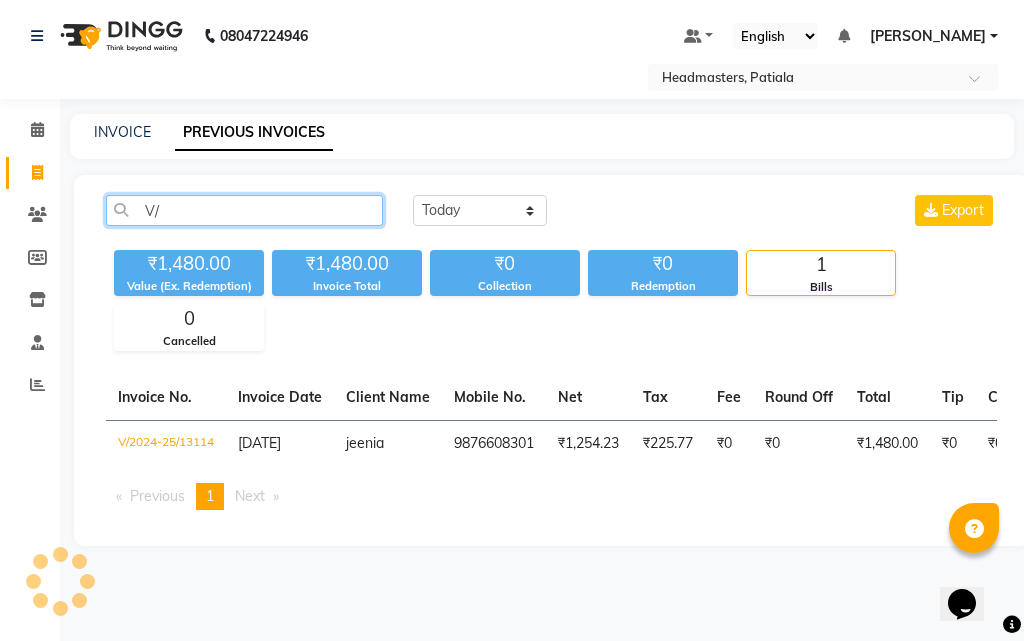 type on "V" 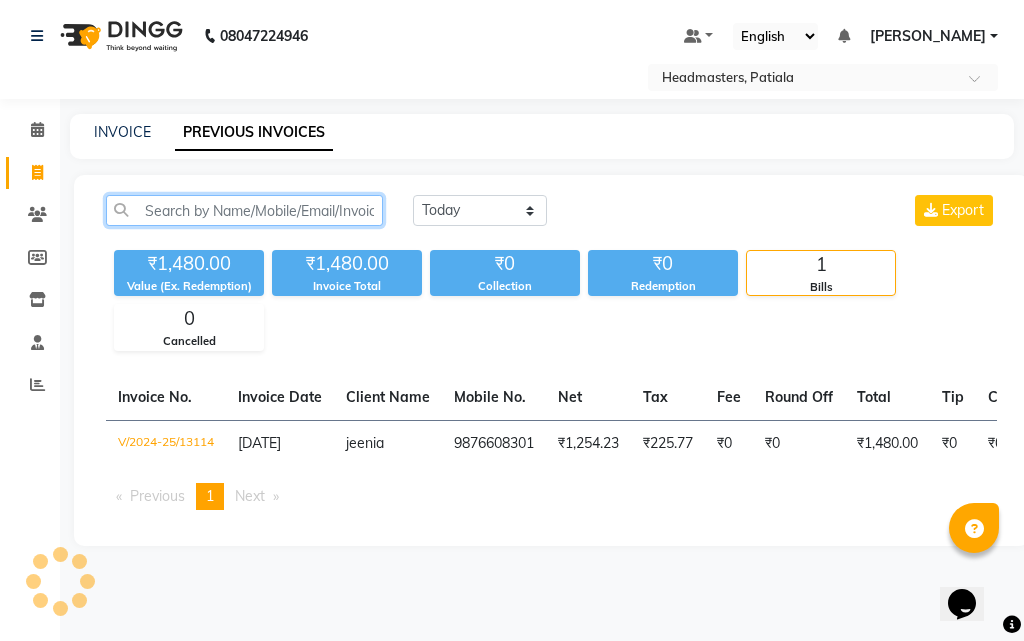 paste on "V/2024-25/13111" 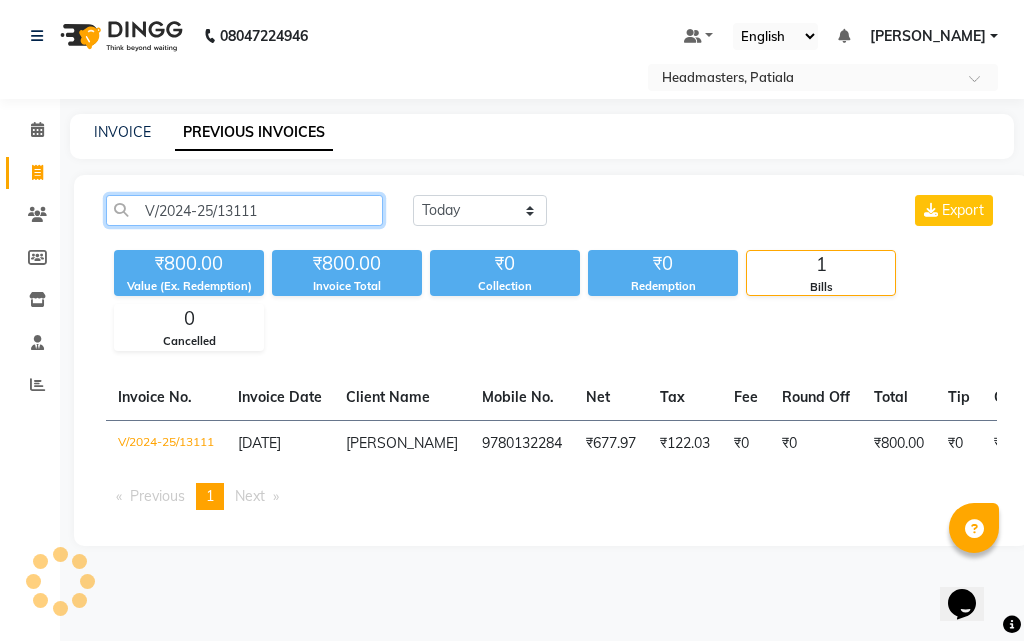 click on "V/2024-25/13111" 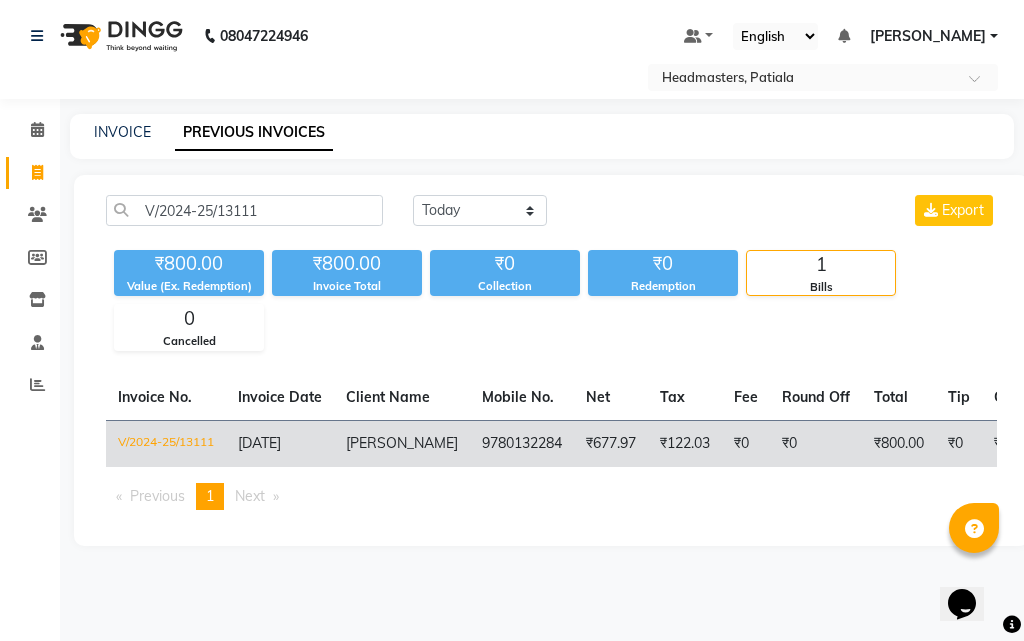 click on "sukhpreet" 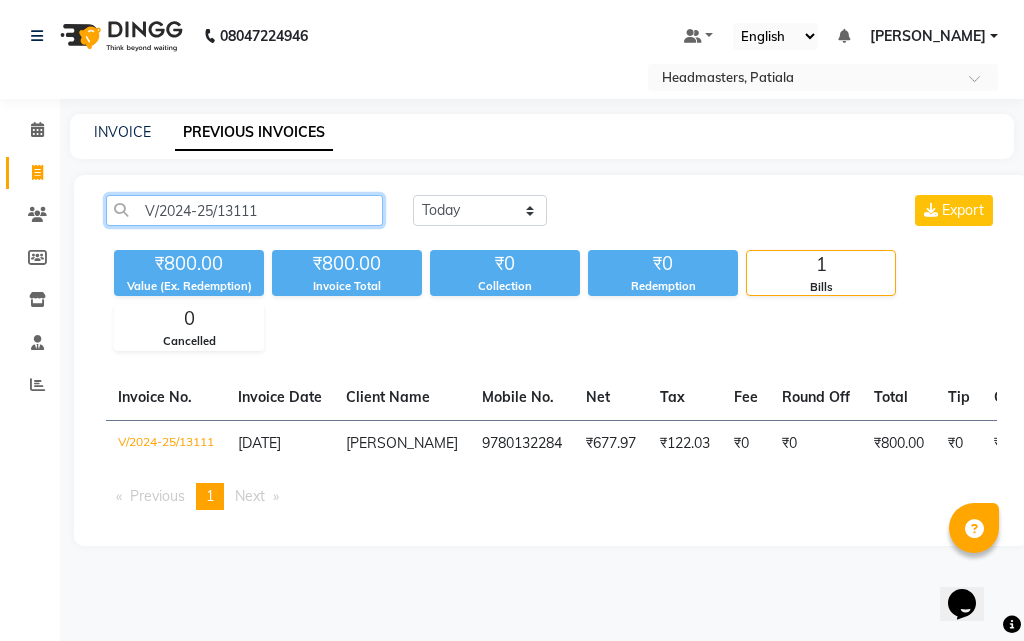 click on "V/2024-25/13111" 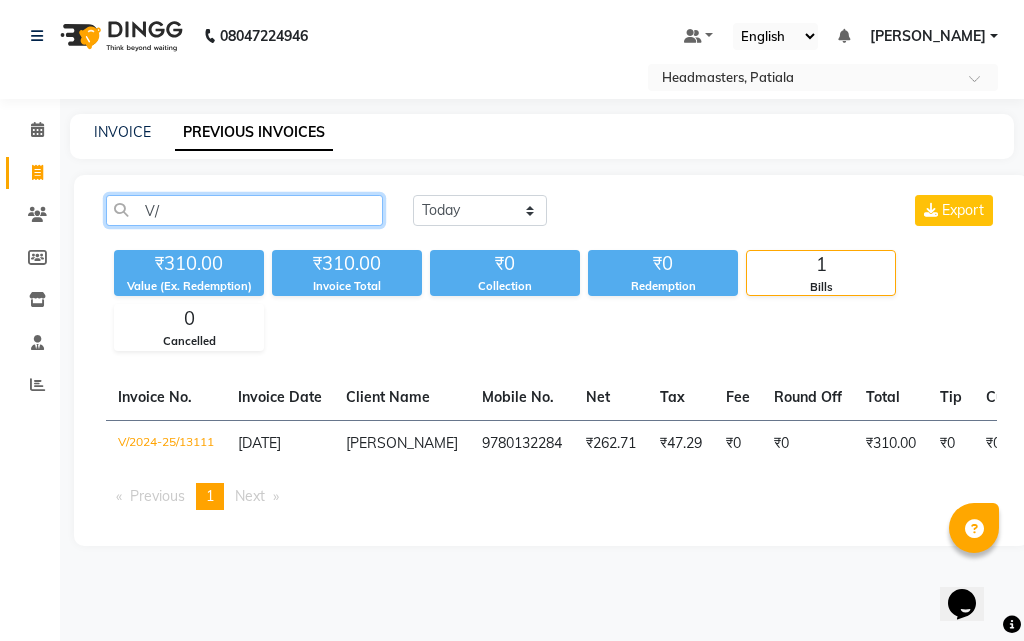 type on "V" 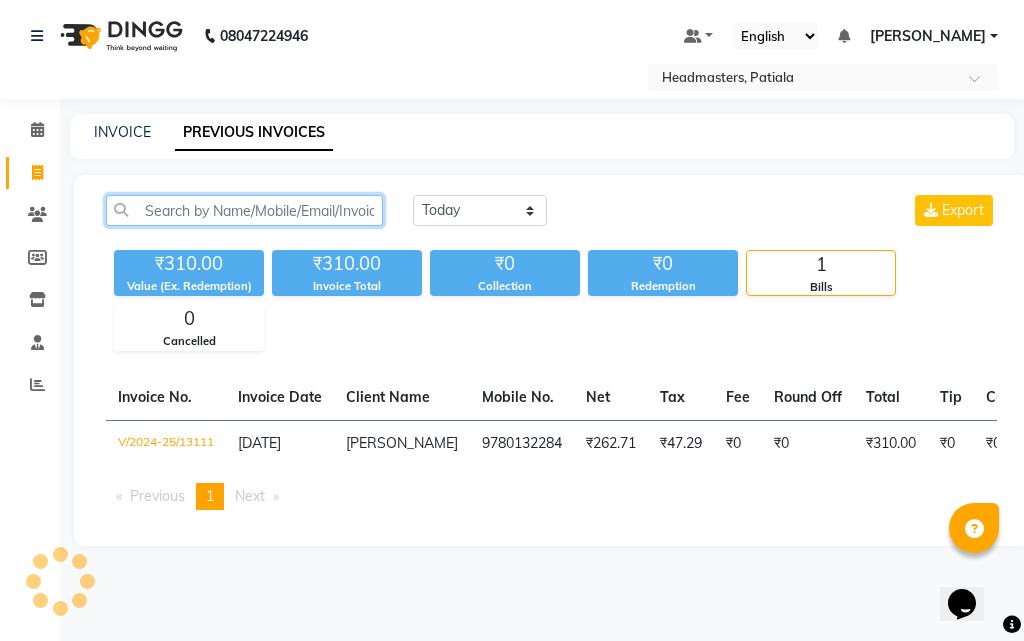 paste on "V/2024-25/13107" 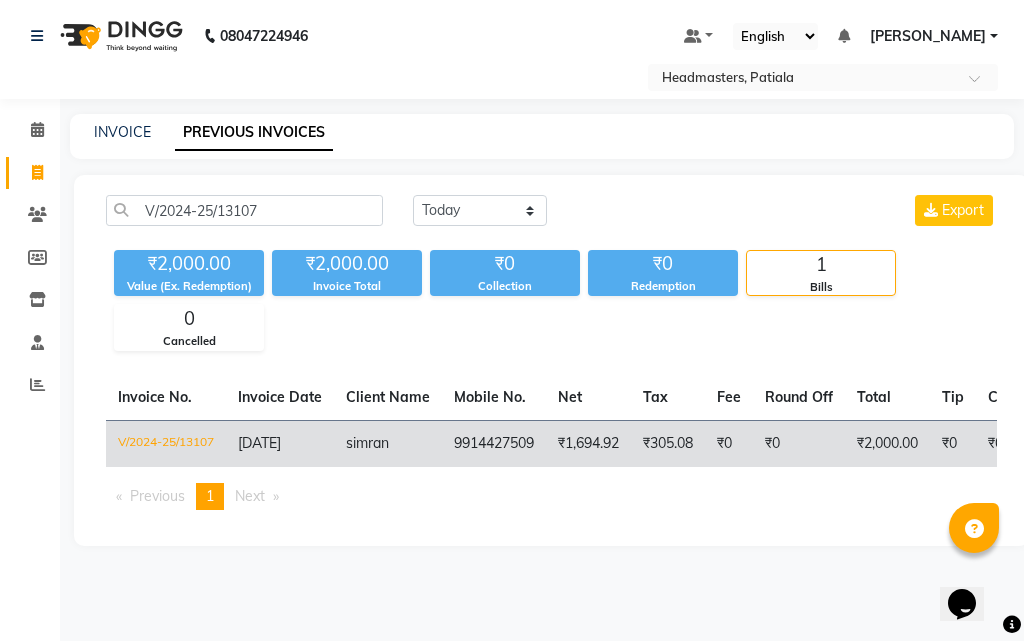 click on "simran" 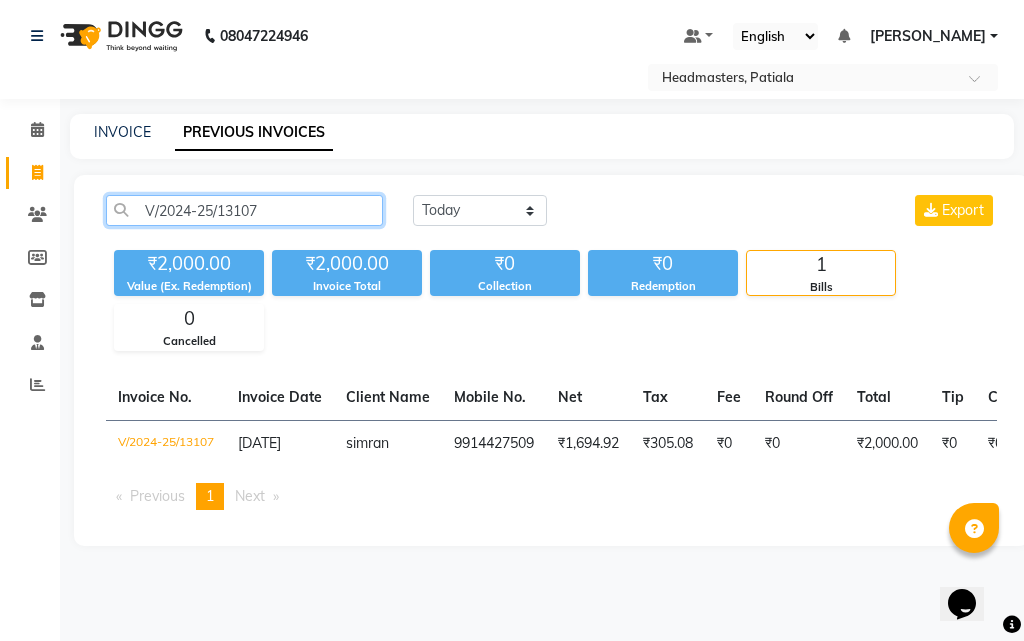 click on "V/2024-25/13107" 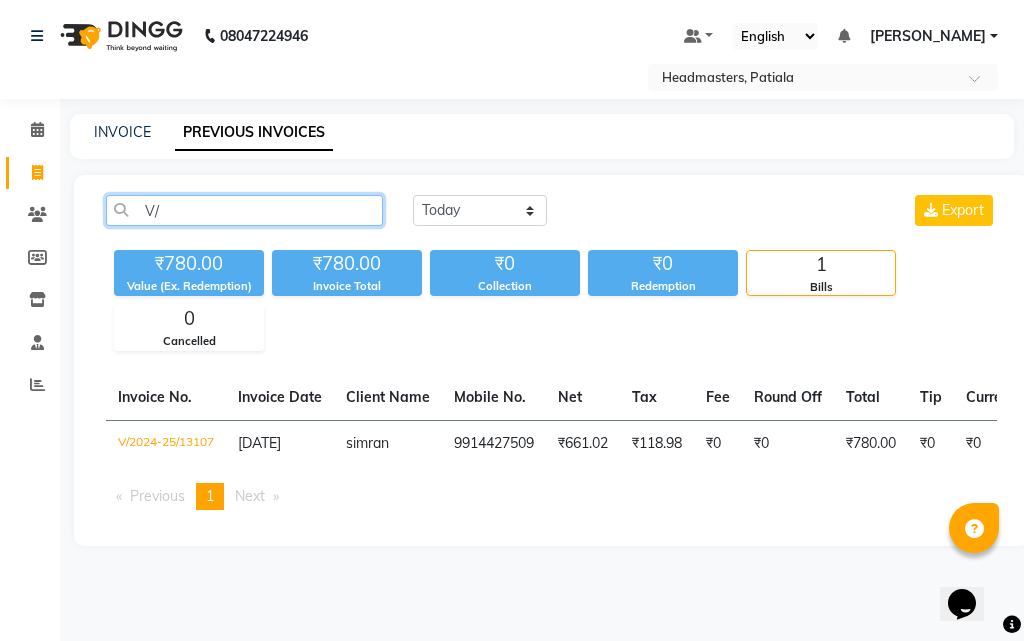 type on "V" 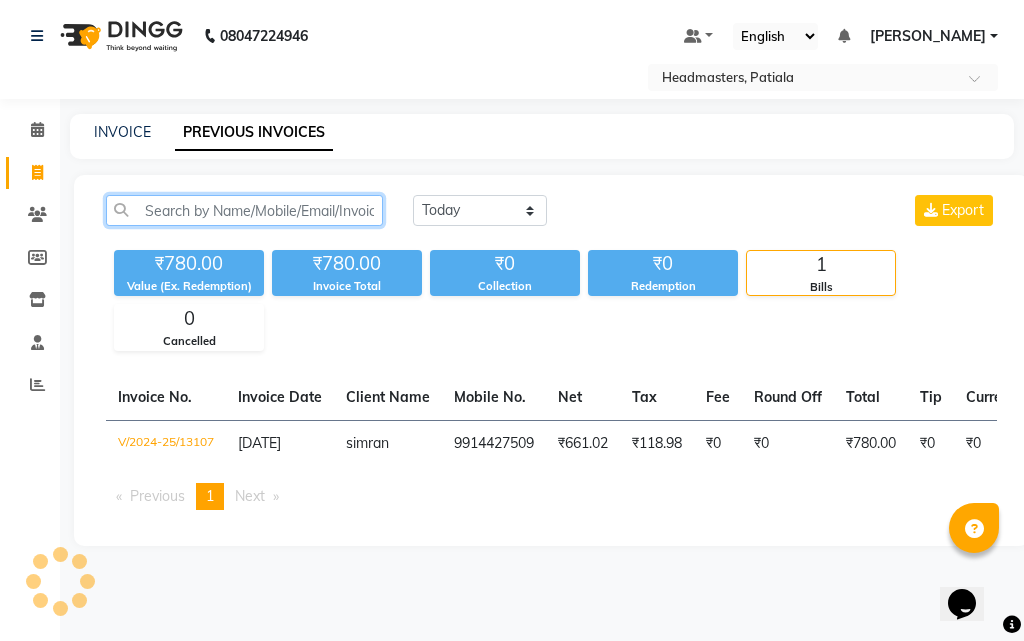 paste on "V/2024-25/13106" 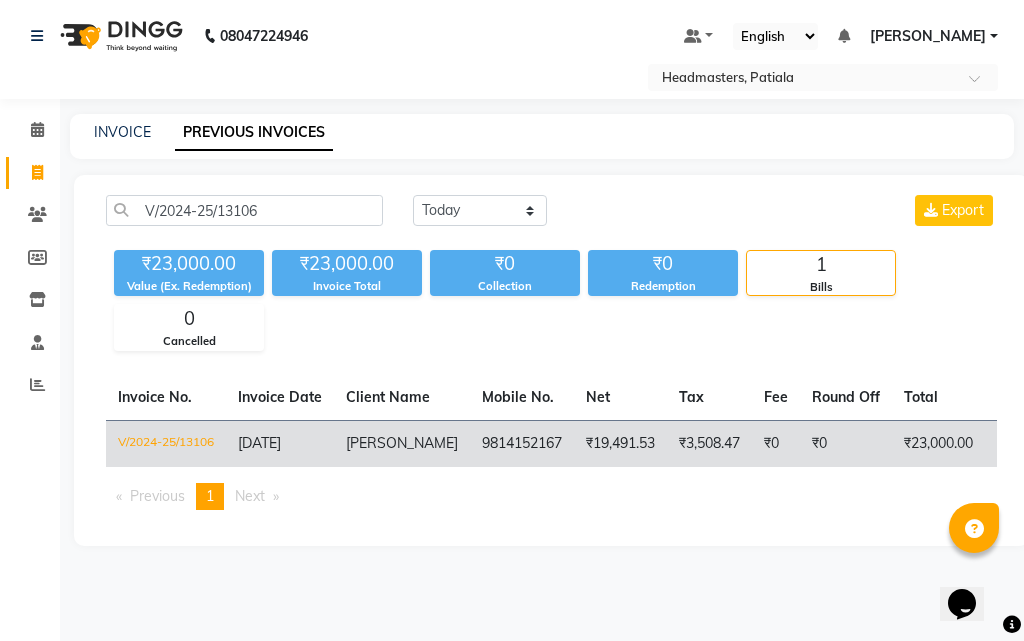 click on "9814152167" 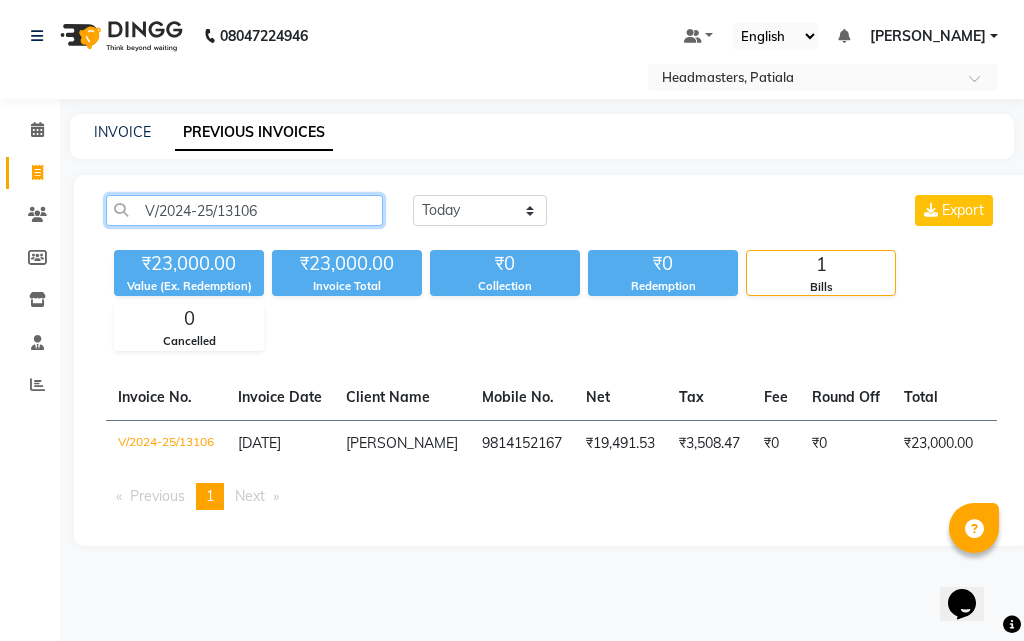 click on "V/2024-25/13106" 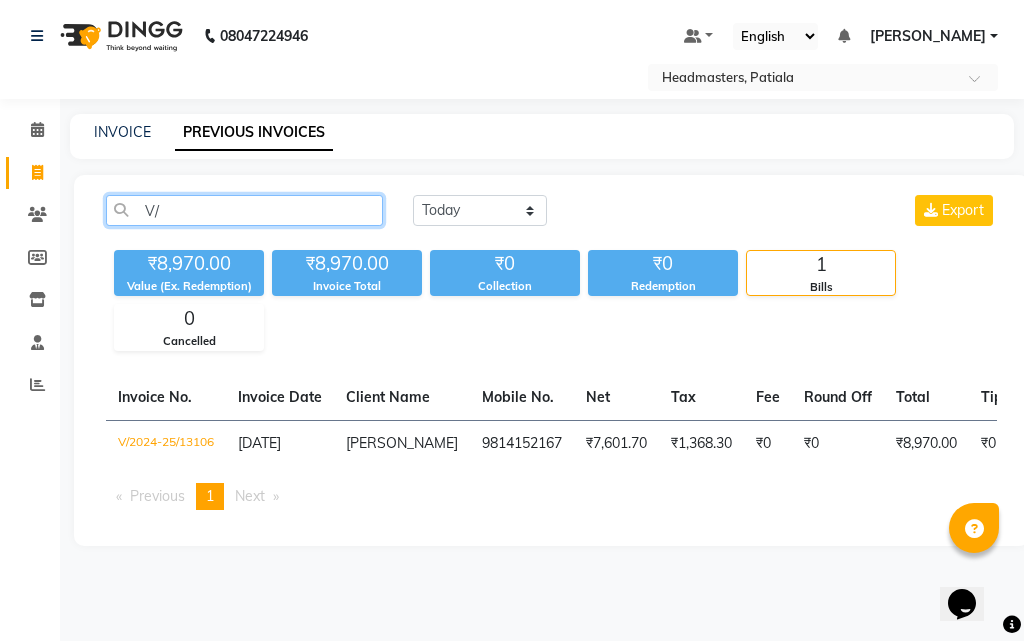 type on "V" 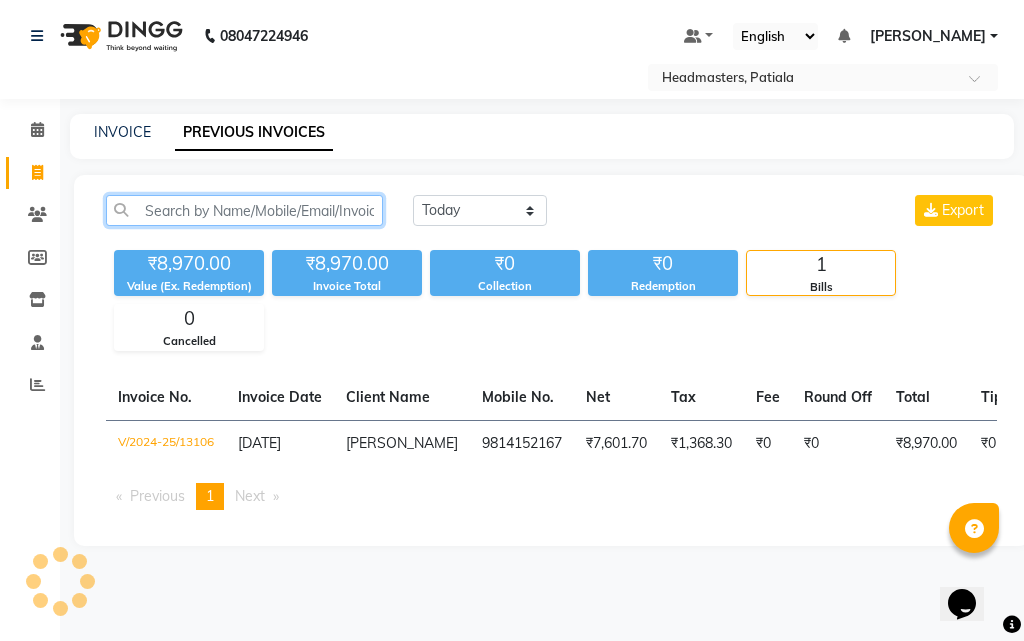 paste on "V/2024-25/13104" 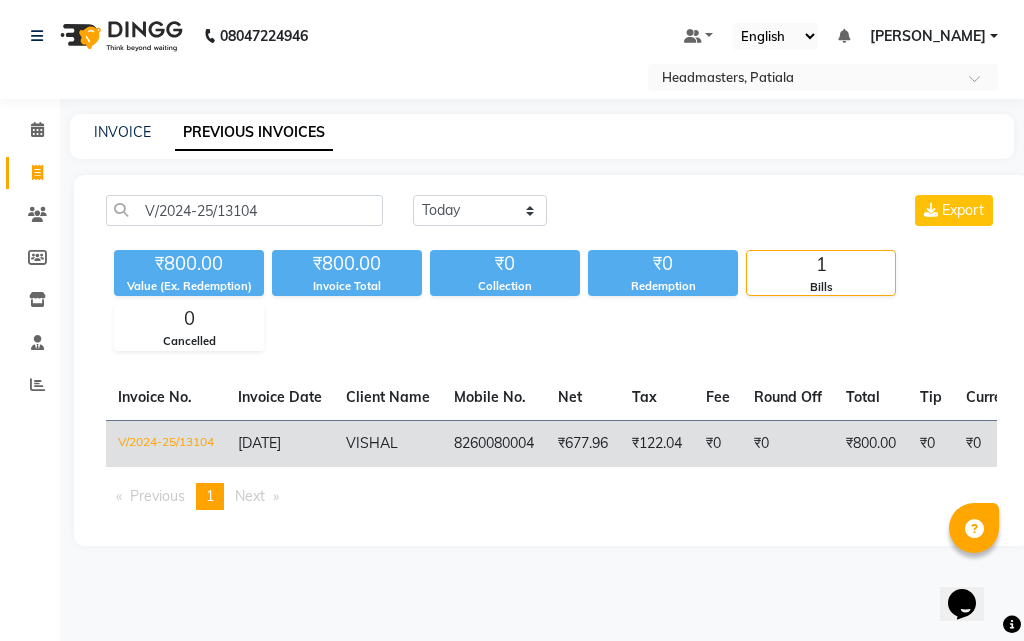 click on "₹0" 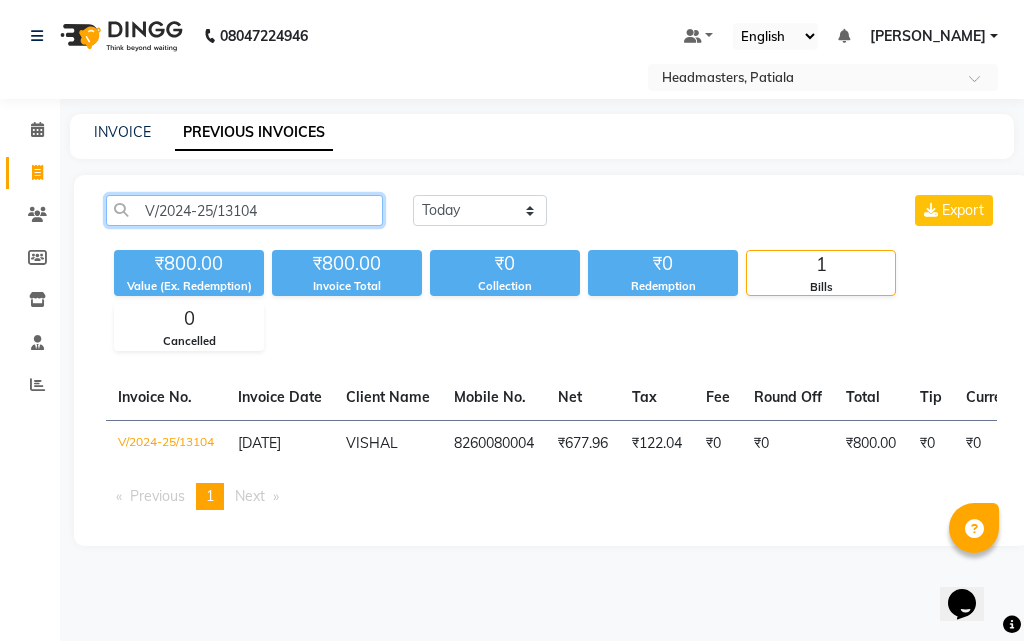 click on "V/2024-25/13104" 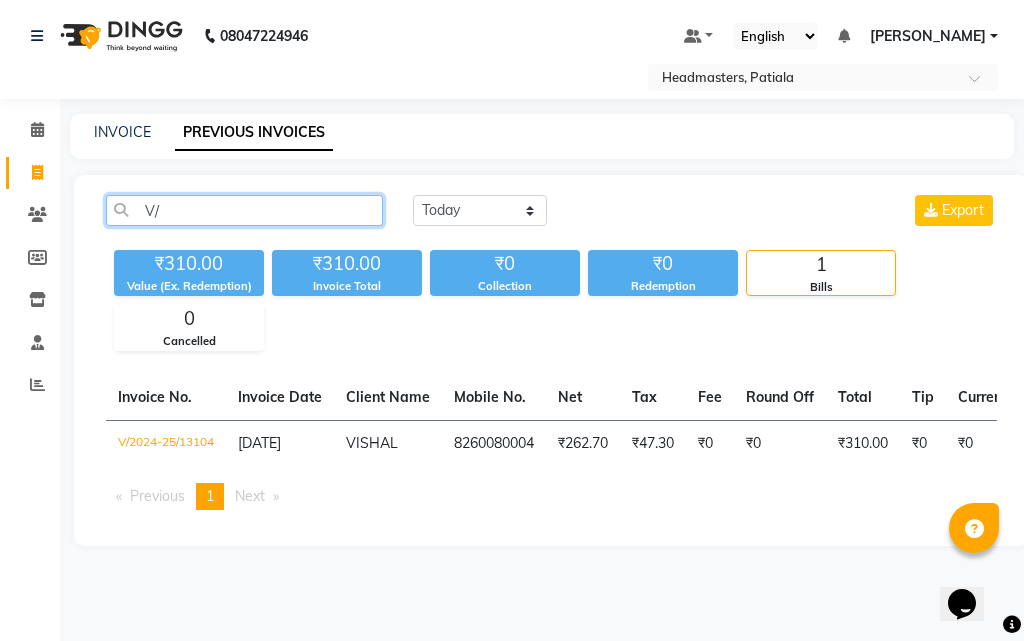type on "V" 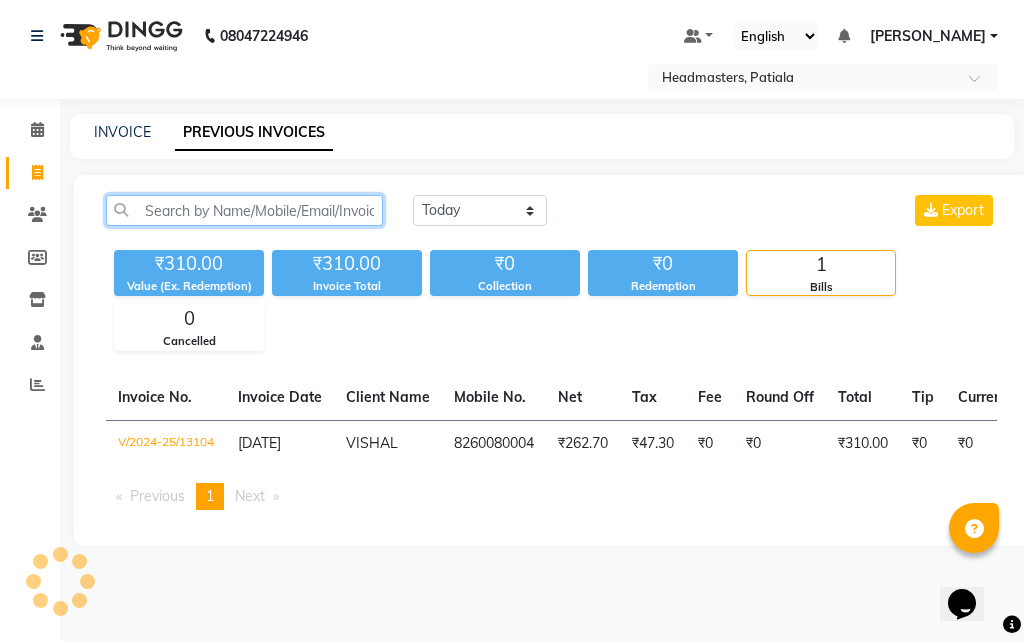 paste on "V/2024-25/13098" 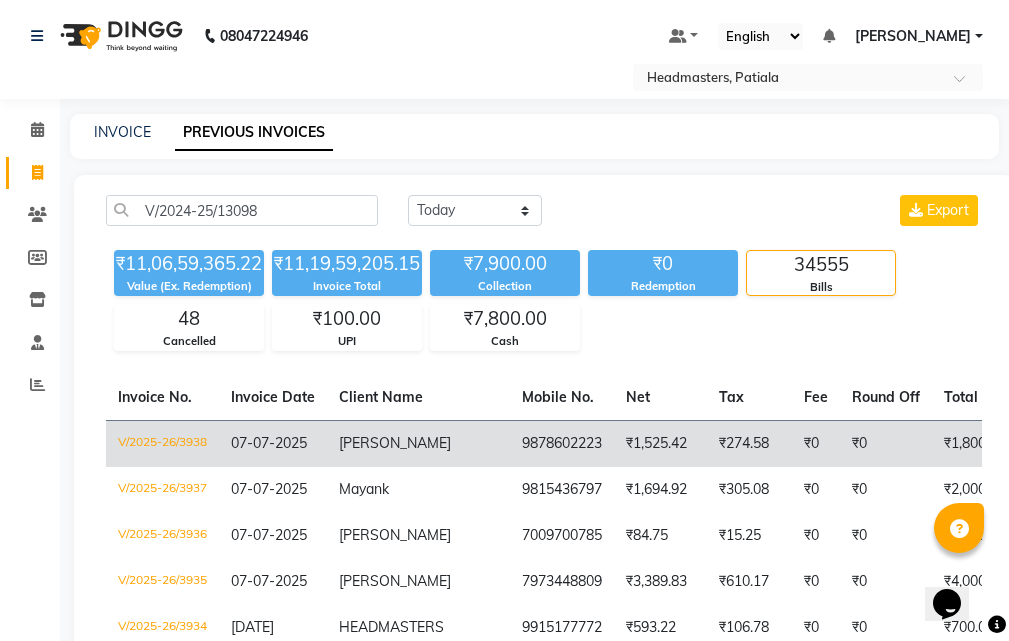 click on "₹1,525.42" 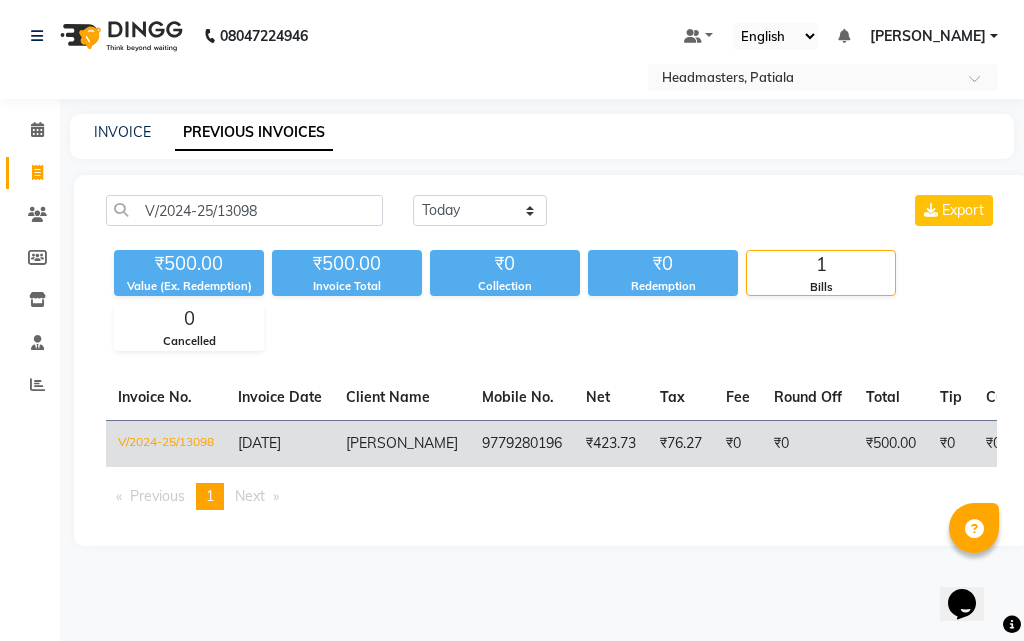 click on "9779280196" 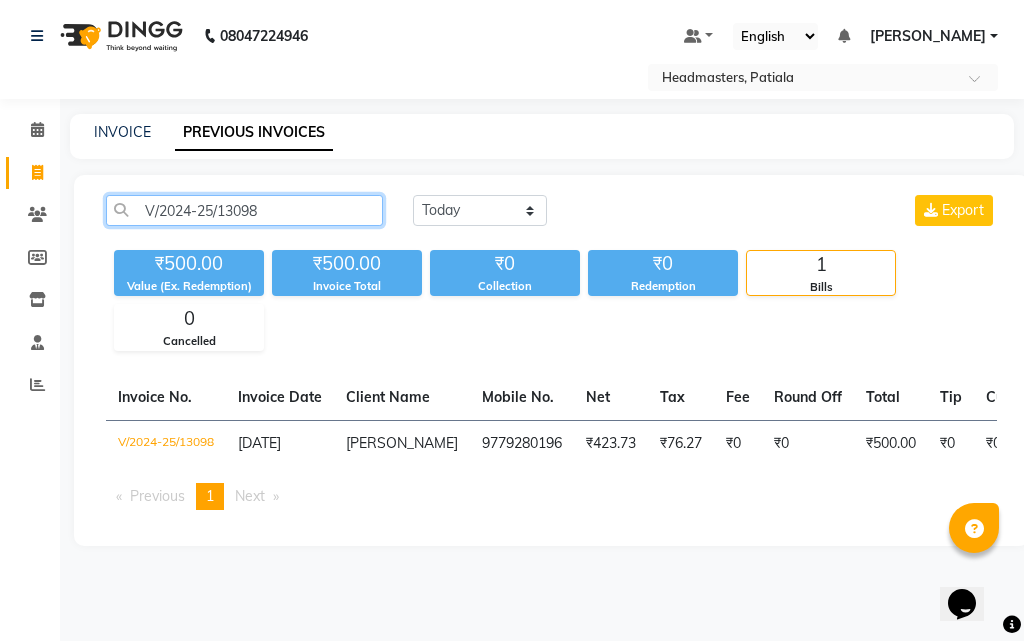 click on "V/2024-25/13098" 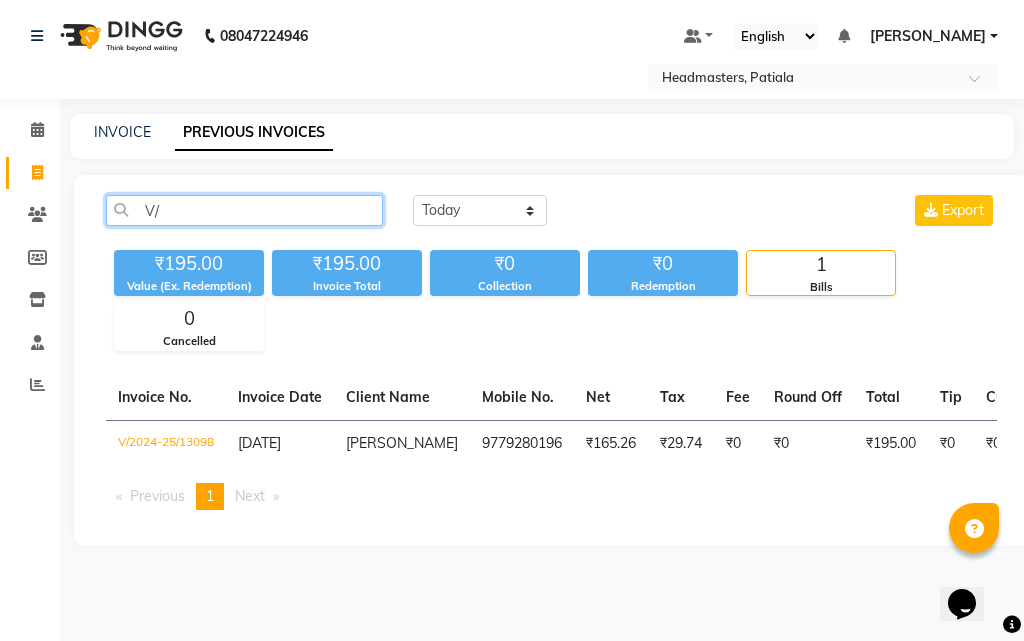 type on "V" 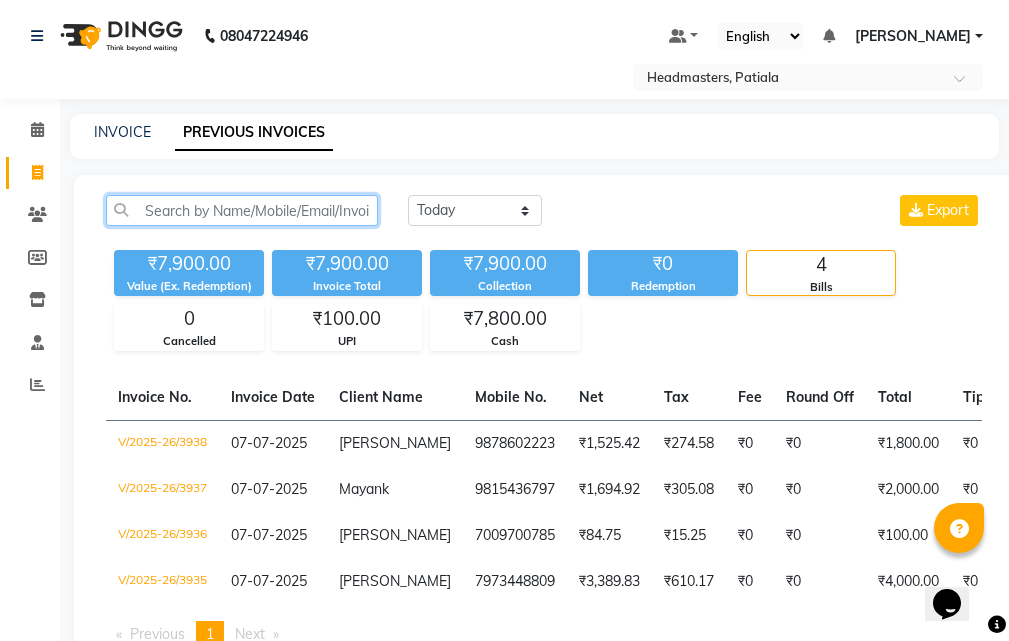 paste on "V/2024-25/13096" 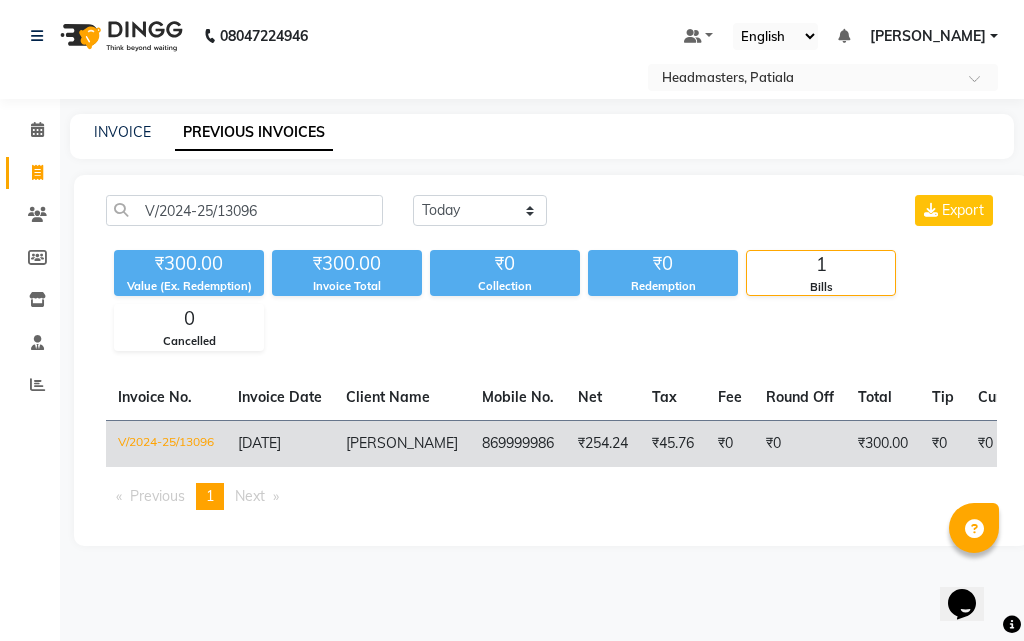 click on "₹254.24" 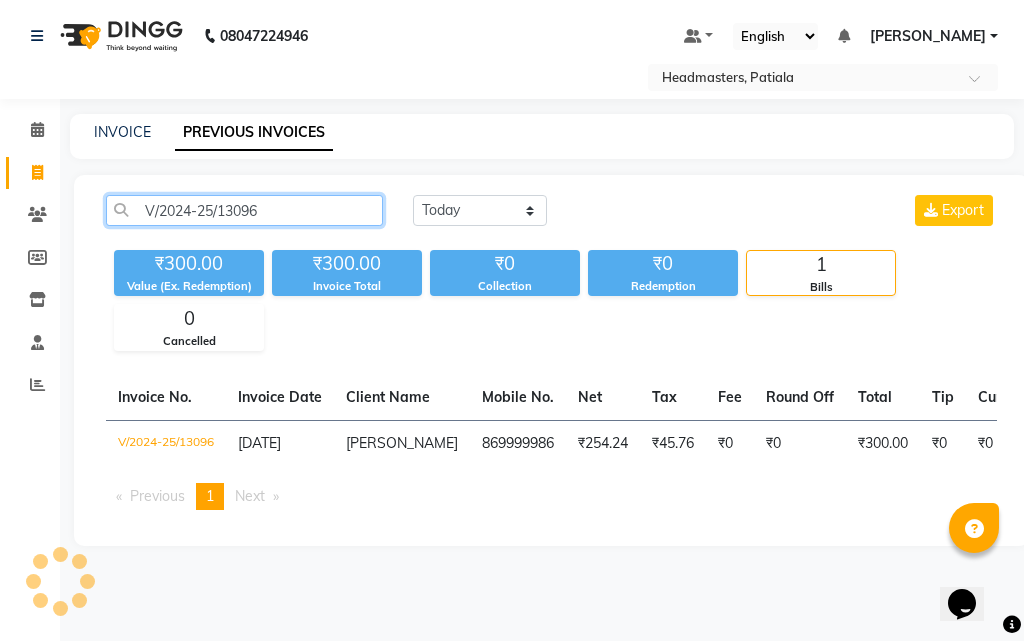click on "V/2024-25/13096" 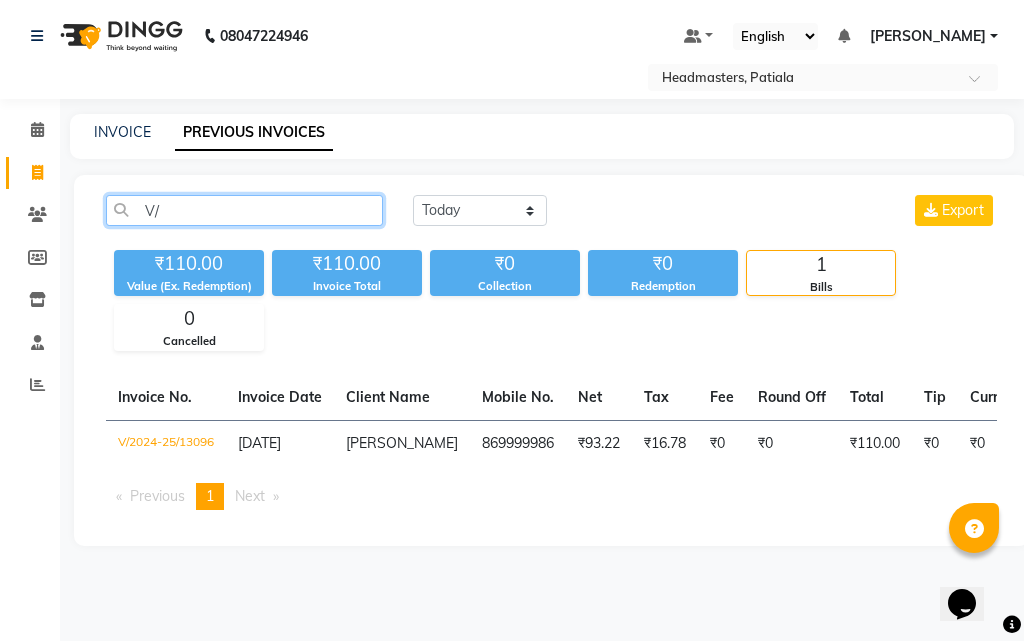 type on "V" 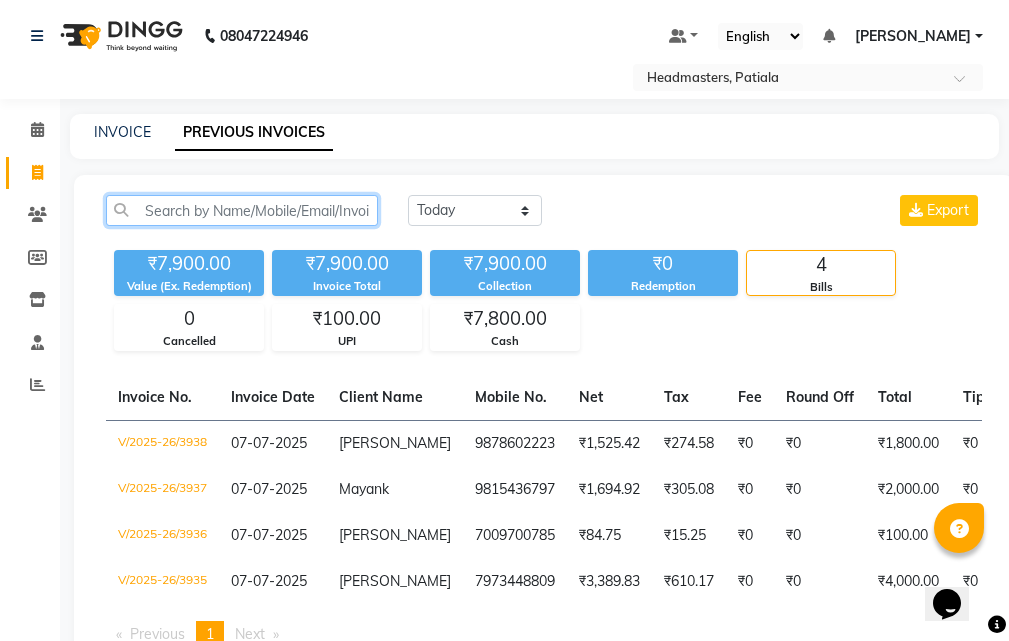 paste on "V/2024-25/13094" 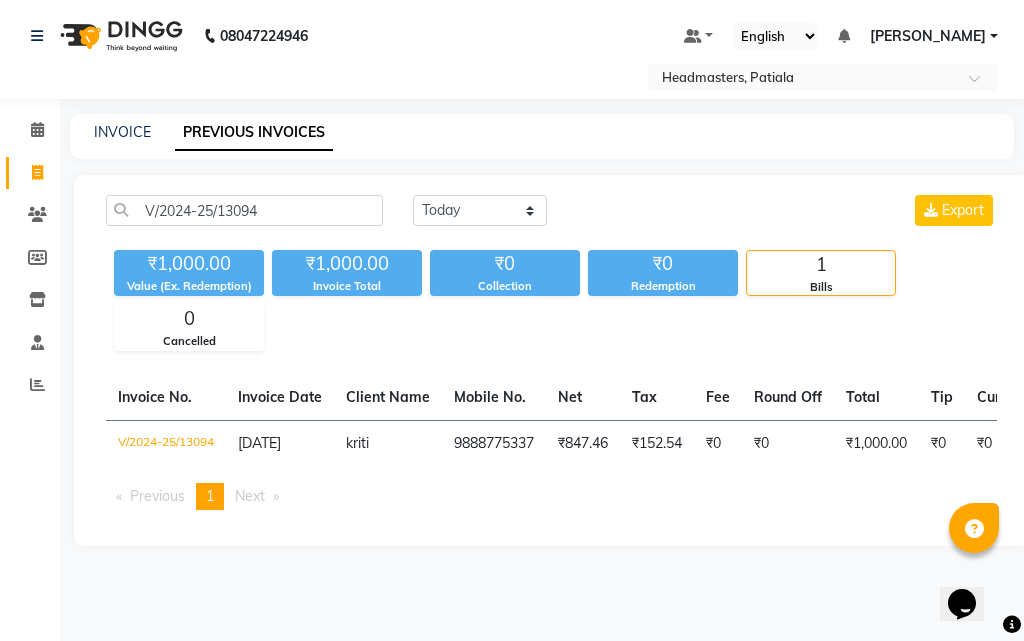click on "₹847.46" 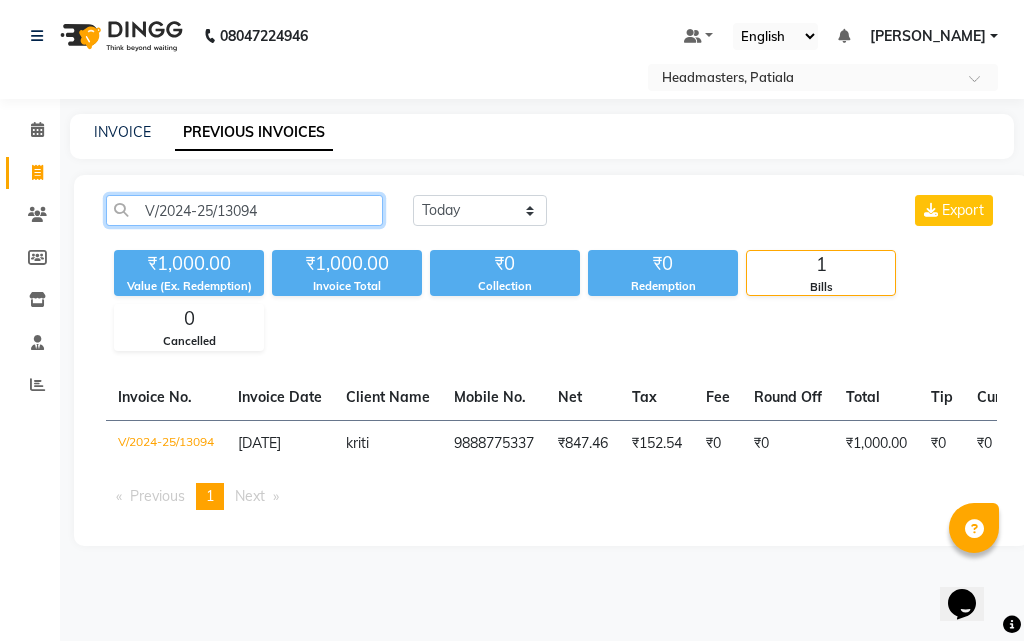 click on "V/2024-25/13094" 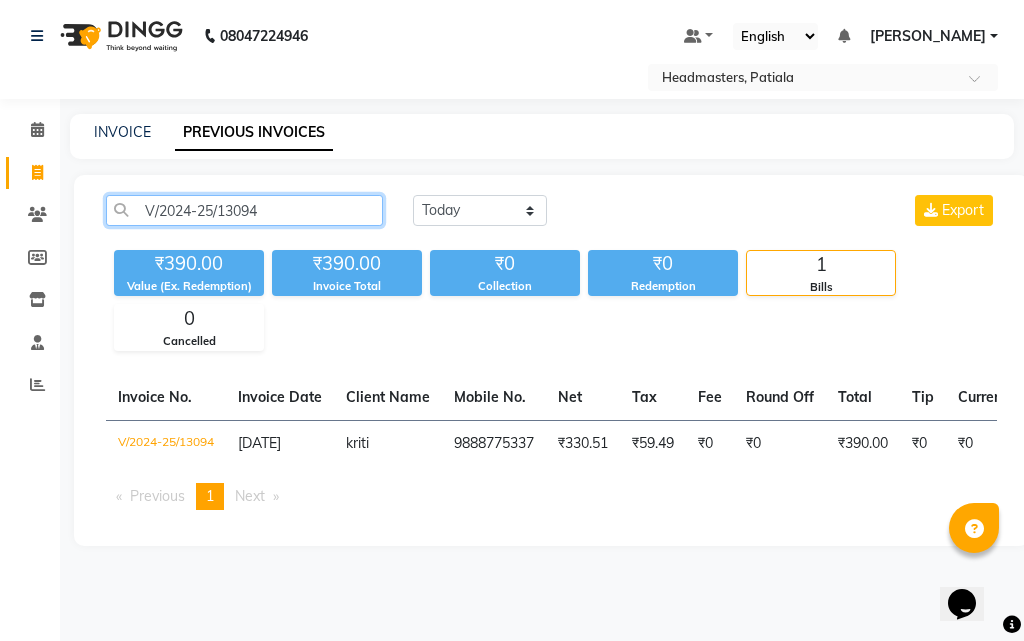 click on "V/2024-25/13094" 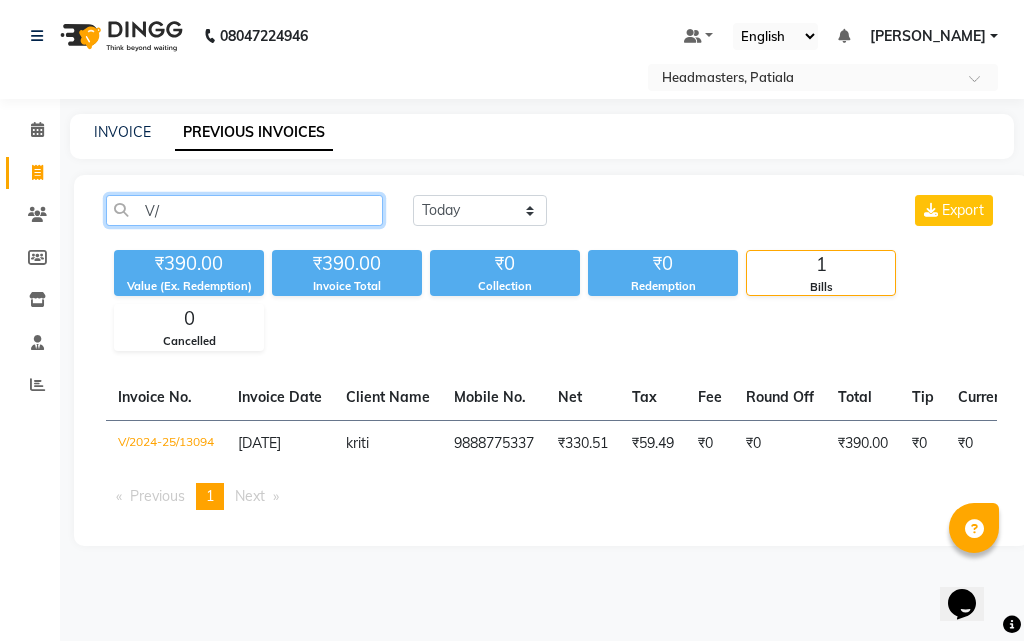 type on "V" 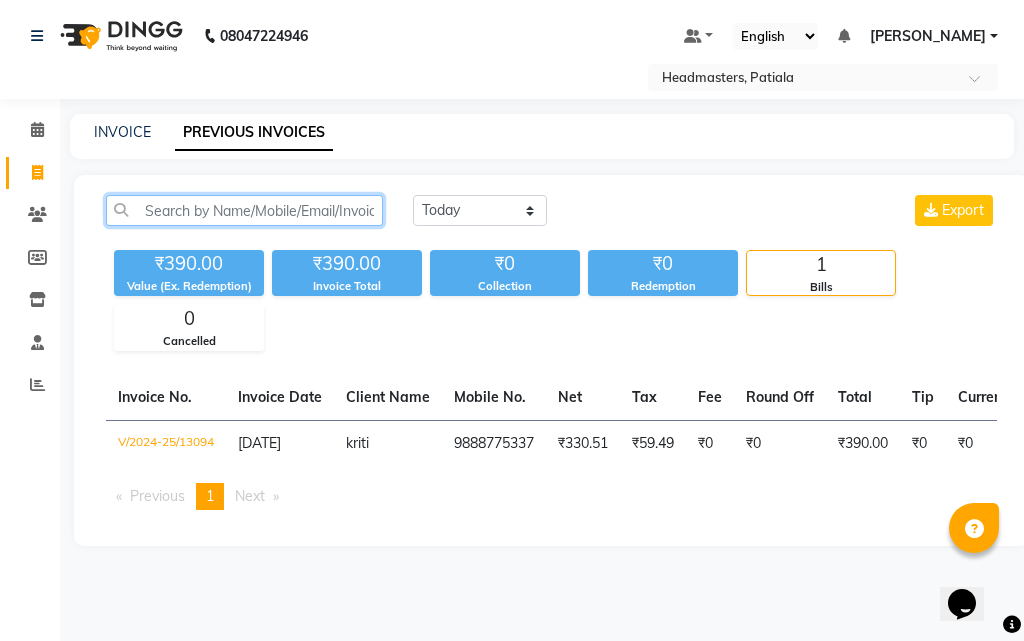 paste on "V/2024-25/13093" 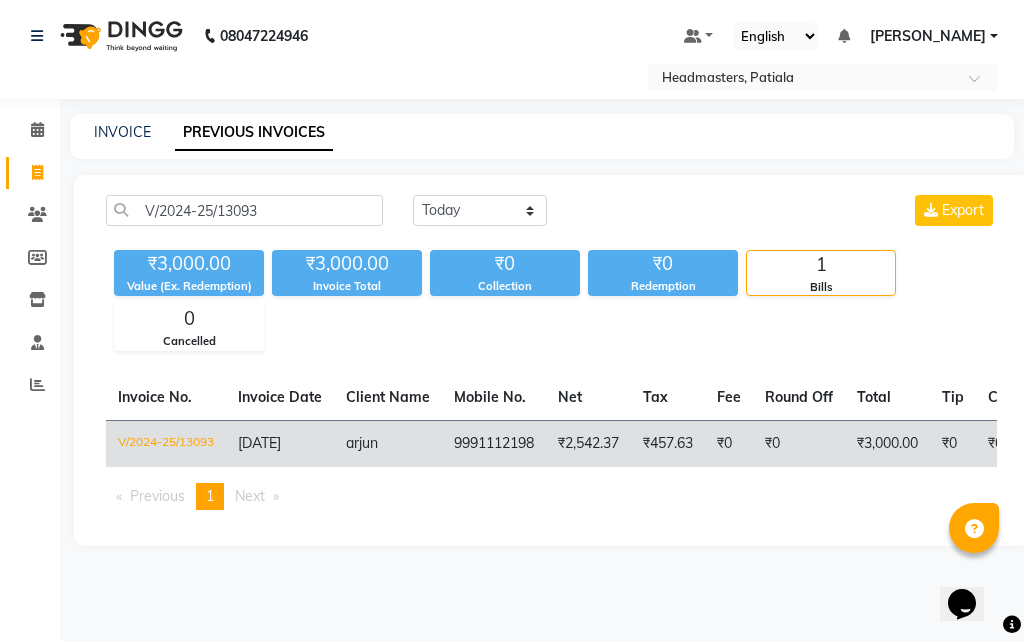 click on "9991112198" 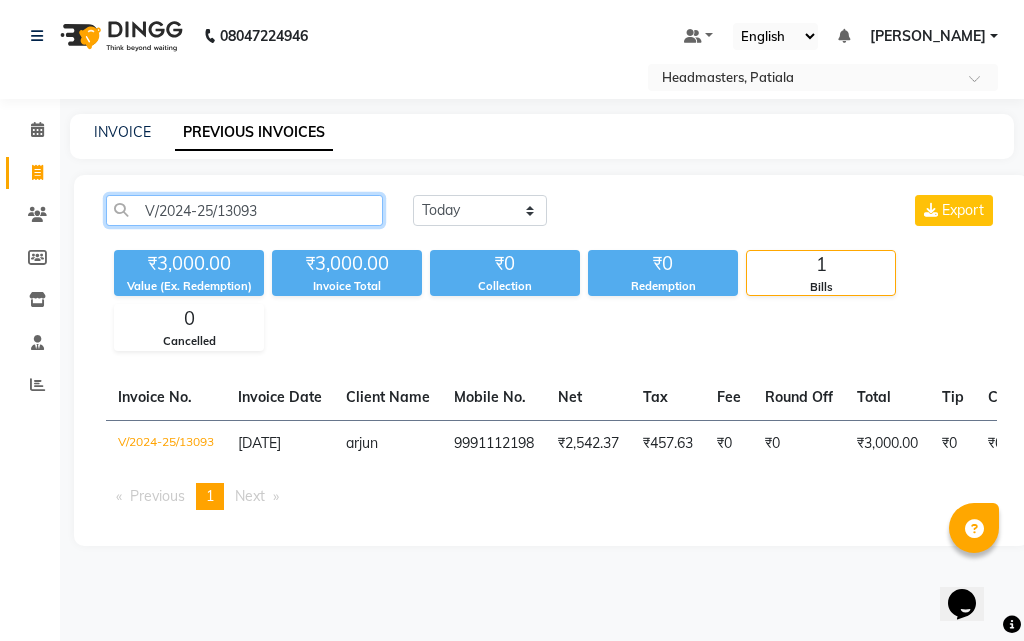 click on "V/2024-25/13093" 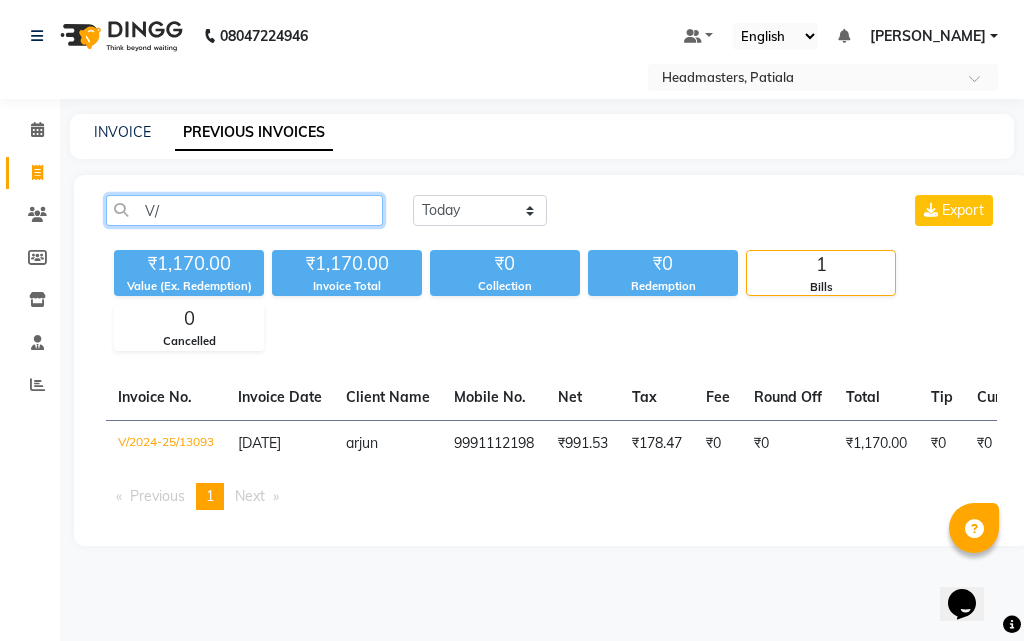 type on "V" 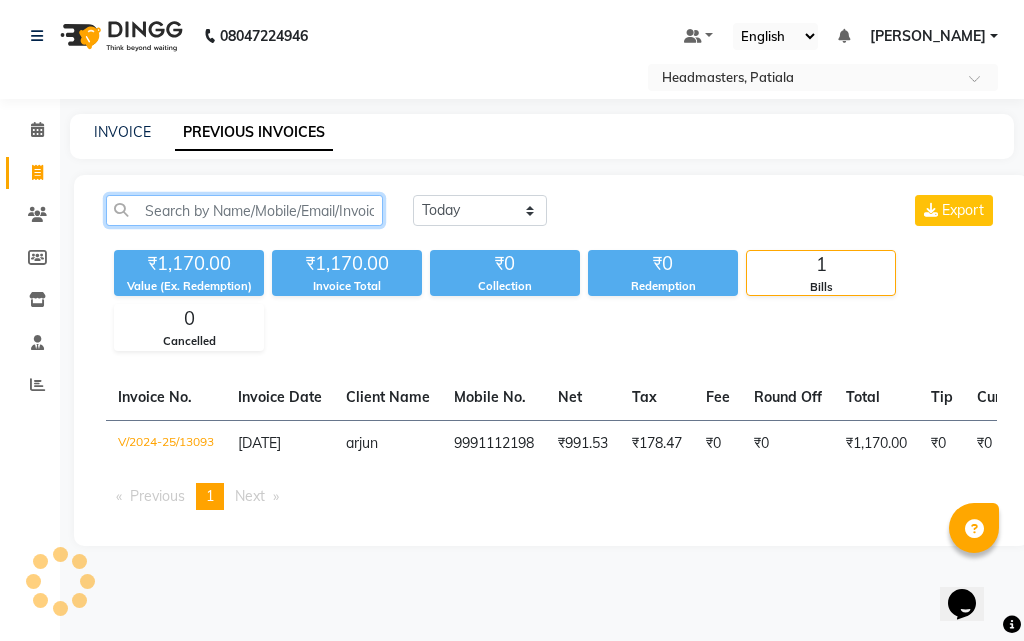 paste on "V/2024-25/13089" 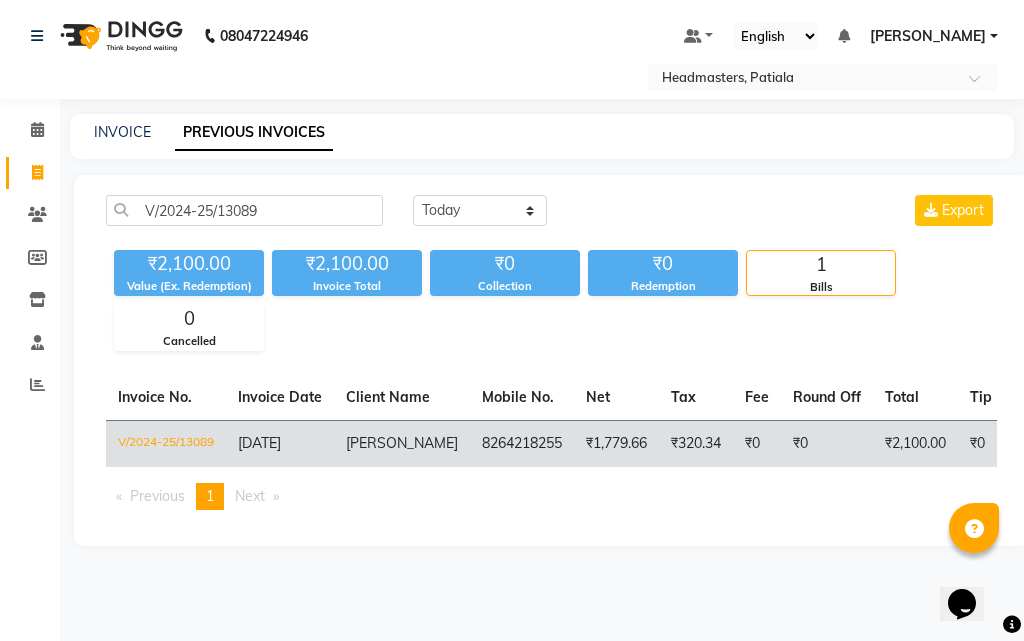 click on "₹1,779.66" 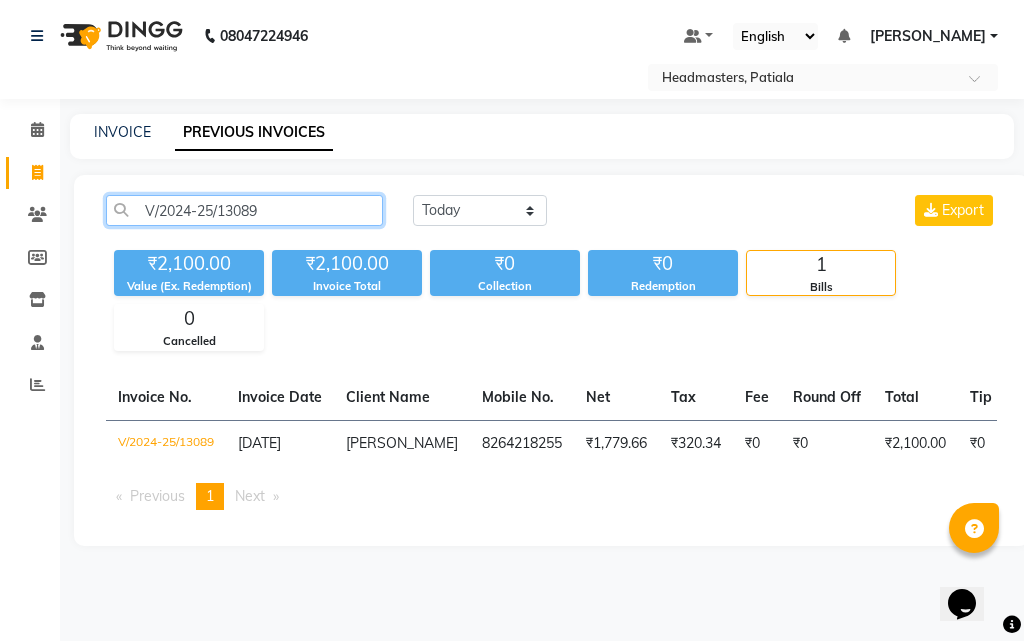 click on "V/2024-25/13089" 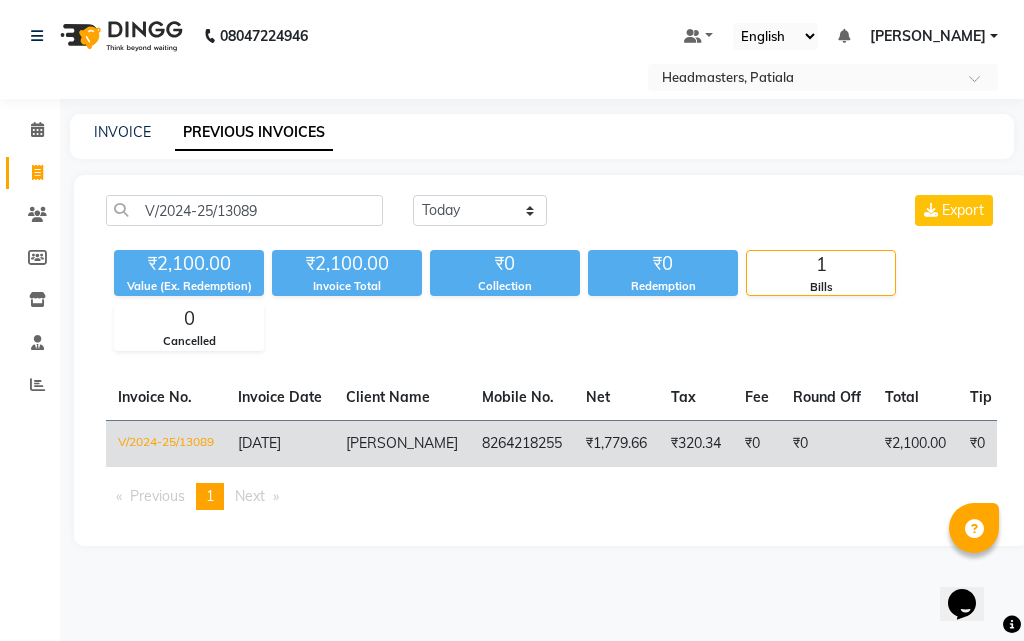 click on "8264218255" 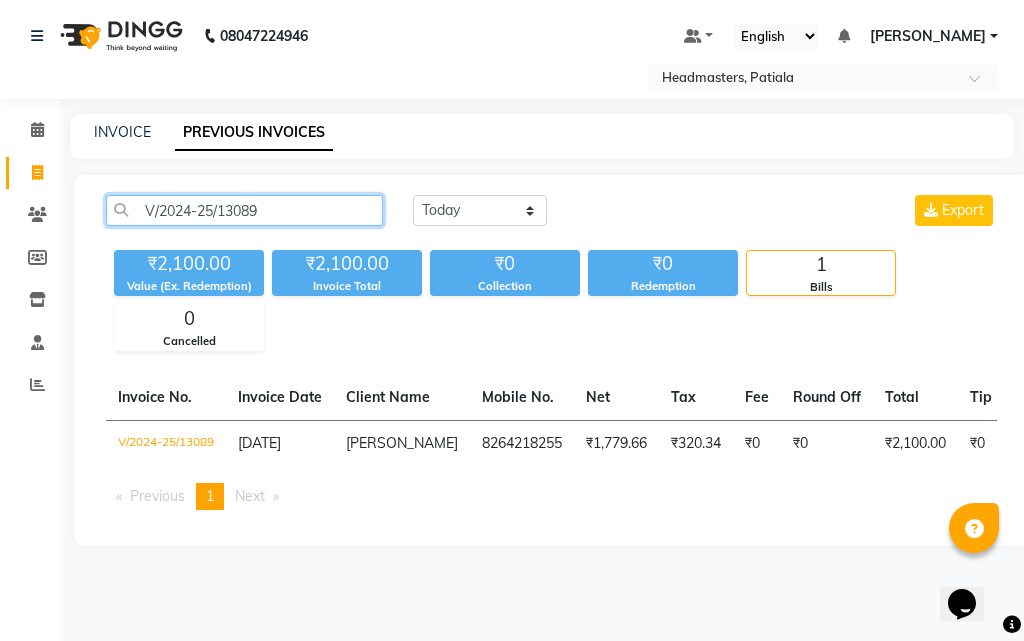 click on "V/2024-25/13089" 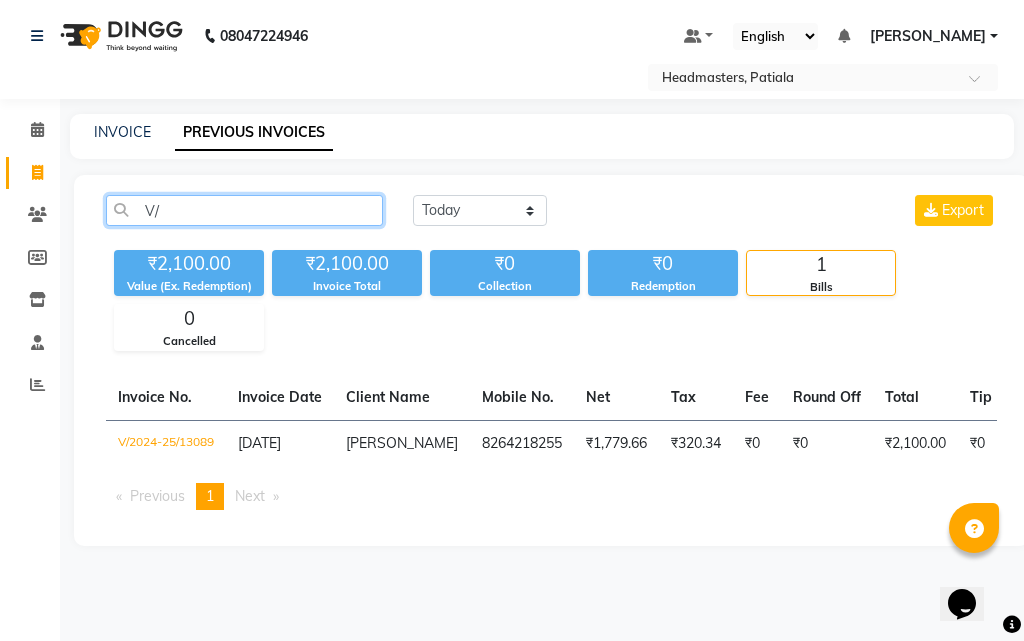 type on "V" 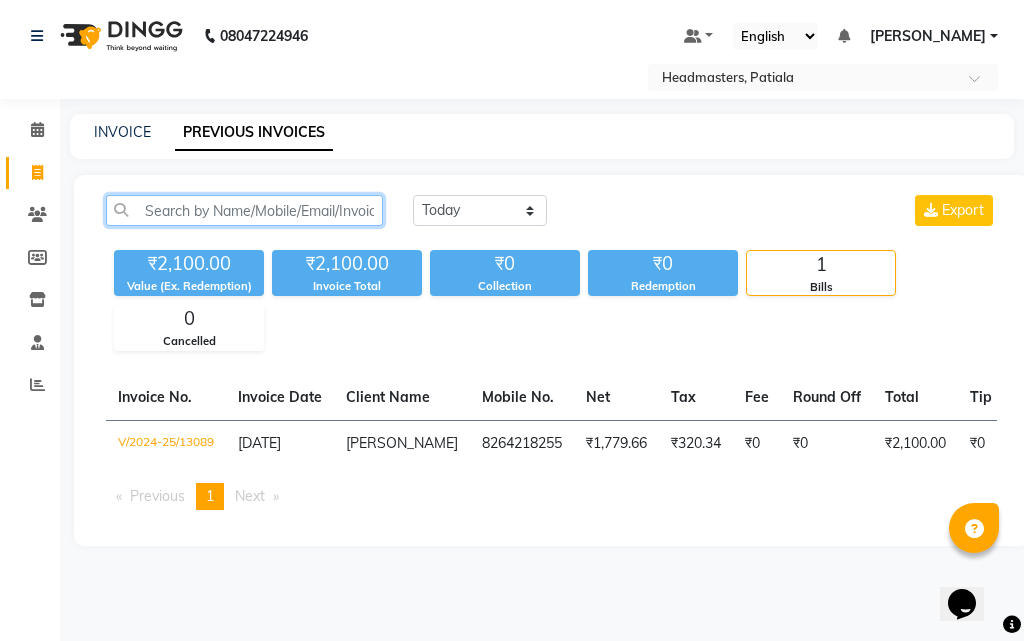 paste on "V/2024-25/13088" 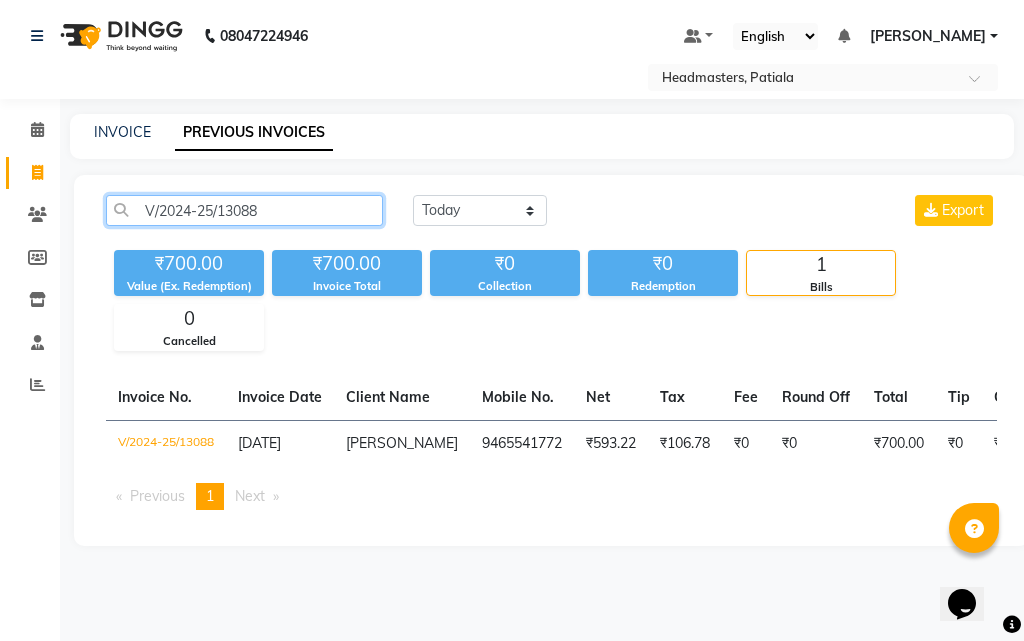 click on "V/2024-25/13088" 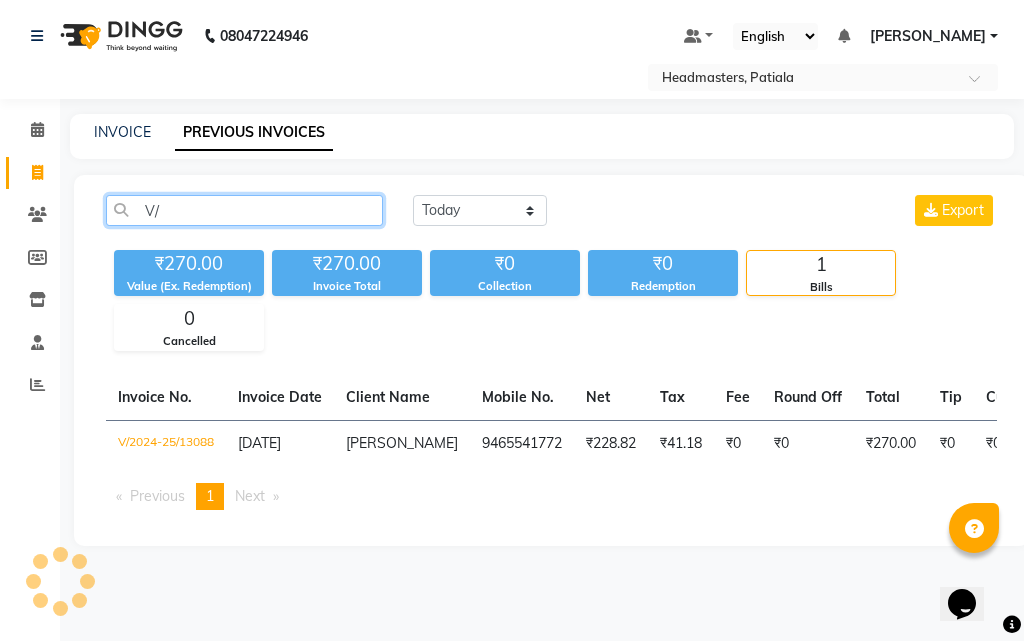 type on "V" 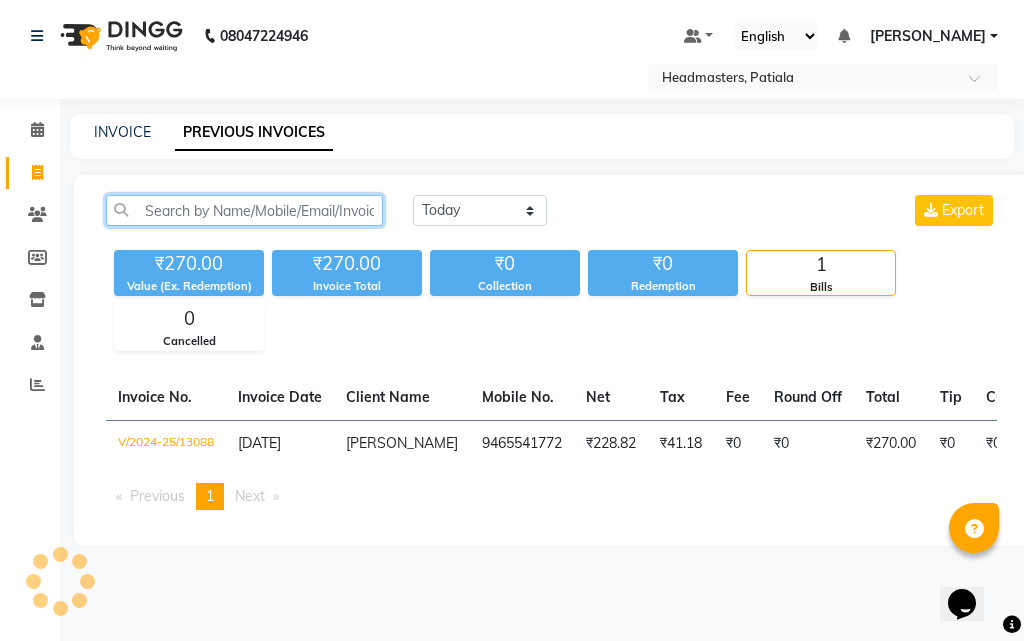 paste on "V/2024-25/13086" 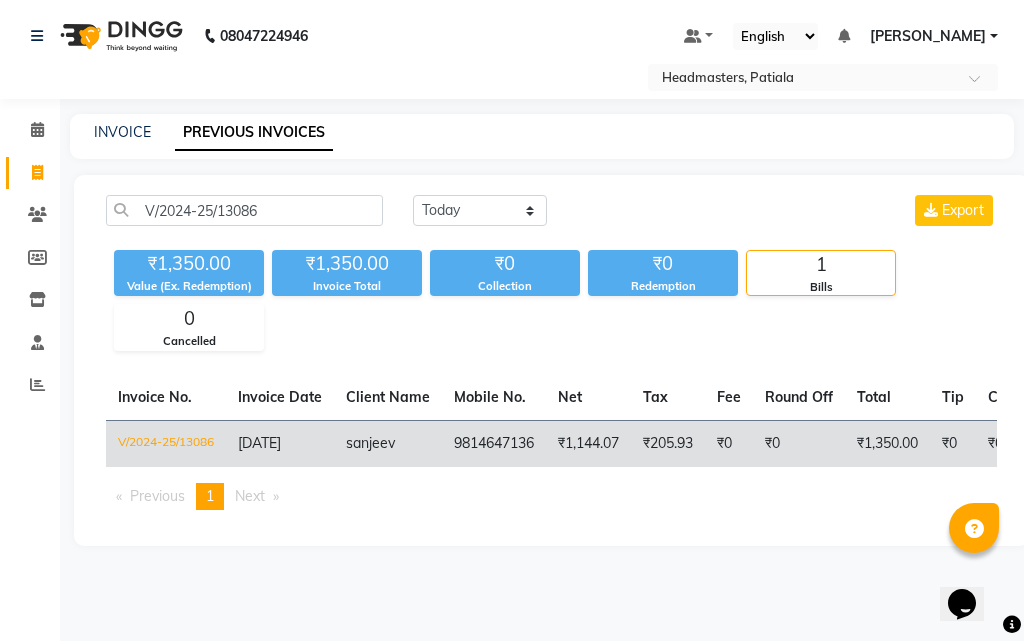 click on "₹1,144.07" 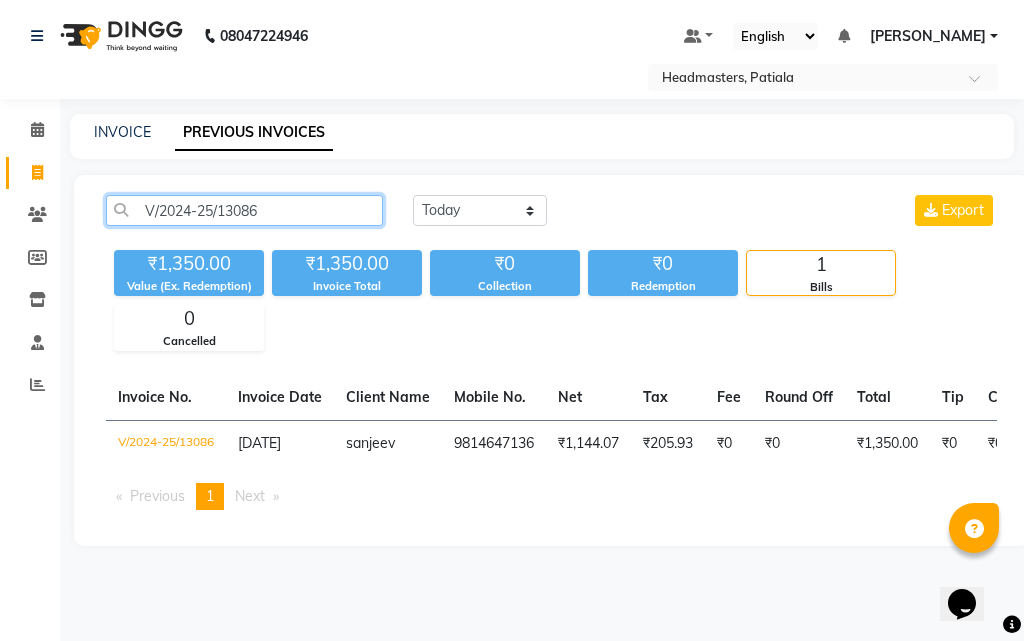 click on "V/2024-25/13086" 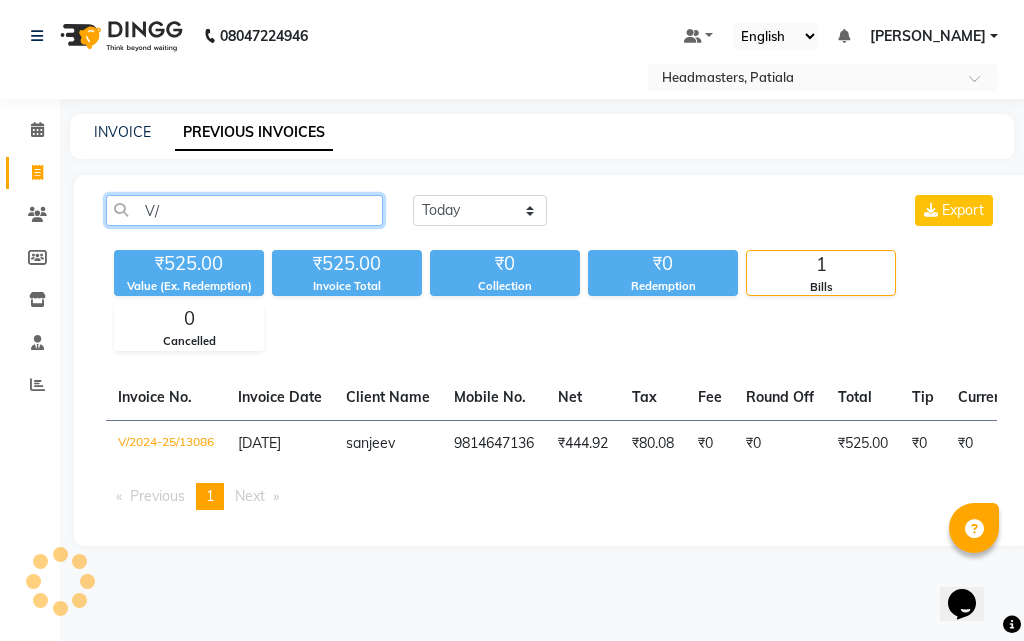 type on "V" 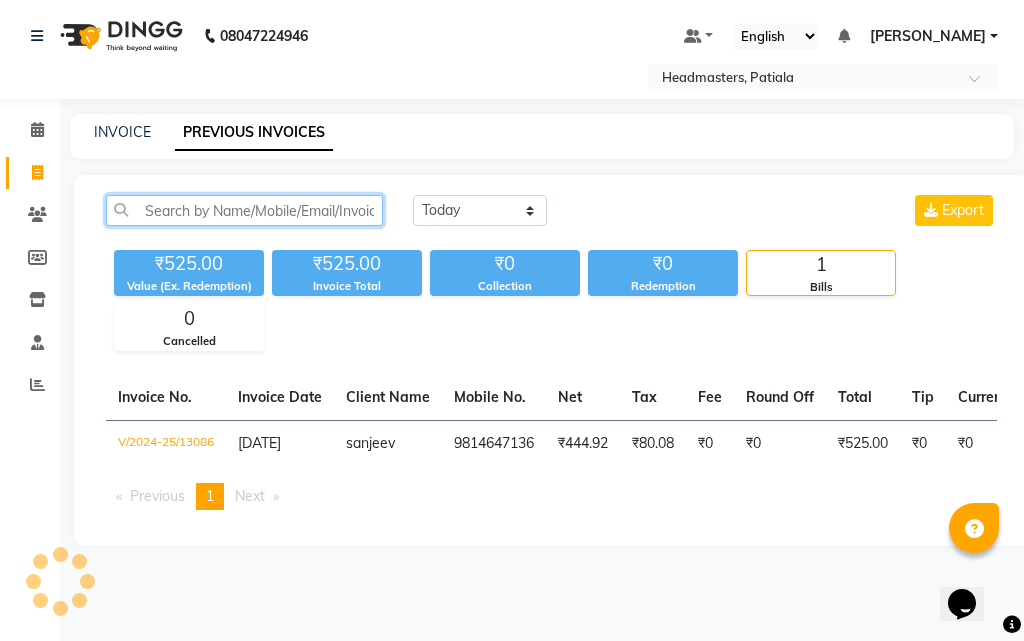 paste on "V/2024-25/13085" 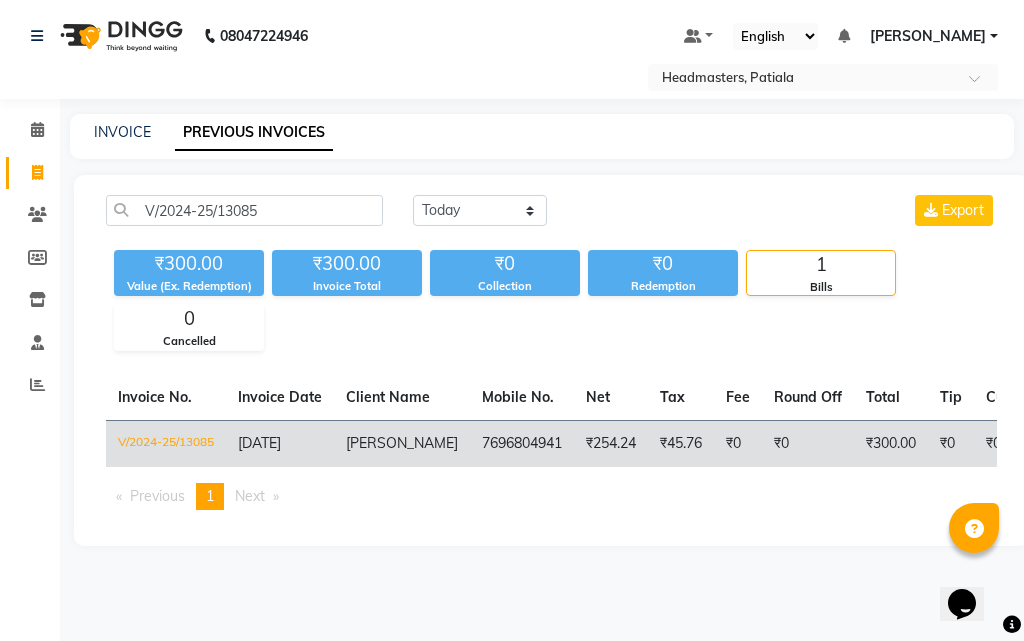 click on "₹254.24" 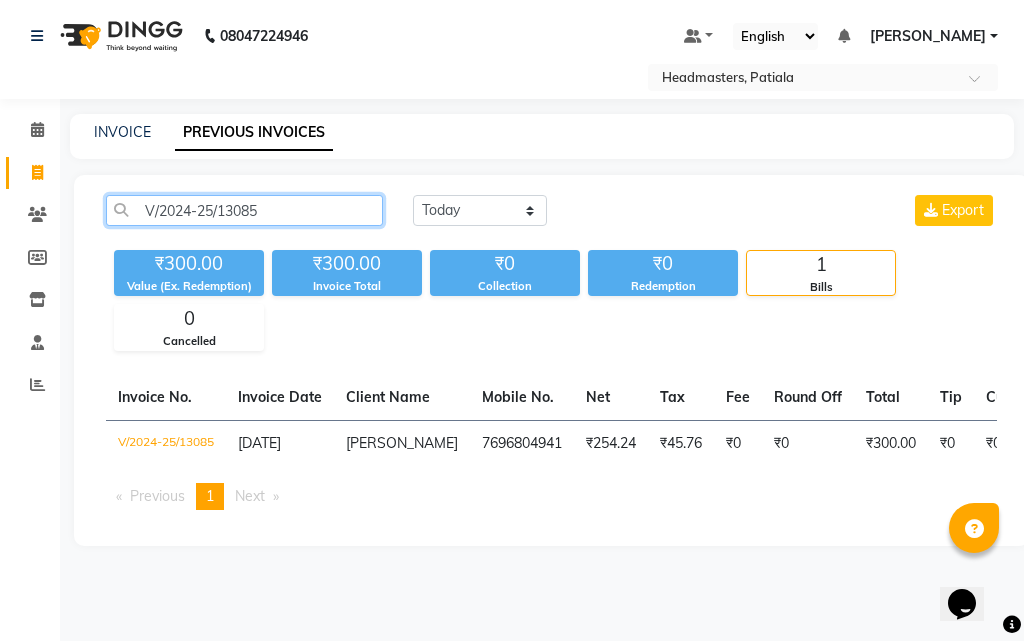 click on "V/2024-25/13085" 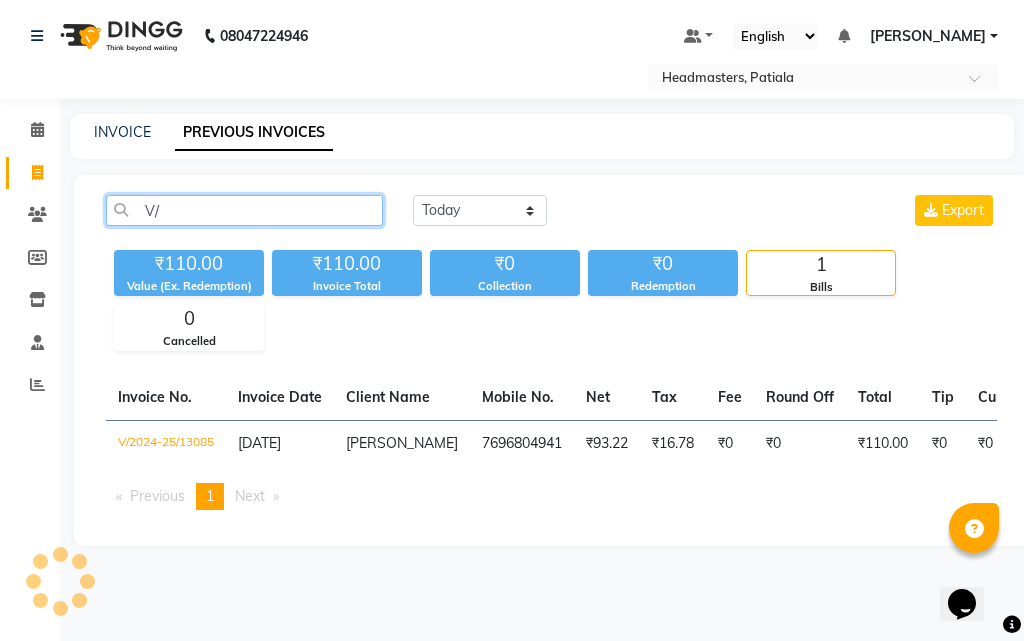 type on "V" 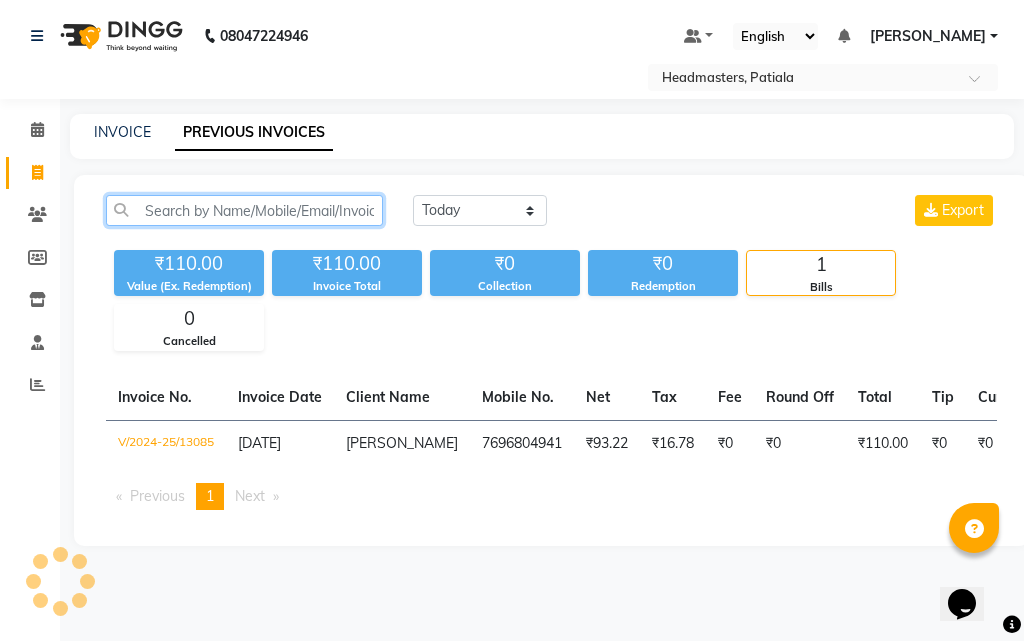 paste on "V/2024-25/13084" 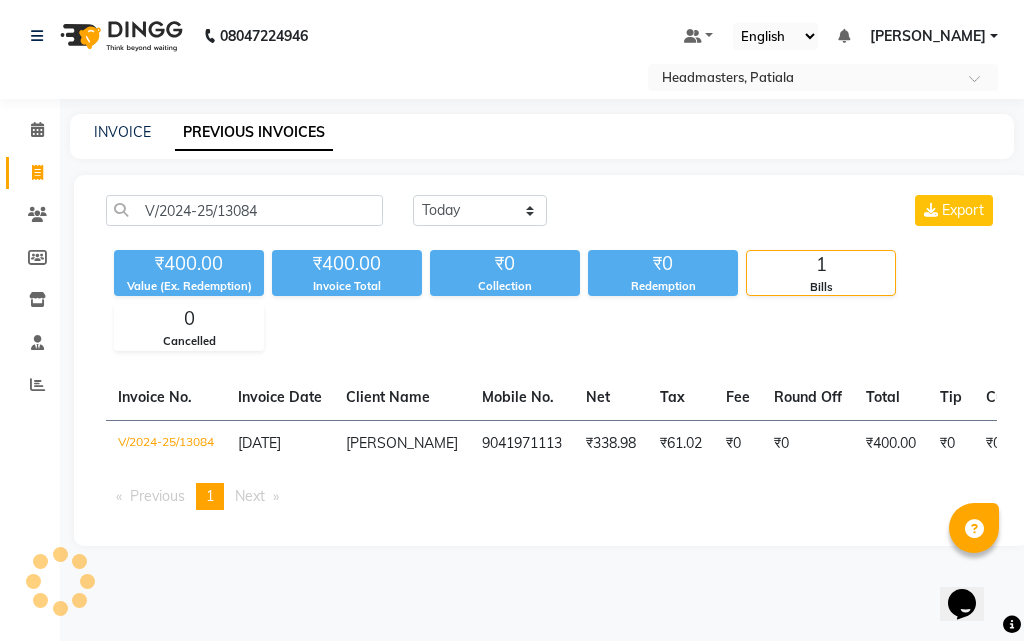 click on "abhijeet" 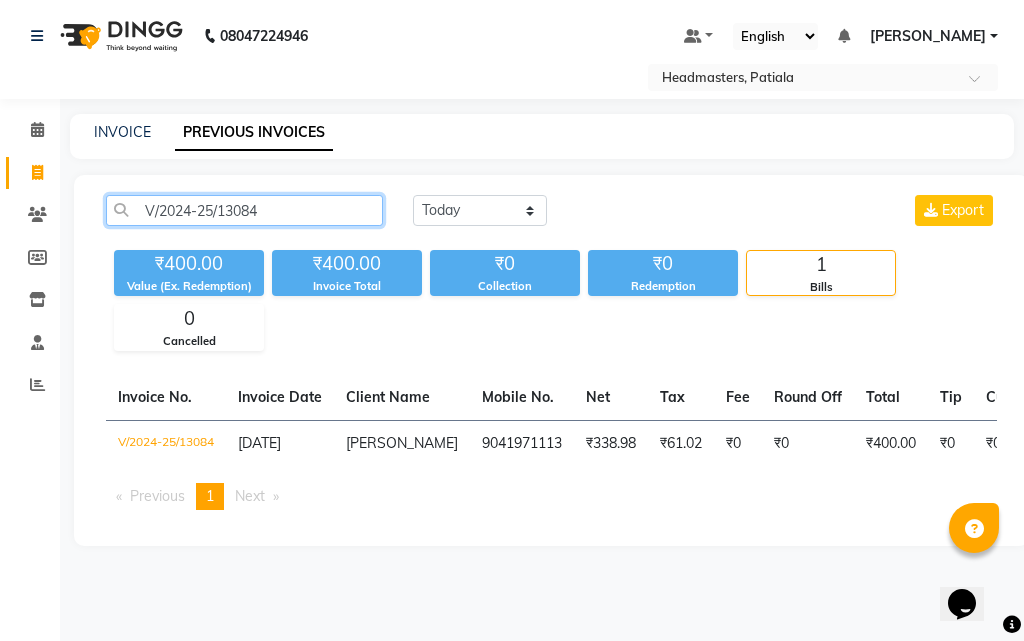 click on "V/2024-25/13084" 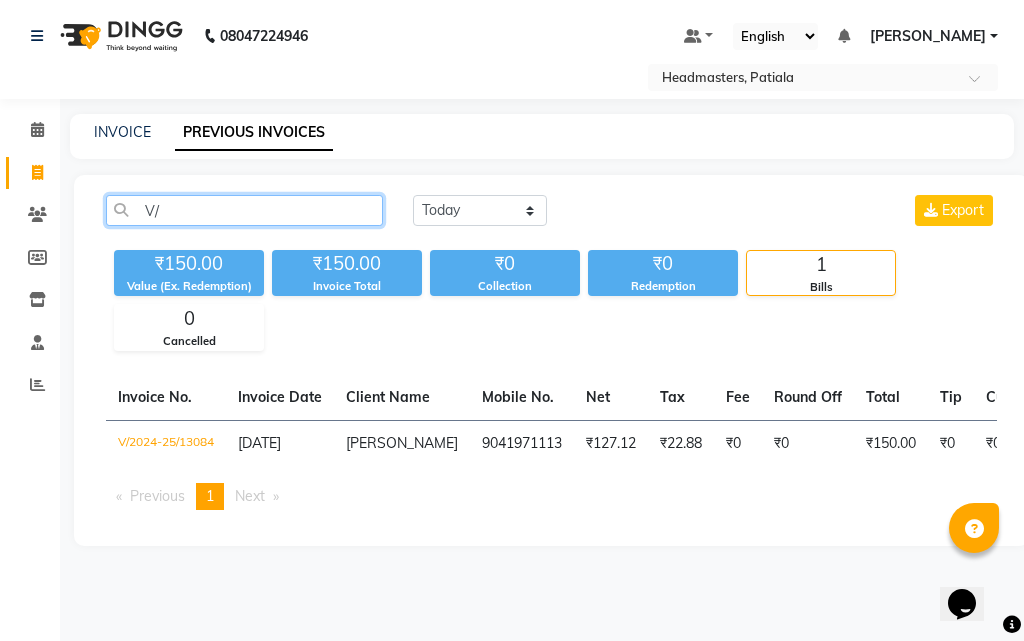 type on "V" 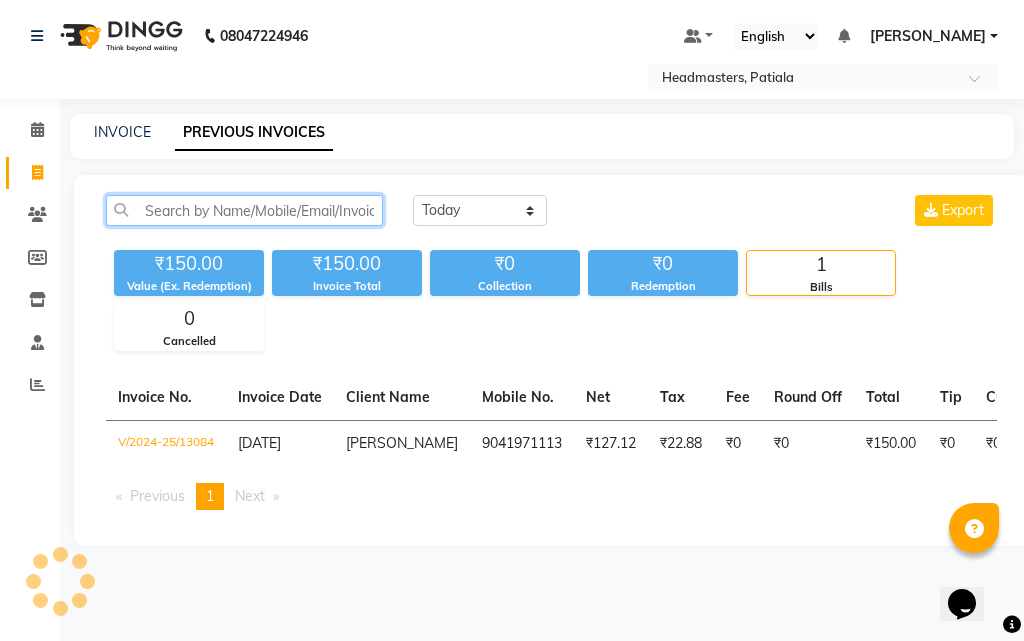 paste on "V/2024-25/13080" 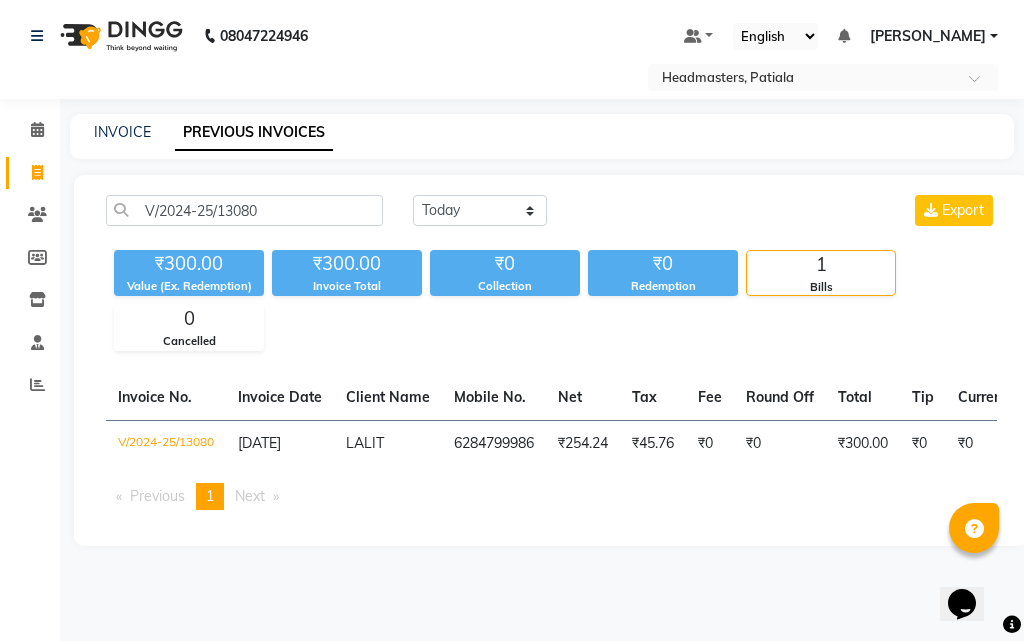 click on "₹254.24" 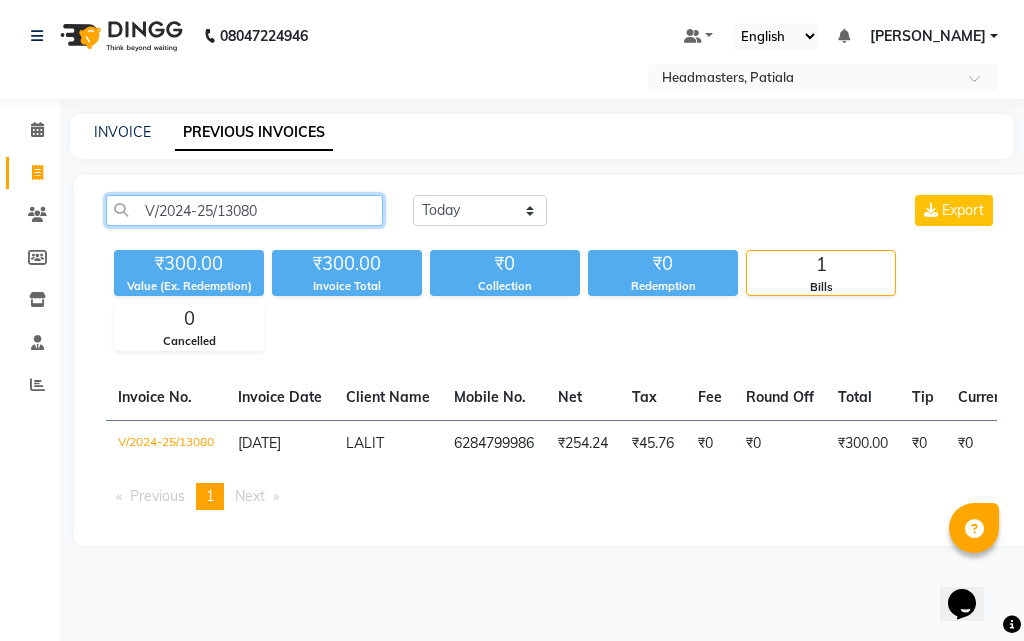 click on "V/2024-25/13080" 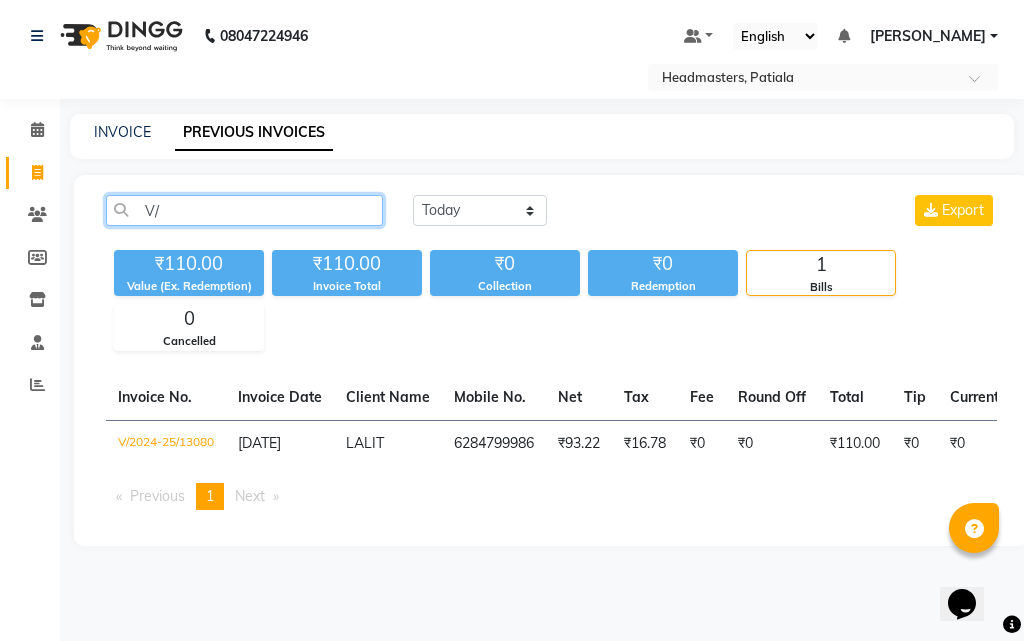 type on "V" 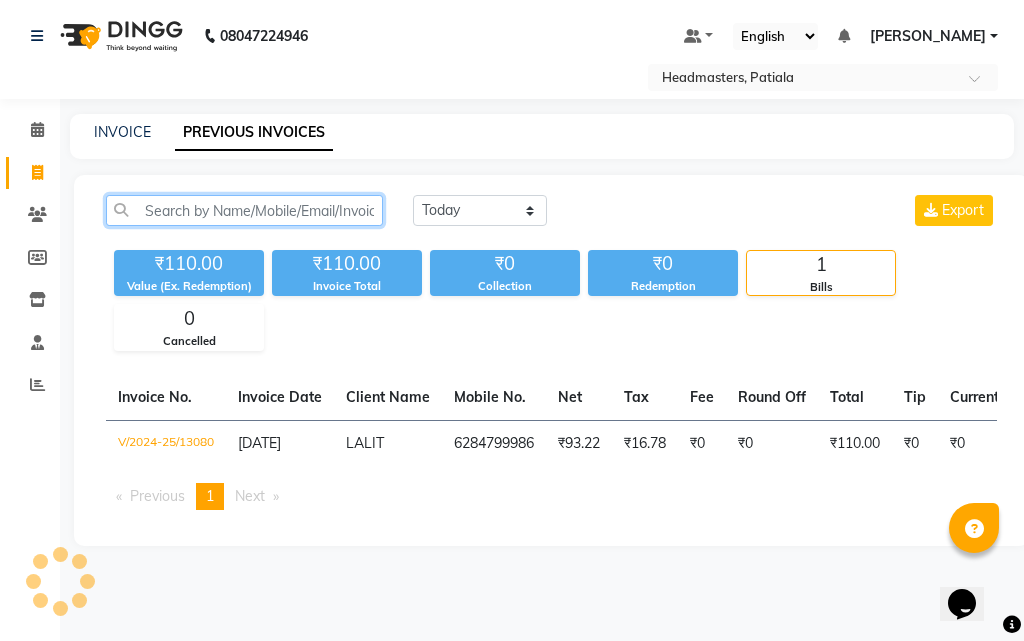 paste on "V/2024-25/13079" 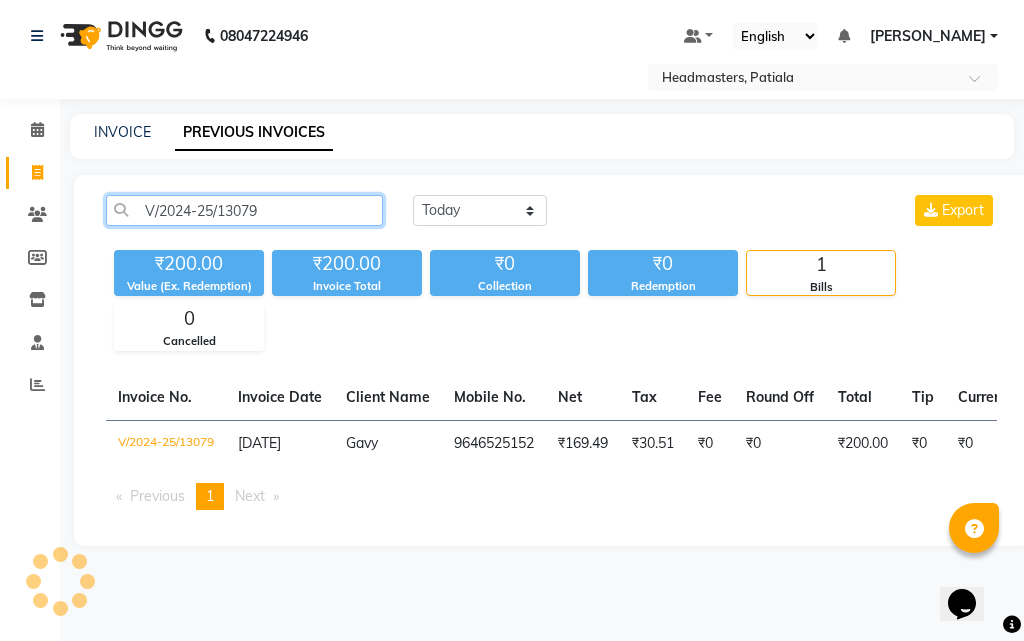 click on "V/2024-25/13079" 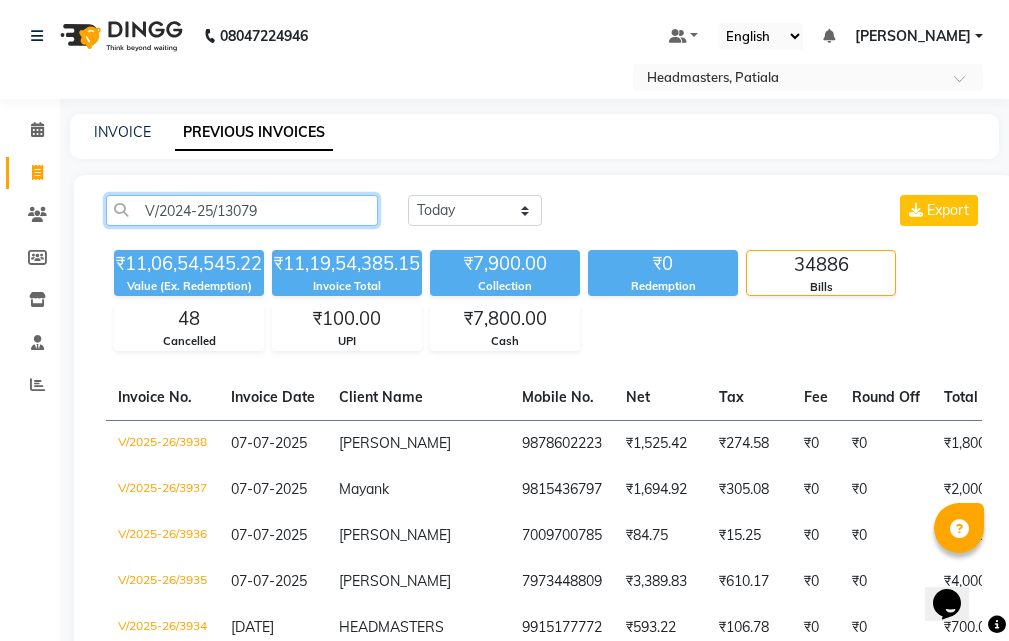 click on "V/2024-25/13079" 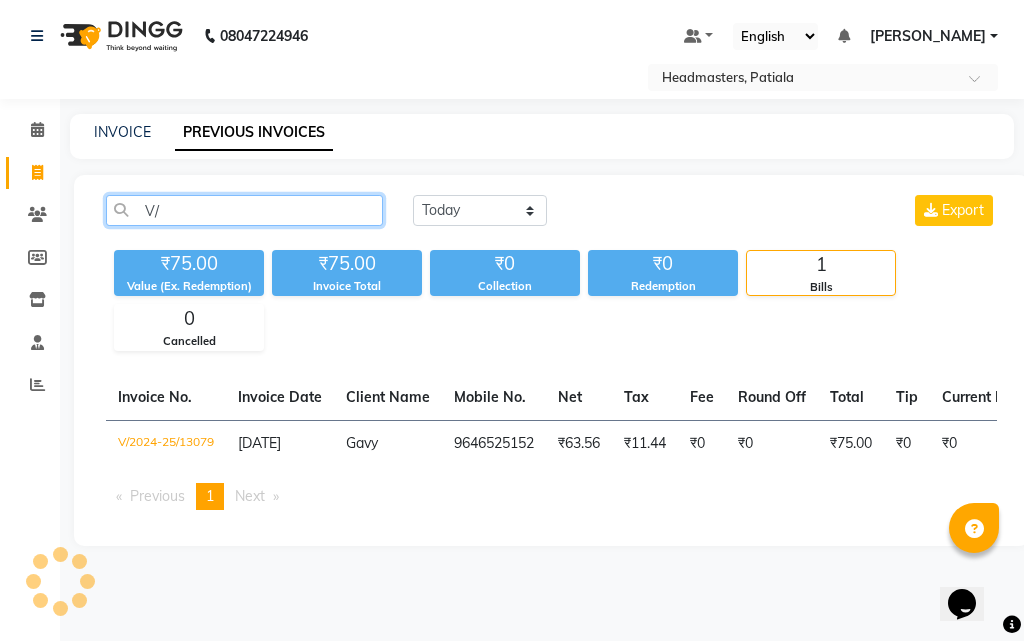 type on "V" 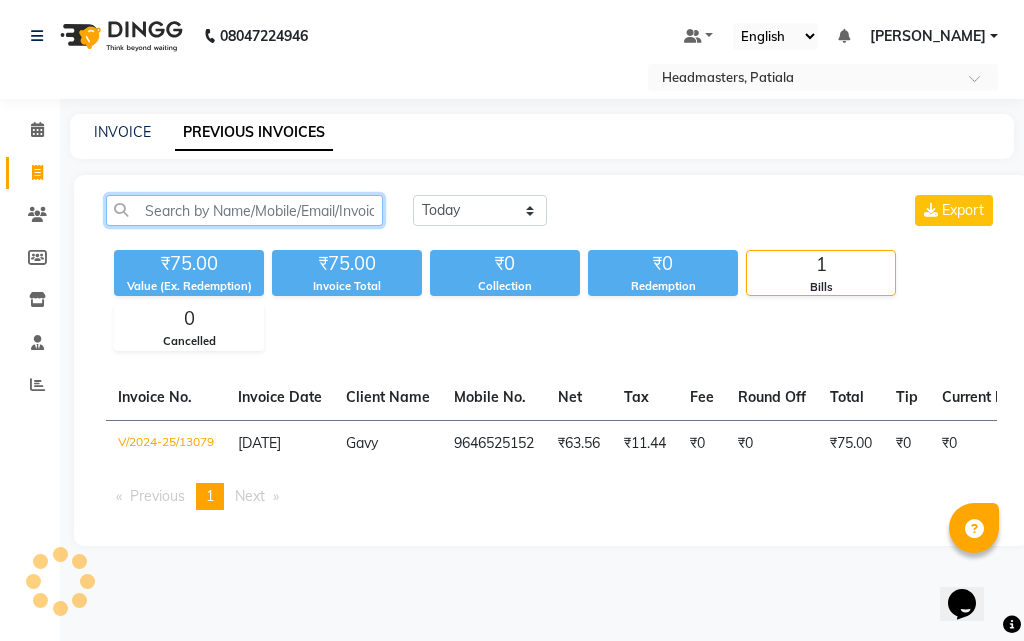 paste on "V/2024-25/13078" 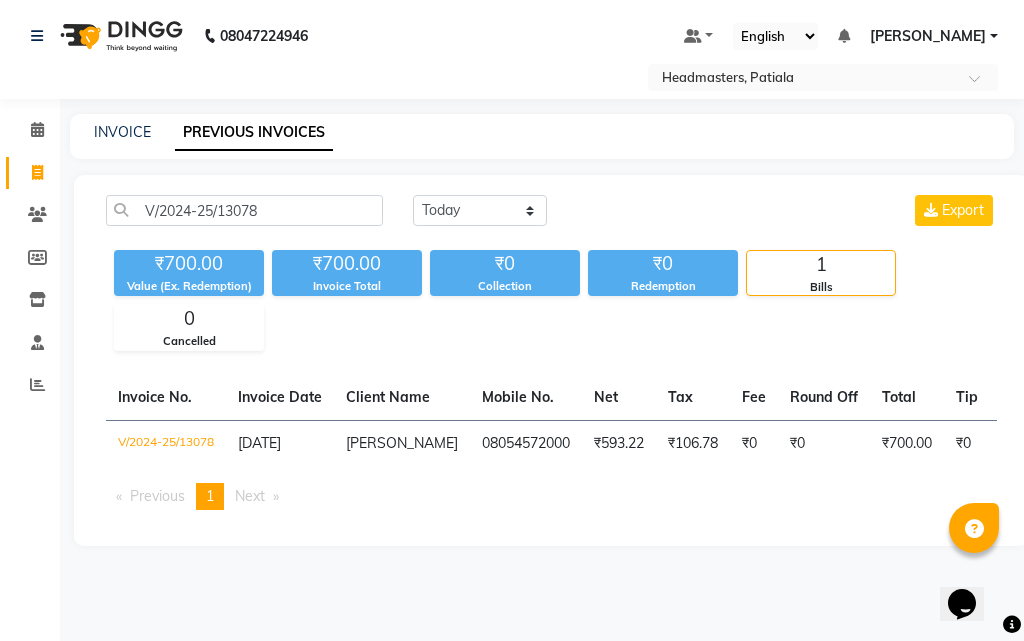 click on "08054572000" 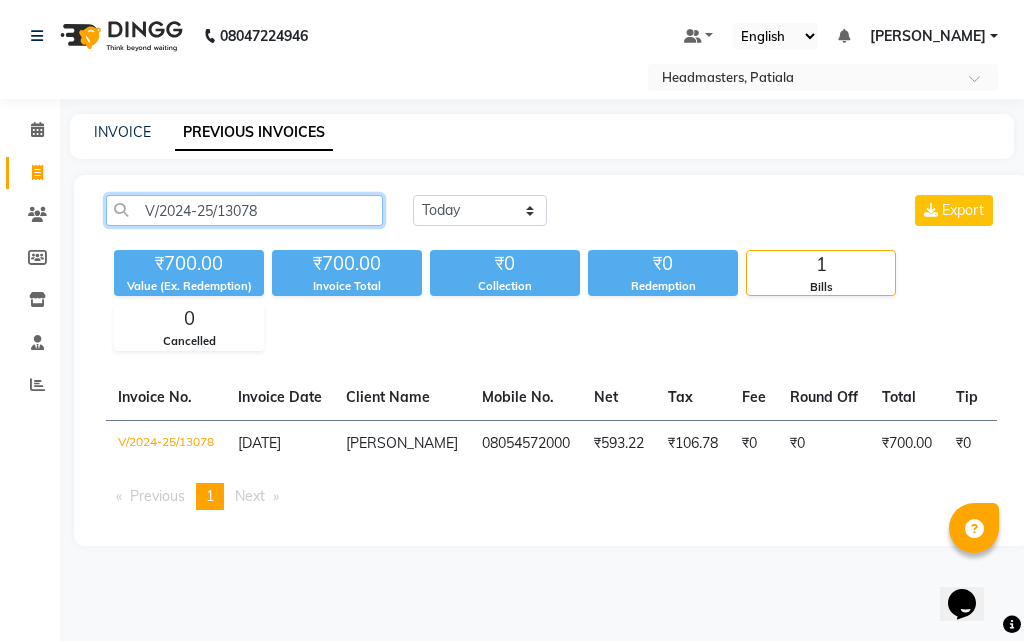 click on "V/2024-25/13078" 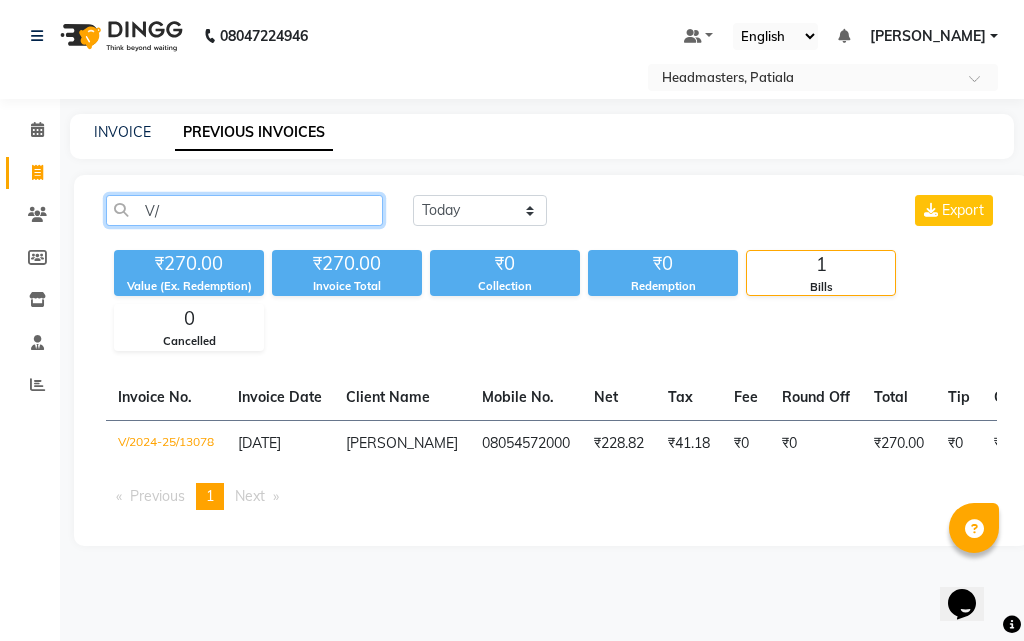 type on "V" 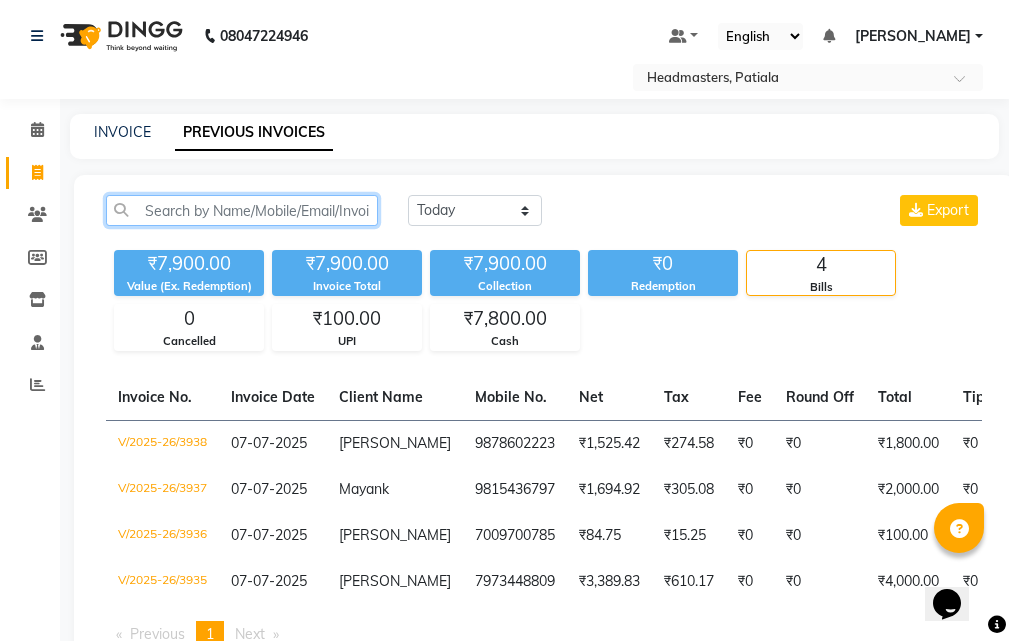 paste on "V/2024-25/13077" 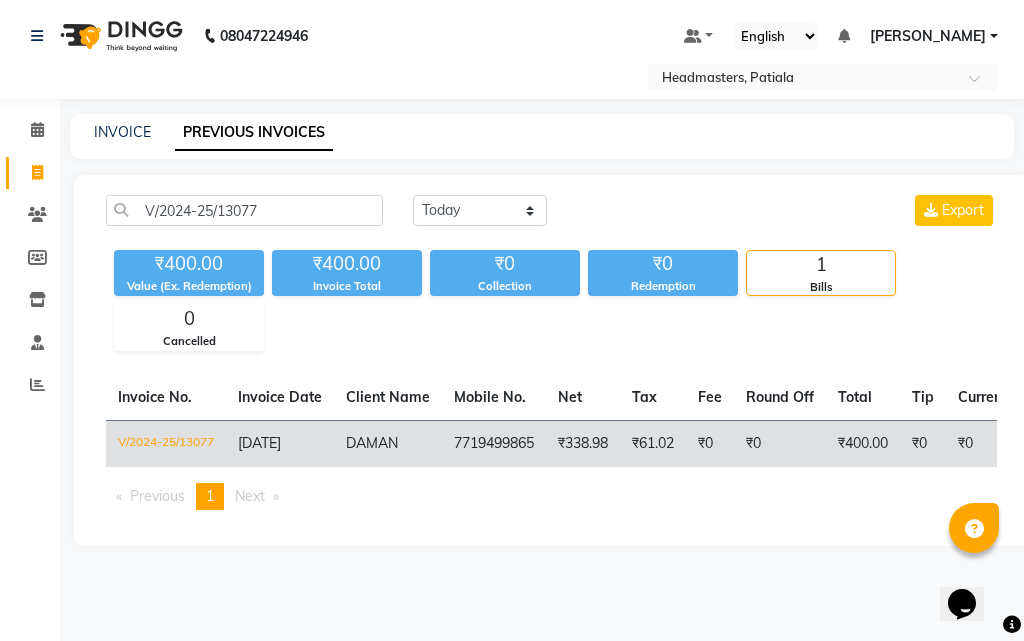 click on "7719499865" 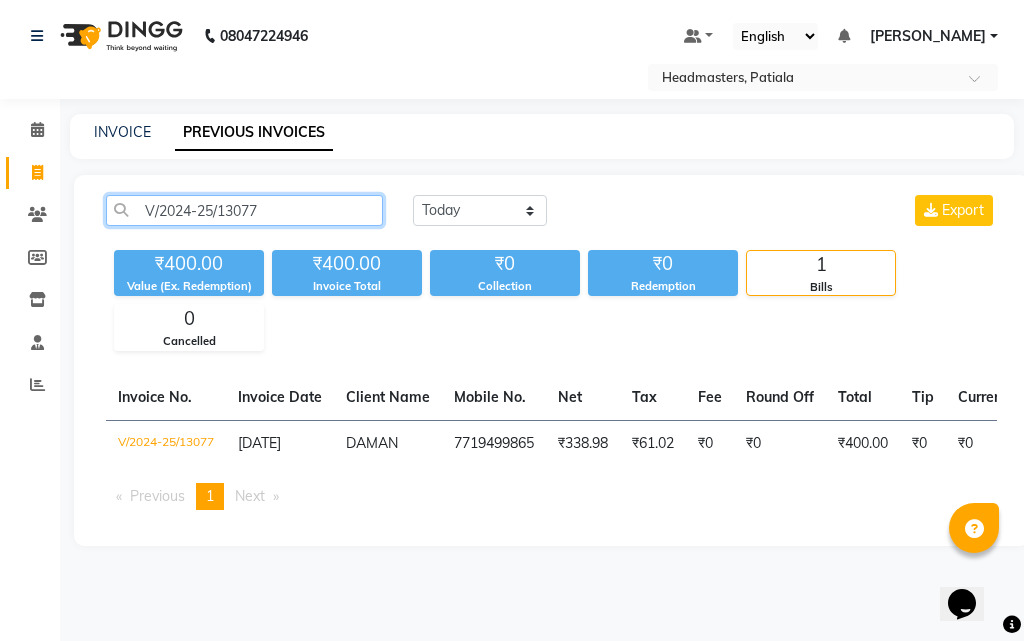 click on "V/2024-25/13077" 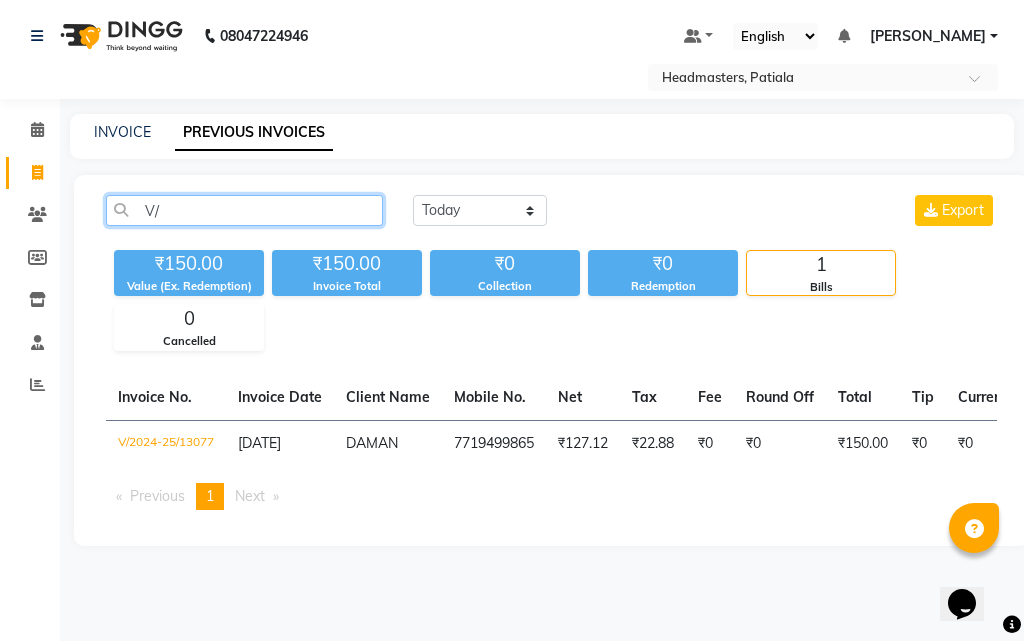 type on "V" 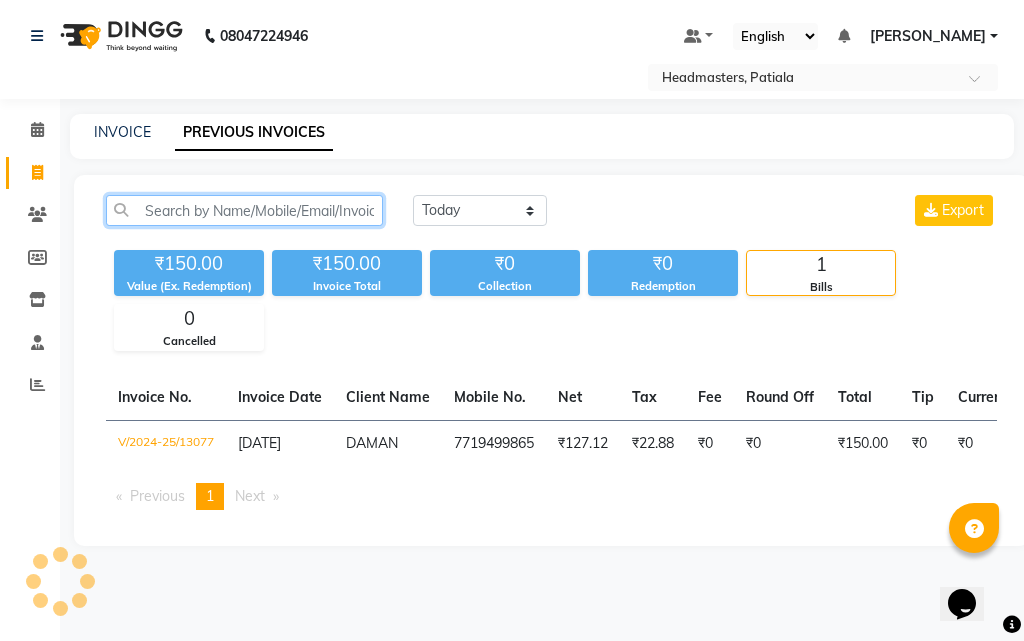 paste on "V/2024-25/13071" 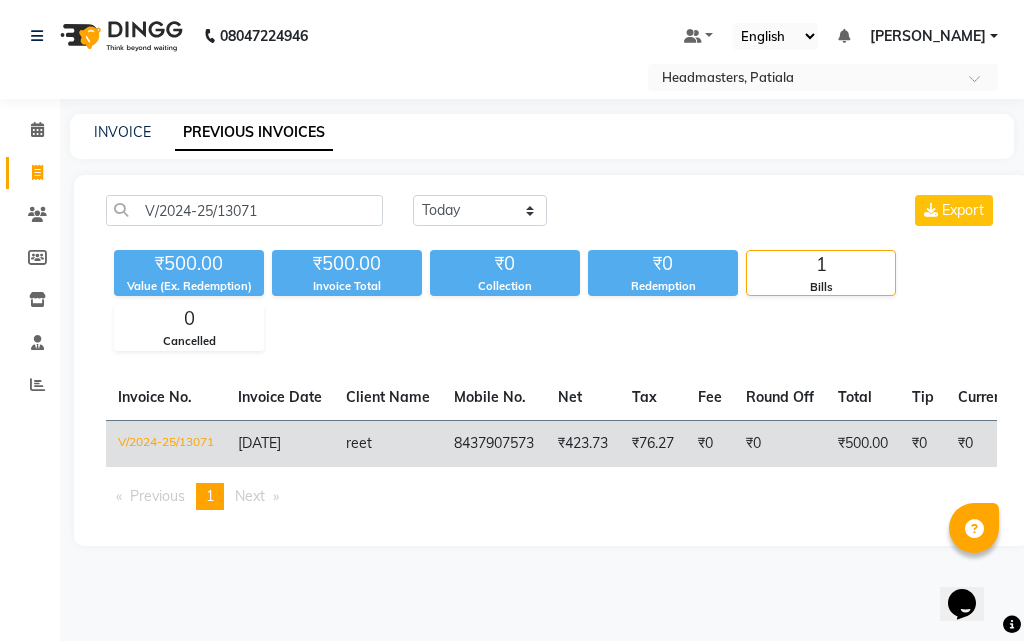 click on "8437907573" 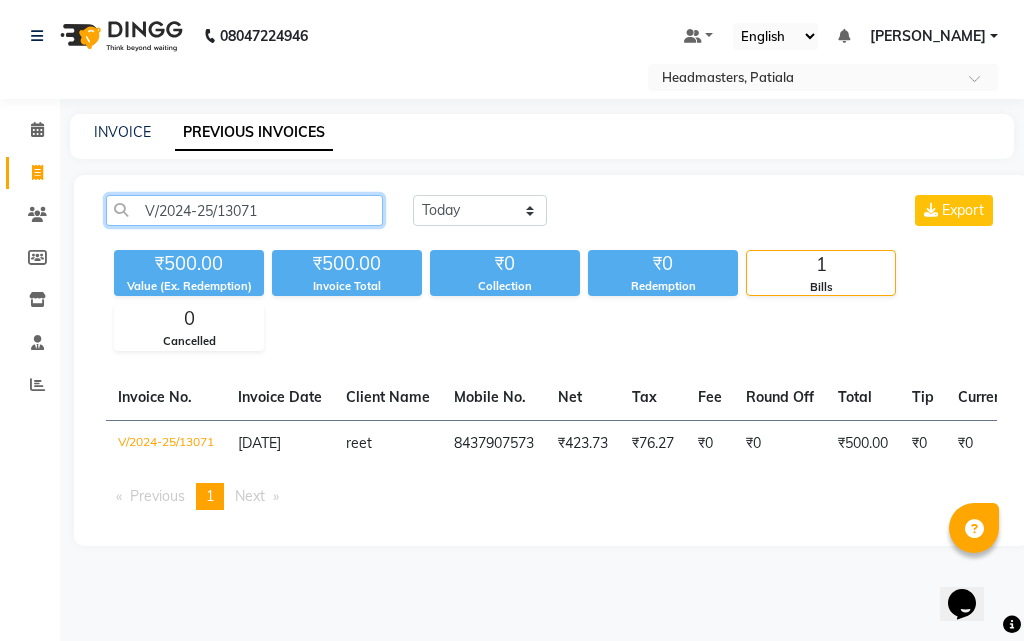 click on "V/2024-25/13071" 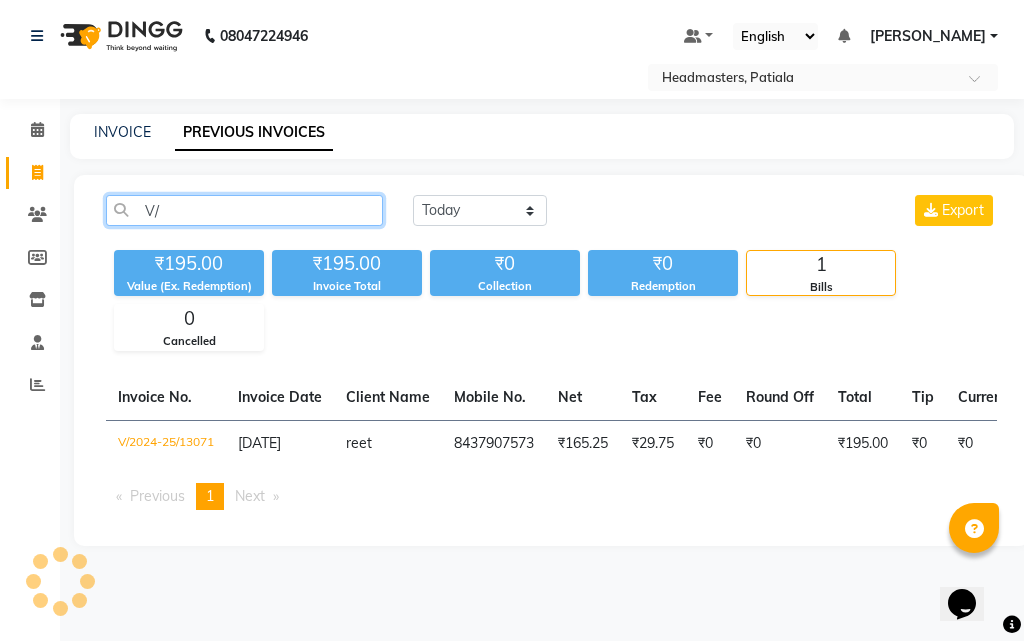 type on "V" 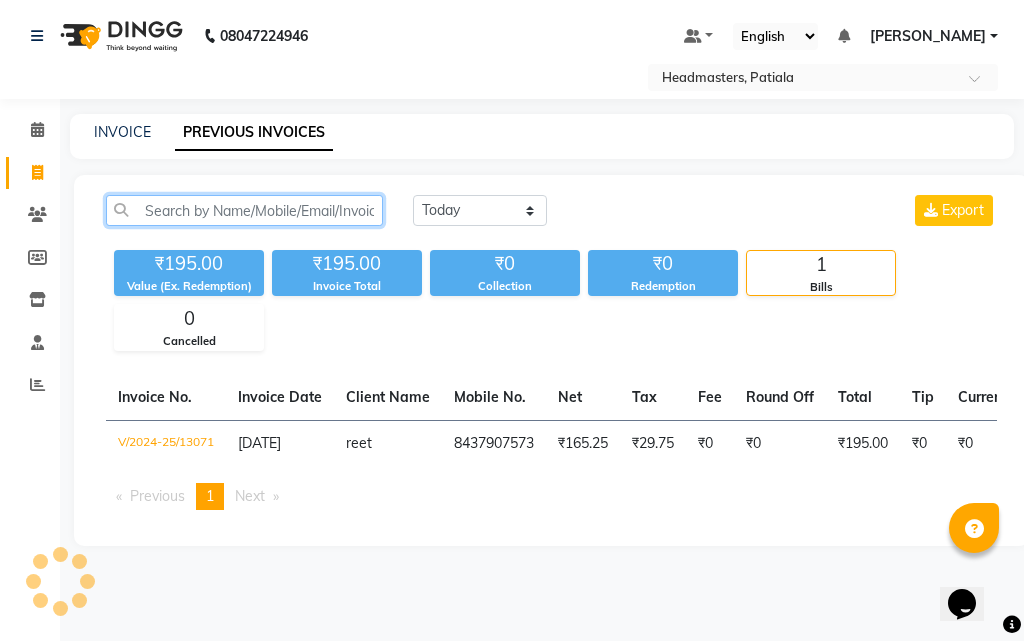 paste on "V/2024-25/13068" 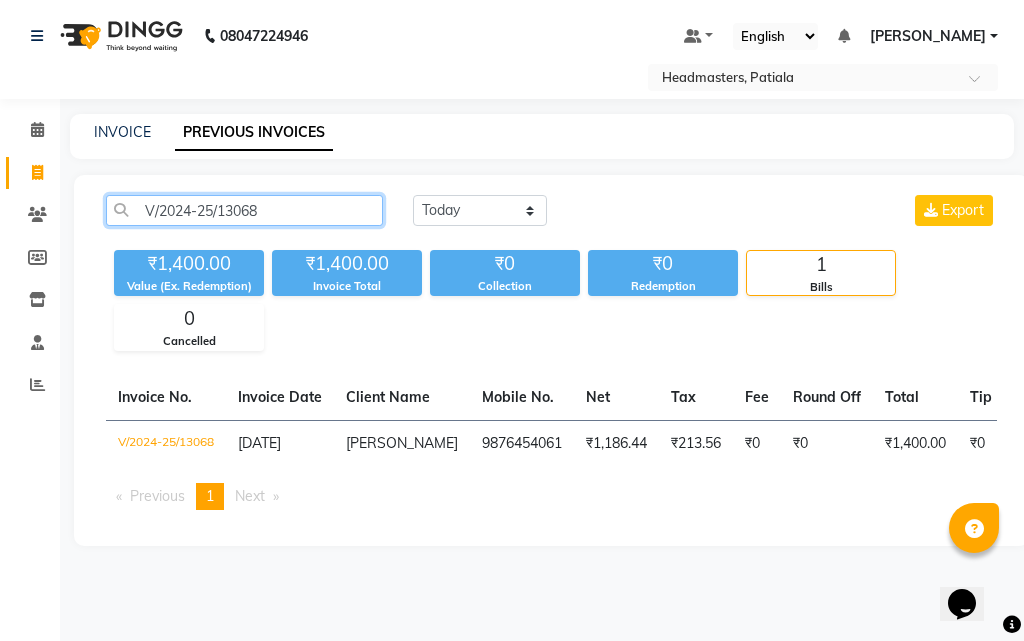click on "V/2024-25/13068" 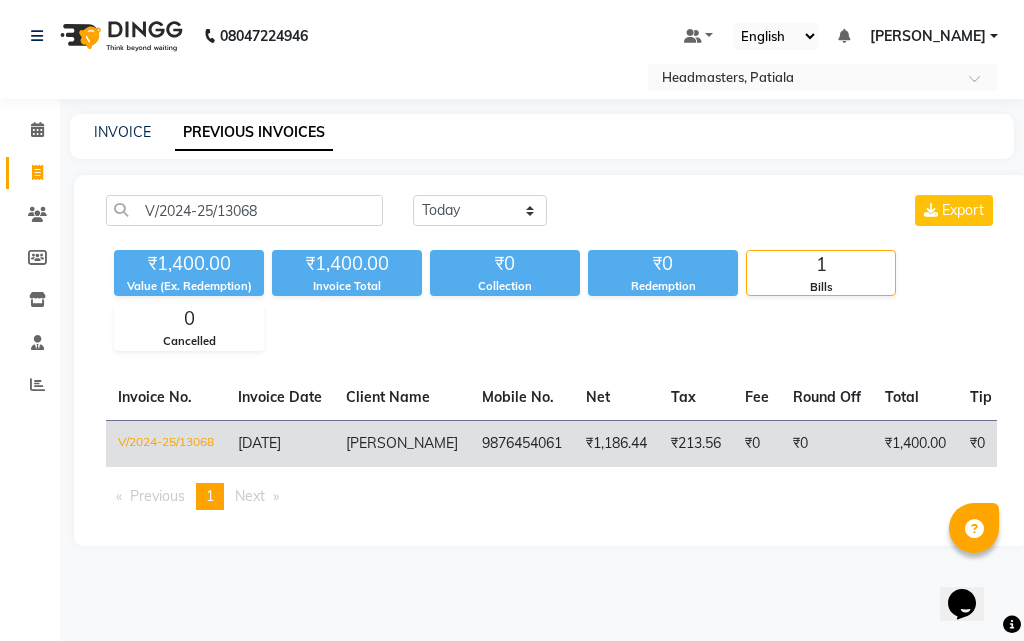 click on "9876454061" 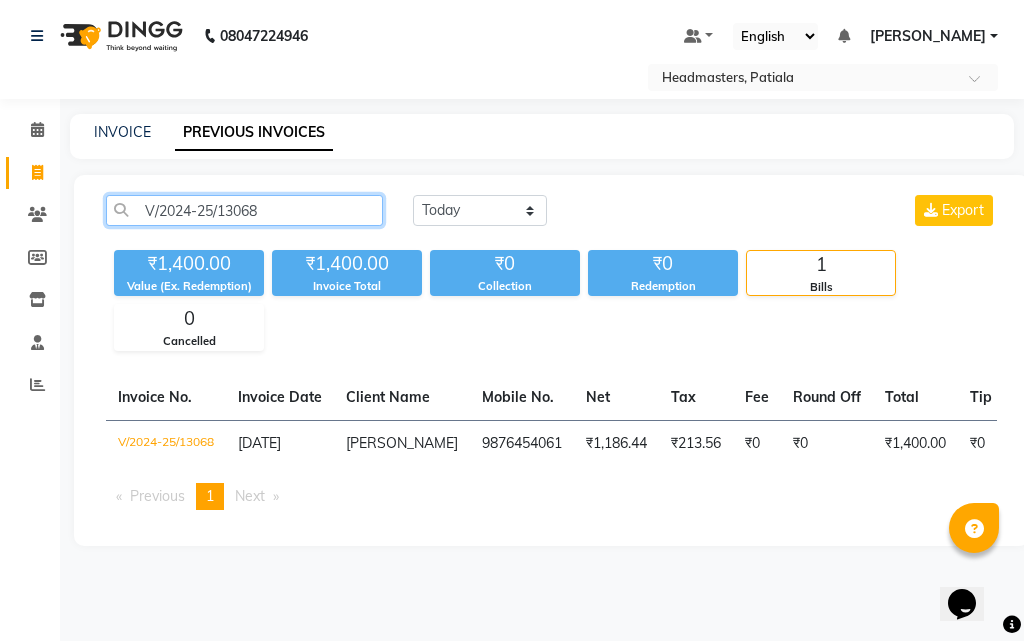 click on "V/2024-25/13068" 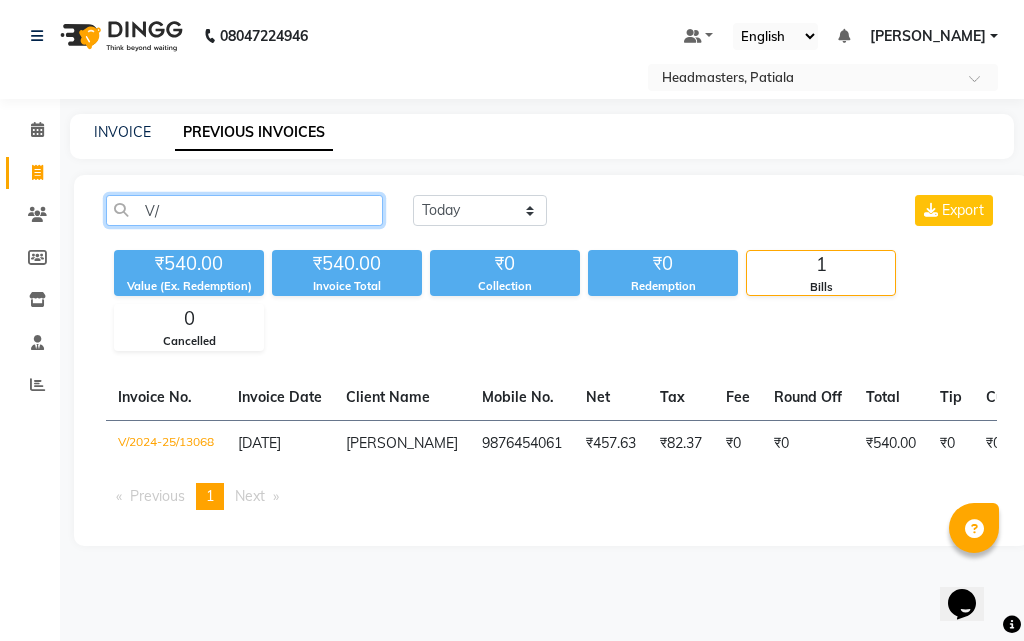 type on "V" 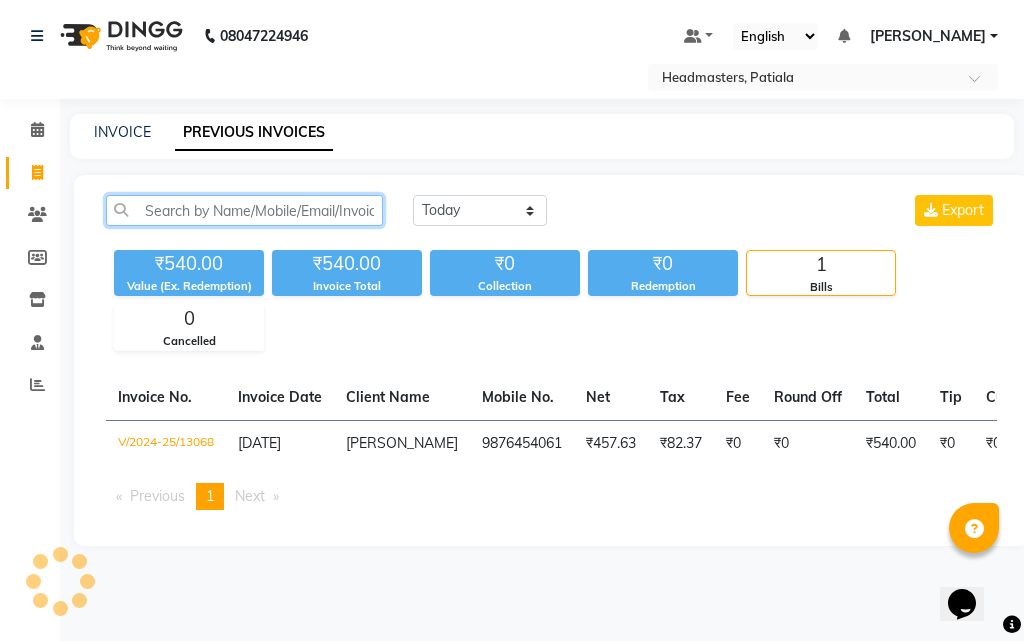 paste on "V/2024-25/13066" 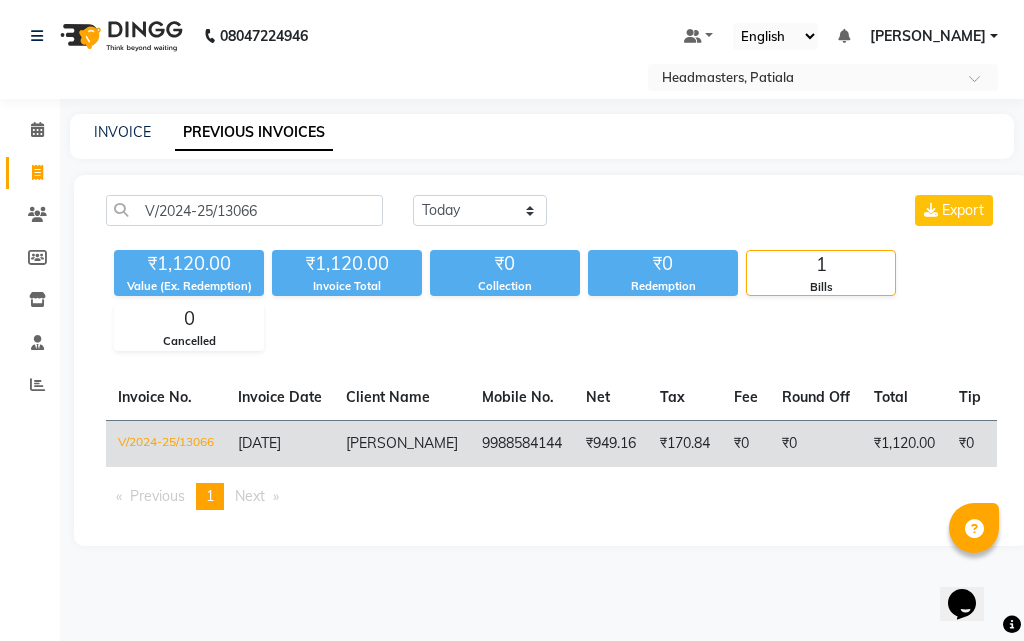 click on "₹949.16" 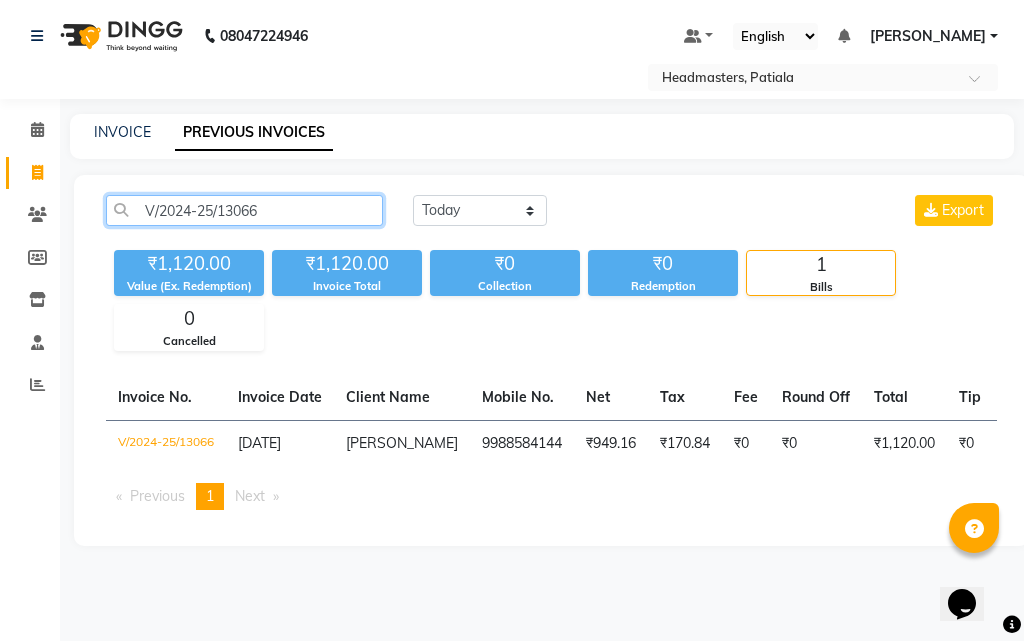 click on "V/2024-25/13066" 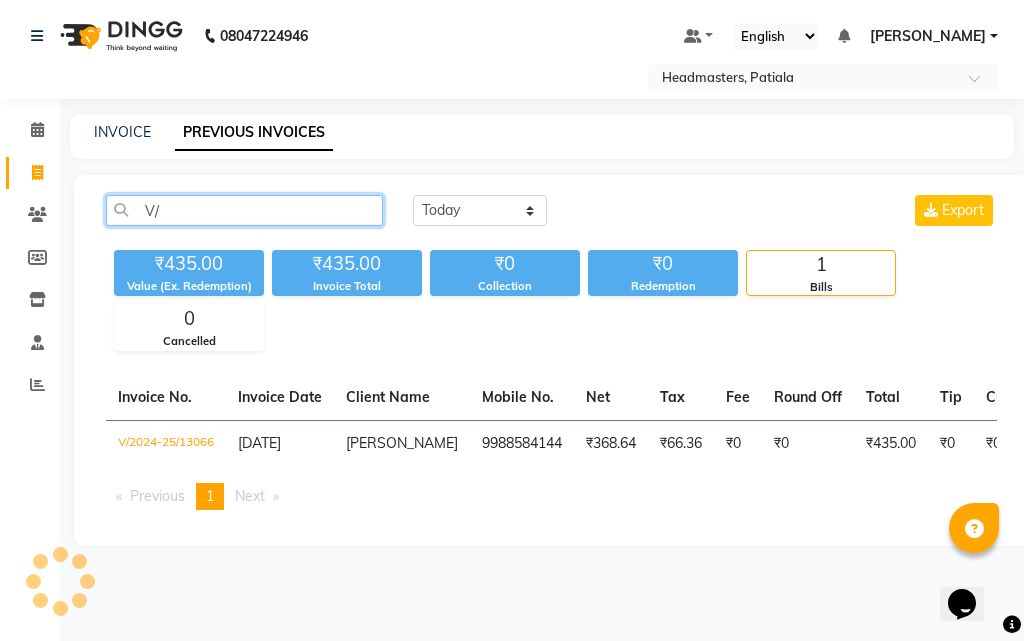 type on "V" 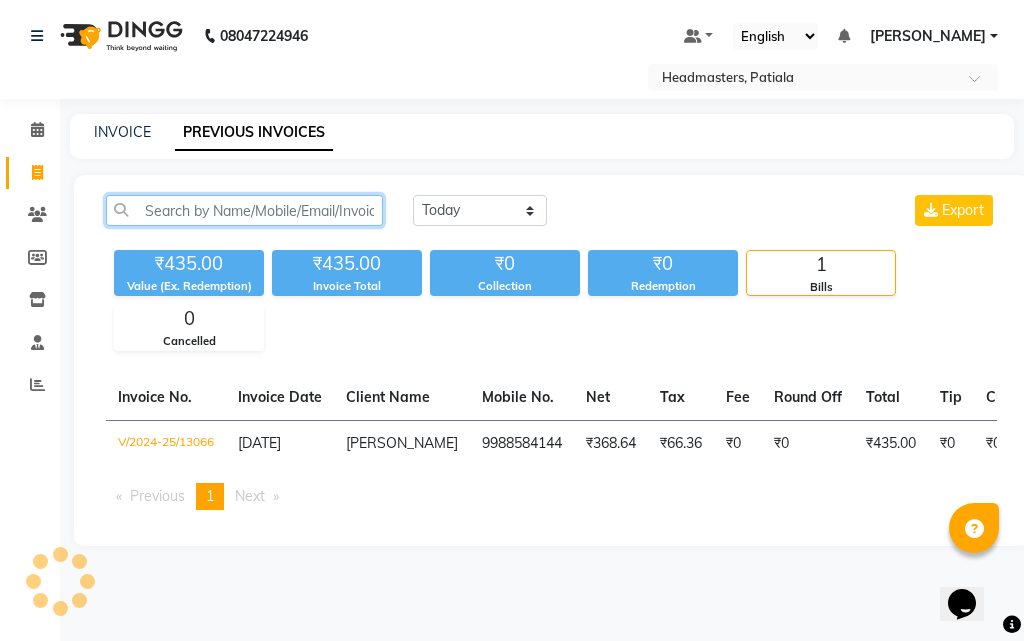 paste on "V/2024-25/13065" 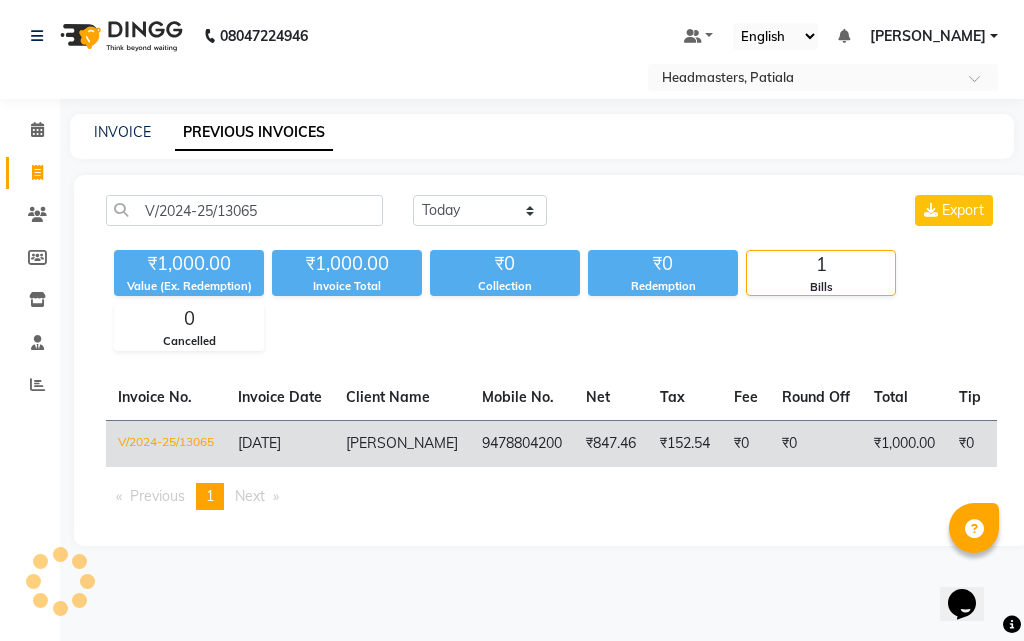 click on "9478804200" 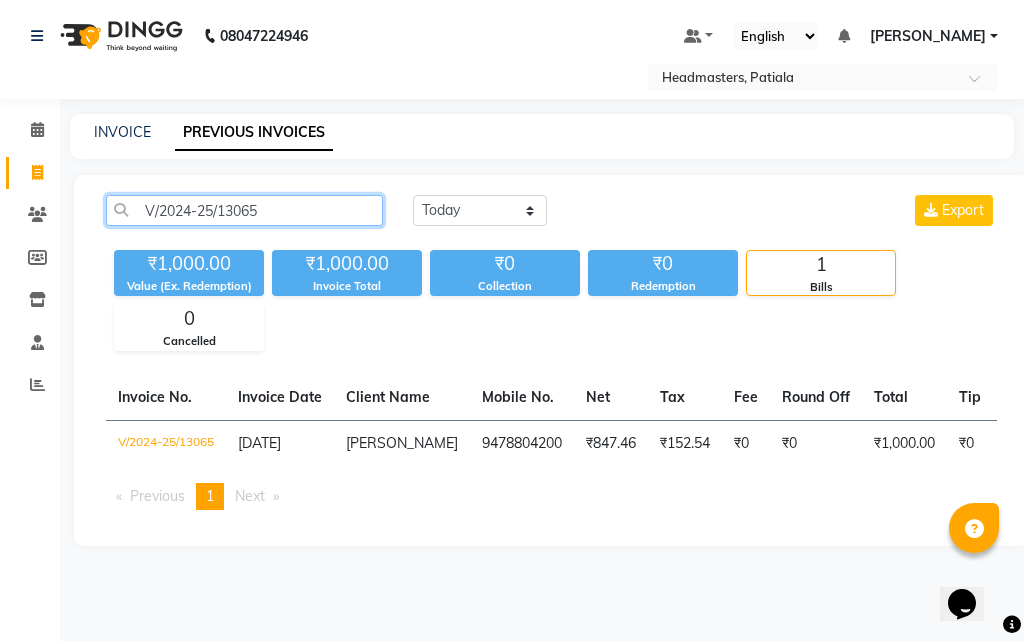 click on "V/2024-25/13065" 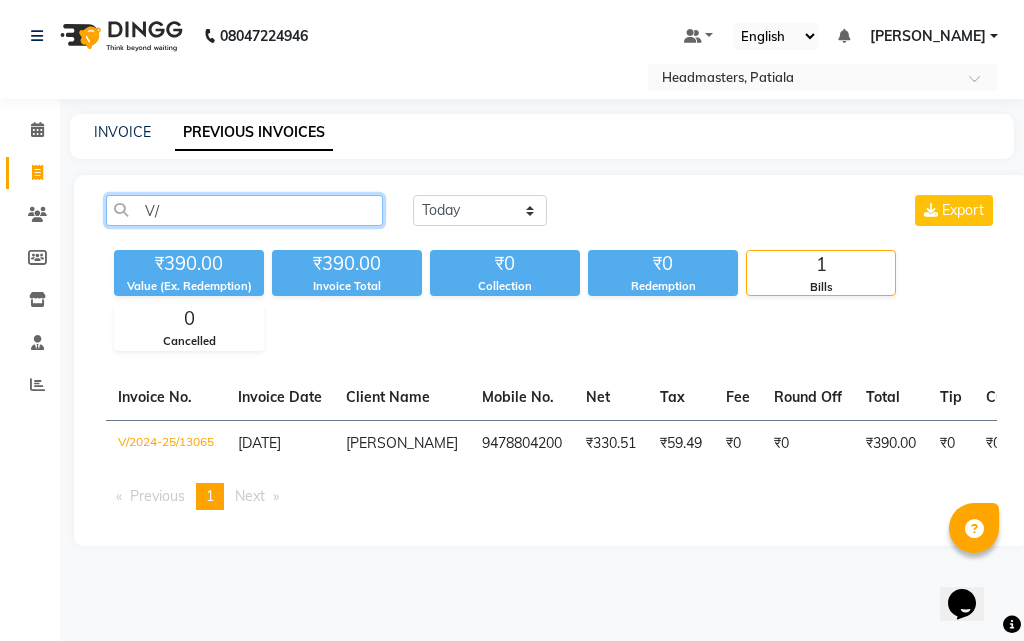 type on "V" 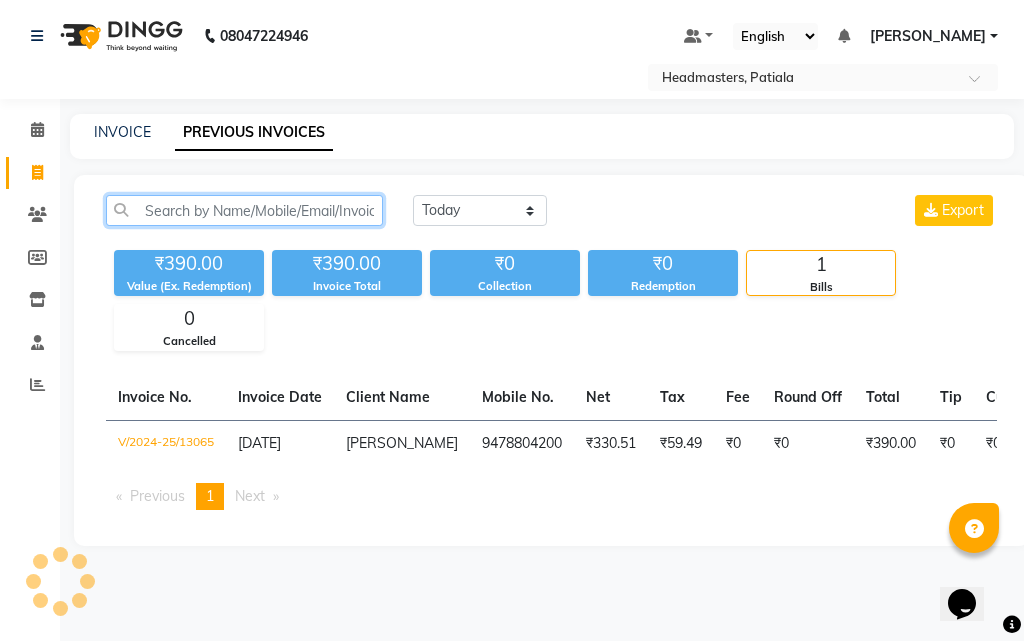 paste on "V/2024-25/13064" 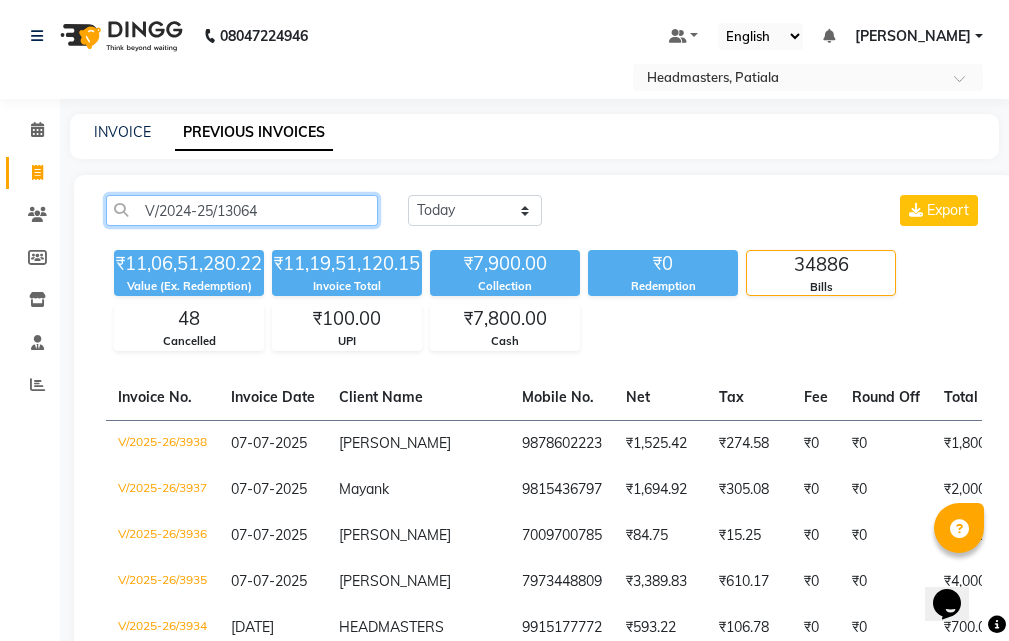 click on "V/2024-25/13064" 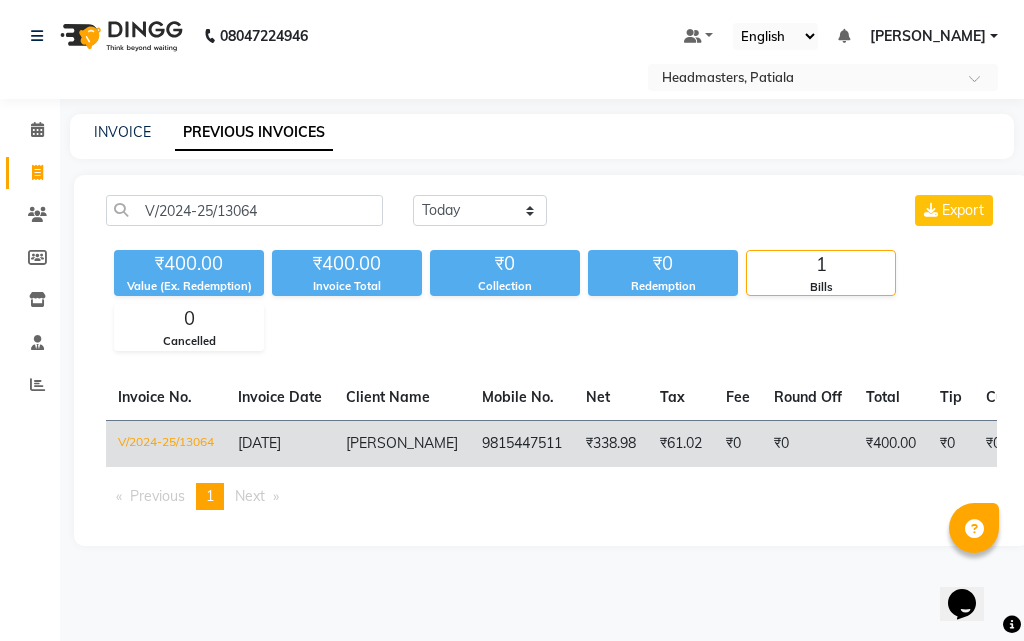 click on "garry" 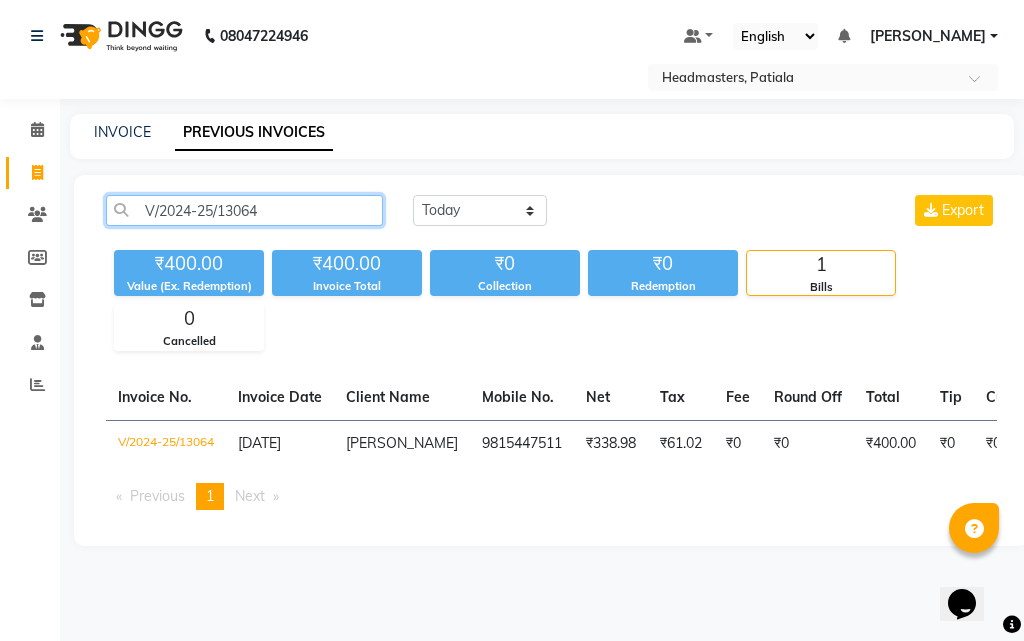 click on "V/2024-25/13064" 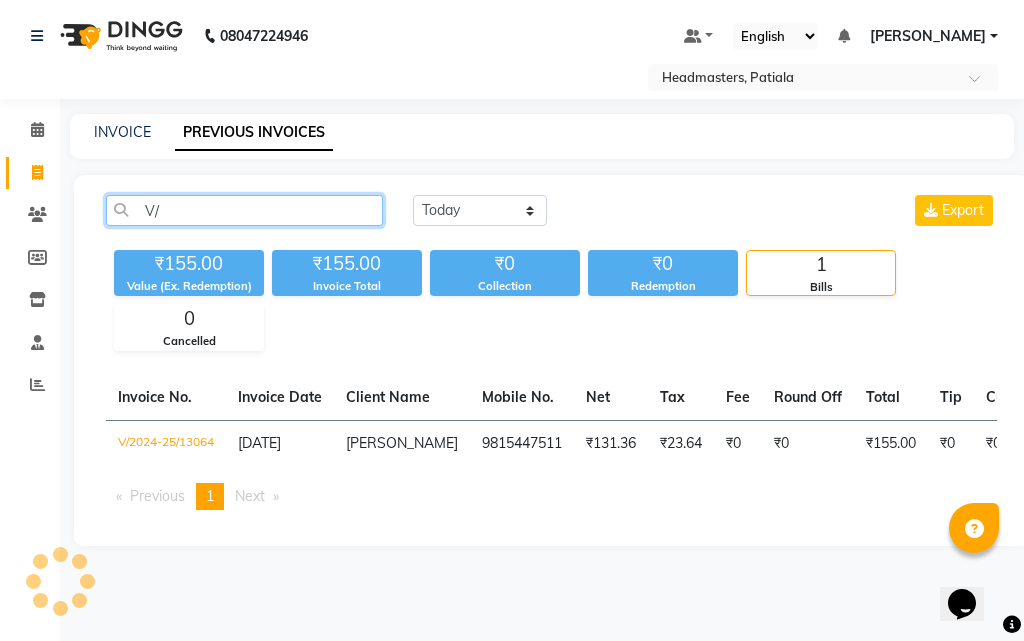 type on "V" 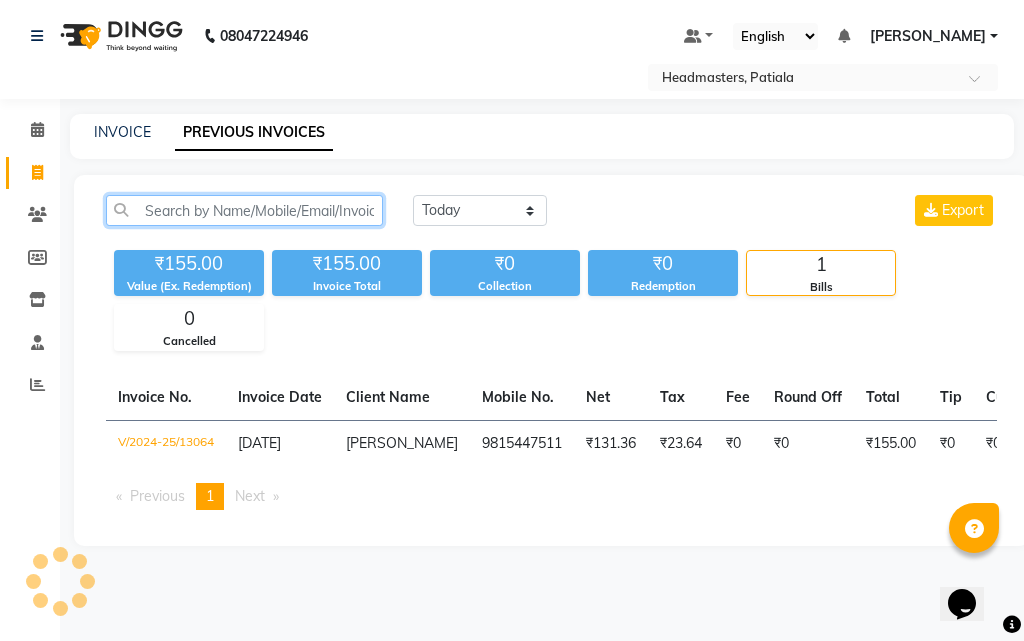 paste on "V/2024-25/13062" 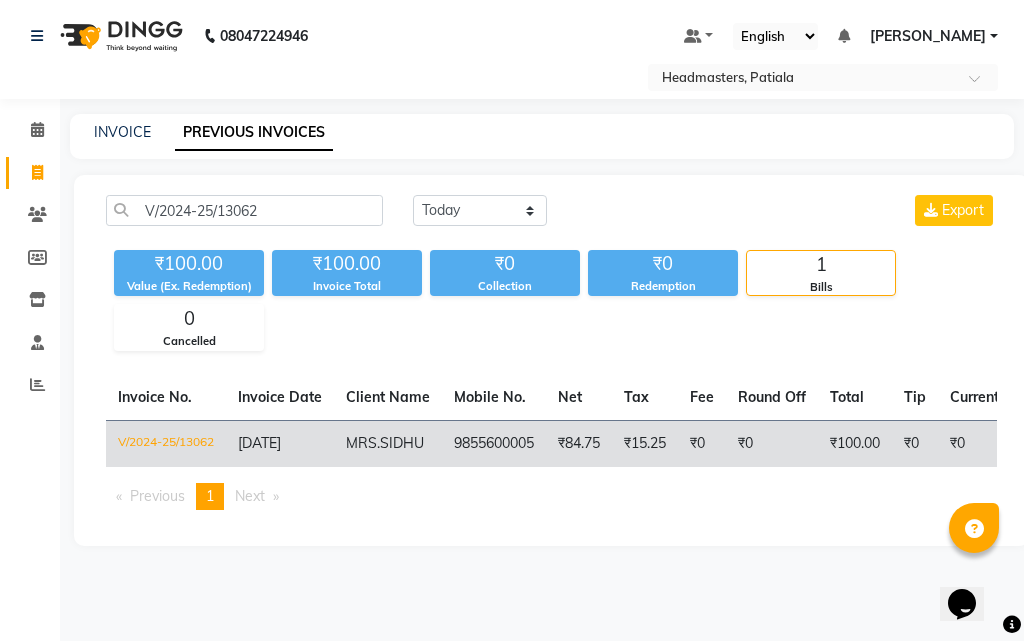 click on "9855600005" 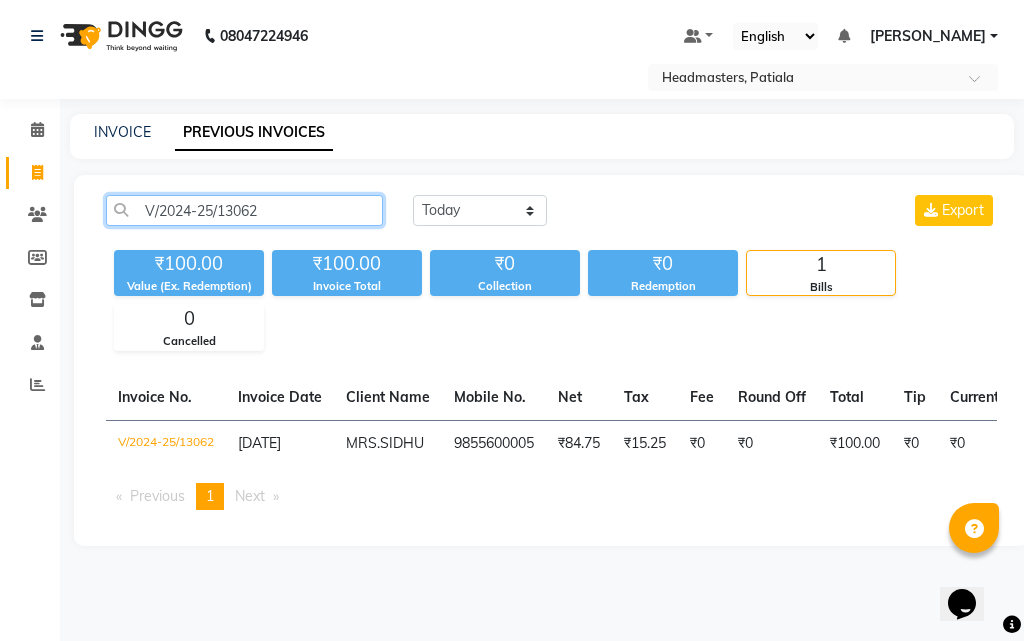 click on "V/2024-25/13062" 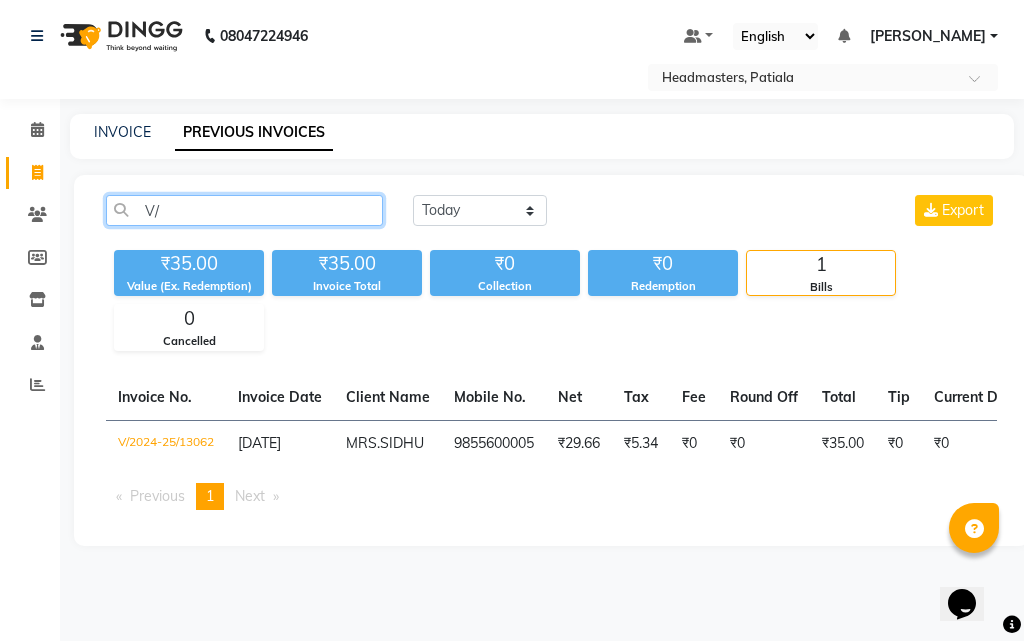 type on "V" 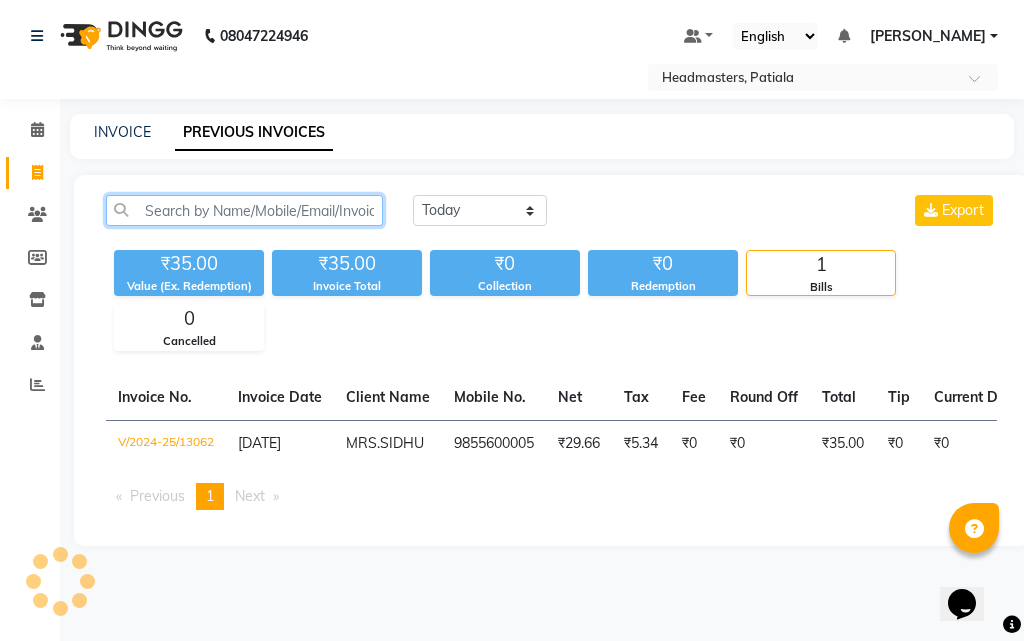 paste on "V/2024-25/13058" 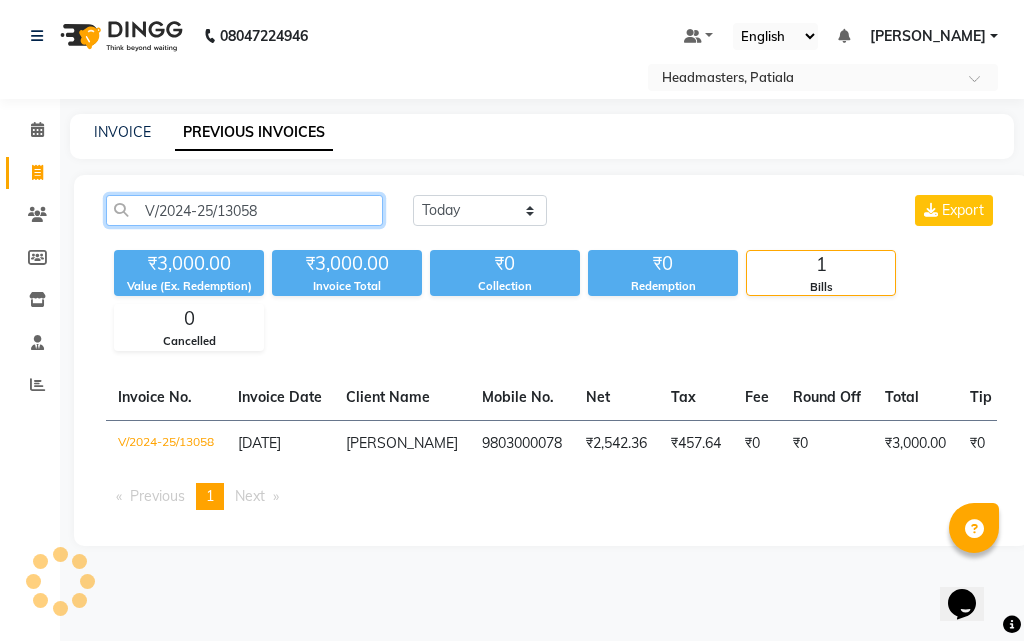 click on "V/2024-25/13058" 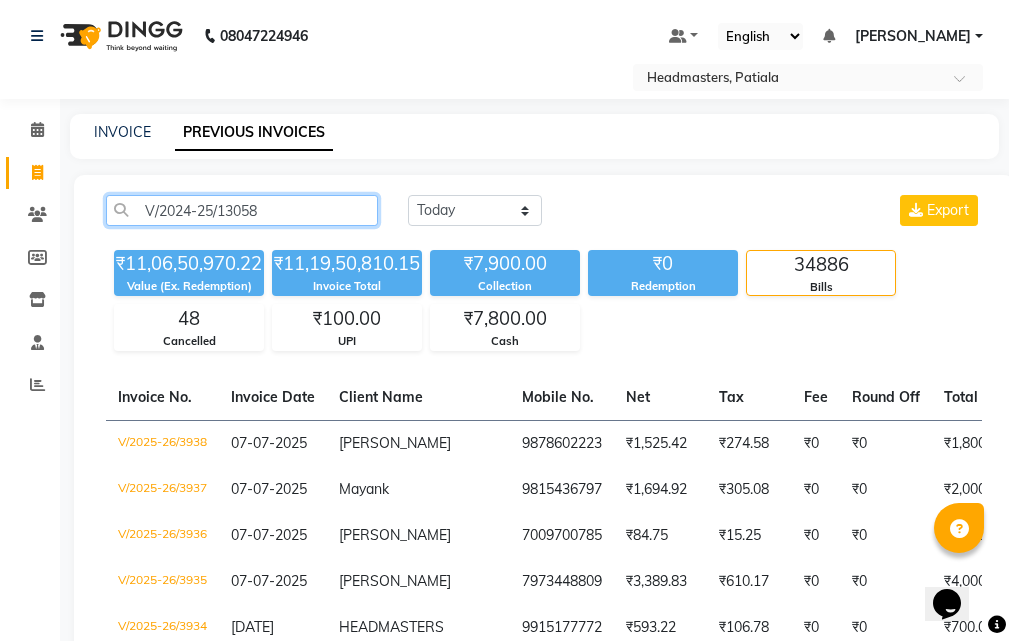 click on "V/2024-25/13058" 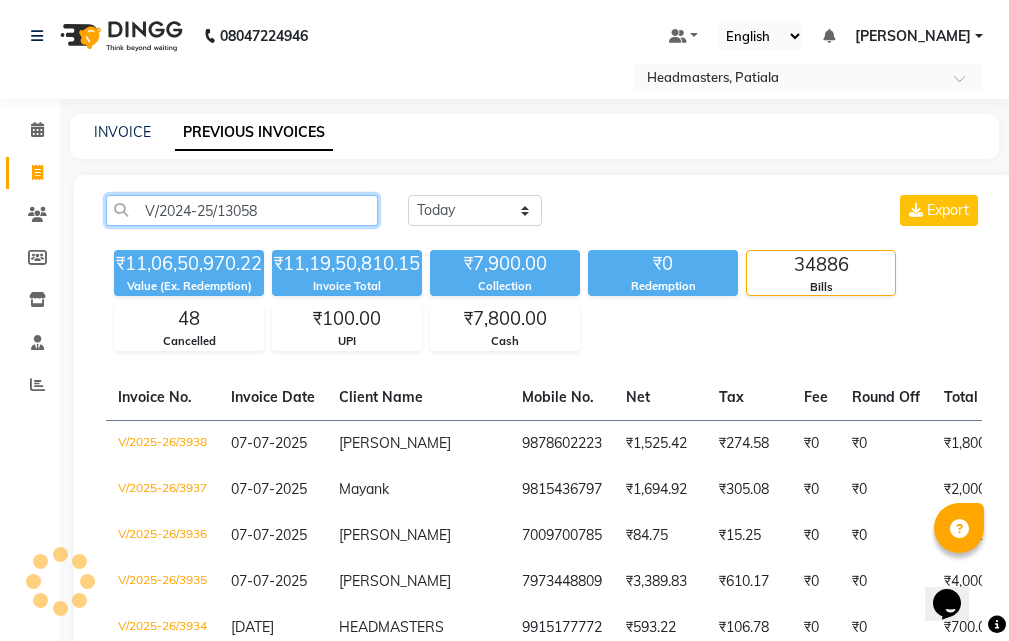click on "V/2024-25/13058" 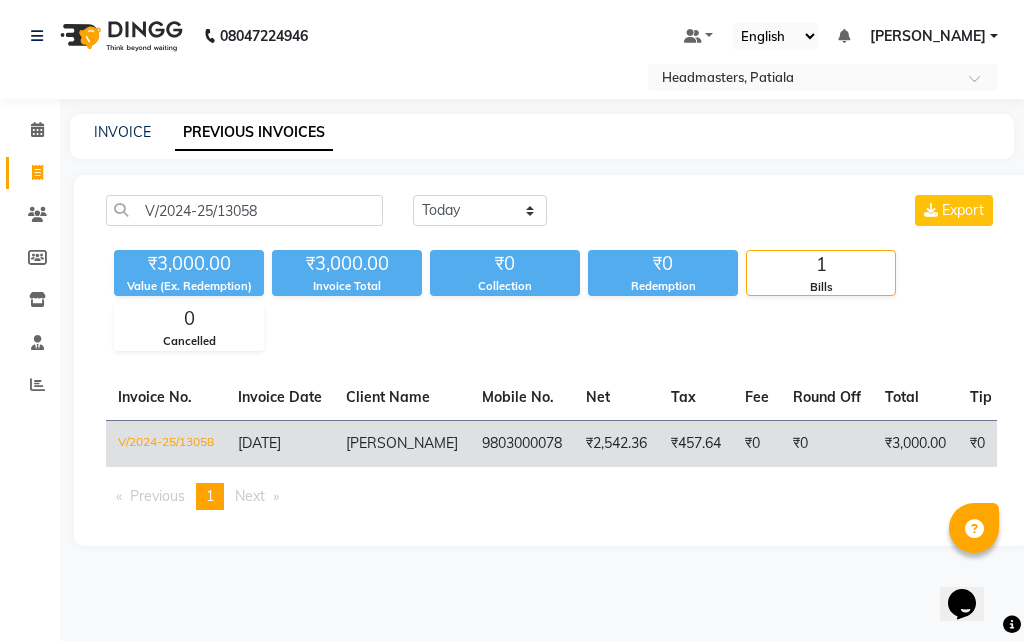 click on "9803000078" 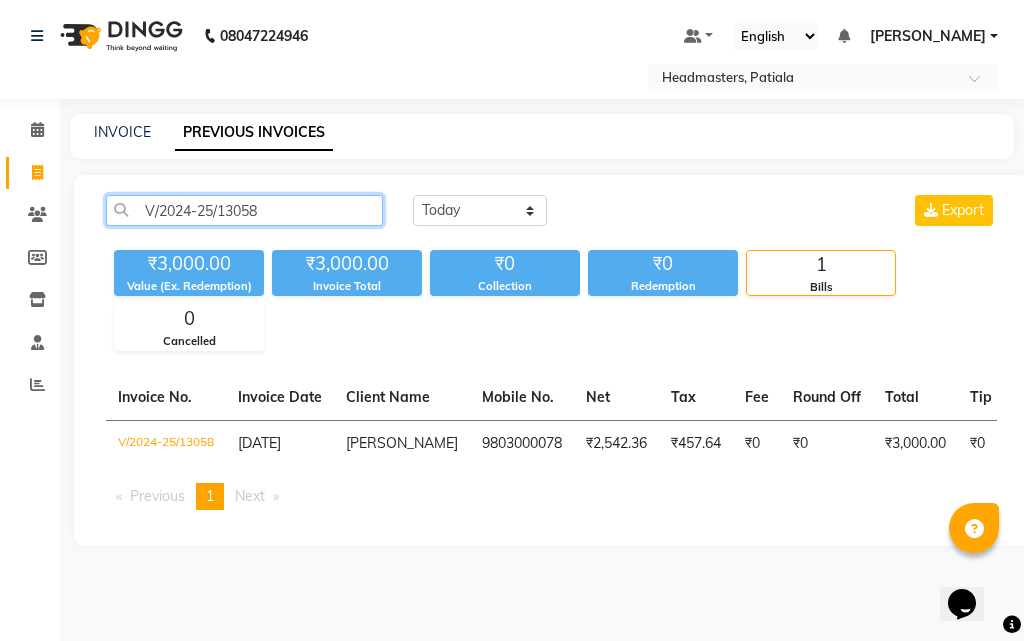 click on "V/2024-25/13058" 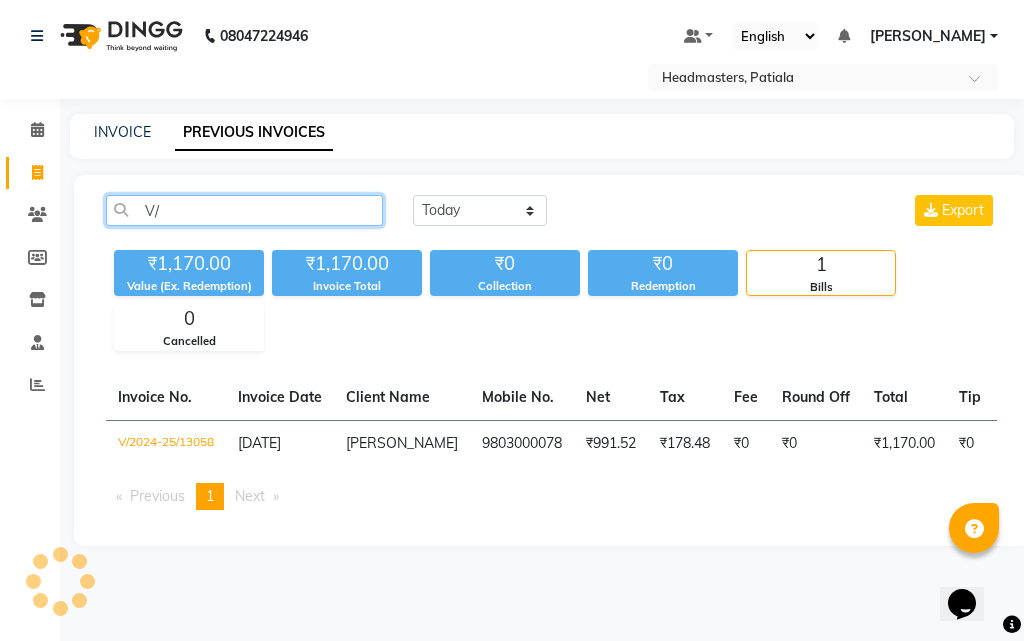 type on "V" 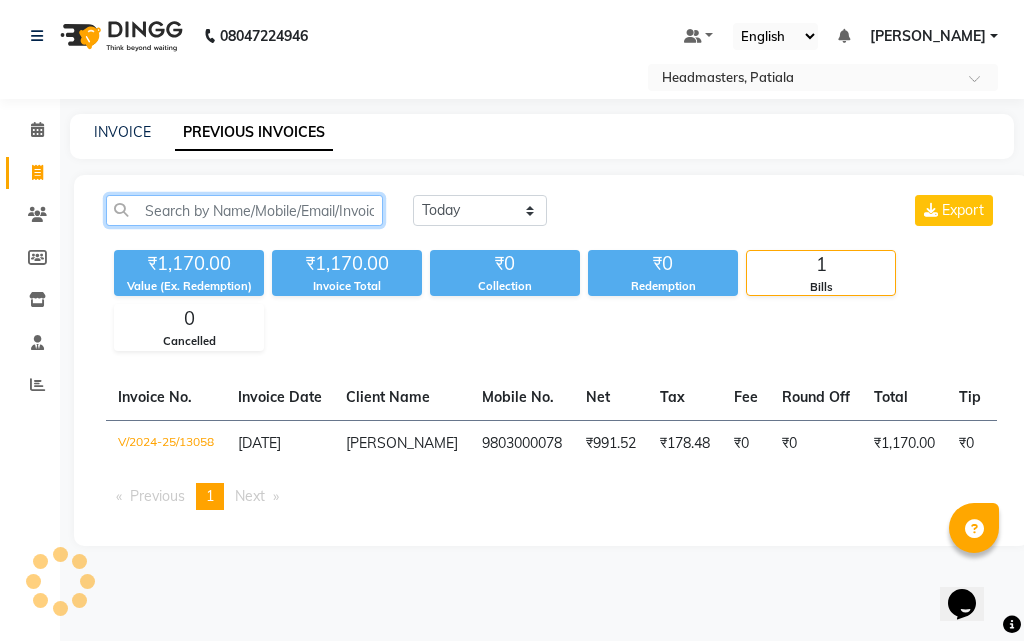 paste 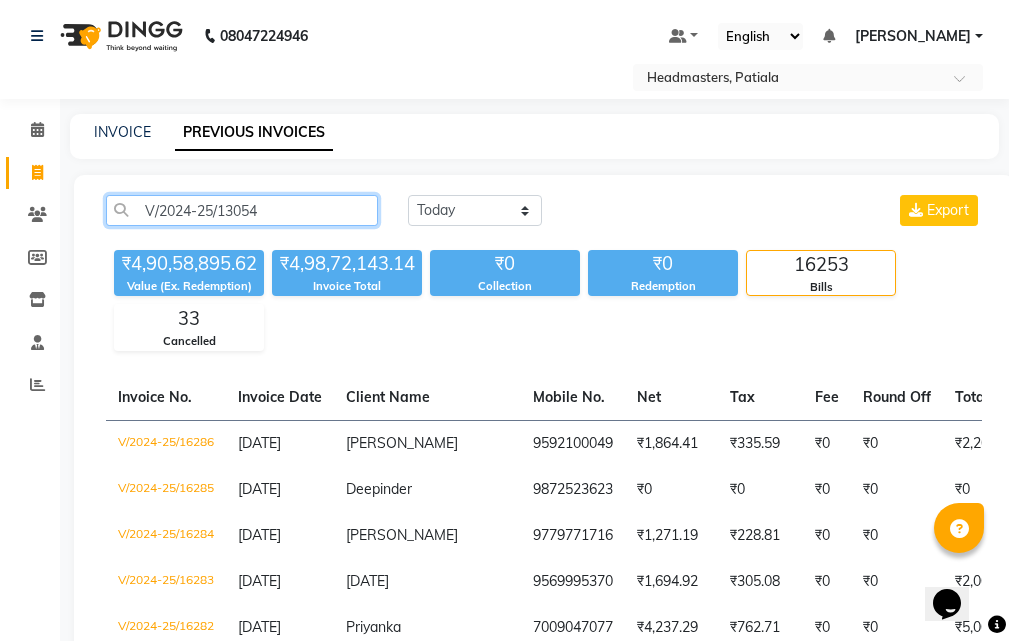 click on "V/2024-25/13054" 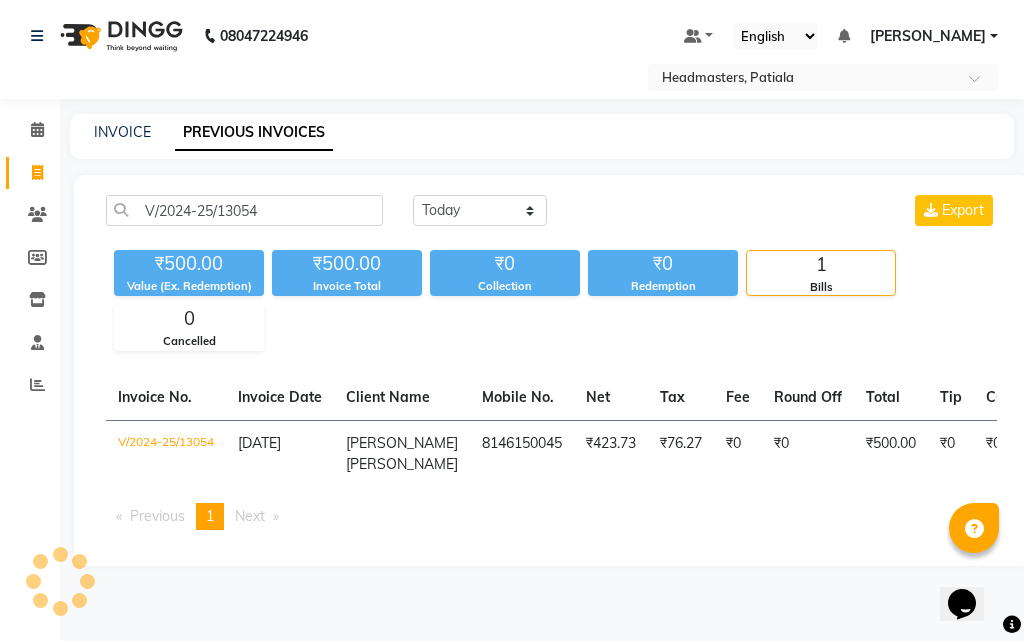 click on "₹423.73" 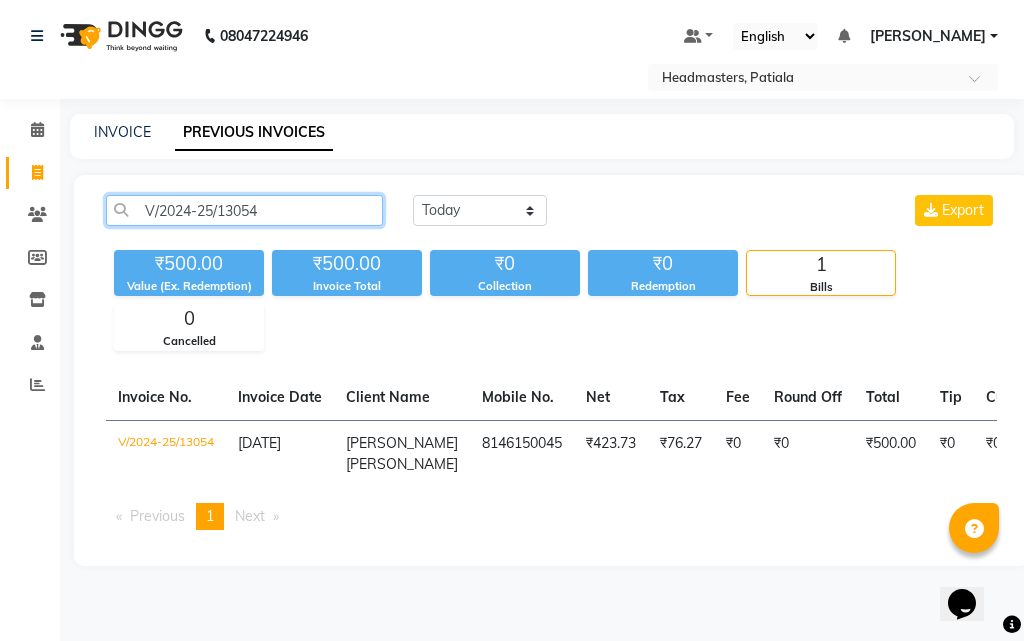 click on "V/2024-25/13054" 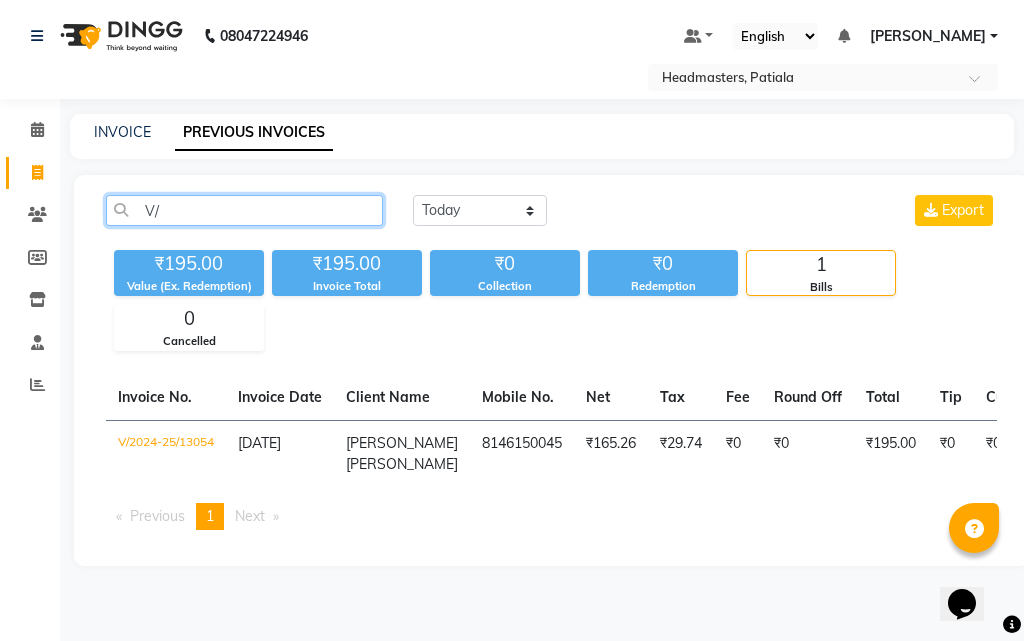 type on "V" 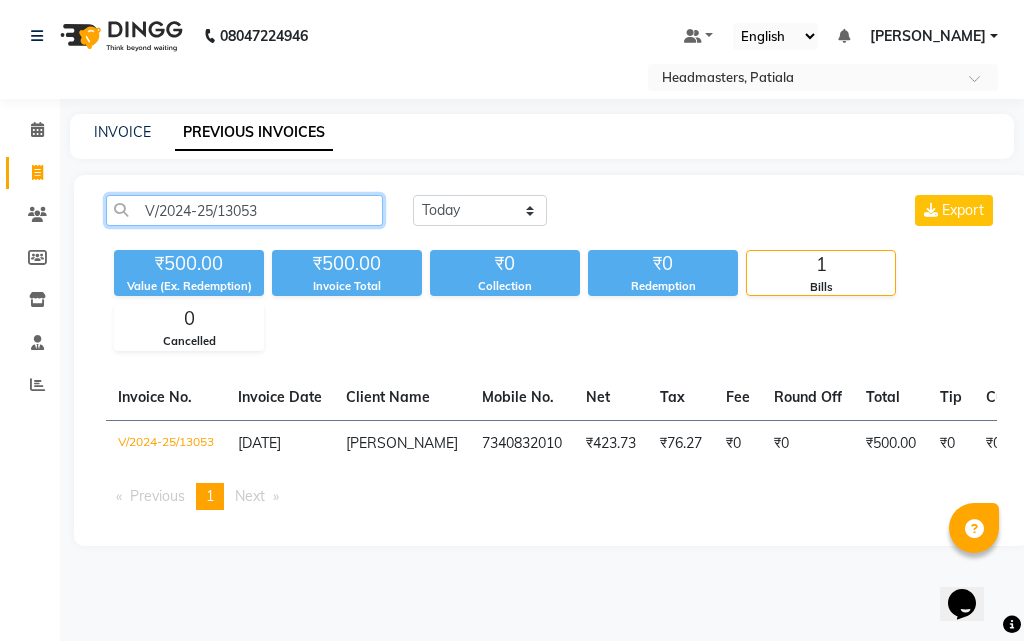 click on "V/2024-25/13053" 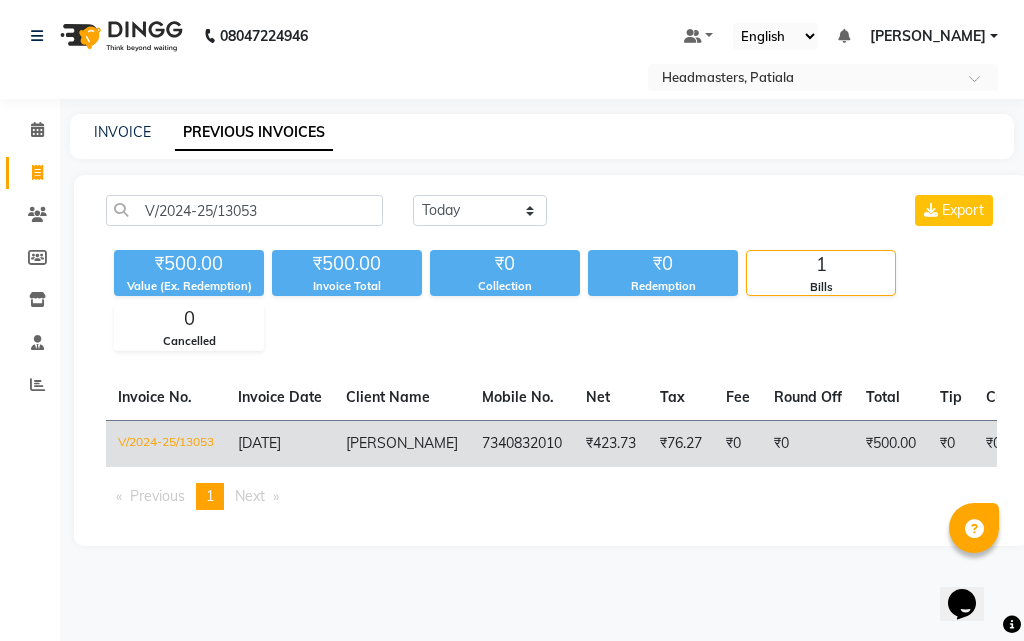 click on "7340832010" 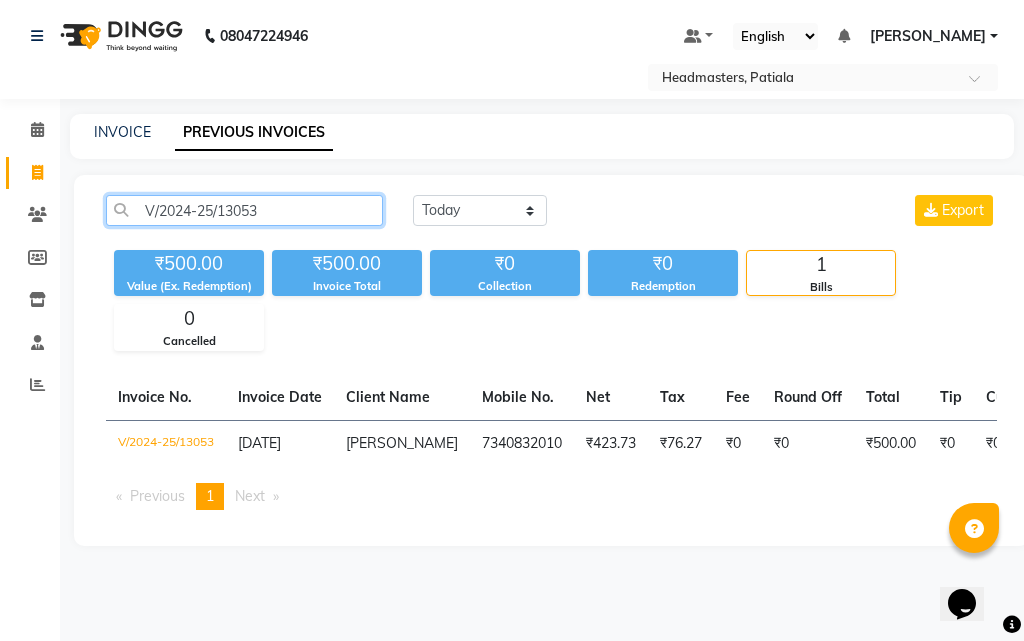 click on "V/2024-25/13053" 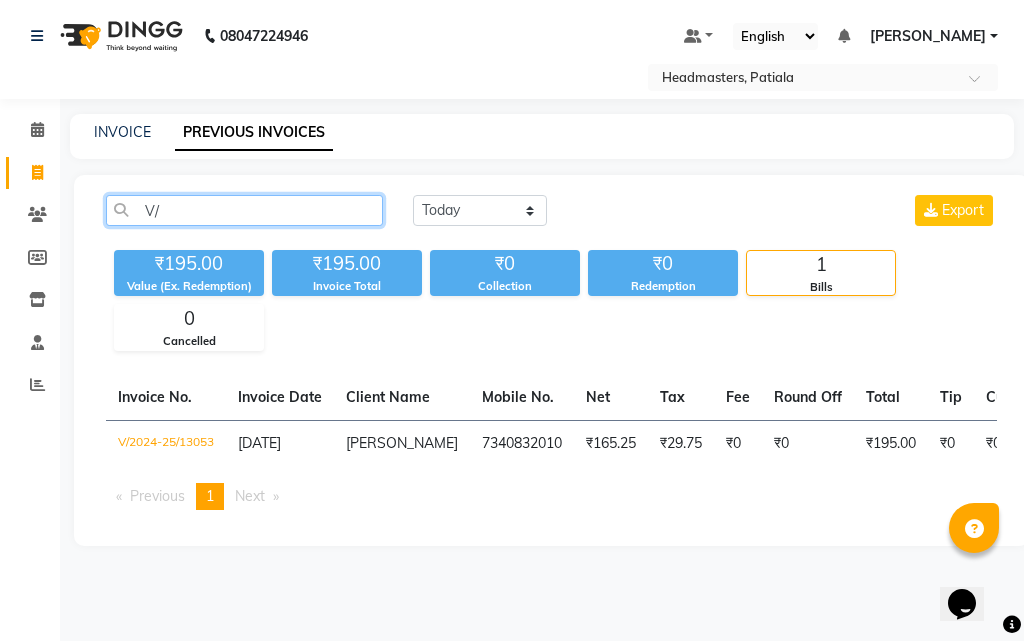 type on "V" 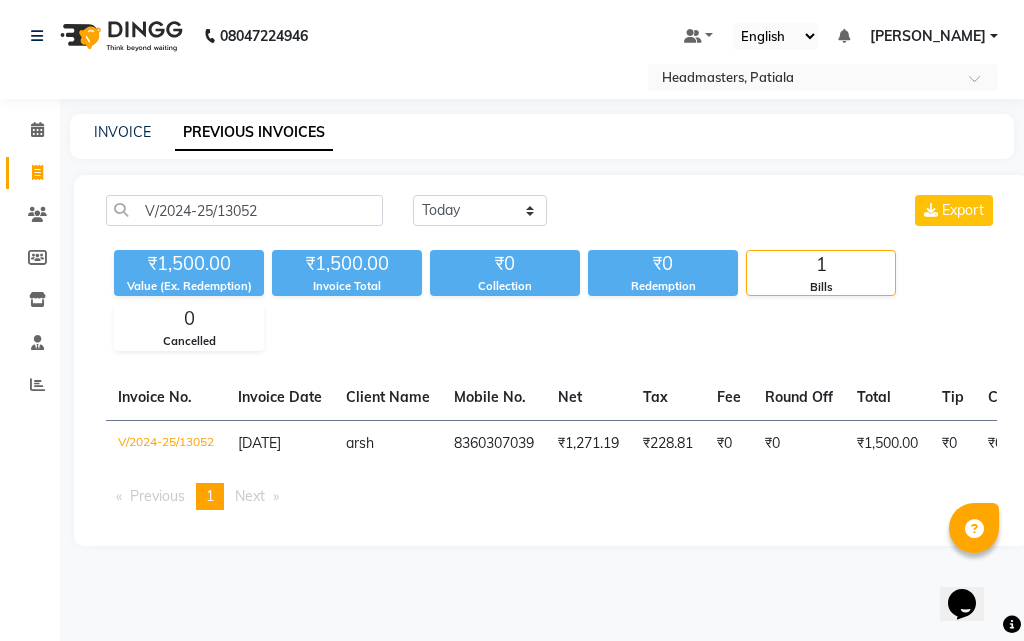 click on "8360307039" 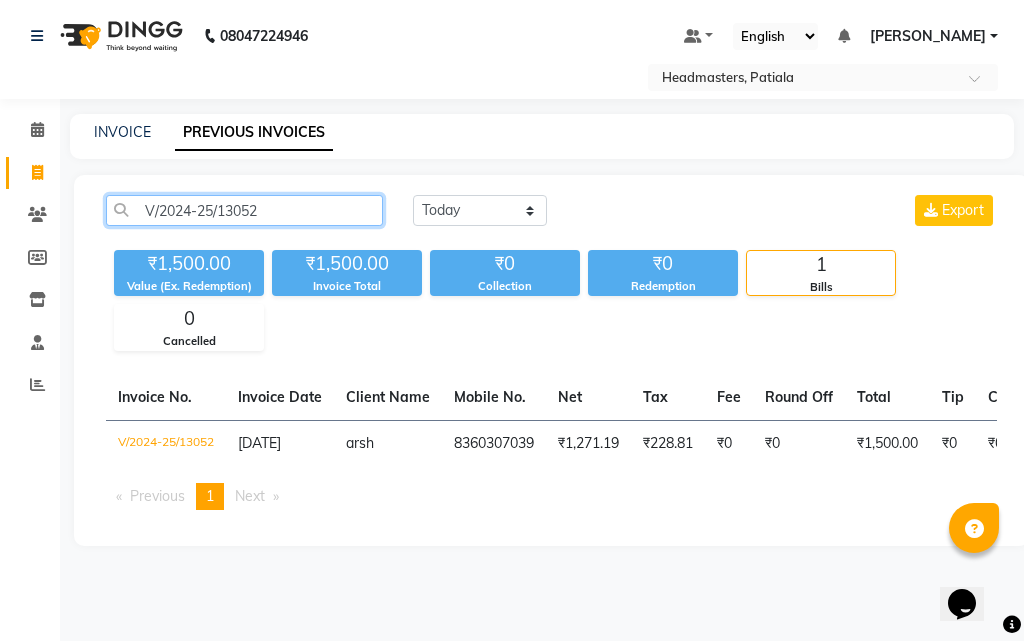click on "V/2024-25/13052" 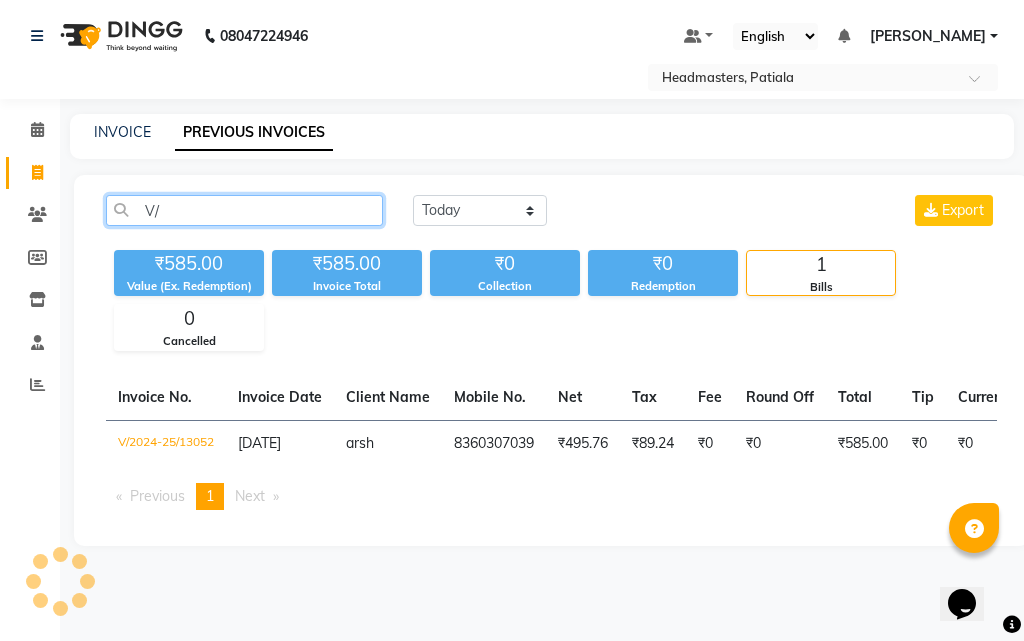 type on "V" 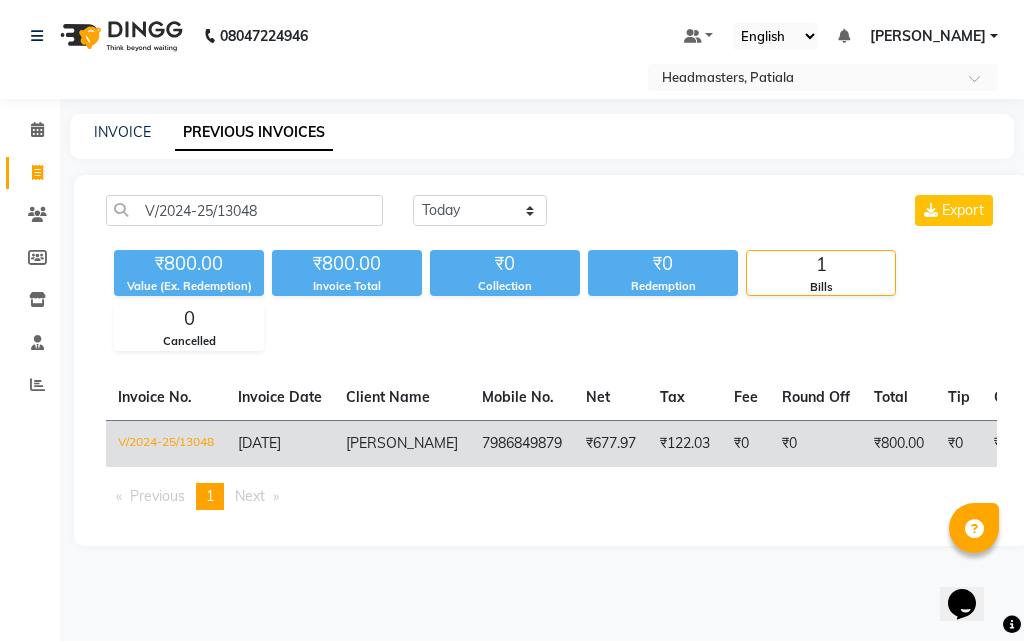 click on "7986849879" 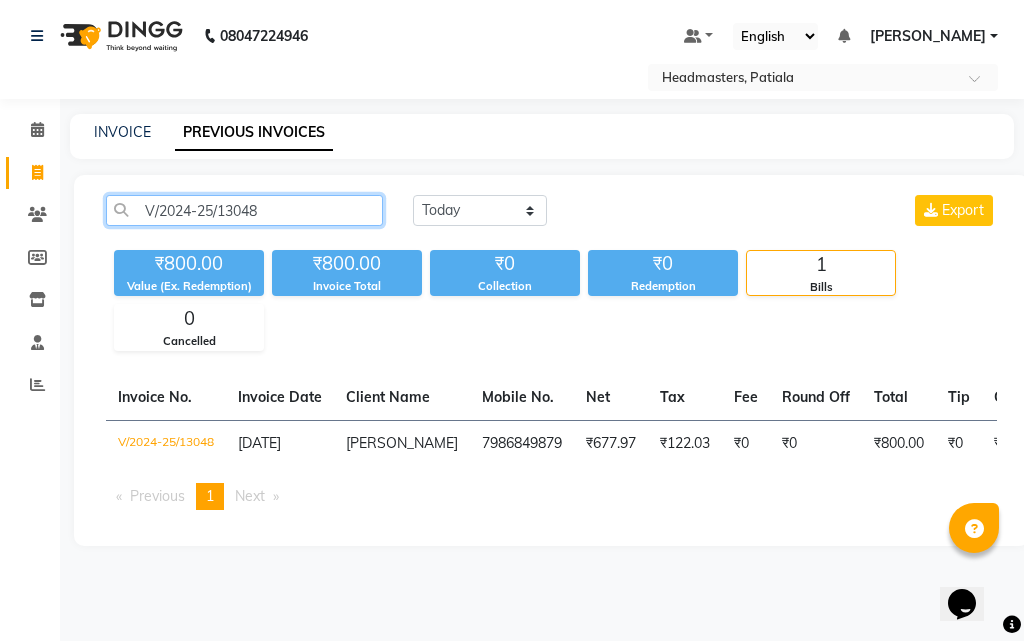 click on "V/2024-25/13048" 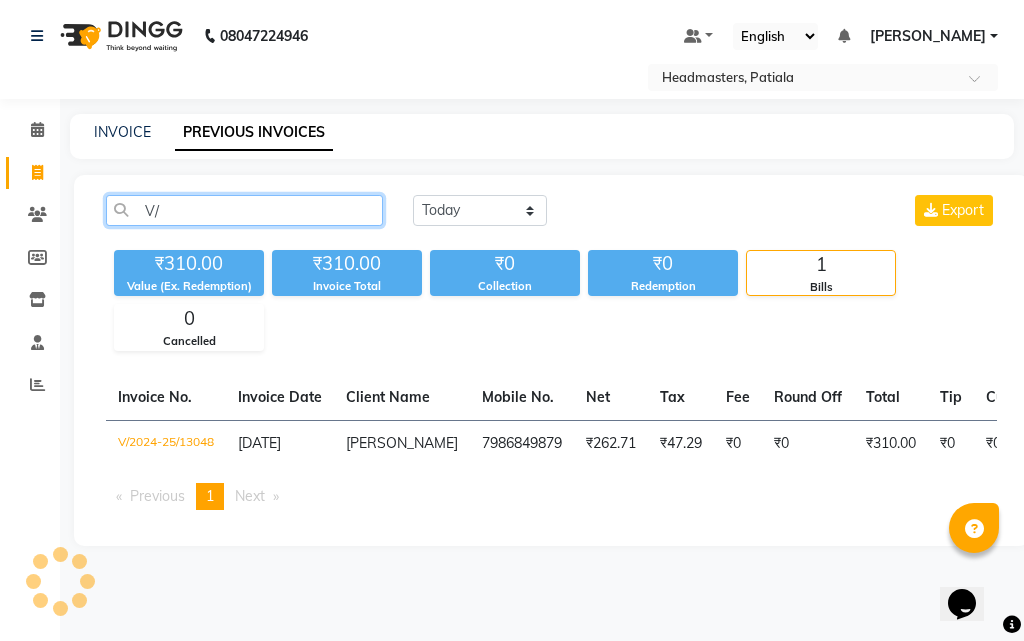 type on "V" 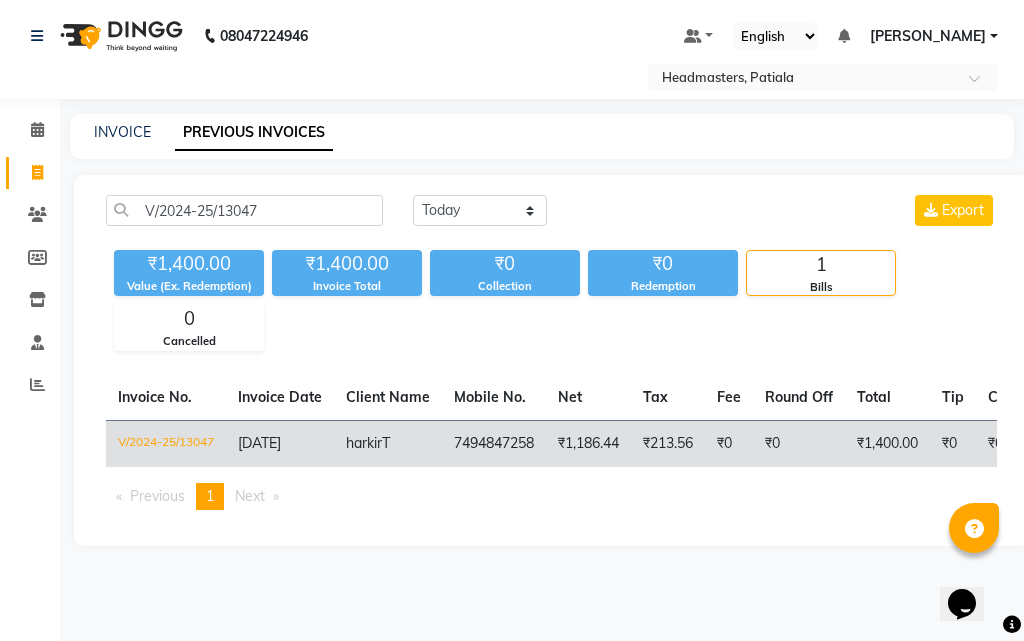 click on "7494847258" 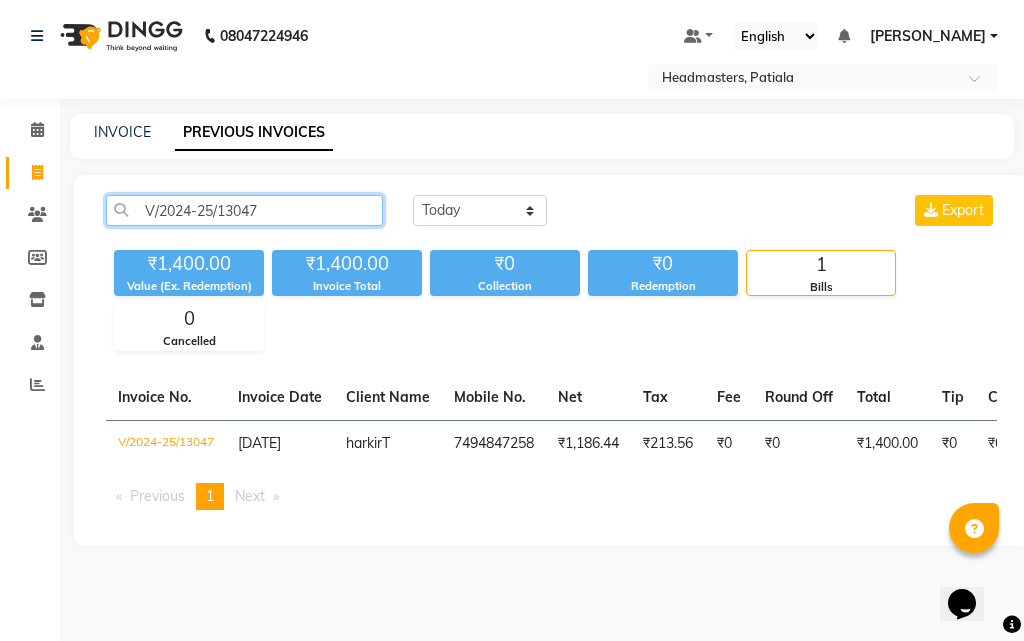 click on "V/2024-25/13047" 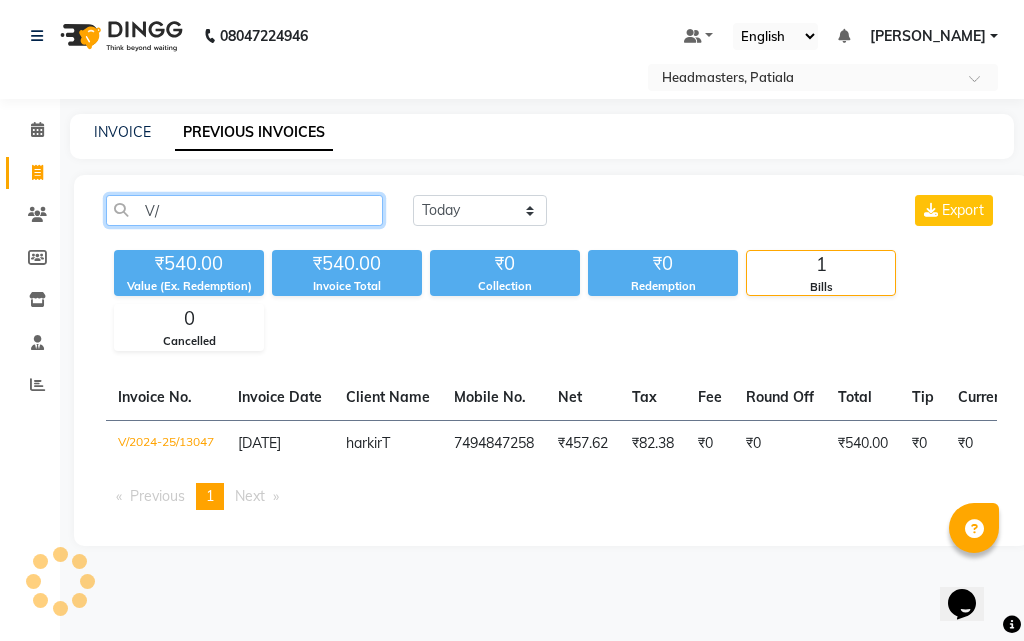 type on "V" 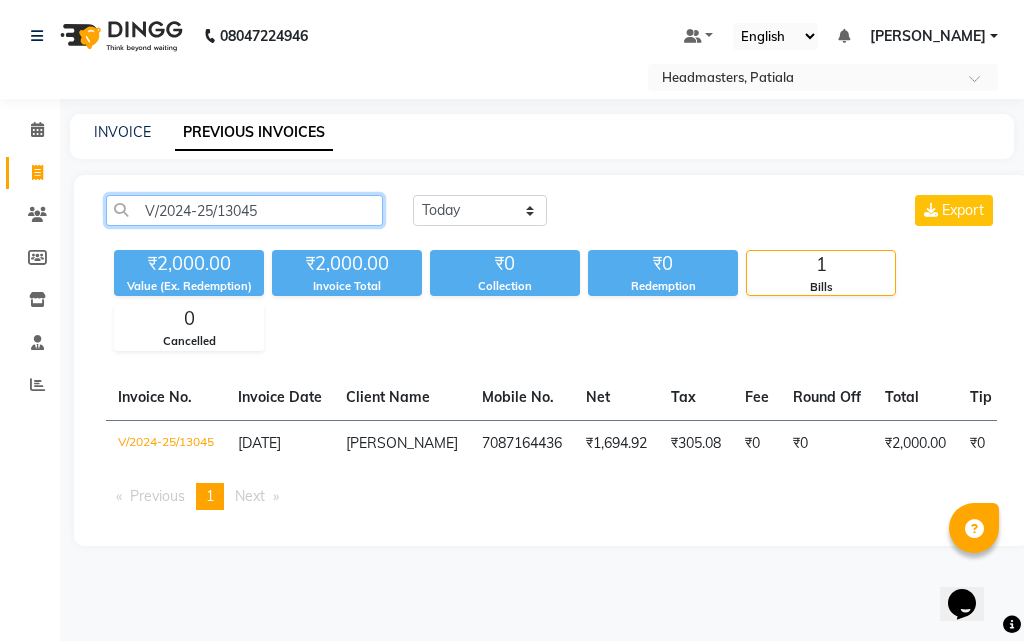 click on "V/2024-25/13045" 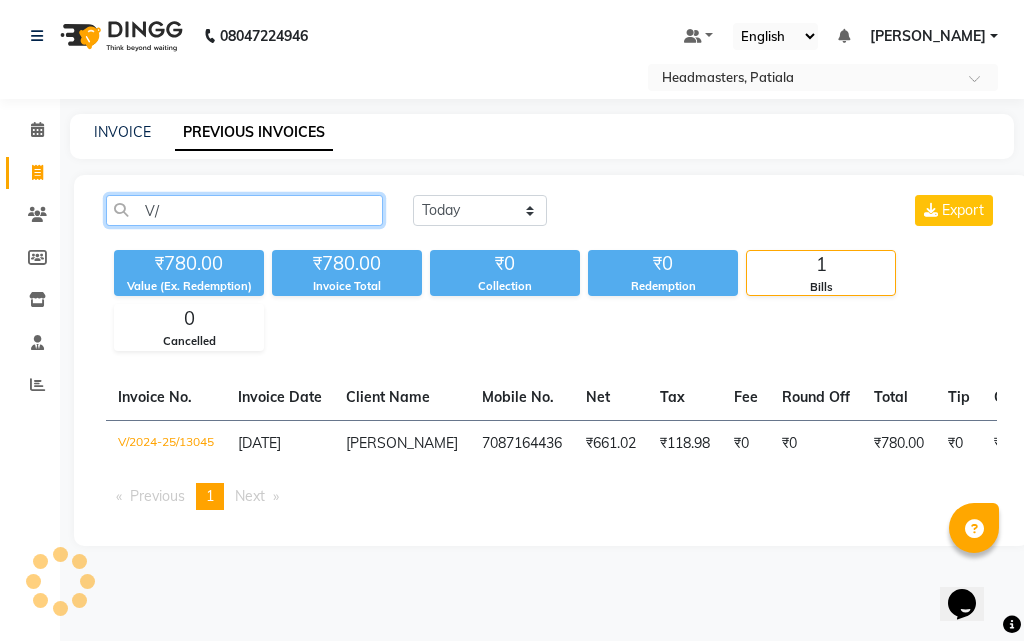 type on "V" 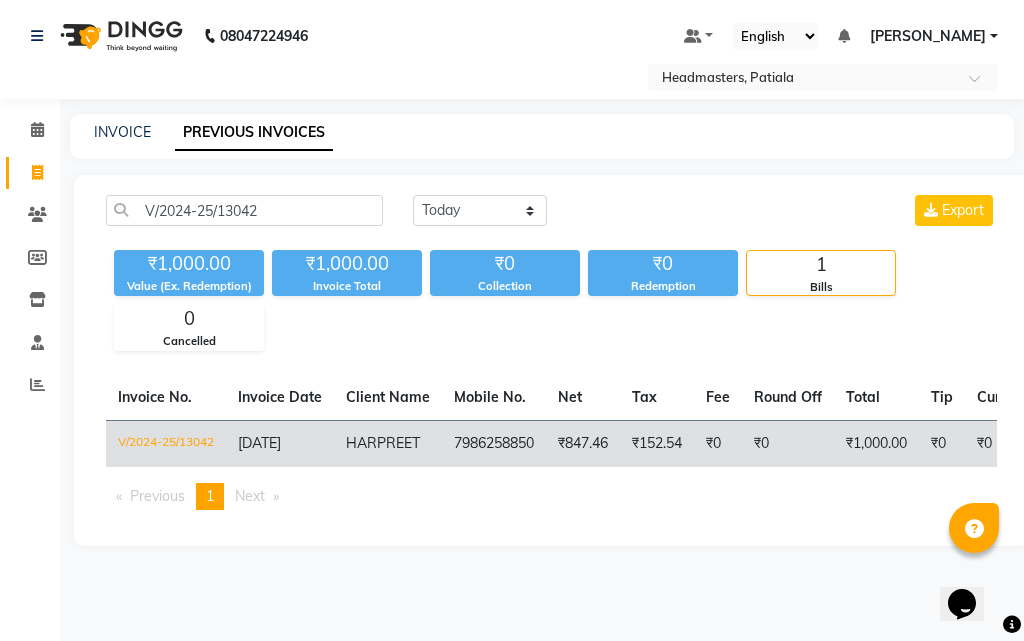 click on "₹152.54" 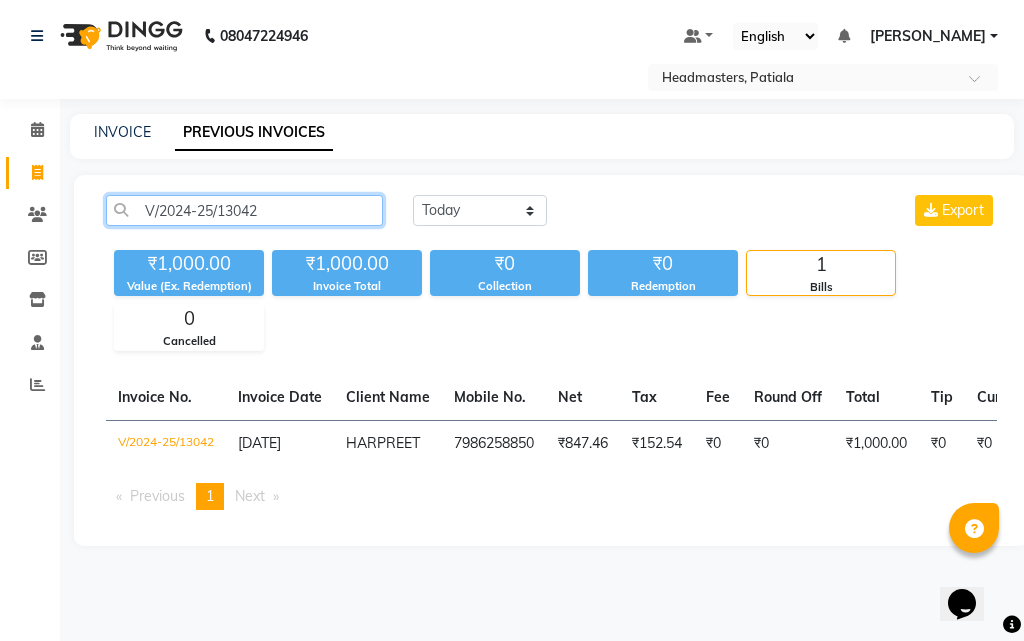 click on "V/2024-25/13042" 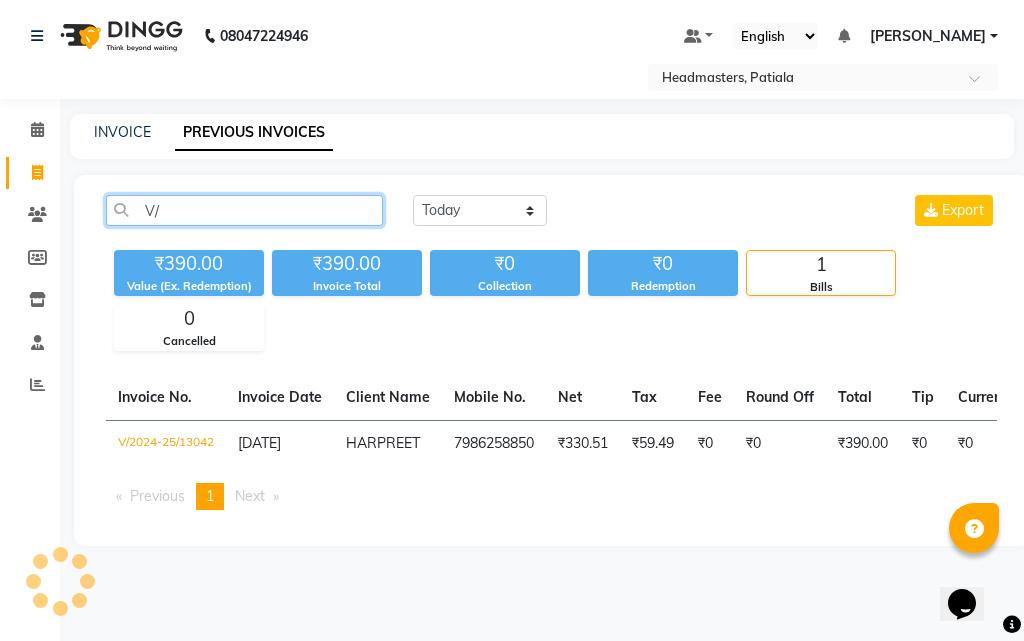 type on "V" 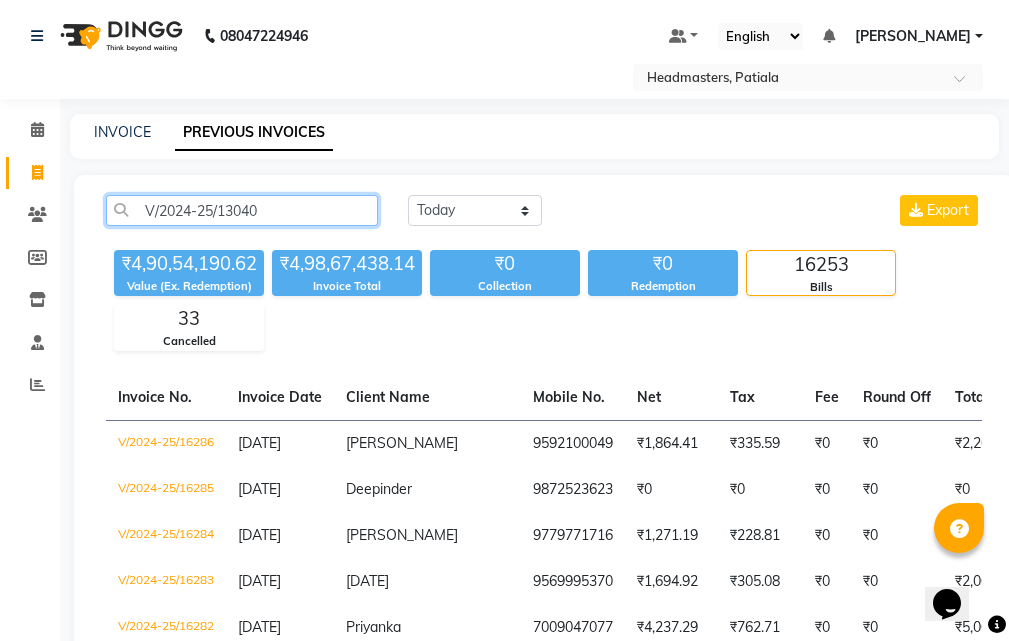 click on "V/2024-25/13040" 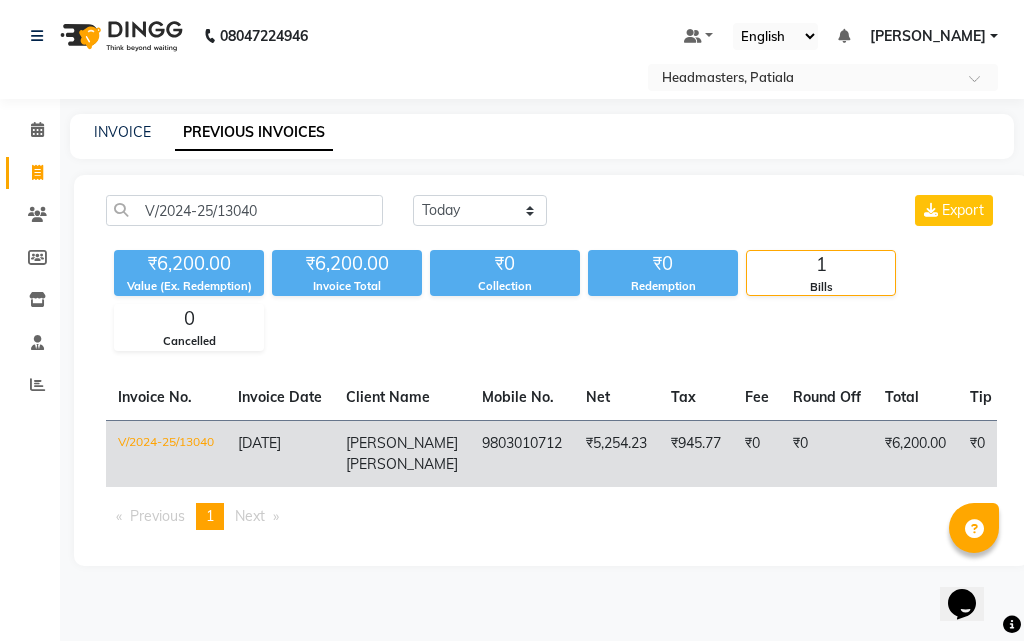 click on "9803010712" 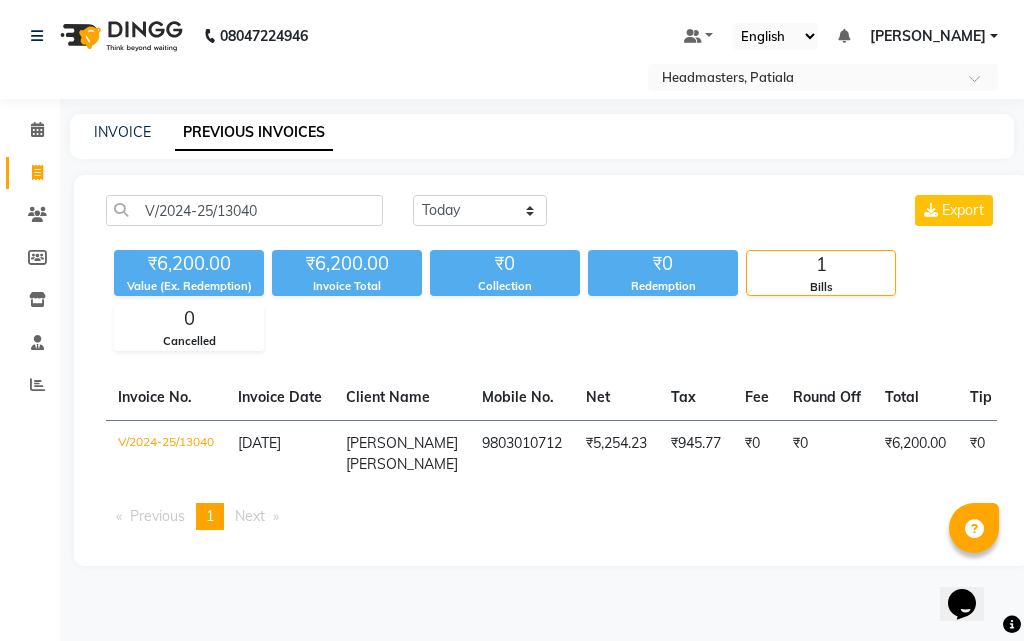click on "V/2024-25/13040 Today Yesterday Custom Range Export ₹6,200.00 Value (Ex. Redemption) ₹6,200.00 Invoice Total  ₹0 Collection ₹0 Redemption 1 Bills 0 Cancelled  Invoice No.   Invoice Date   Client Name   Mobile No.   Net   Tax   Fee   Round Off   Total   Tip   Current Due   Last Payment Date   Payment Amount   Payment Methods   Cancel Reason   Status   V/2024-25/13040  06-02-2025 Chirag  Singhla 9803010712 ₹5,254.23 ₹945.77  ₹0  ₹0 ₹6,200.00 ₹0 ₹0 06-02-2025 ₹0  - PAID  Previous  page  1 / 1  You're on page  1  Next  page" 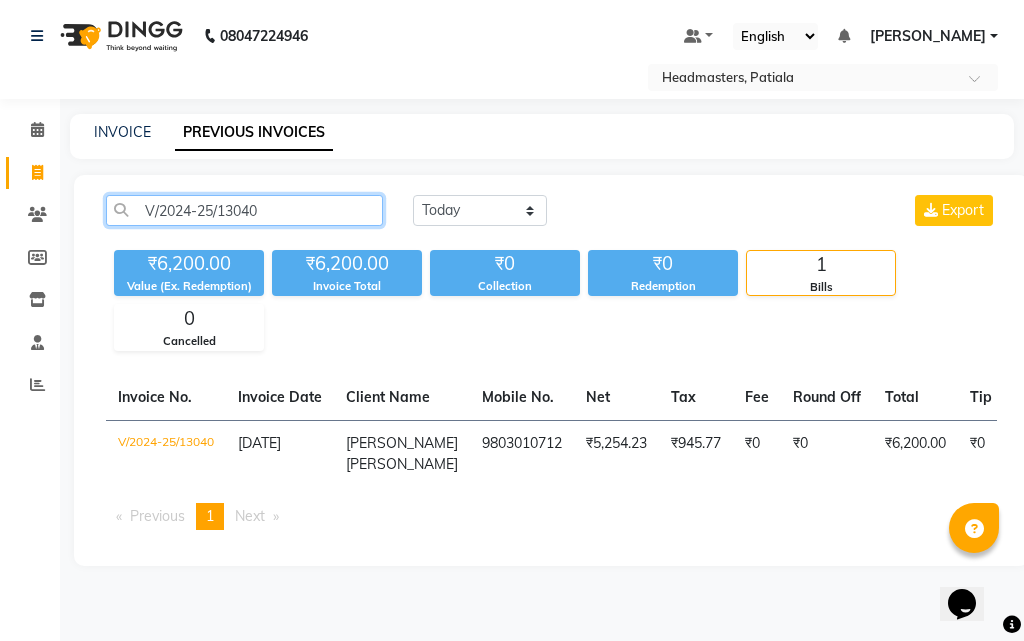 click on "V/2024-25/13040" 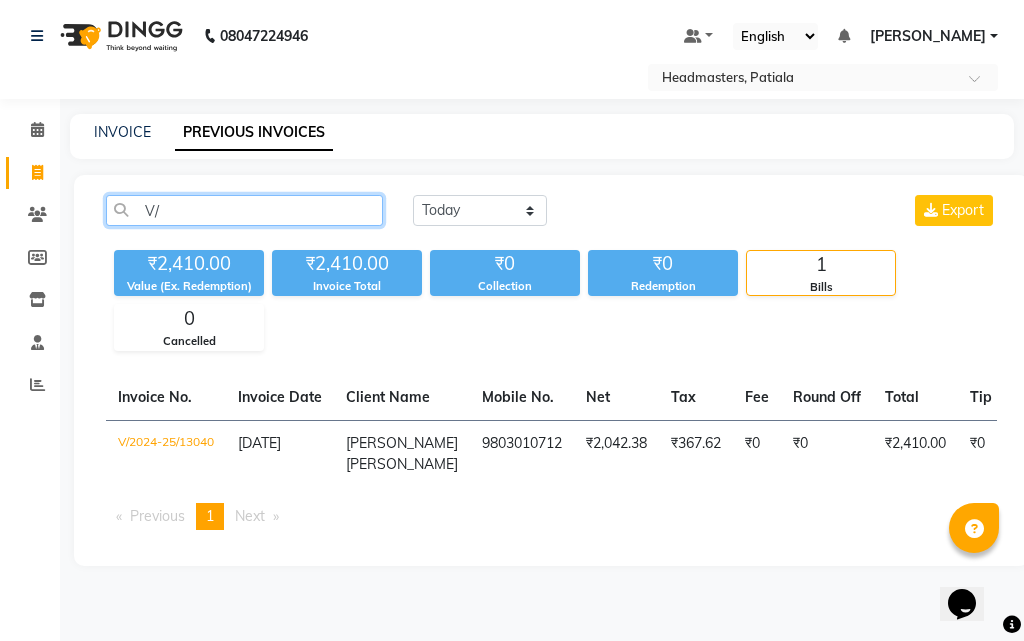 type on "V" 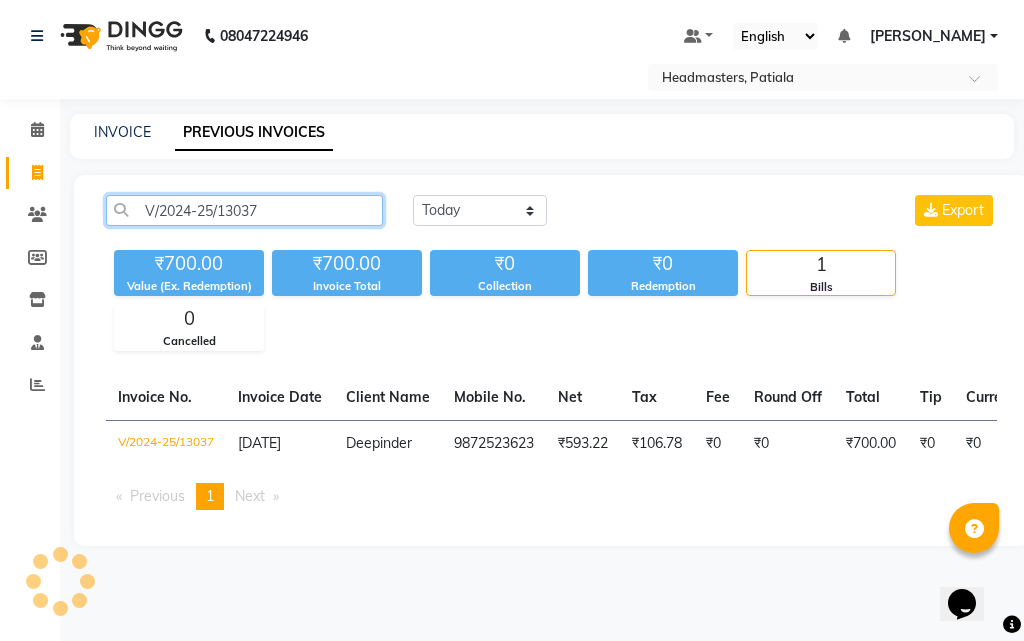 click on "V/2024-25/13037" 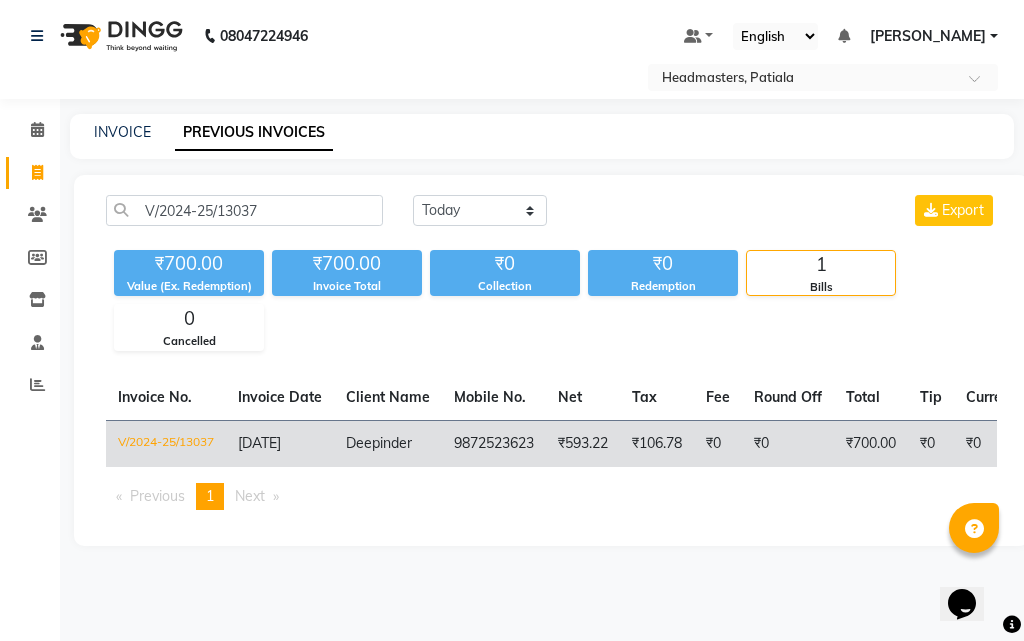 click on "Deepinder" 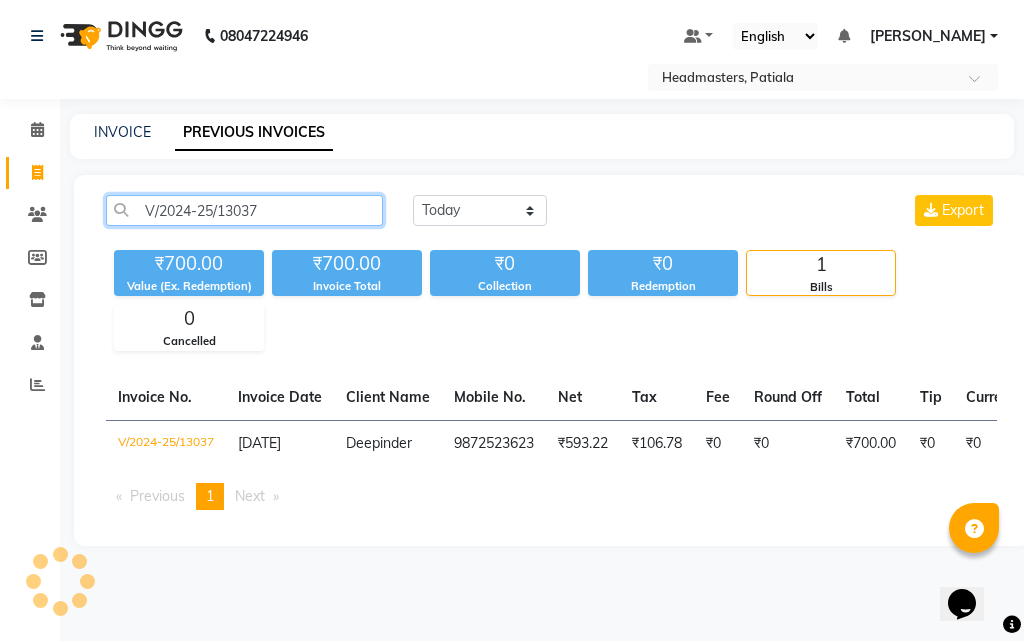 click on "V/2024-25/13037" 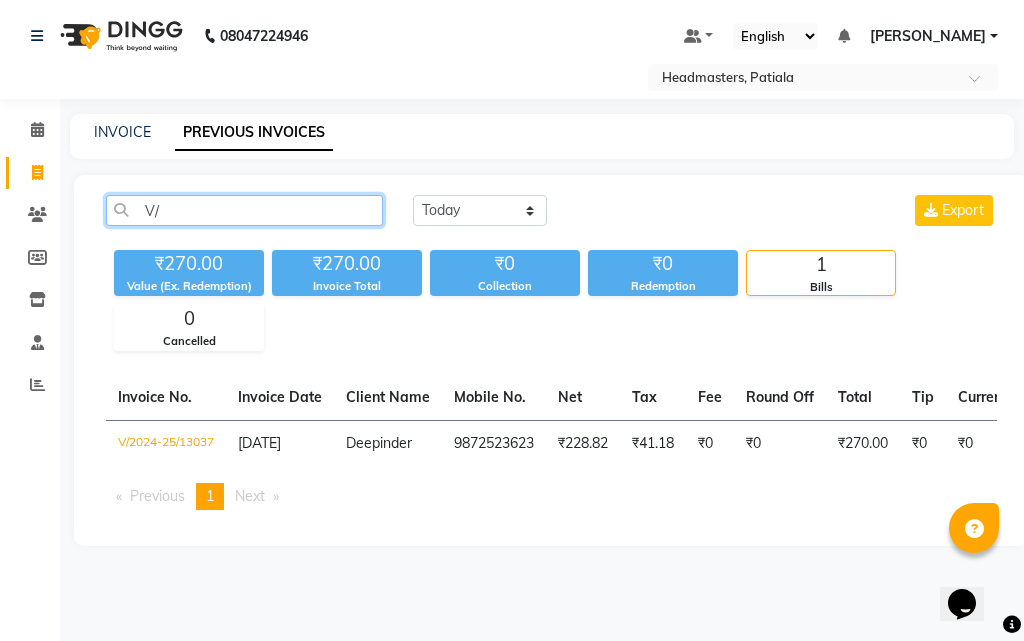 type on "V" 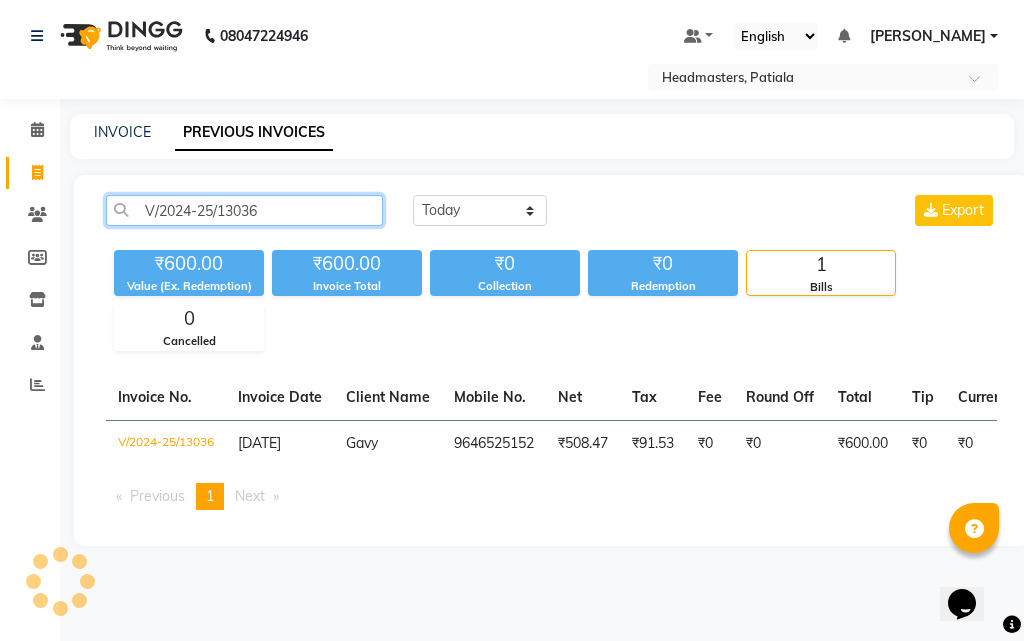 click on "V/2024-25/13036" 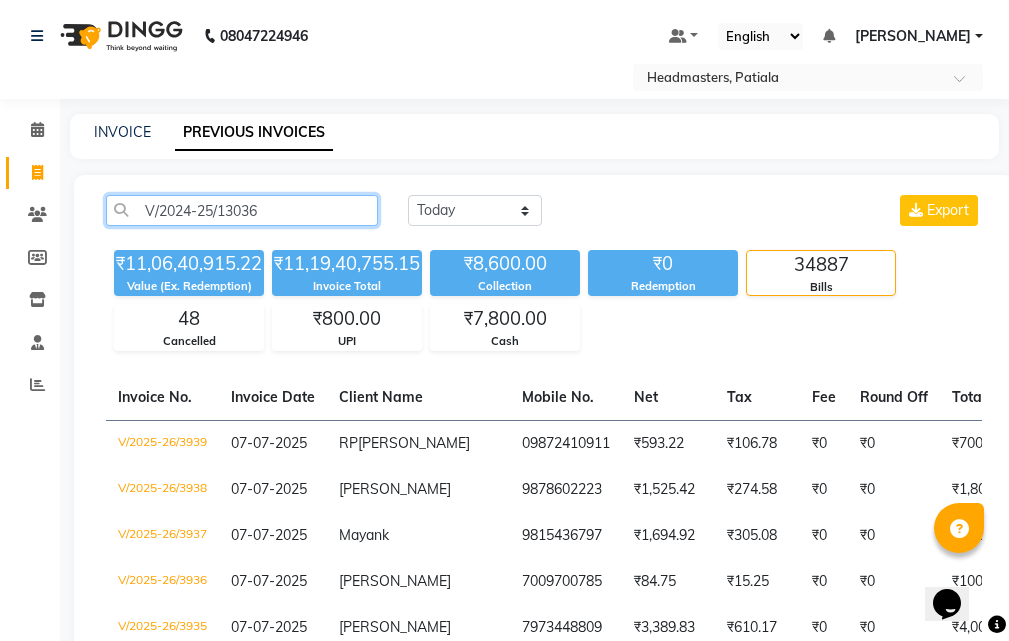 click on "V/2024-25/13036" 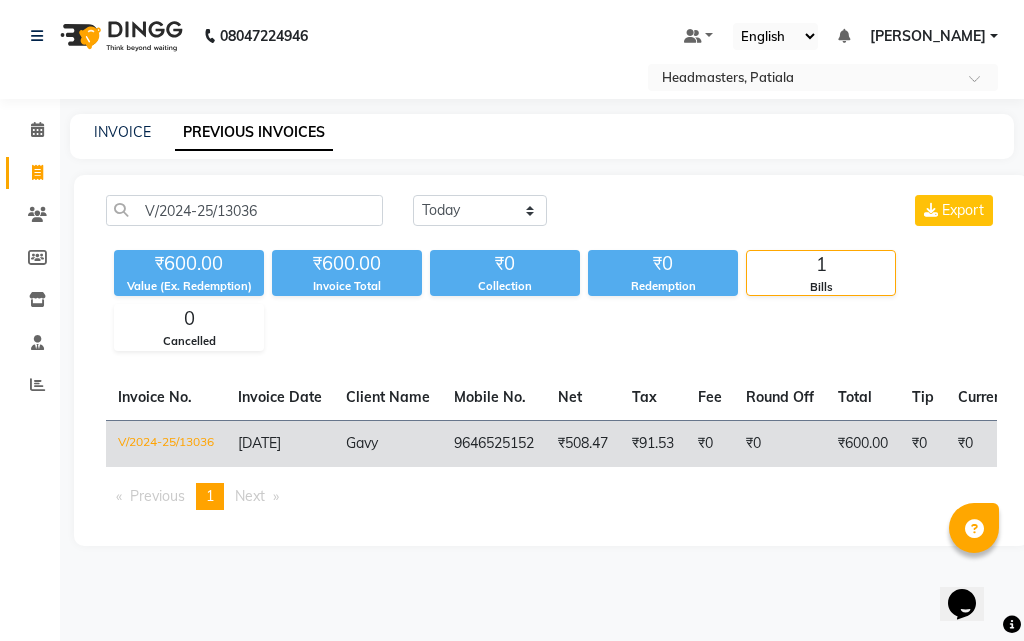 click on "₹508.47" 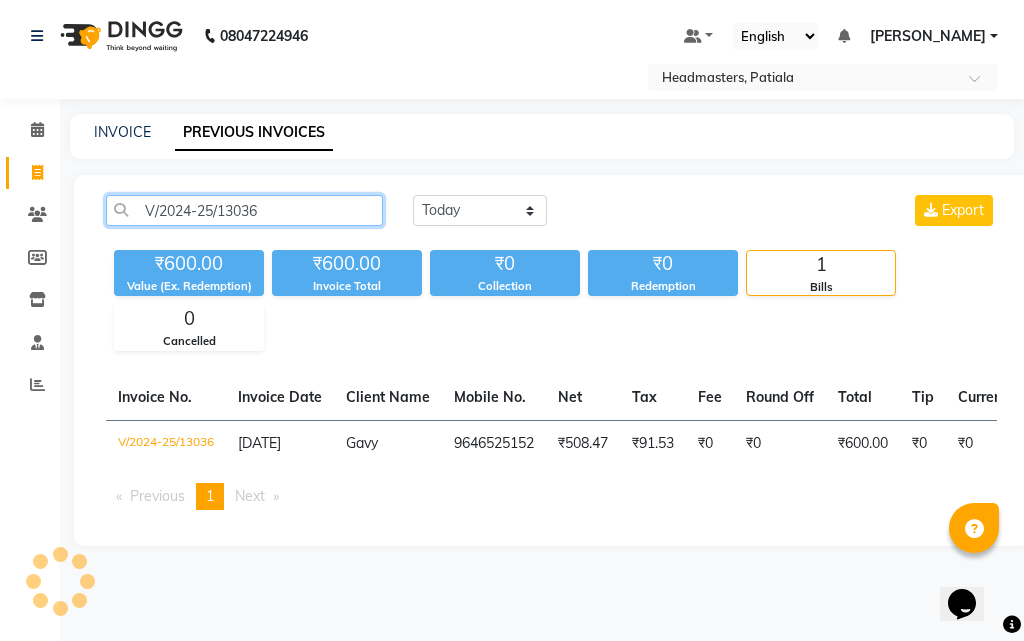 click on "V/2024-25/13036" 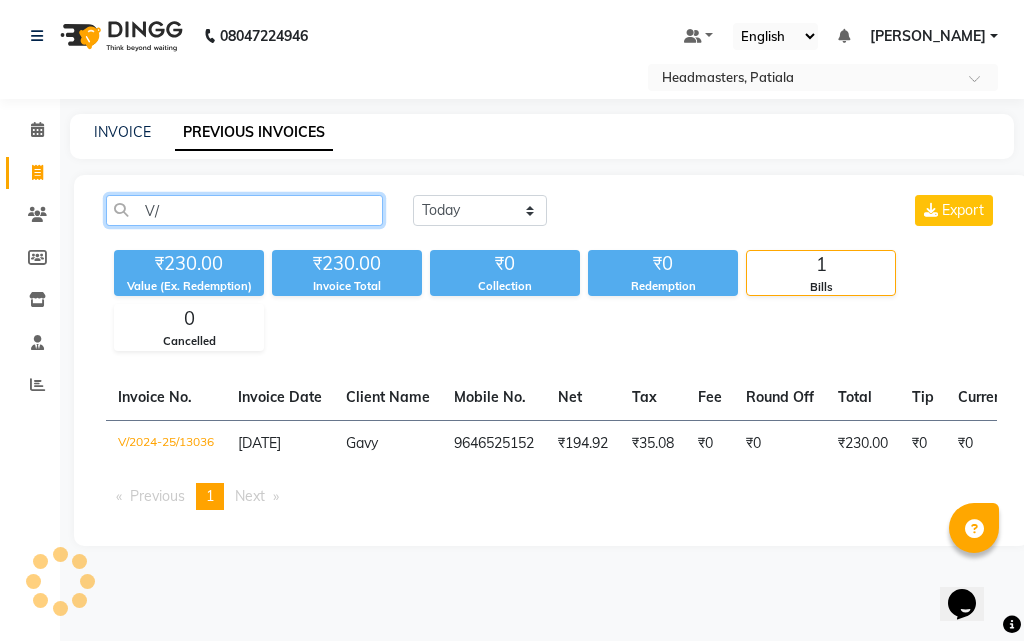 type on "V" 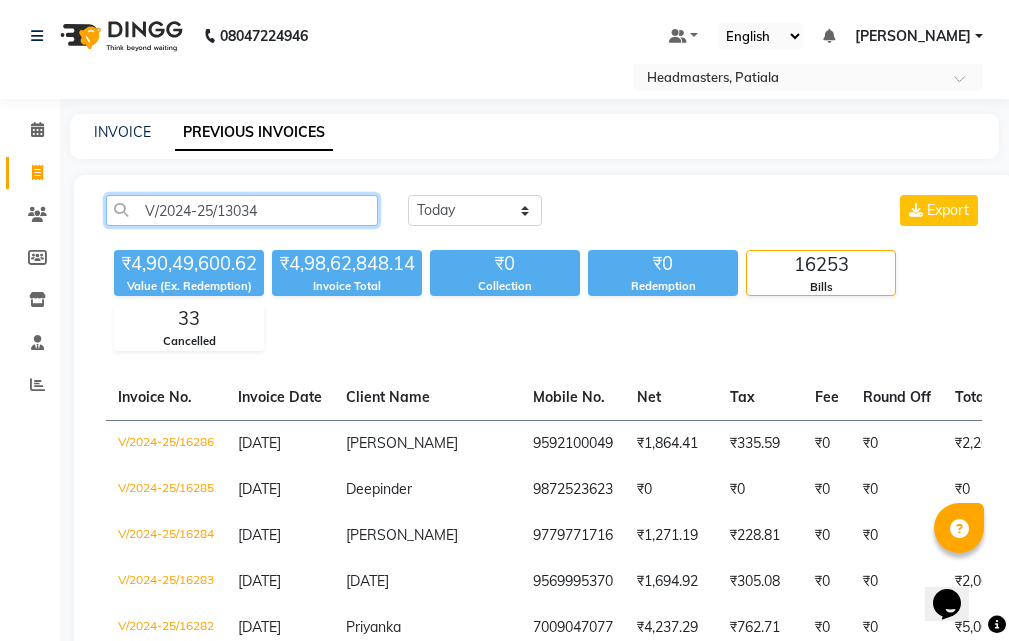 drag, startPoint x: 337, startPoint y: 207, endPoint x: 324, endPoint y: 212, distance: 13.928389 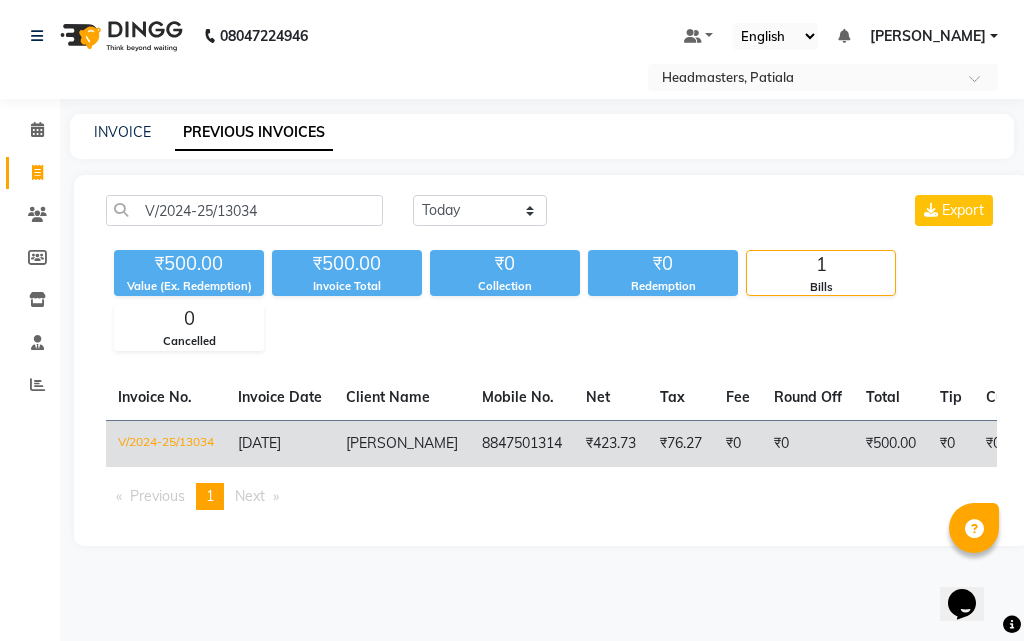 click on "8847501314" 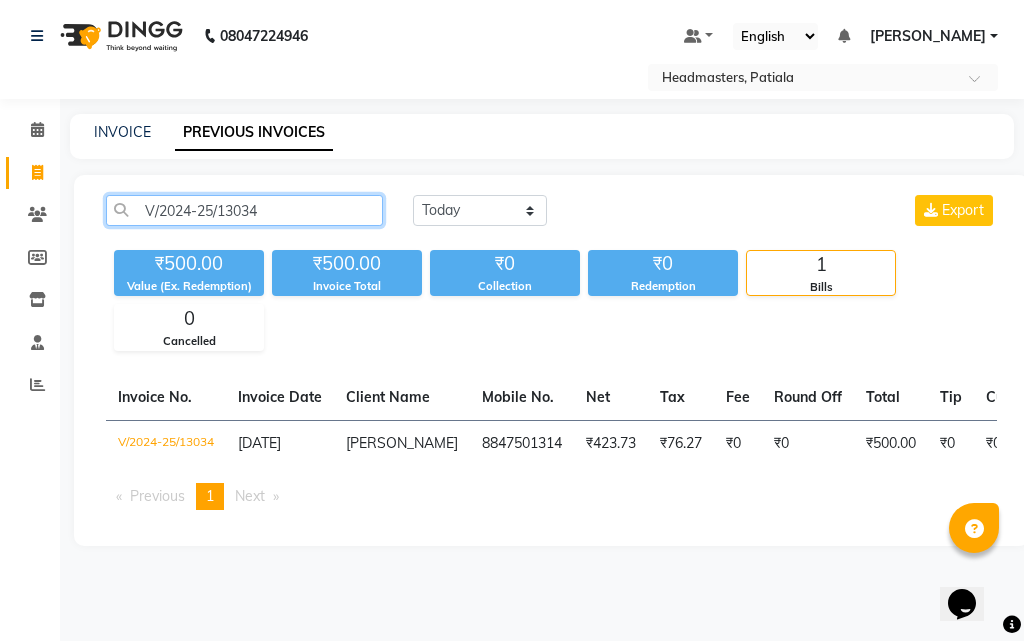 click on "V/2024-25/13034" 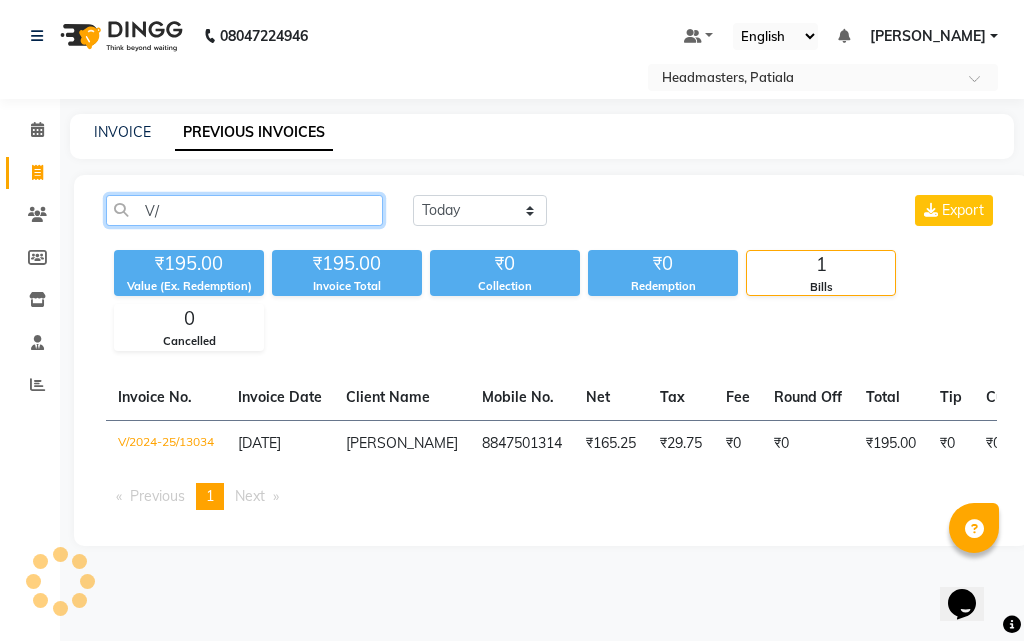 type on "V" 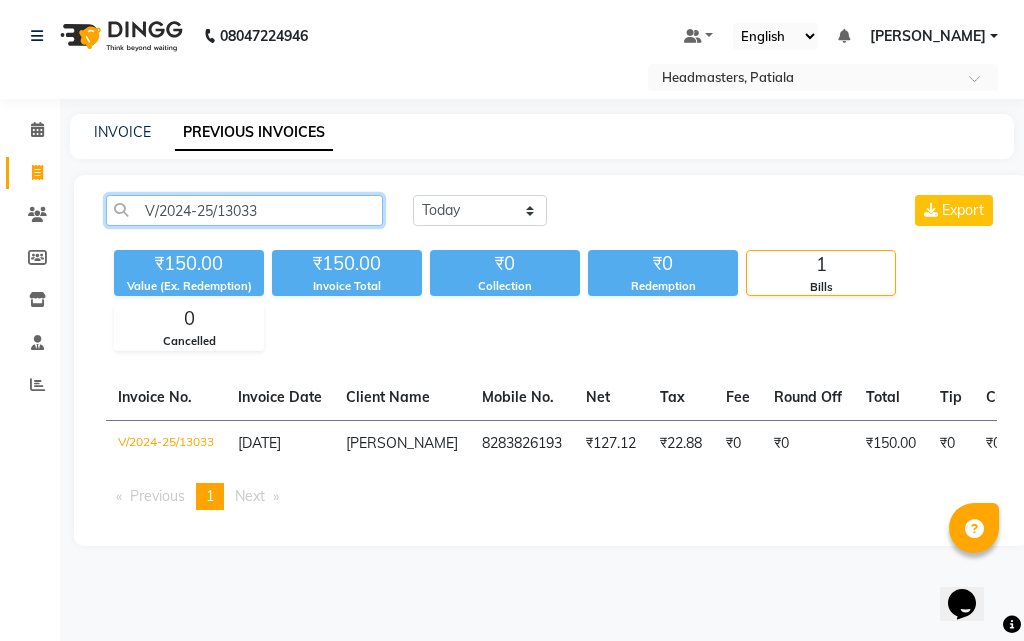 click on "V/2024-25/13033" 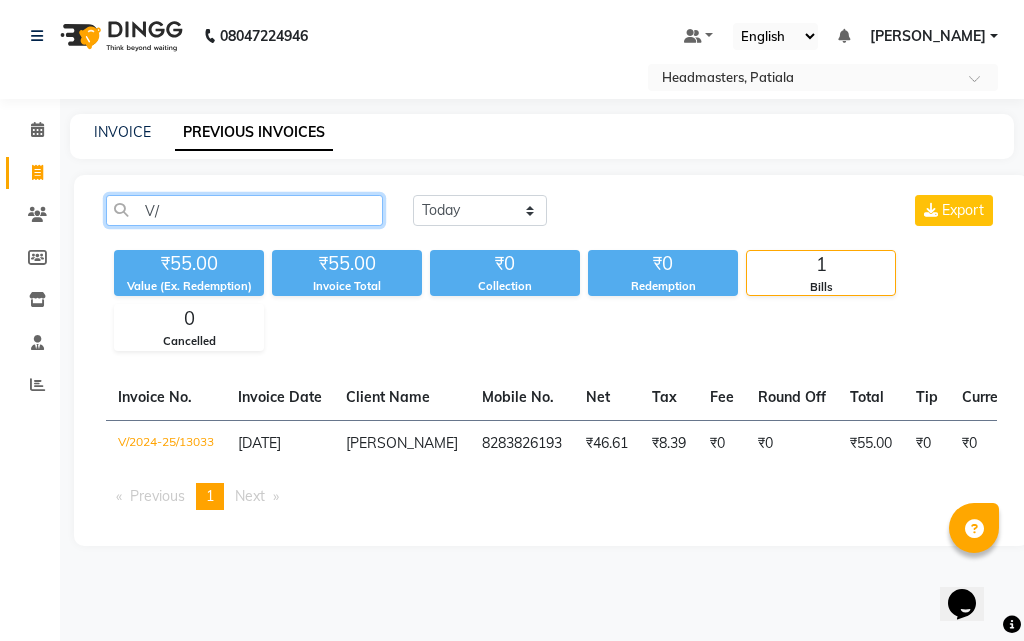 type on "V" 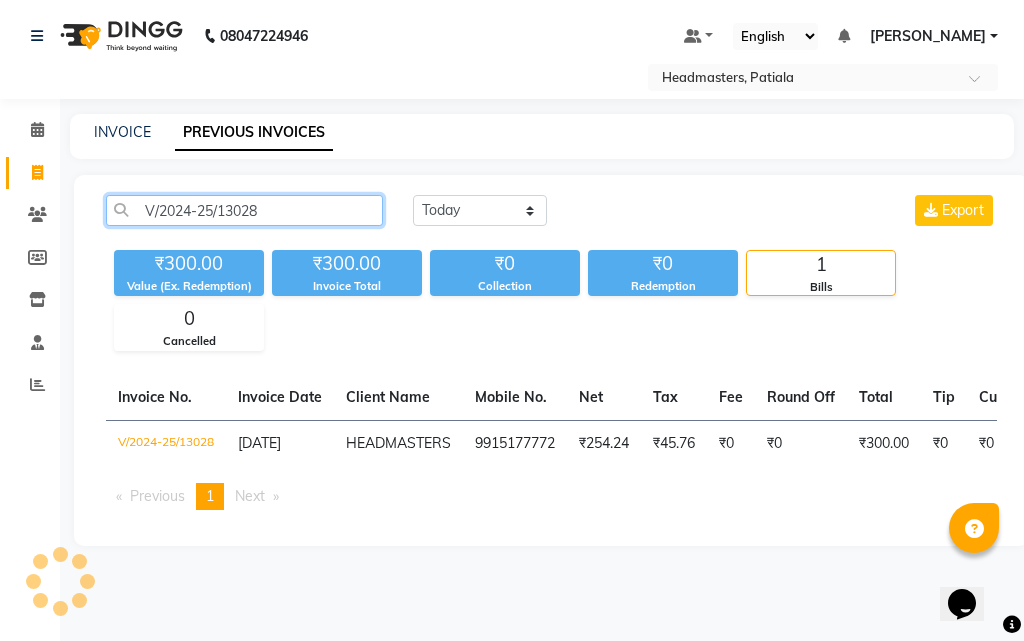 click on "V/2024-25/13028" 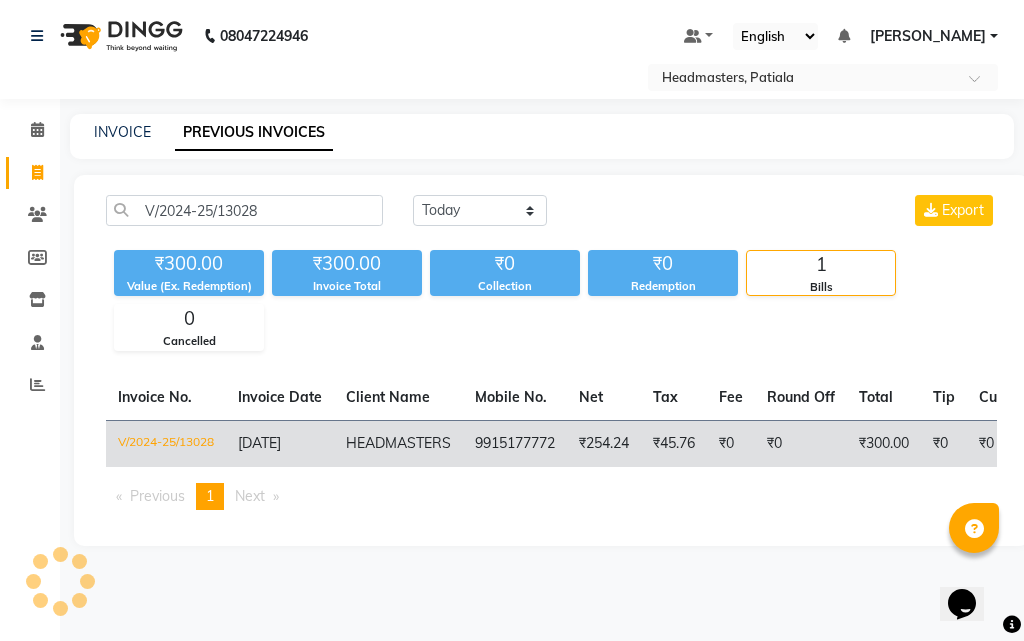 click on "HEAD  MASTERS" 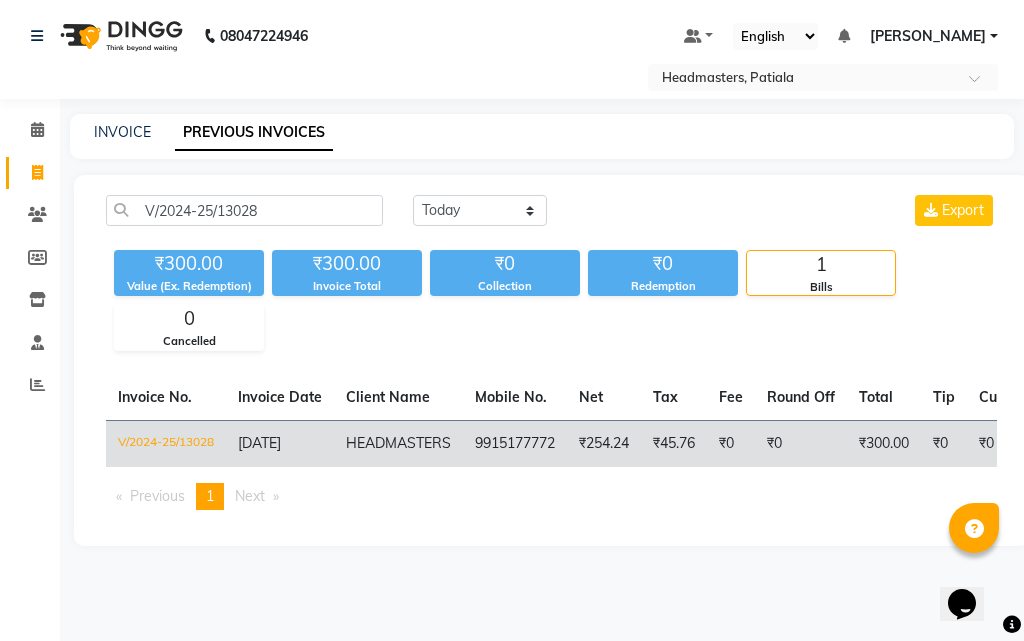 click on "MASTERS" 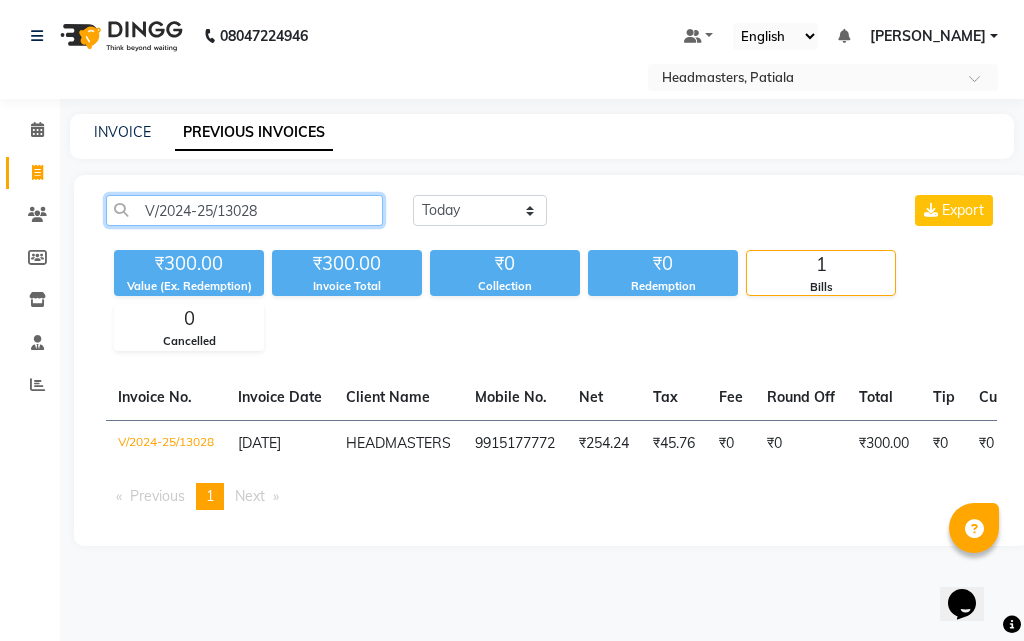 click on "V/2024-25/13028" 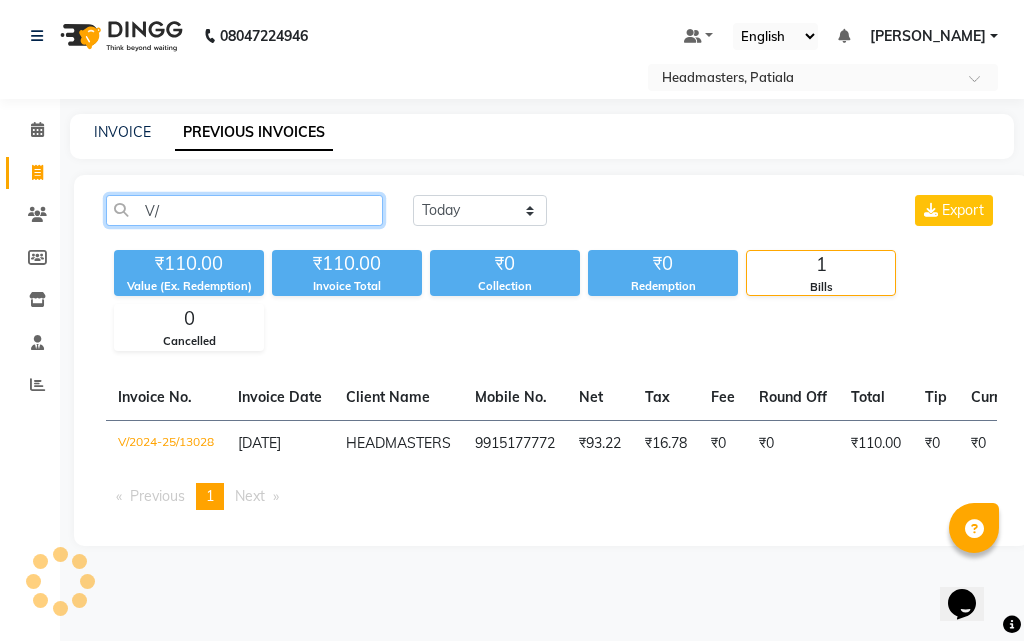 type on "V" 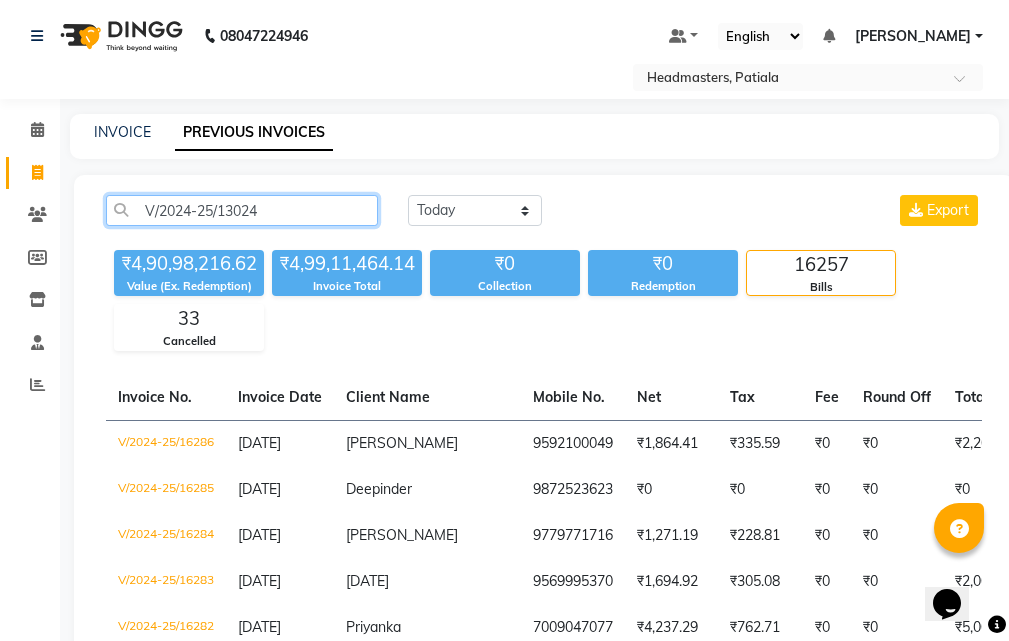 click on "V/2024-25/13024" 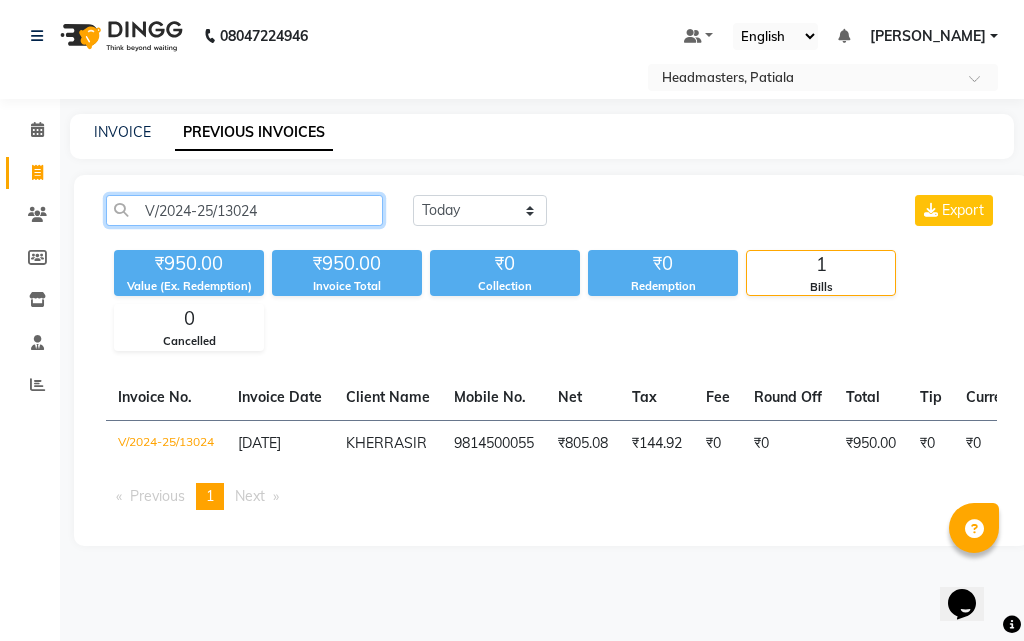 click on "V/2024-25/13024" 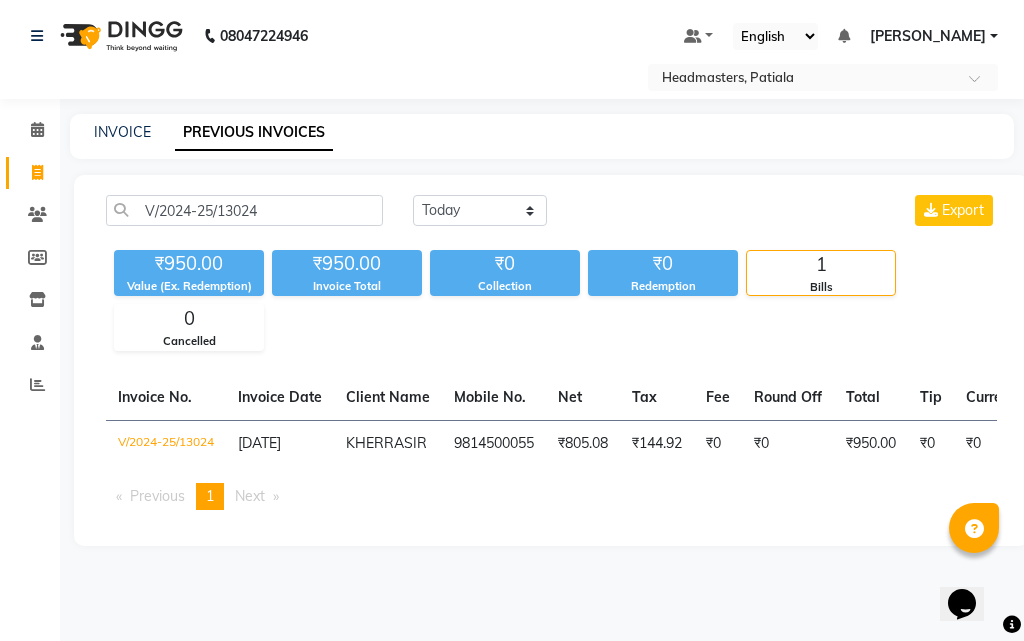 click on "KHERRA  SIR" 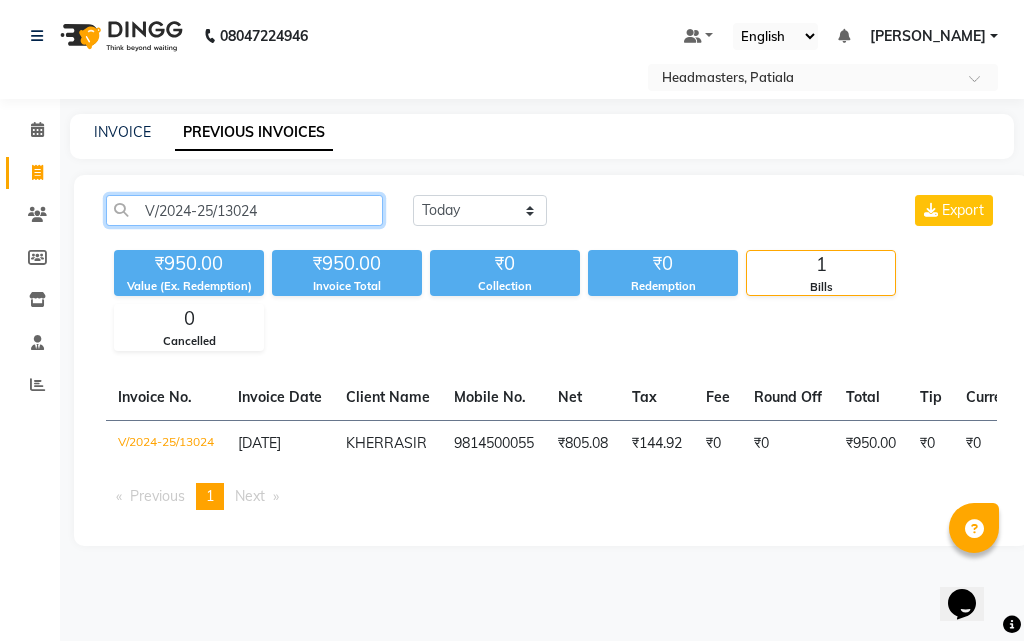 click on "V/2024-25/13024" 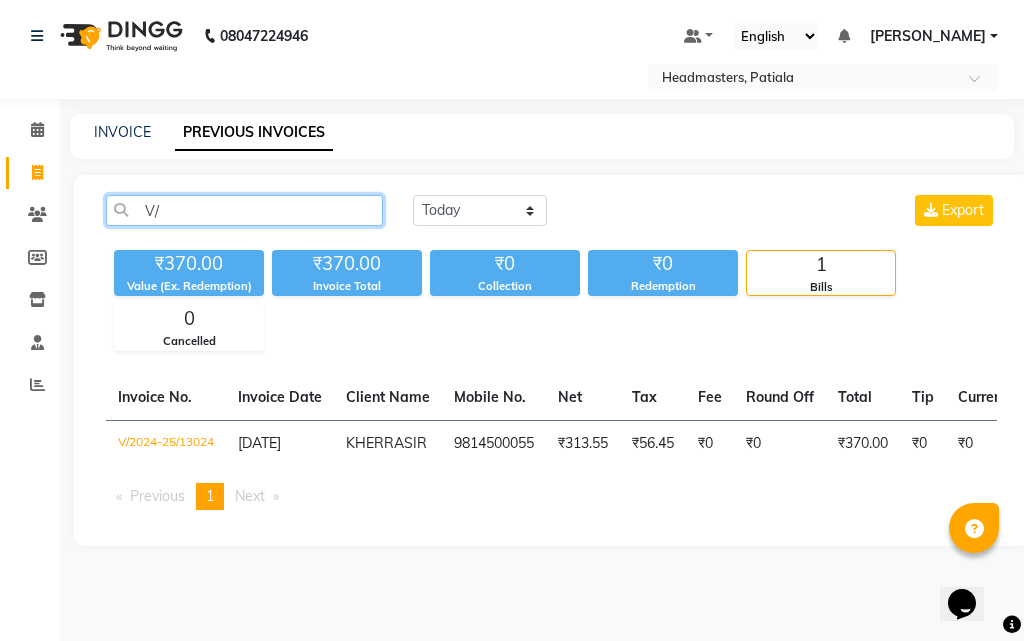 type on "V" 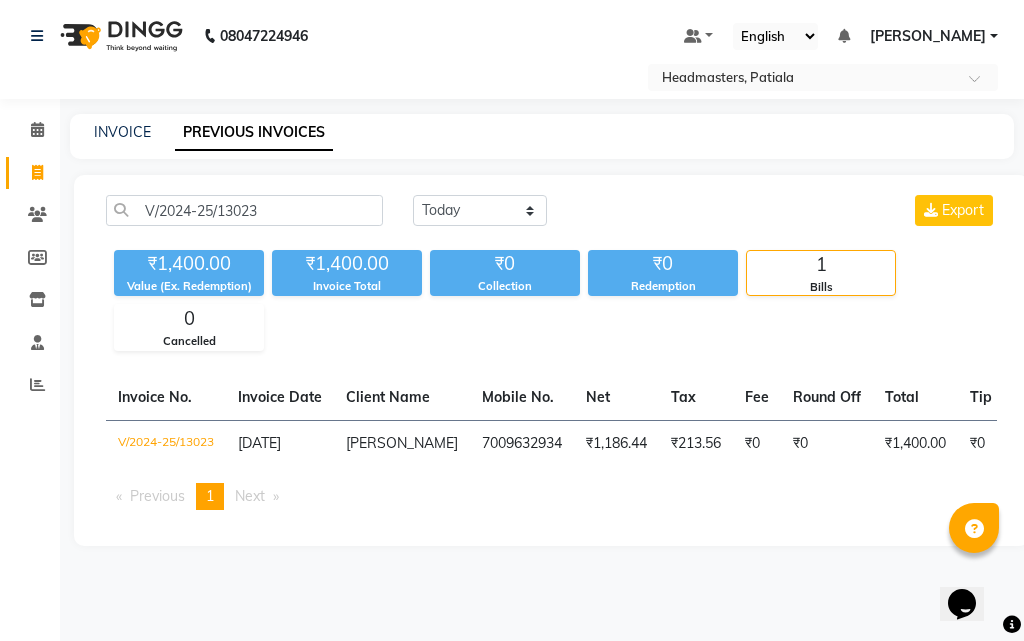 click on "lakhwinder" 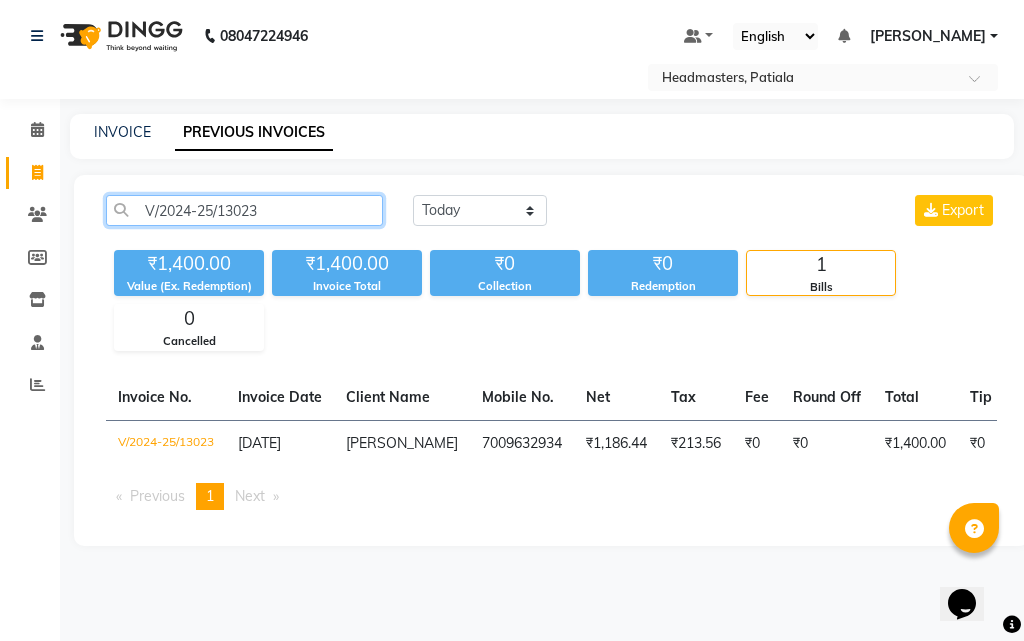 click on "V/2024-25/13023" 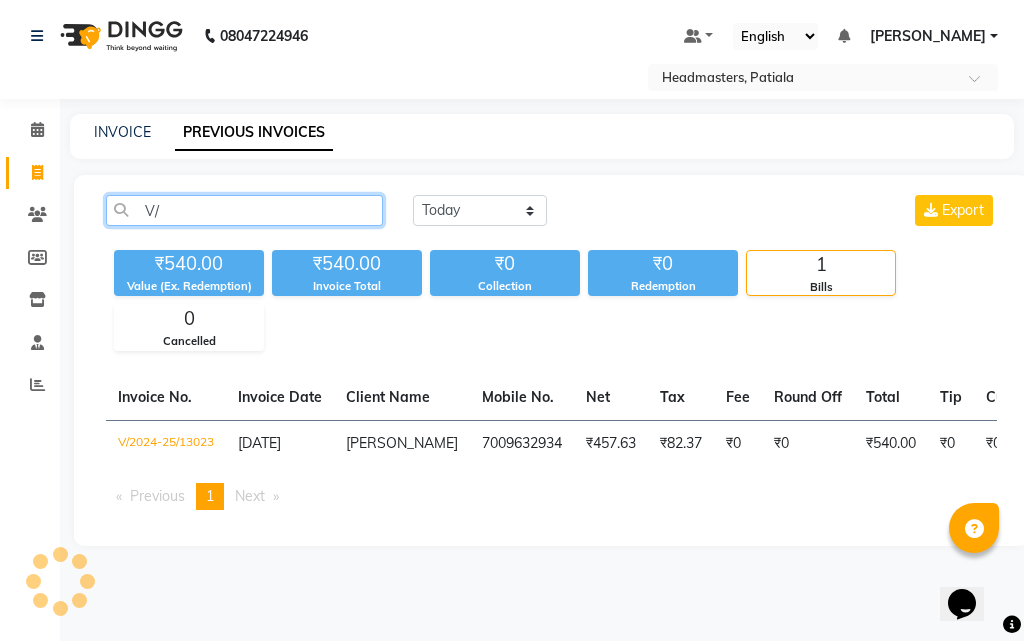 type on "V" 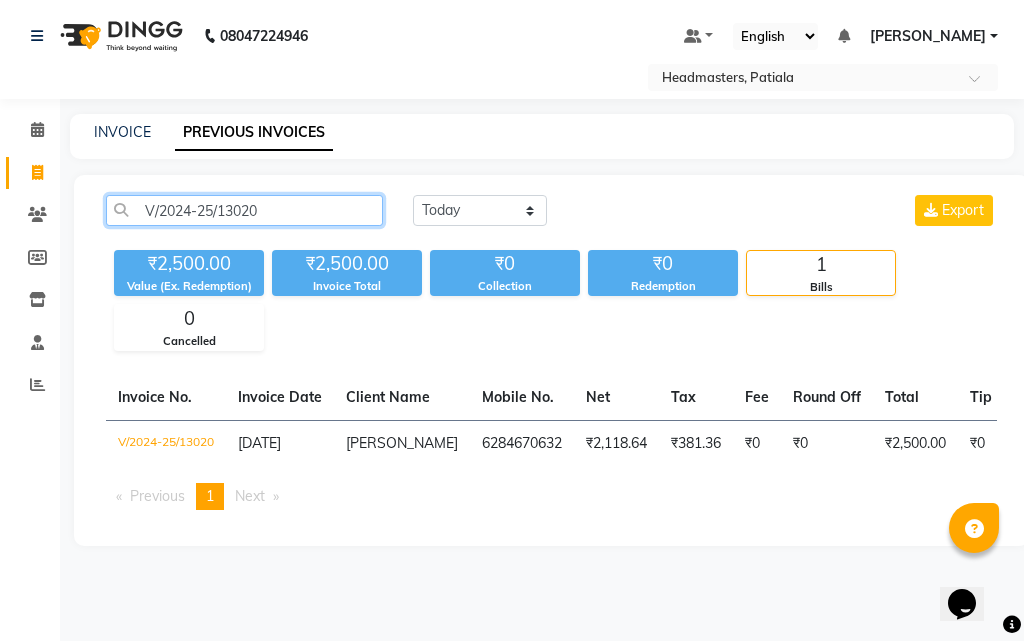 click on "V/2024-25/13020" 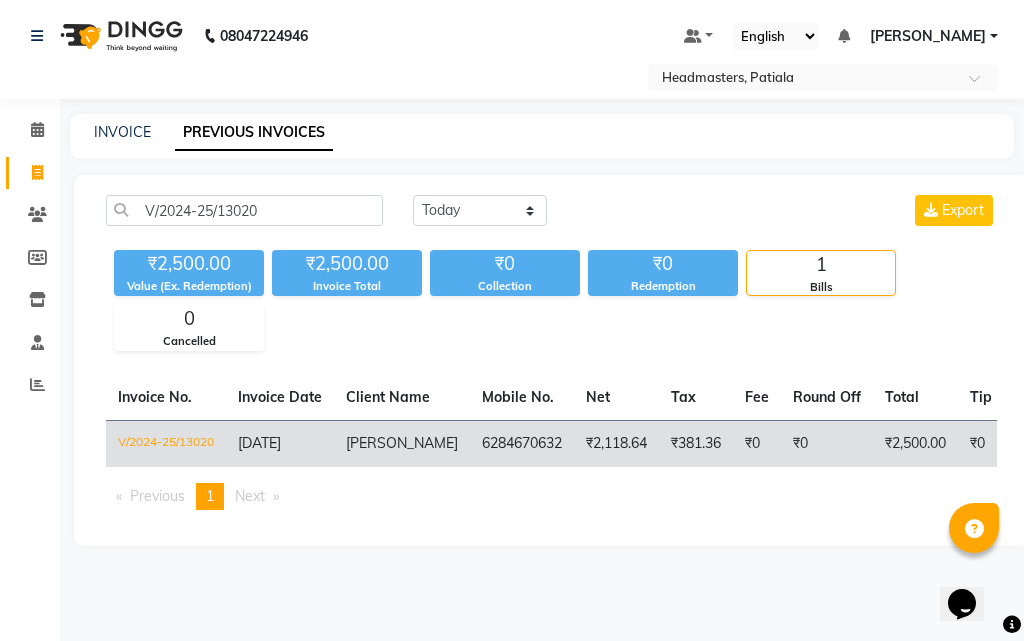 click on "6284670632" 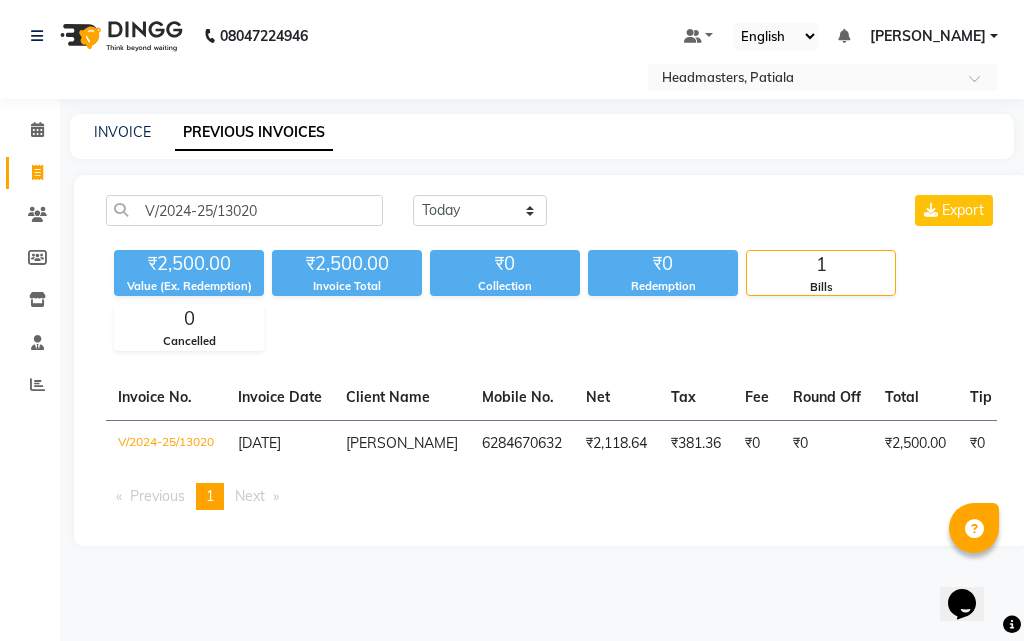 click on "V/2024-25/13020 Today Yesterday Custom Range Export ₹2,500.00 Value (Ex. Redemption) ₹2,500.00 Invoice Total  ₹0 Collection ₹0 Redemption 1 Bills 0 Cancelled  Invoice No.   Invoice Date   Client Name   Mobile No.   Net   Tax   Fee   Round Off   Total   Tip   Current Due   Last Payment Date   Payment Amount   Payment Methods   Cancel Reason   Status   V/2024-25/13020  06-02-2025 parul   6284670632 ₹2,118.64 ₹381.36  ₹0  ₹0 ₹2,500.00 ₹0 ₹0 06-02-2025 ₹0  - PAID  Previous  page  1 / 1  You're on page  1  Next  page" 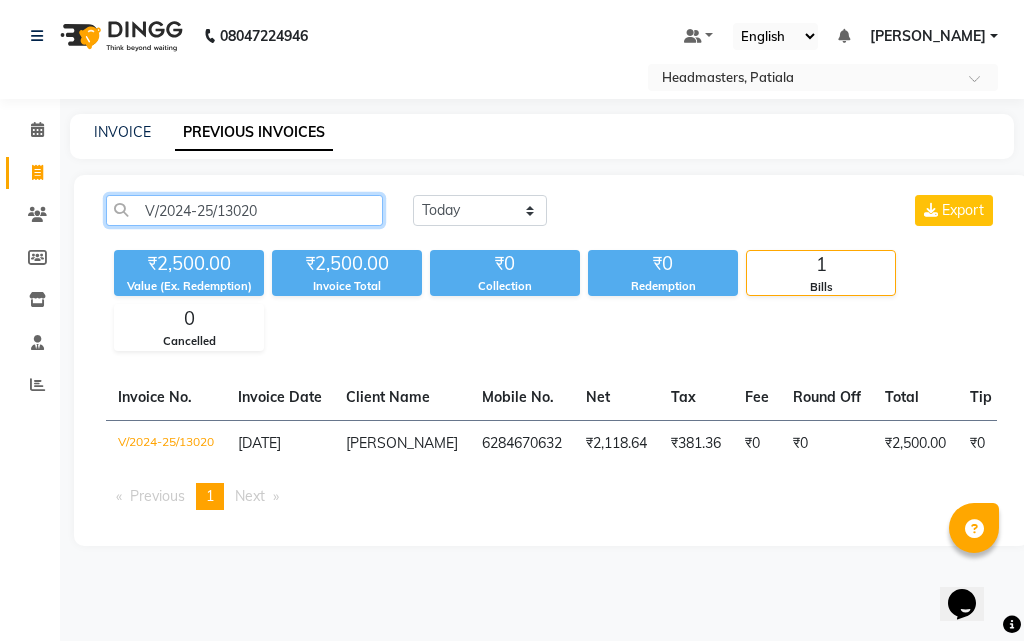 click on "V/2024-25/13020" 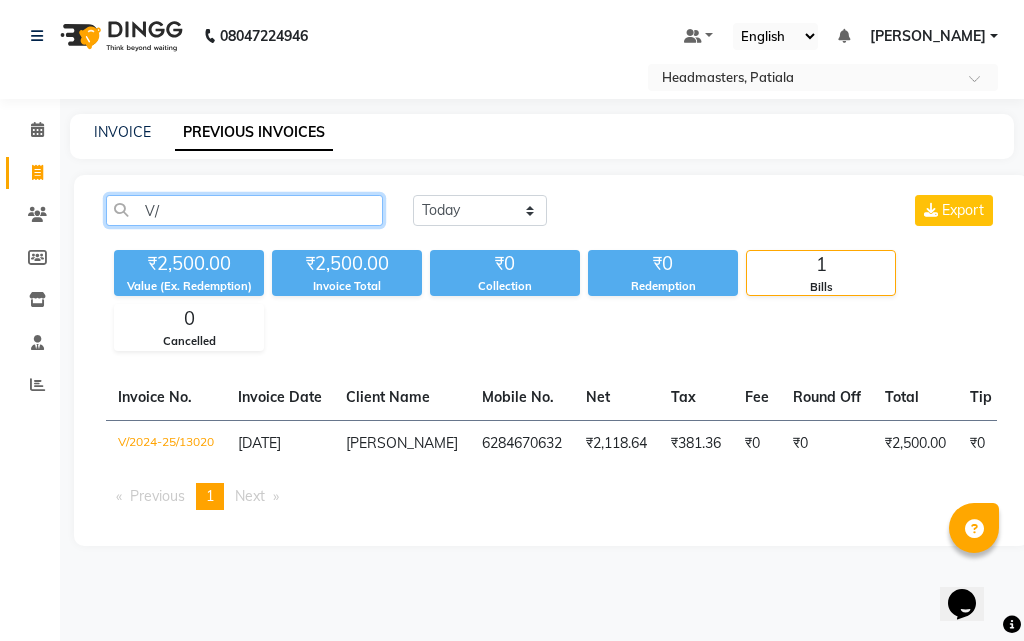 type on "V" 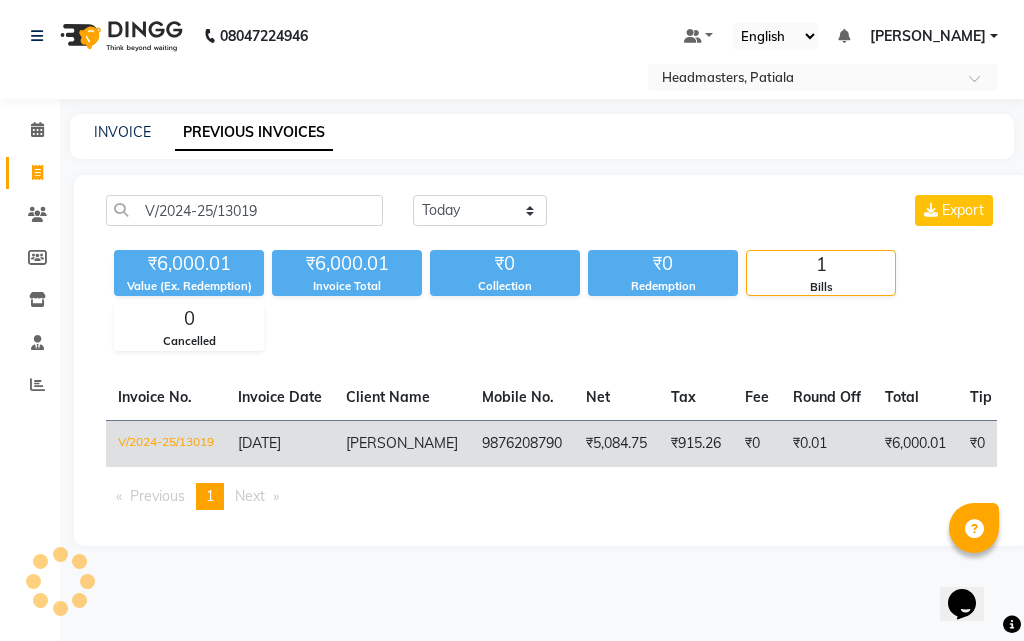 click on "randhir" 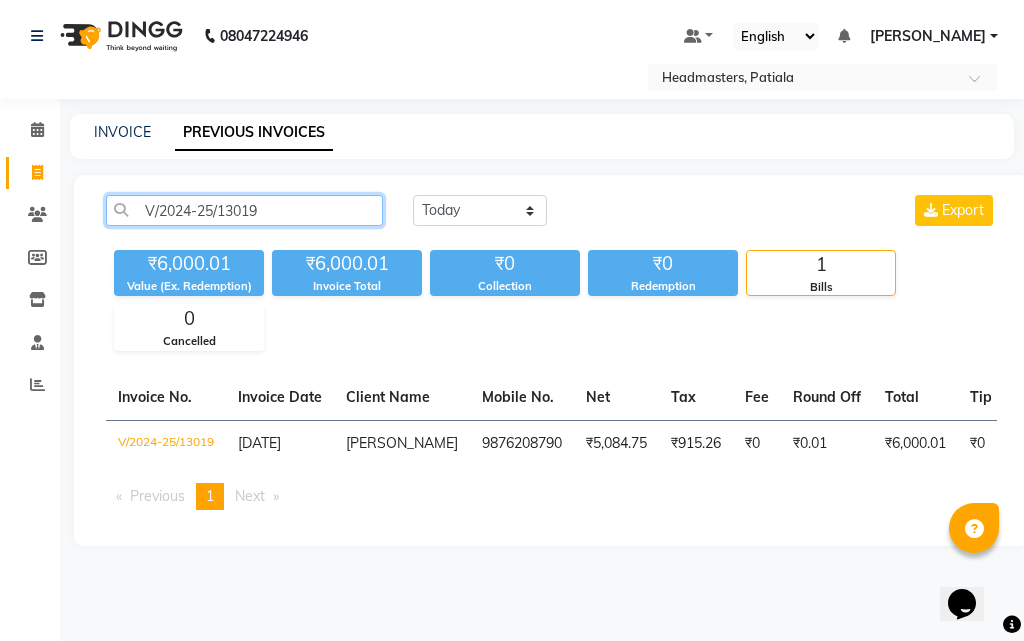 click on "V/2024-25/13019" 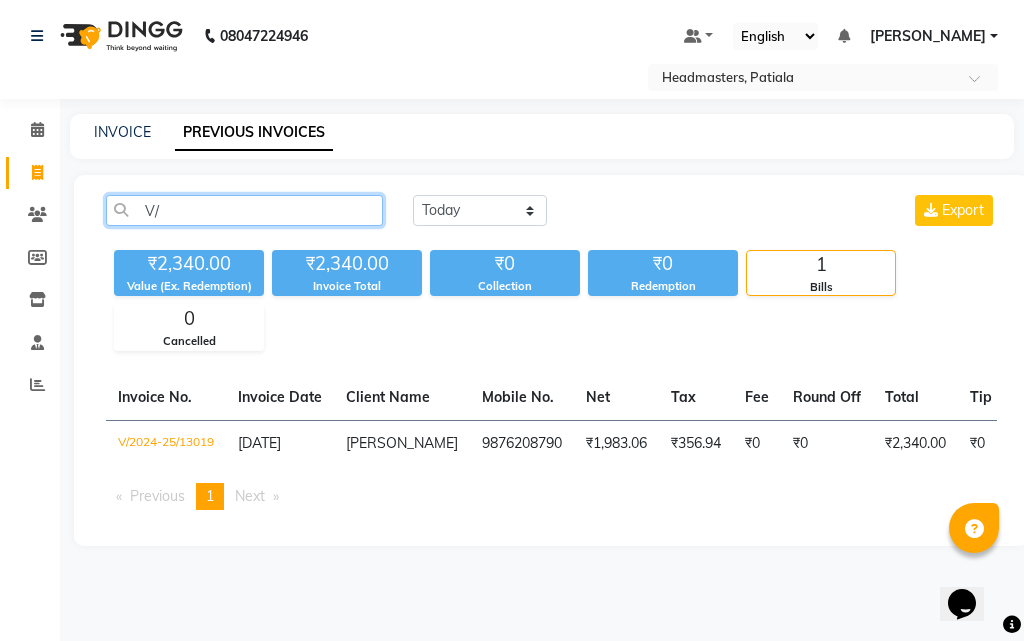 type on "V" 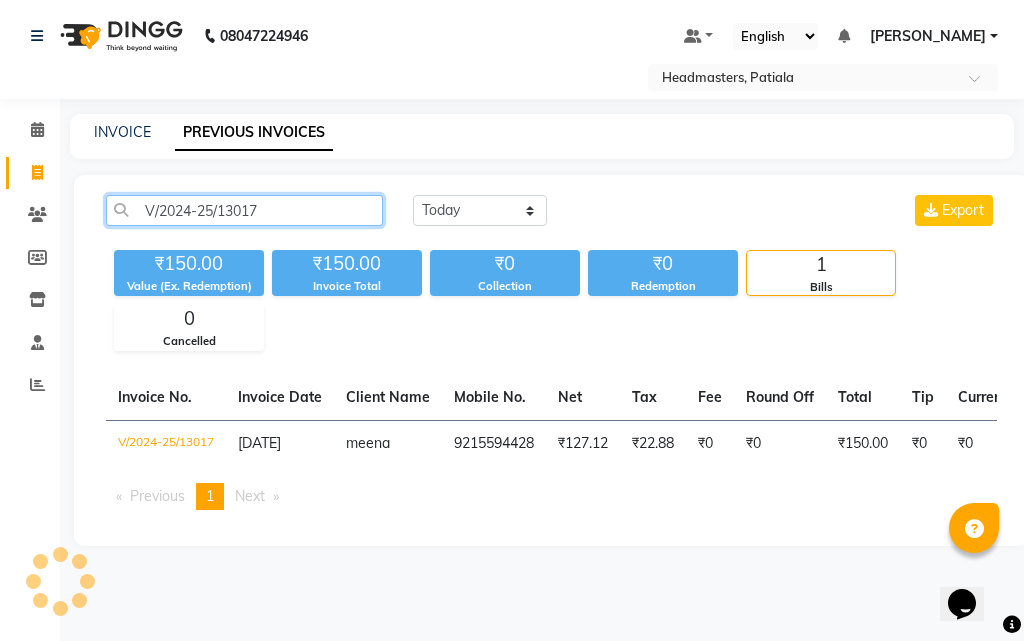 click on "V/2024-25/13017" 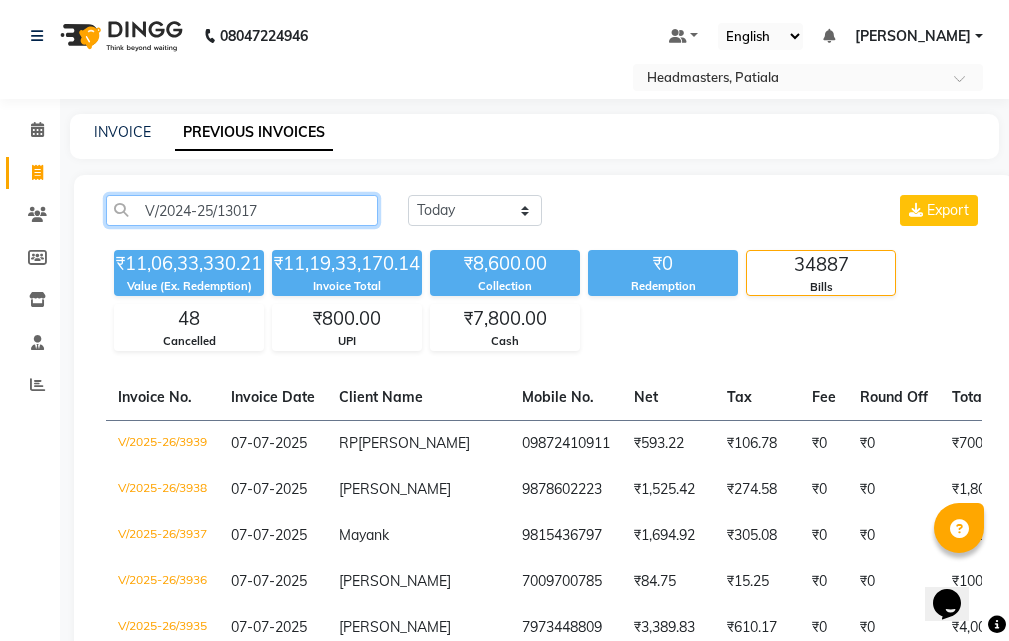 click on "V/2024-25/13017" 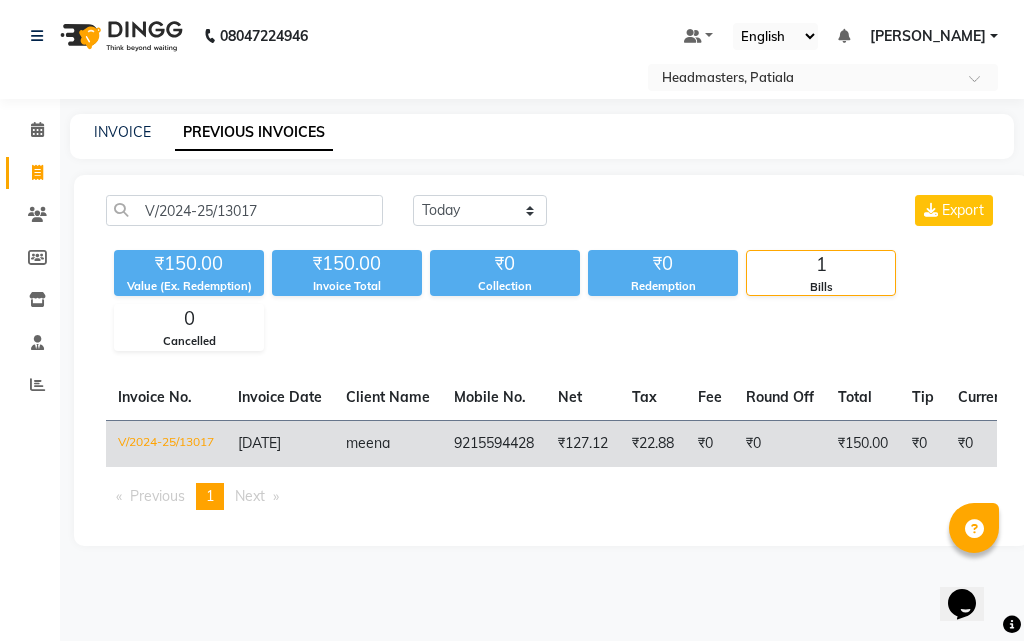 click on "meena" 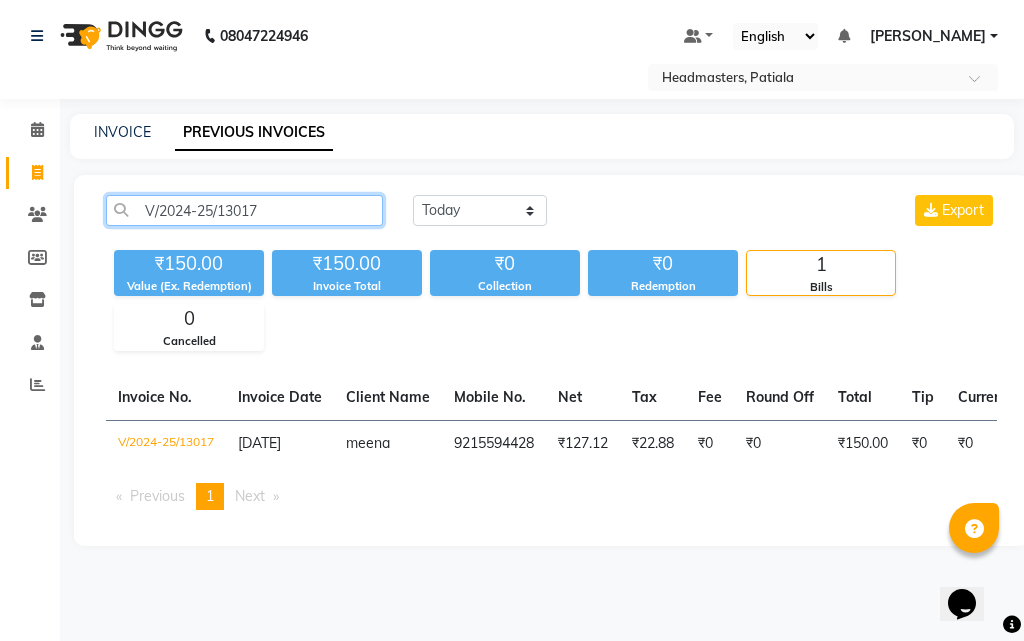 click on "V/2024-25/13017" 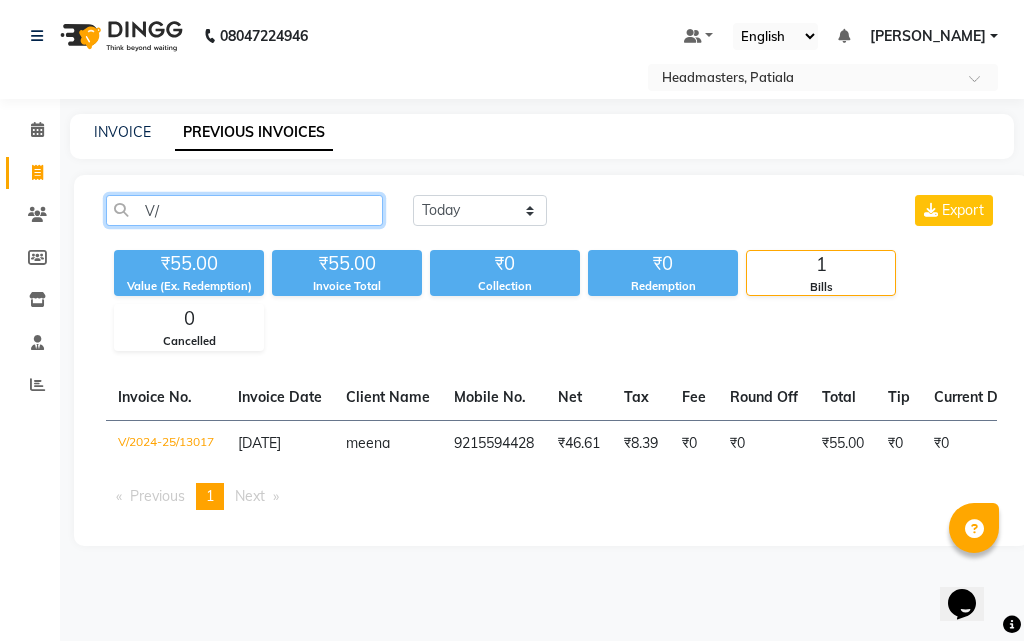 type on "V" 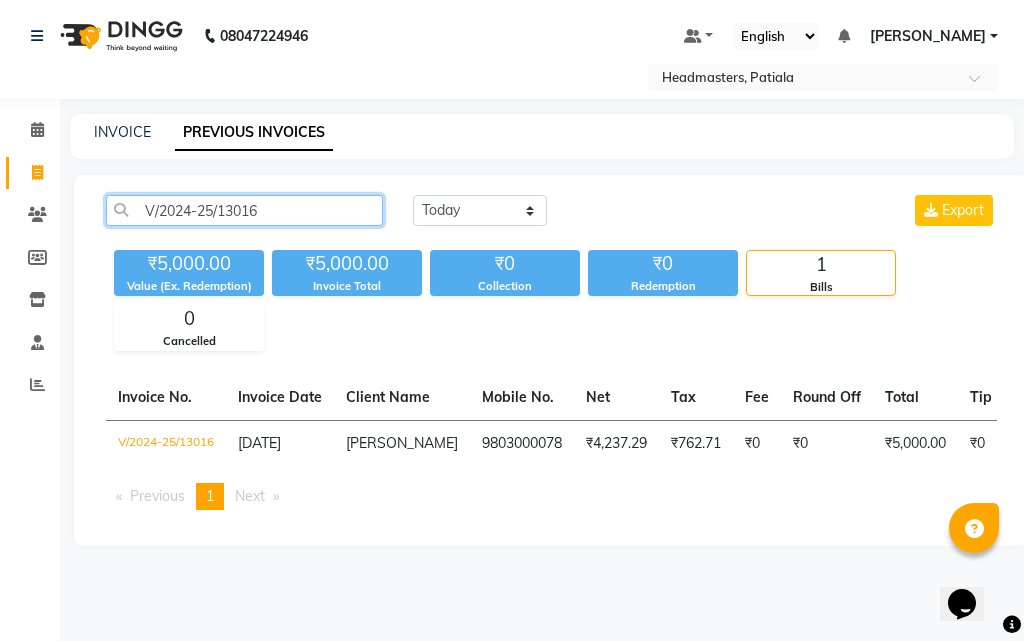 click on "V/2024-25/13016" 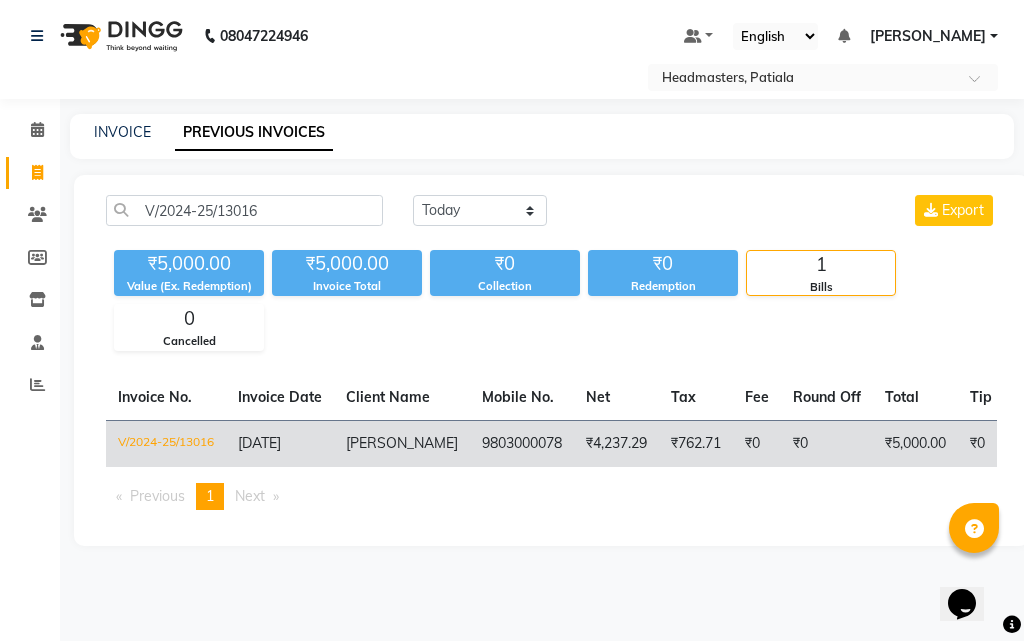click on "06-02-2025" 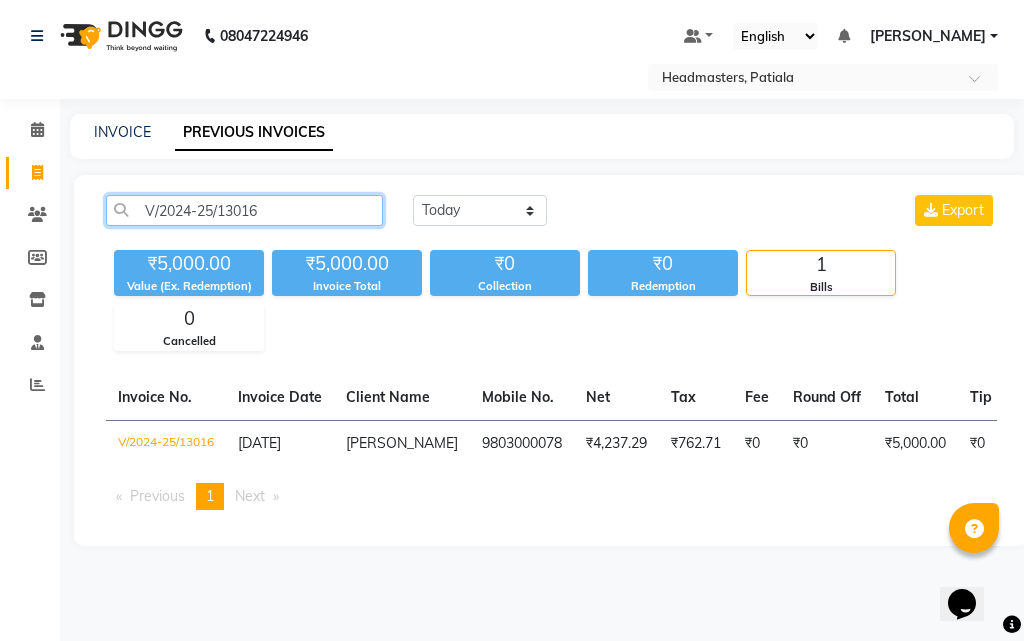 click on "V/2024-25/13016" 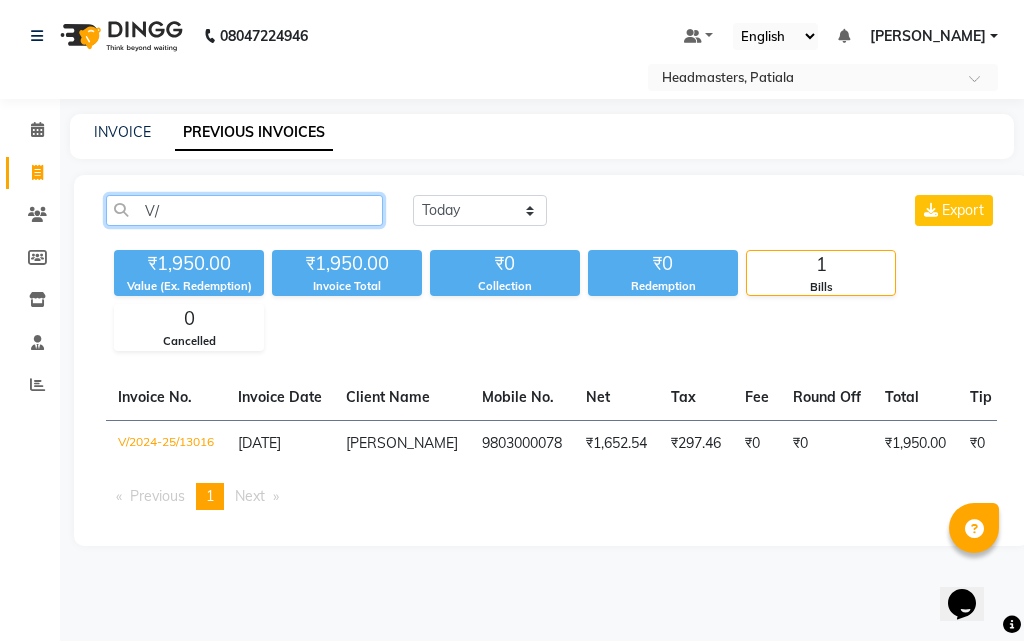 type on "V" 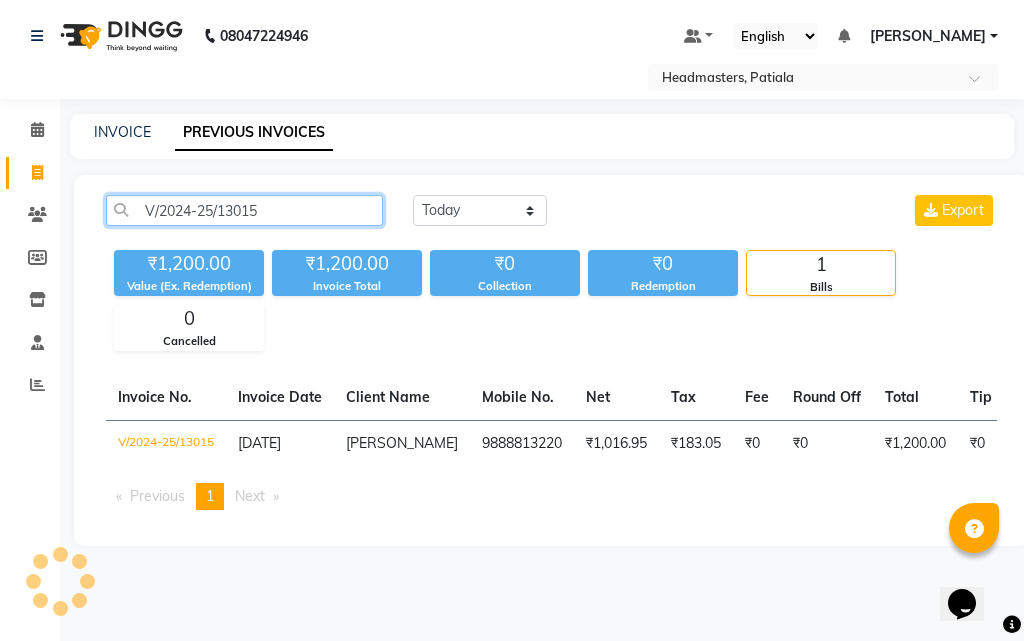 click on "V/2024-25/13015" 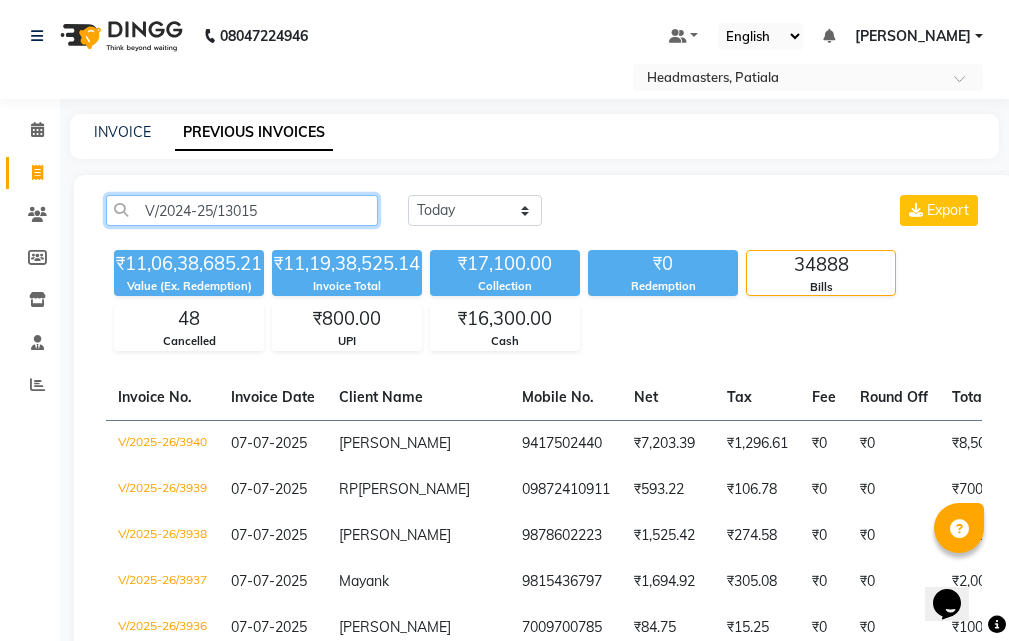 click on "V/2024-25/13015" 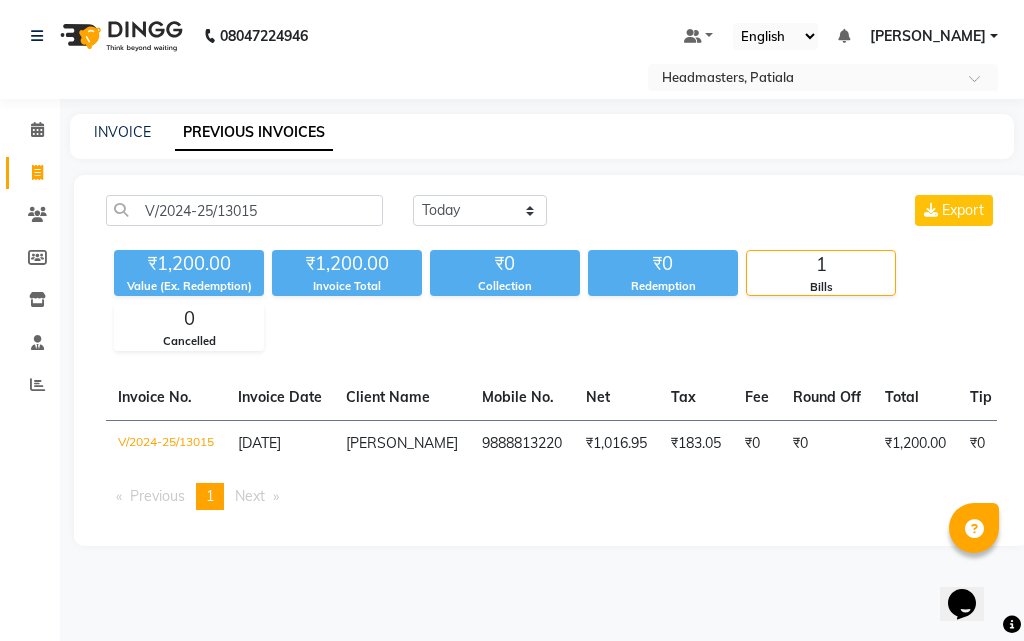 click on "Kamal" 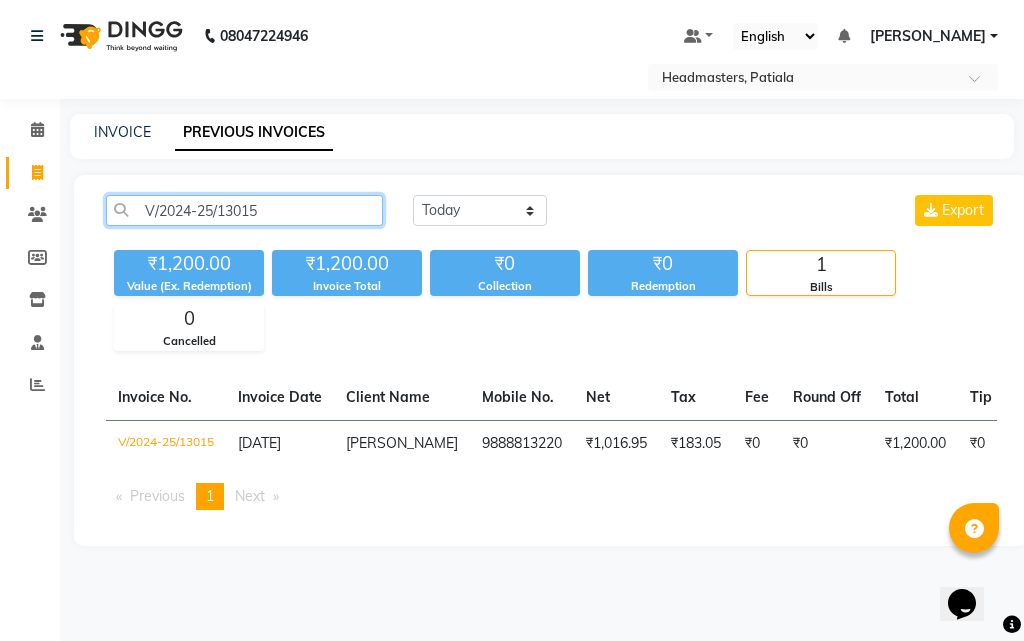 click on "V/2024-25/13015" 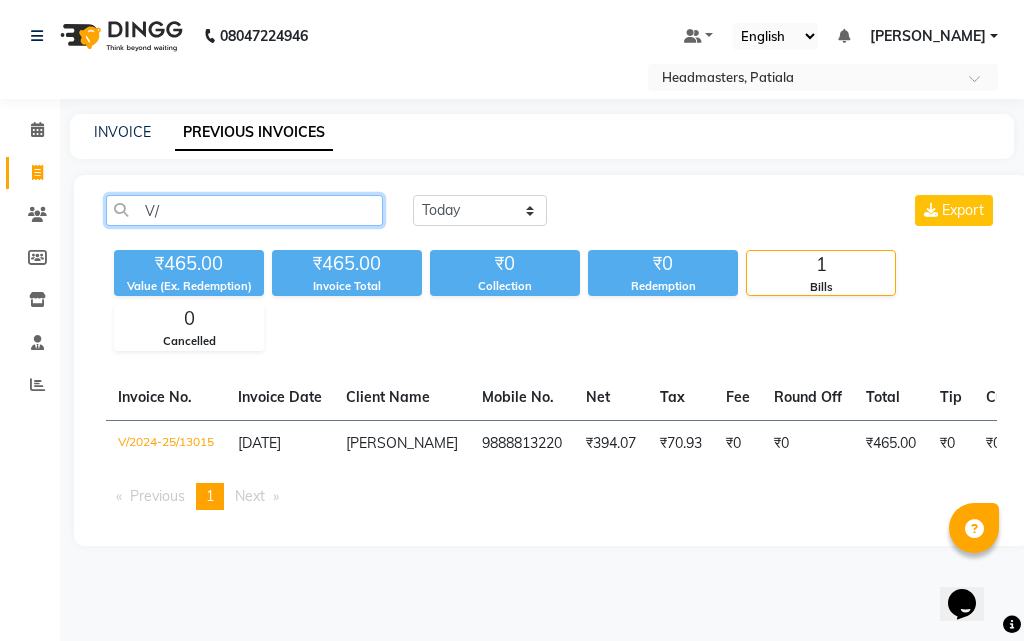 type on "V" 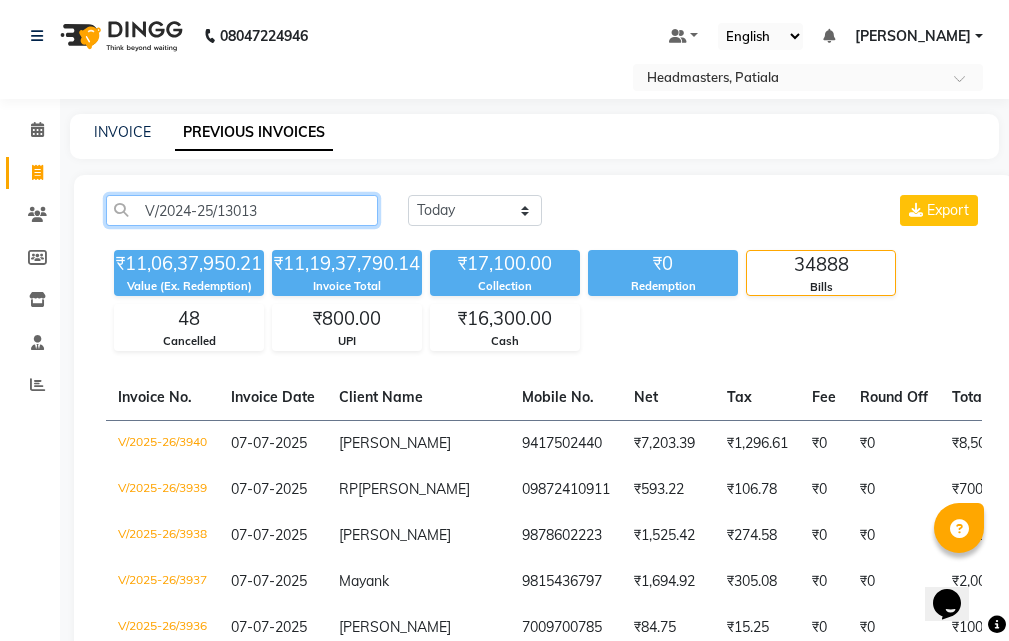 click on "V/2024-25/13013" 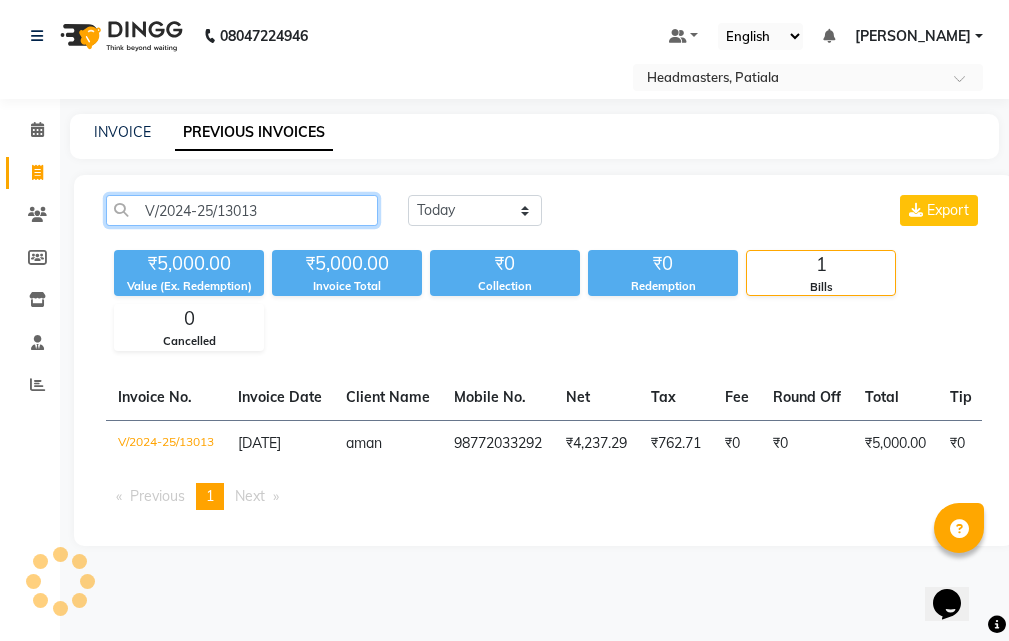 click on "V/2024-25/13013" 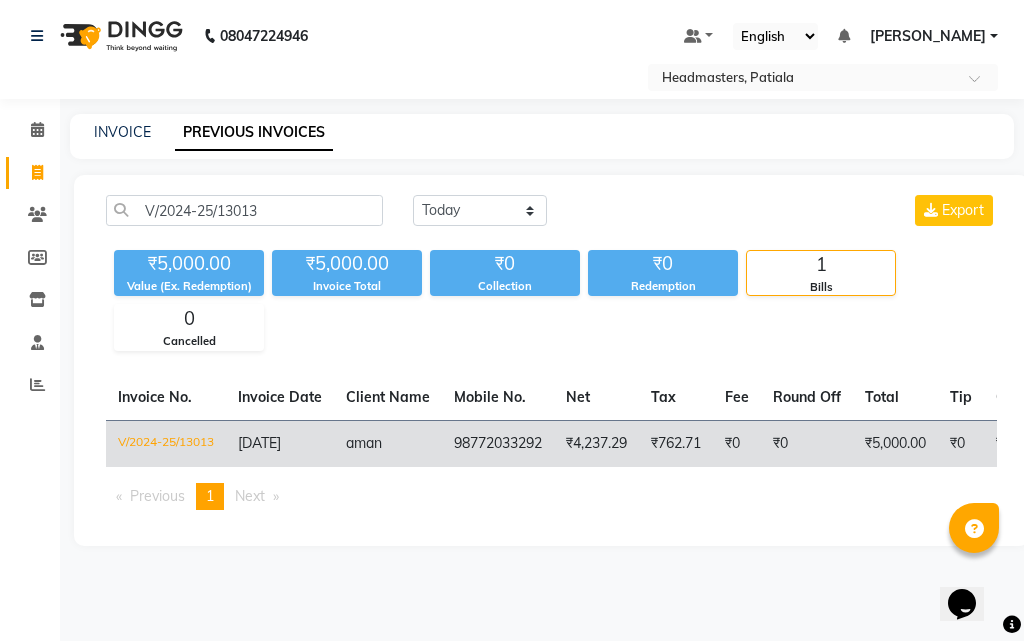 click on "98772033292" 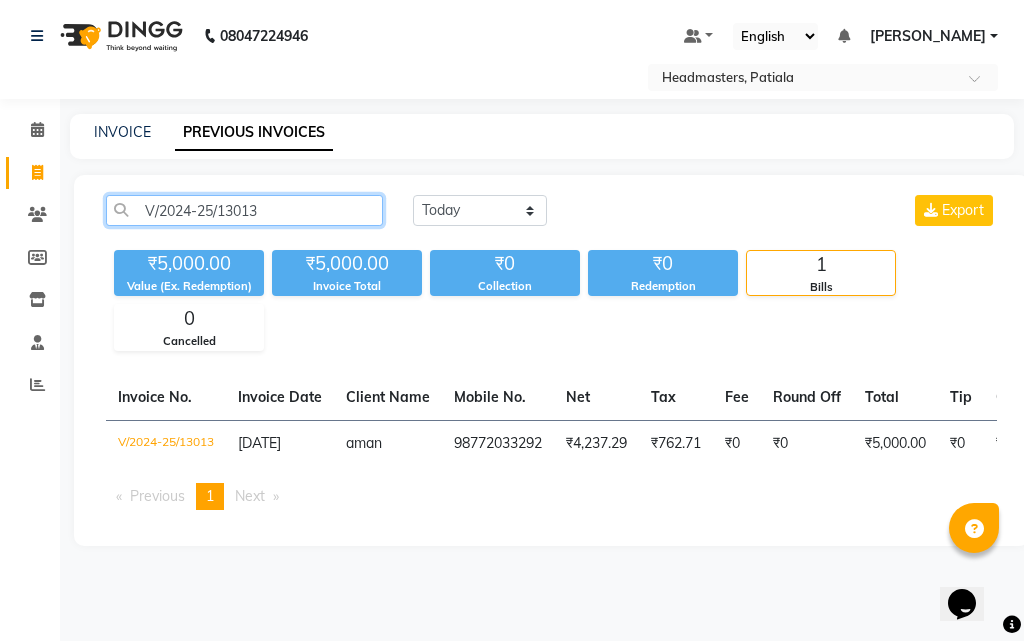 click on "V/2024-25/13013" 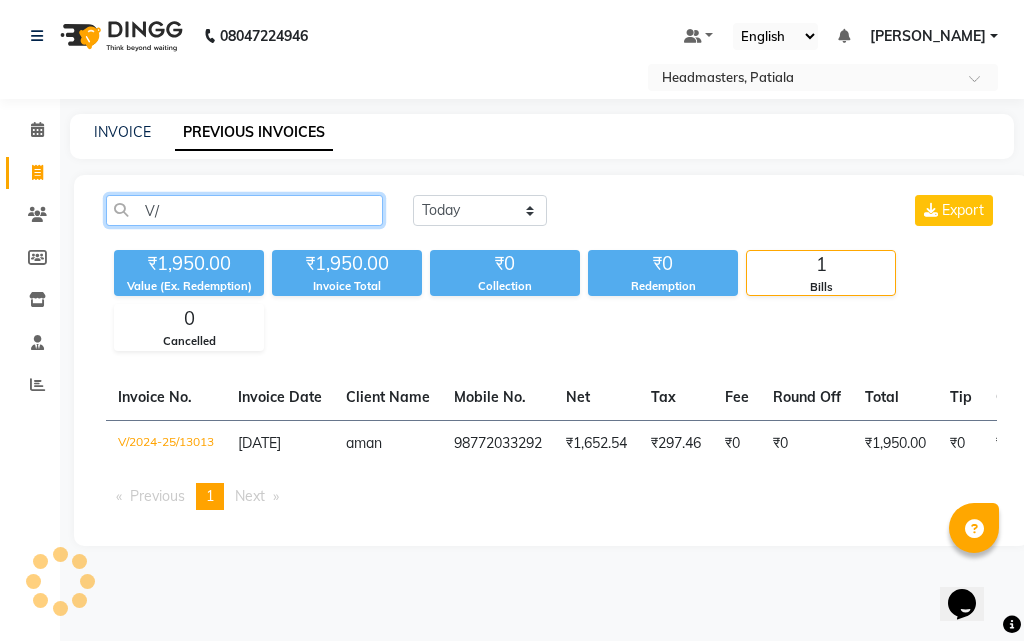 type on "V" 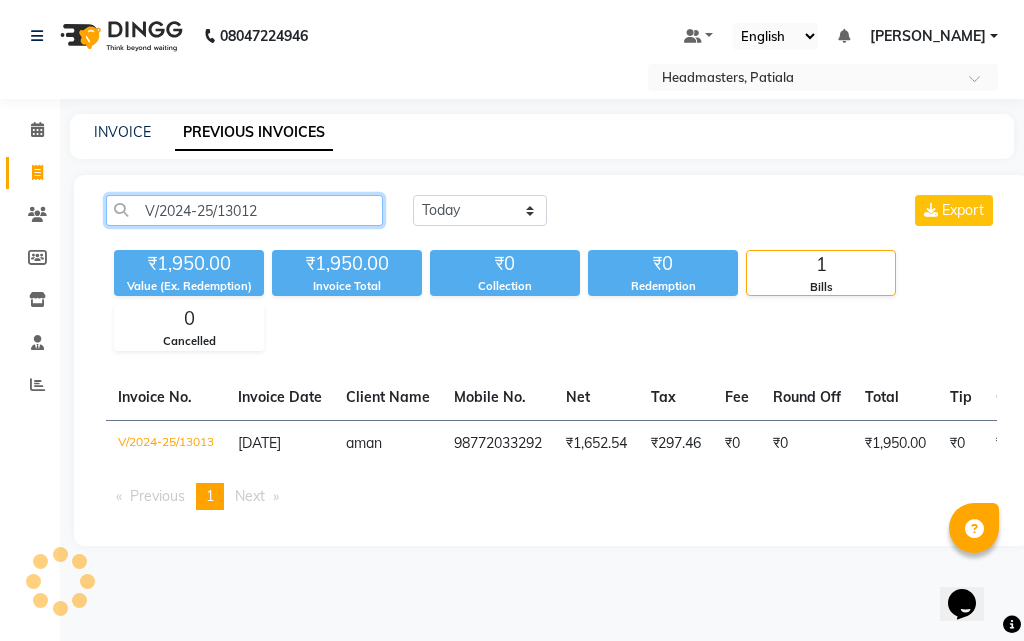 type on "V/2024-25/13012" 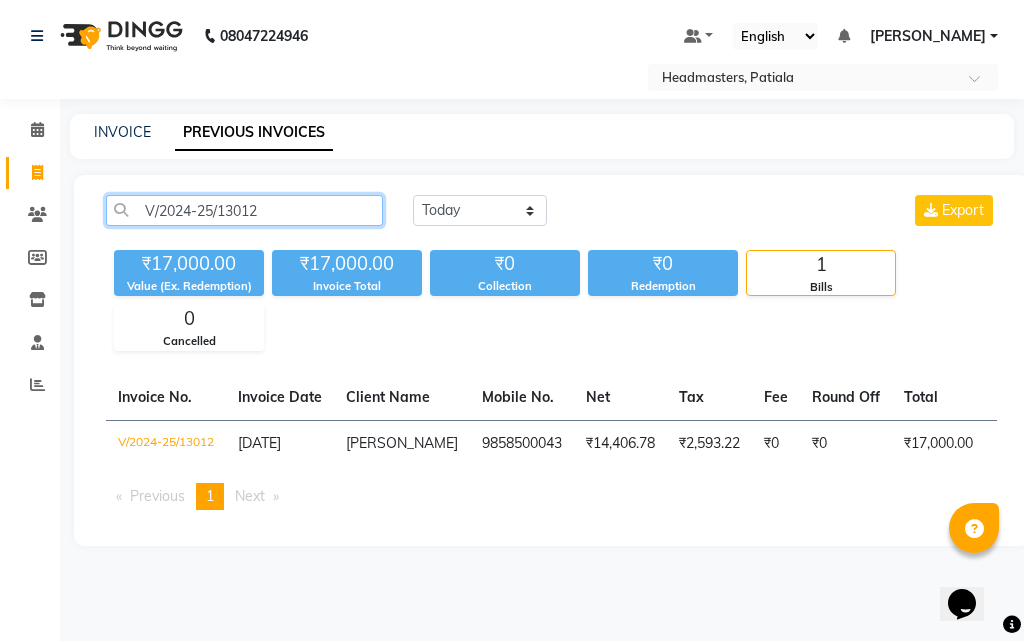 click on "V/2024-25/13012" 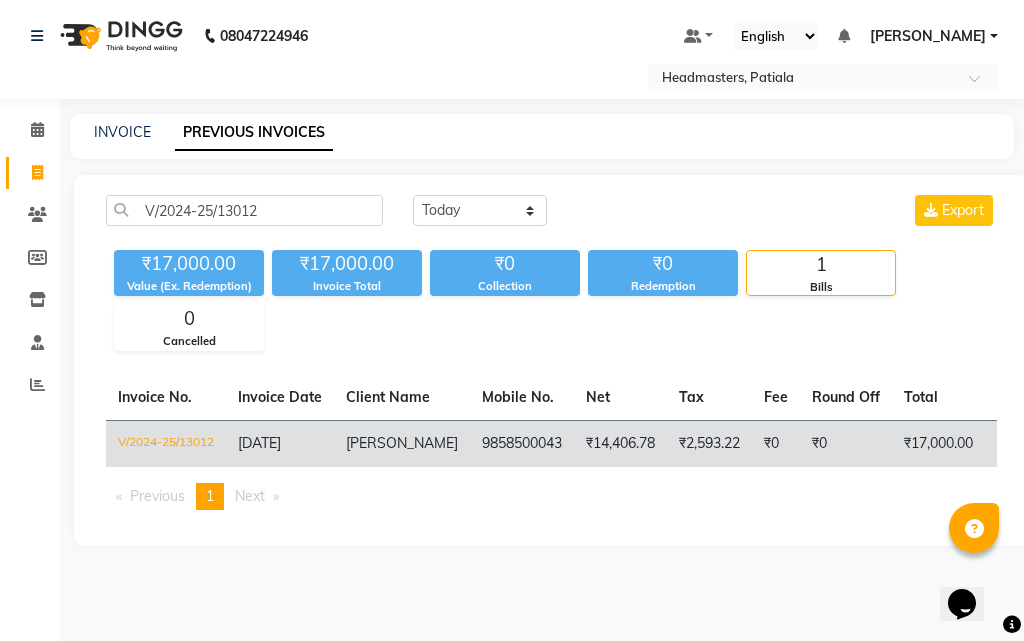 click on "₹14,406.78" 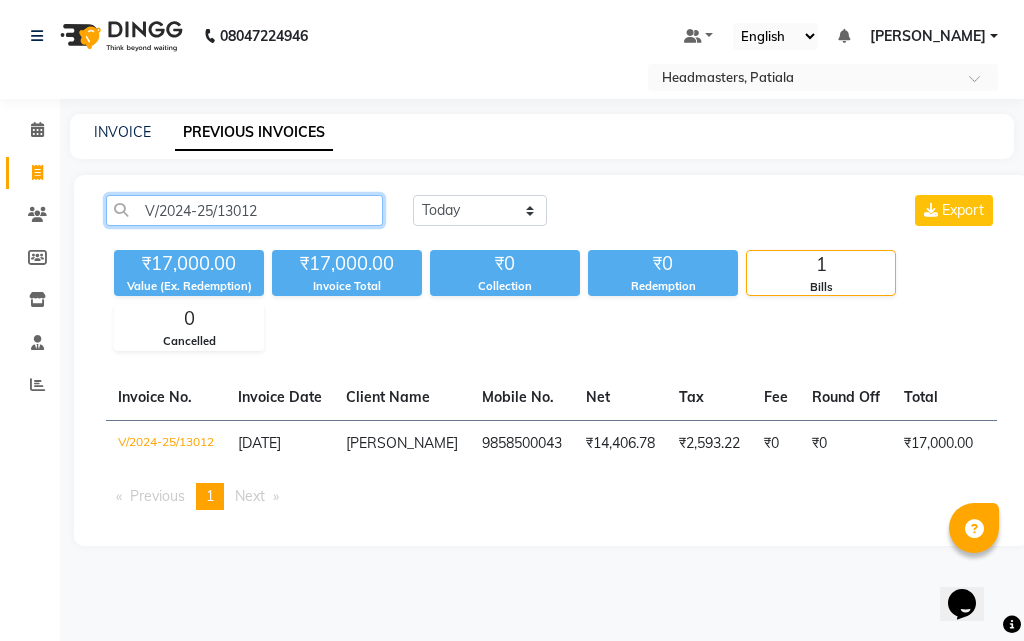 click on "V/2024-25/13012" 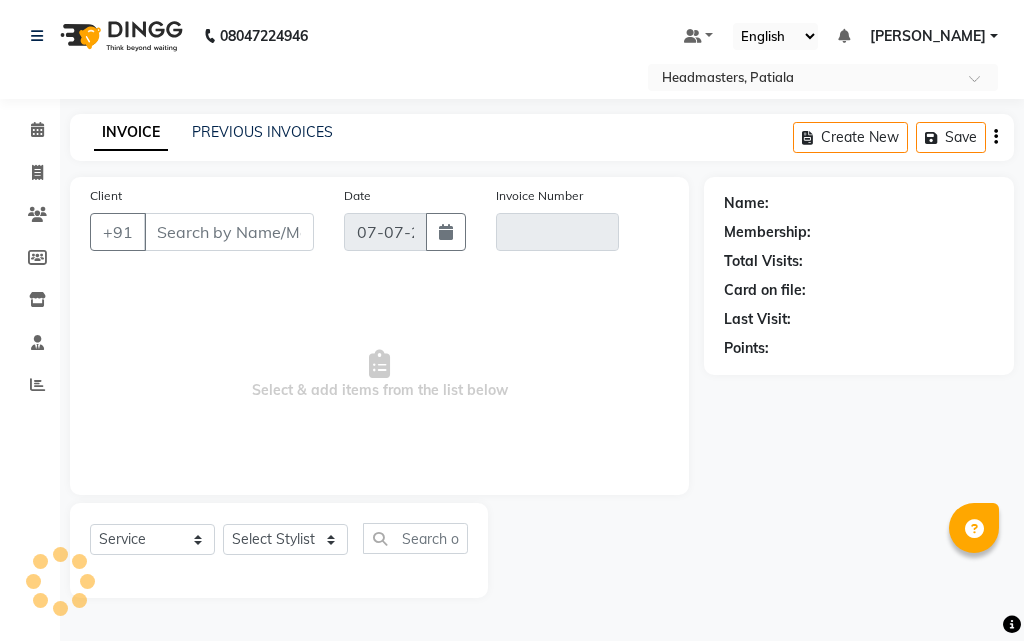 scroll, scrollTop: 0, scrollLeft: 0, axis: both 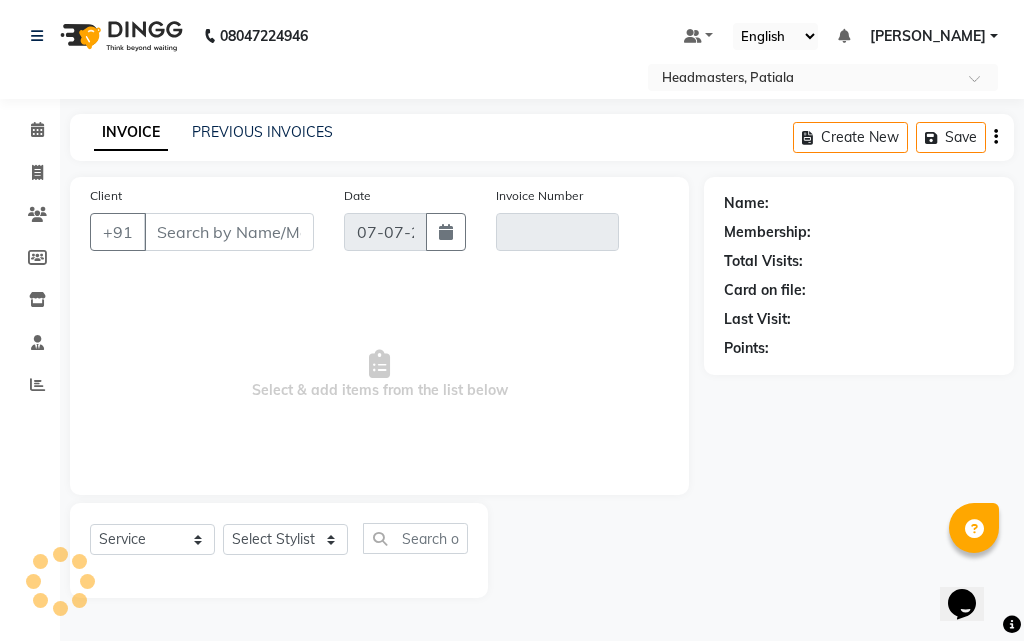 select on "product" 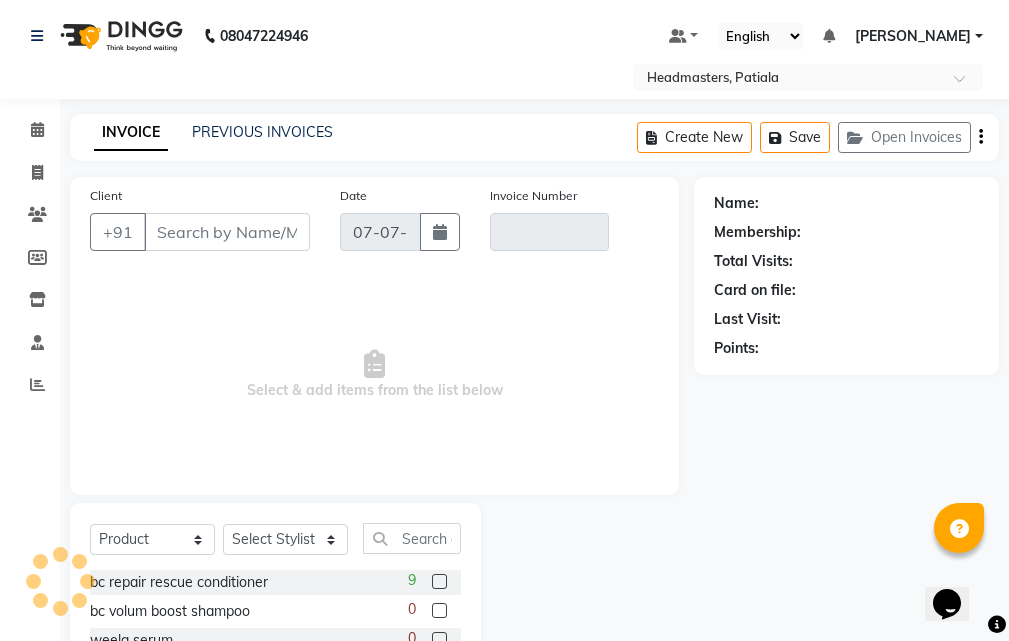 type on "9779744638" 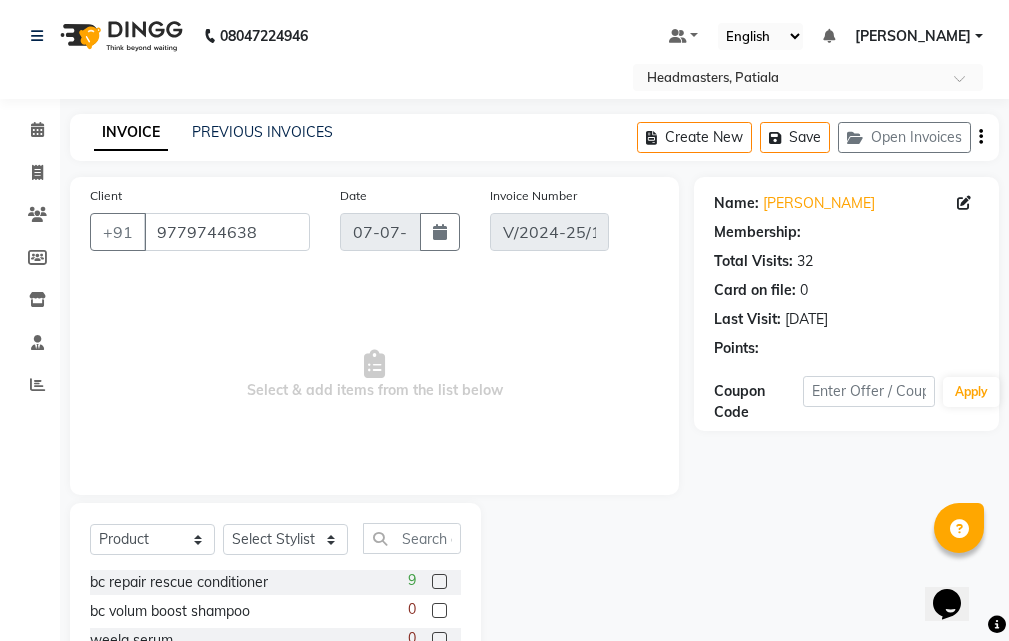 type on "[DATE]" 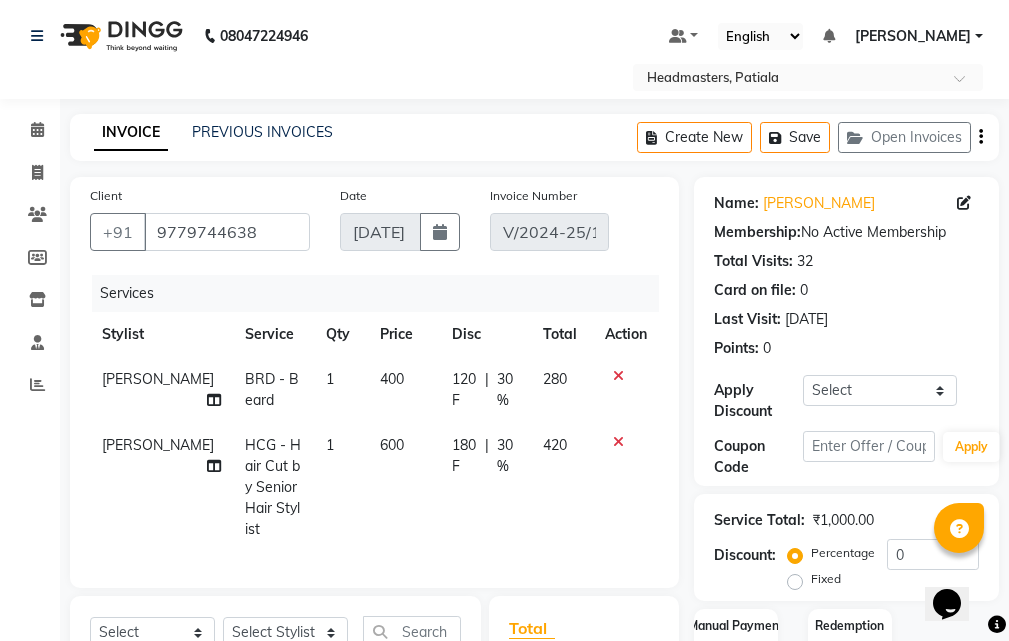 type 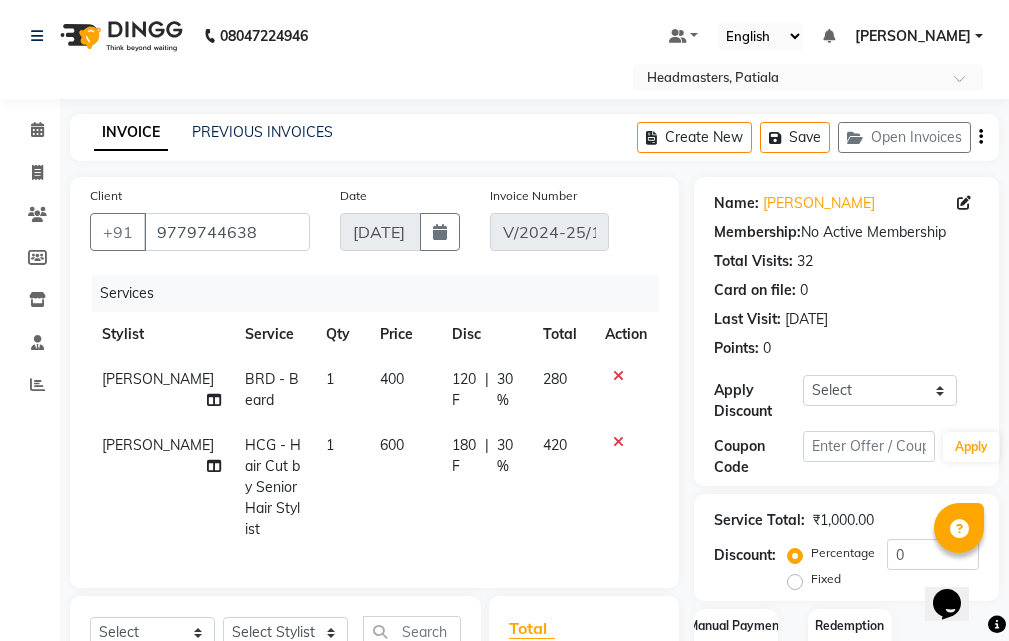 click on "400" 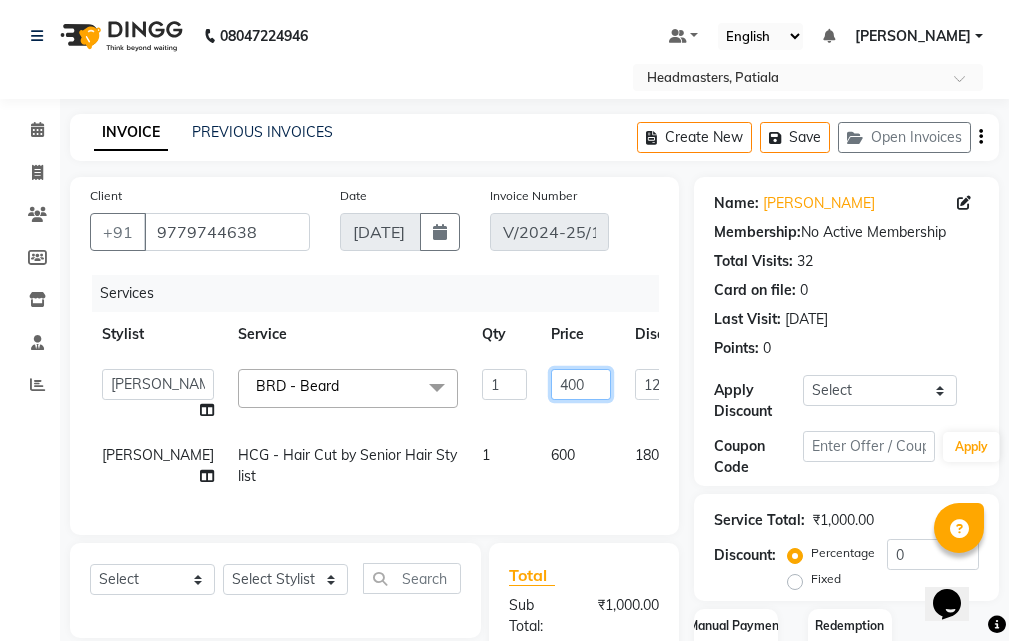 click on "400" 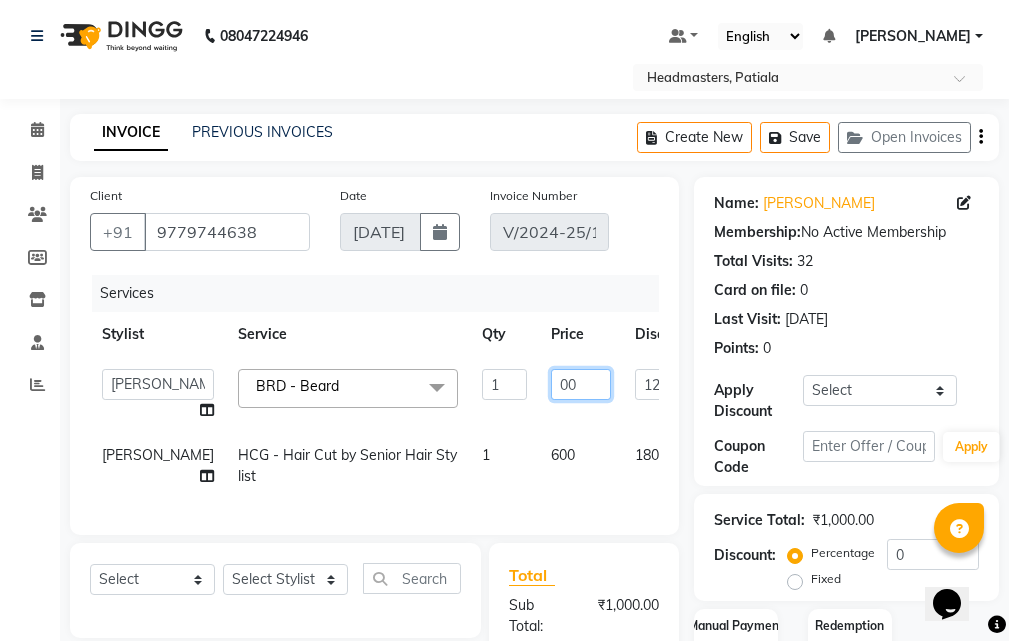 type on "300" 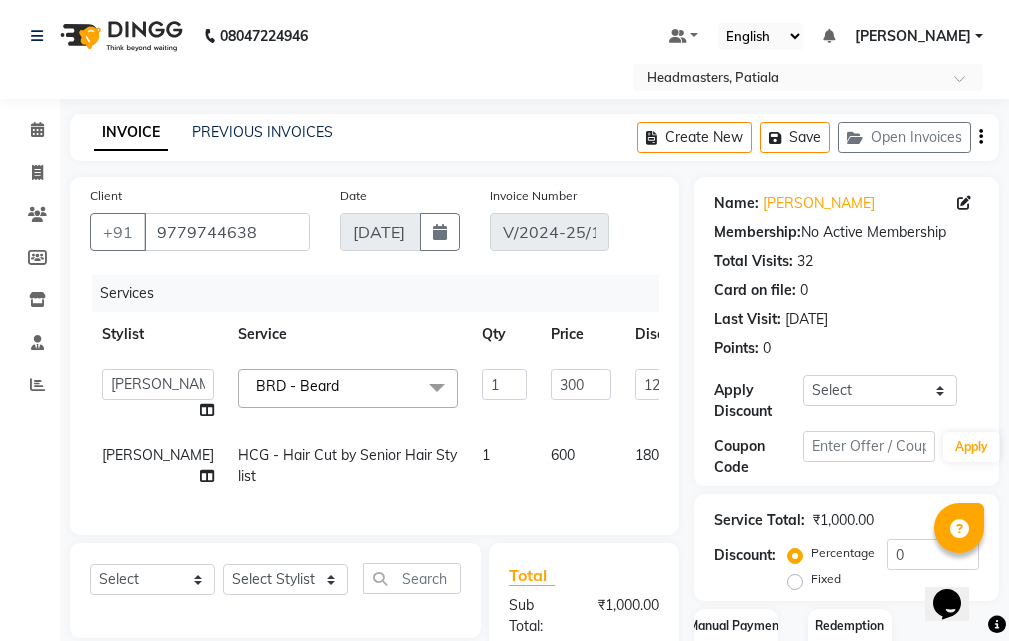 click on "AZEEZUR REHMAAN  HCG - Hair Cut by Senior Hair Stylist 1 600 180 F | 30 % 420" 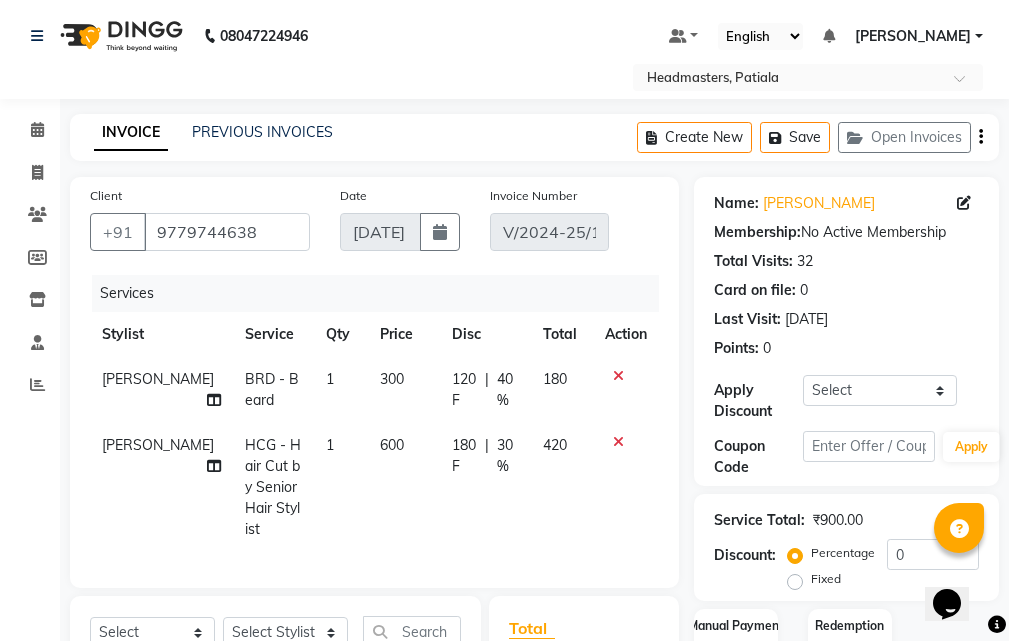 click on "600" 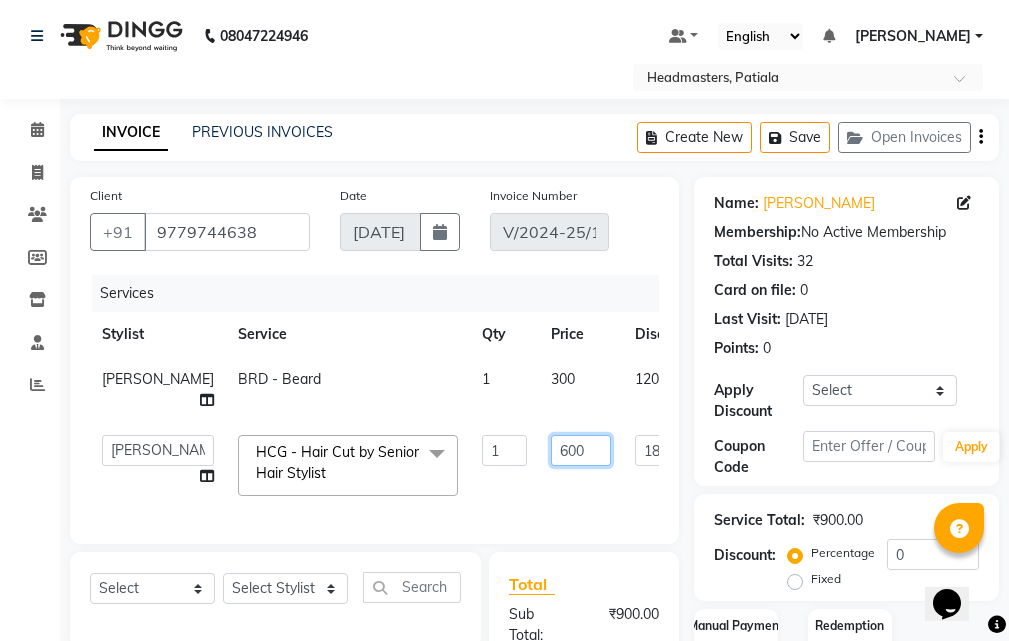 click on "600" 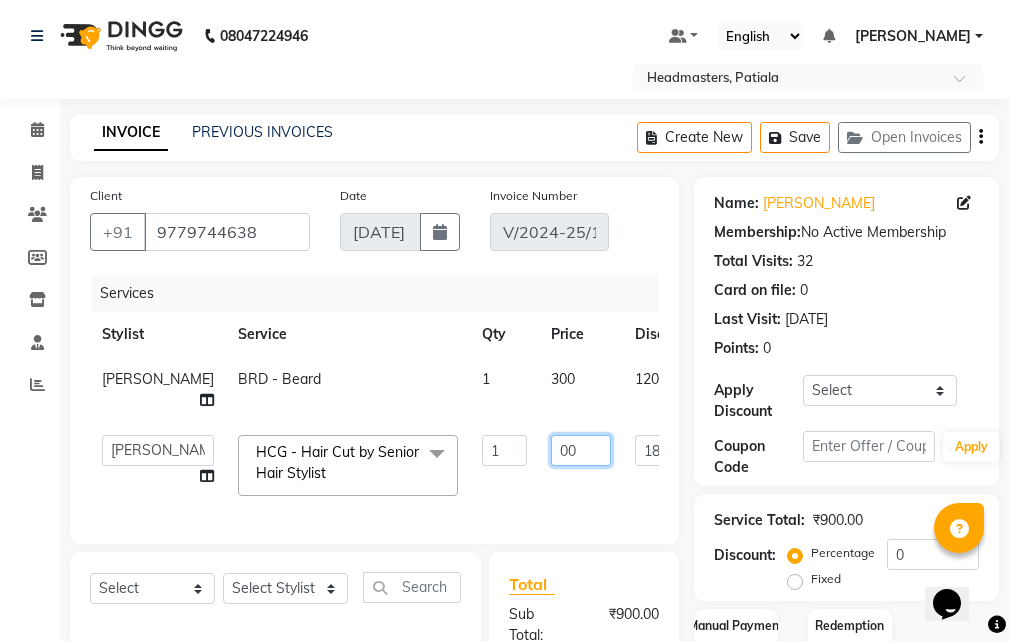 type on "400" 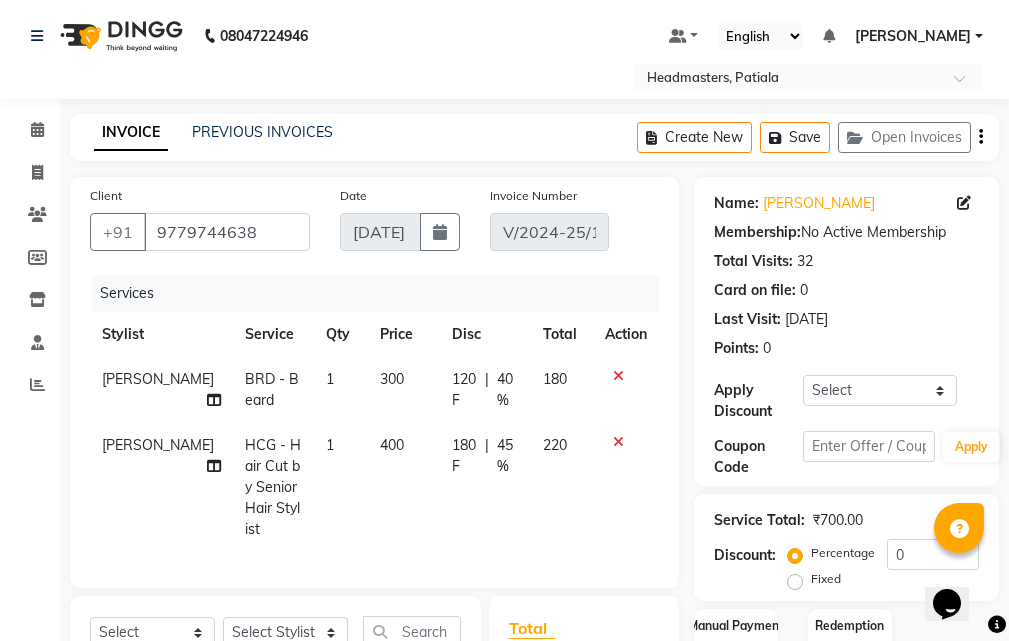 click on "AZEEZUR REHMAAN  HCG - Hair Cut by Senior Hair Stylist 1 400 180 F | 45 % 220" 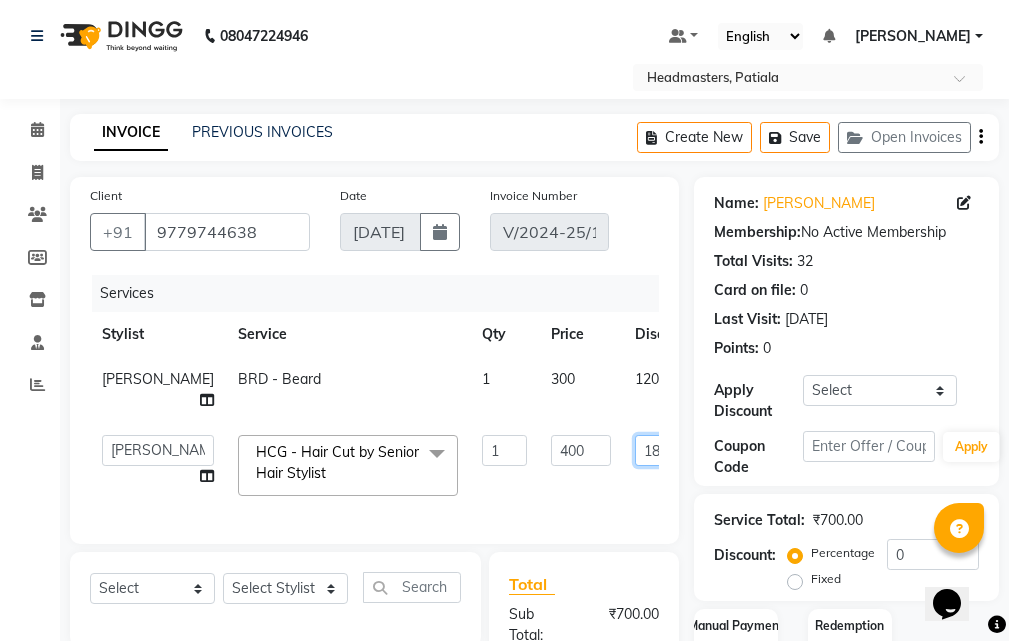 click on "180" 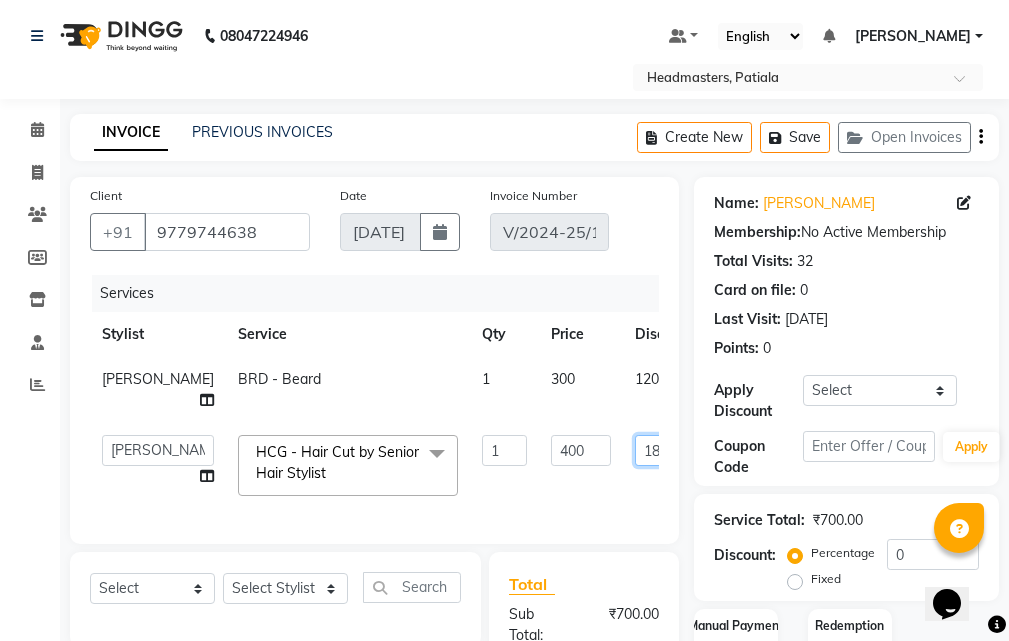 type on "1" 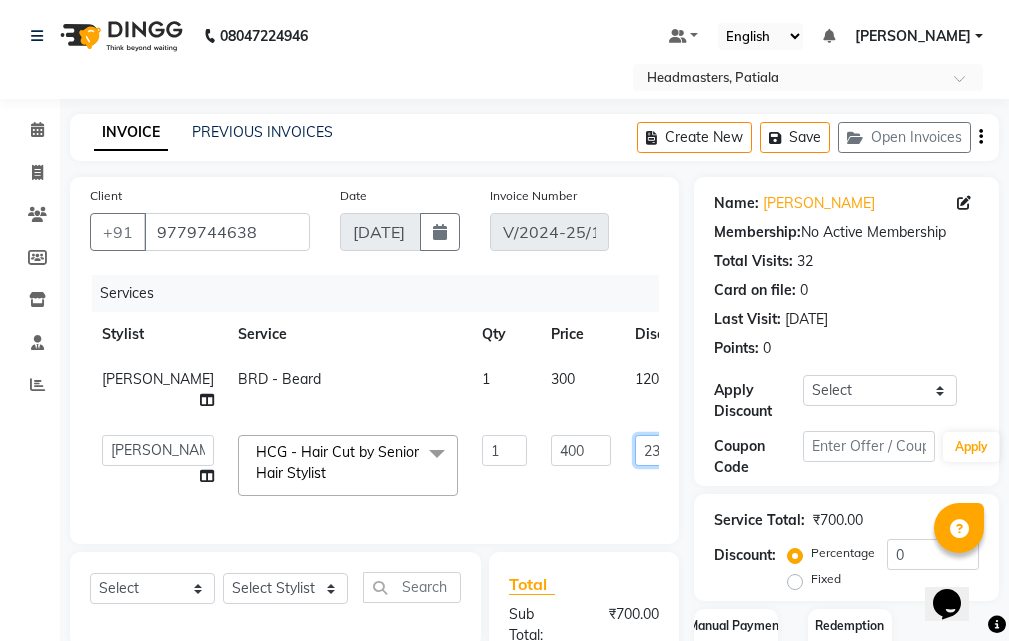 type on "230" 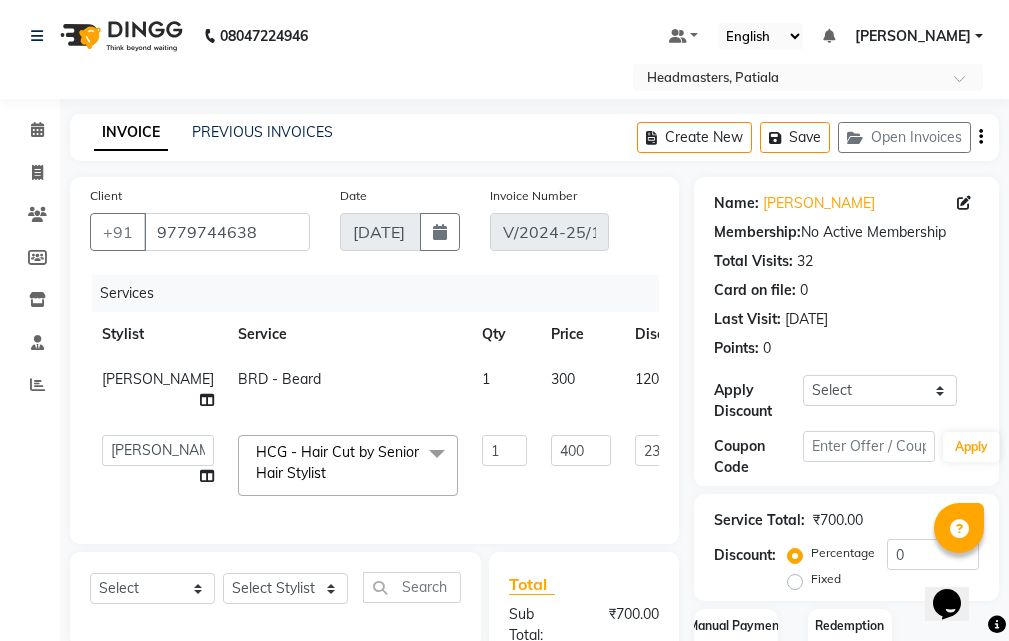 click on "ABHISHEK   AJAY KUMAR    AKSHAY   ALI   ARSH   ARUN   ASIF   AZEEZUR REHMAAN    Chand Sahota   DAVY   Deepak   Dinky    GAGY   GAURAV   HEADMASTERS   JYOTI SHARMA   LUCKY   Manager   Manager   Meenakshi    MEENAKSHI   MOHIT   MONU   NAVKIRANJIT   NEELAM PRAJAPATI   NEELAM SHARMA   Noor    Noor    Pankaj   Parvesh   POOJA    POONAM   PRABHJOT   PRADEEP   RAFI MOHD   RAHUL   Randhir   RANJEET   Ravi   RITIK   ROBIN    ROCKY   SAMEER   SAMEER NEW   SANDY    SHAMEEM   SHARIK   Shubham   SHUBHAM G   SIMRANJEET   SUKHJINDER   Sumit   TOVI   USMAN   VISHAL   YOGITA  HCG - Hair Cut by Senior Hair Stylist  x SSL - Shampoo SCL - Shampoo and conditioner (with natural dry) HML - Head massage(with natural dry) HCLD - Hair Cut by Creative Director HCL - Hair Cut by Senior Hair Stylist Trim - Trimming (one Length) Spt - Split ends/short/candle cut BD - Blow dry OS - Open styling GL-igora - Igora Global GL-essensity - Essensity Global Hlts-L - Highlights Bal - Balayage Chunks  - Chunks CR  - Color removal Stk - Per streak" 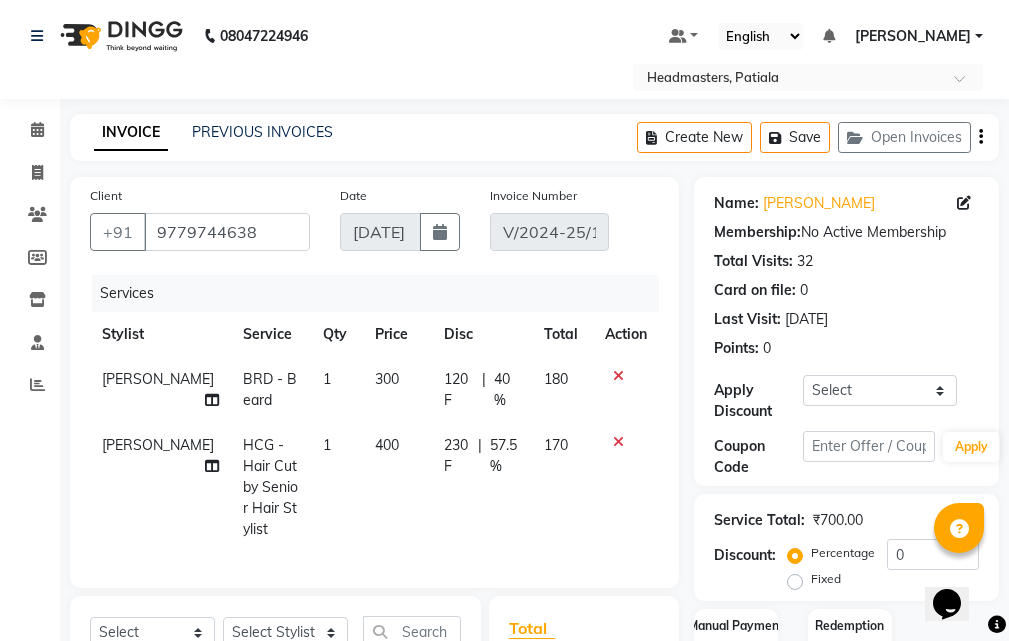 click on "|" 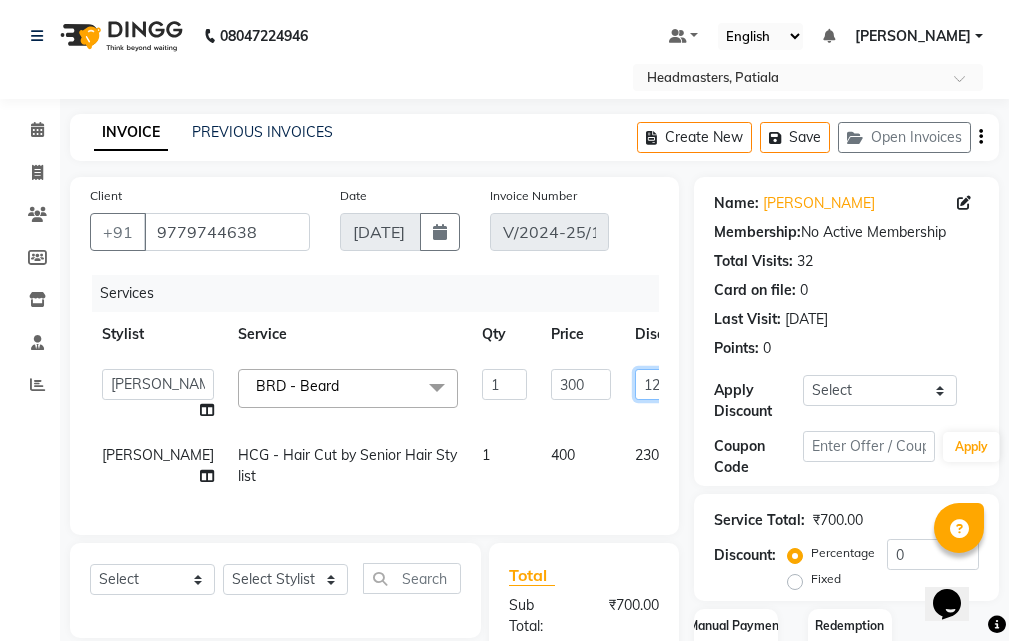 click on "120" 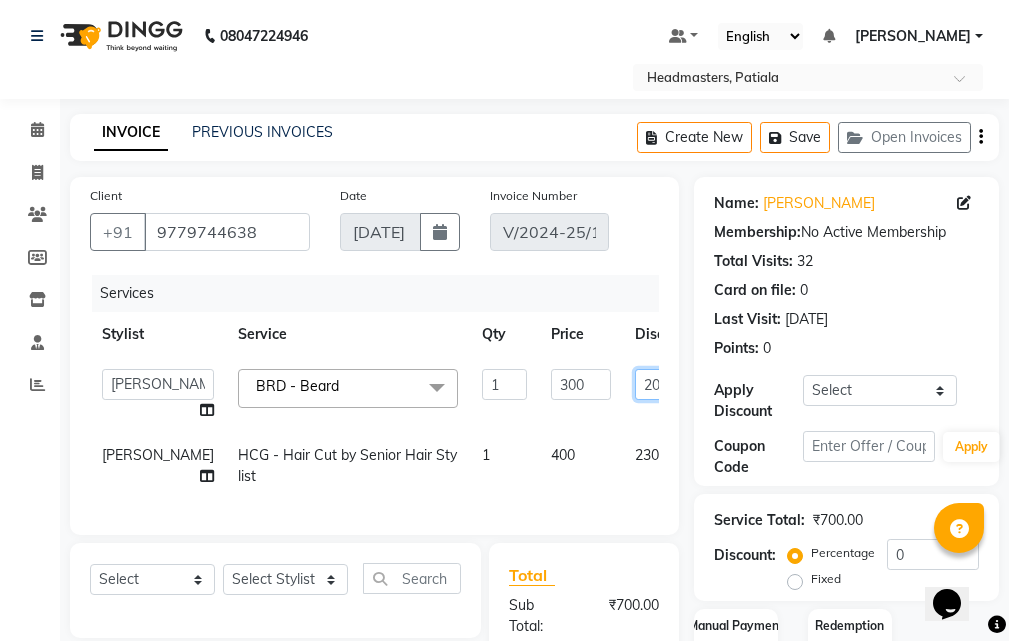 type on "200" 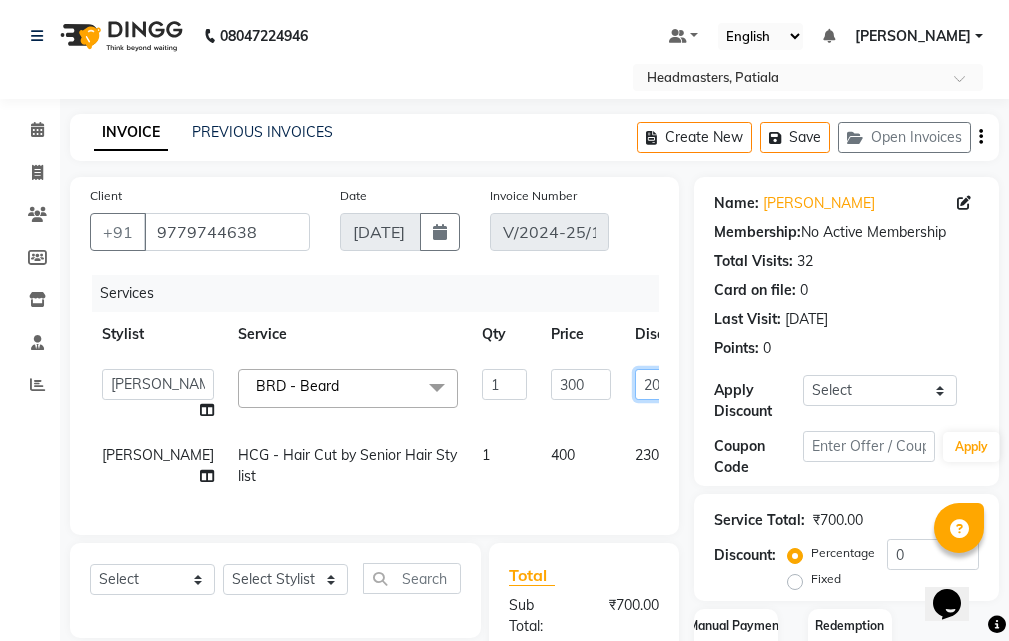 click on "200" 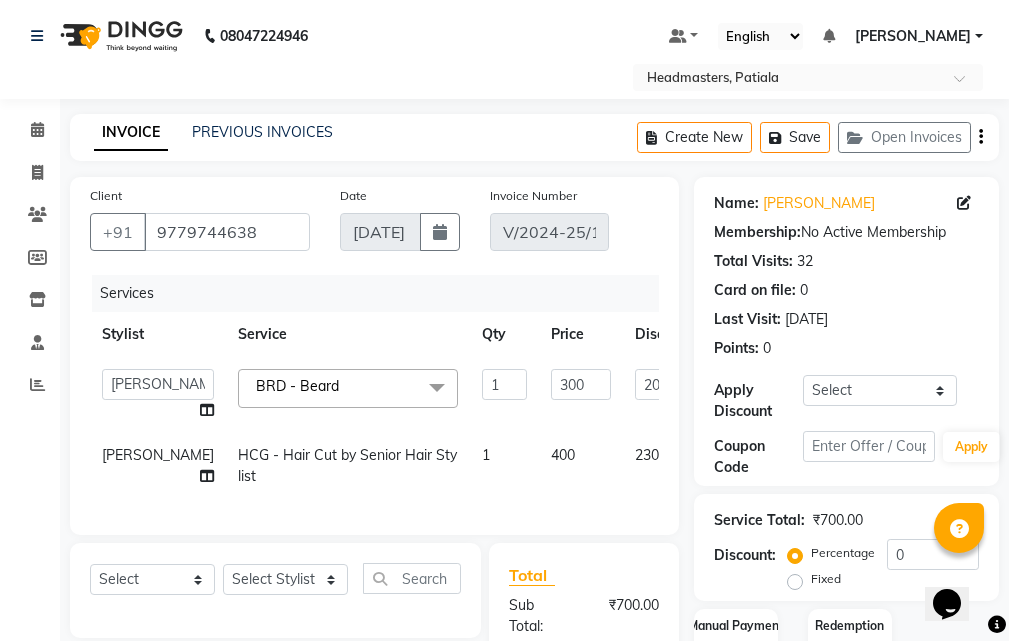 click on "ABHISHEK   AJAY KUMAR    AKSHAY   ALI   ARSH   ARUN   ASIF   AZEEZUR REHMAAN    Chand Sahota   DAVY   Deepak   Dinky    GAGY   GAURAV   HEADMASTERS   JYOTI SHARMA   LUCKY   Manager   Manager   Meenakshi    MEENAKSHI   MOHIT   MONU   NAVKIRANJIT   NEELAM PRAJAPATI   NEELAM SHARMA   Noor    Noor    Pankaj   Parvesh   POOJA    POONAM   PRABHJOT   PRADEEP   RAFI MOHD   RAHUL   Randhir   RANJEET   Ravi   RITIK   ROBIN    ROCKY   SAMEER   SAMEER NEW   SANDY    SHAMEEM   SHARIK   Shubham   SHUBHAM G   SIMRANJEET   SUKHJINDER   Sumit   TOVI   USMAN   VISHAL   YOGITA  BRD - Beard  x SSL - Shampoo SCL - Shampoo and conditioner (with natural dry) HML - Head massage(with natural dry) HCLD - Hair Cut by Creative Director HCL - Hair Cut by Senior Hair Stylist Trim - Trimming (one Length) Spt - Split ends/short/candle cut BD - Blow dry OS - Open styling GL-igora - Igora Global GL-essensity - Essensity Global Hlts-L - Highlights Bal - Balayage Chunks  - Chunks CR  - Color removal CRF - Color refresh Stk - Per streak 1 300" 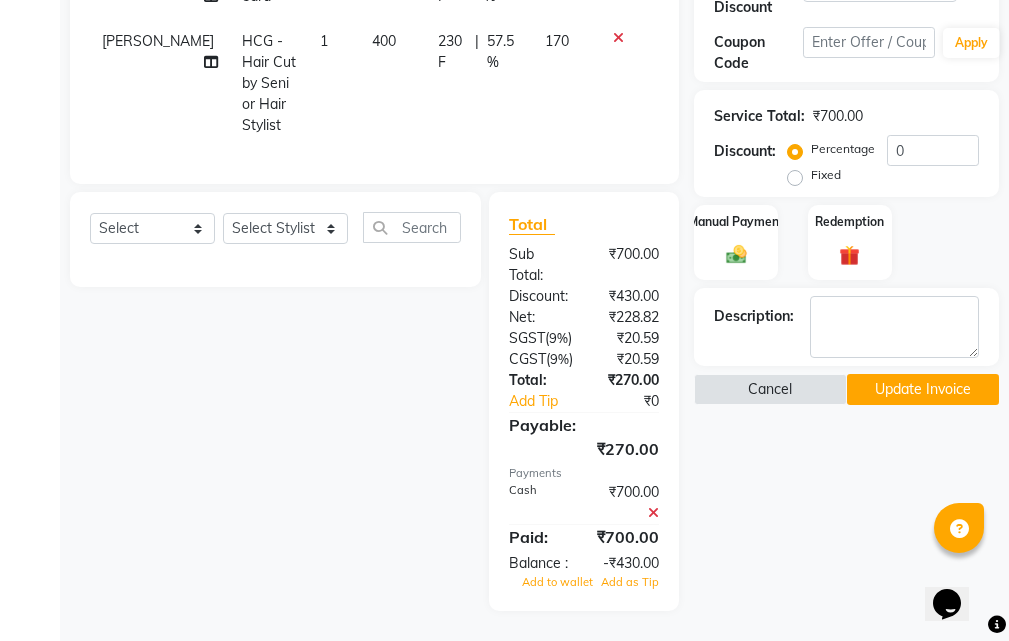 scroll, scrollTop: 482, scrollLeft: 0, axis: vertical 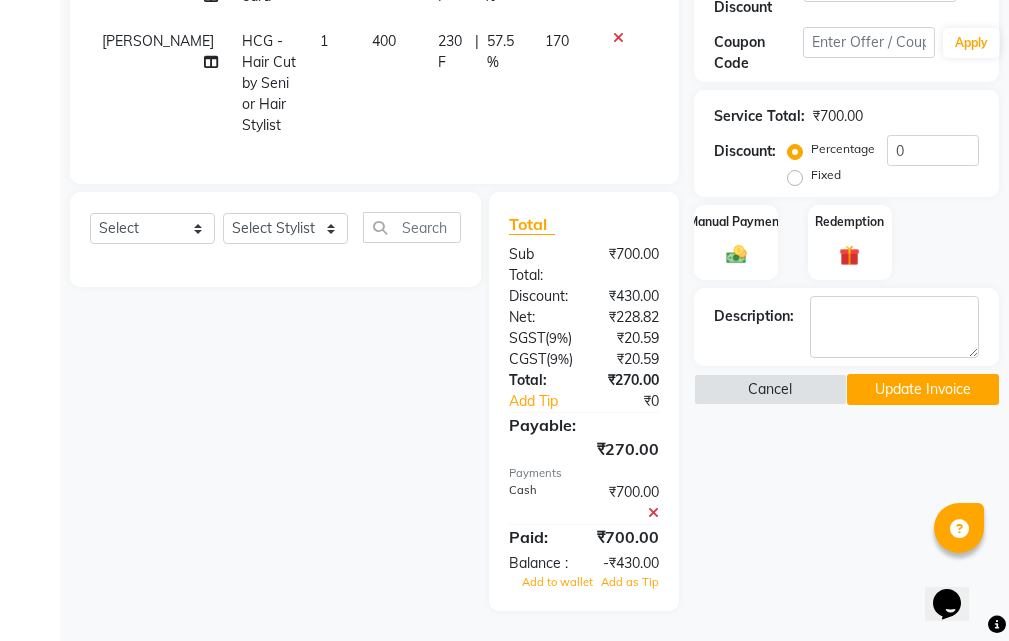 click 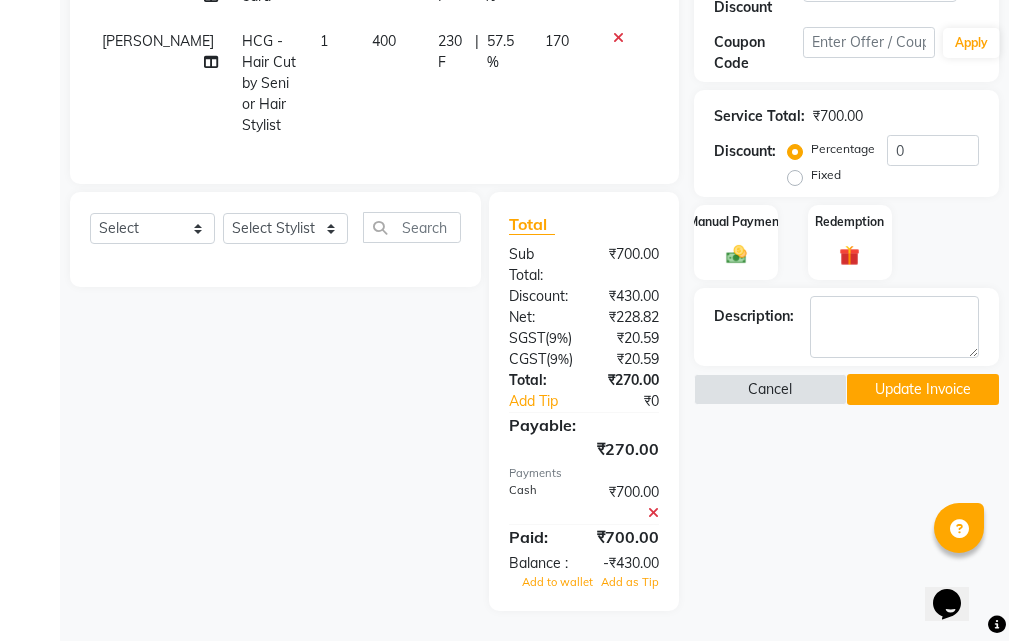 scroll, scrollTop: 402, scrollLeft: 0, axis: vertical 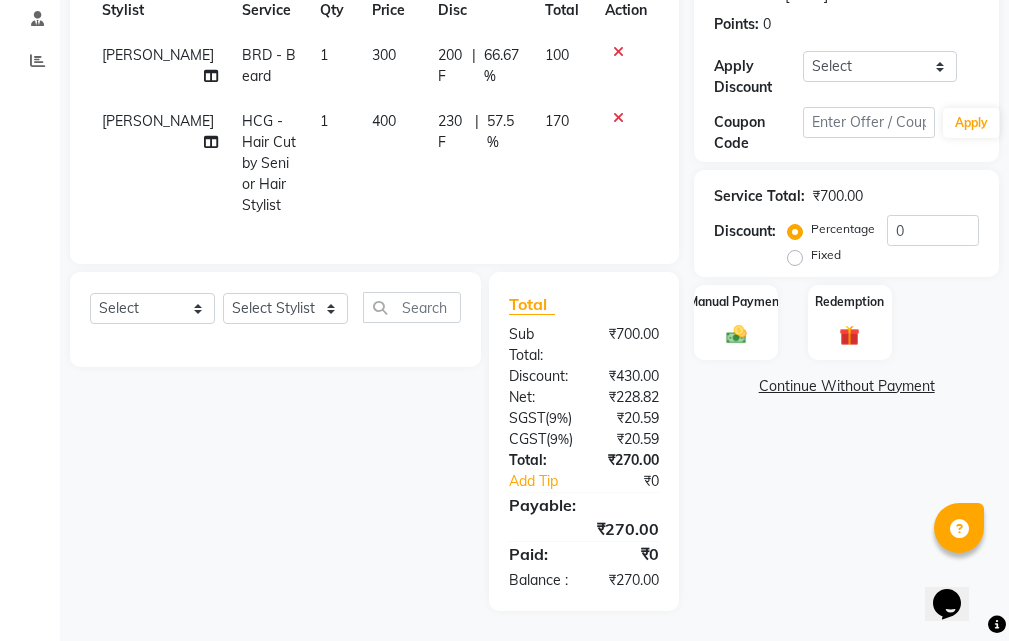 click on "Continue Without Payment" 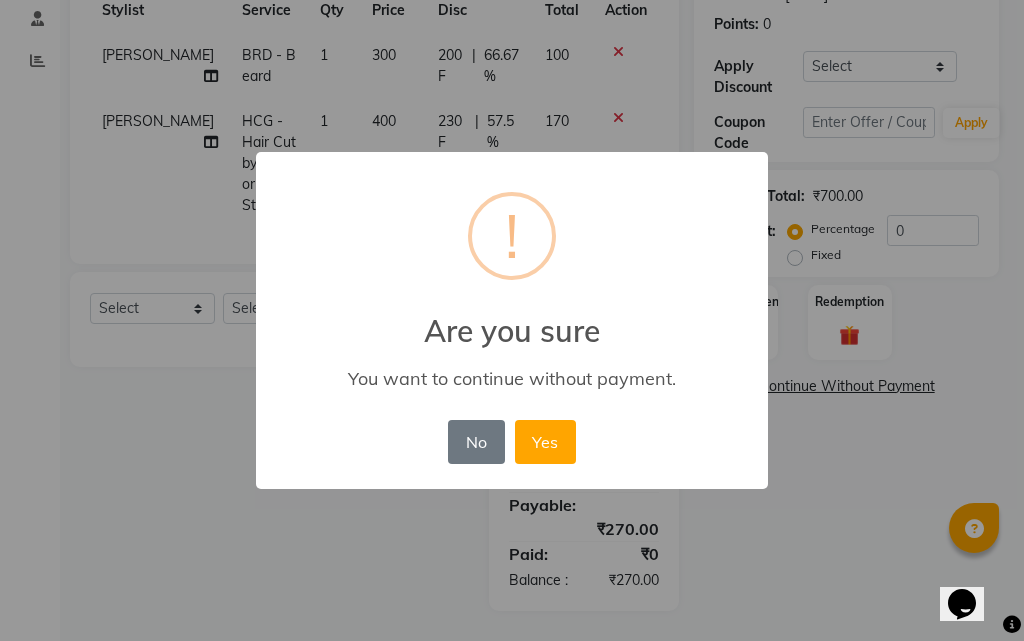click on "× ! Are you sure You want to continue without payment. No No Yes" at bounding box center (512, 320) 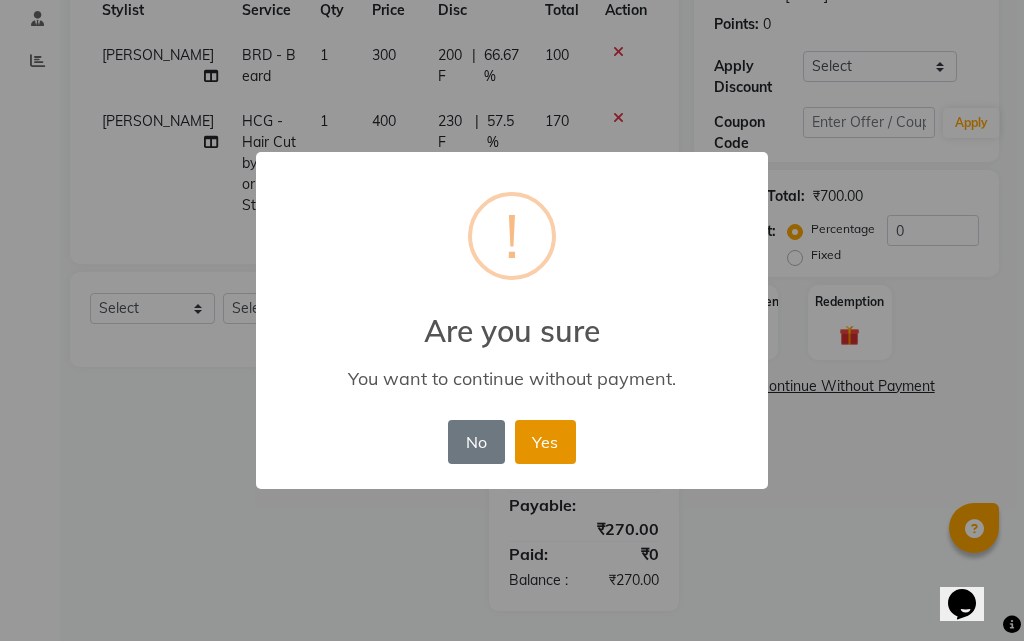 click on "Yes" at bounding box center (545, 442) 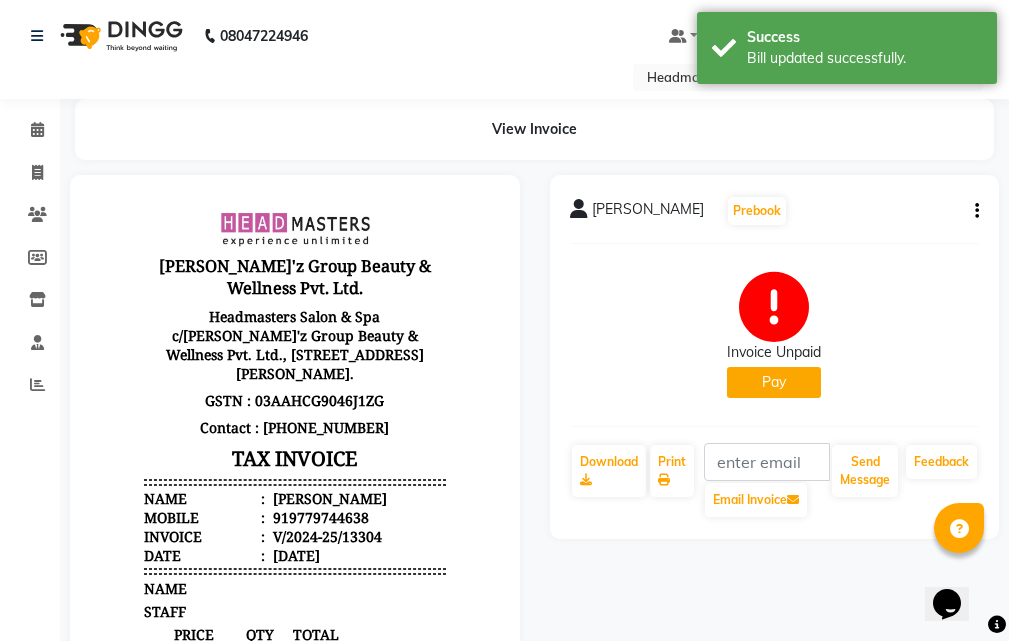 scroll, scrollTop: 0, scrollLeft: 0, axis: both 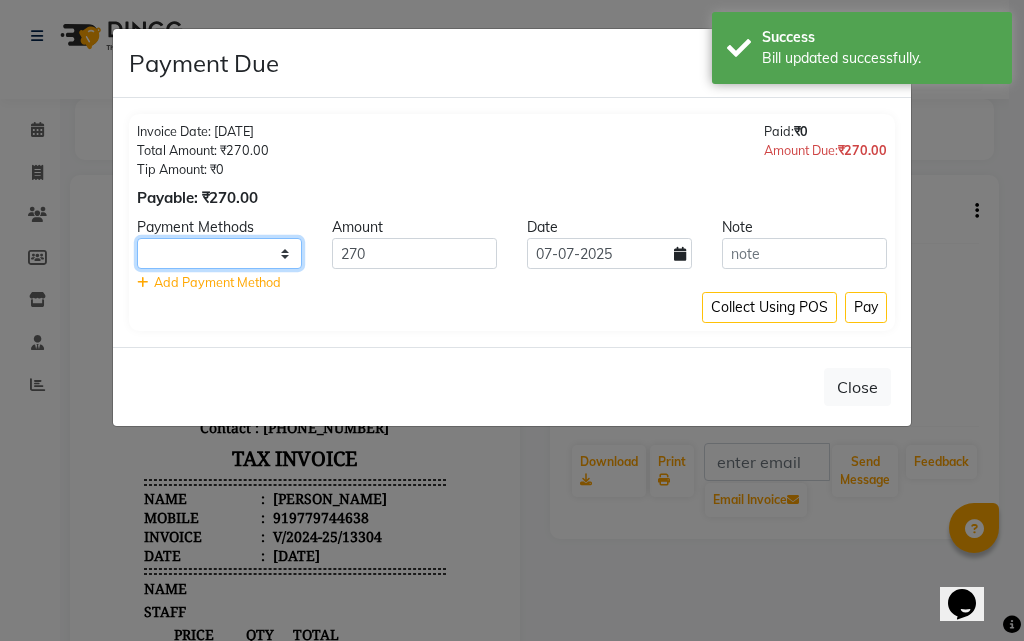 click on "UPI CARD Complimentary ONLINE Cash" 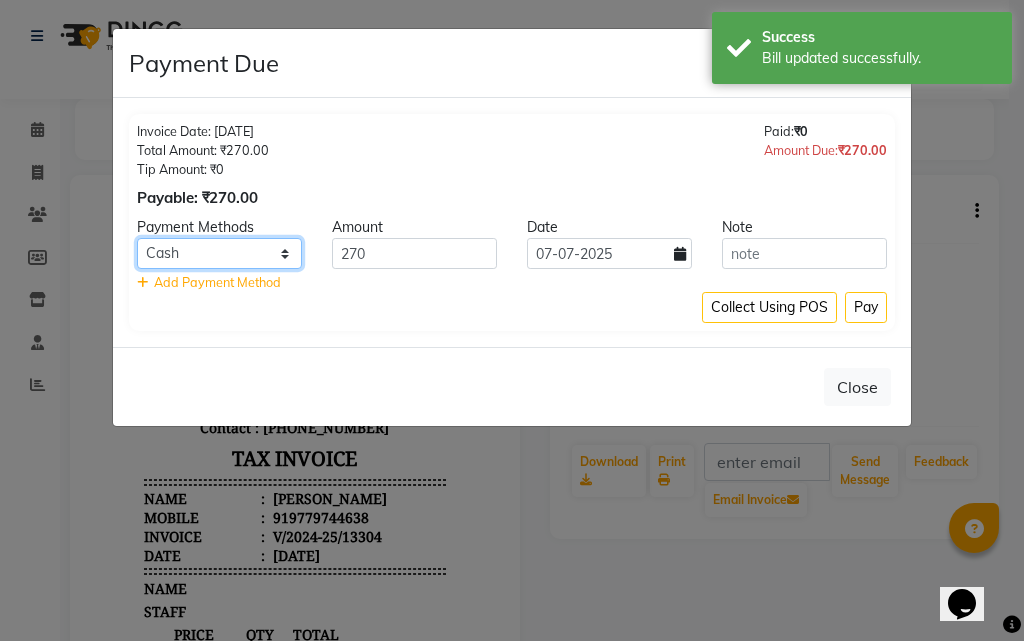 click on "UPI CARD Complimentary ONLINE Cash" 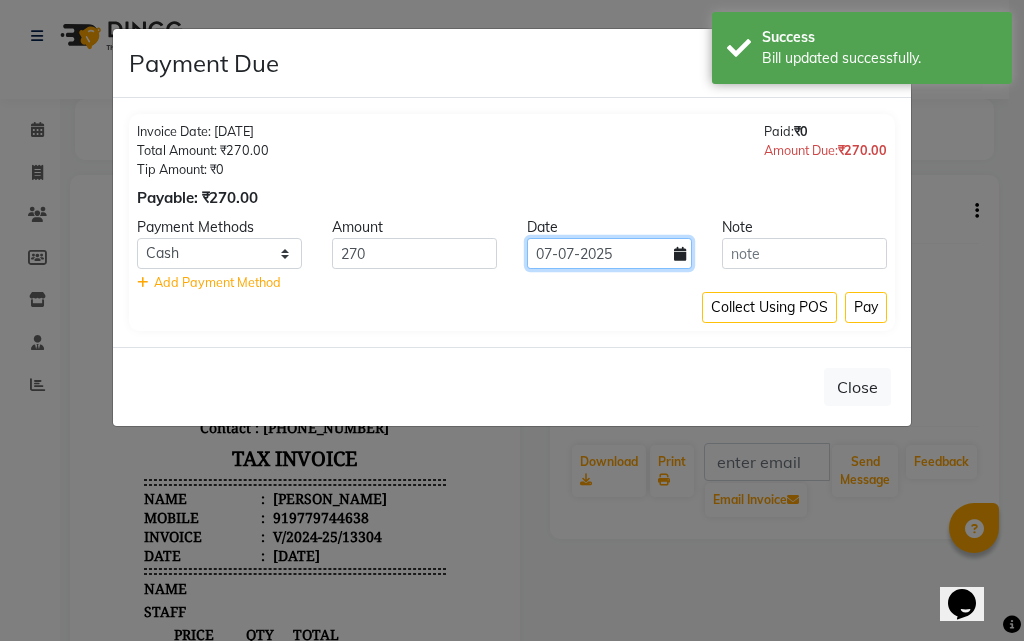 click on "07-07-2025" 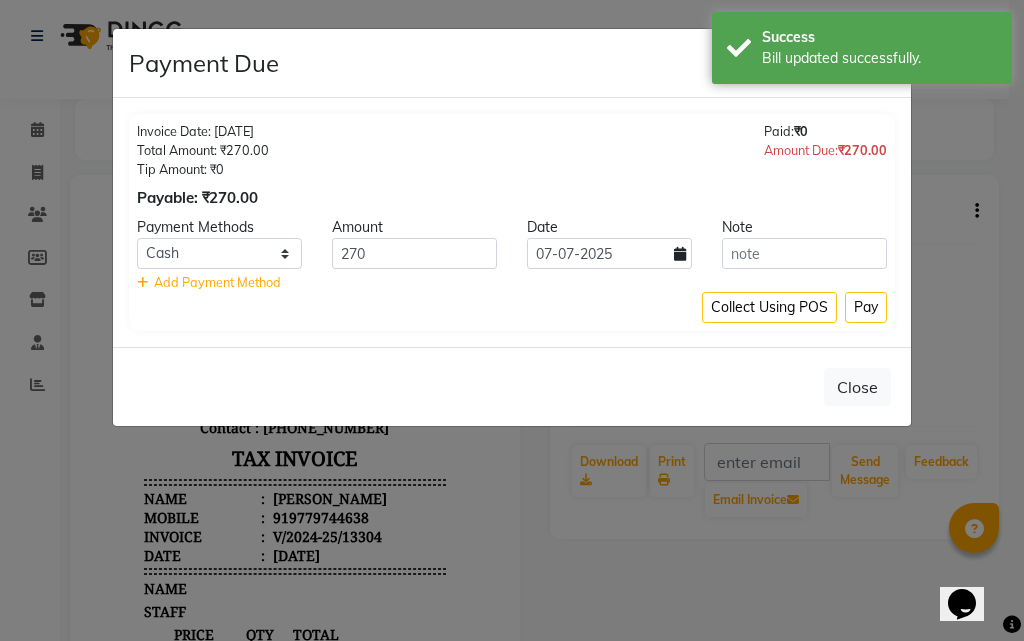 select on "7" 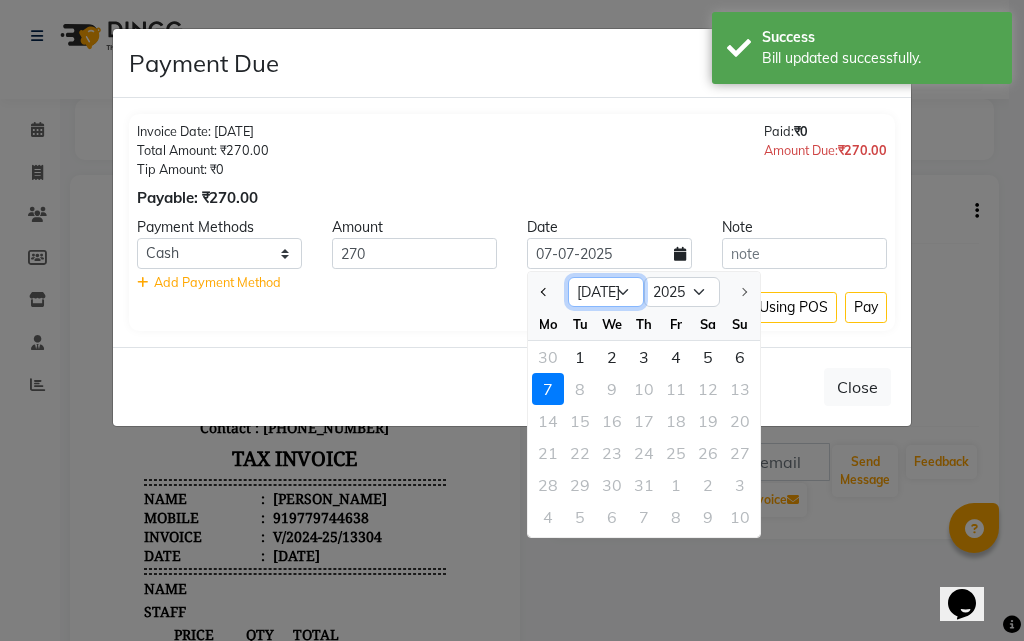click on "Jan Feb Mar Apr May Jun [DATE]" 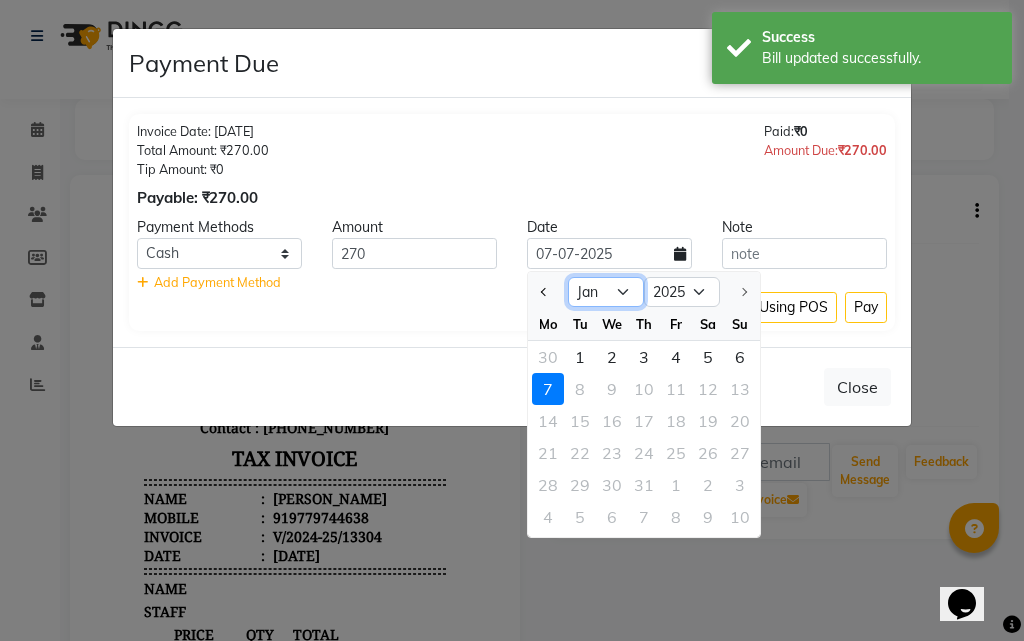 click on "Jan Feb Mar Apr May Jun [DATE]" 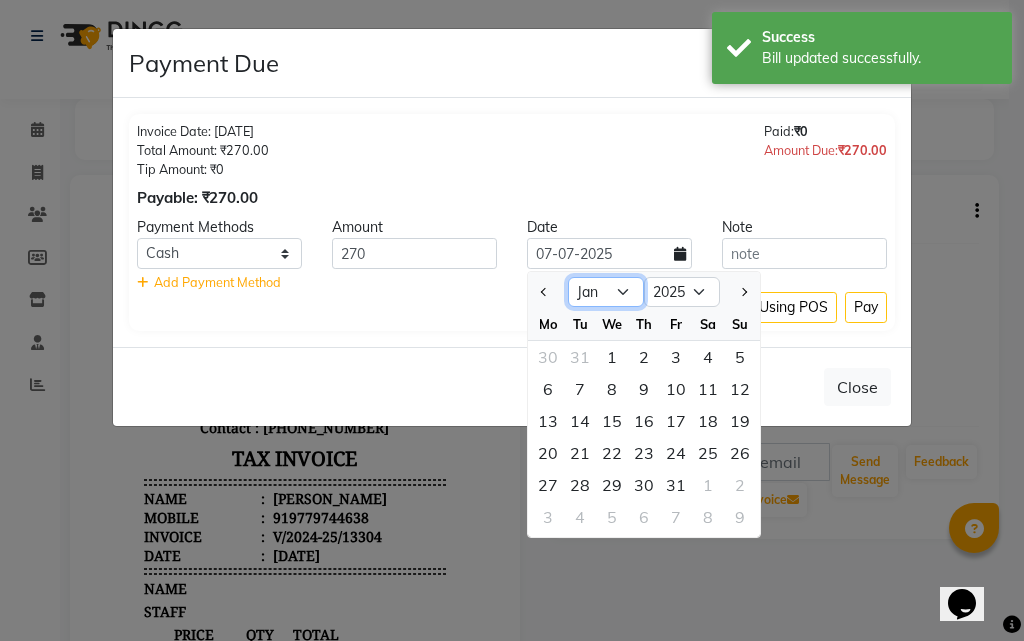 click on "Jan Feb Mar Apr May Jun [DATE]" 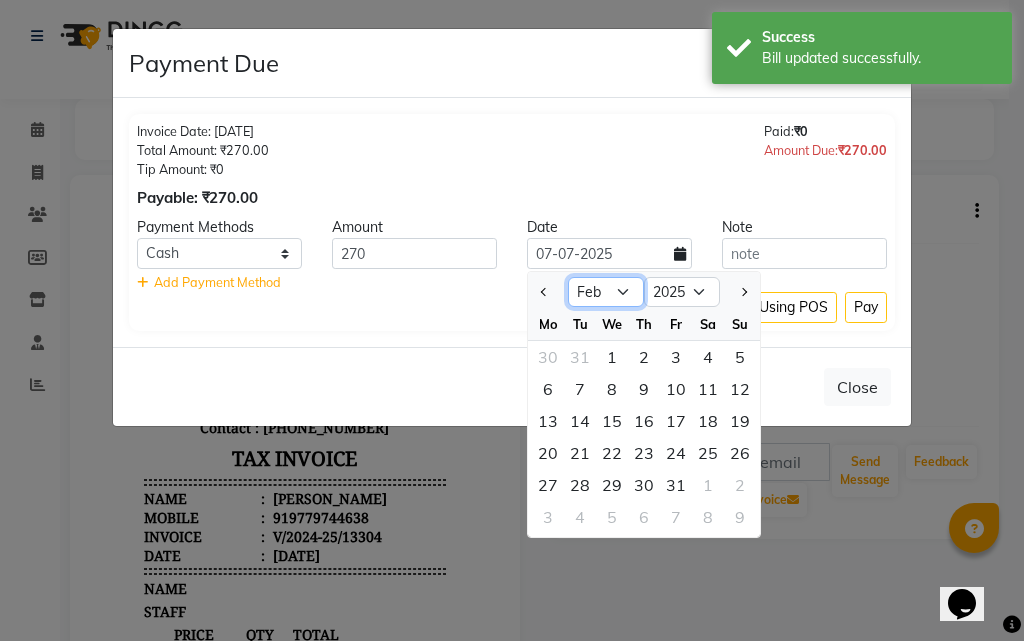 click on "Jan Feb Mar Apr May Jun [DATE]" 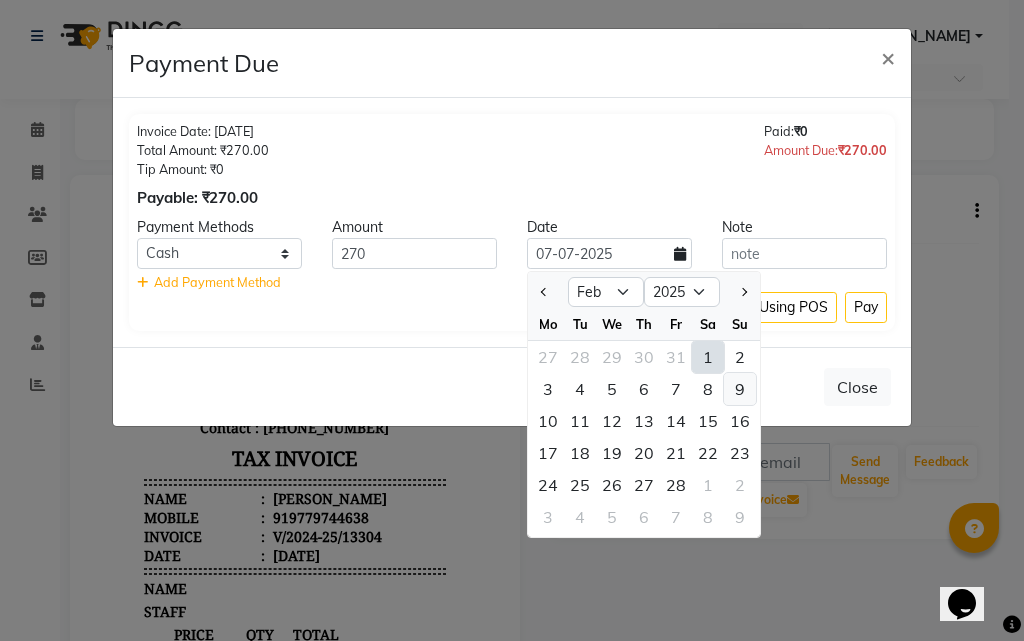 click on "9" 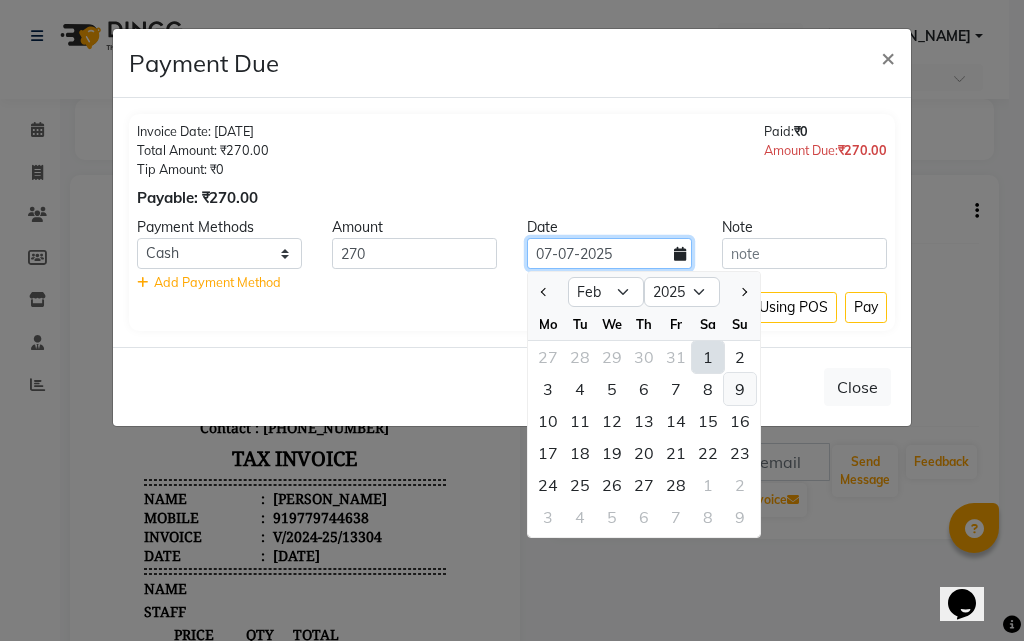 type on "[DATE]" 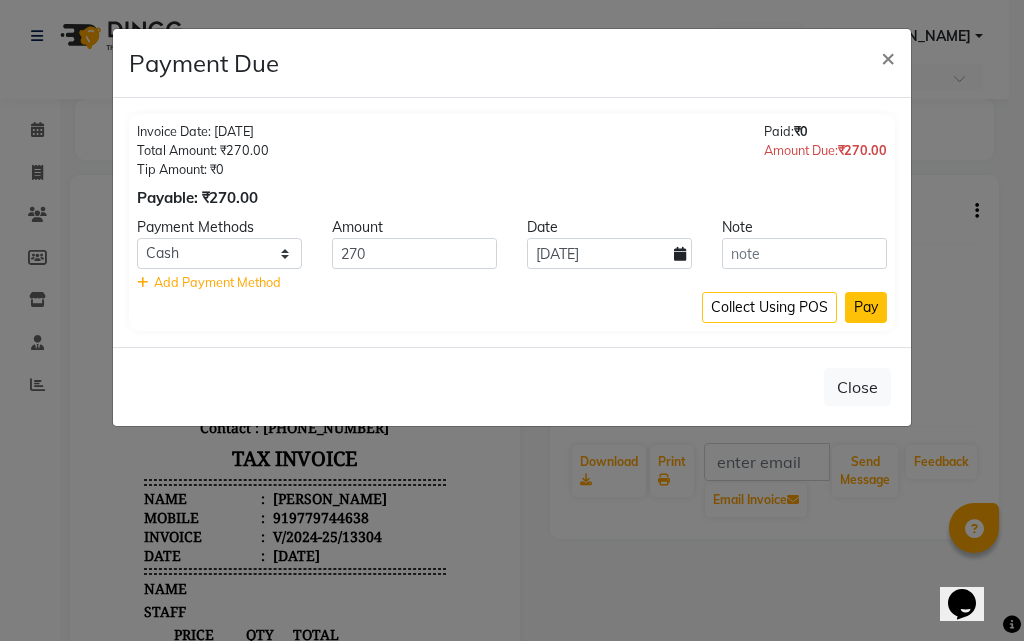 click on "Pay" 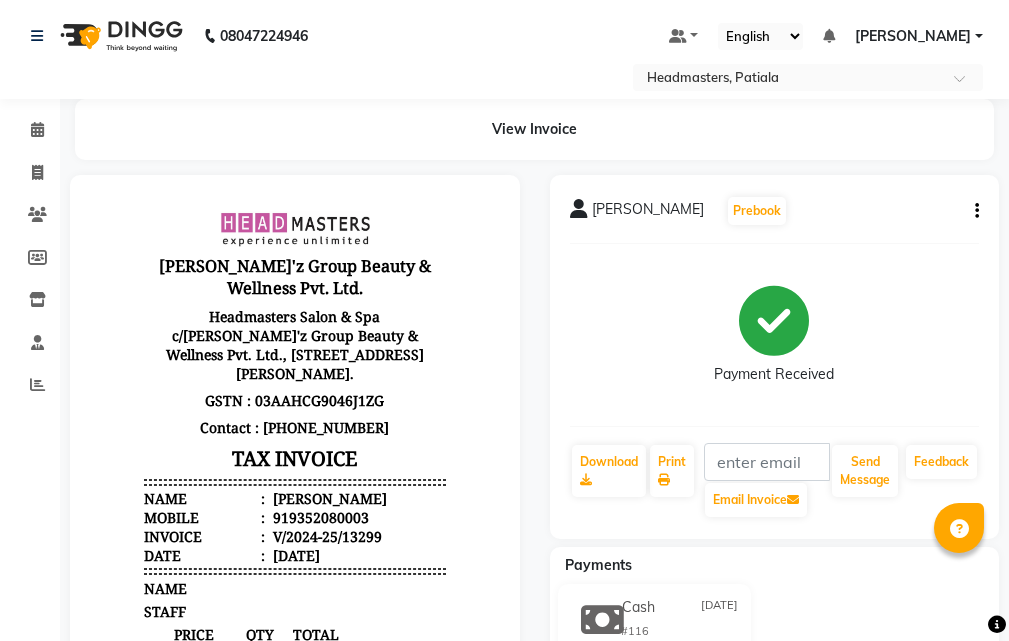 scroll, scrollTop: 0, scrollLeft: 0, axis: both 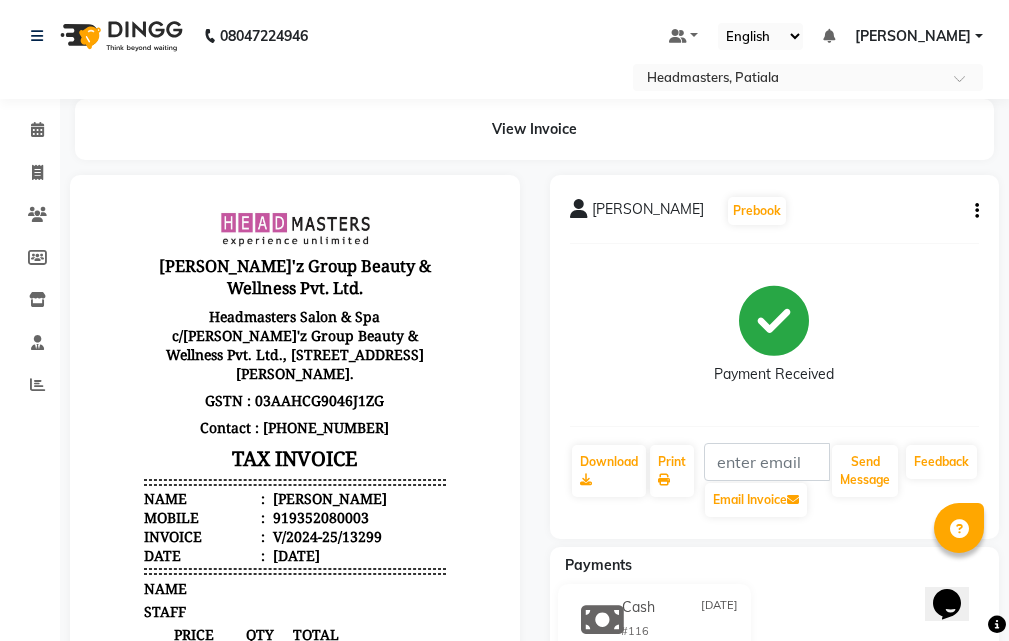 click 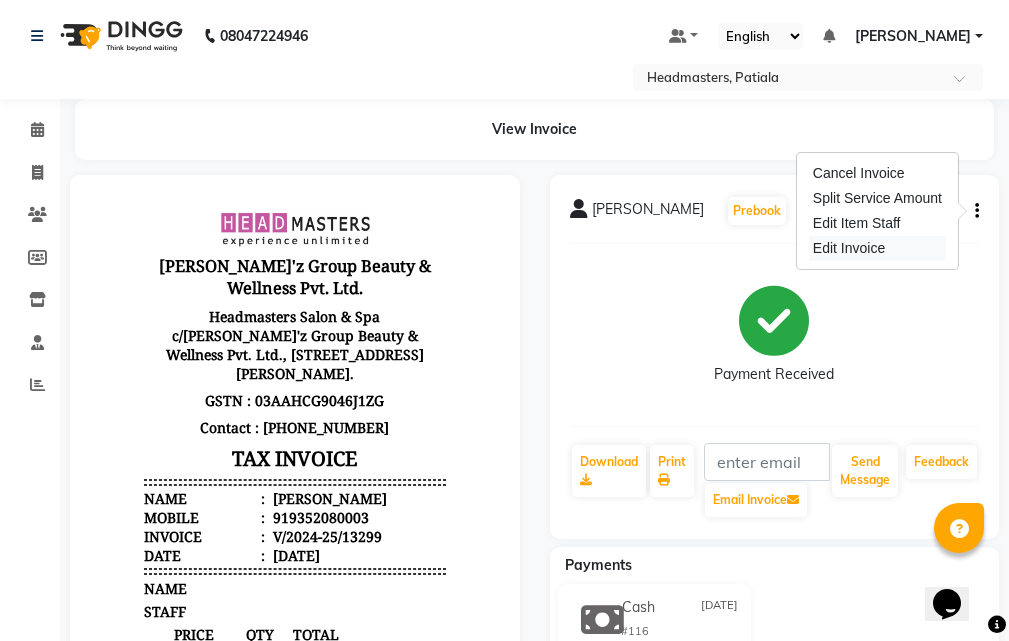 click on "Edit Invoice" at bounding box center (877, 248) 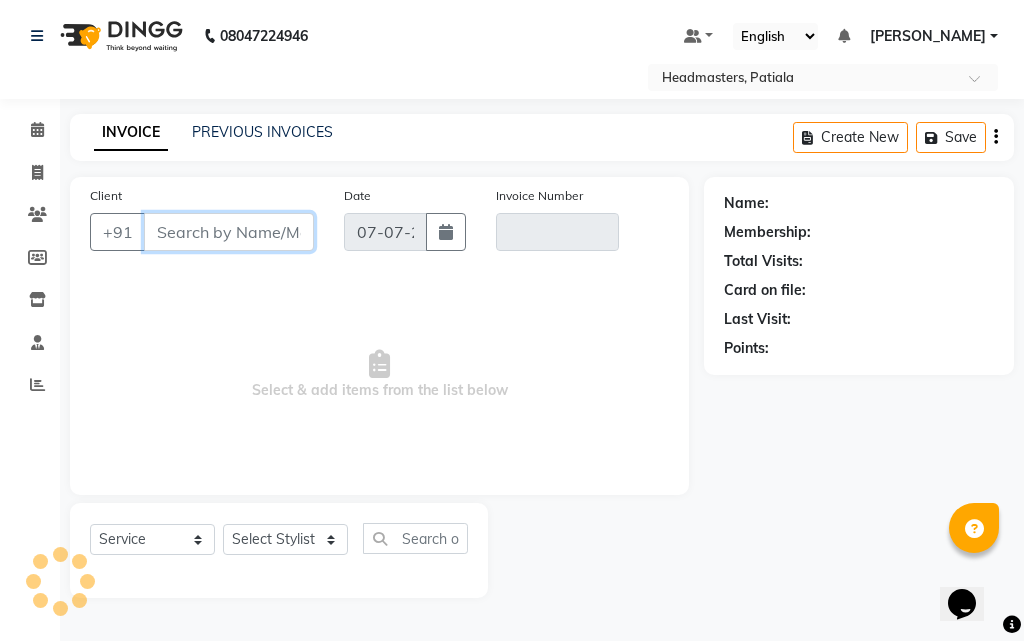 select on "product" 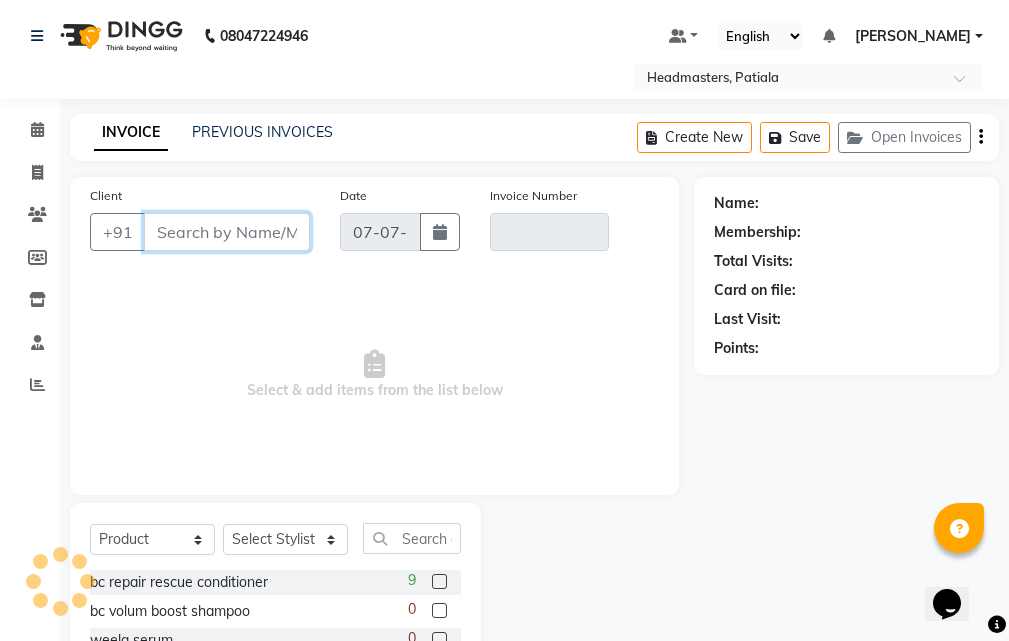type on "9352080003" 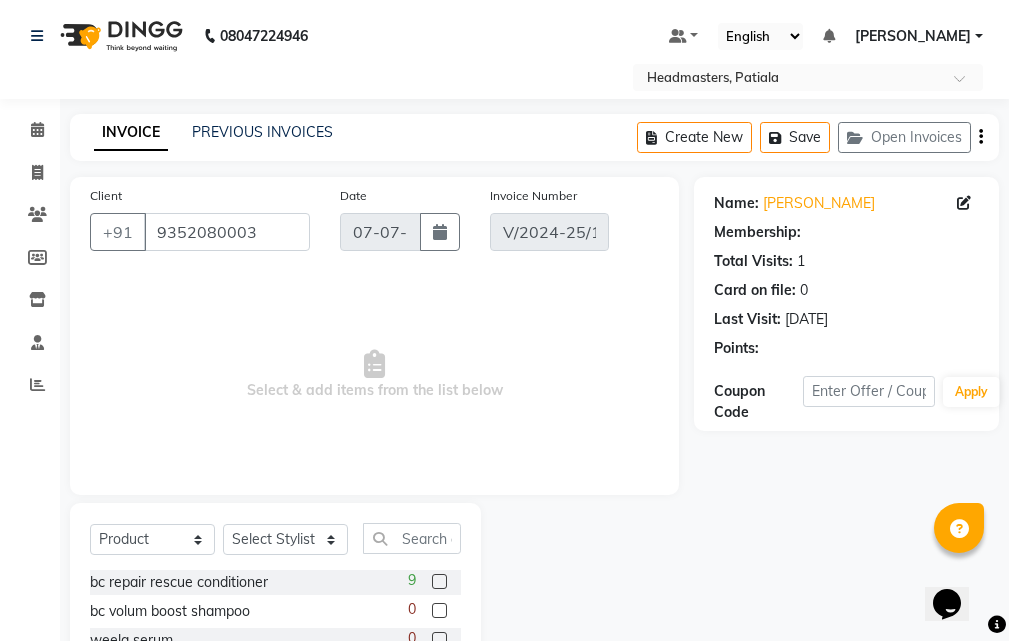 type on "[DATE]" 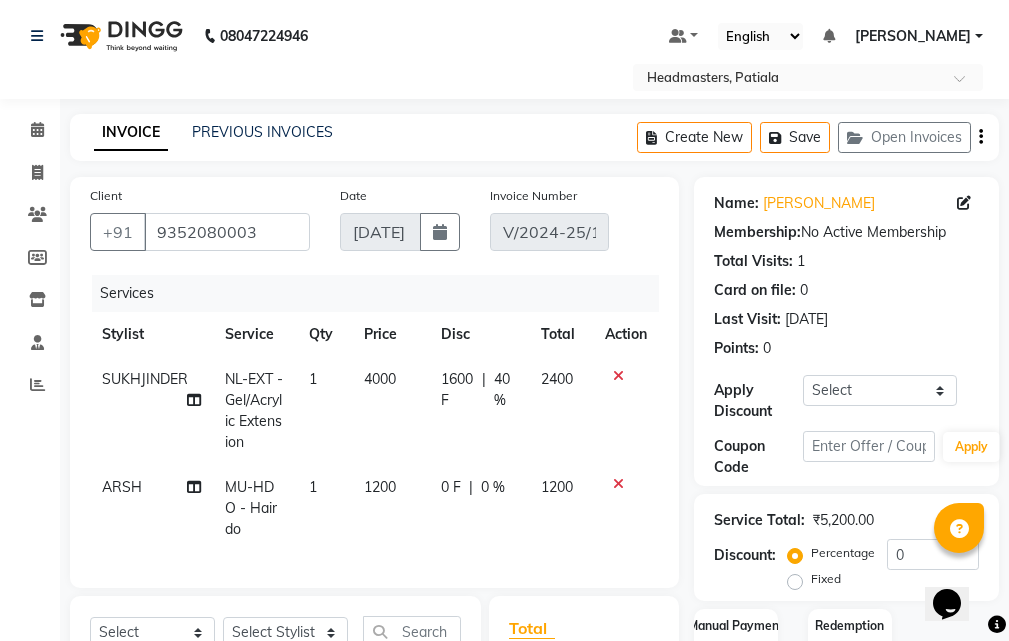 click on "4000" 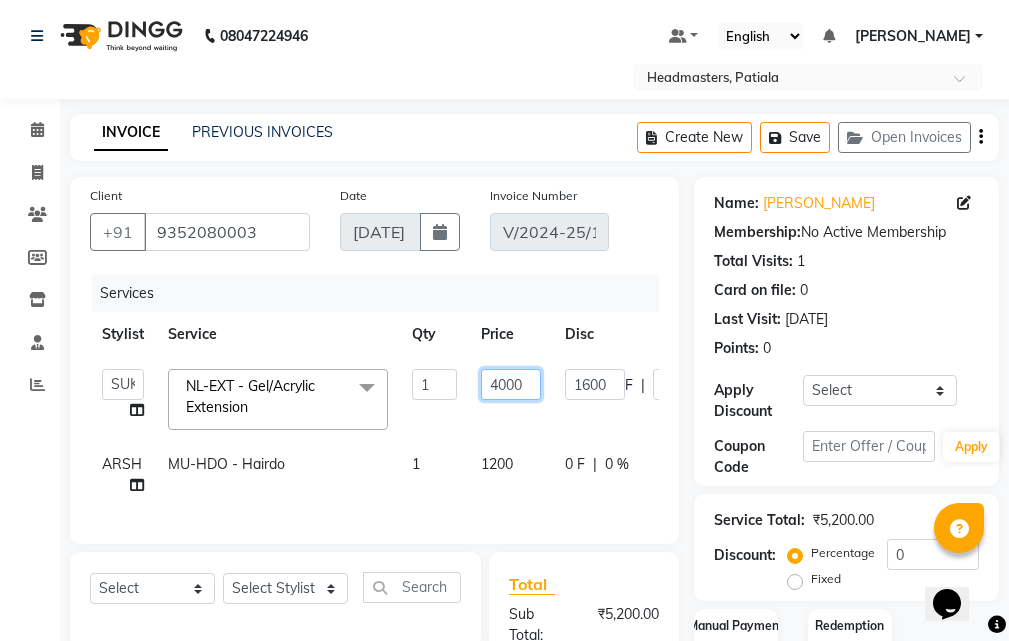 click on "4000" 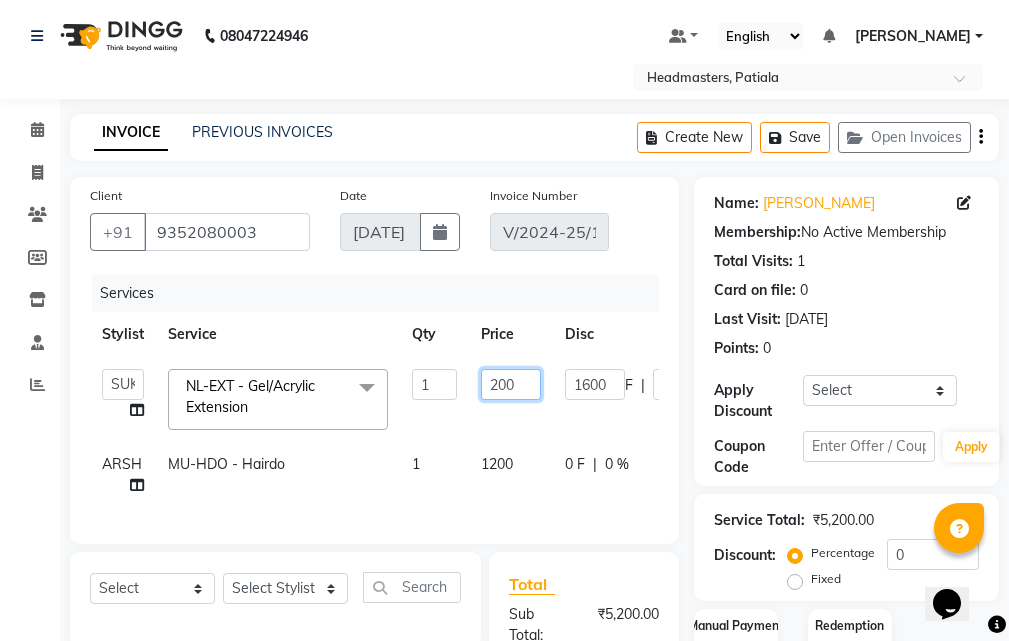 type on "2400" 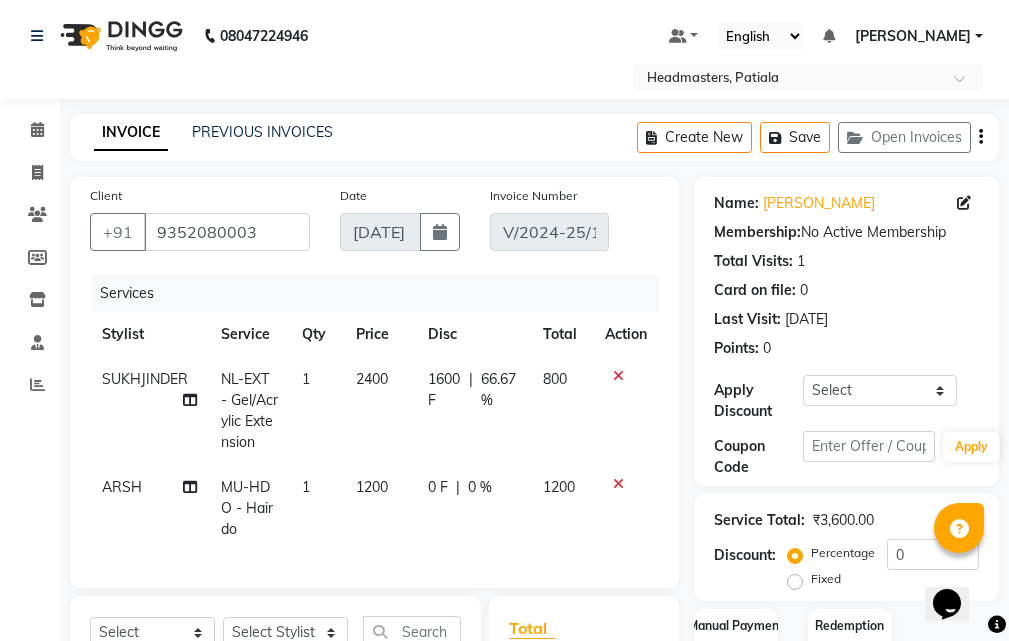 click on "SUKHJINDER NL-EXT - Gel/Acrylic Extension 1 2400 1600 F | 66.67 % 800" 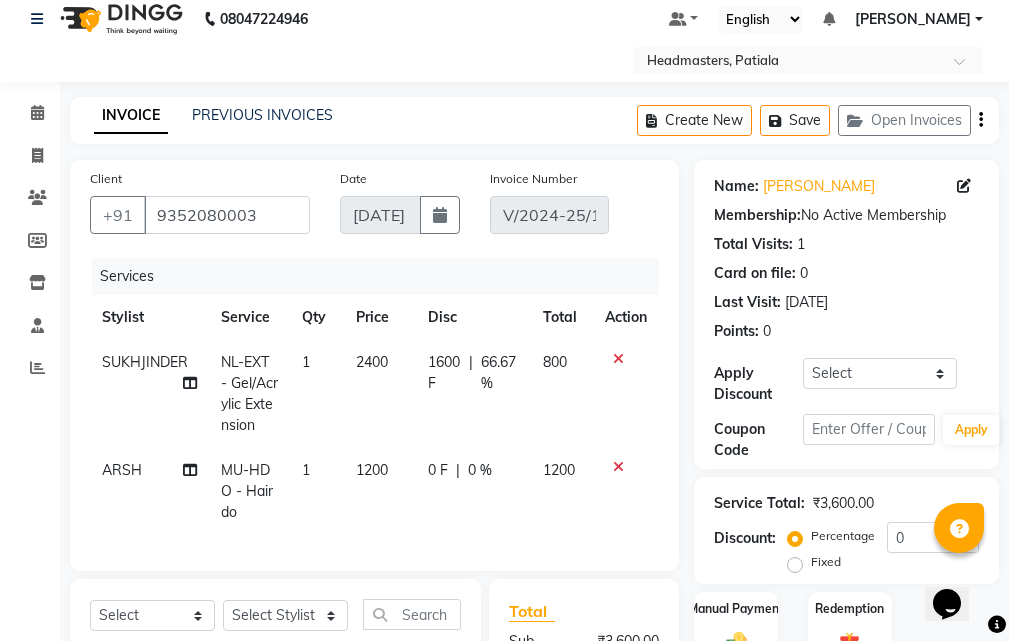 scroll, scrollTop: 0, scrollLeft: 0, axis: both 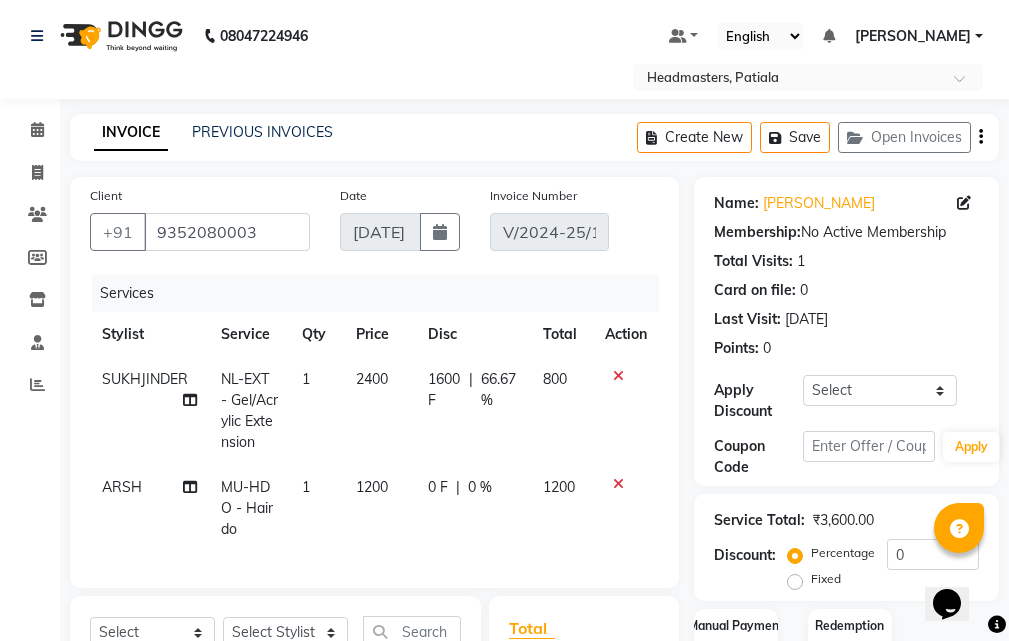 click on "Disc" 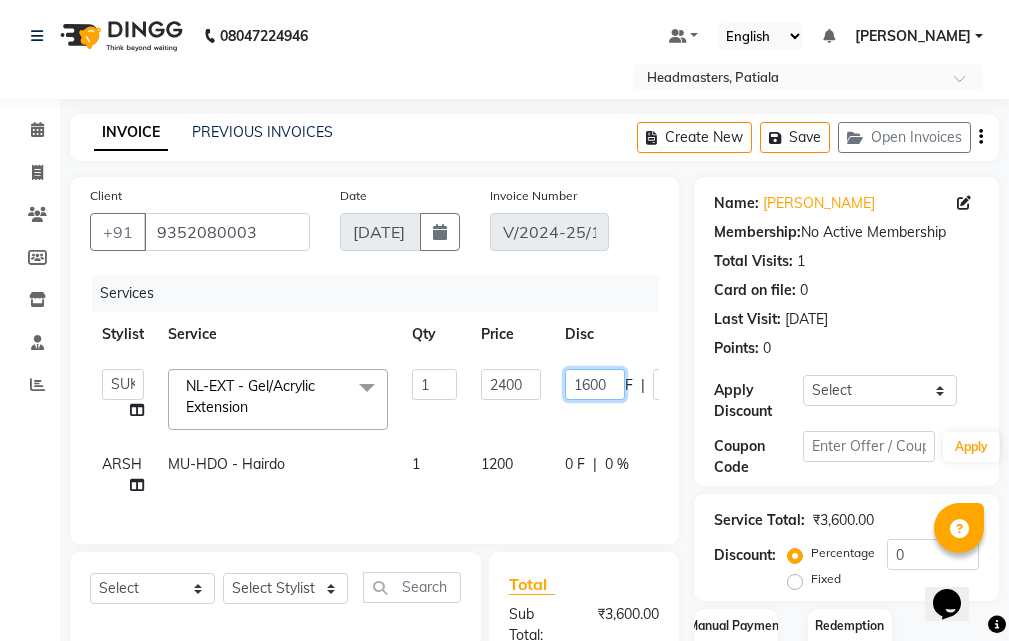 click on "1600" 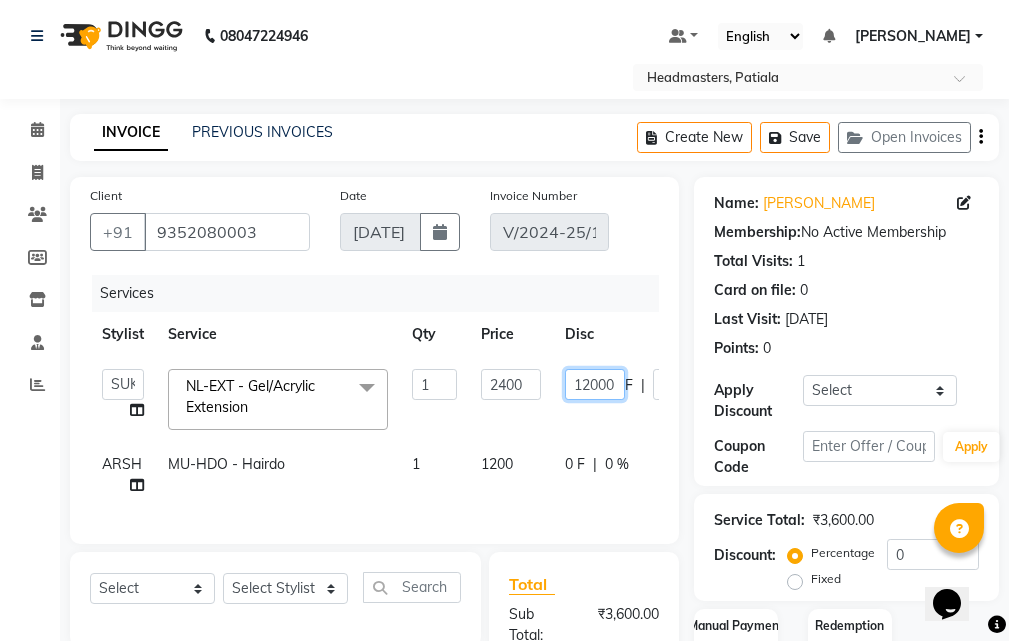 type on "1200" 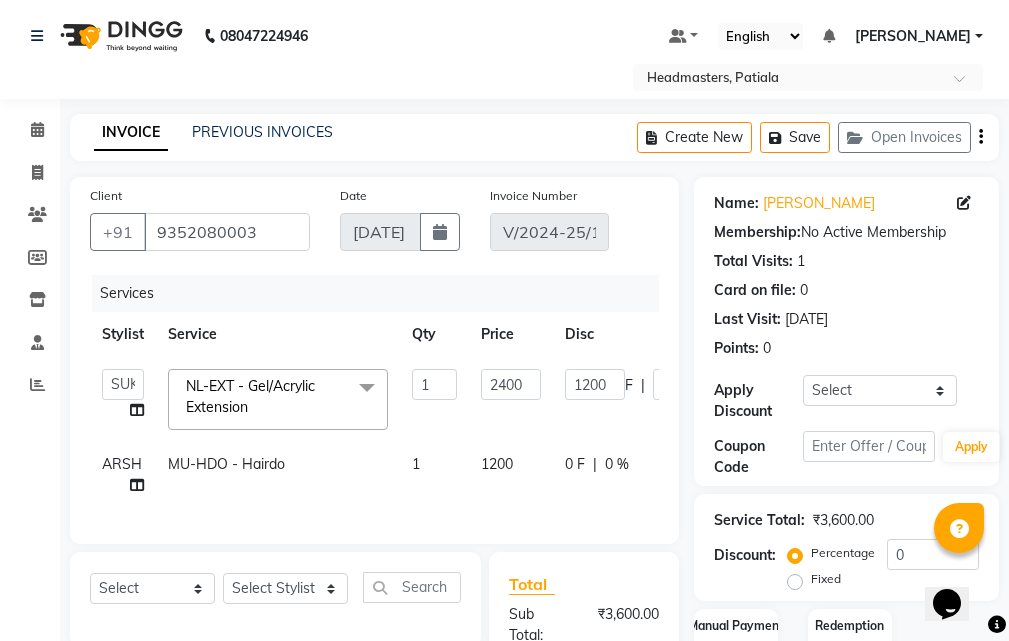 click on "ABHISHEK   AJAY KUMAR    AKSHAY   ALI   ARSH   ARUN   ASIF   AZEEZUR REHMAAN    Chand Sahota   DAVY   Deepak   Dinky    GAGY   GAURAV   HEADMASTERS   JYOTI SHARMA   LUCKY   Manager   Manager   Meenakshi    MEENAKSHI   MOHIT   MONU   NAVKIRANJIT   NEELAM PRAJAPATI   NEELAM SHARMA   Noor    Noor    Pankaj   Parvesh   POOJA    POONAM   PRABHJOT   PRADEEP   RAFI MOHD   RAHUL   Randhir   RANJEET   Ravi   RITIK   ROBIN    ROCKY   SAMEER   SAMEER NEW   SANDY    SHAMEEM   SHARIK   Shubham   SHUBHAM G   SIMRANJEET   SUKHJINDER   Sumit   TOVI   USMAN   VISHAL   YOGITA  NL-EXT - Gel/Acrylic Extension  x SSL - Shampoo SCL - Shampoo and conditioner (with natural dry) HML - Head massage(with natural dry) HCLD - Hair Cut by Creative Director HCL - Hair Cut by Senior Hair Stylist Trim - Trimming (one Length) Spt - Split ends/short/candle cut BD - Blow dry OS - Open styling GL-igora - Igora Global GL-essensity - Essensity Global Hlts-L - Highlights Bal - Balayage Chunks  - Chunks CR  - Color removal CRF - Color refresh 1 F" 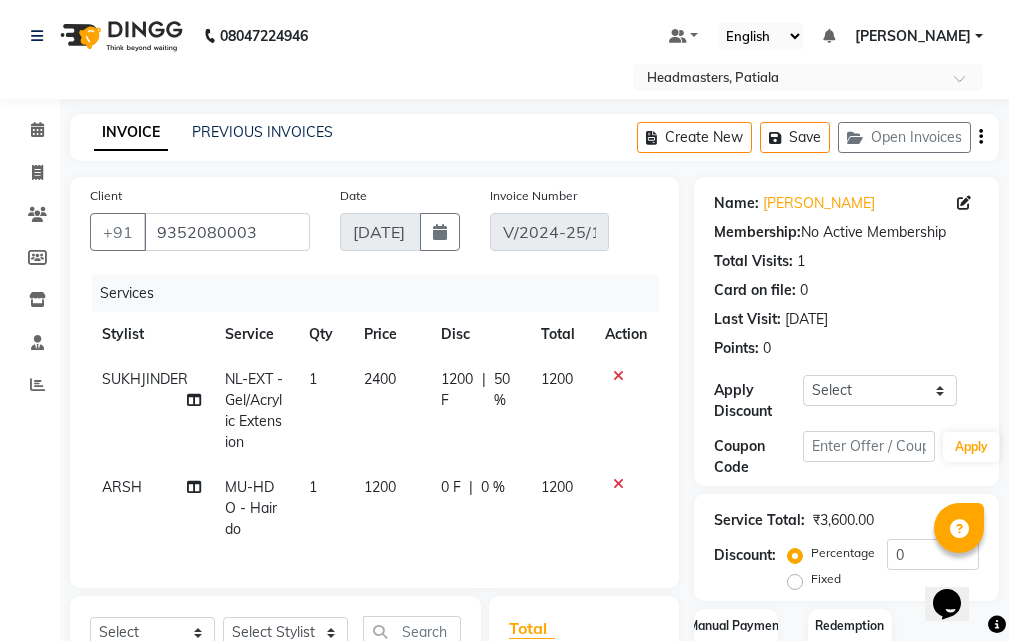 click on "0 F" 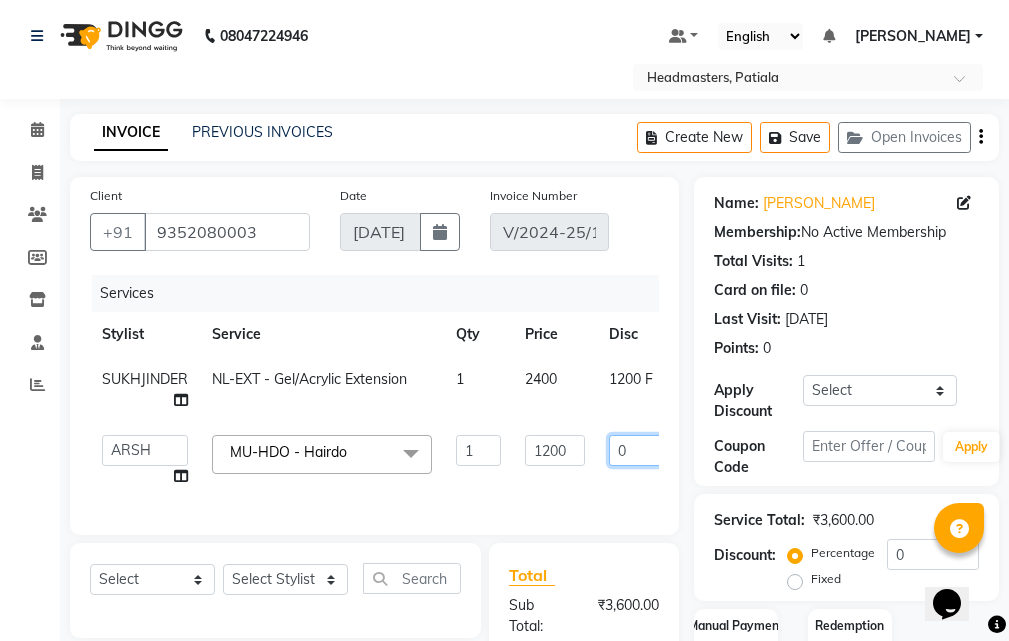 click on "0" 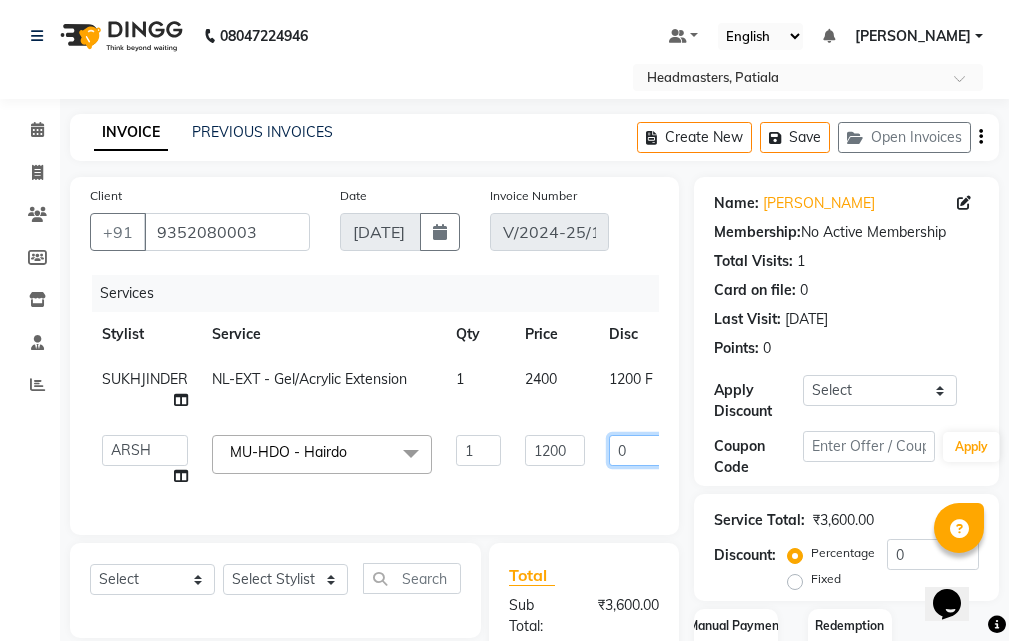 type 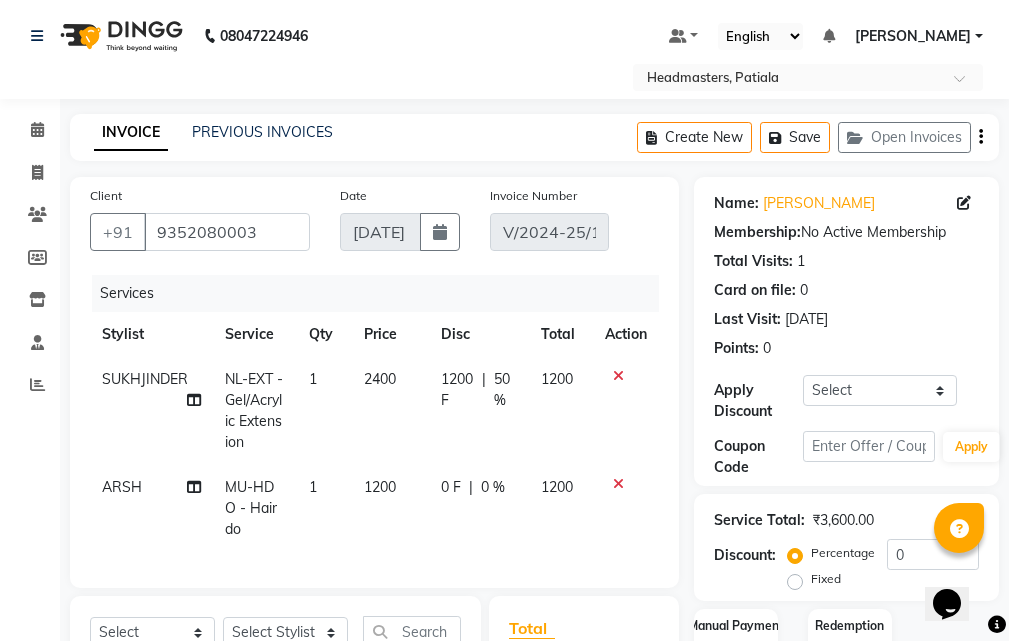 click on "0 F | 0 %" 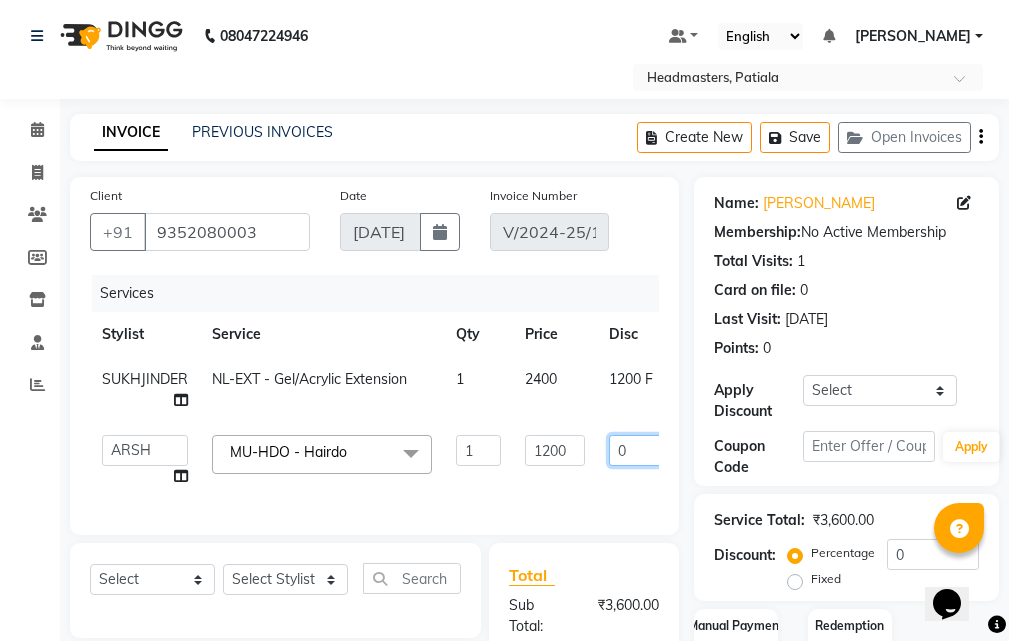 click on "0" 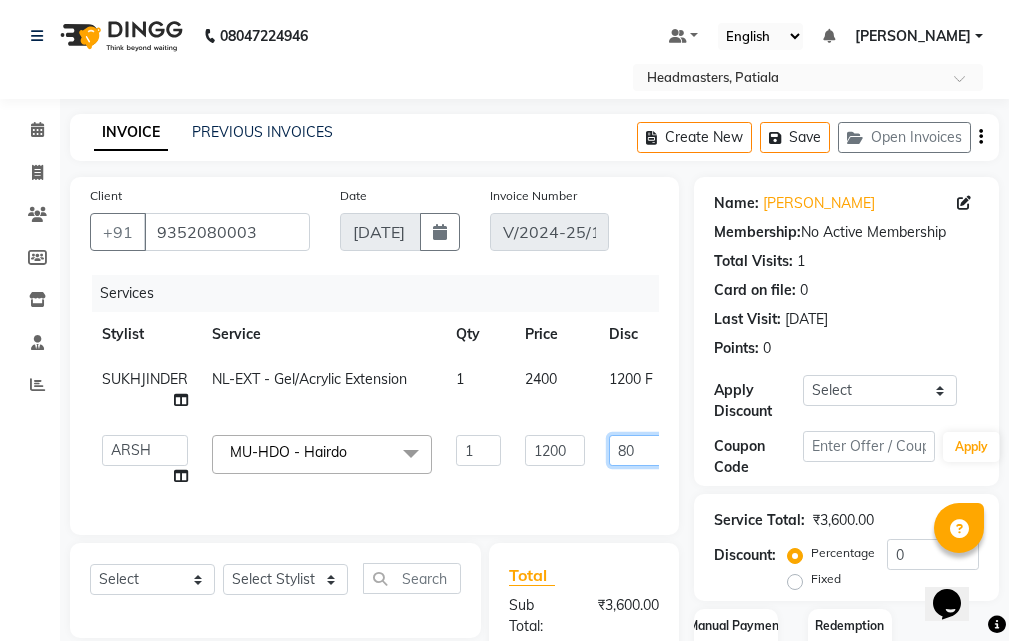 type on "800" 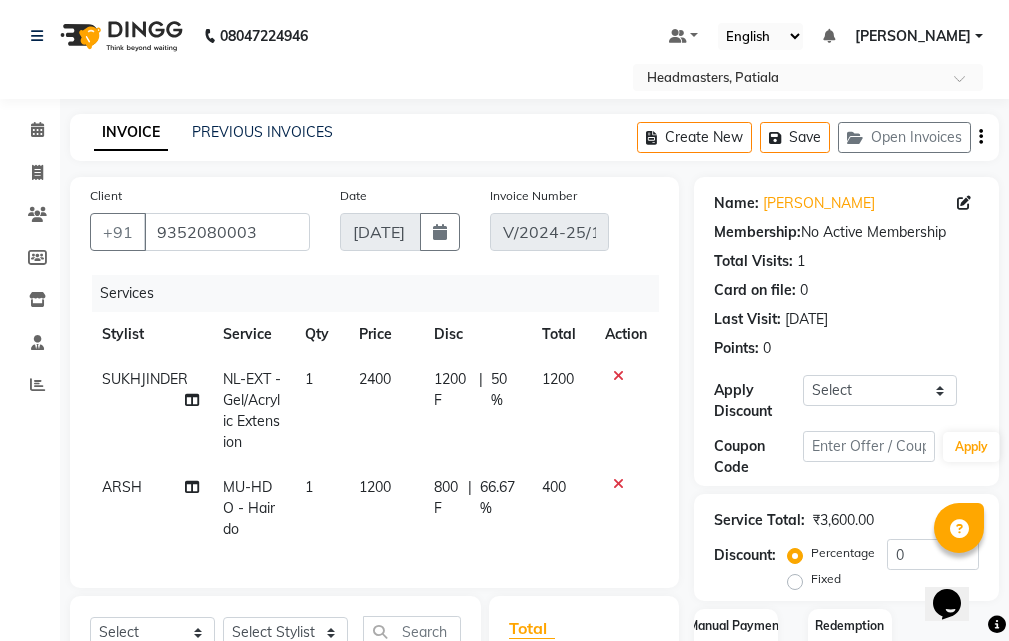 click on "ARSH MU-HDO  - Hairdo 1 1200 800 F | 66.67 % 400" 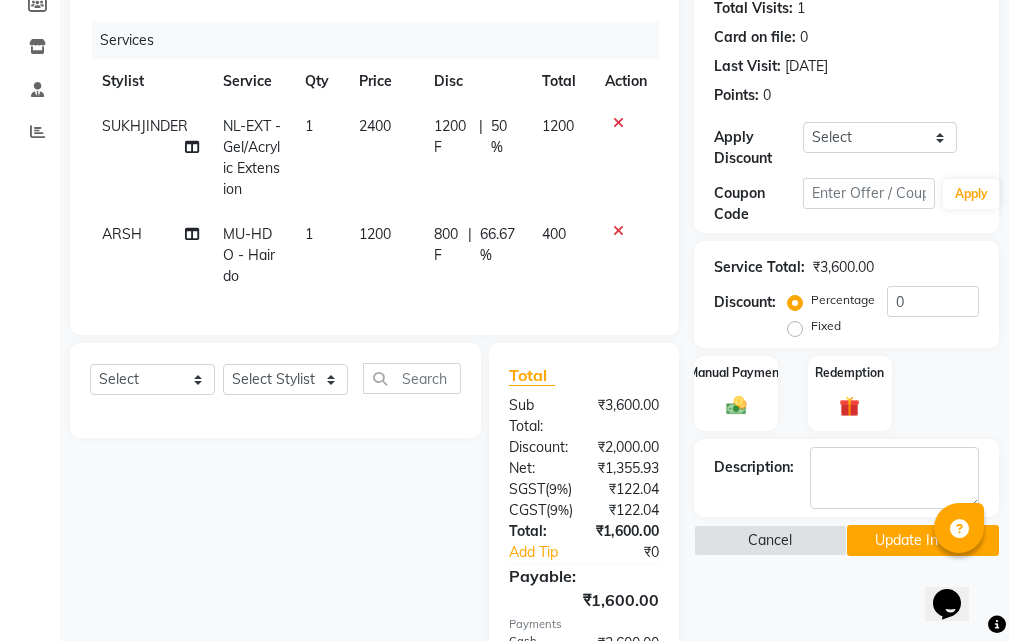 scroll, scrollTop: 200, scrollLeft: 0, axis: vertical 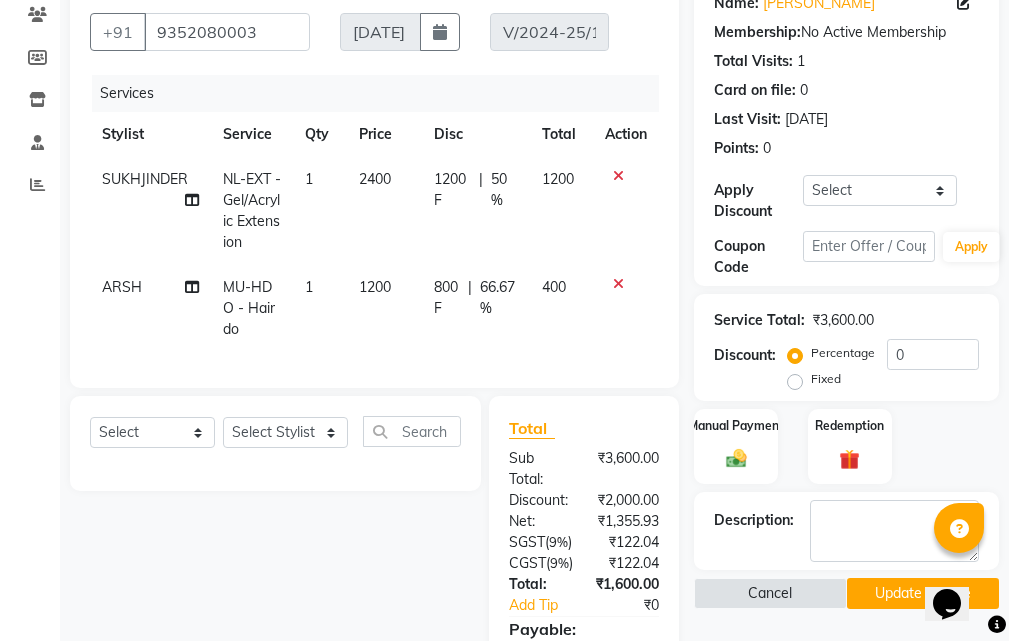 click on "800 F" 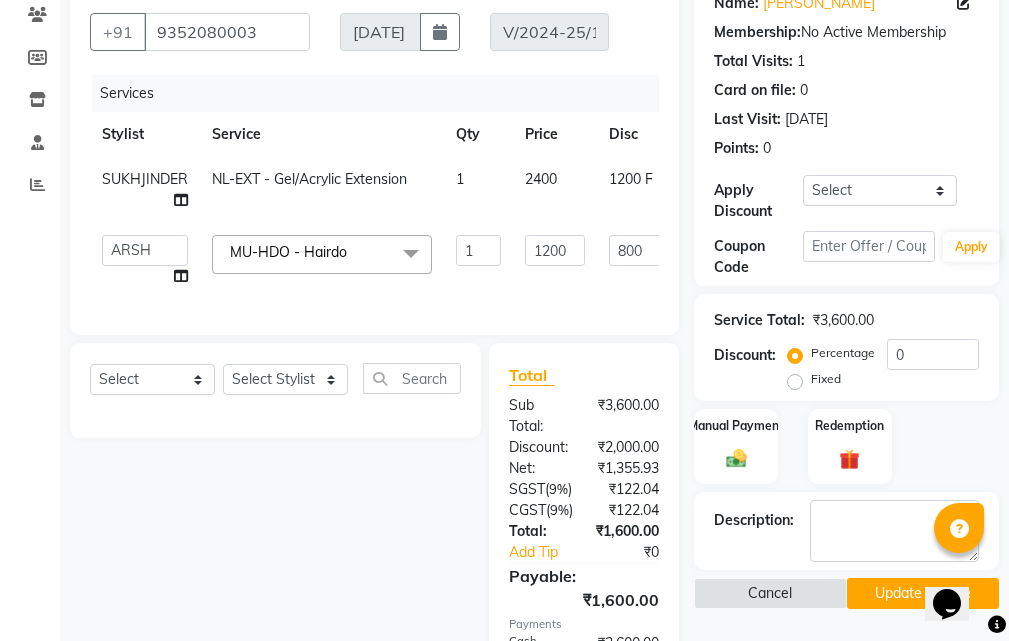click on "1200 F" 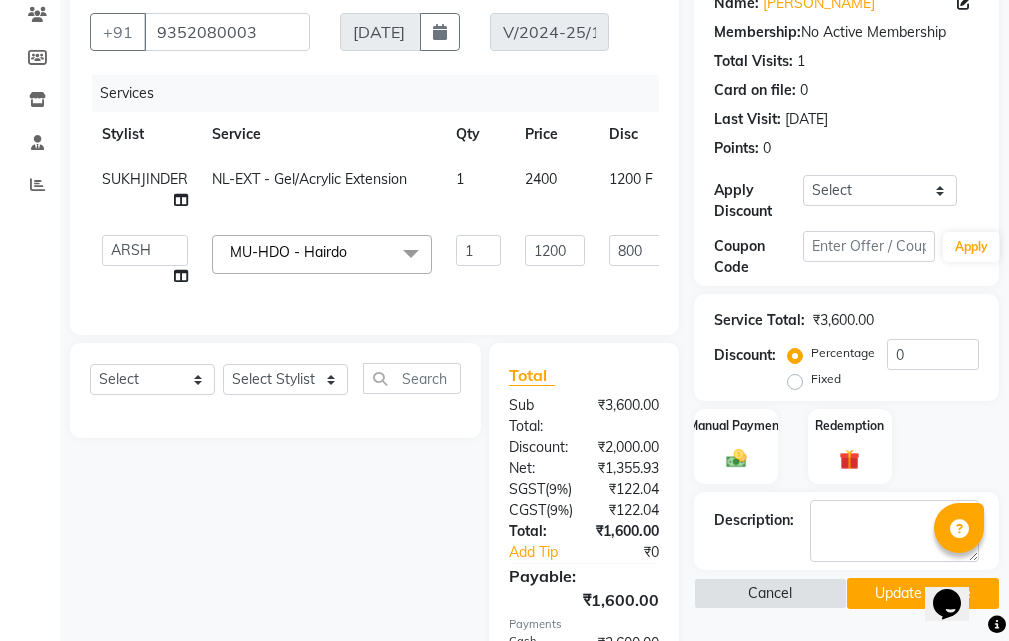 select on "52232" 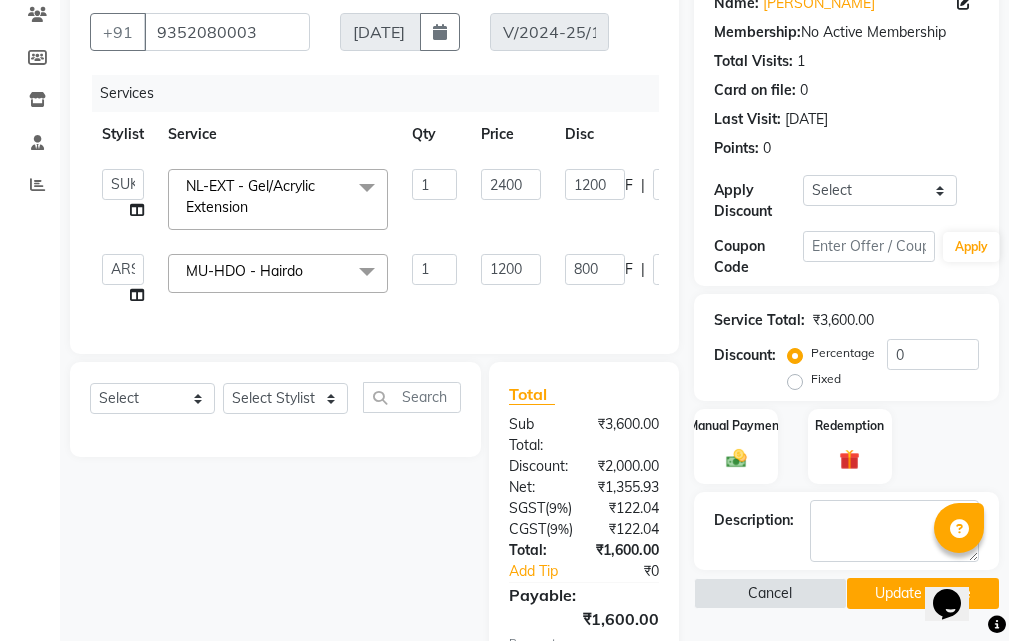 click on "1200 F | 50 %" 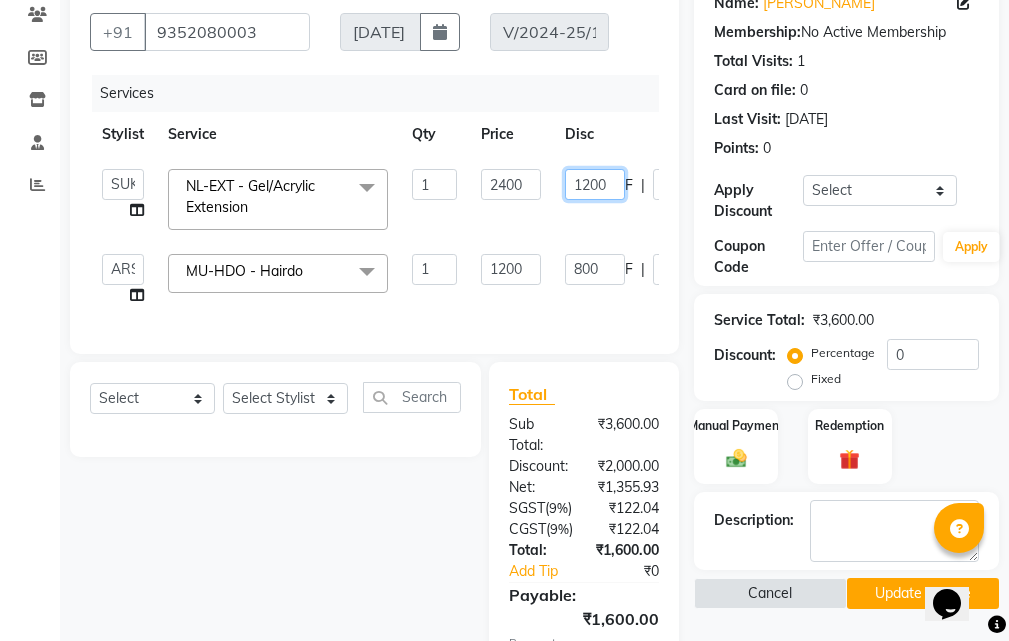 click on "1200" 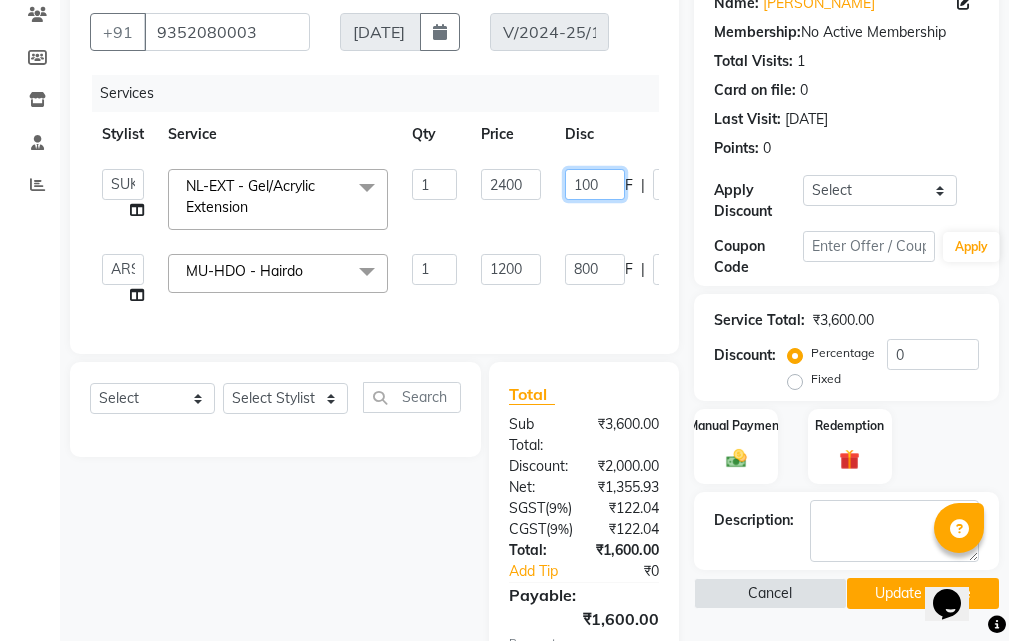 type on "1400" 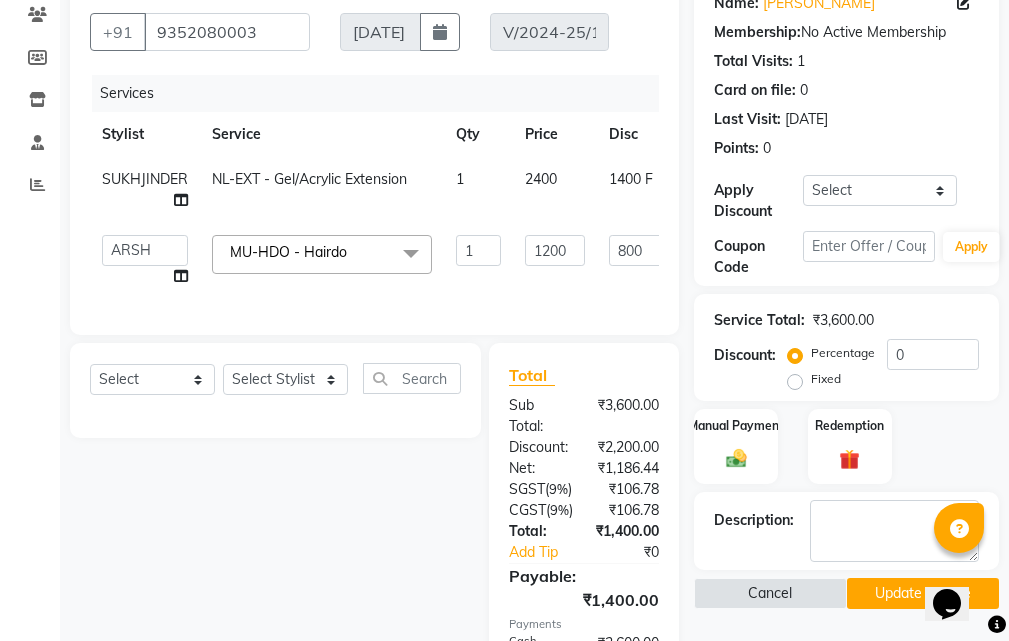 click on "SUKHJINDER NL-EXT - Gel/Acrylic Extension 1 2400 1400 F | 58.33 % 1000" 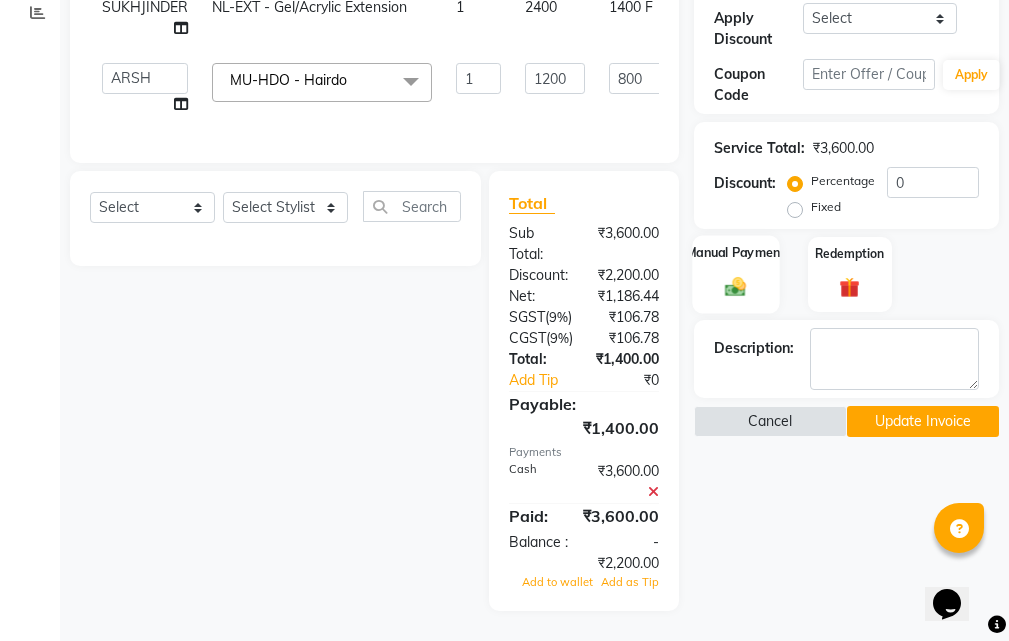 scroll, scrollTop: 450, scrollLeft: 0, axis: vertical 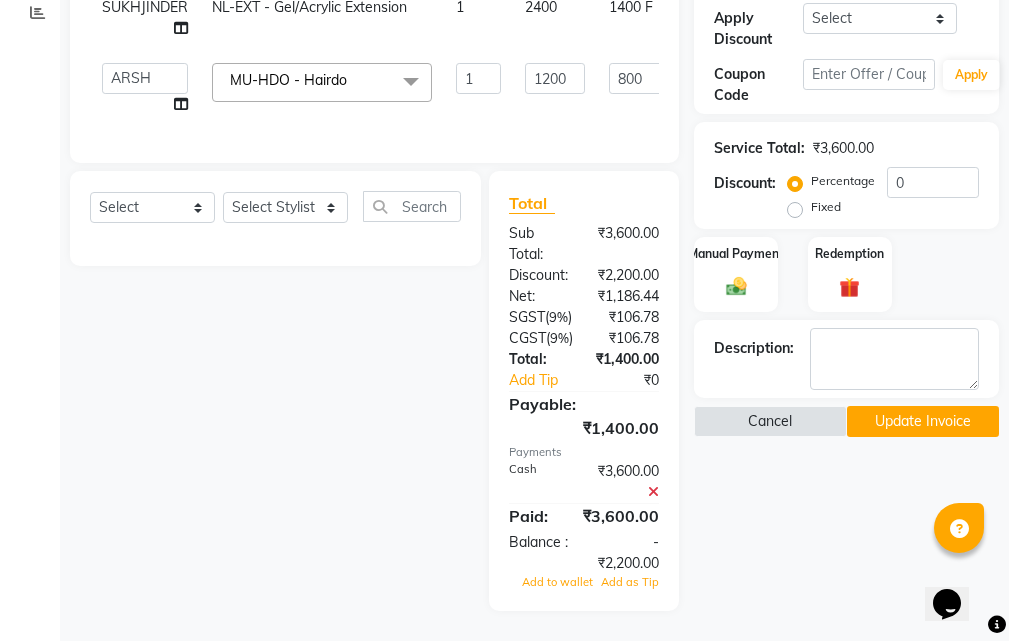 click 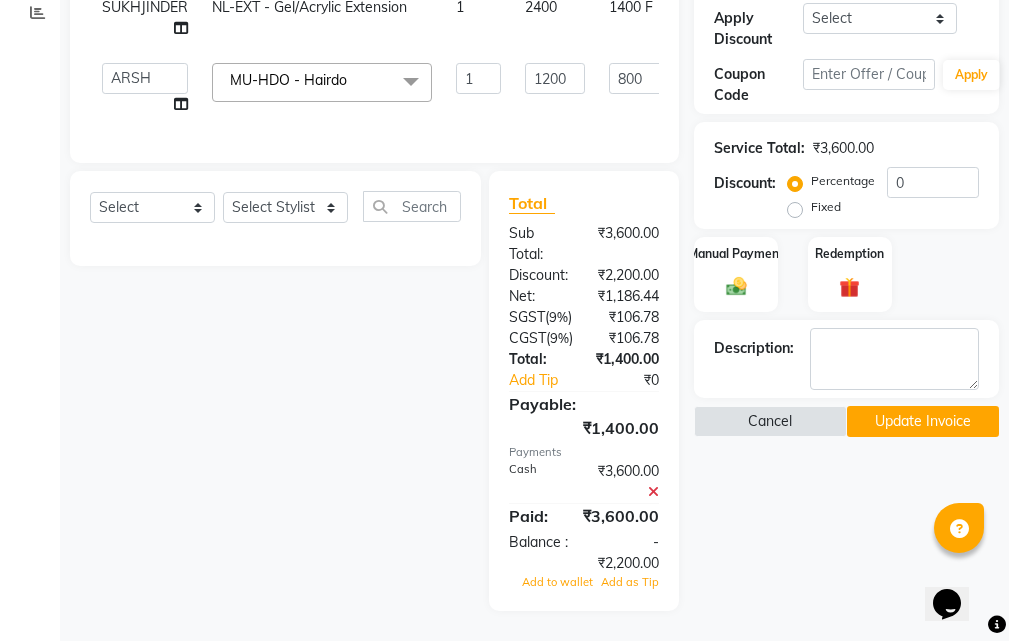 scroll, scrollTop: 370, scrollLeft: 0, axis: vertical 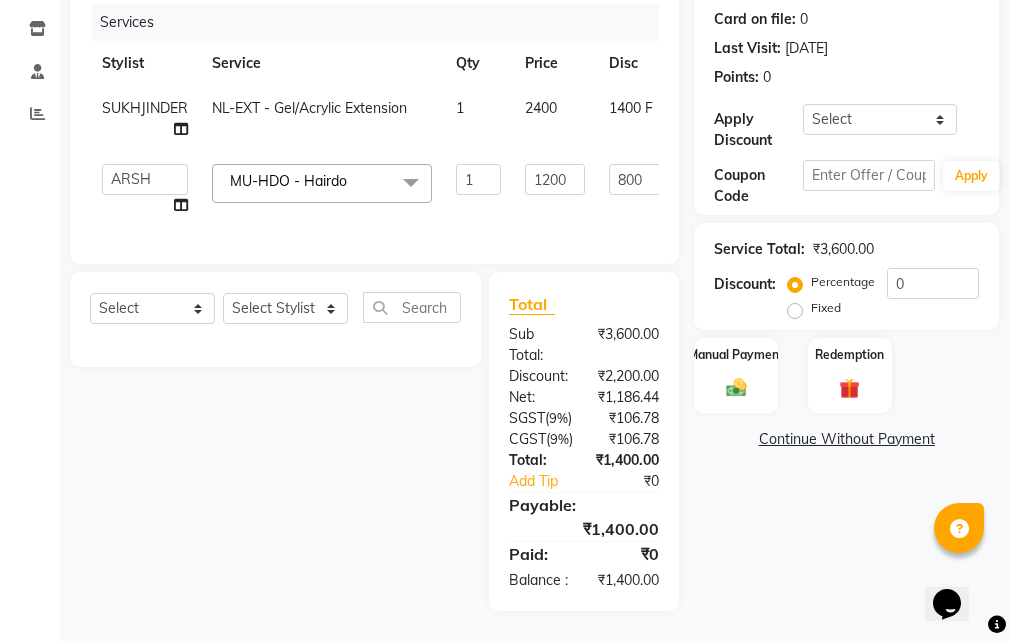 click on "Continue Without Payment" 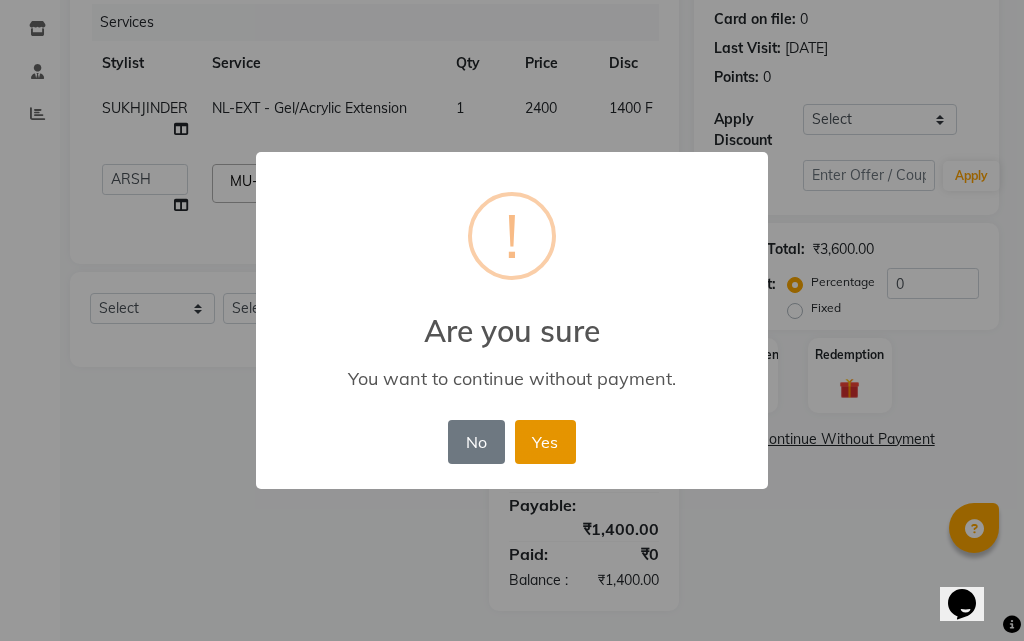click on "Yes" at bounding box center [545, 442] 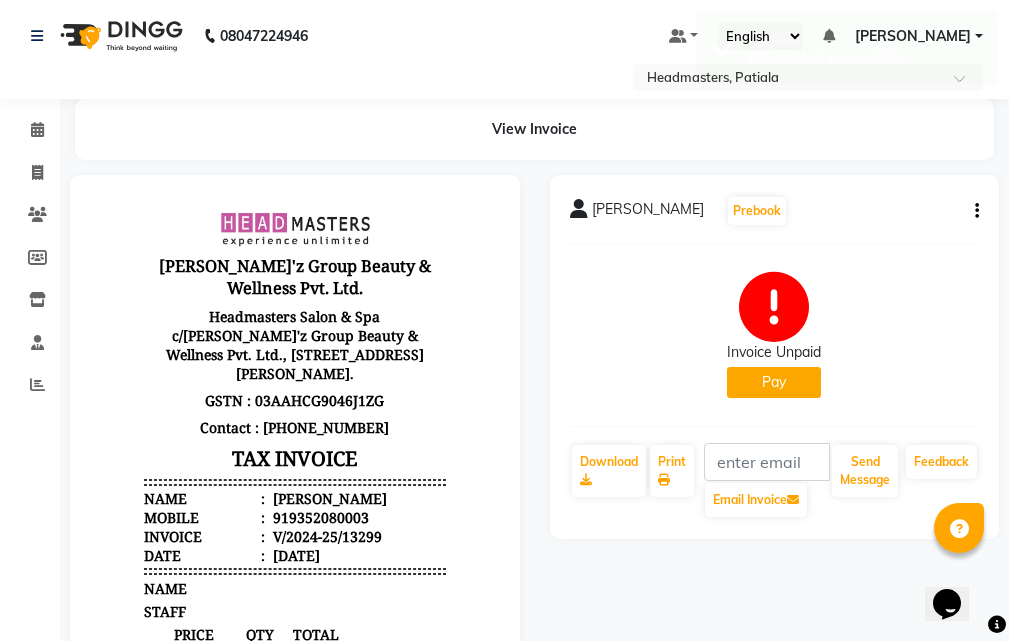 scroll, scrollTop: 0, scrollLeft: 0, axis: both 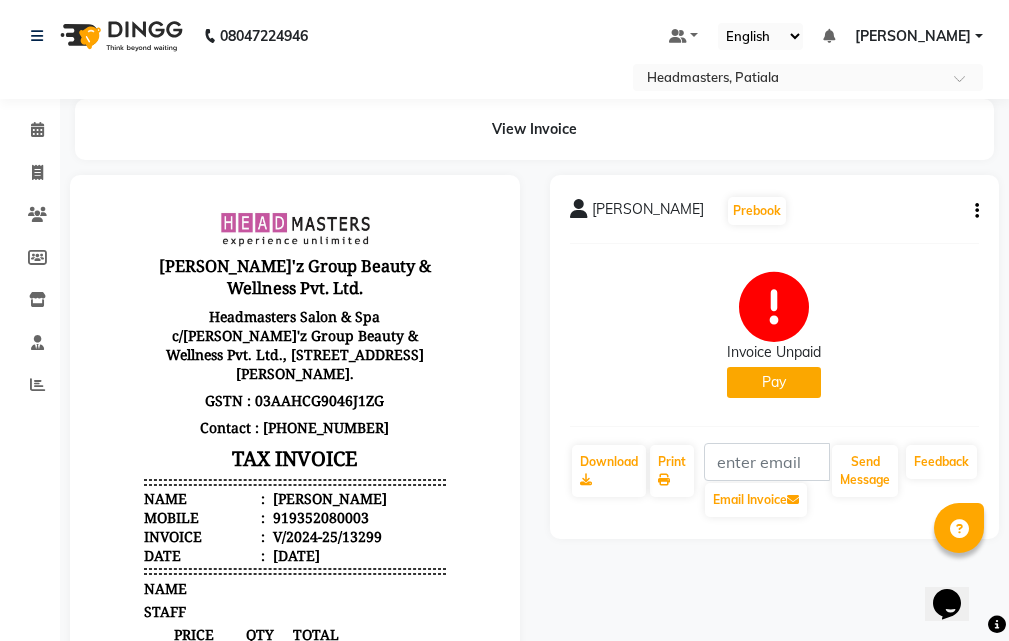 click on "Pay" 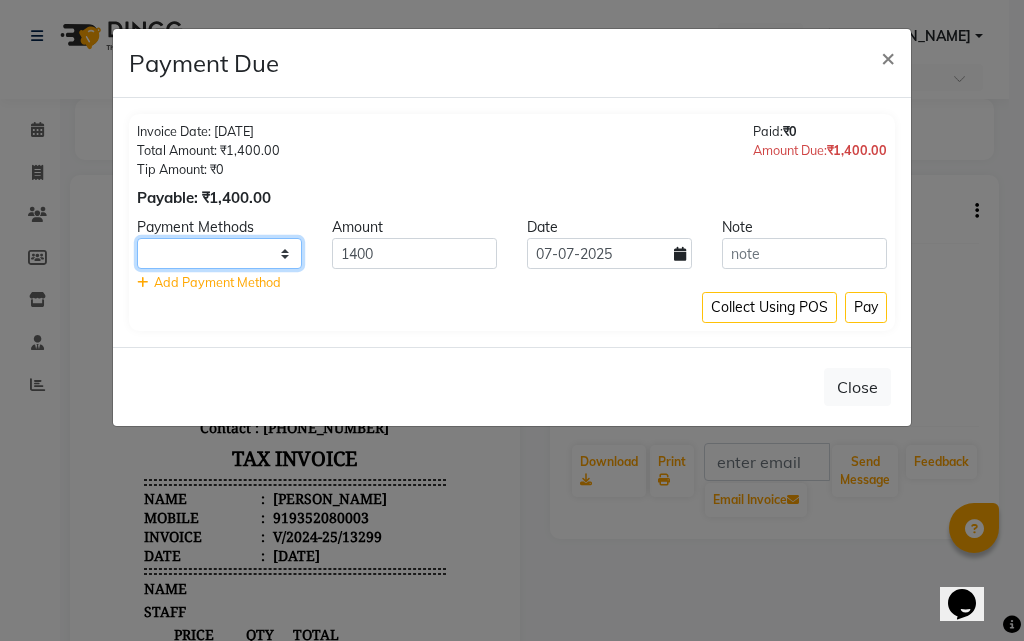 drag, startPoint x: 283, startPoint y: 251, endPoint x: 280, endPoint y: 267, distance: 16.27882 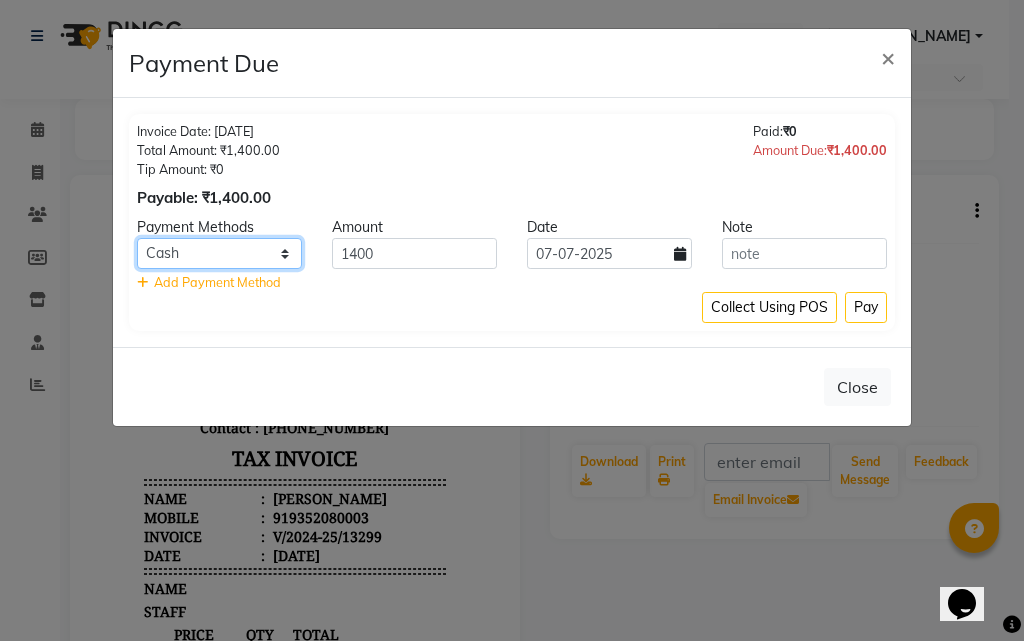 click on "UPI CARD Complimentary ONLINE Cash" 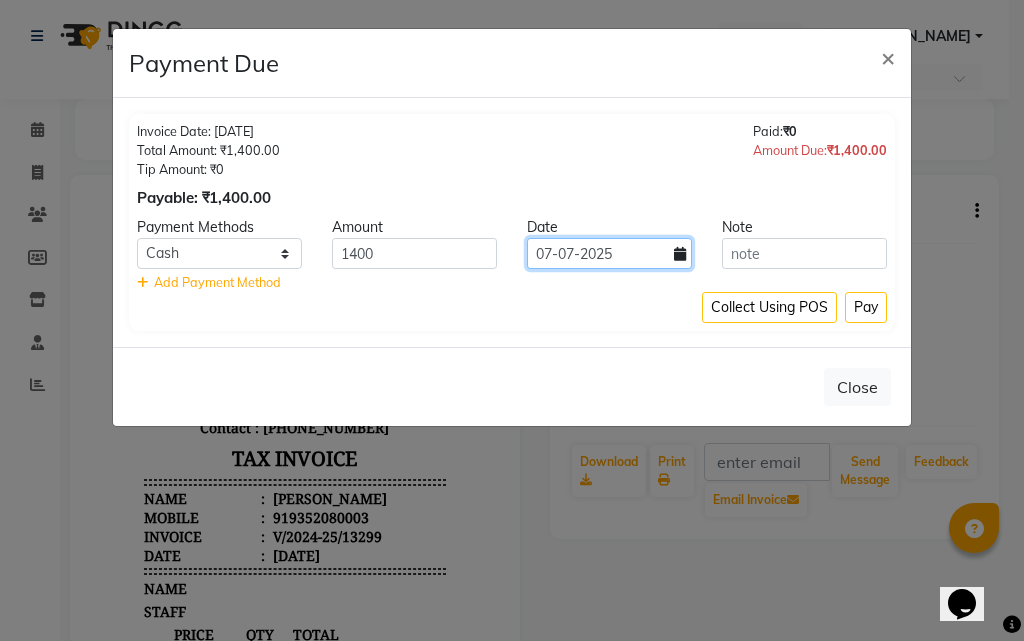 click on "07-07-2025" 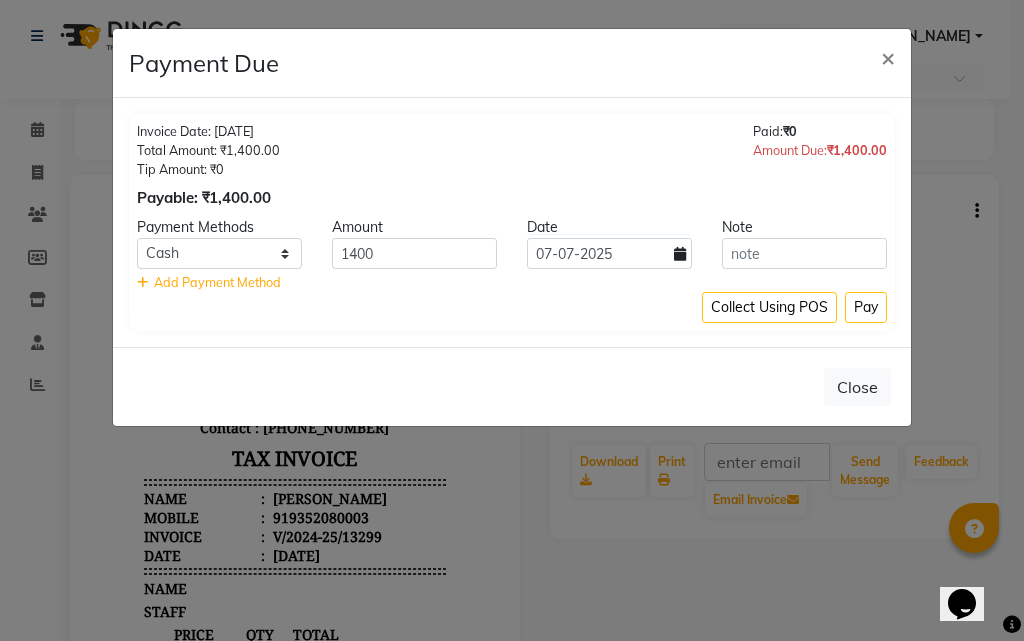 select on "7" 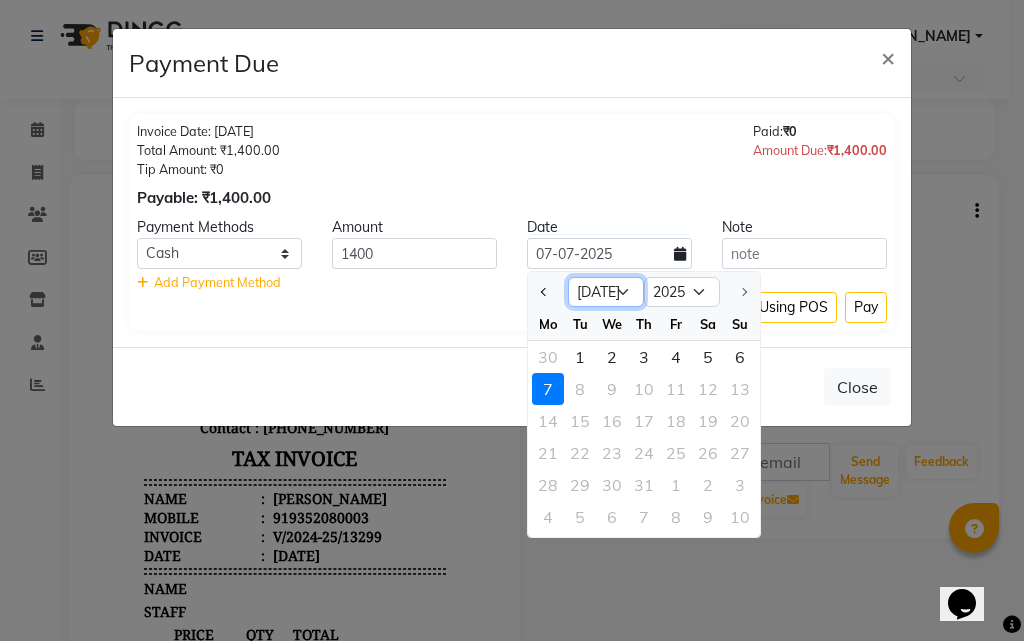 click on "Jan Feb Mar Apr May Jun Jul" 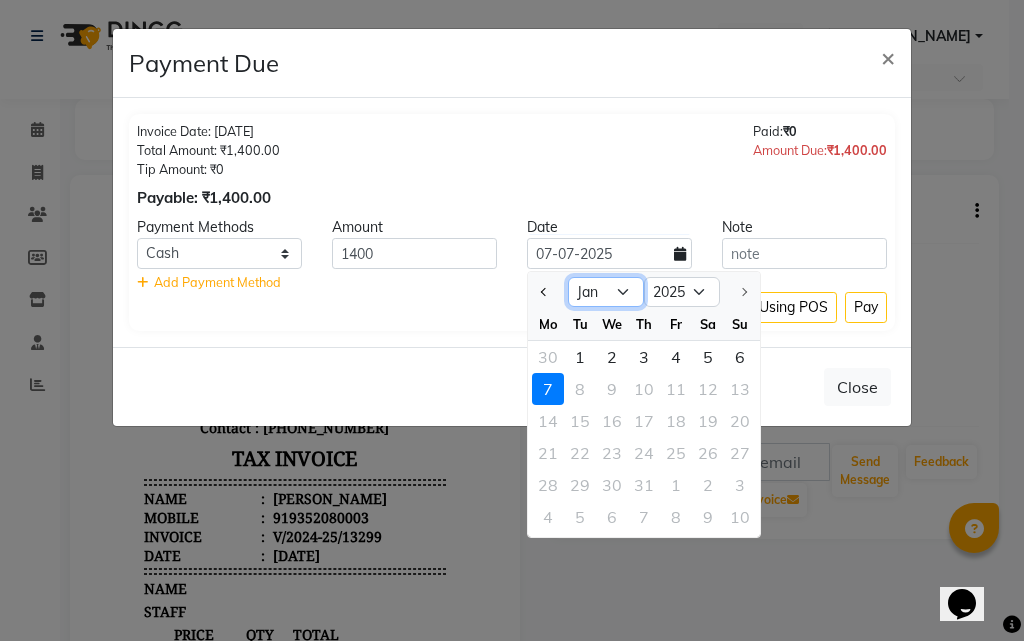 click on "Jan Feb Mar Apr May Jun Jul" 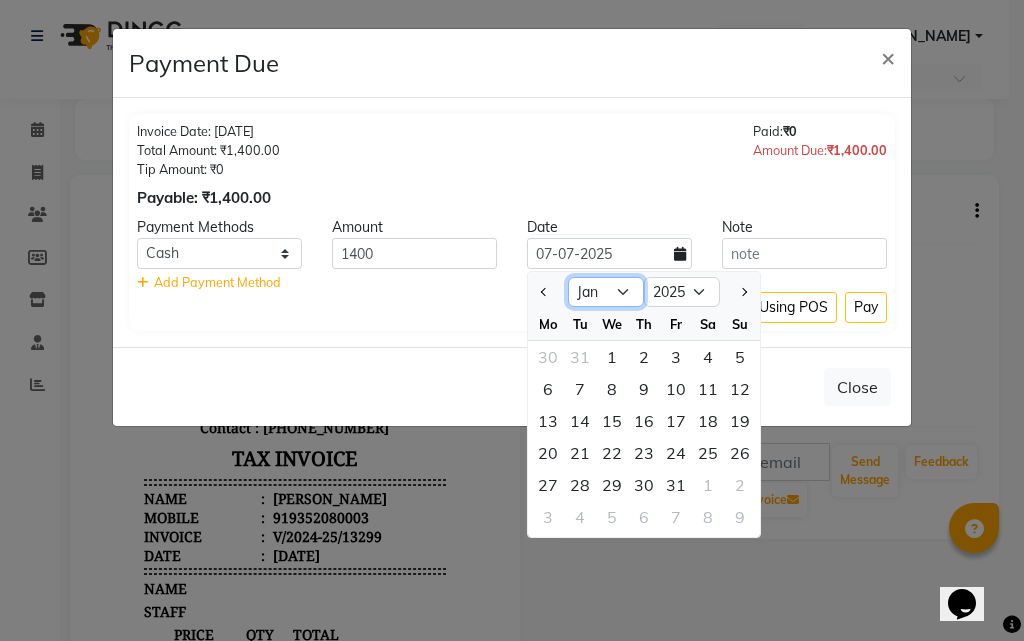 click on "Jan Feb Mar Apr May Jun Jul" 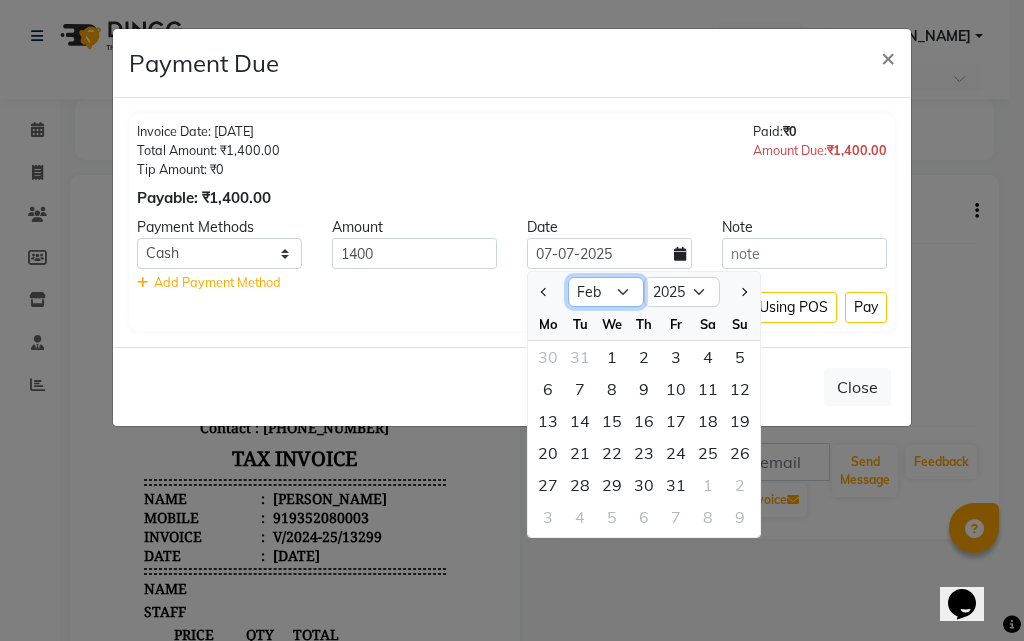 click on "Jan Feb Mar Apr May Jun Jul" 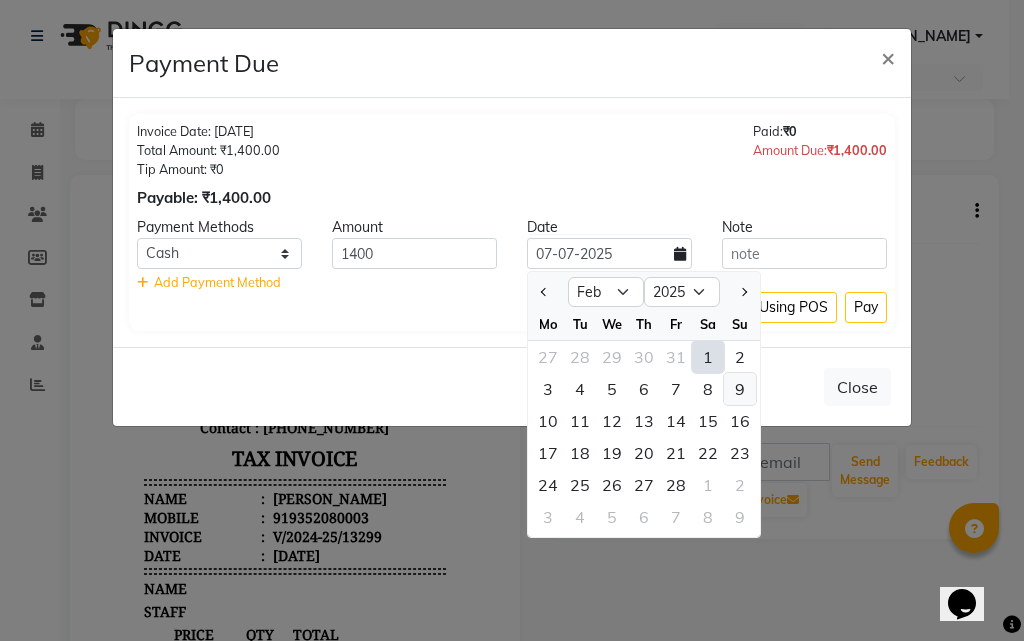 click on "9" 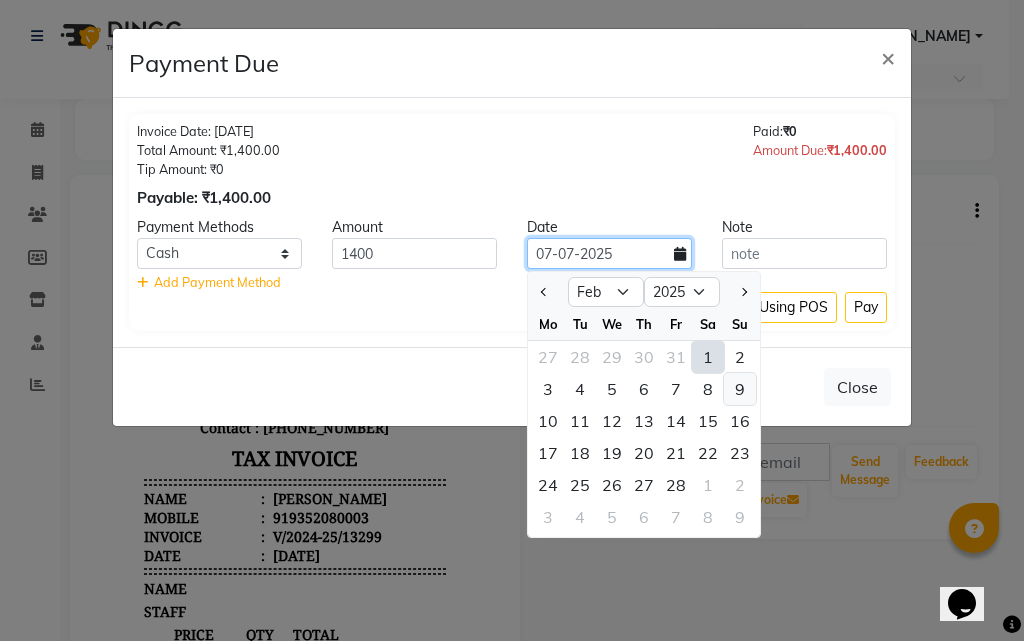 type on "[DATE]" 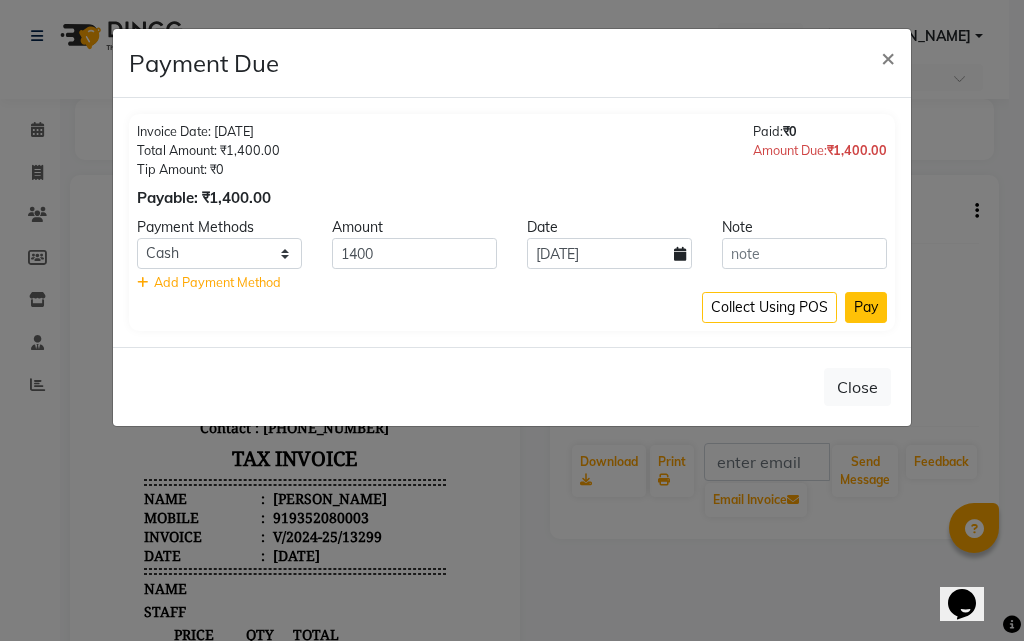 click on "Pay" 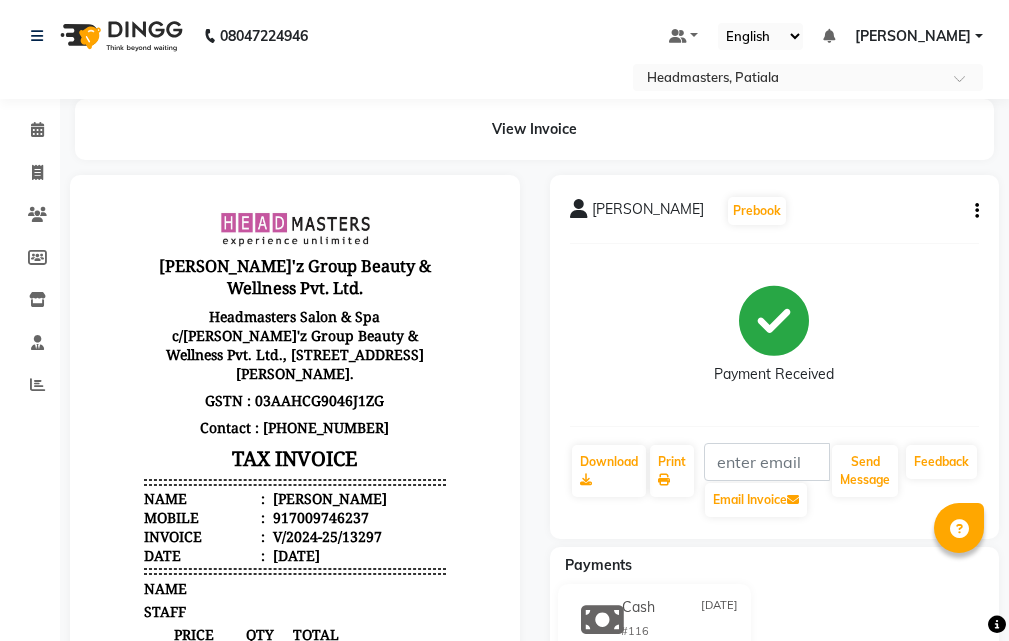 scroll, scrollTop: 0, scrollLeft: 0, axis: both 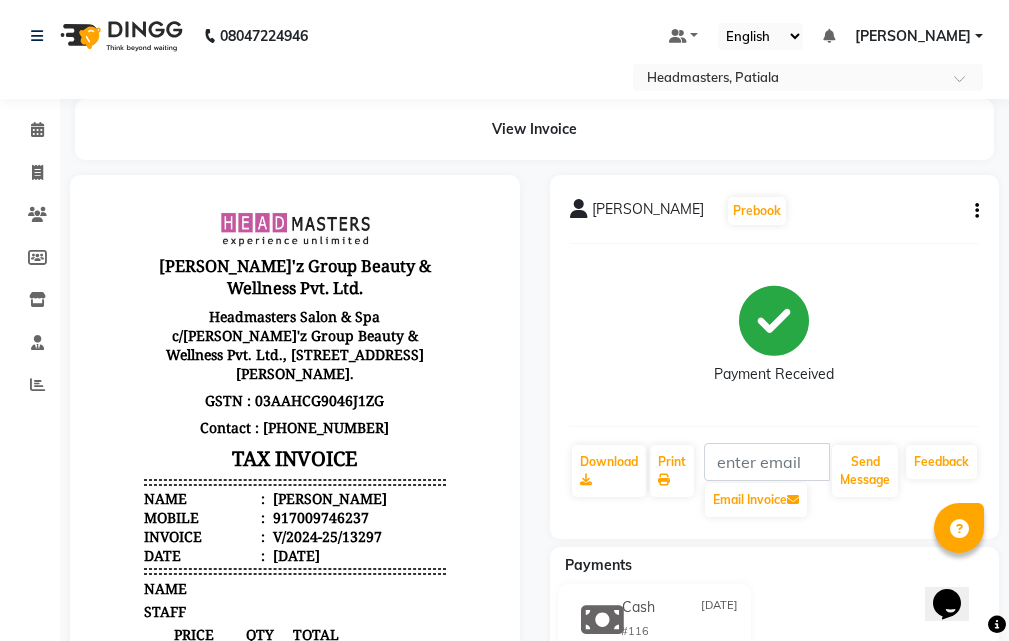 click 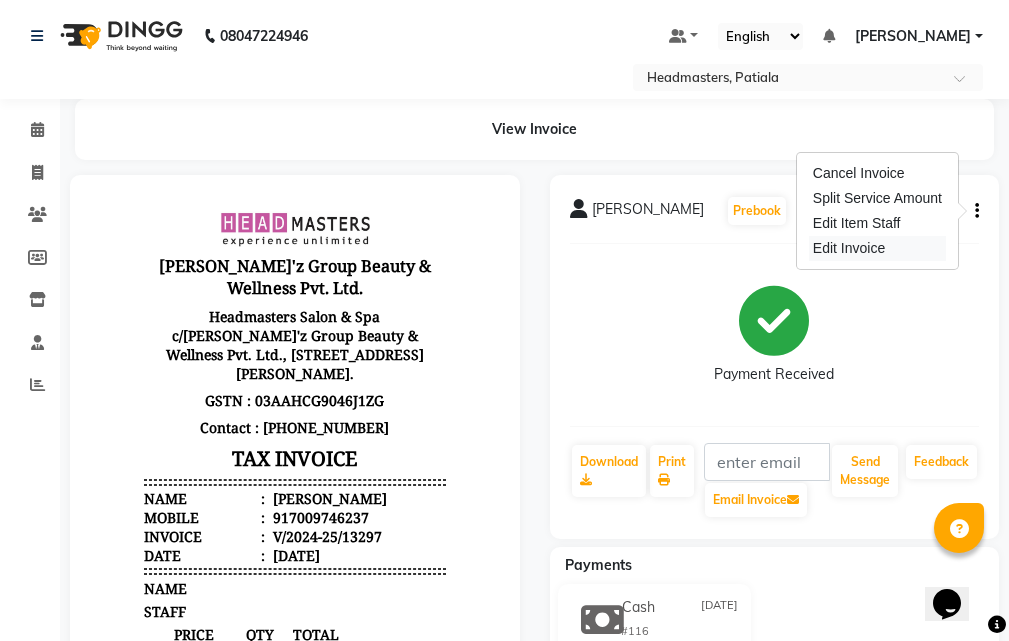 click on "Edit Invoice" at bounding box center (877, 248) 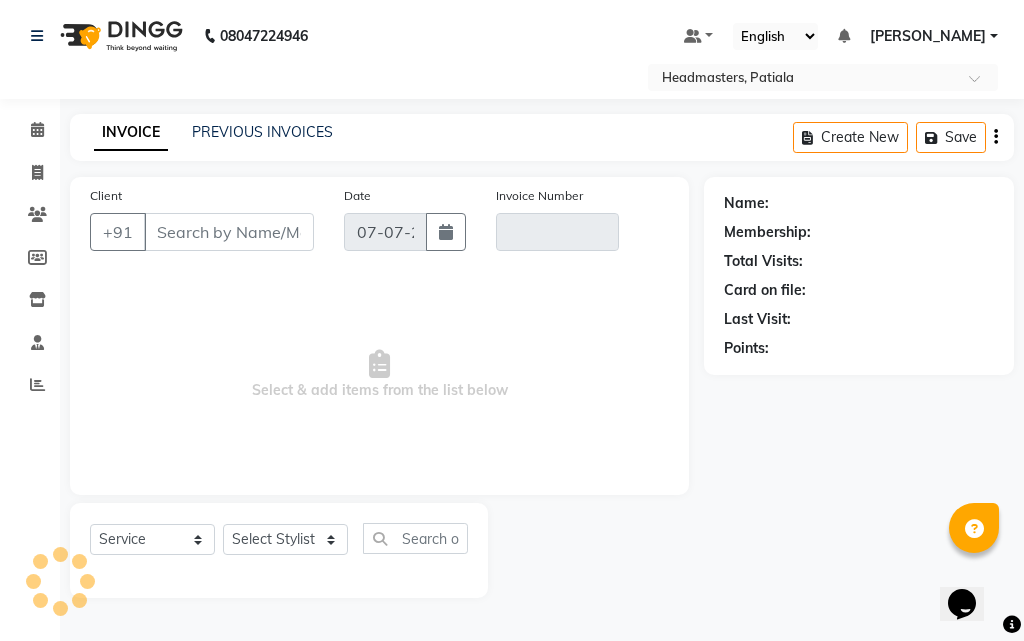 select on "product" 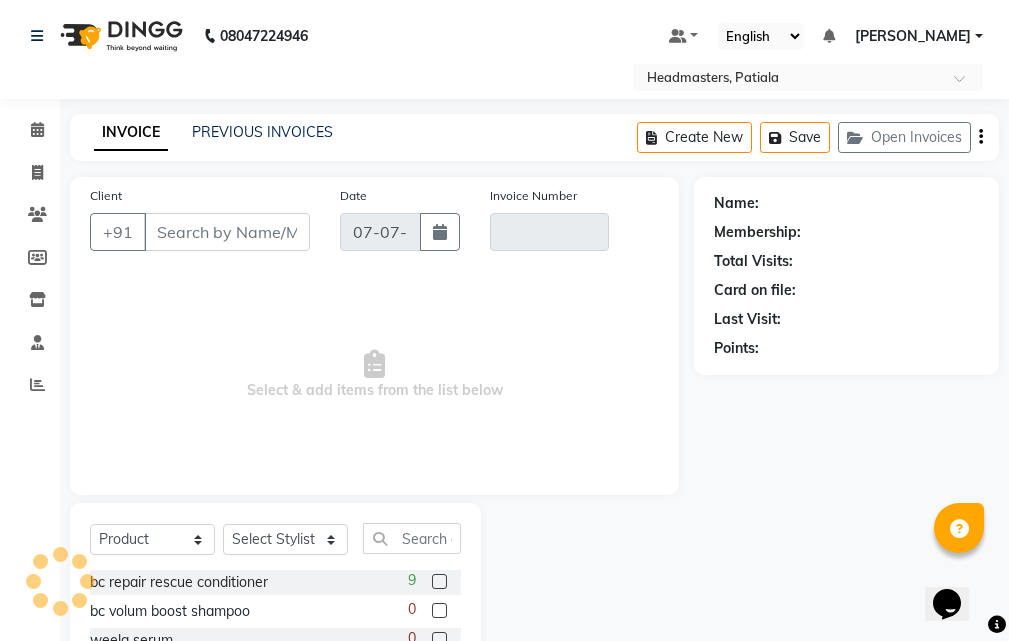 type on "7009746237" 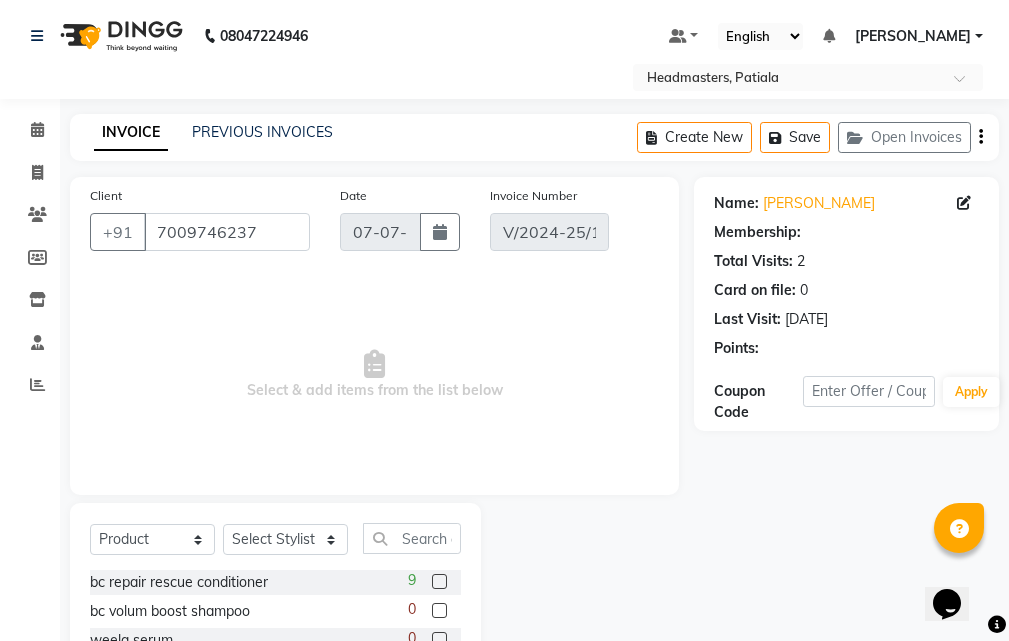 type on "[DATE]" 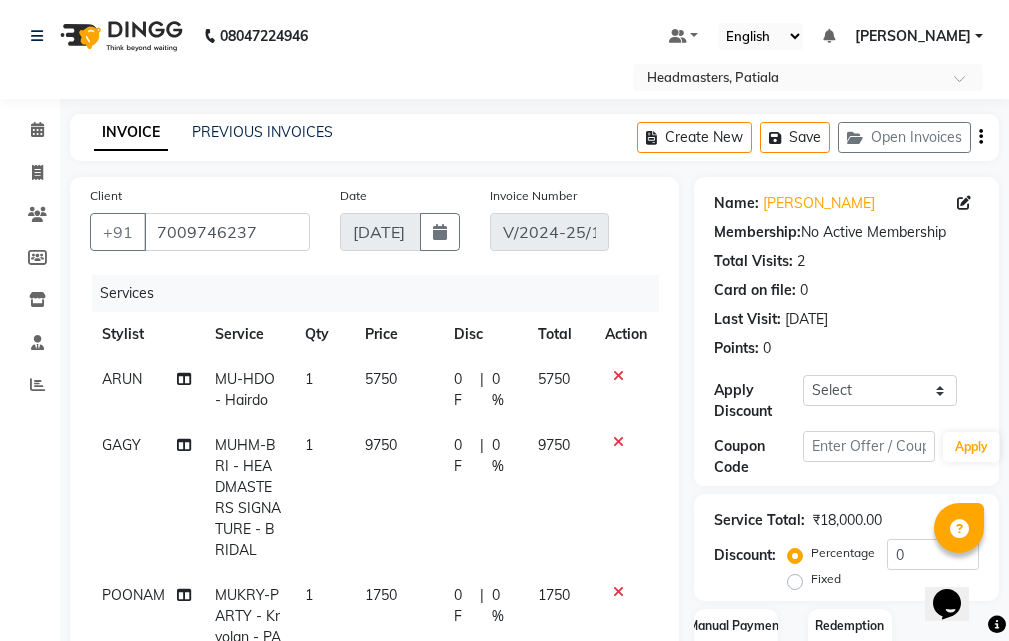 scroll, scrollTop: 3, scrollLeft: 0, axis: vertical 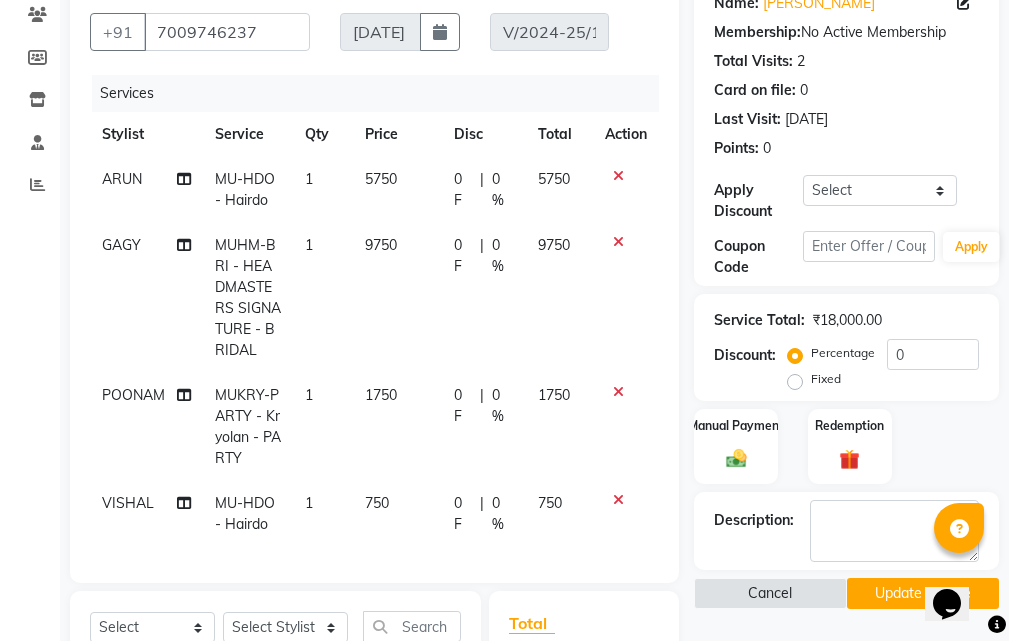 click on "0 F" 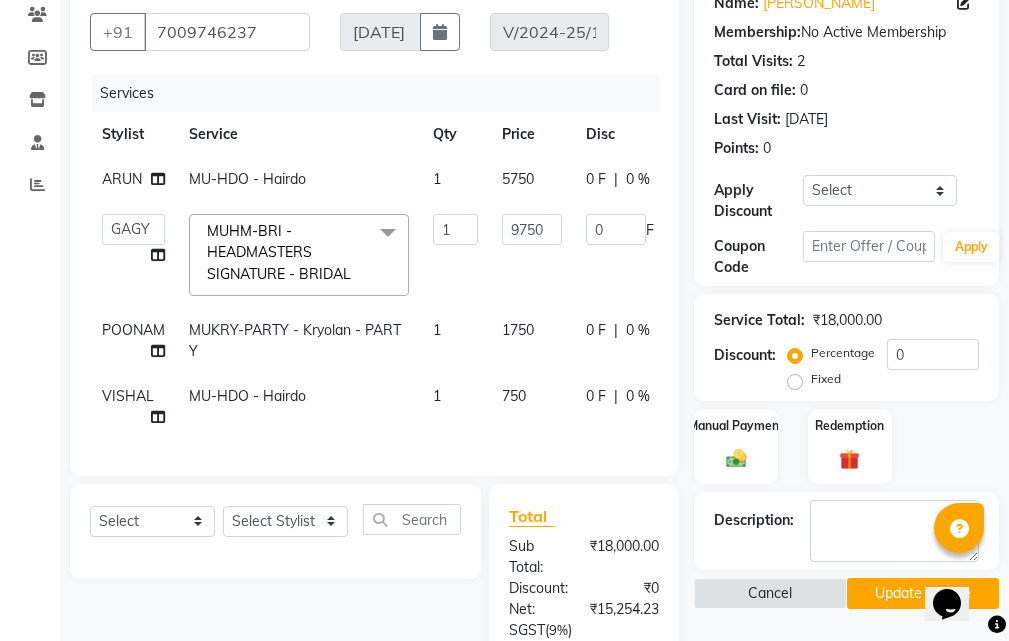 scroll, scrollTop: 0, scrollLeft: 0, axis: both 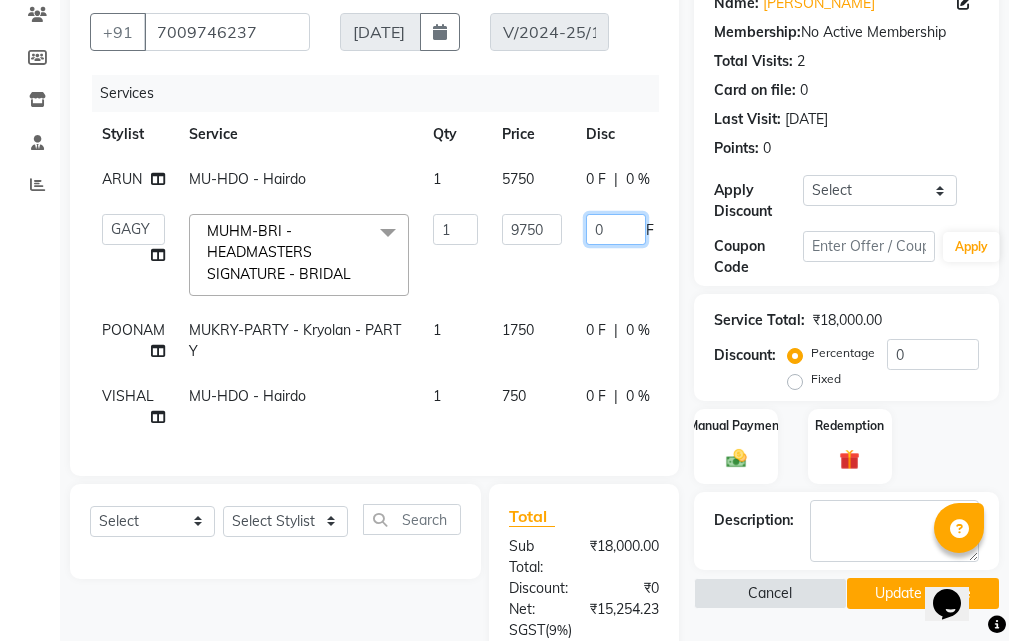 click on "0" 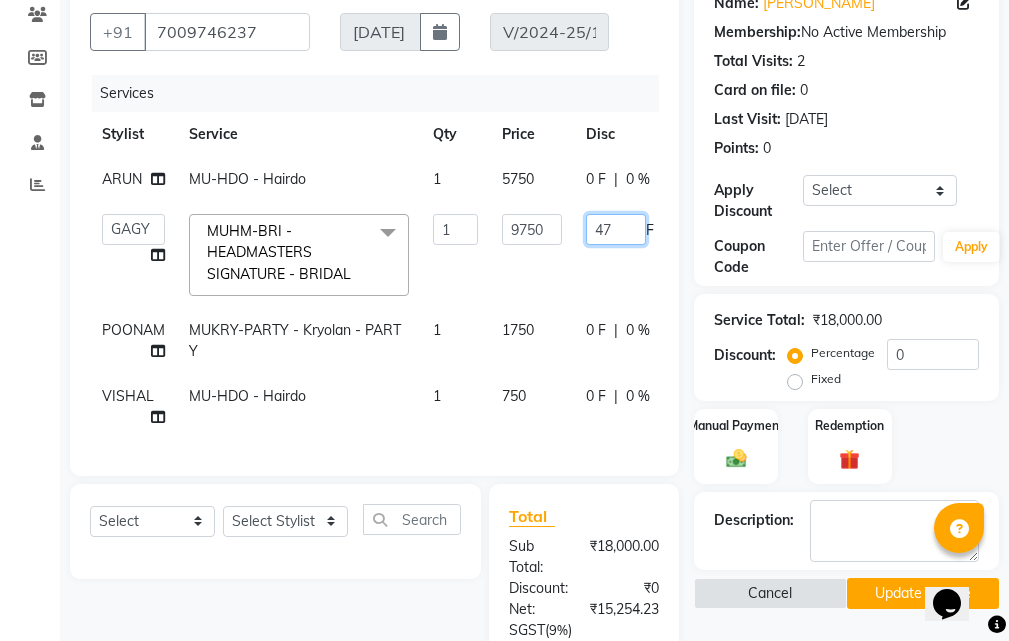 type on "4" 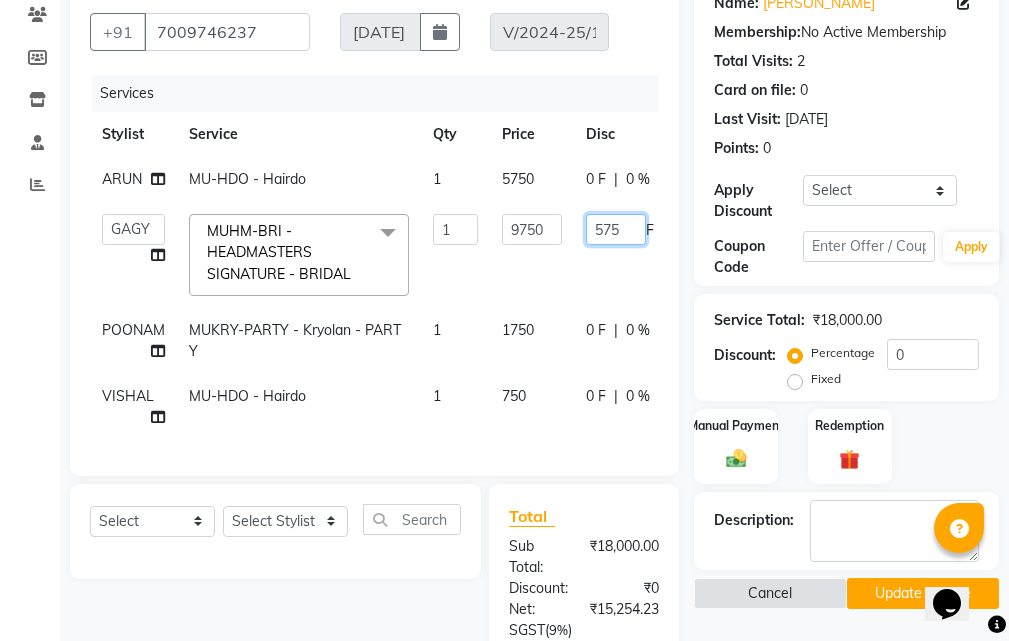 type on "5750" 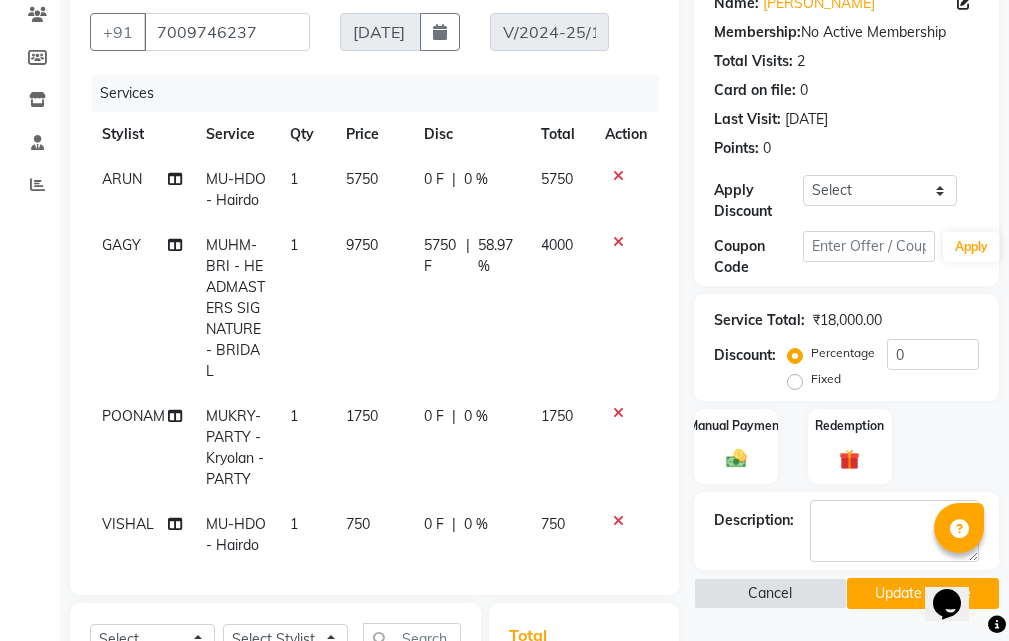 click on "GAGY MUHM-BRI - HEADMASTERS SIGNATURE - BRIDAL 1 9750 5750 F | 58.97 % 4000" 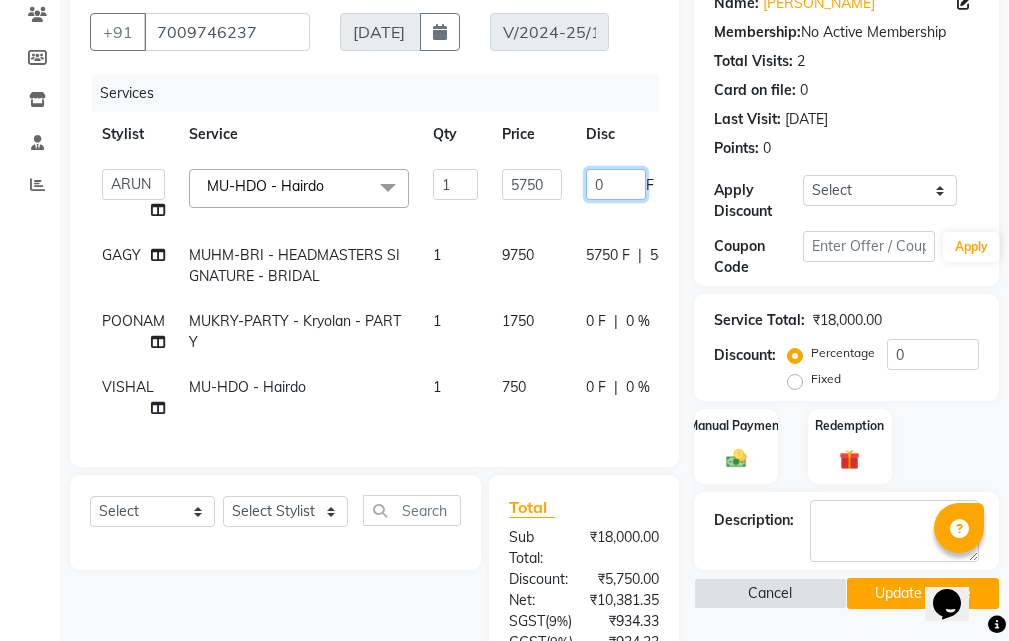 click on "0" 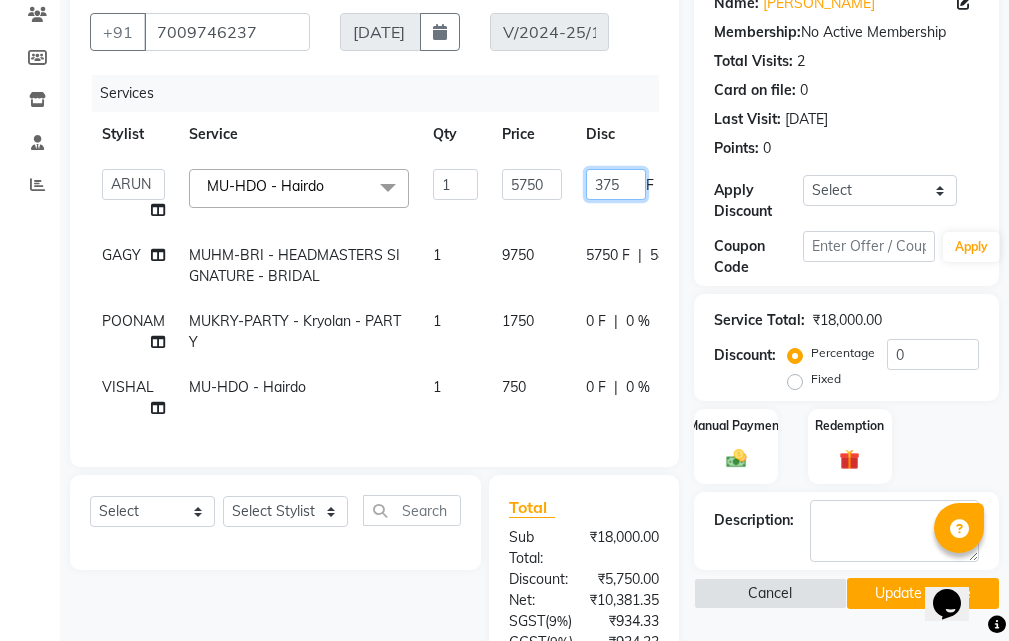 type on "3750" 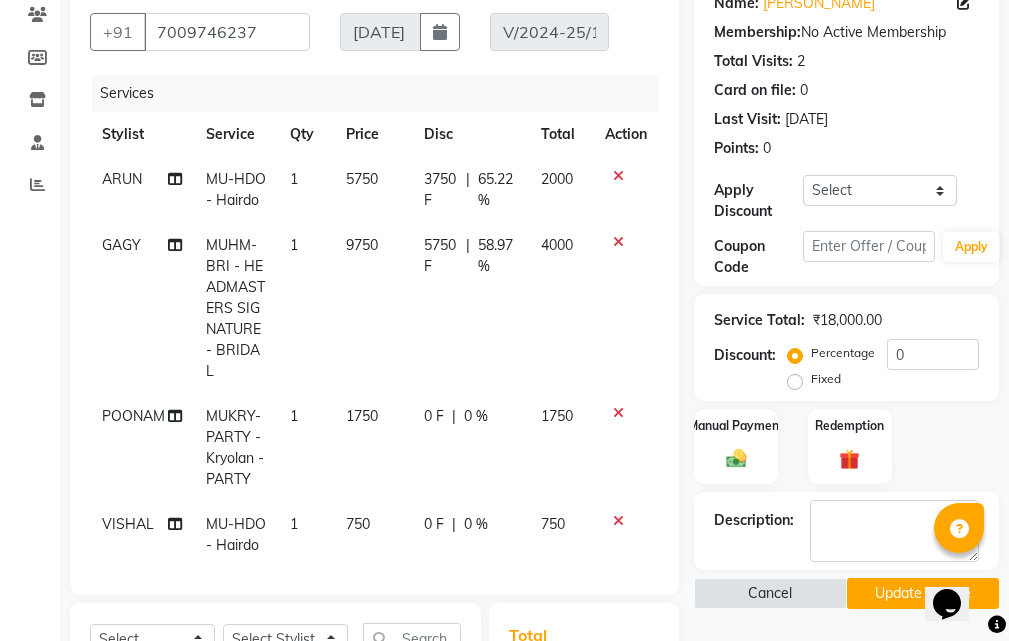 click on "ARUN MU-HDO  - Hairdo 1 5750 3750 F | 65.22 % 2000" 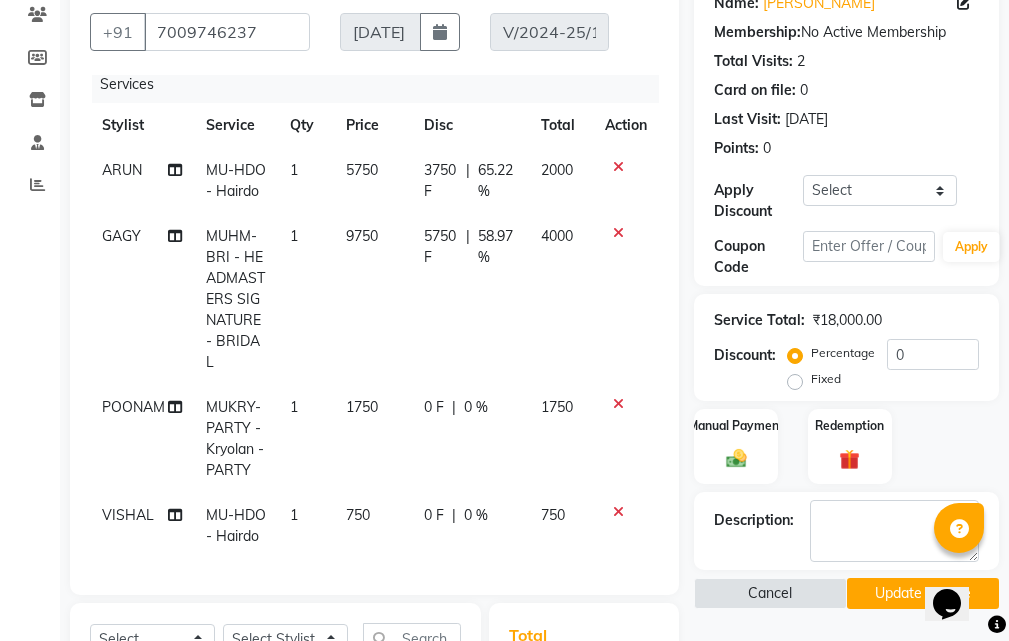 scroll, scrollTop: 66, scrollLeft: 0, axis: vertical 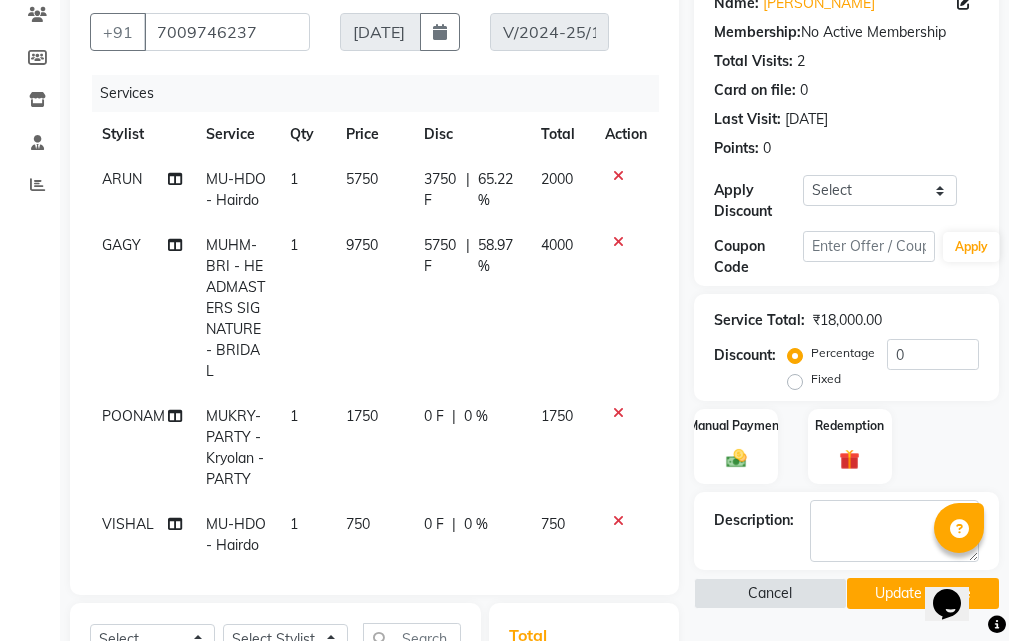 select on "51098" 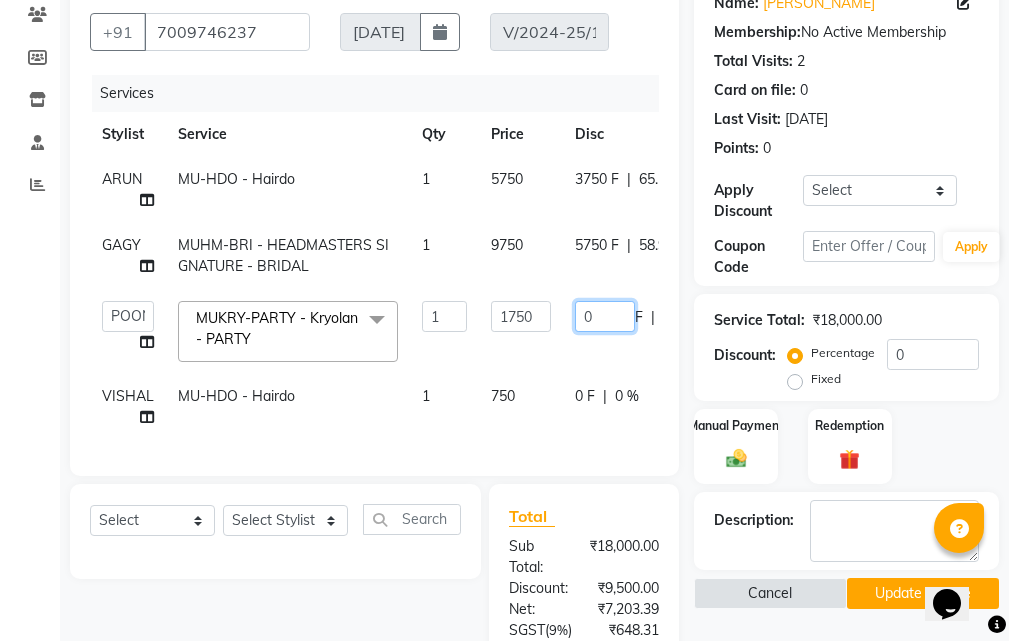click on "0" 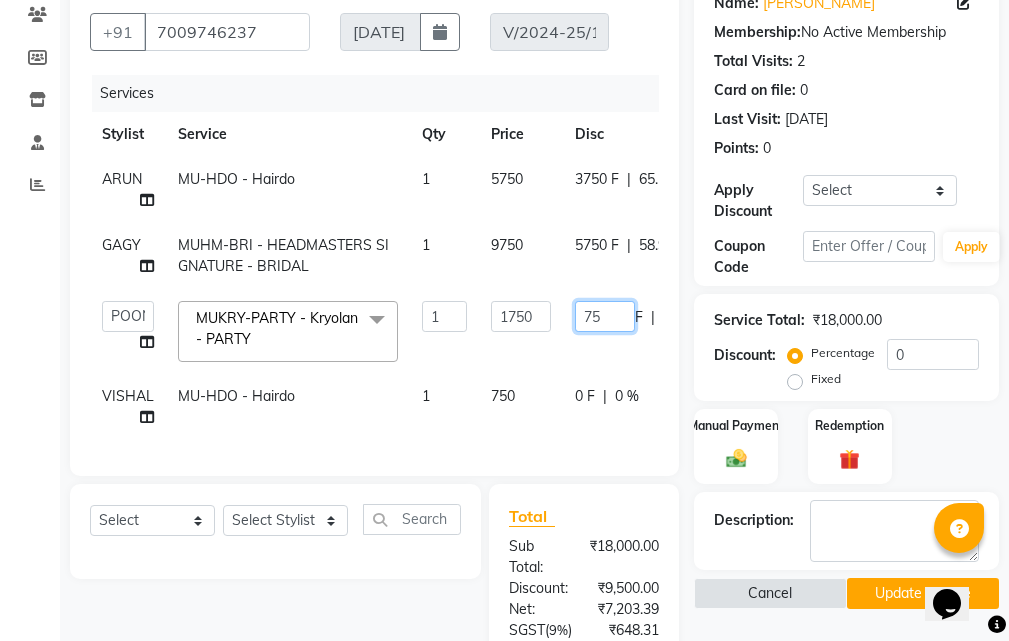 type on "7" 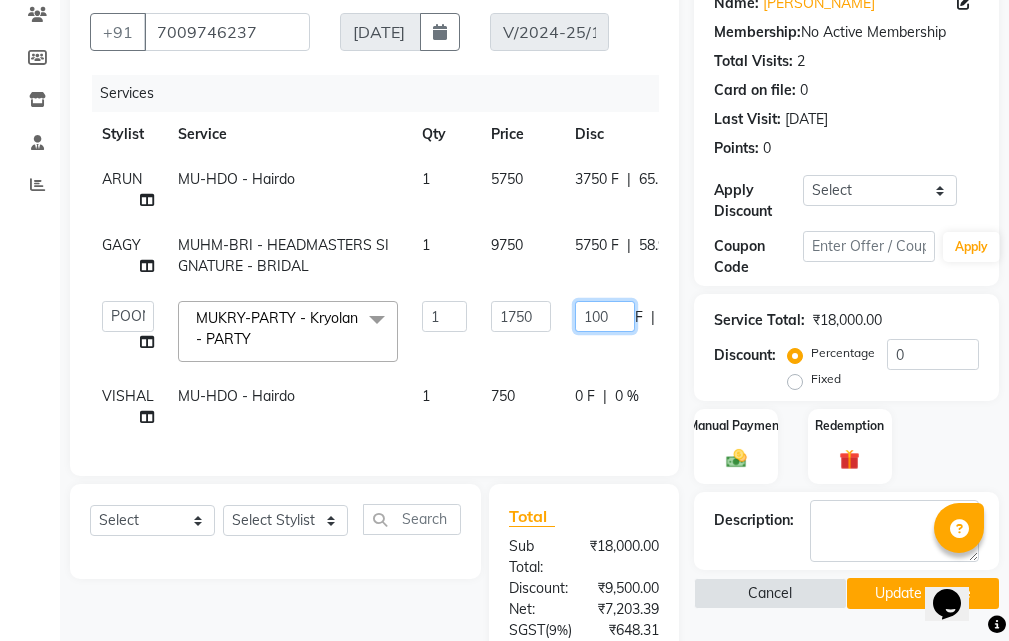 type on "1000" 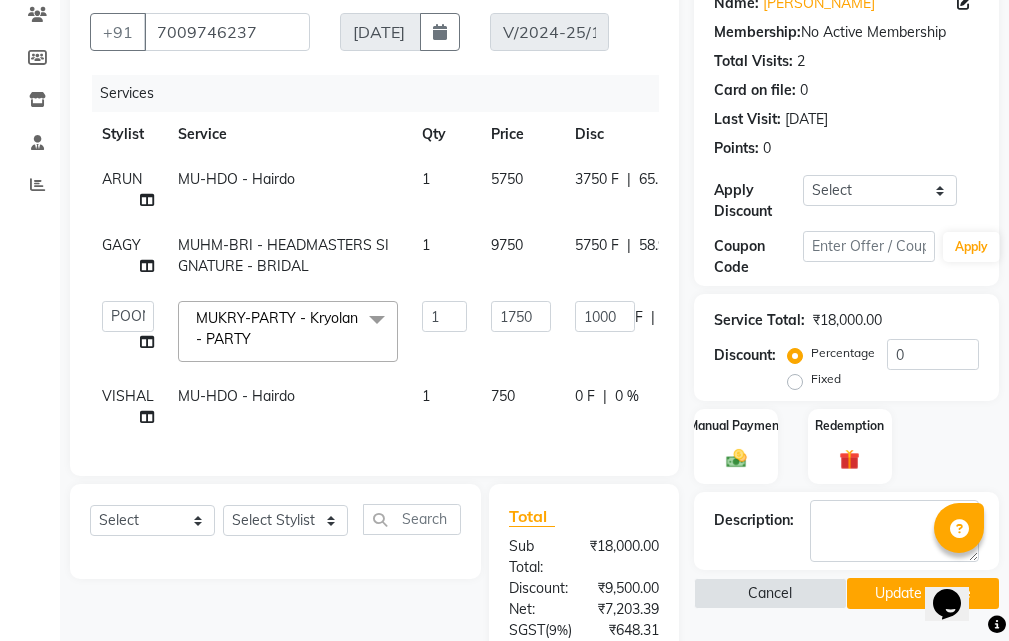 click on "ARUN MU-HDO  - Hairdo 1 5750 3750 F | 65.22 % 2000 GAGY MUHM-BRI - HEADMASTERS SIGNATURE - BRIDAL 1 9750 5750 F | 58.97 % 4000  ABHISHEK   AJAY KUMAR    AKSHAY   ALI   ARSH   ARUN   ASIF   AZEEZUR REHMAAN    Chand Sahota   DAVY   Deepak   Dinky    GAGY   GAURAV   HEADMASTERS   JYOTI SHARMA   LUCKY   Manager   Manager   Meenakshi    MEENAKSHI   MOHIT   MONU   NAVKIRANJIT   NEELAM PRAJAPATI   NEELAM SHARMA   Noor    Noor    Pankaj   Parvesh   POOJA    POONAM   PRABHJOT   PRADEEP   RAFI MOHD   RAHUL   Randhir   RANJEET   Ravi   RITIK   ROBIN    ROCKY   SAMEER   SAMEER NEW   SANDY    SHAMEEM   SHARIK   Shubham   SHUBHAM G   SIMRANJEET   SUKHJINDER   Sumit   TOVI   USMAN   VISHAL   YOGITA  MUKRY-PARTY  - Kryolan - PARTY  x SSL - Shampoo SCL - Shampoo and conditioner (with natural dry) HML - Head massage(with natural dry) HCLD - Hair Cut by Creative Director HCL - Hair Cut by Senior Hair Stylist Trim - Trimming (one Length) Spt - Split ends/short/candle cut BD - Blow dry OS - Open styling GL-igora - Igora Global 1" 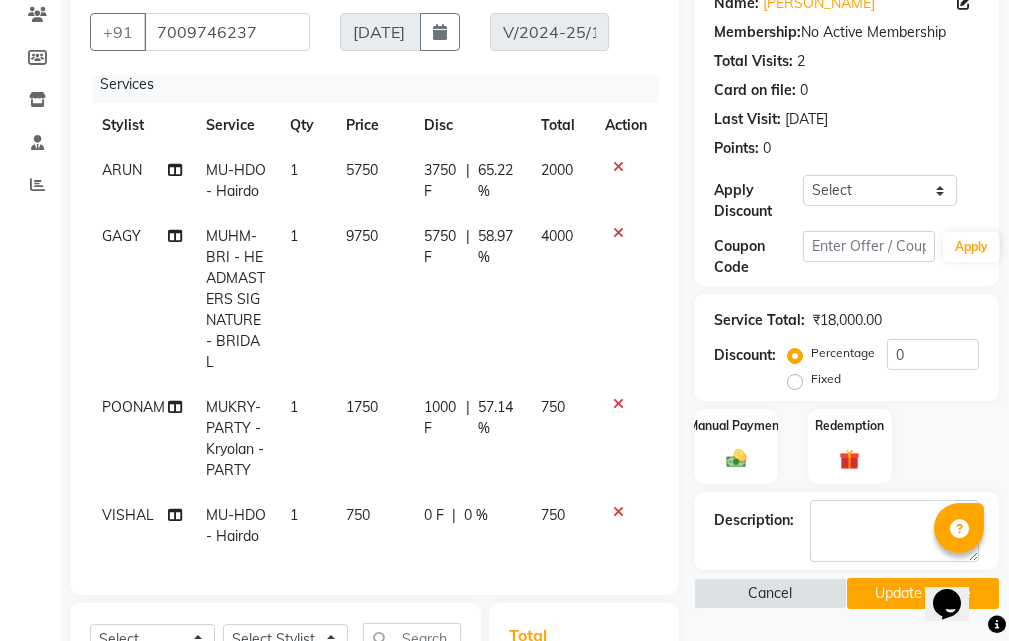 scroll, scrollTop: 66, scrollLeft: 0, axis: vertical 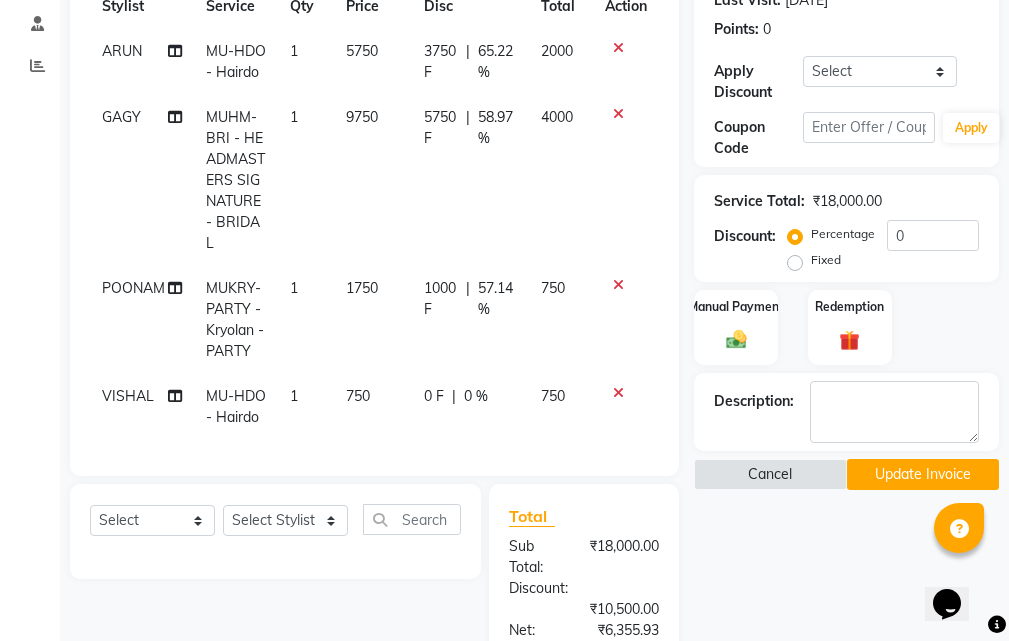 click on "0 %" 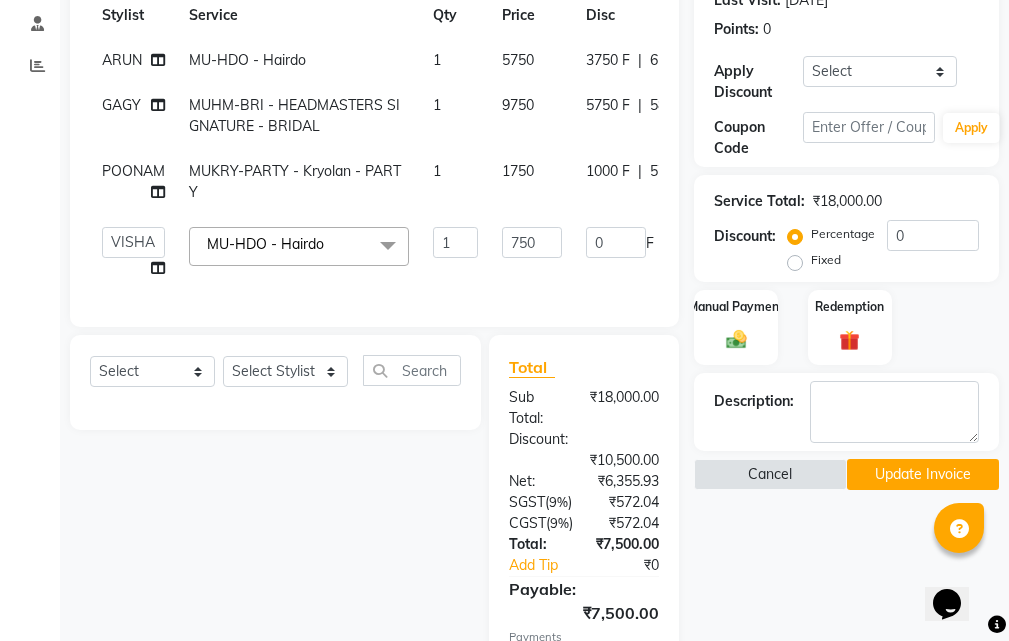 scroll, scrollTop: 0, scrollLeft: 0, axis: both 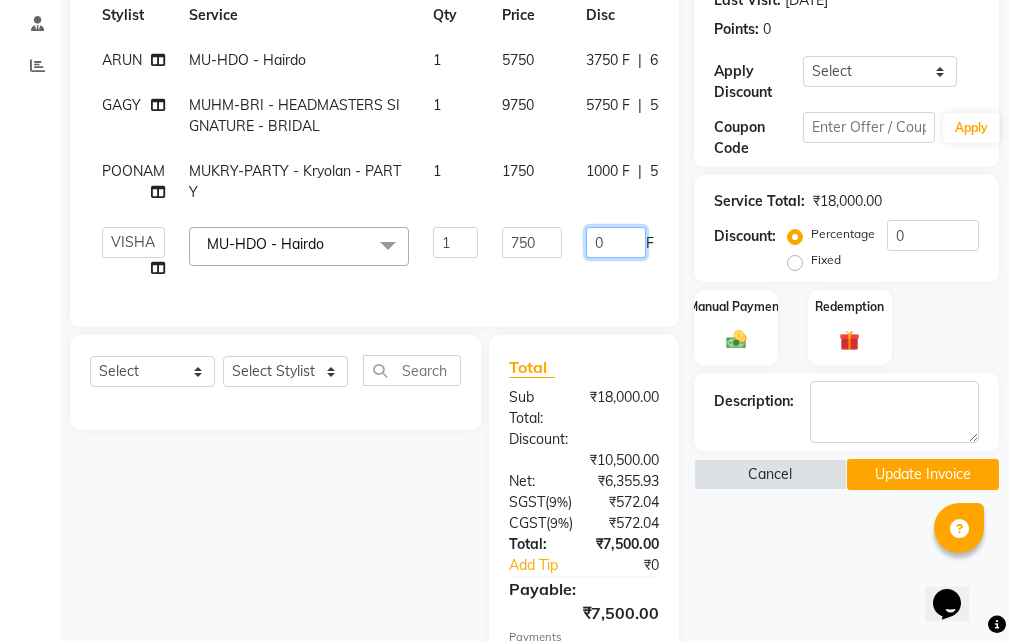 click on "0" 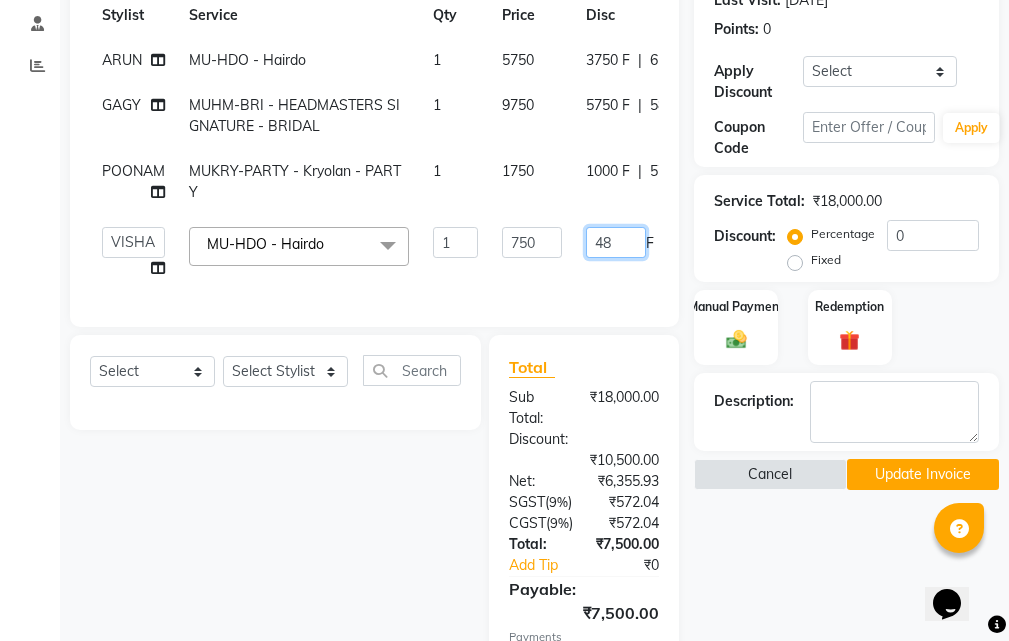 type on "480" 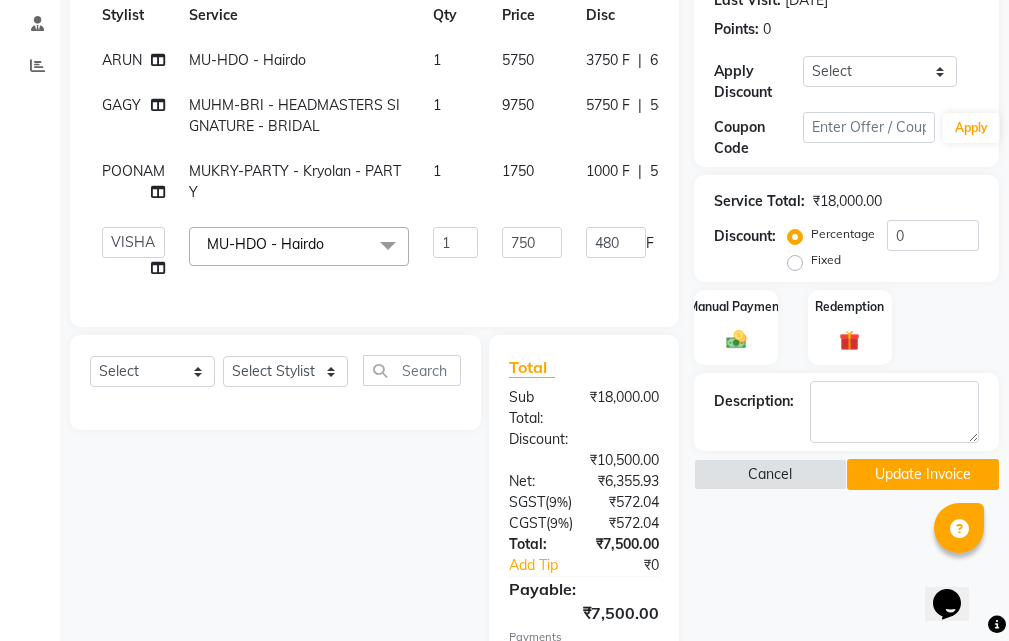 click on "ARUN MU-HDO  - Hairdo 1 5750 3750 F | 65.22 % 2000 GAGY MUHM-BRI - HEADMASTERS SIGNATURE - BRIDAL 1 9750 5750 F | 58.97 % 4000 POONAM MUKRY-PARTY  - Kryolan - PARTY 1 1750 1000 F | 57.14 % 750  ABHISHEK   AJAY KUMAR    AKSHAY   ALI   ARSH   ARUN   ASIF   AZEEZUR REHMAAN    Chand Sahota   DAVY   Deepak   Dinky    GAGY   GAURAV   HEADMASTERS   JYOTI SHARMA   LUCKY   Manager   Manager   Meenakshi    MEENAKSHI   MOHIT   MONU   NAVKIRANJIT   NEELAM PRAJAPATI   NEELAM SHARMA   Noor    Noor    Pankaj   Parvesh   POOJA    POONAM   PRABHJOT   PRADEEP   RAFI MOHD   RAHUL   Randhir   RANJEET   Ravi   RITIK   ROBIN    ROCKY   SAMEER   SAMEER NEW   SANDY    SHAMEEM   SHARIK   Shubham   SHUBHAM G   SIMRANJEET   SUKHJINDER   Sumit   TOVI   USMAN   VISHAL   YOGITA  MU-HDO  - Hairdo  x SSL - Shampoo SCL - Shampoo and conditioner (with natural dry) HML - Head massage(with natural dry) HCLD - Hair Cut by Creative Director HCL - Hair Cut by Senior Hair Stylist Trim - Trimming (one Length) Spt - Split ends/short/candle cut 1 750" 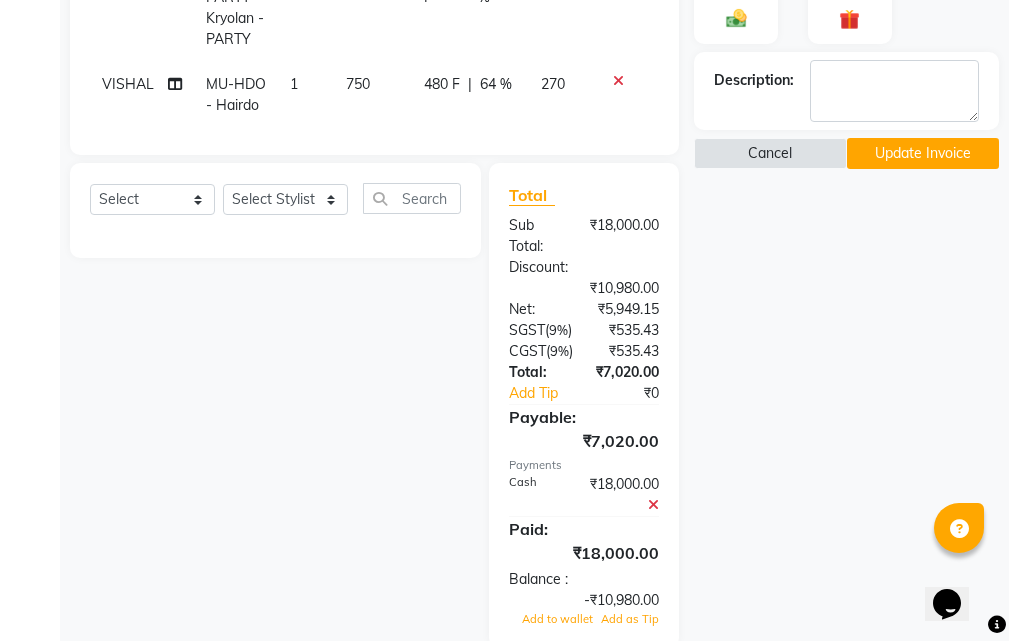 scroll, scrollTop: 719, scrollLeft: 0, axis: vertical 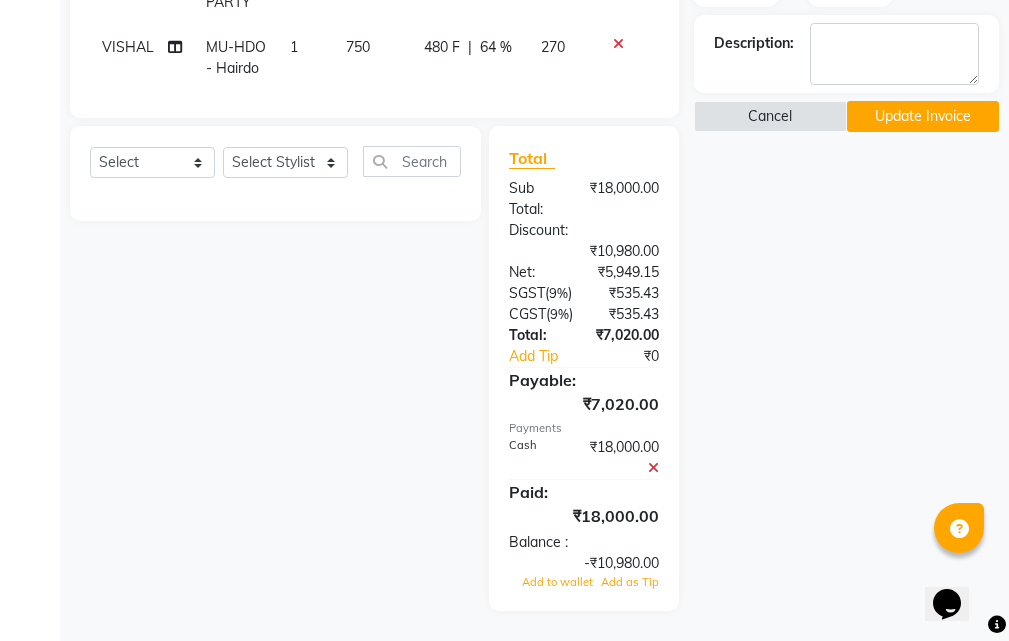 click 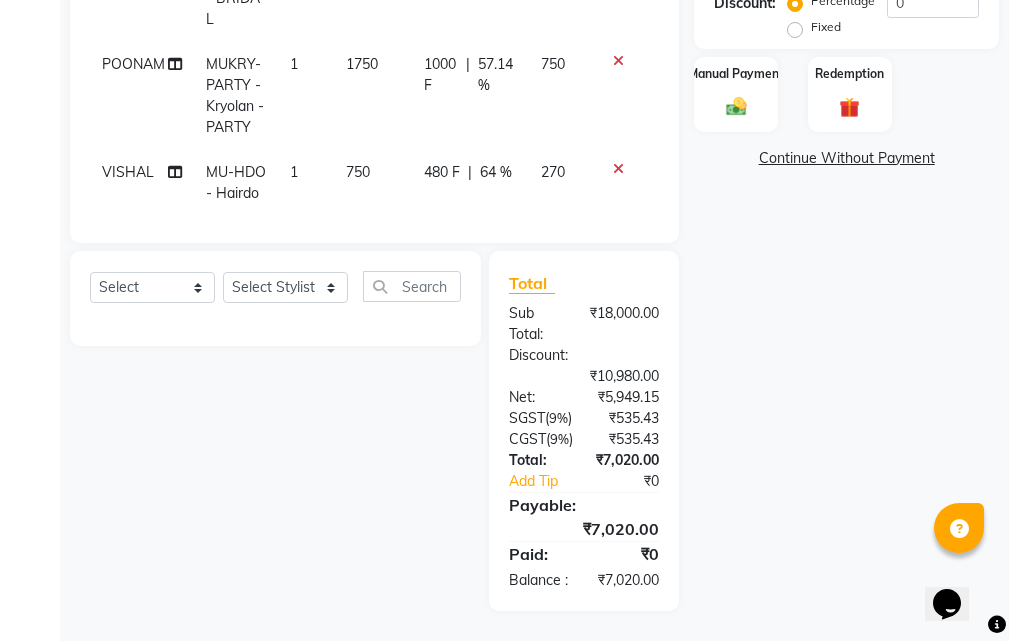 scroll, scrollTop: 615, scrollLeft: 0, axis: vertical 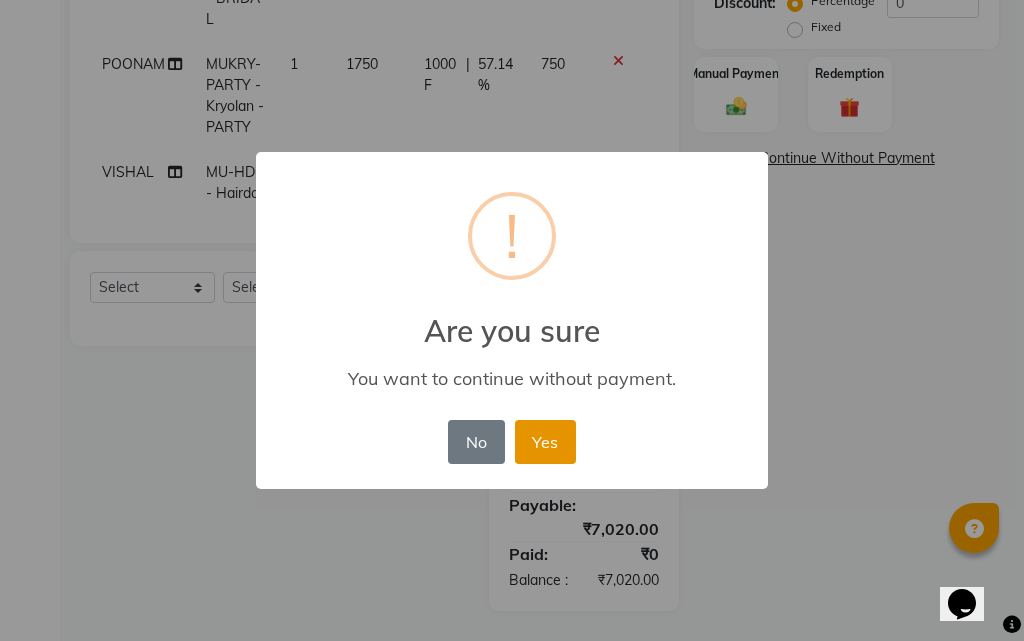 click on "Yes" at bounding box center [545, 442] 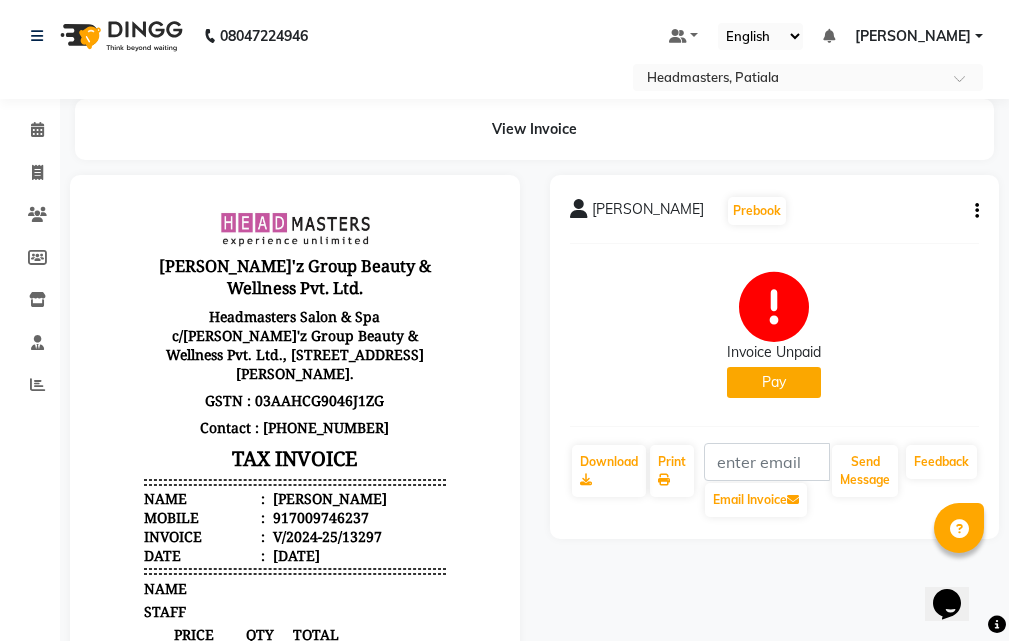 scroll, scrollTop: 0, scrollLeft: 0, axis: both 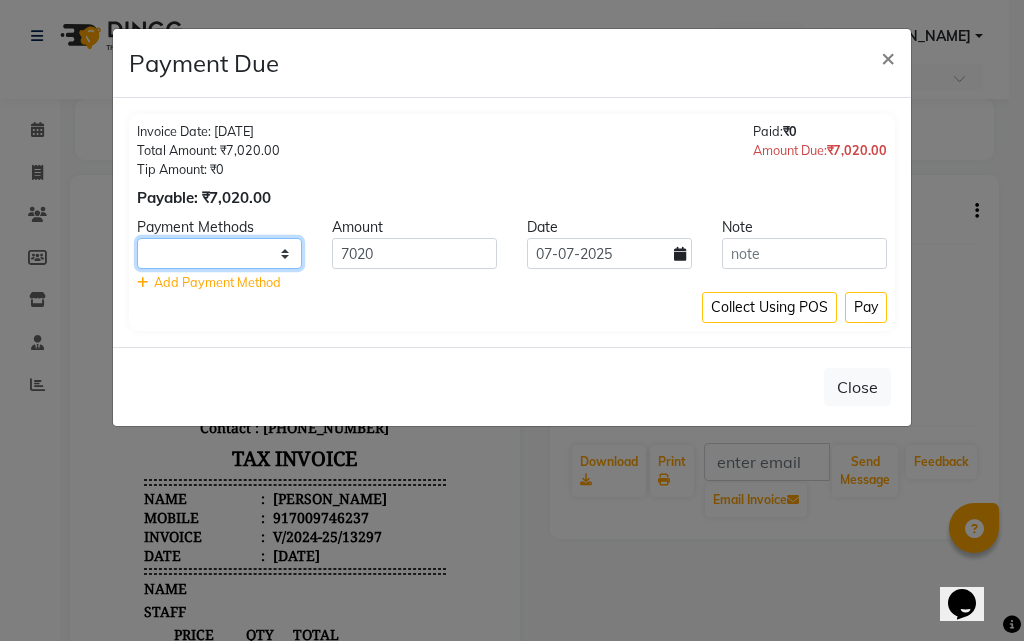 click on "UPI CARD Complimentary ONLINE Cash" 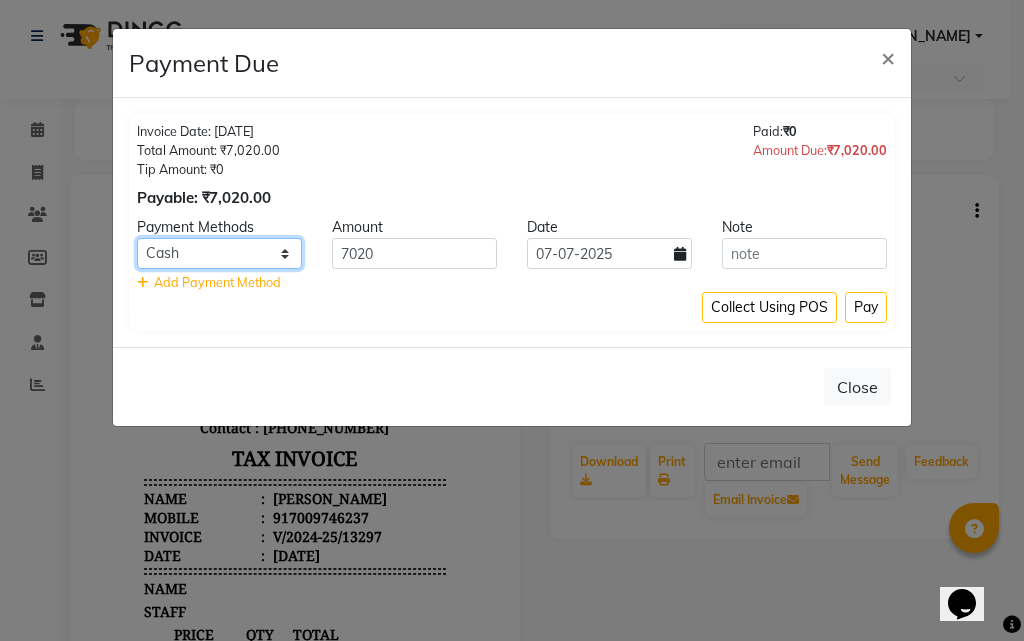 click on "UPI CARD Complimentary ONLINE Cash" 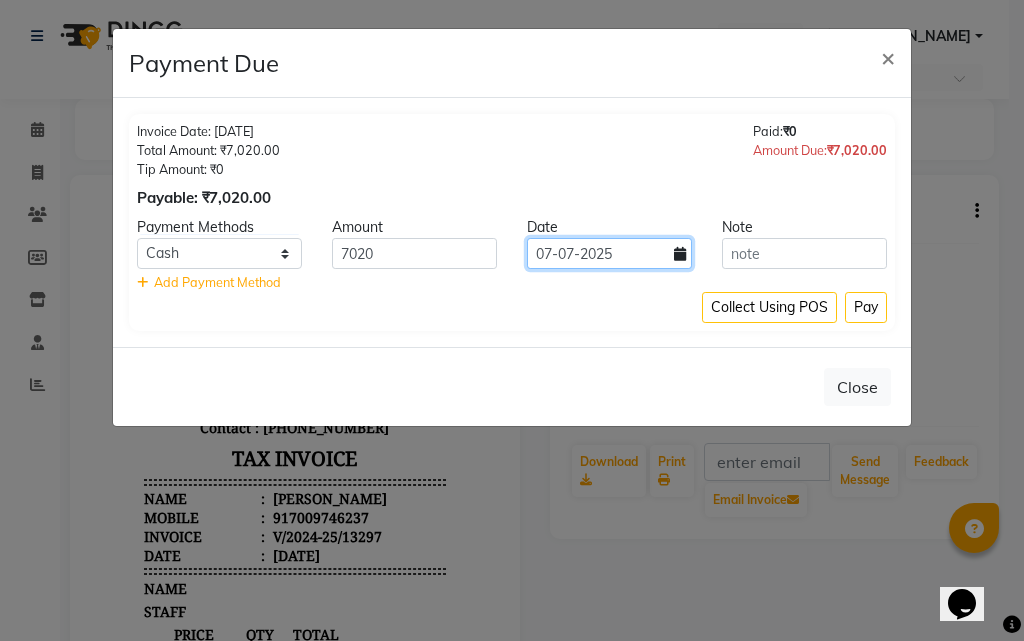 click on "07-07-2025" 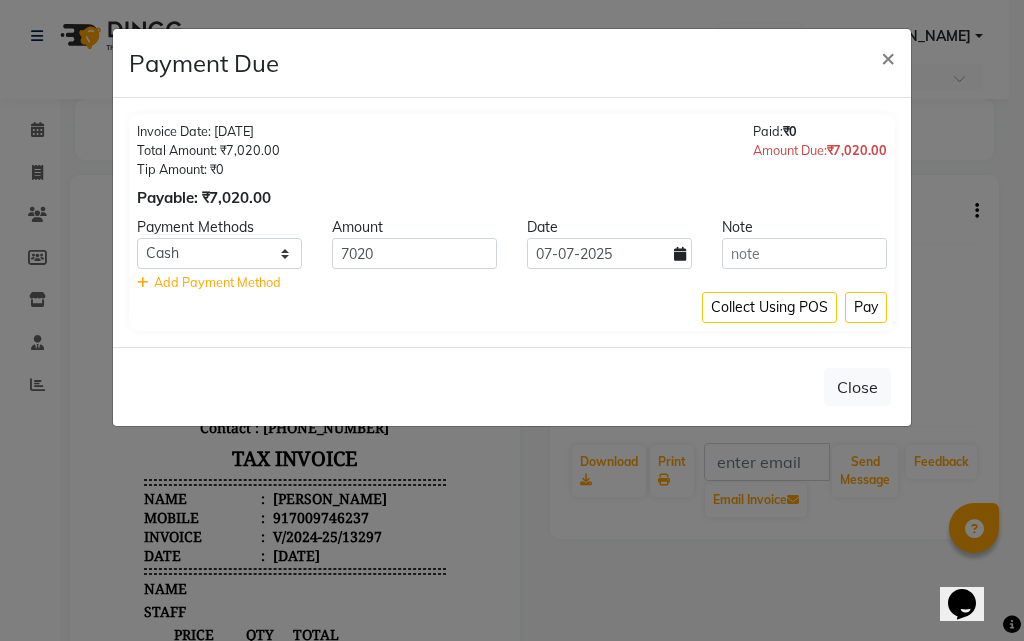 select on "7" 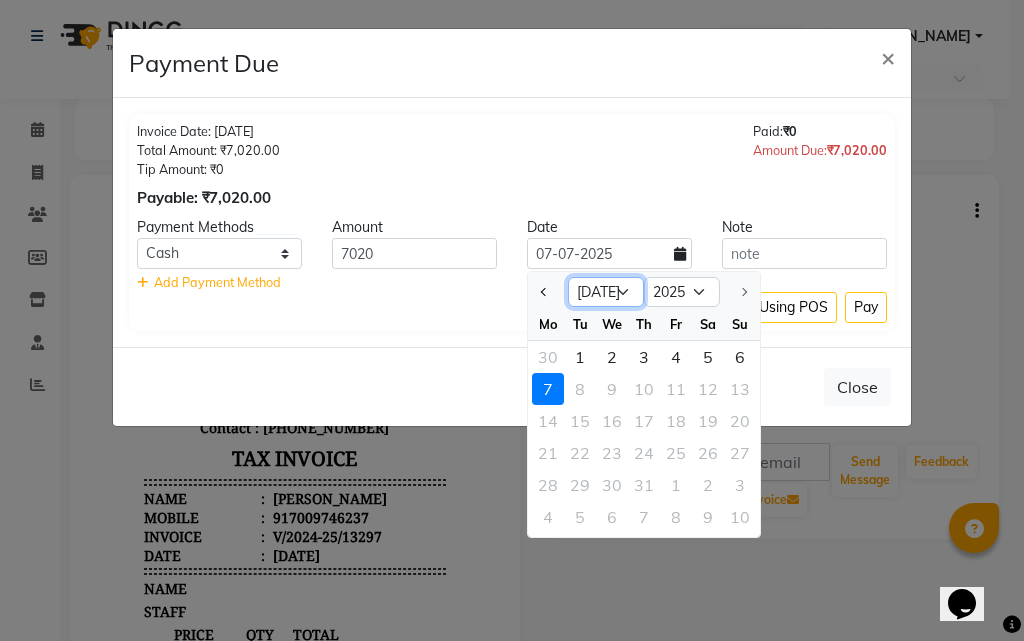 drag, startPoint x: 619, startPoint y: 280, endPoint x: 620, endPoint y: 305, distance: 25.019993 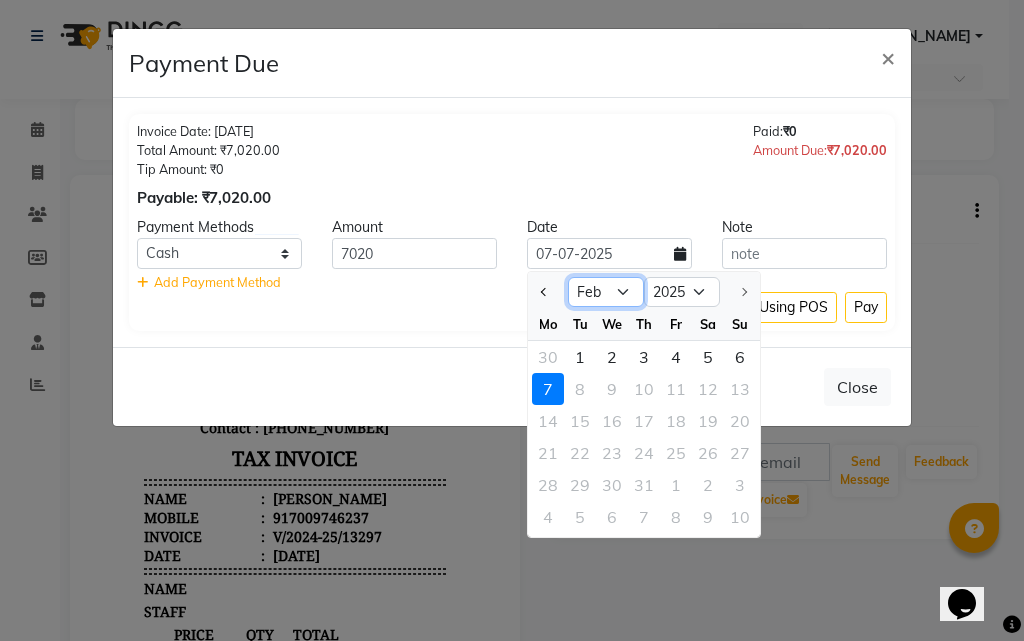 click on "Jan Feb Mar Apr May Jun [DATE]" 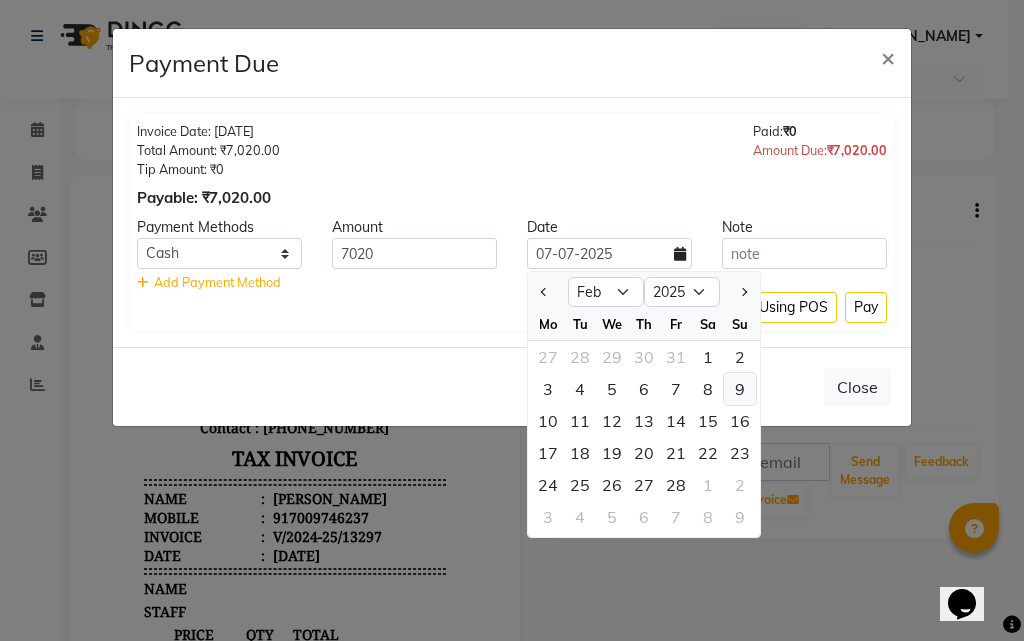 click on "9" 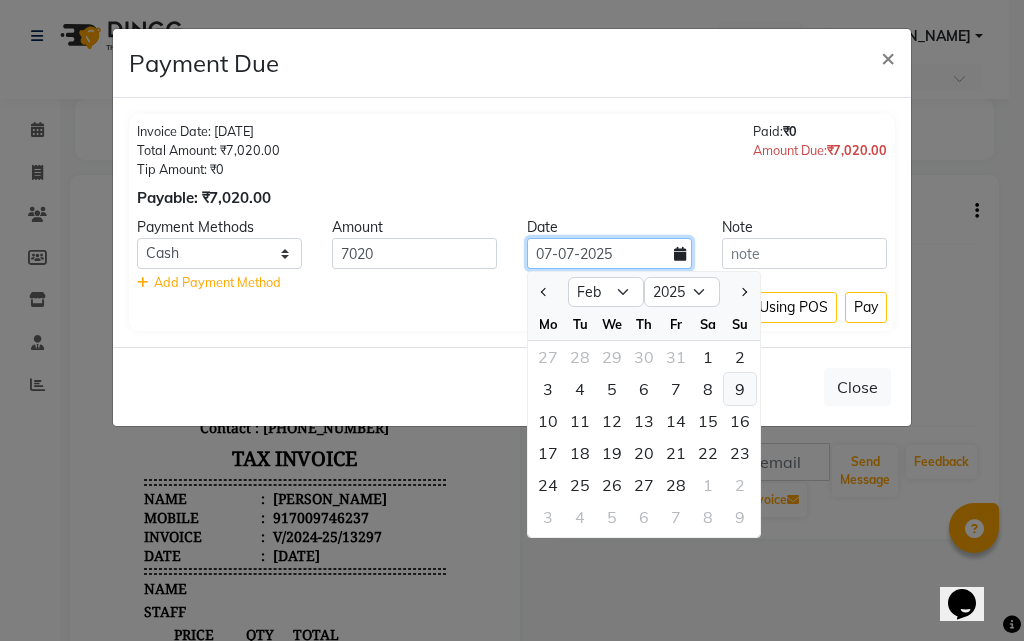 type on "[DATE]" 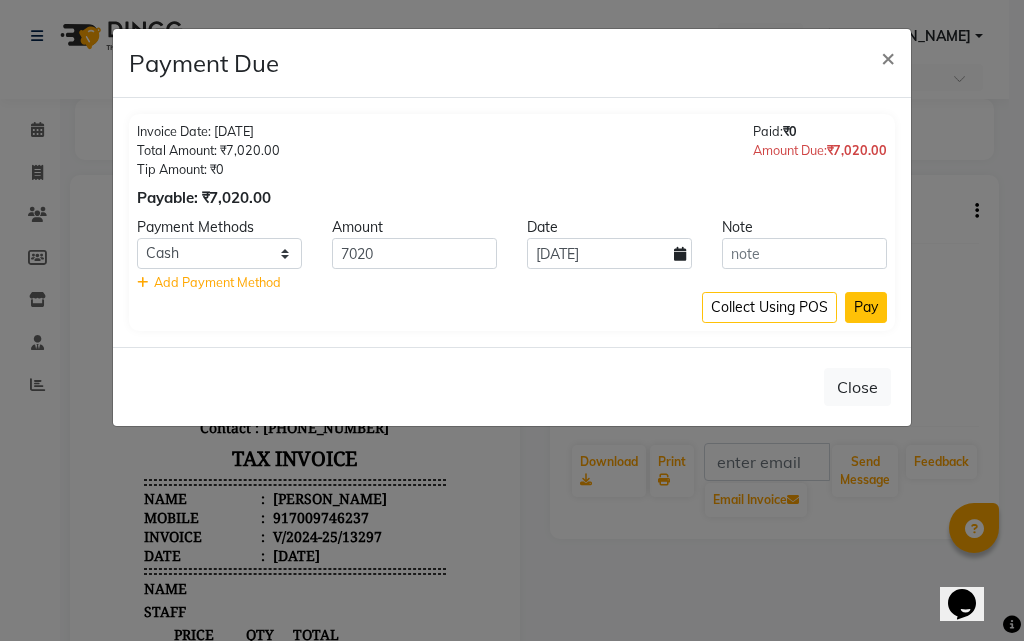 click on "Pay" 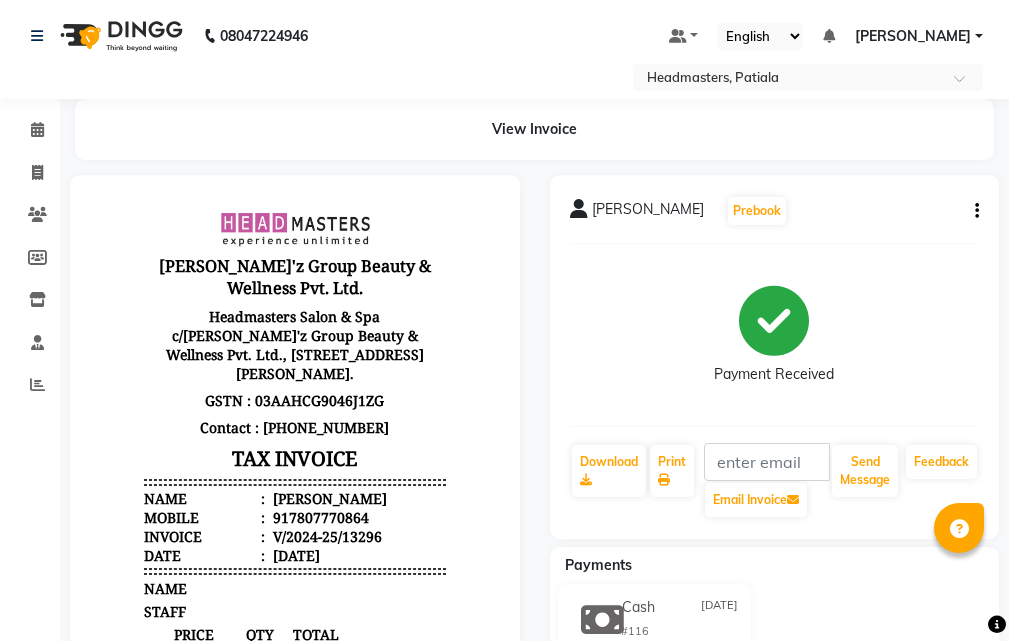 scroll, scrollTop: 0, scrollLeft: 0, axis: both 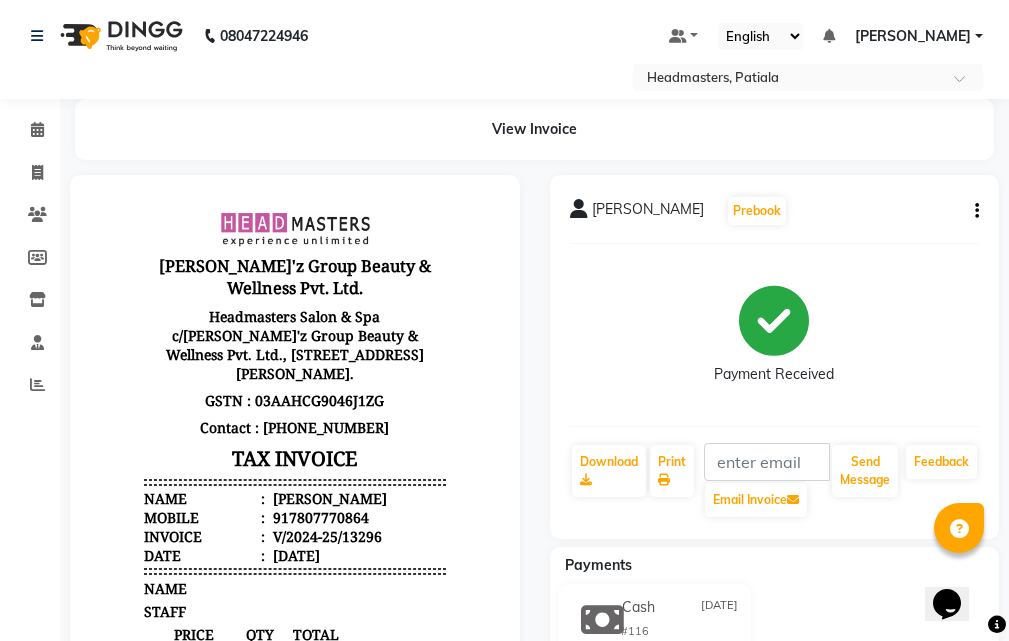 click 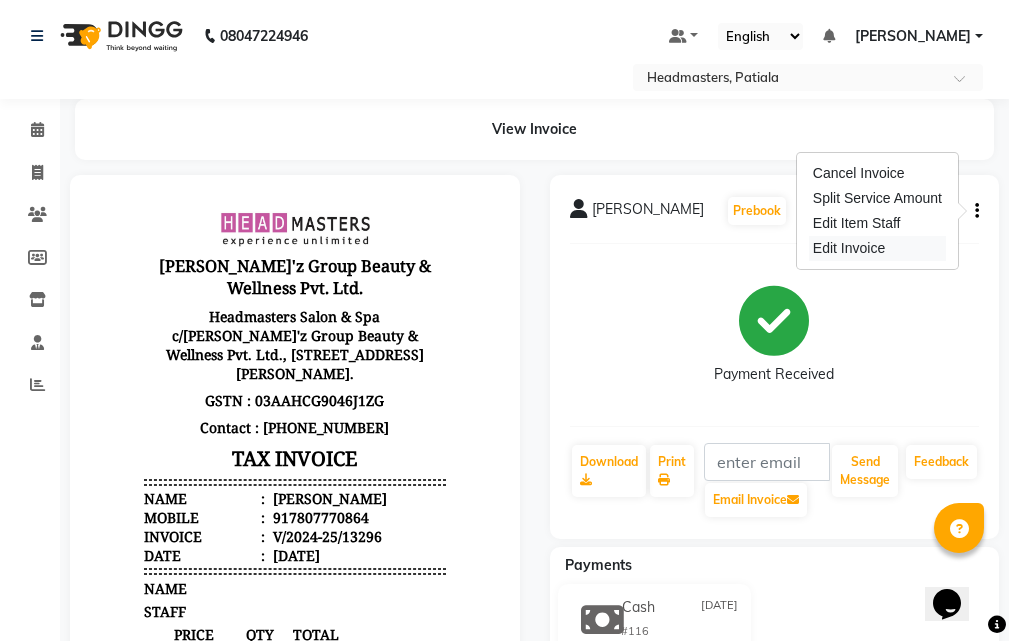 click on "Edit Invoice" at bounding box center (877, 248) 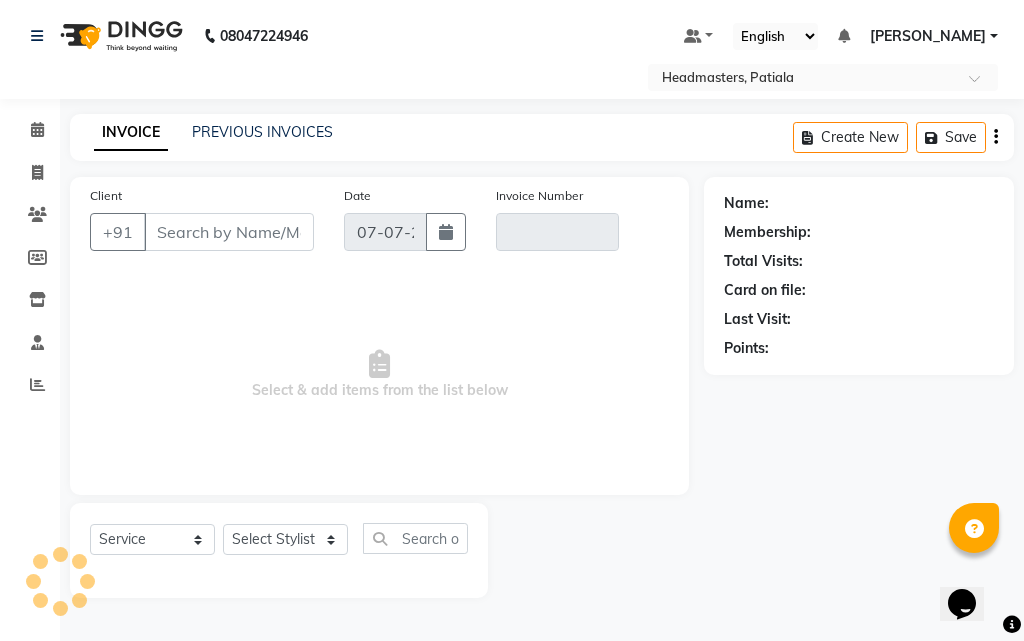 select on "product" 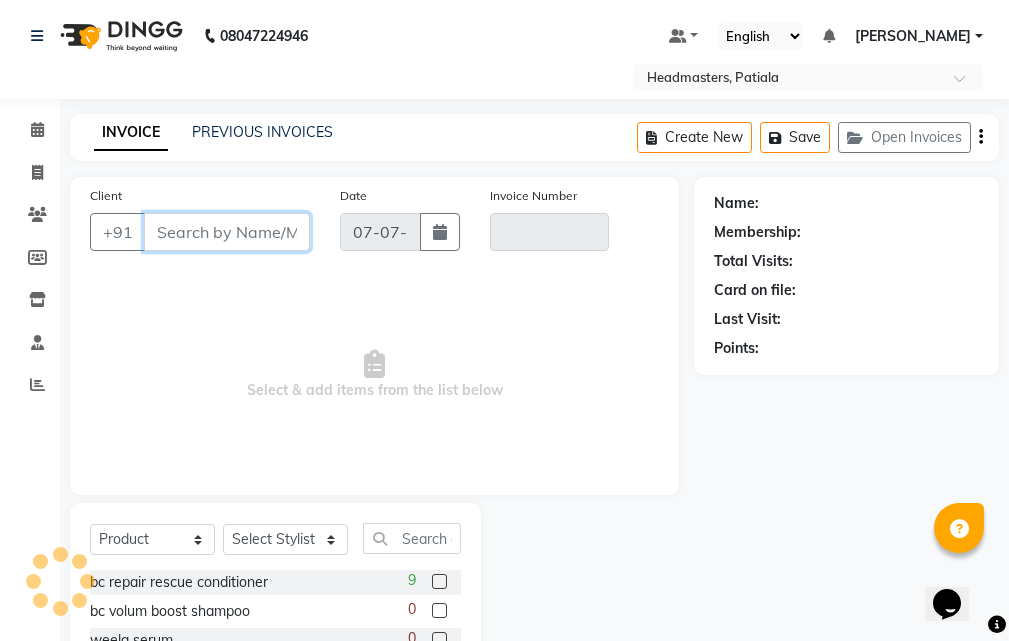type on "7807770864" 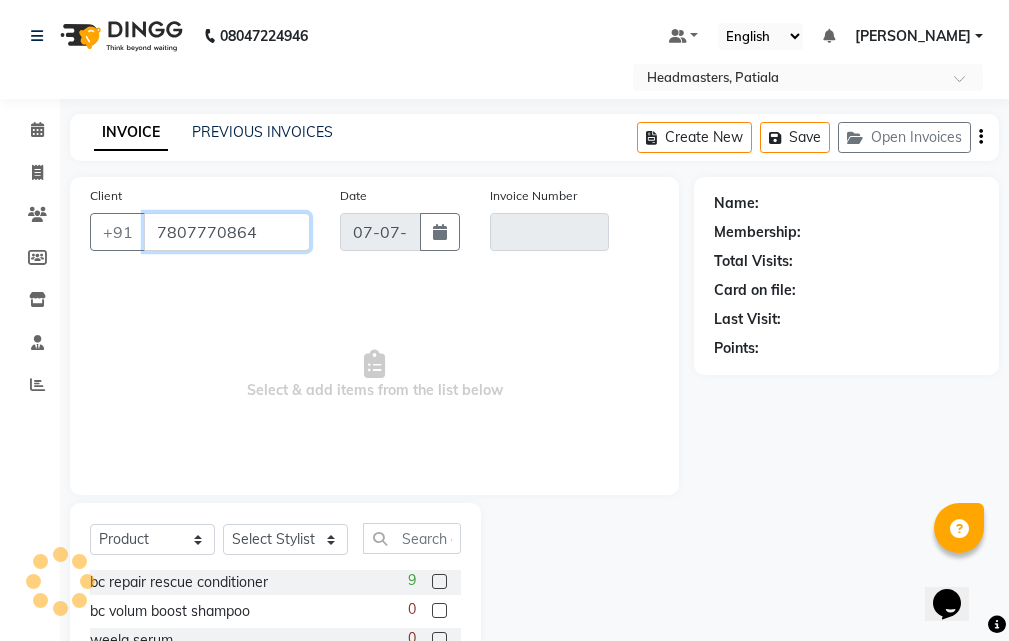 type on "V/2024-25/13296" 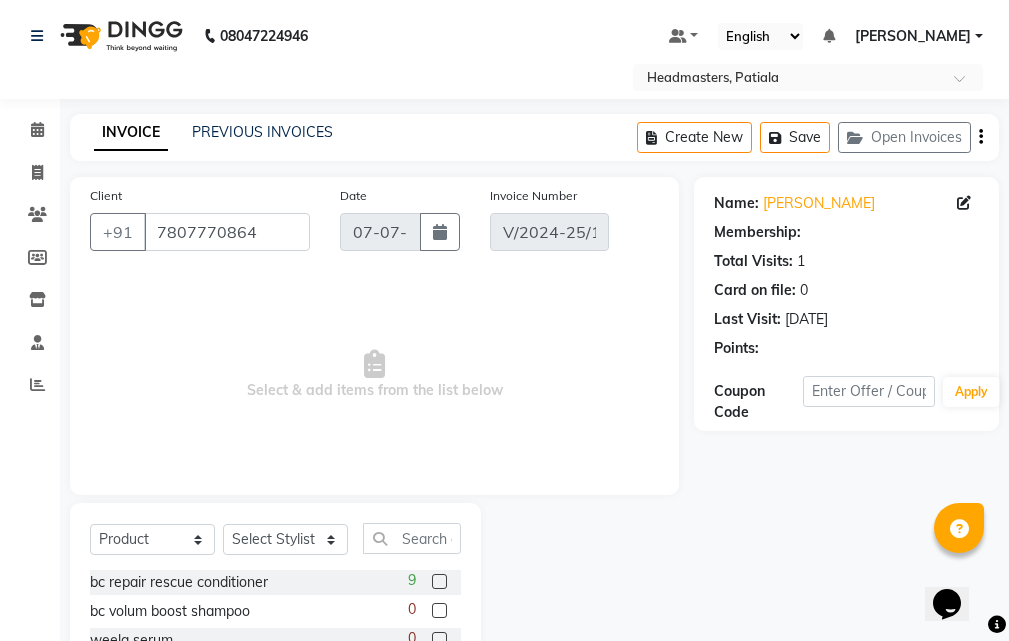 type on "[DATE]" 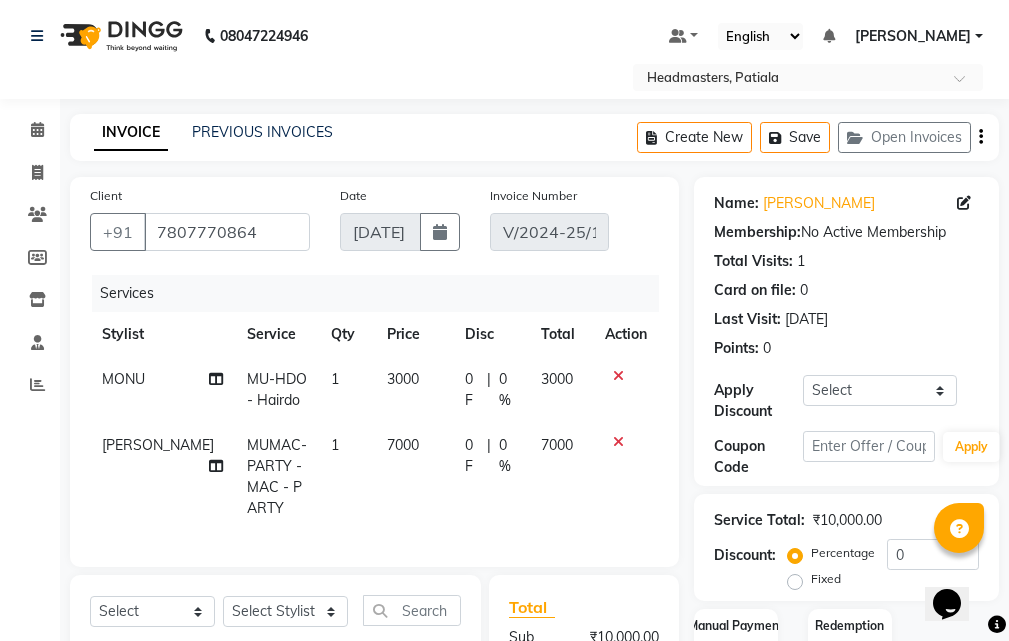 click on "0 F | 0 %" 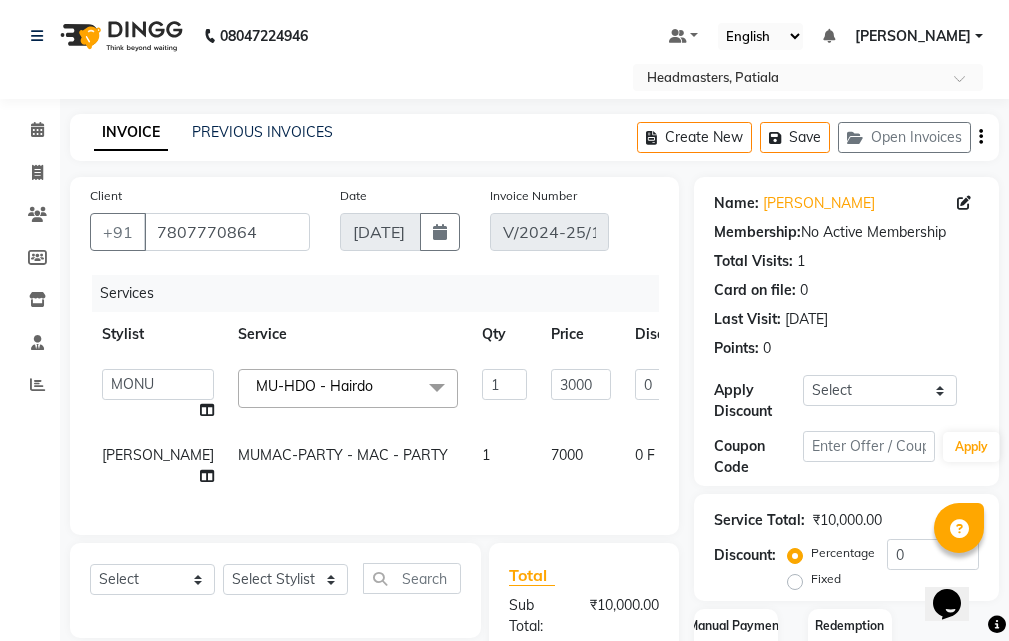 click on "0 F | 0 %" 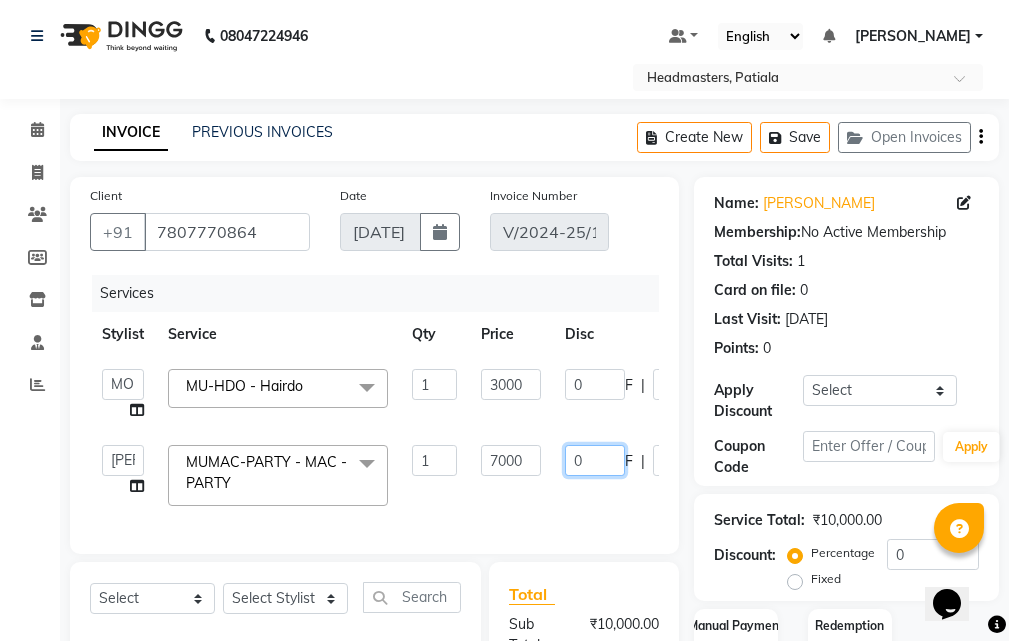 click on "0" 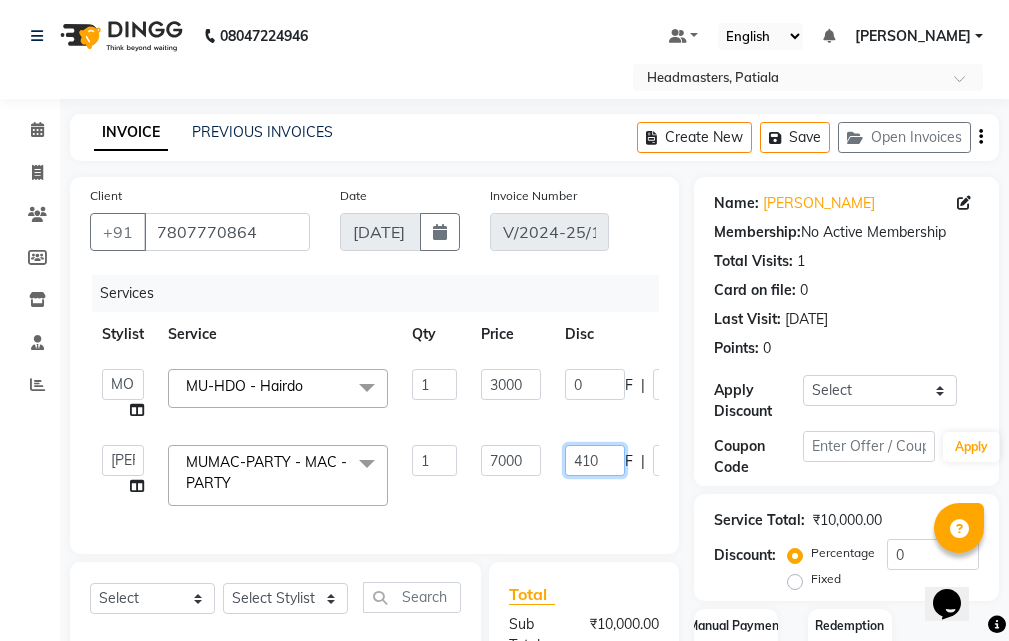 type on "4100" 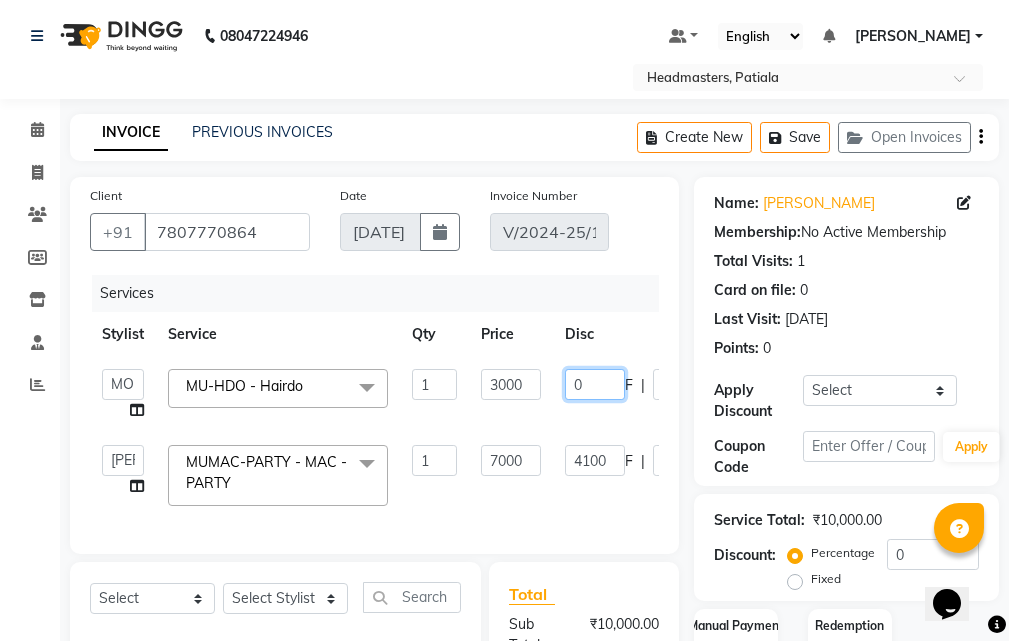 click on "0" 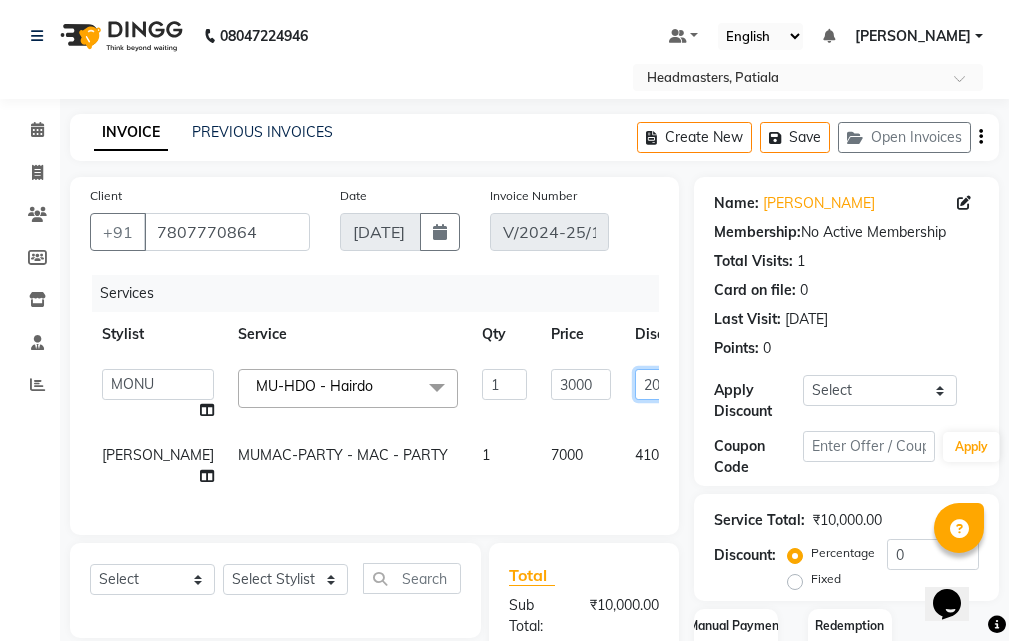type on "2000" 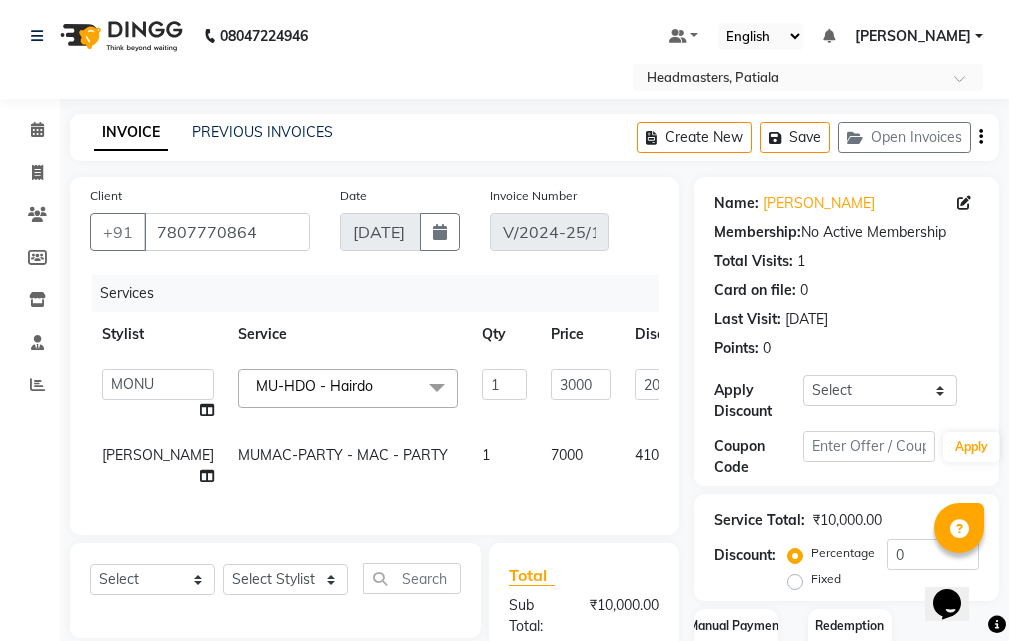 click on "ABHISHEK   AJAY KUMAR    AKSHAY   ALI   ARSH   ARUN   ASIF   AZEEZUR REHMAAN    Chand Sahota   DAVY   Deepak   Dinky    GAGY   GAURAV   HEADMASTERS   JYOTI SHARMA   LUCKY   Manager   Manager   Meenakshi    MEENAKSHI   MOHIT   MONU   NAVKIRANJIT   NEELAM PRAJAPATI   NEELAM SHARMA   Noor    Noor    Pankaj   Parvesh   POOJA    POONAM   PRABHJOT   PRADEEP   RAFI MOHD   RAHUL   Randhir   RANJEET   Ravi   RITIK   ROBIN    ROCKY   SAMEER   SAMEER NEW   SANDY    SHAMEEM   SHARIK   Shubham   SHUBHAM G   SIMRANJEET   SUKHJINDER   Sumit   TOVI   USMAN   VISHAL   YOGITA  MU-HDO  - Hairdo  x SSL - Shampoo SCL - Shampoo and conditioner (with natural dry) HML - Head massage(with natural dry) HCLD - Hair Cut by Creative Director HCL - Hair Cut by Senior Hair Stylist Trim - Trimming (one Length) Spt - Split ends/short/candle cut BD - Blow dry OS - Open styling GL-igora - Igora Global GL-essensity - Essensity Global Hlts-L - Highlights Bal - Balayage Chunks  - Chunks CR  - Color removal CRF - Color refresh Stk - Per streak 1" 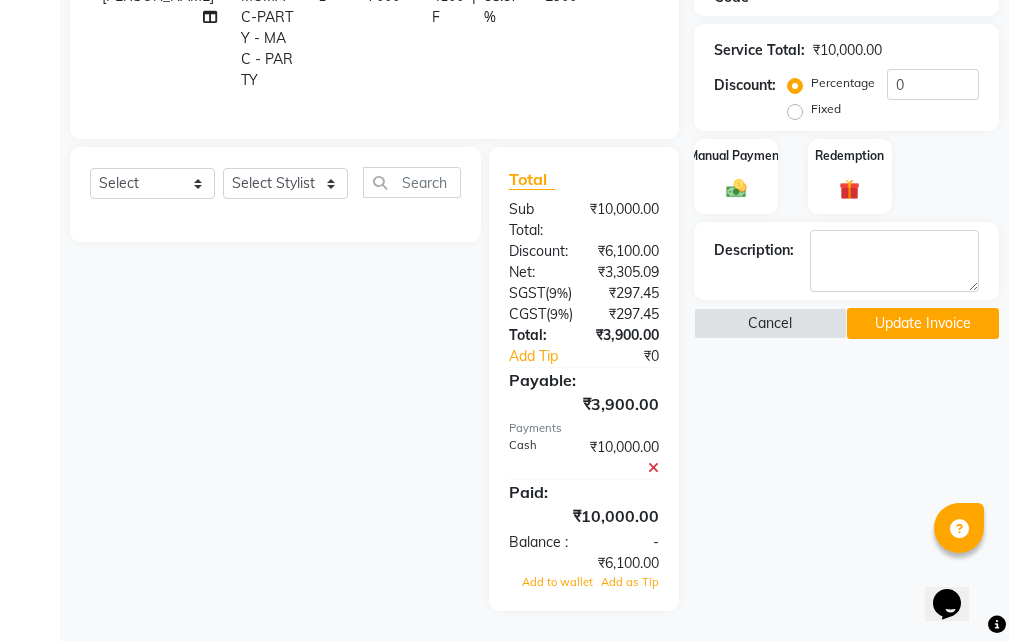 scroll, scrollTop: 500, scrollLeft: 0, axis: vertical 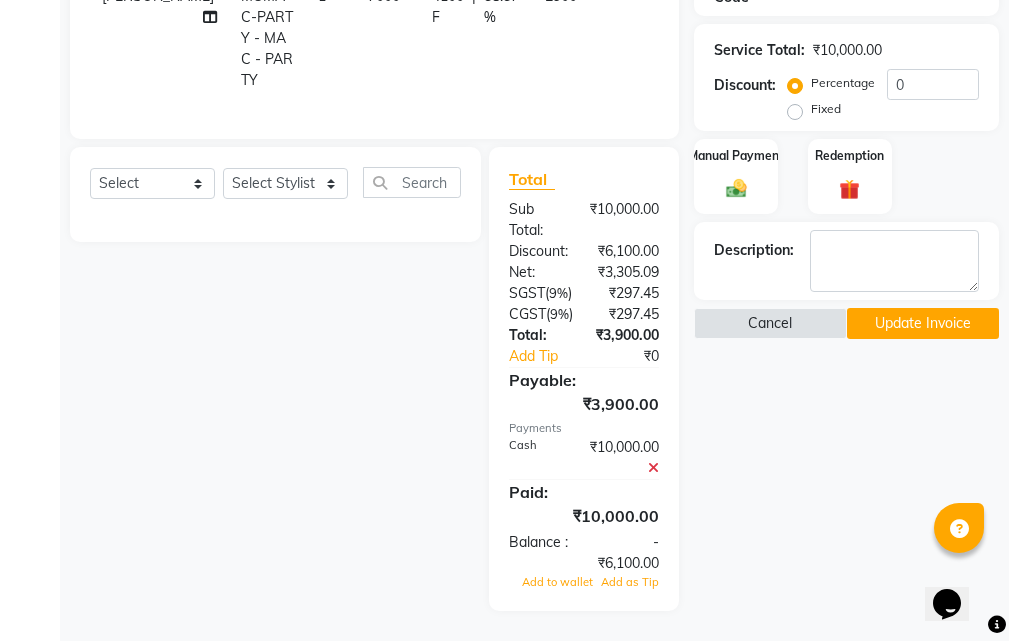 click 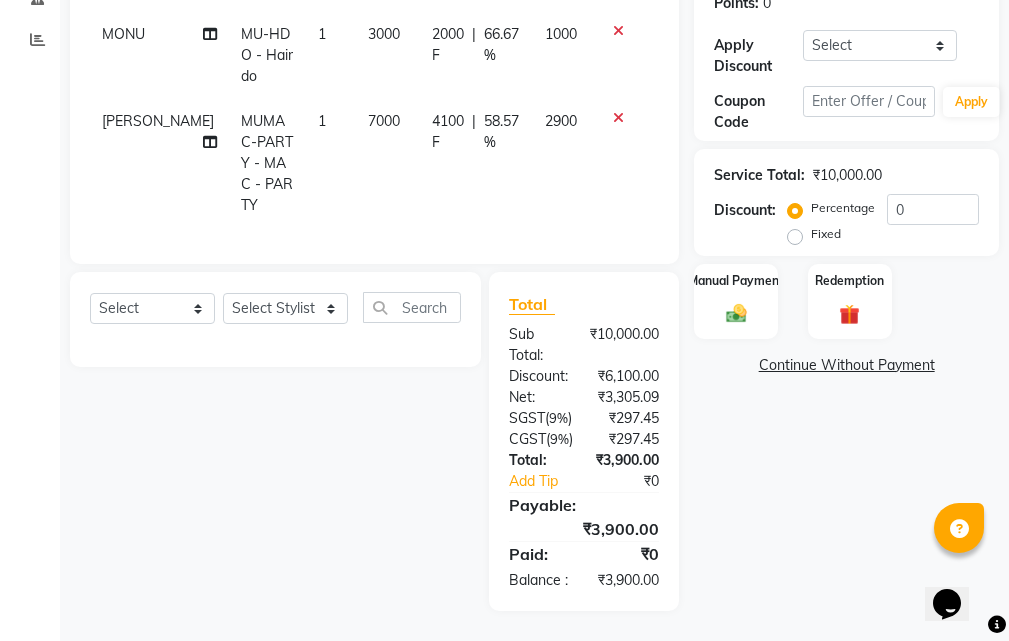 click on "Name: Rupi  Membership:  No Active Membership  Total Visits:  1 Card on file:  0 Last Visit:   09-02-2025 Points:   0  Apply Discount Select Coupon → Already Paid Coupon → Service Not Done Coupon → Pending Payment Coupon → Not Satisfied Coupon → Double Job Card Coupon → Wrong Job Card Coupon → Correction Coupon → Complimentary Service Coupon → First Wash Coupon → Free Staff Service Coupon → Free Of Cost Coupon Code Apply Service Total:  ₹10,000.00  Discount:  Percentage   Fixed  0 Manual Payment Redemption  Continue Without Payment" 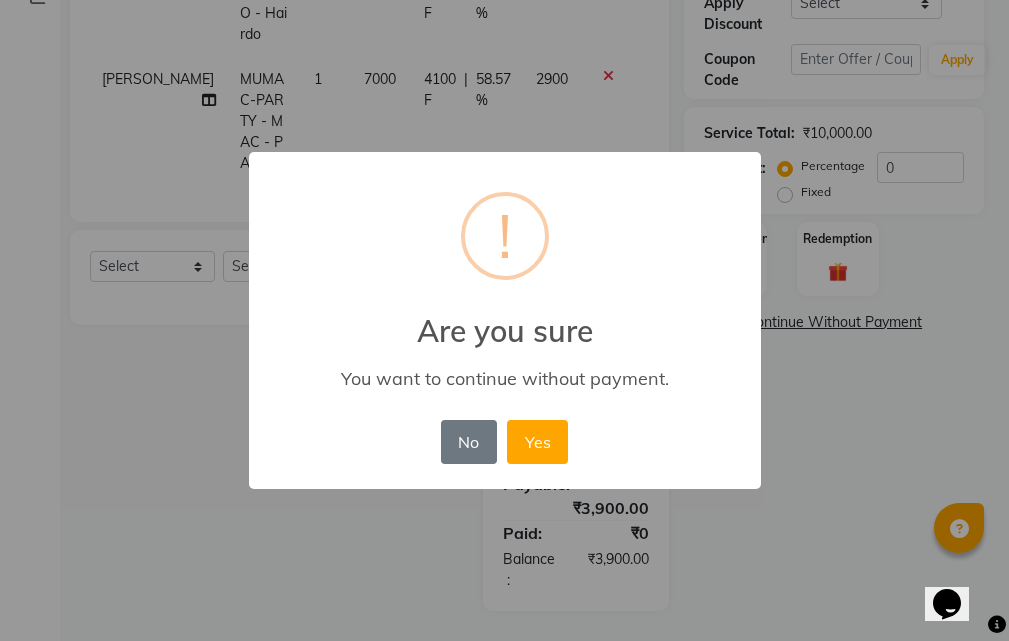 scroll, scrollTop: 402, scrollLeft: 0, axis: vertical 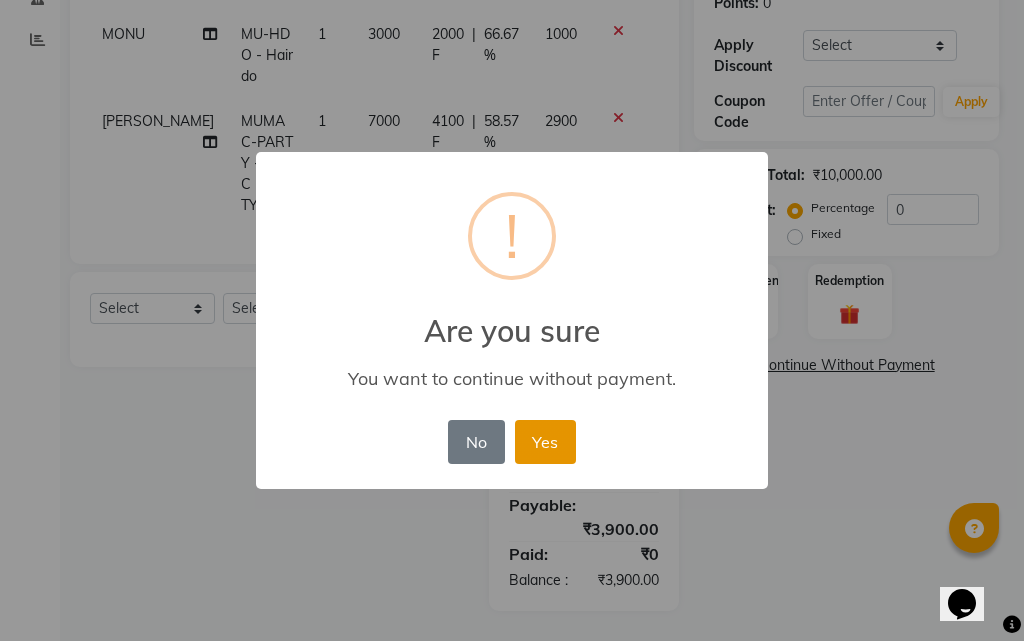 click on "Yes" at bounding box center (545, 442) 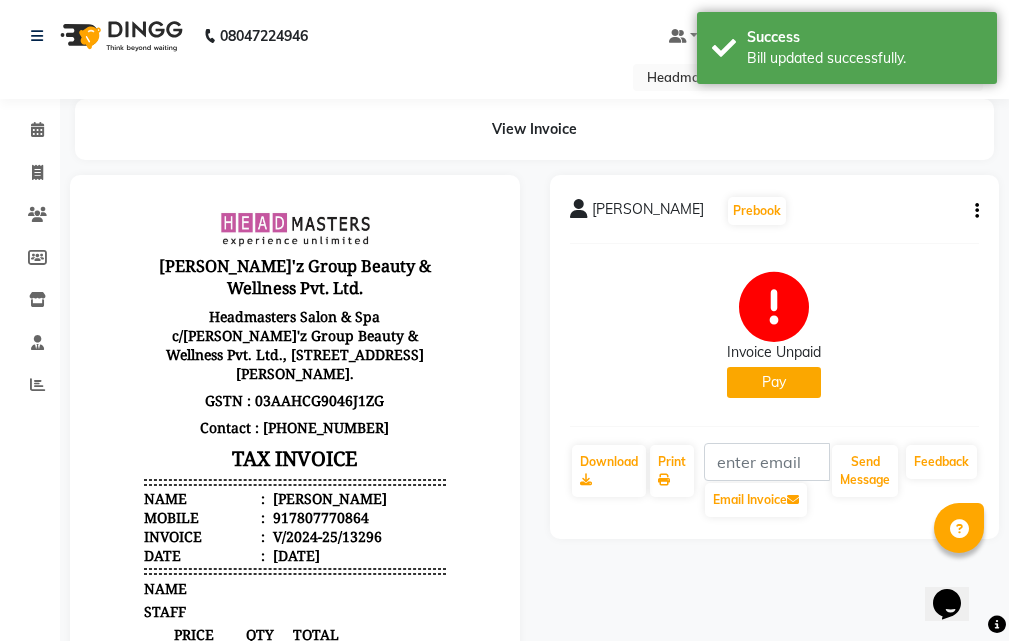 scroll, scrollTop: 0, scrollLeft: 0, axis: both 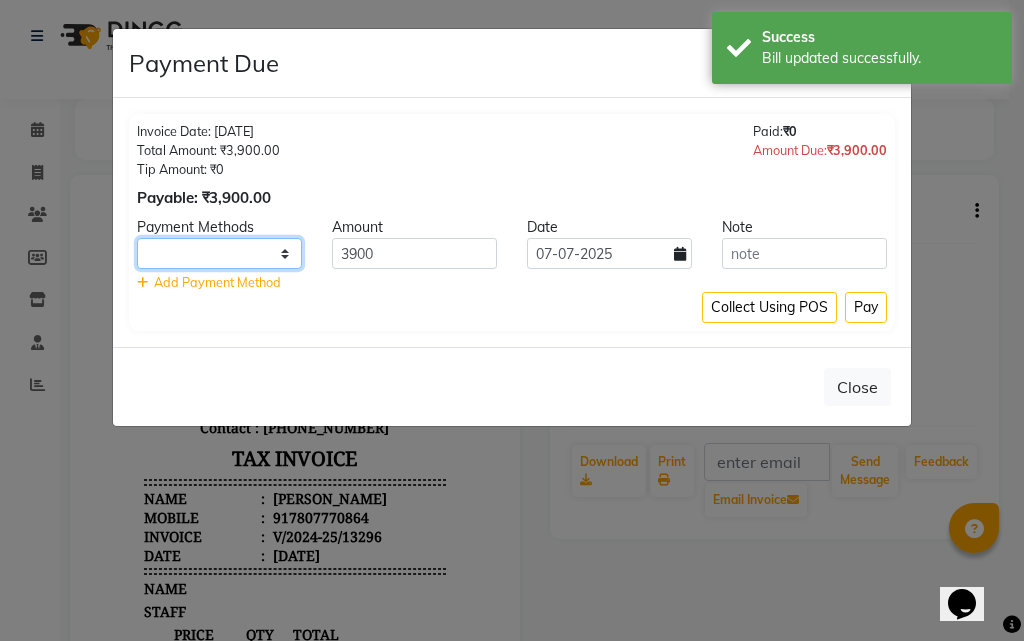 drag, startPoint x: 293, startPoint y: 252, endPoint x: 286, endPoint y: 267, distance: 16.552946 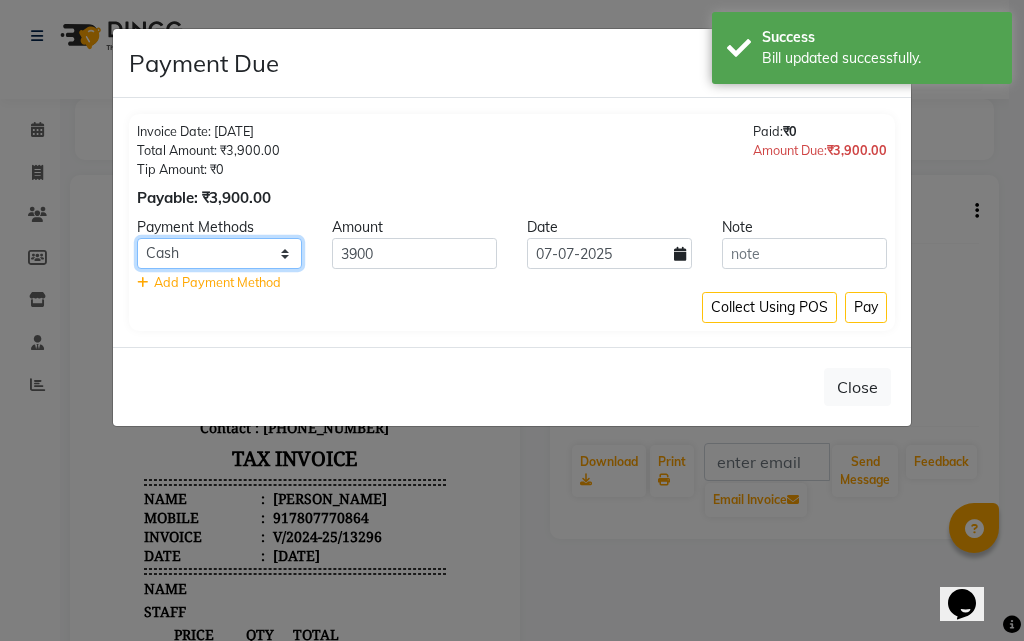 click on "UPI CARD Complimentary ONLINE Cash" 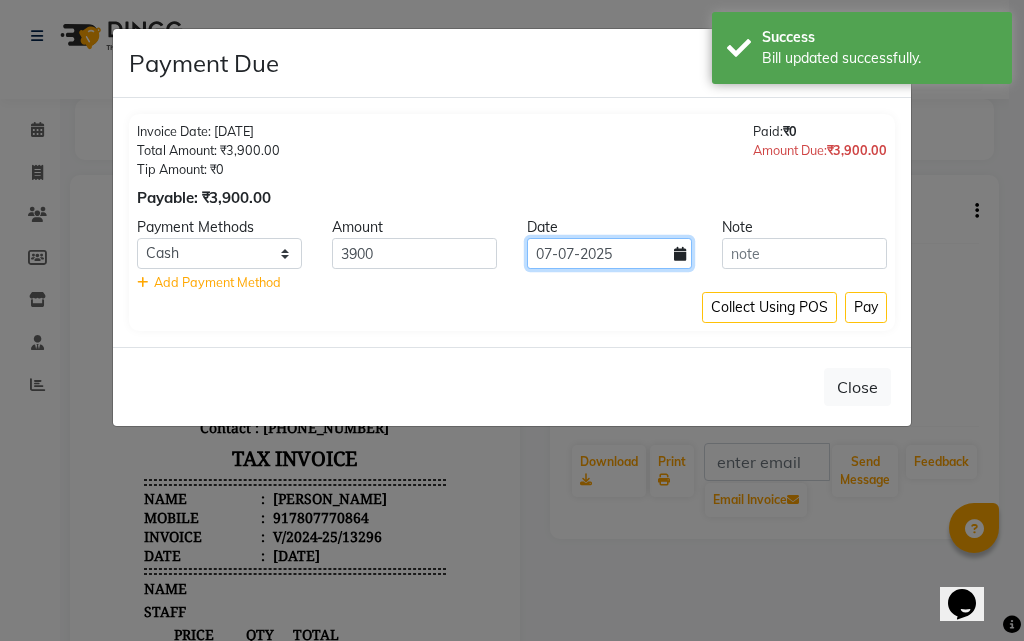 click on "07-07-2025" 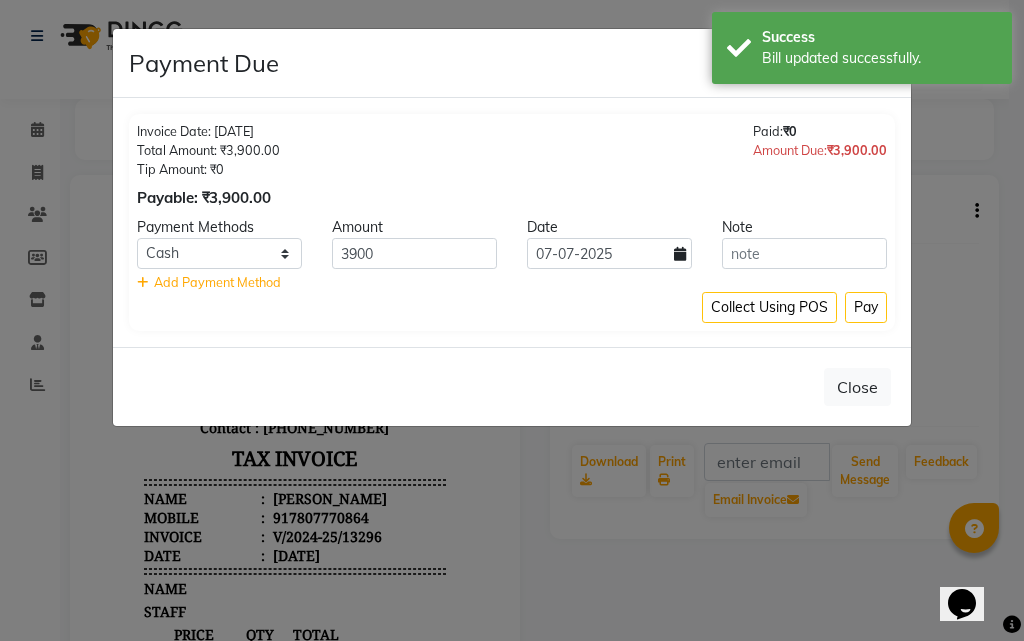 select on "7" 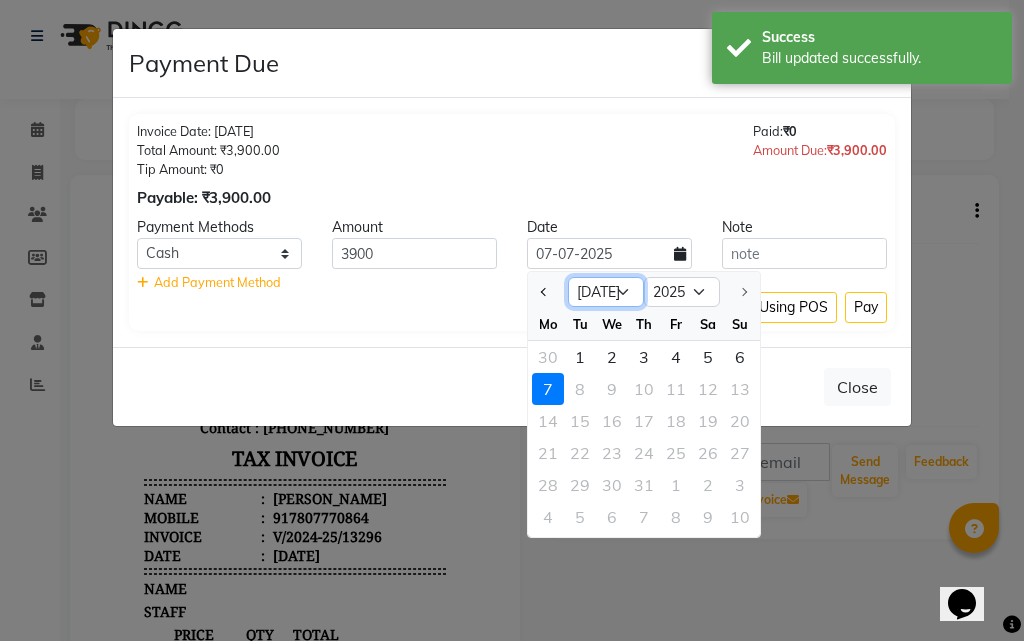 drag, startPoint x: 629, startPoint y: 268, endPoint x: 621, endPoint y: 300, distance: 32.984844 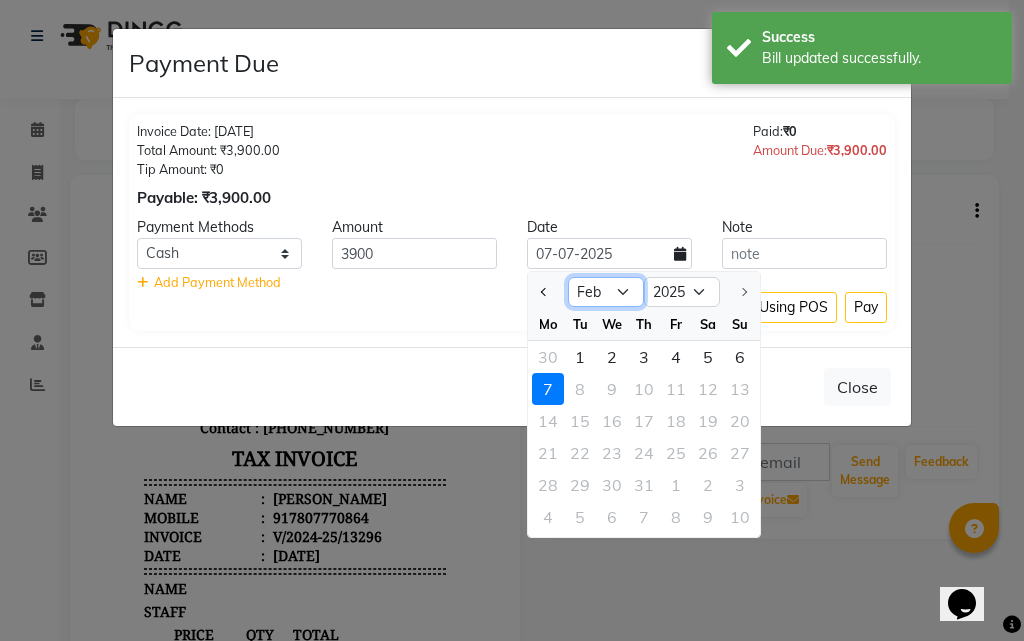 click on "Jan Feb Mar Apr May Jun [DATE]" 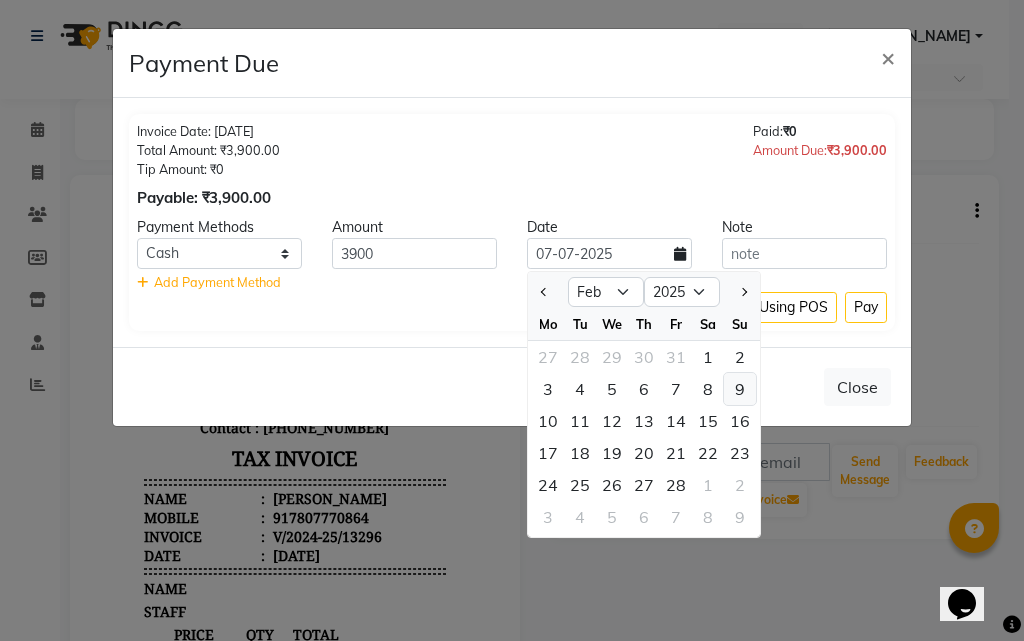 click on "9" 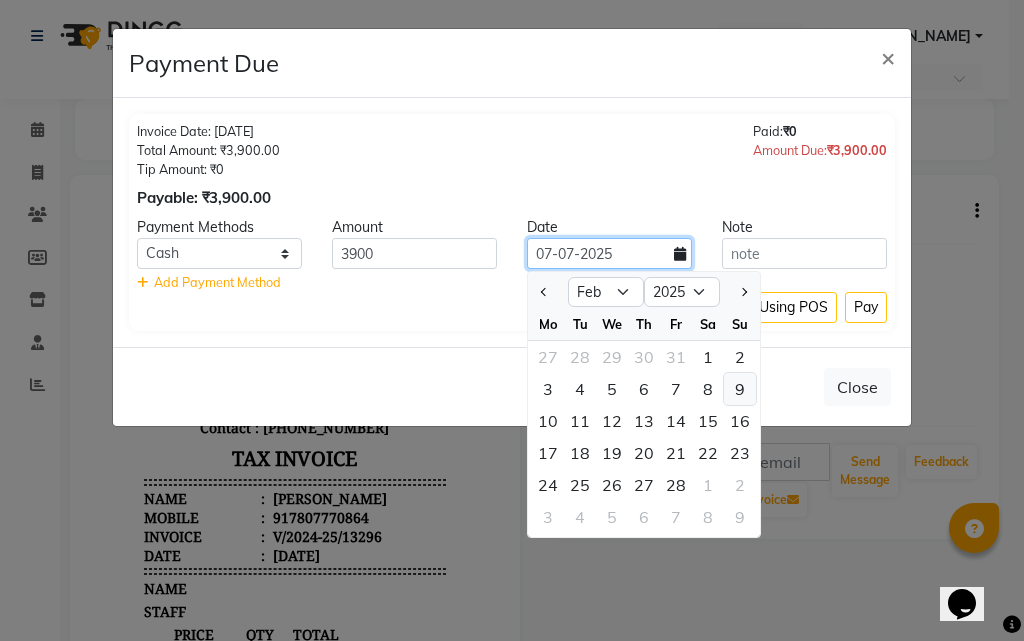 type on "[DATE]" 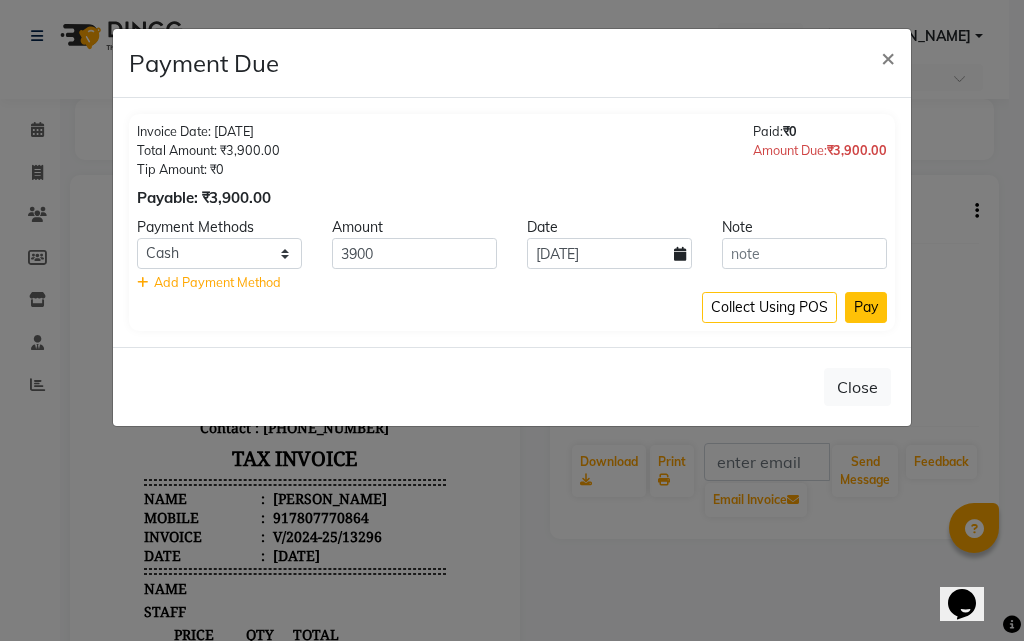 click on "Pay" 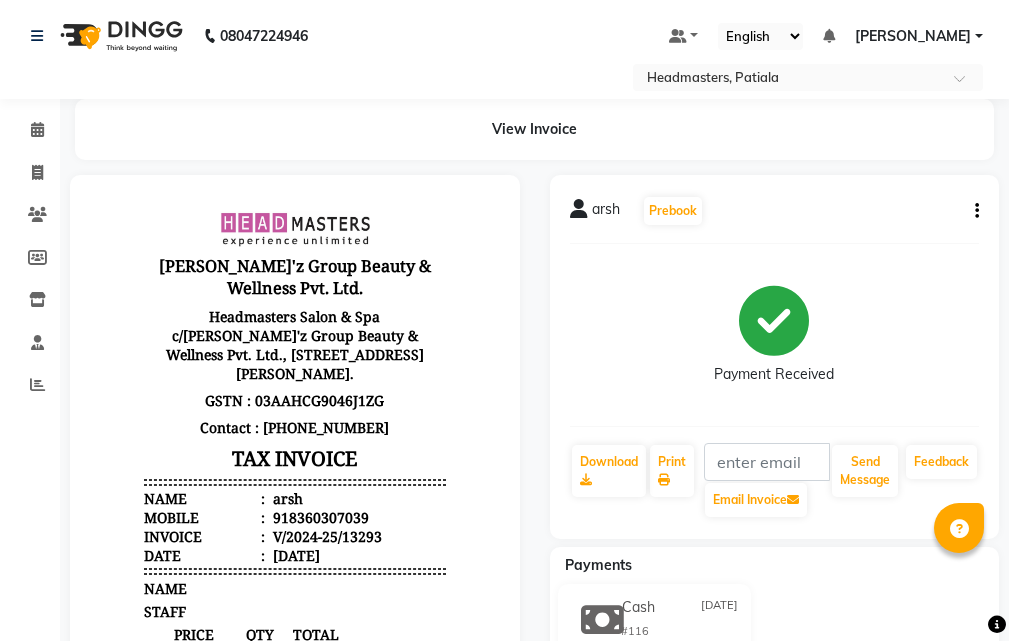 scroll, scrollTop: 0, scrollLeft: 0, axis: both 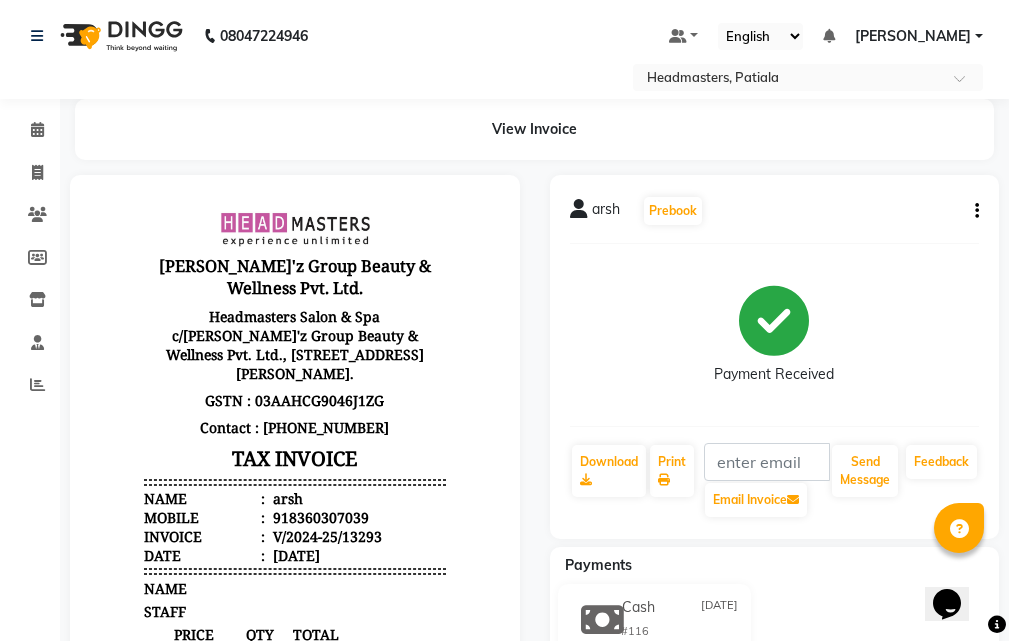 click 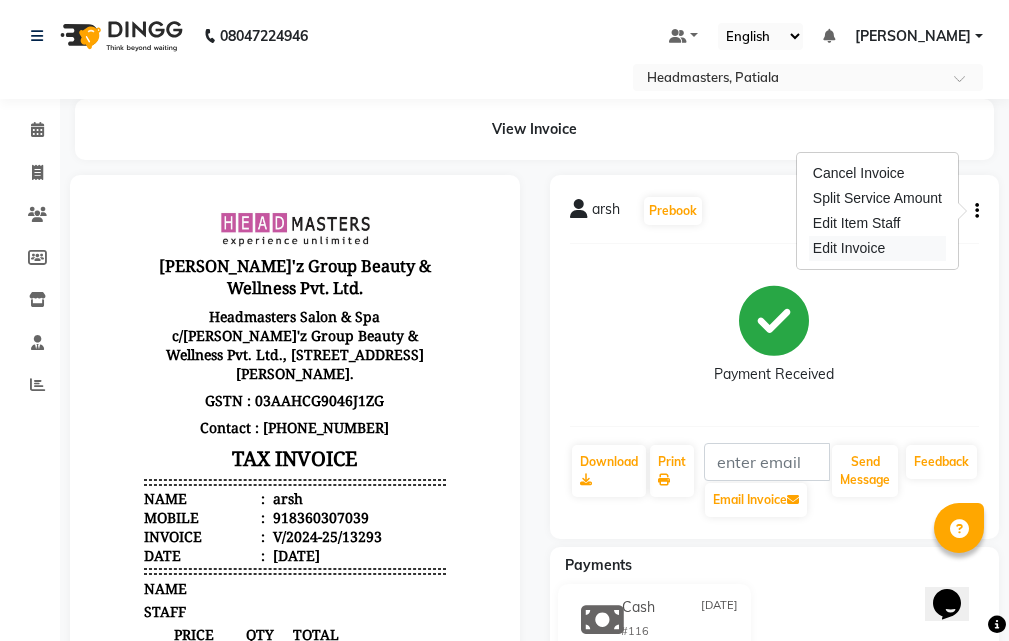 click on "Edit Invoice" at bounding box center (877, 248) 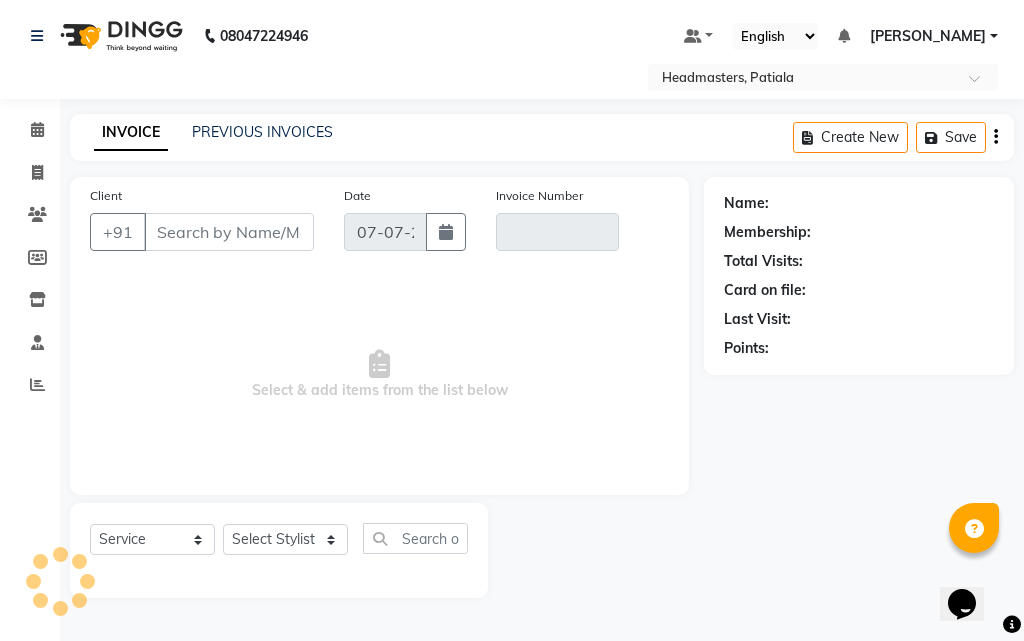 select on "product" 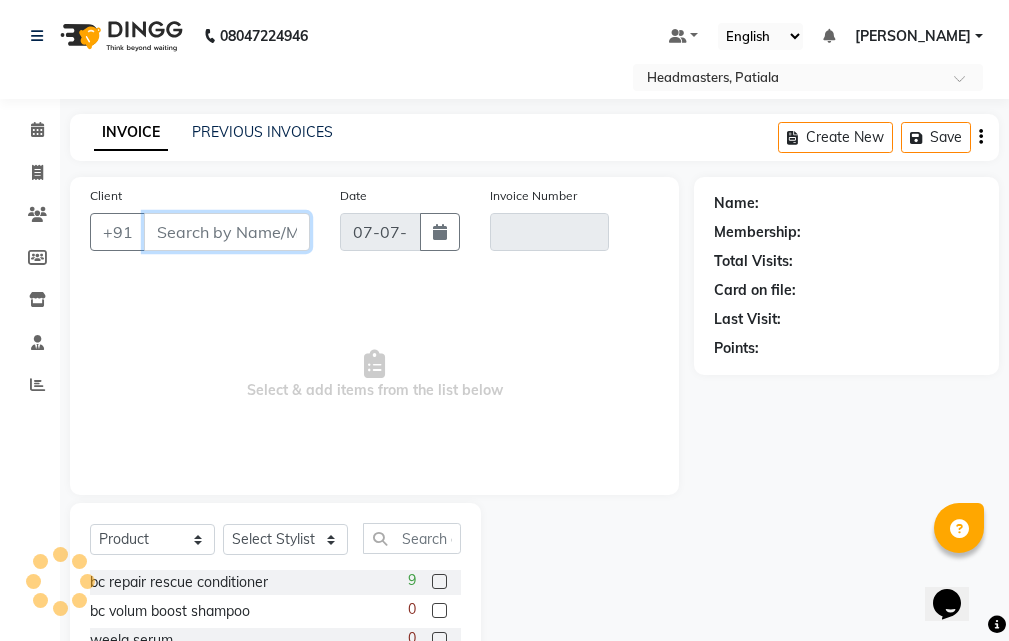type on "8360307039" 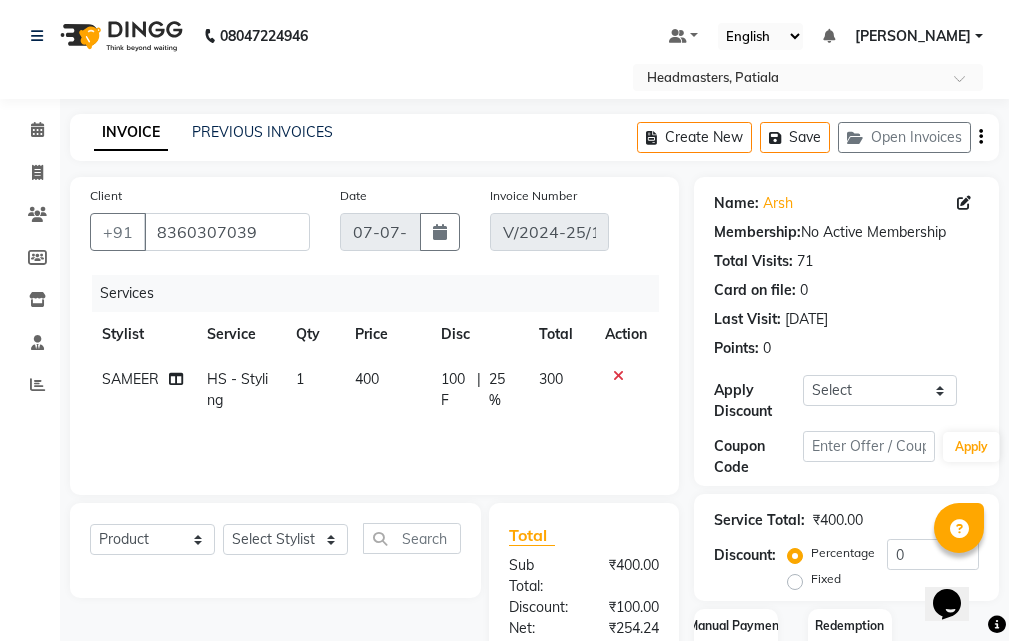 type on "[DATE]" 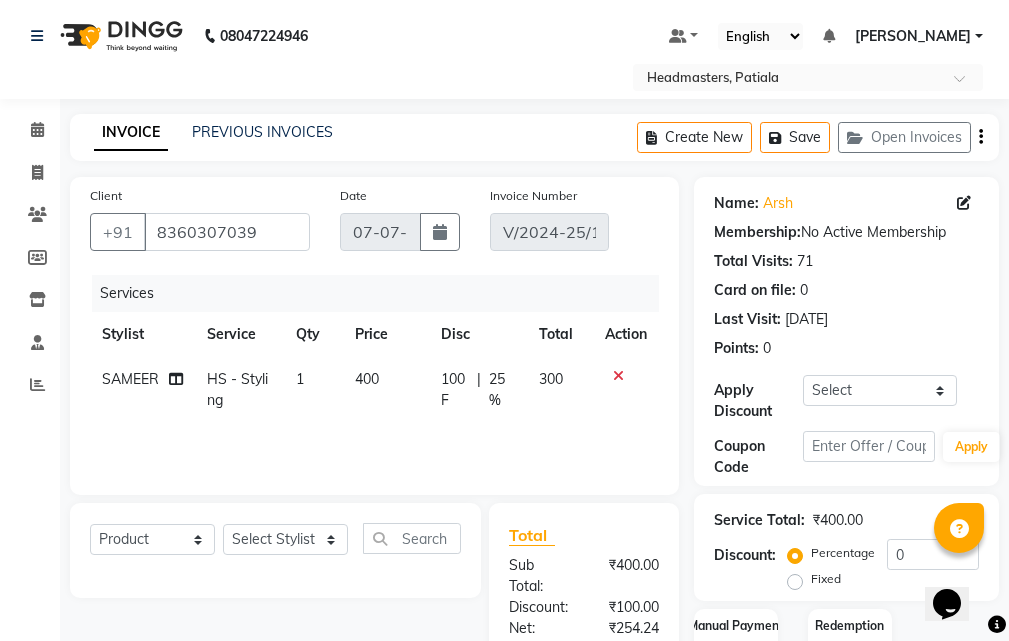 select on "select" 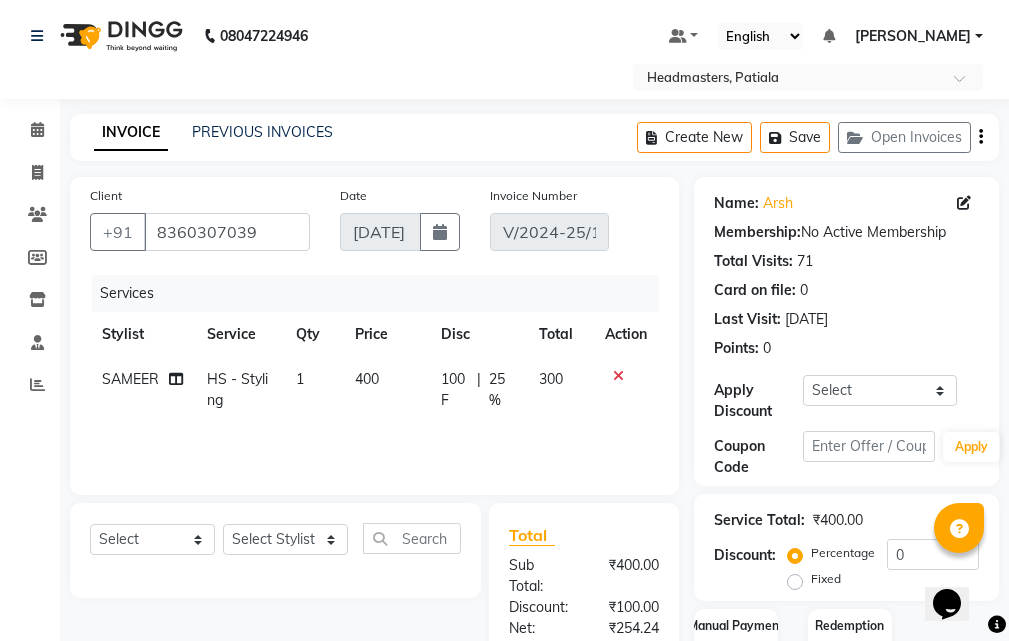 click on "400" 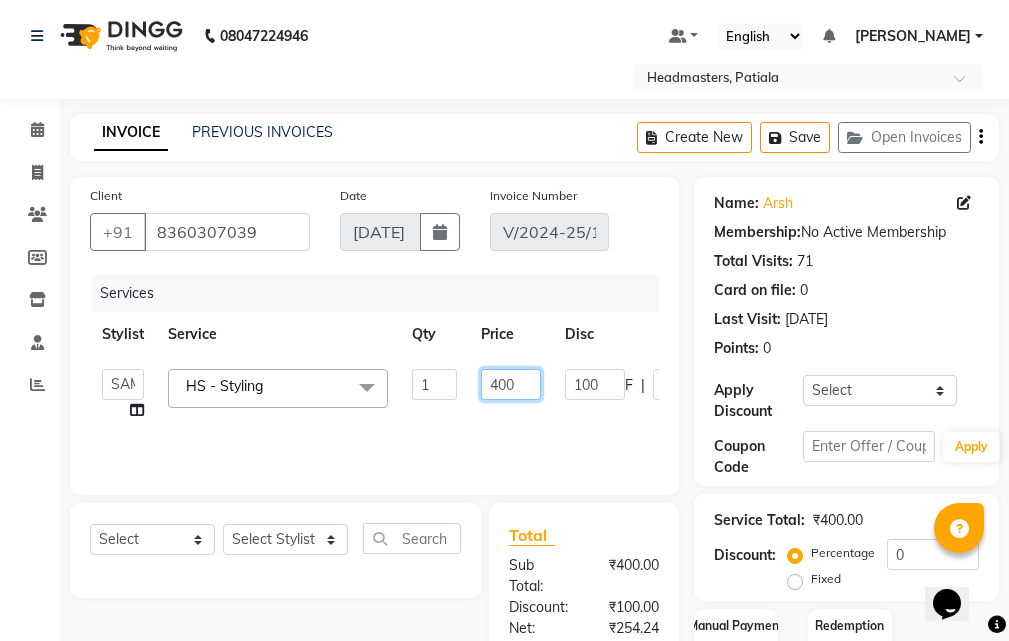 click on "400" 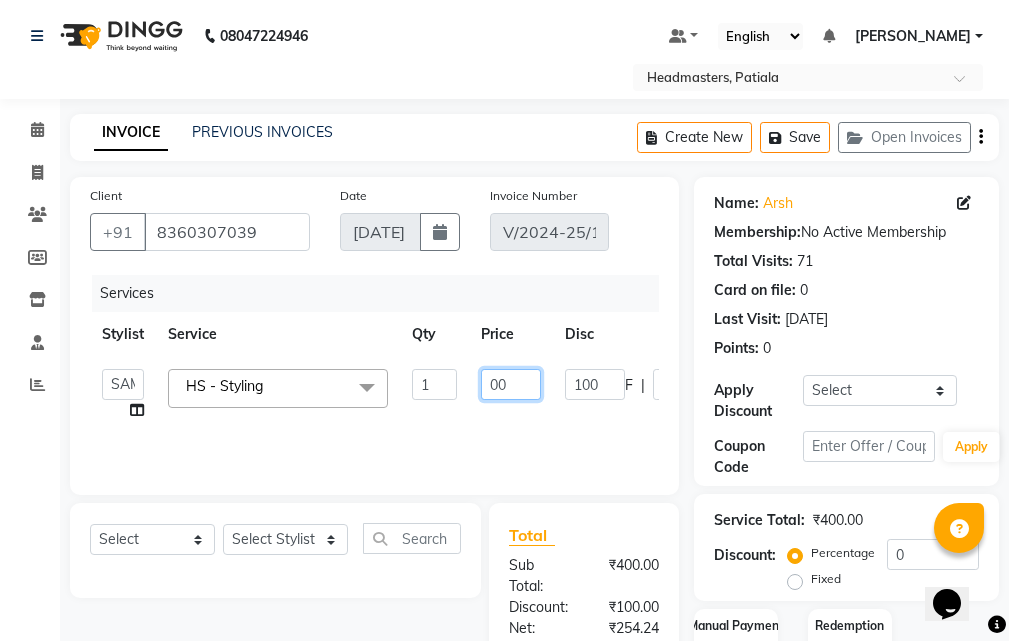 type on "300" 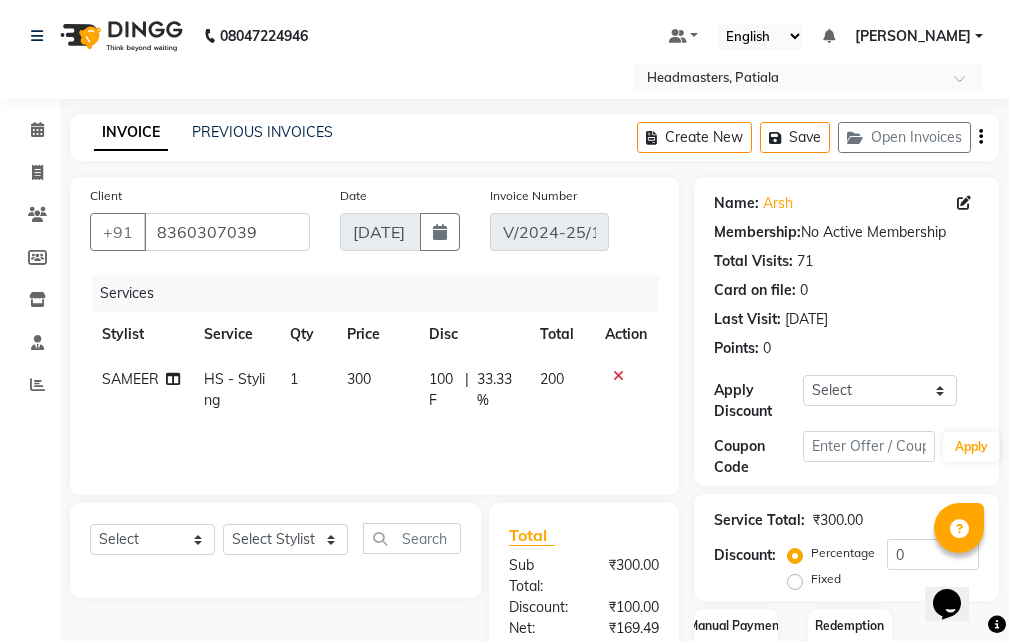 click on "SAMEER HS - Styling 1 300 100 F | 33.33 % 200" 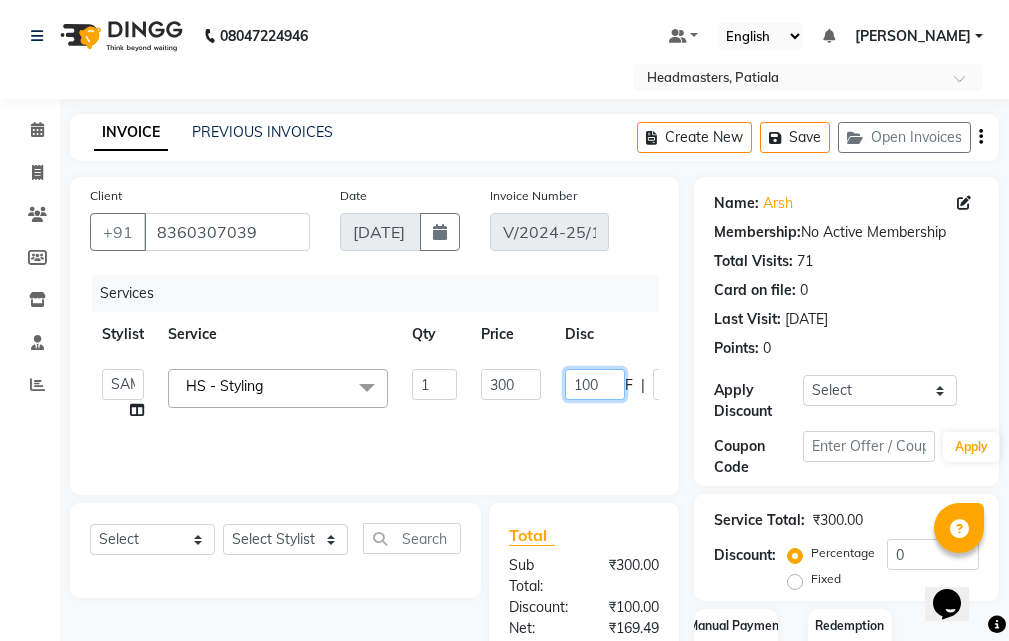 click on "100" 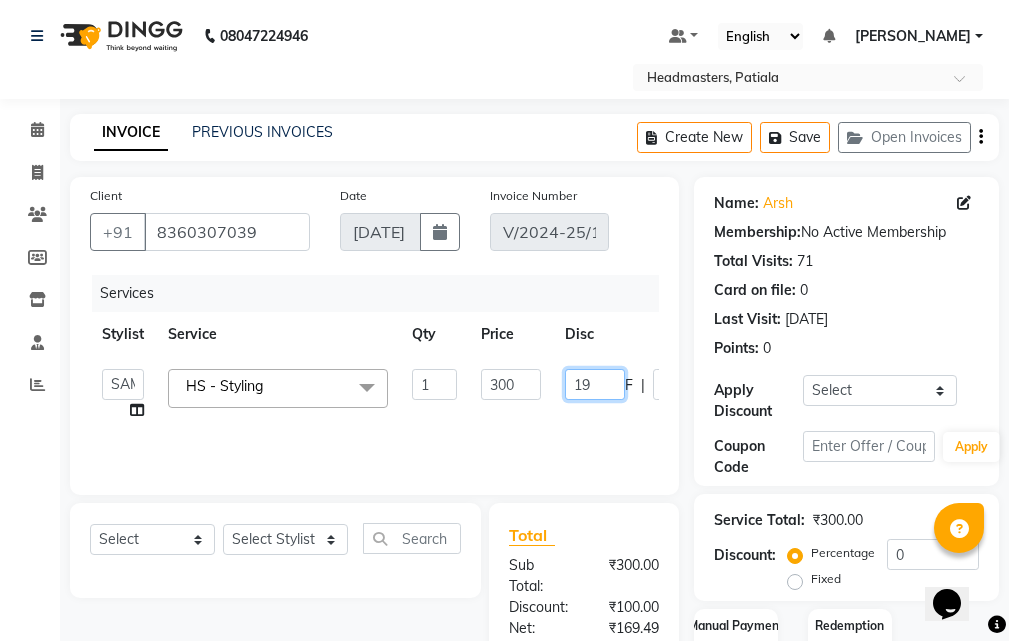 type on "190" 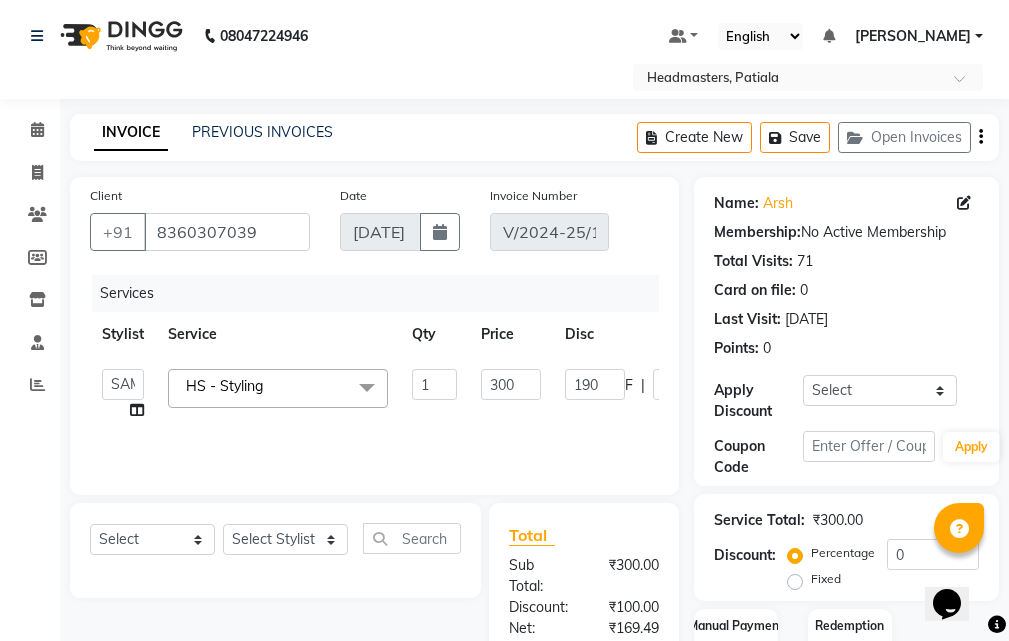 click on "ABHISHEK   AJAY KUMAR    AKSHAY   ALI   ARSH   ARUN   ASIF   AZEEZUR REHMAAN    Chand Sahota   DAVY   Deepak   Dinky    GAGY   GAURAV   HEADMASTERS   JYOTI SHARMA   LUCKY   Manager   Manager   Meenakshi    MEENAKSHI   MOHIT   MONU   NAVKIRANJIT   NEELAM PRAJAPATI   NEELAM SHARMA   Noor    Noor    Pankaj   Parvesh   POOJA    POONAM   PRABHJOT   PRADEEP   RAFI MOHD   RAHUL   Randhir   RANJEET   Ravi   RITIK   ROBIN    ROCKY   SAMEER   SAMEER NEW   SANDY    SHAMEEM   SHARIK   Shubham   SHUBHAM G   SIMRANJEET   SUKHJINDER   Sumit   TOVI   USMAN   VISHAL   YOGITA  HS - Styling  x SSL - Shampoo SCL - Shampoo and conditioner (with natural dry) HML - Head massage(with natural dry) HCLD - Hair Cut by Creative Director HCL - Hair Cut by Senior Hair Stylist Trim - Trimming (one Length) Spt - Split ends/short/candle cut BD - Blow dry OS - Open styling GL-igora - Igora Global GL-essensity - Essensity Global Hlts-L - Highlights Bal - Balayage Chunks  - Chunks CR  - Color removal CRF - Color refresh Stk - Per streak 1 300" 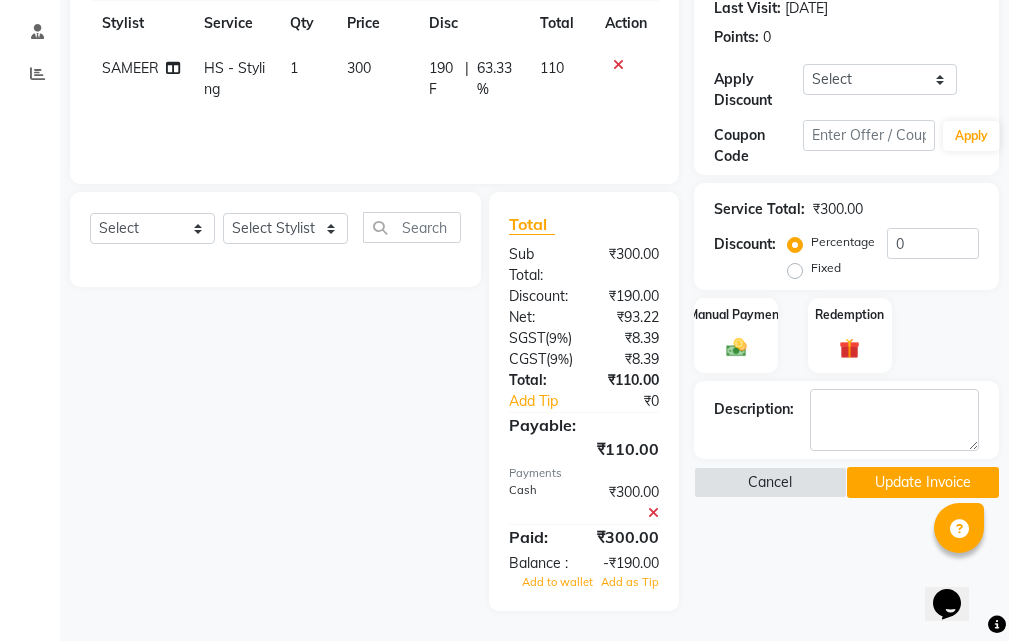 scroll, scrollTop: 374, scrollLeft: 0, axis: vertical 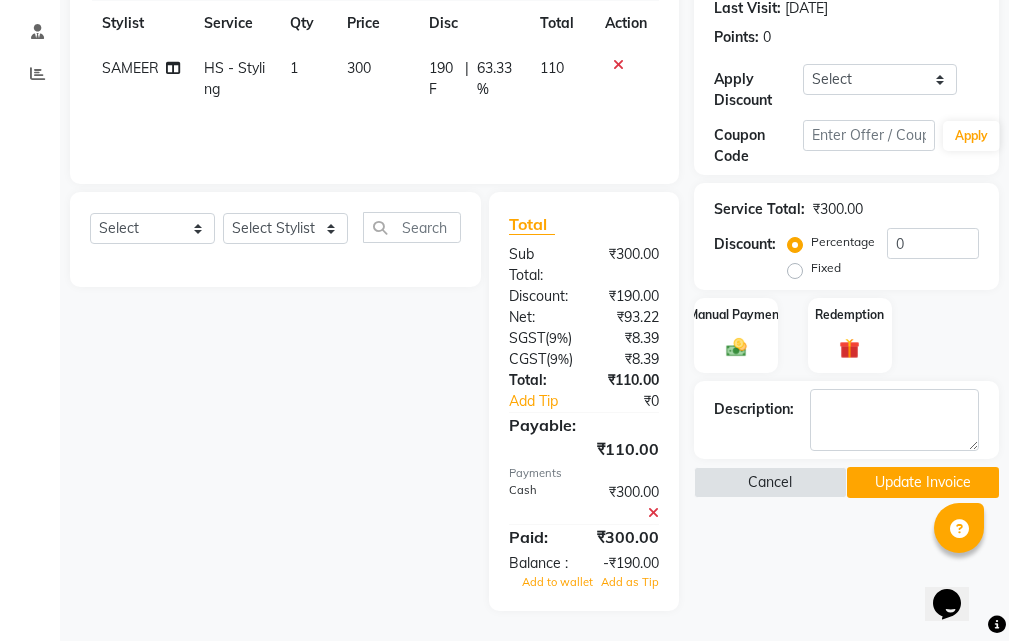 click 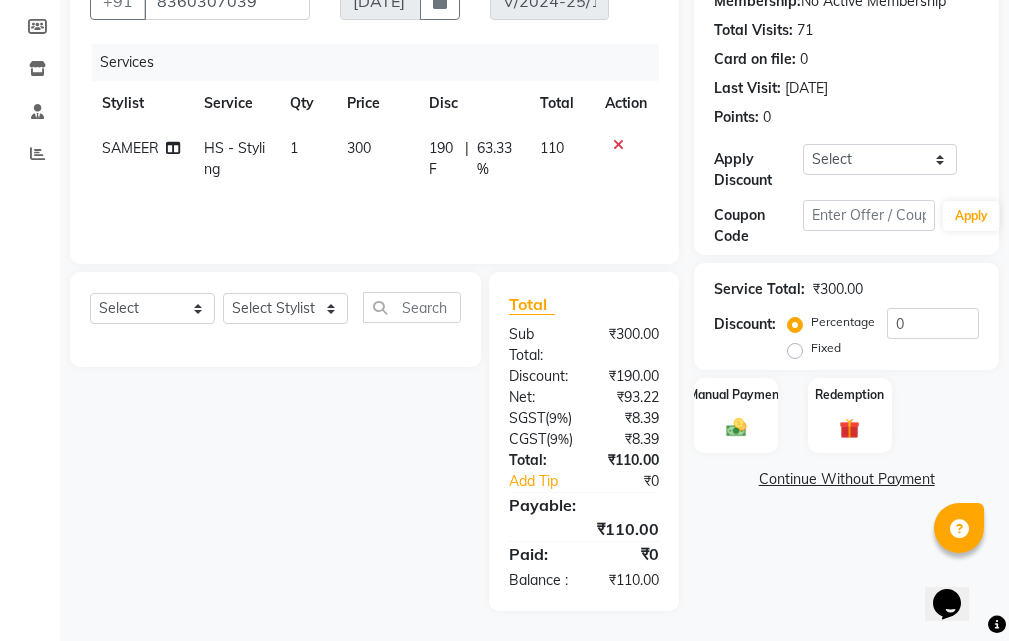 scroll, scrollTop: 294, scrollLeft: 0, axis: vertical 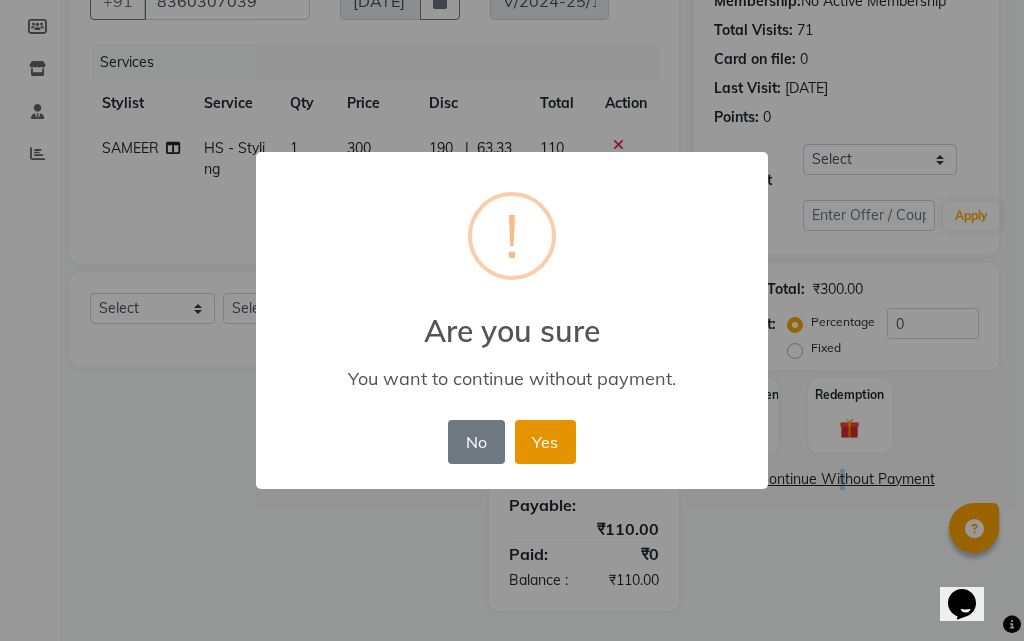 click on "Yes" at bounding box center (545, 442) 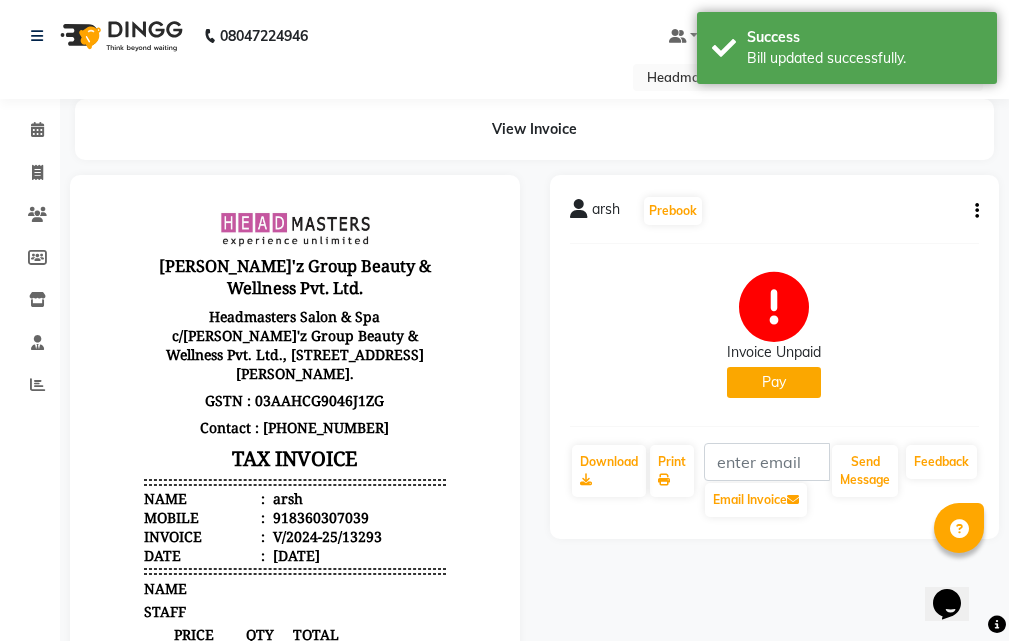 scroll, scrollTop: 0, scrollLeft: 0, axis: both 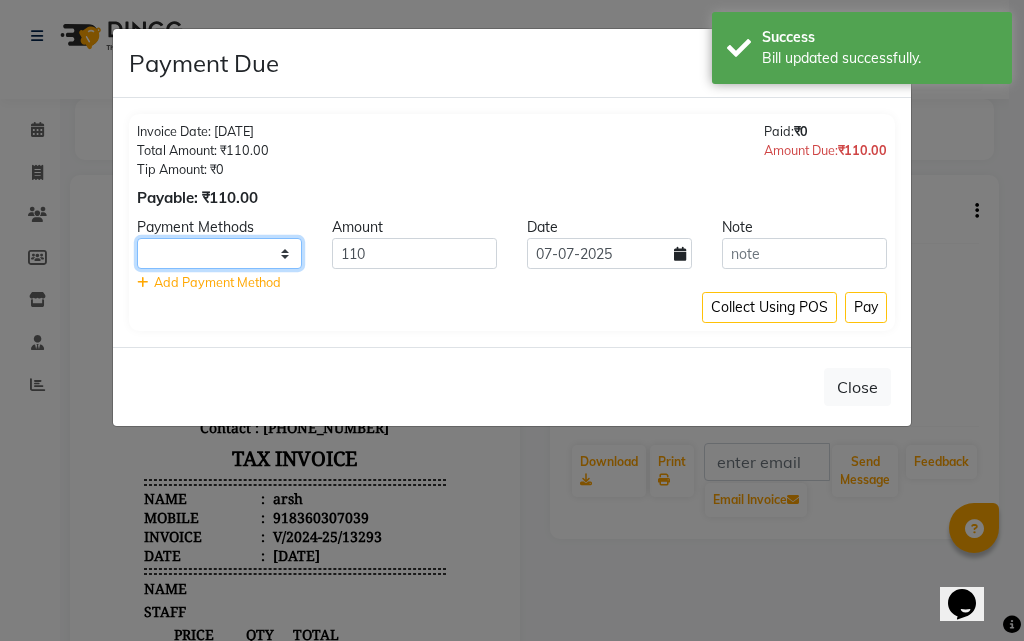 click on "UPI CARD Complimentary ONLINE Cash" 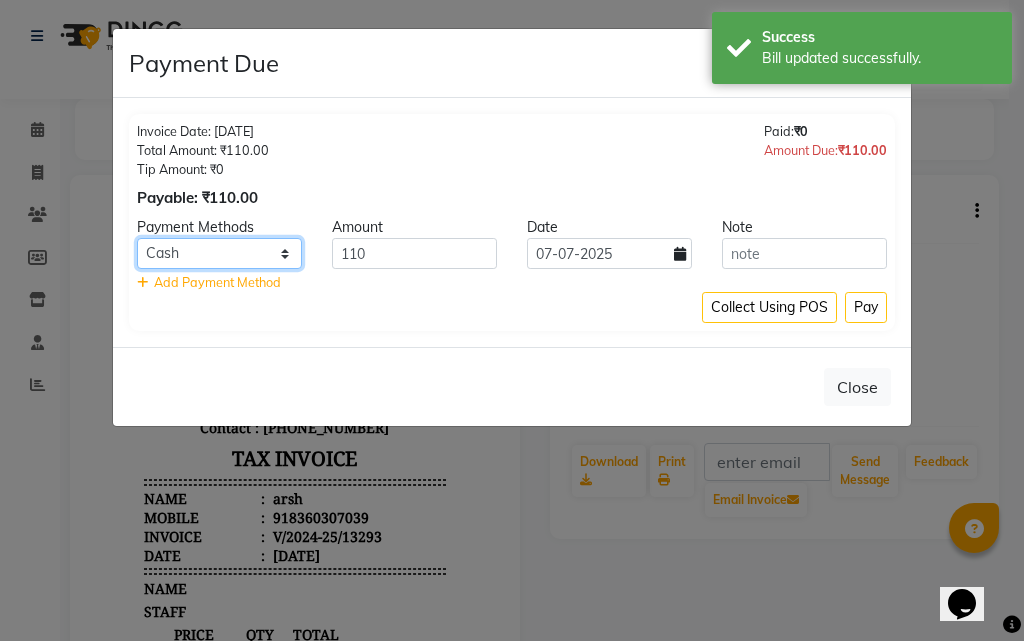 click on "UPI CARD Complimentary ONLINE Cash" 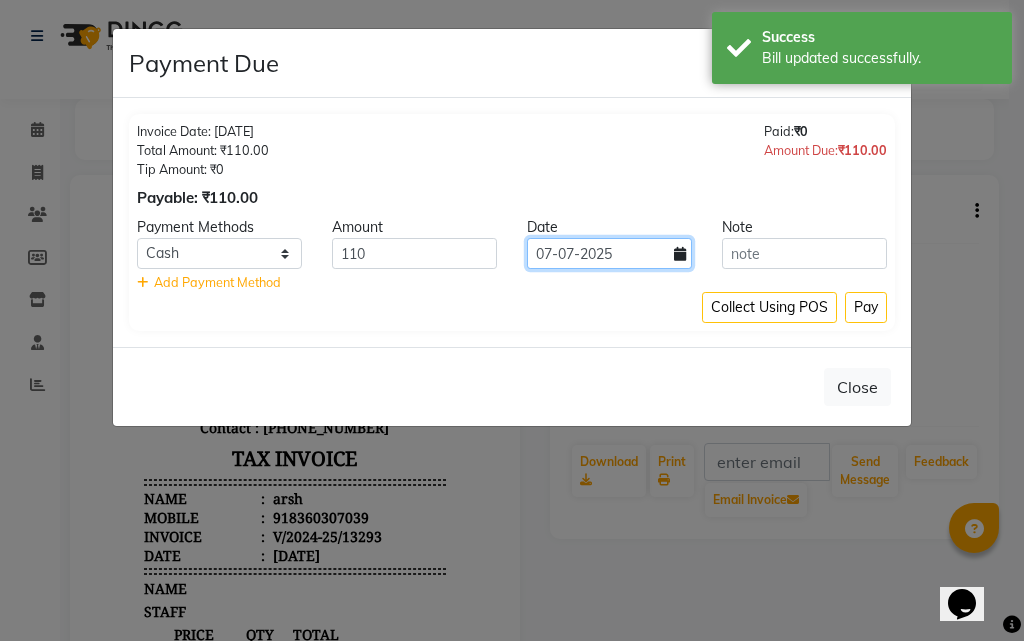 click on "07-07-2025" 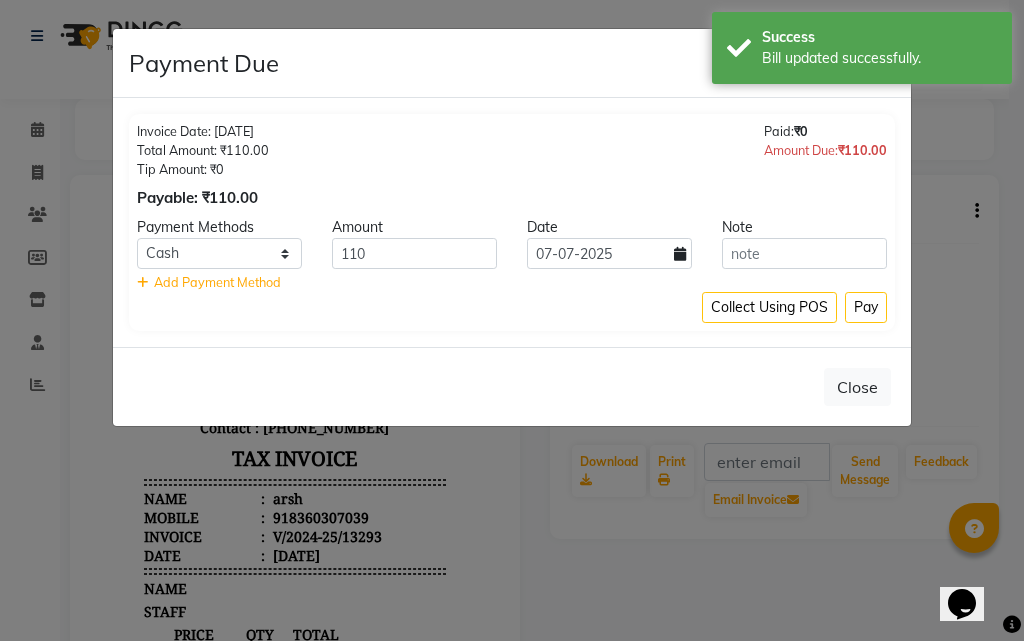 select on "7" 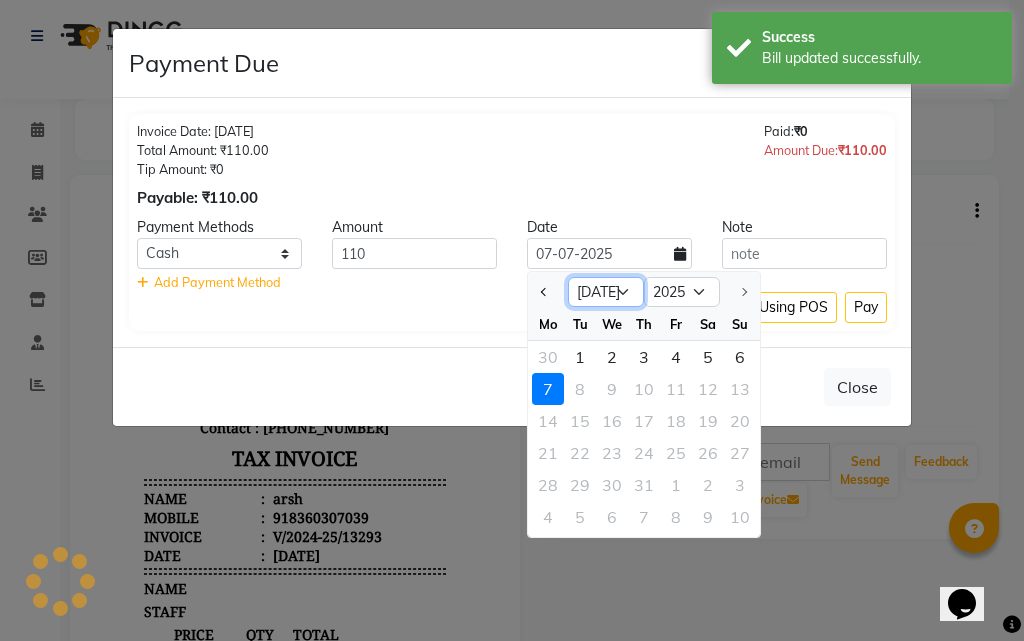 click on "Jan Feb Mar Apr May Jun [DATE]" 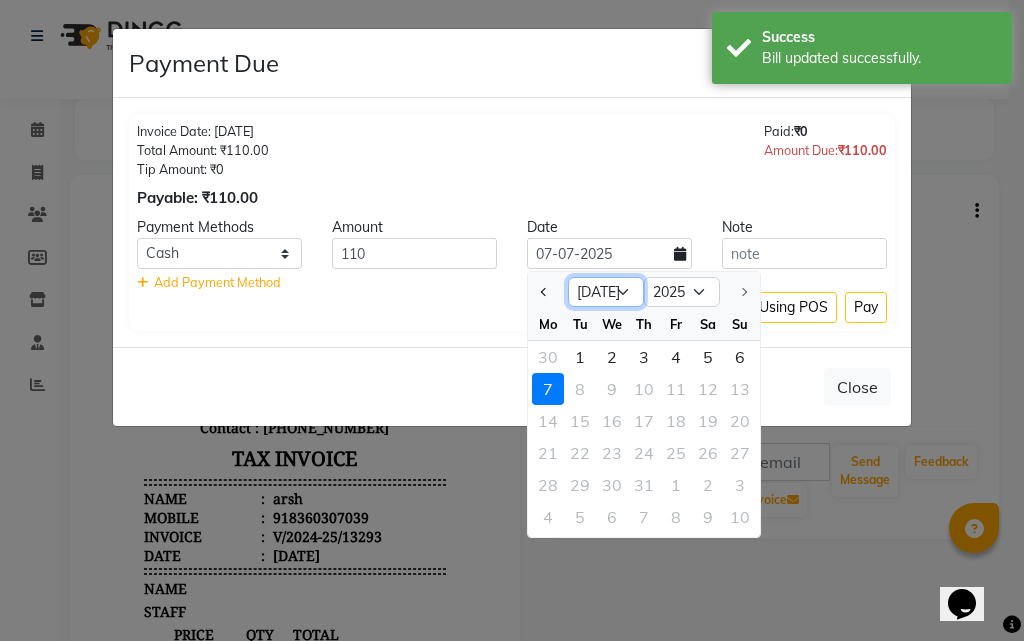 select on "2" 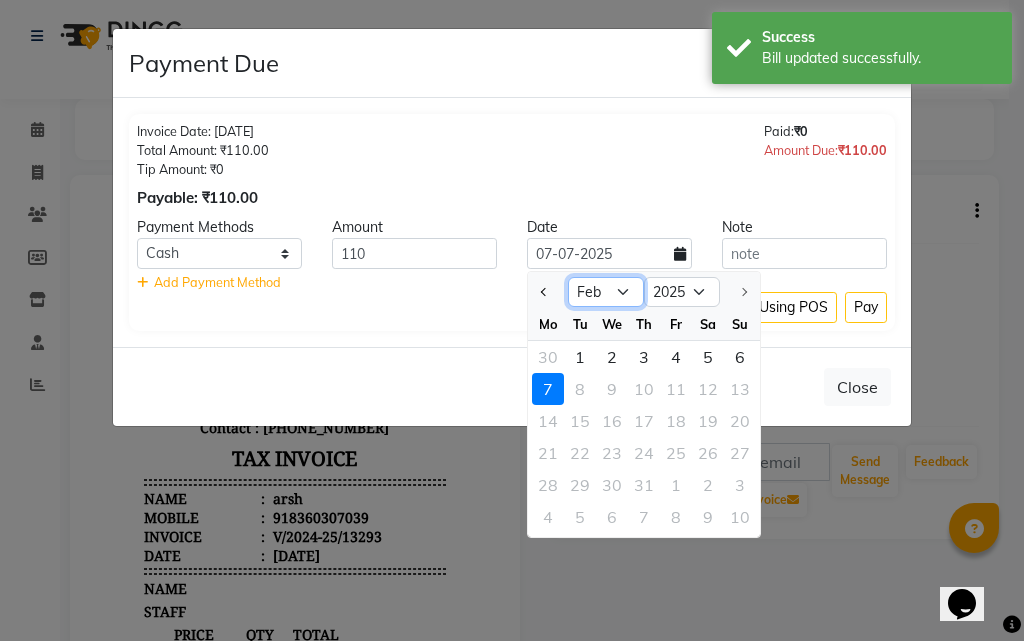 click on "Jan Feb Mar Apr May Jun [DATE]" 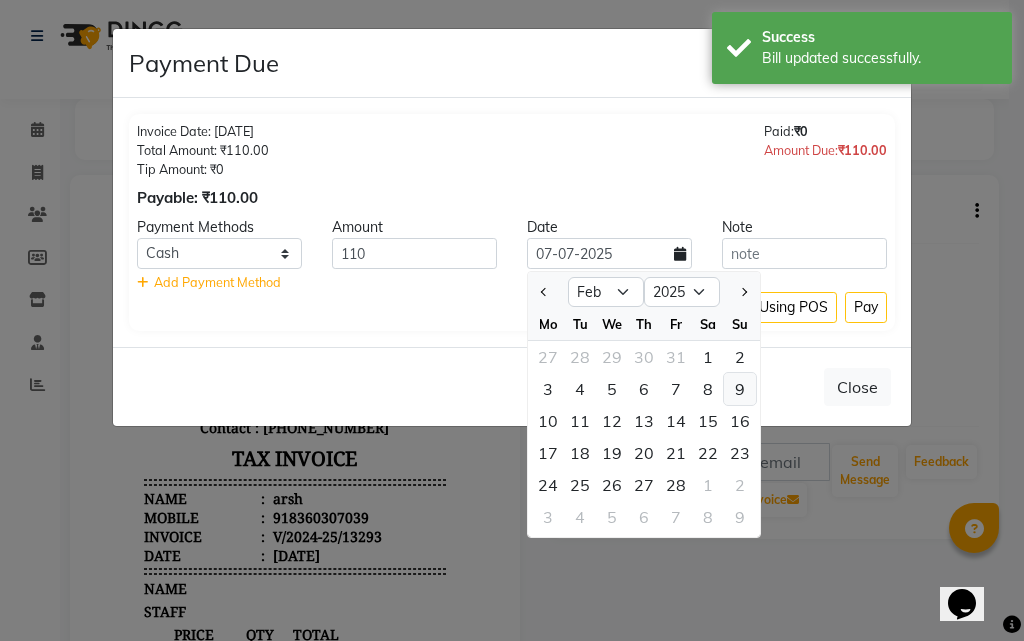 click on "9" 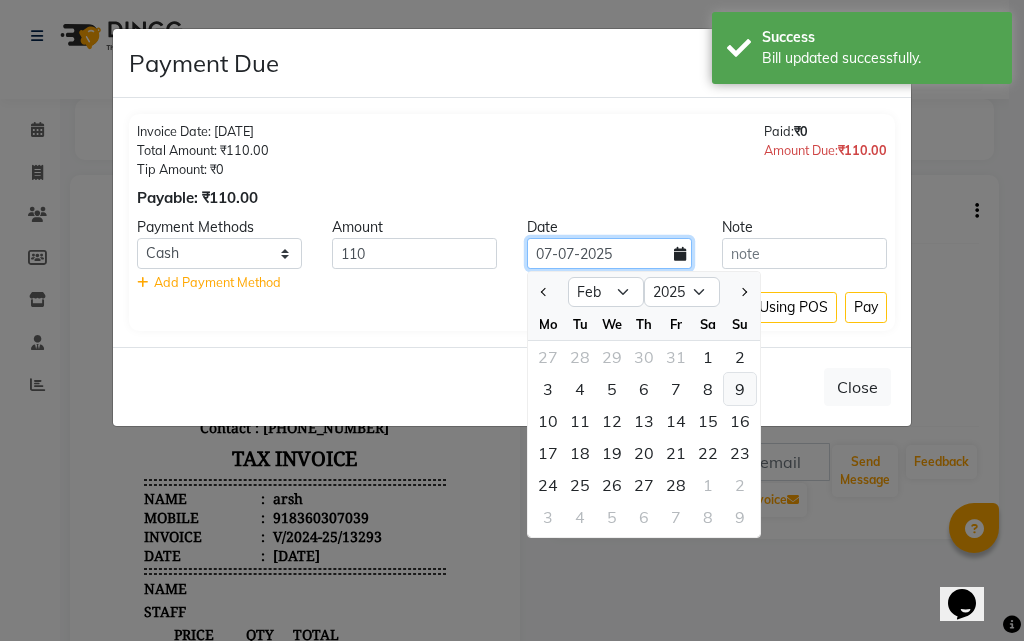 type on "[DATE]" 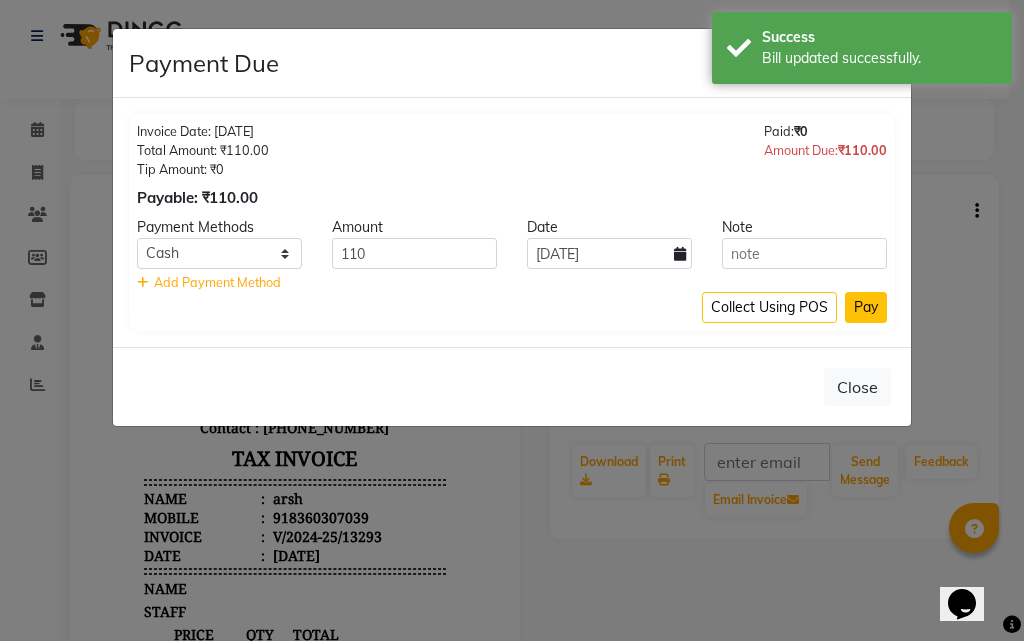 click on "Pay" 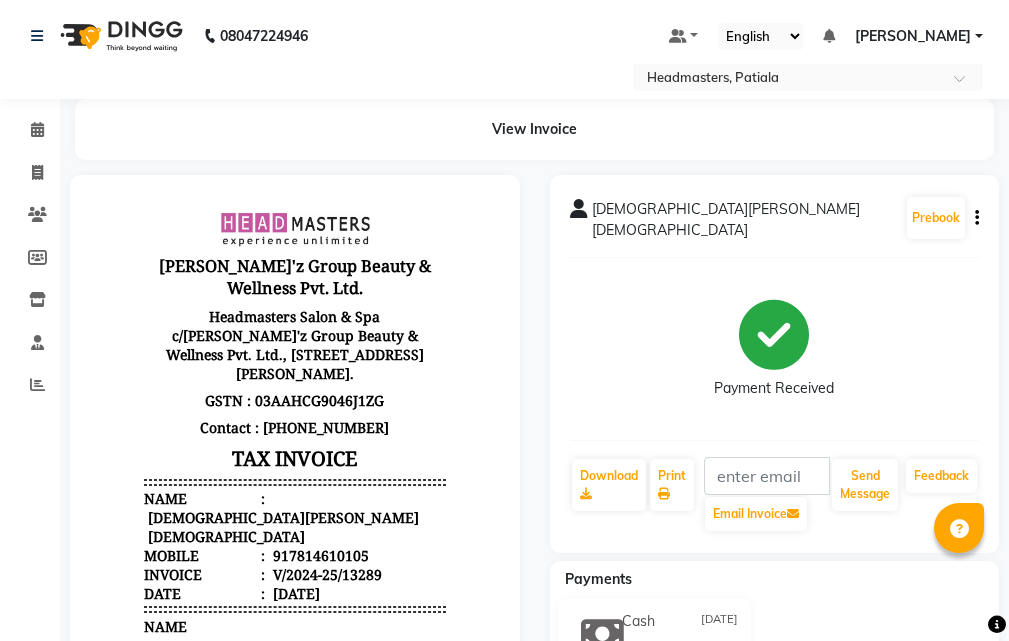 scroll, scrollTop: 0, scrollLeft: 0, axis: both 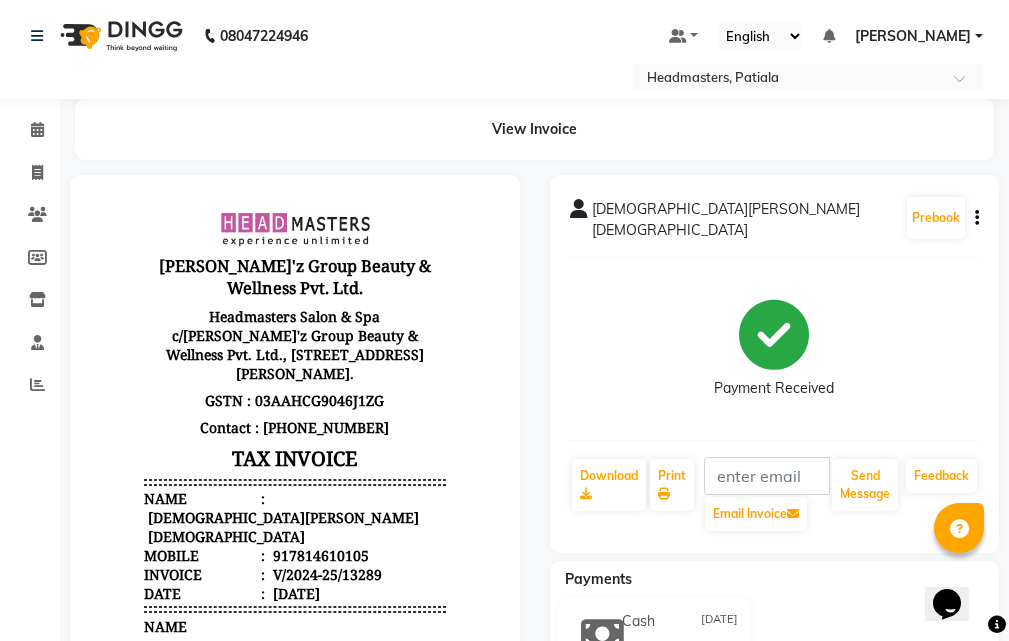 click 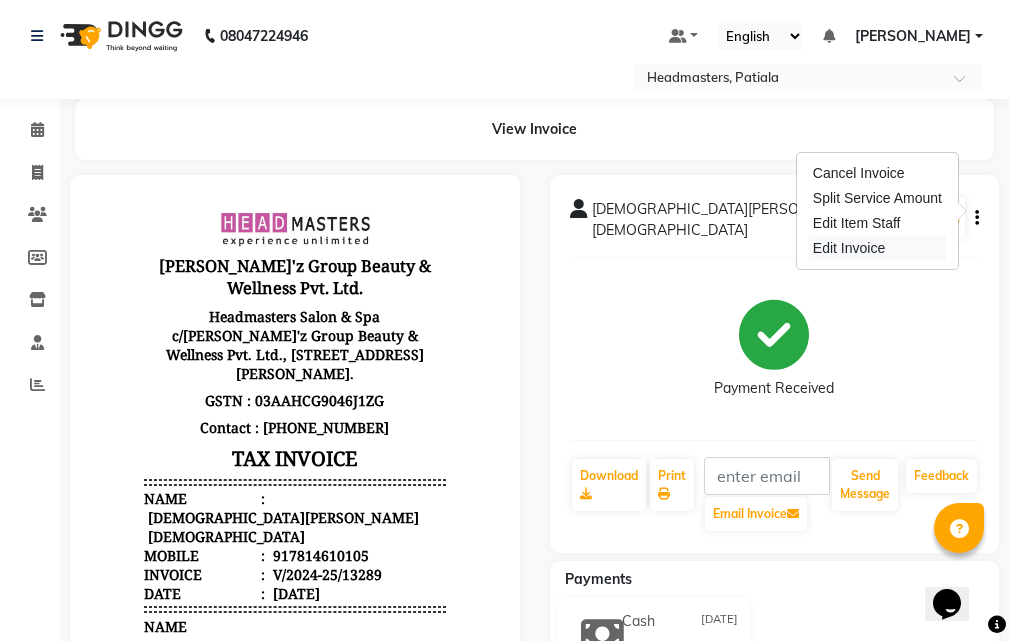 click on "Edit Invoice" at bounding box center (877, 248) 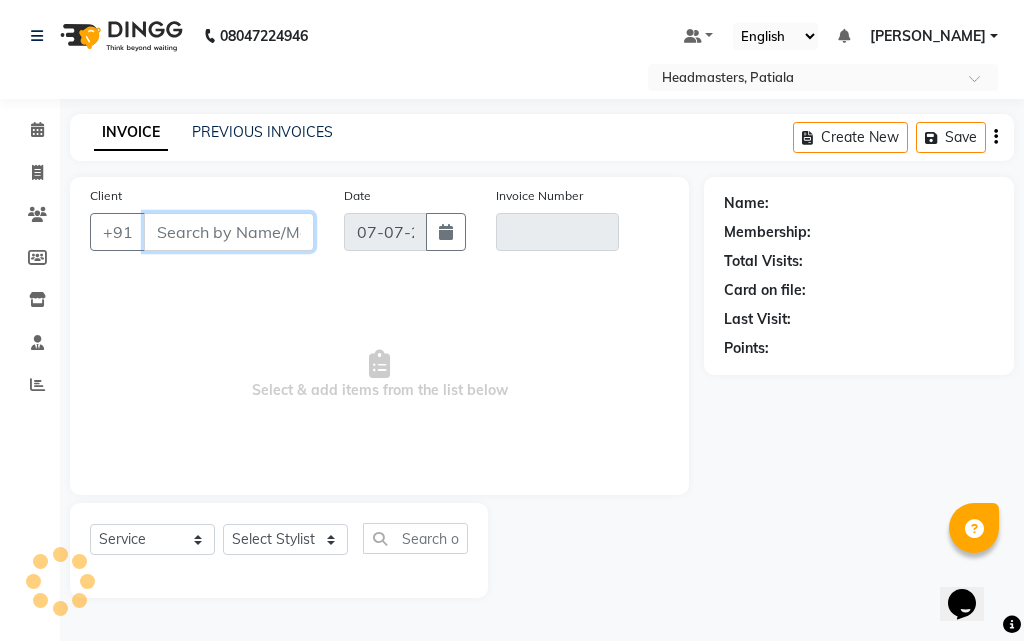 select on "product" 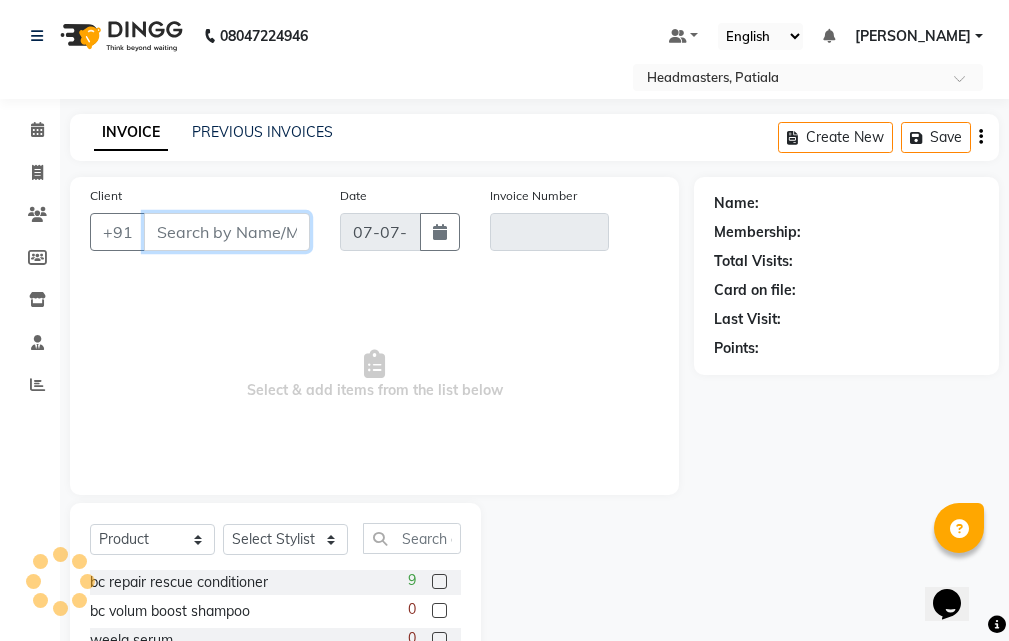 type on "7814610105" 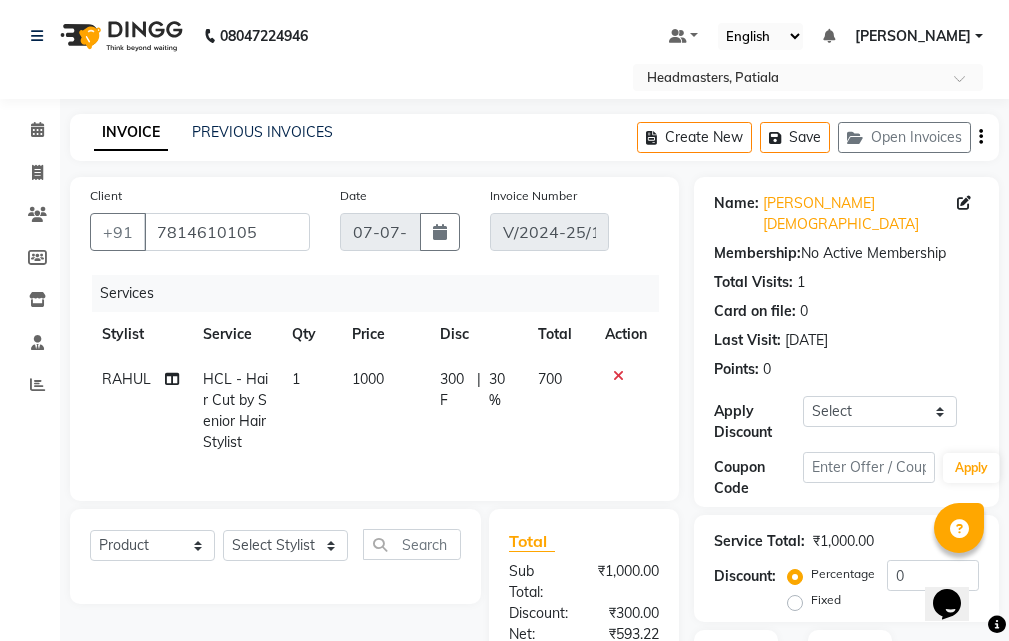 type on "[DATE]" 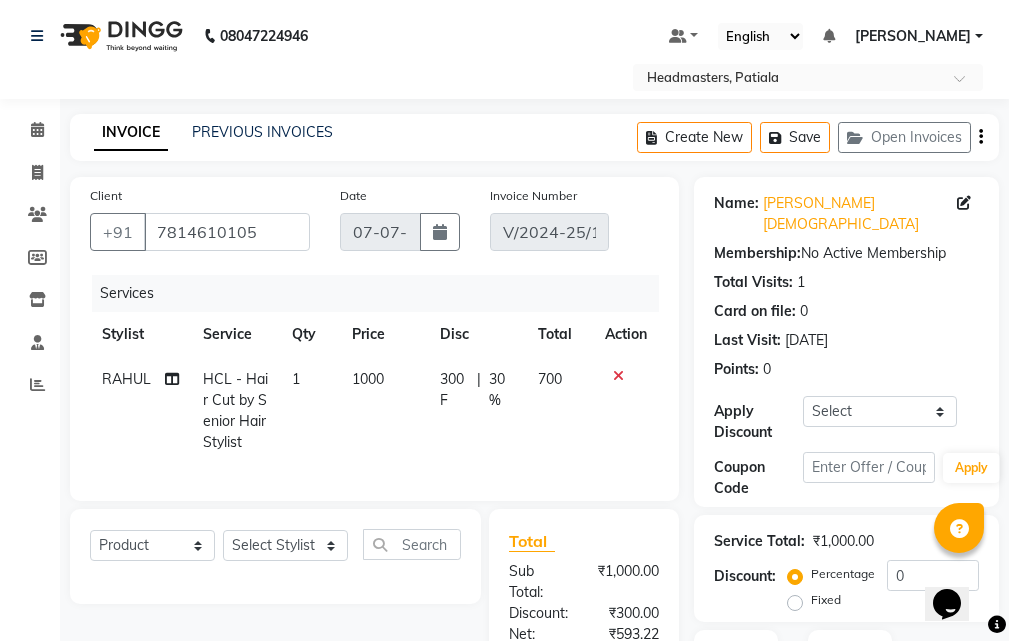 select on "select" 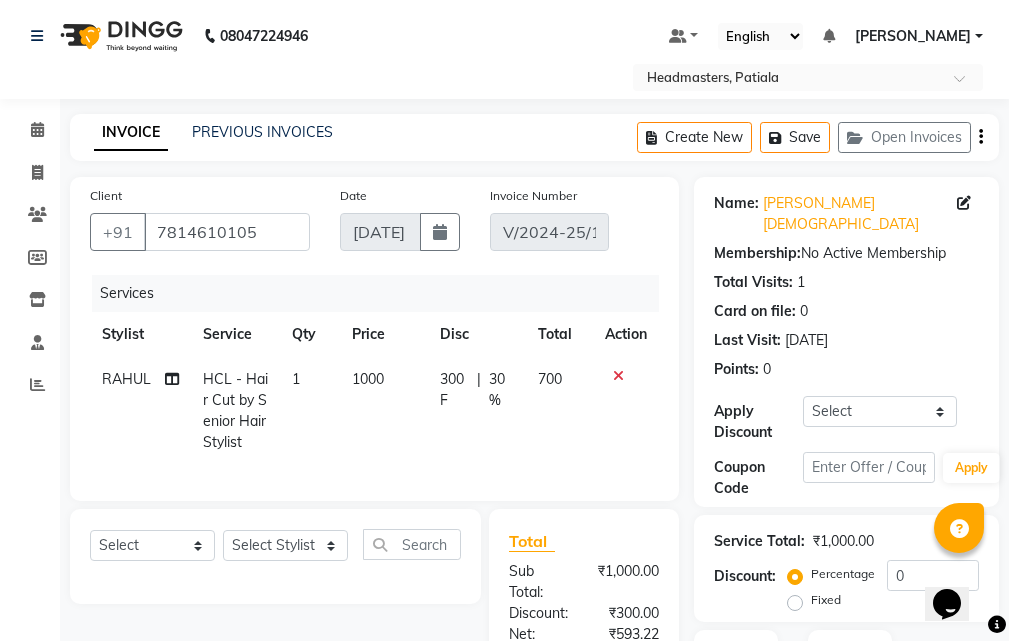 click on "1000" 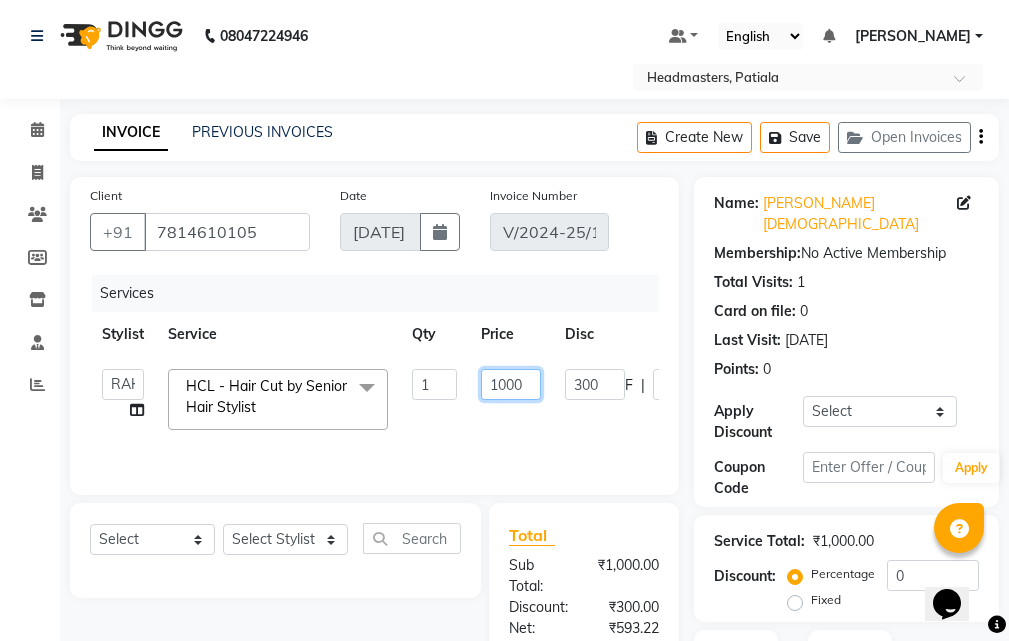 click on "1000" 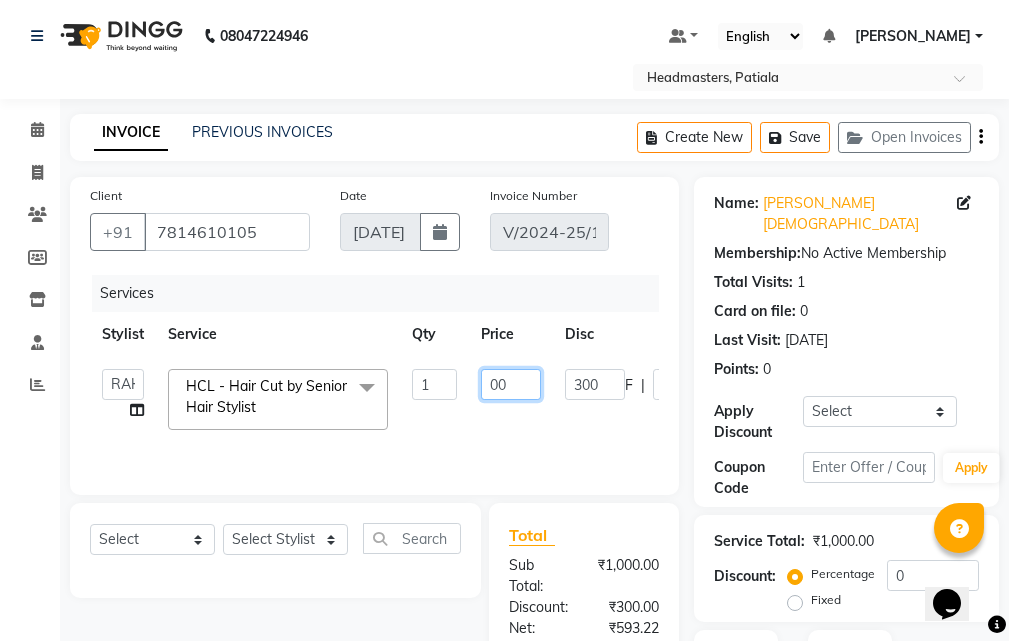 type on "700" 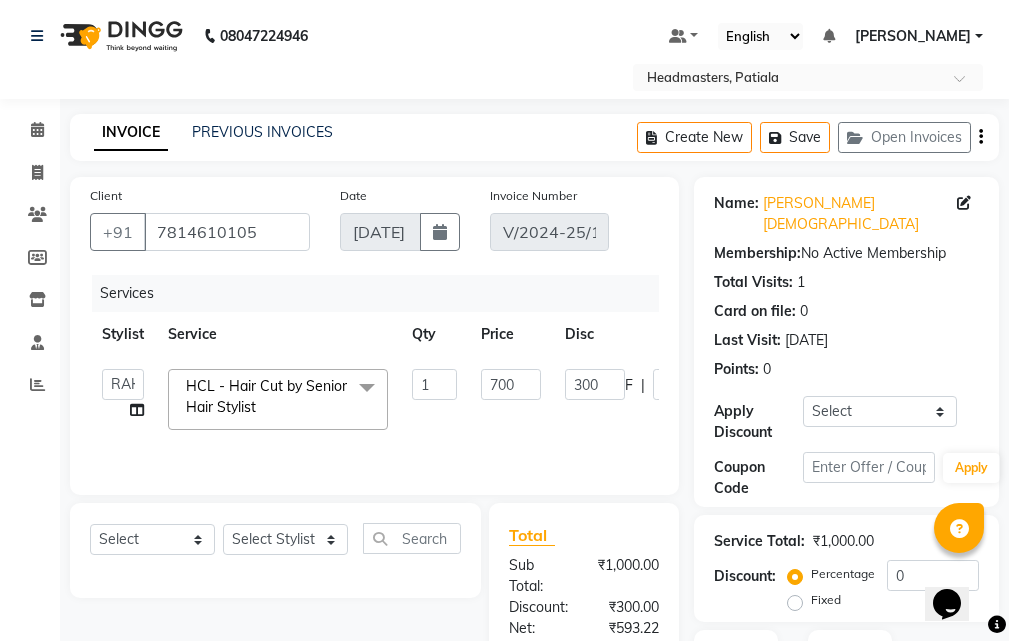click on "ABHISHEK   [PERSON_NAME]    AKSHAY   [PERSON_NAME]   [PERSON_NAME]   [PERSON_NAME]    Chand [PERSON_NAME]   [PERSON_NAME]    [PERSON_NAME]   HEADMASTERS   [PERSON_NAME]   LUCKY   Manager   Manager   [PERSON_NAME]   MOHIT   [PERSON_NAME]   [PERSON_NAME]   [PERSON_NAME]   [PERSON_NAME]   POOJA    POONAM   [PERSON_NAME]   [PERSON_NAME] MOHD   RAHUL   [PERSON_NAME]   [PERSON_NAME]   [PERSON_NAME]   SAMEER NEW   [PERSON_NAME]   [PERSON_NAME]   [PERSON_NAME] G   [PERSON_NAME]   [PERSON_NAME]   [PERSON_NAME]   [PERSON_NAME]  HCL - Hair Cut by Senior Hair Stylist  x SSL - Shampoo SCL - Shampoo and conditioner (with natural dry) HML - Head massage(with natural dry) HCLD - Hair Cut by Creative Director HCL - Hair Cut by Senior Hair Stylist Trim - Trimming (one Length) Spt - Split ends/short/candle cut BD - Blow dry OS - Open styling GL-[PERSON_NAME] - [PERSON_NAME] Global GL-essensity - Essensity Global Hlts-L - Highlights [MEDICAL_DATA] - Balayage Chunks  - Chunks CR  - Color removal Stk - Per streak" 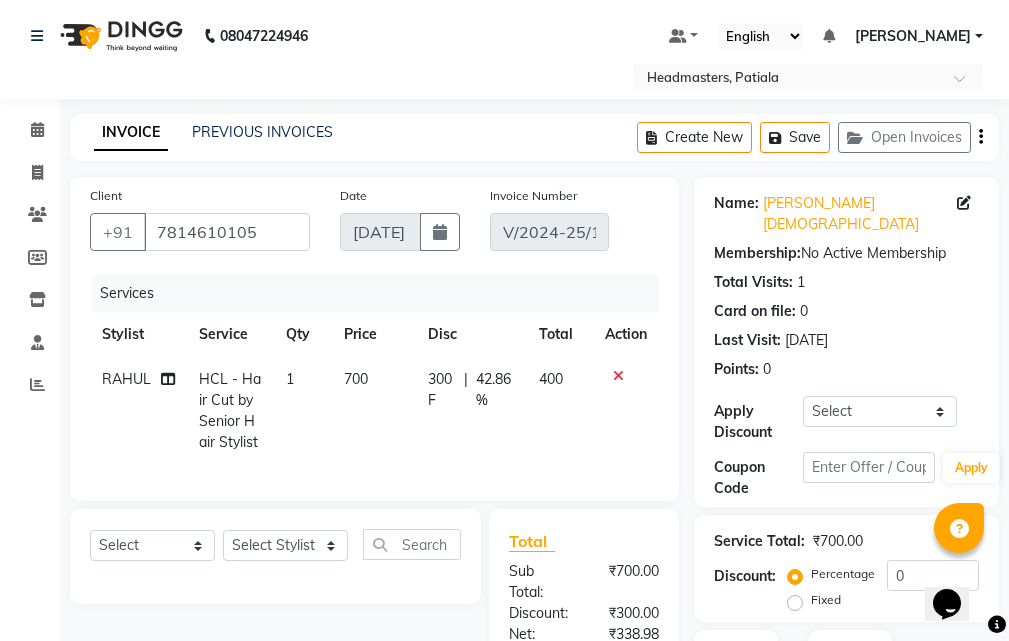 drag, startPoint x: 478, startPoint y: 392, endPoint x: 517, endPoint y: 402, distance: 40.261642 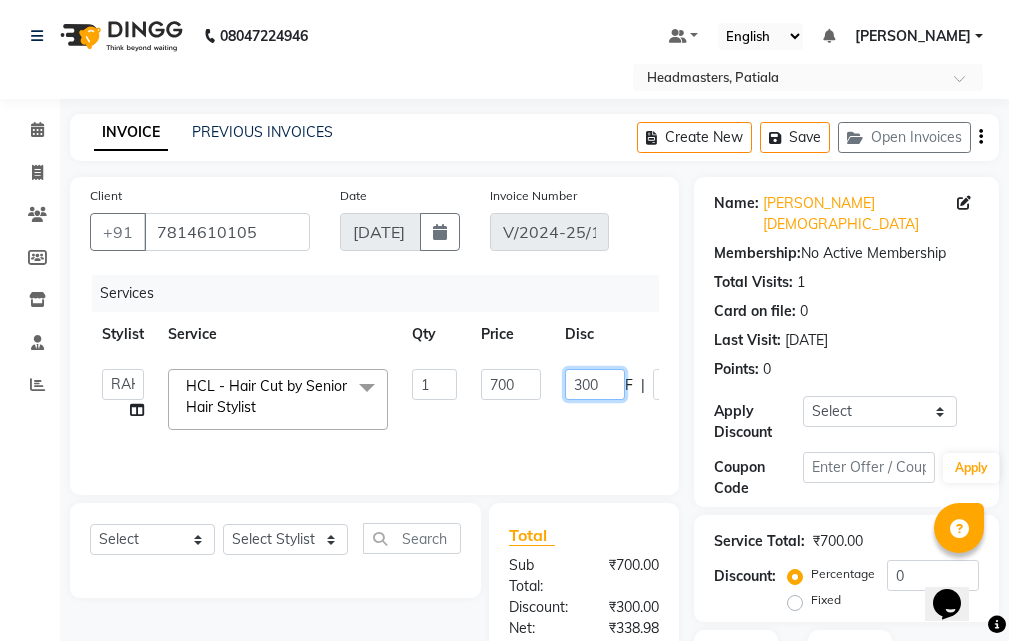 click on "300" 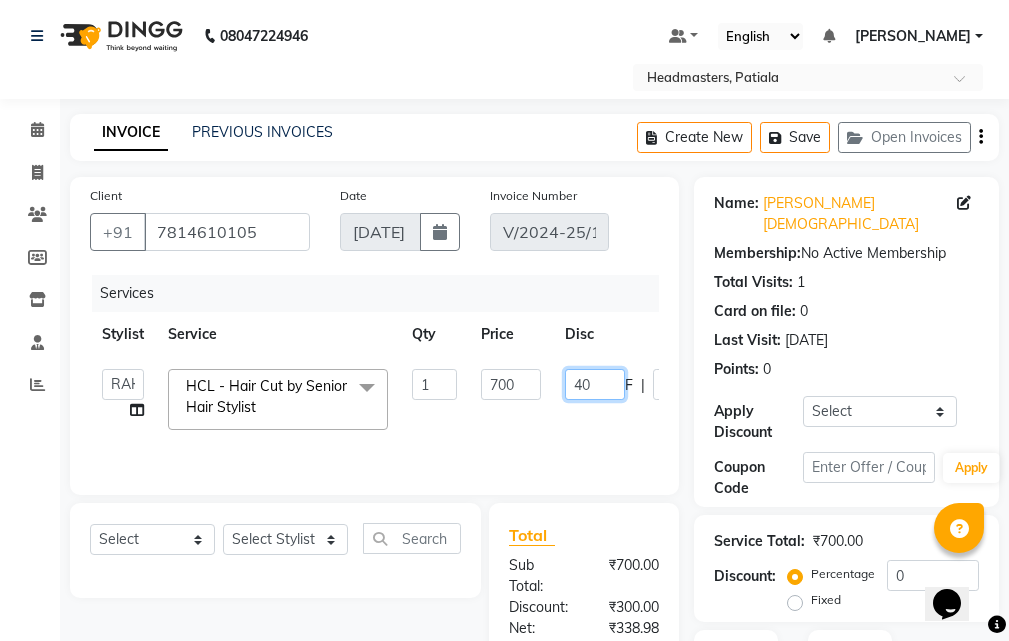 type on "430" 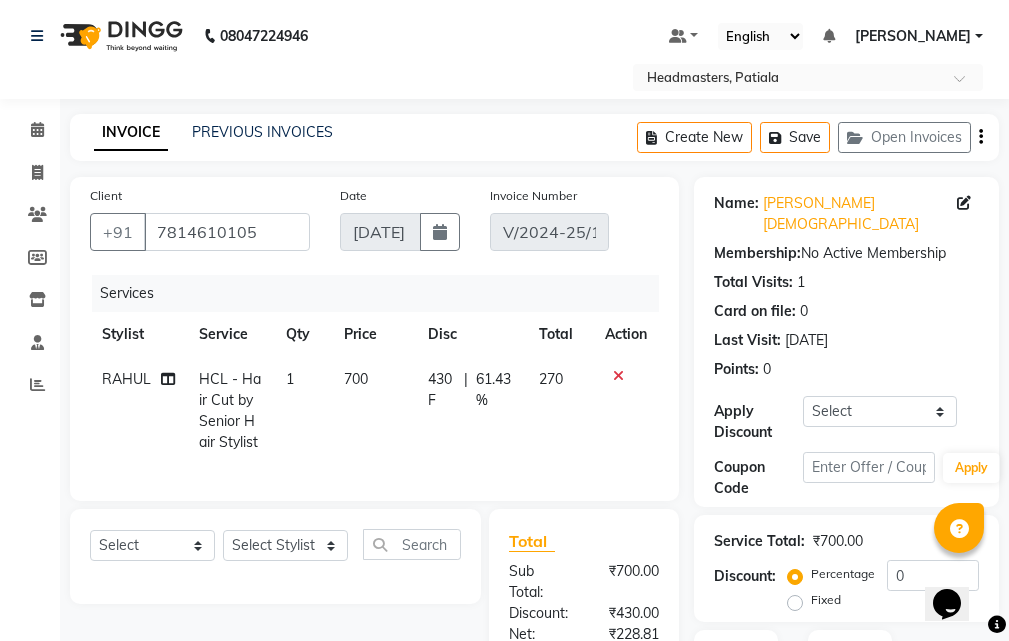 click on "RAHUL HCL - Hair Cut by Senior Hair Stylist 1 700 430 F | 61.43 % 270" 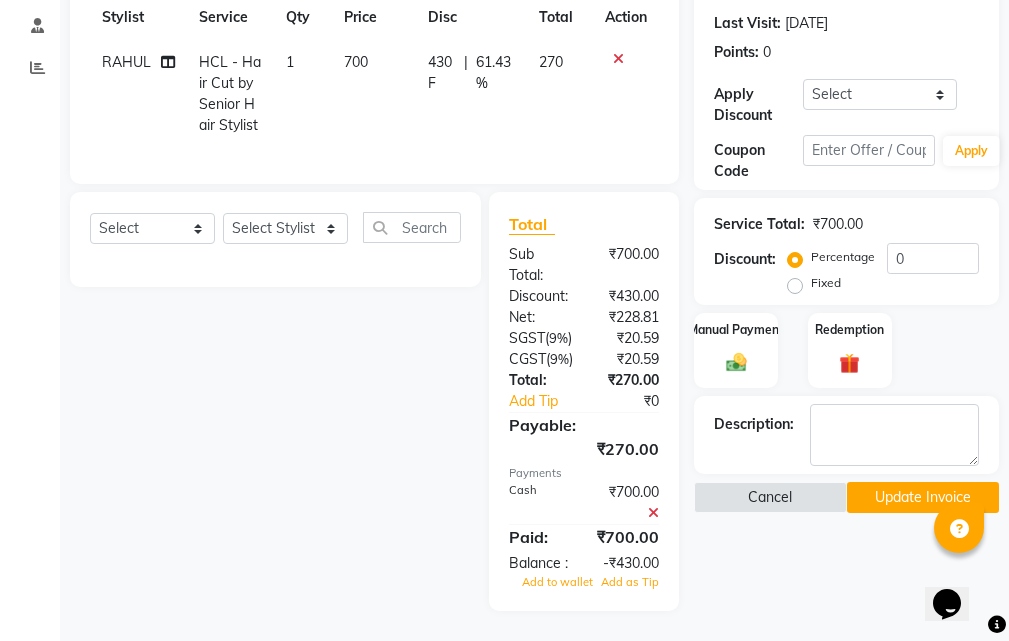 scroll, scrollTop: 395, scrollLeft: 0, axis: vertical 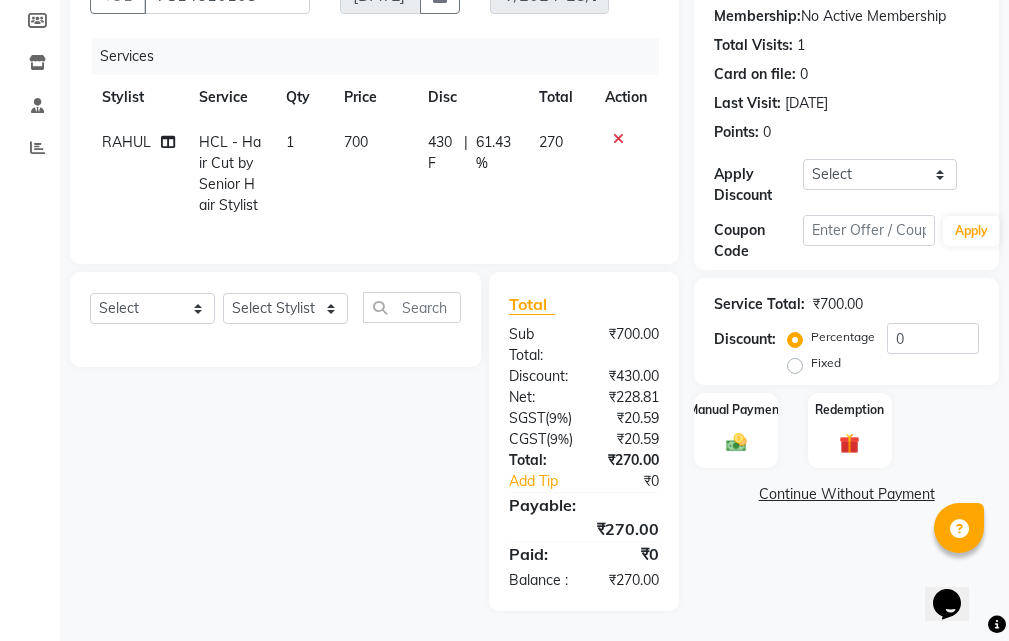 click on "Continue Without Payment" 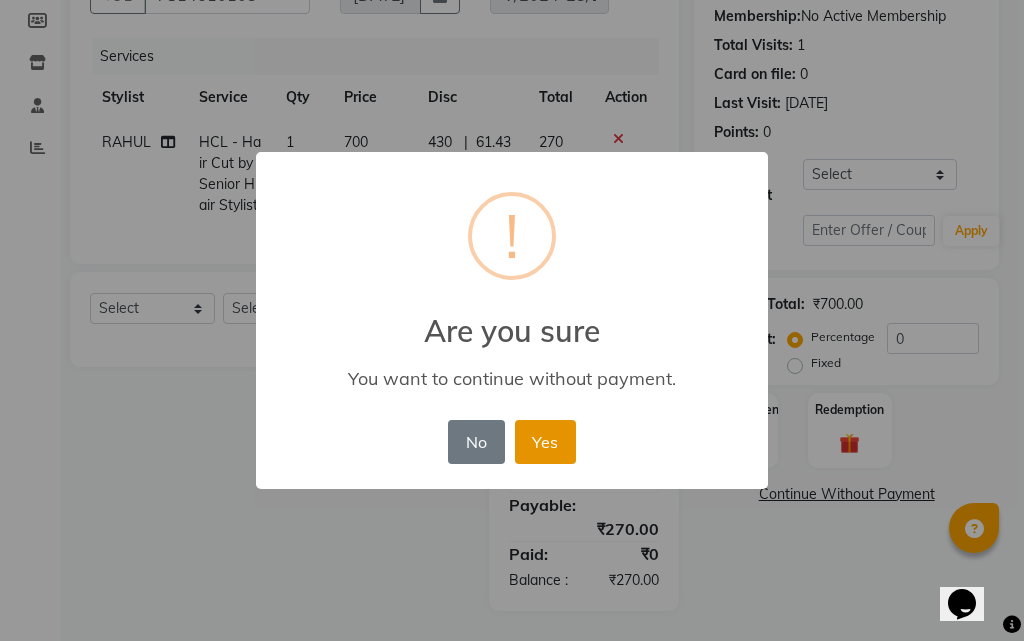 click on "Yes" at bounding box center (545, 442) 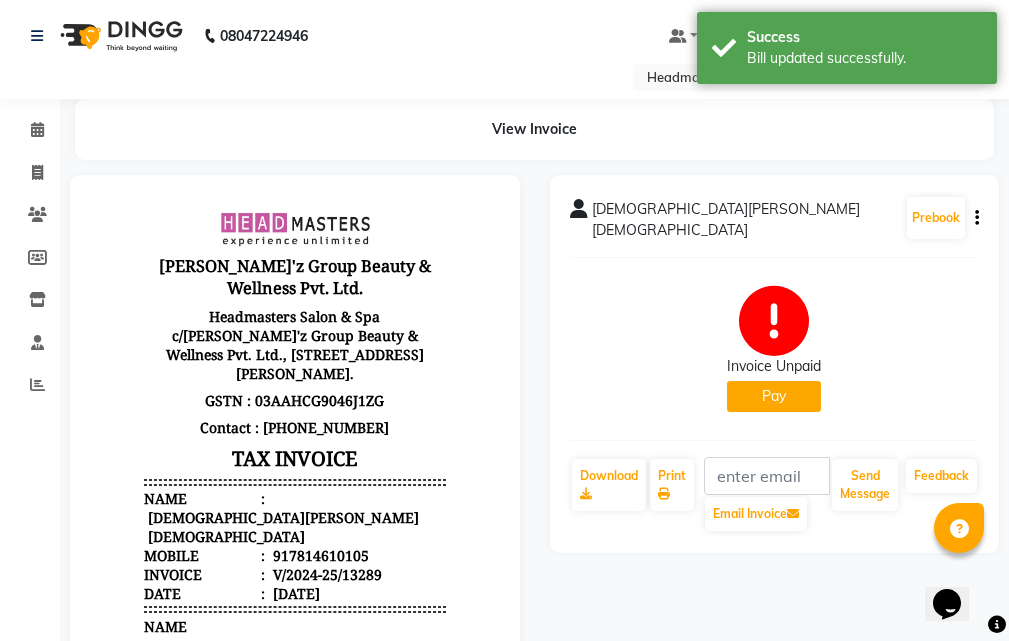 scroll, scrollTop: 0, scrollLeft: 0, axis: both 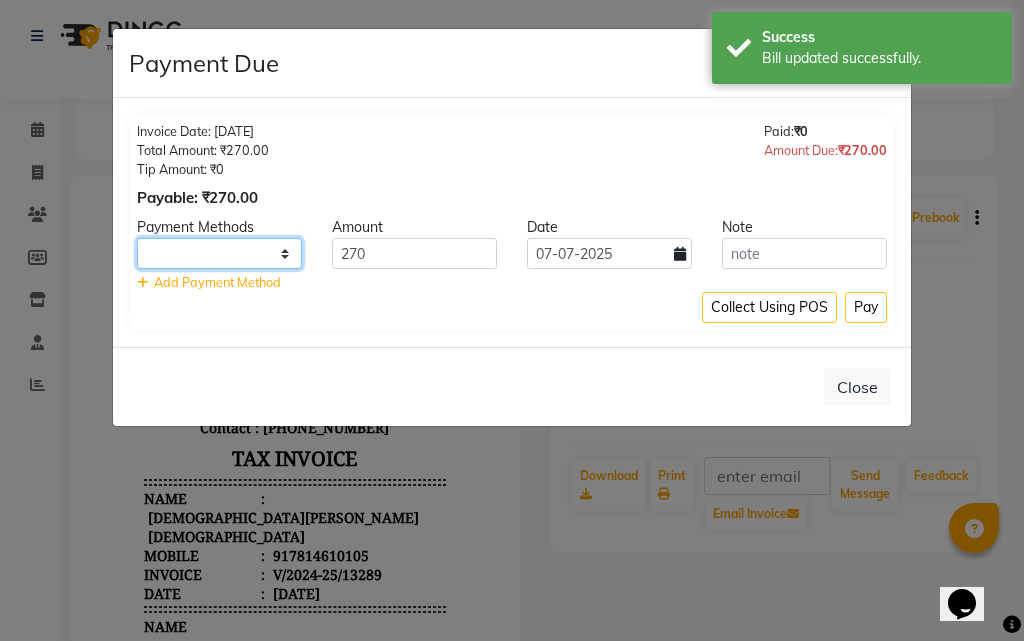 click on "UPI CARD Complimentary ONLINE Cash" 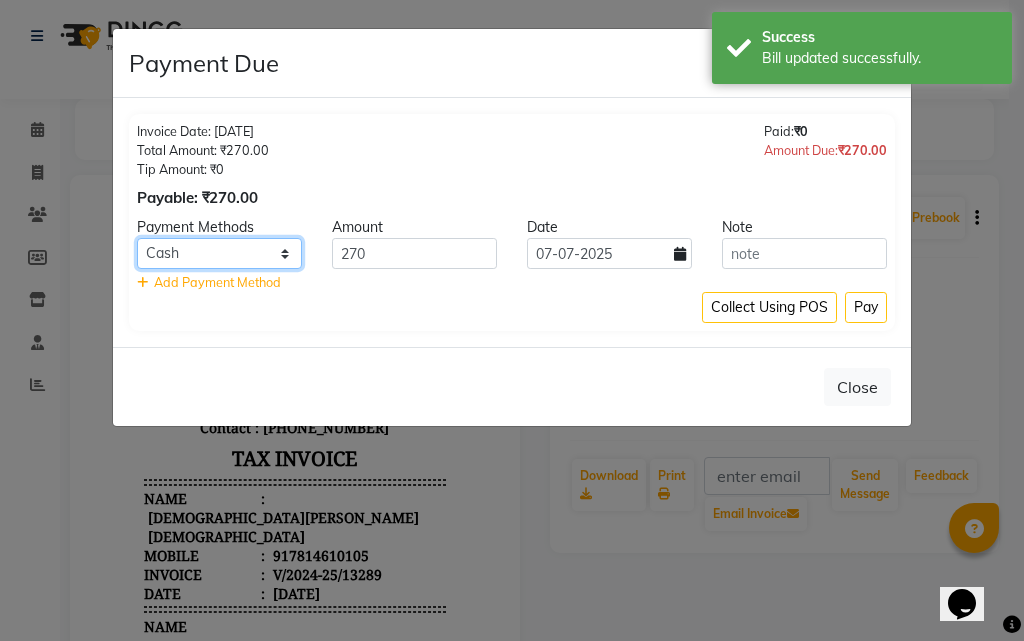 click on "UPI CARD Complimentary ONLINE Cash" 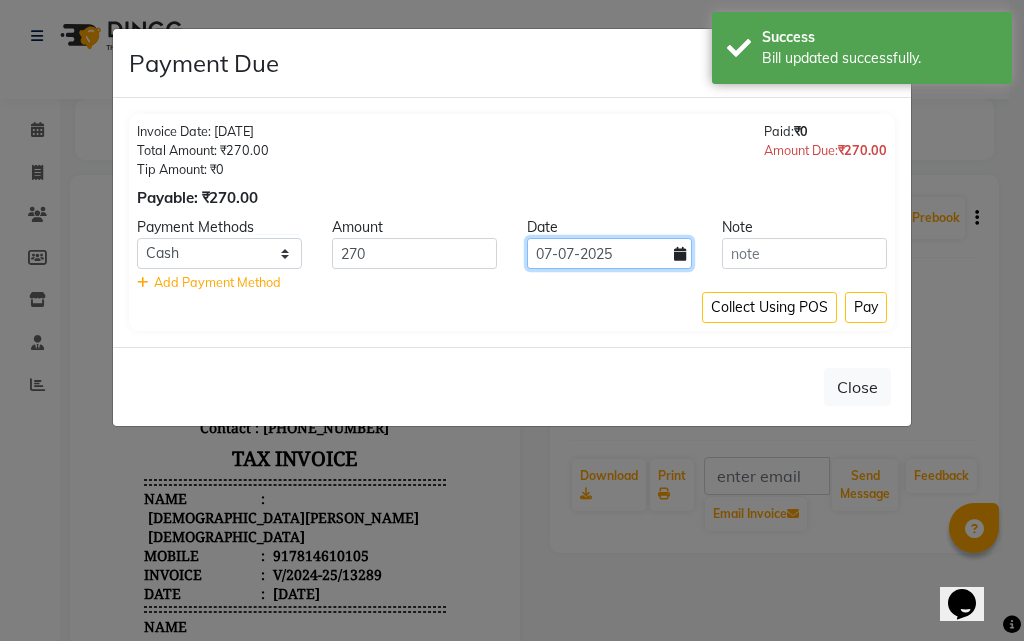 drag, startPoint x: 635, startPoint y: 258, endPoint x: 632, endPoint y: 268, distance: 10.440307 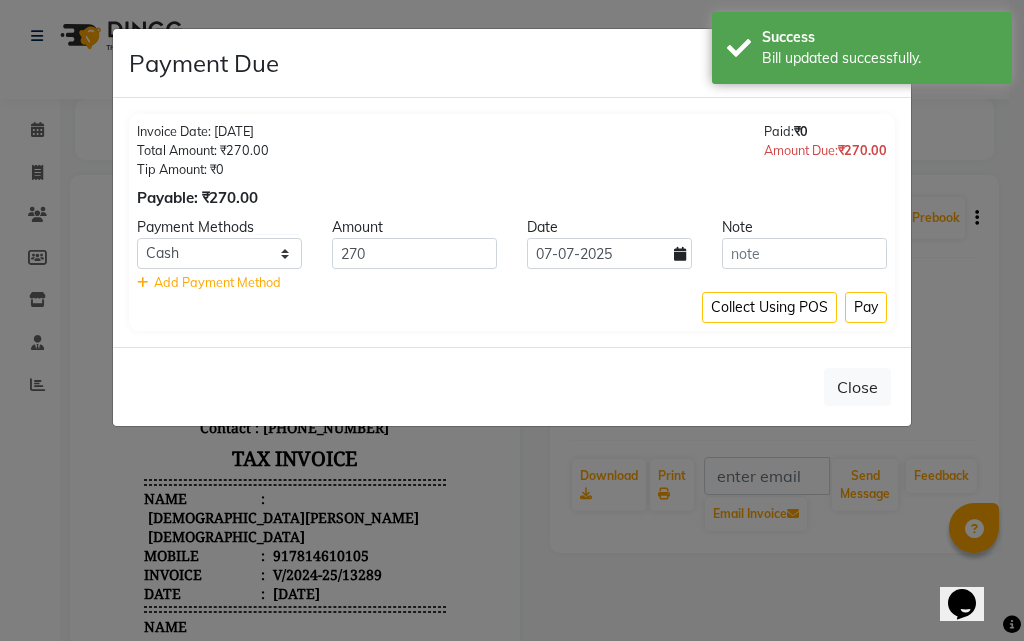 select on "7" 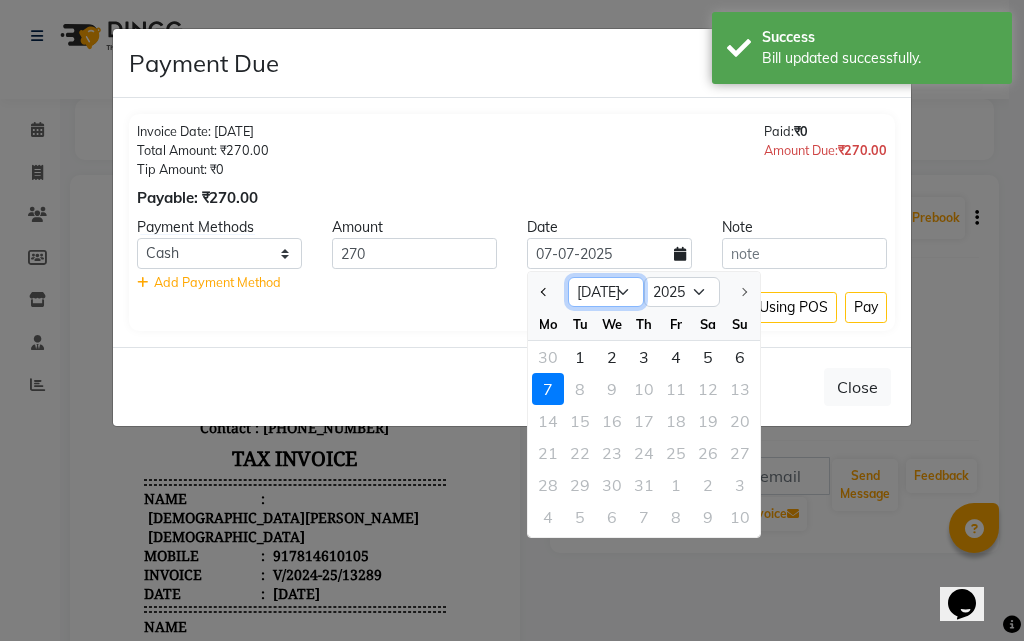 drag, startPoint x: 623, startPoint y: 294, endPoint x: 623, endPoint y: 306, distance: 12 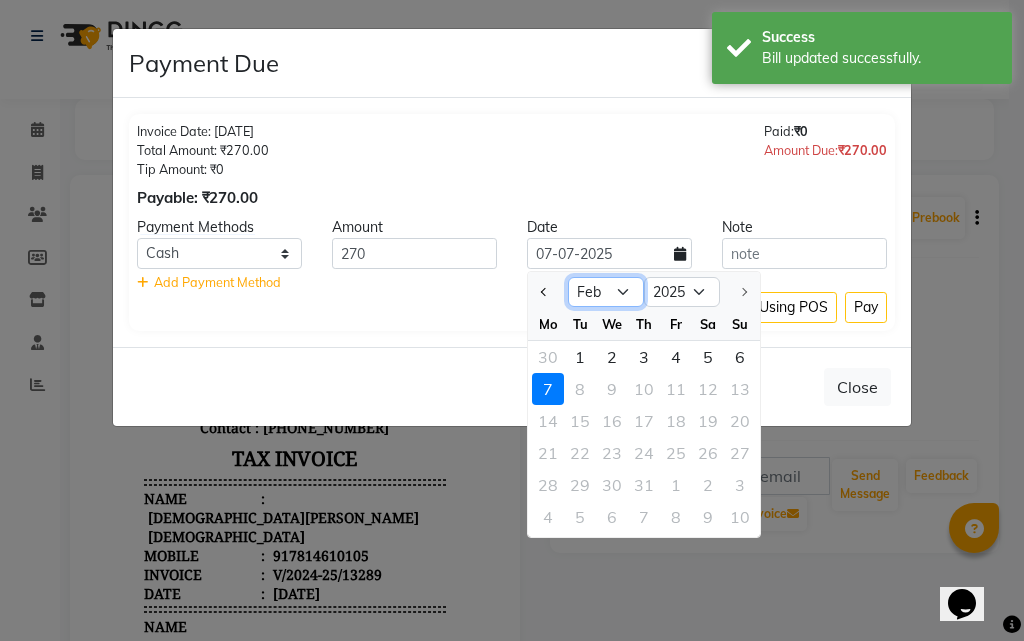 click on "Jan Feb Mar Apr May Jun [DATE]" 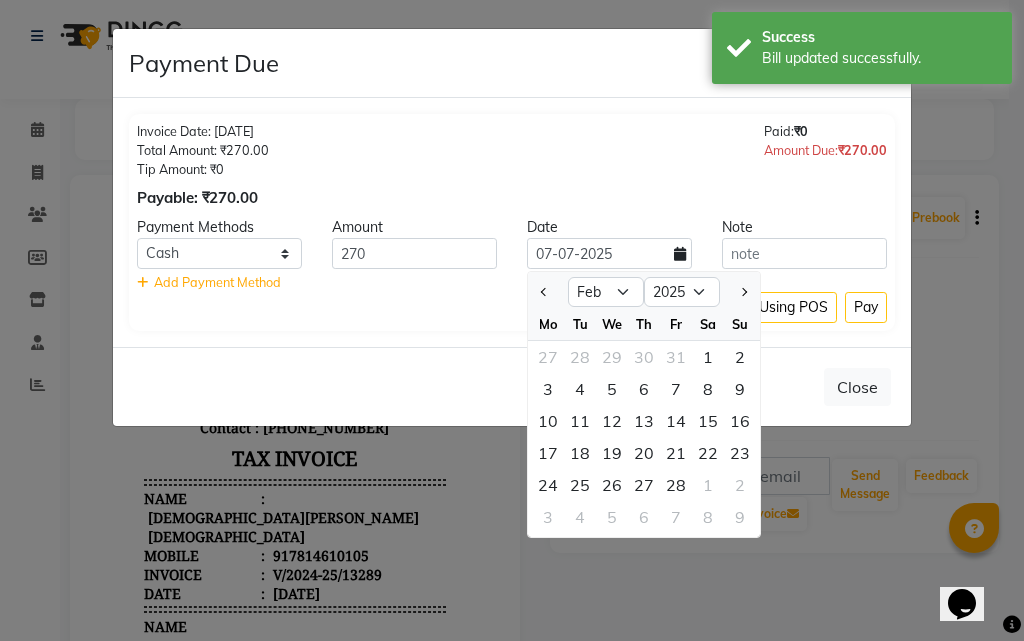click on "9" 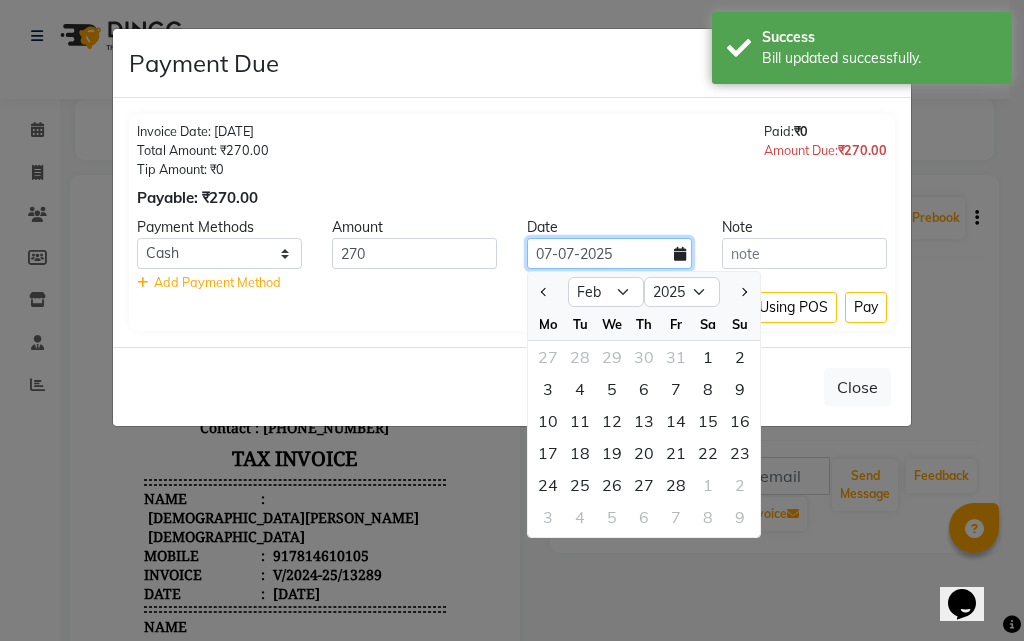 type on "[DATE]" 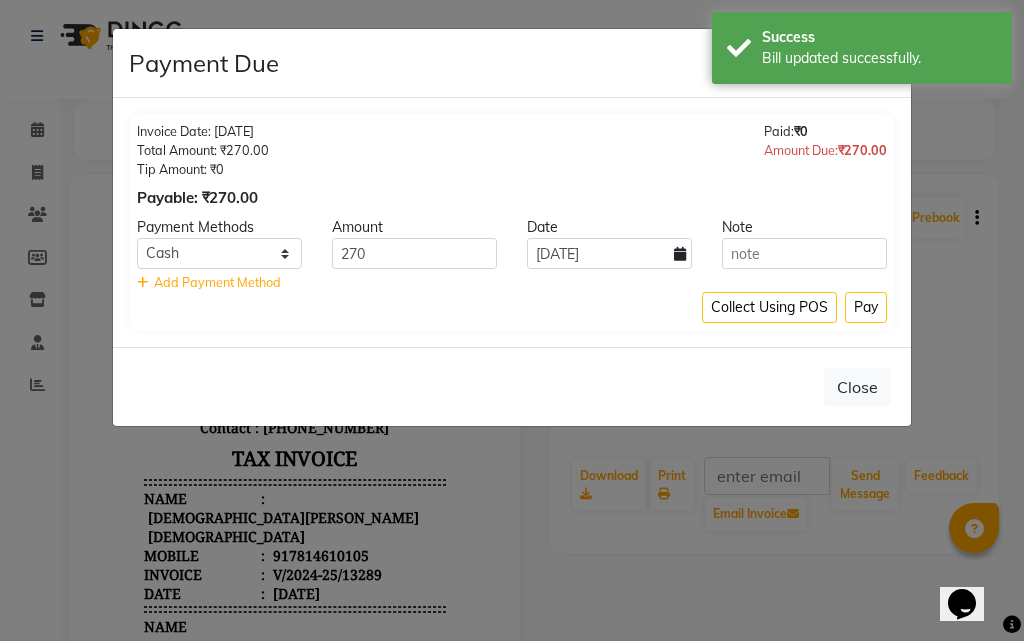 click on "Pay" 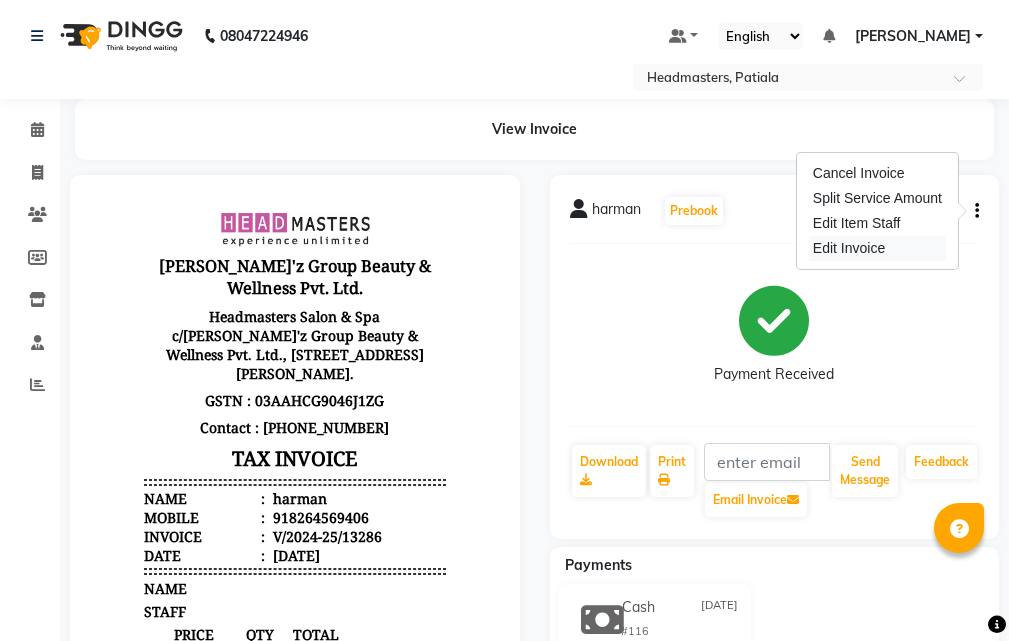 scroll, scrollTop: 0, scrollLeft: 0, axis: both 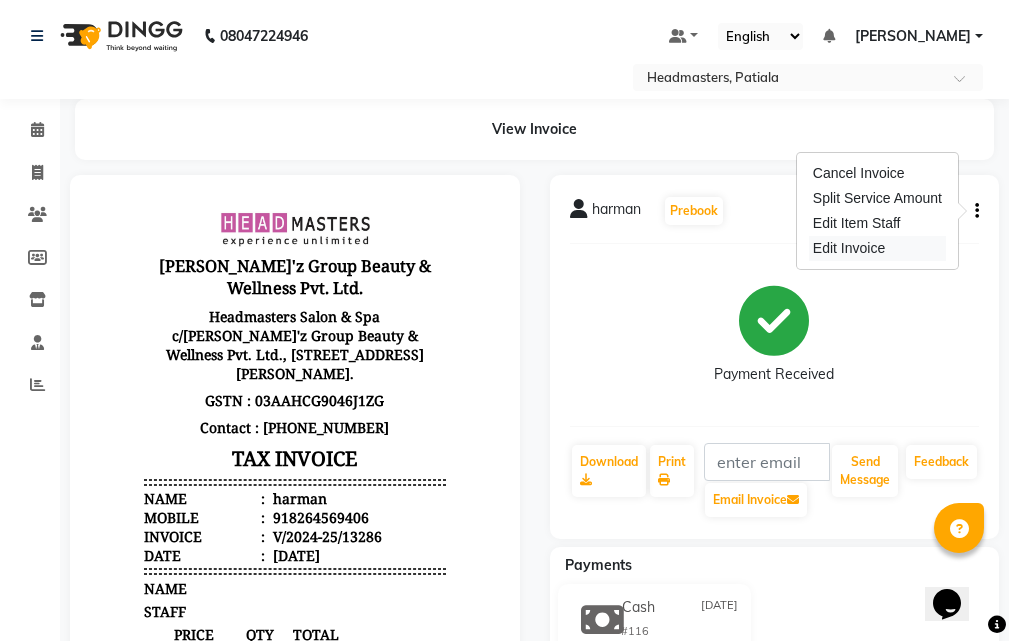 click on "Edit Invoice" at bounding box center [877, 248] 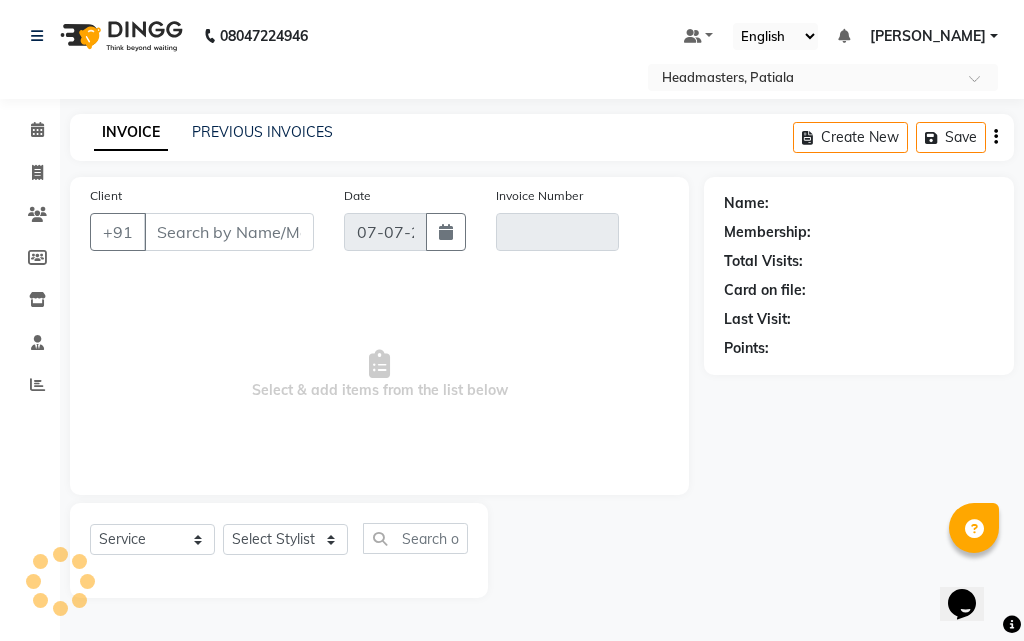 select on "product" 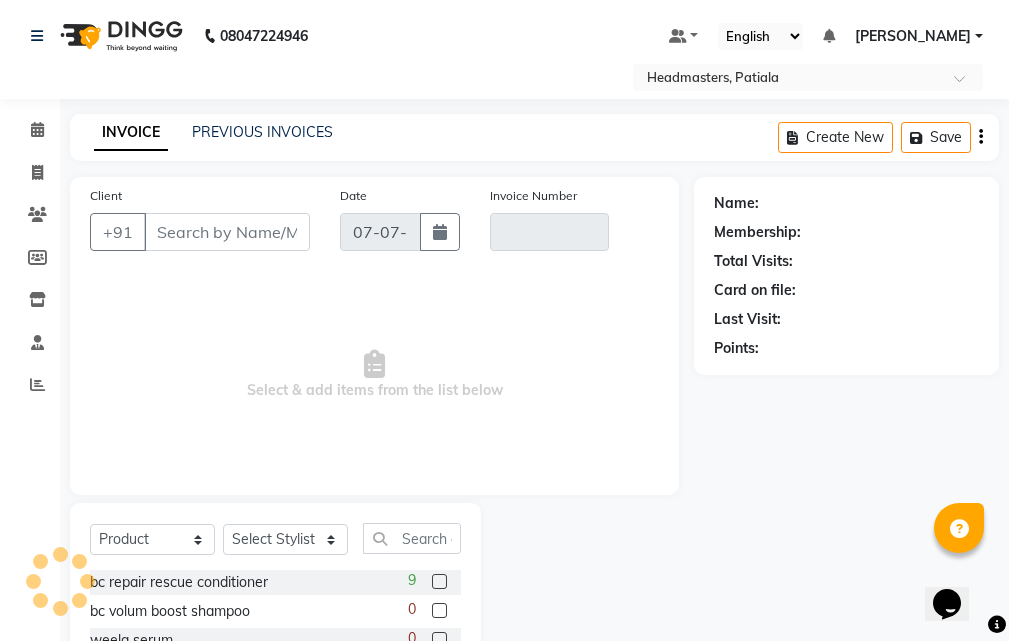 type on "8264569406" 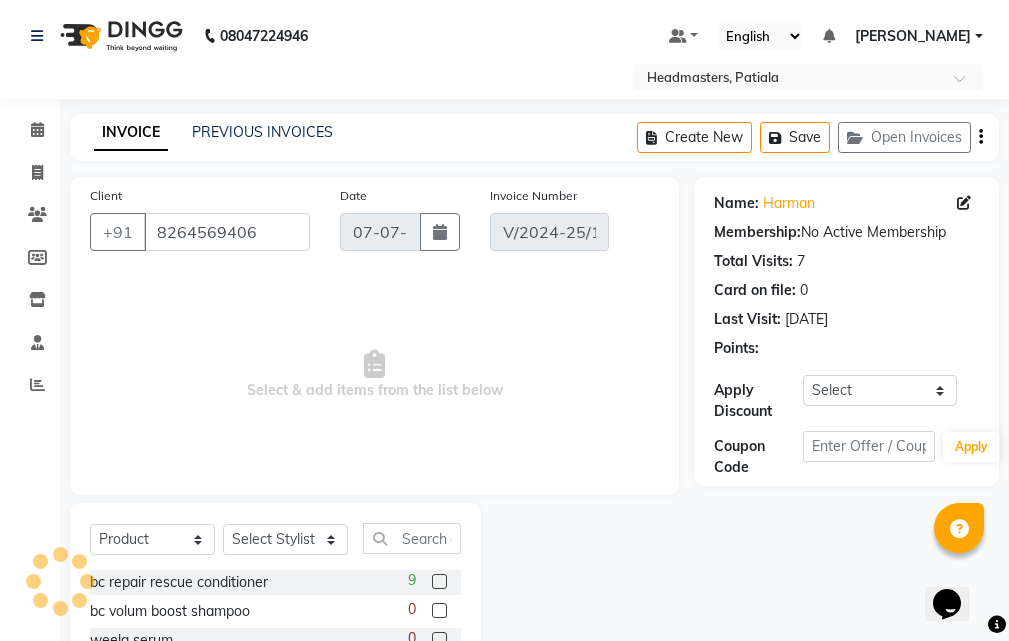 type on "[DATE]" 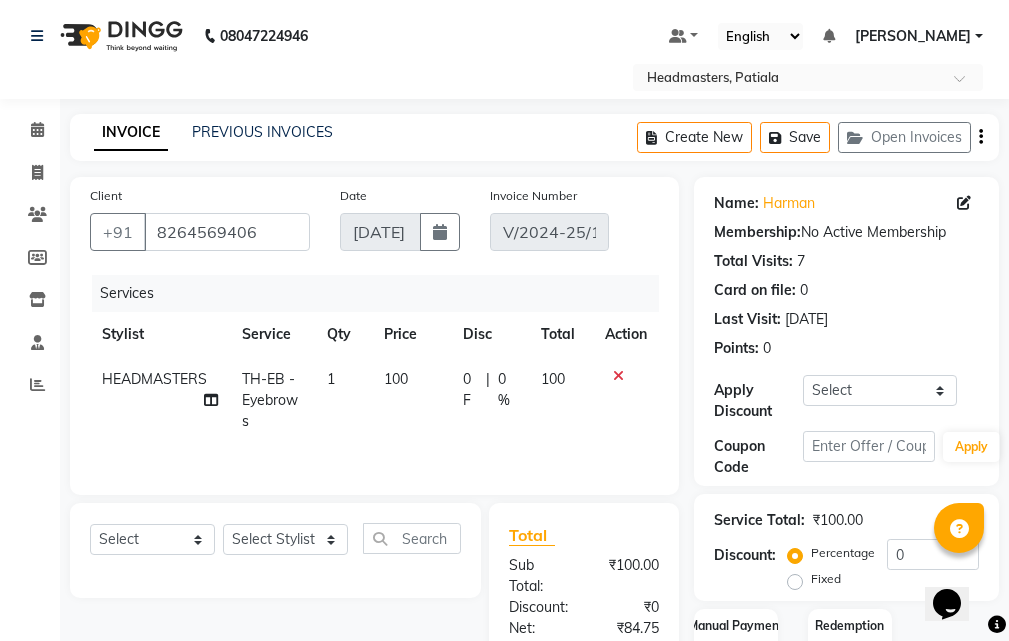 click on "0 F" 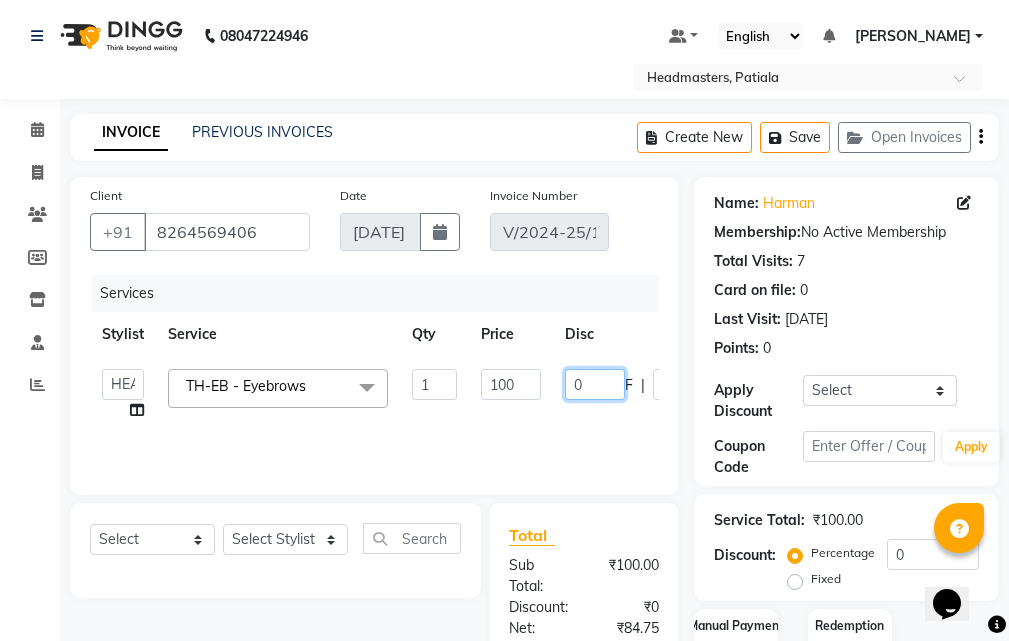 click on "0" 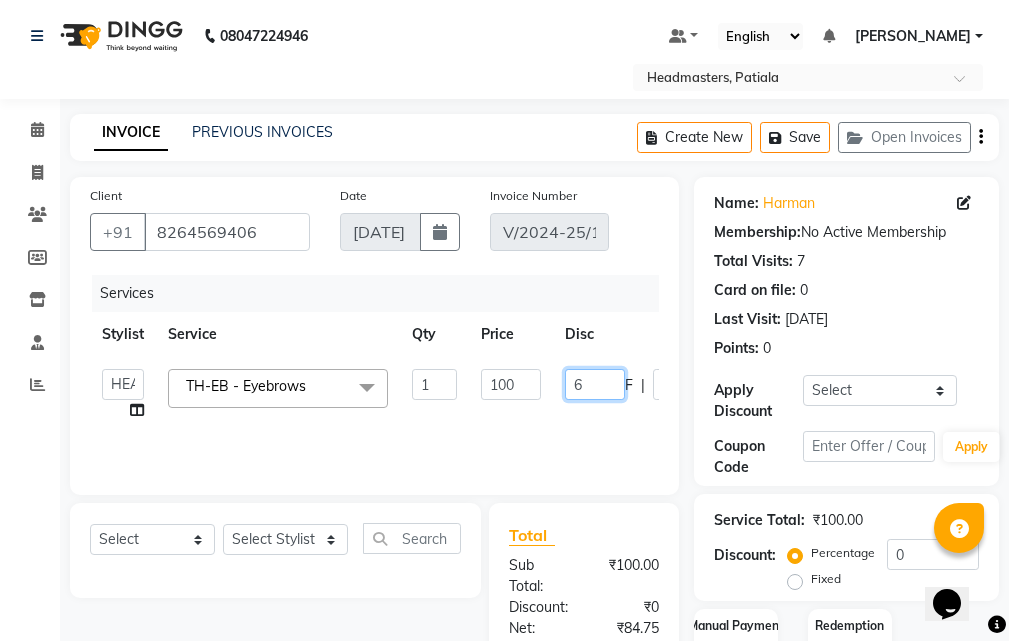 type on "65" 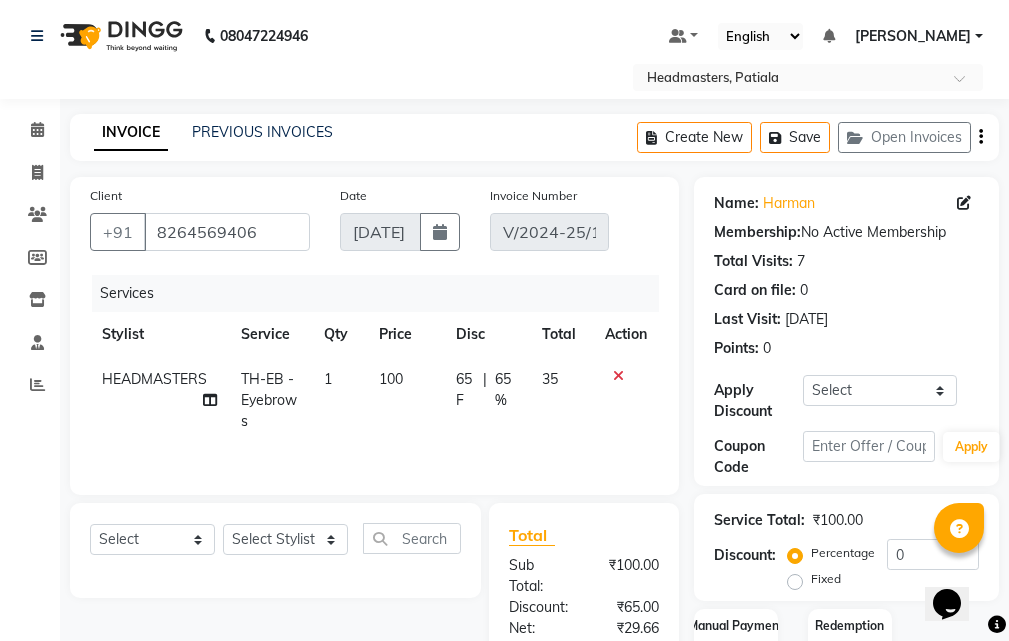 click on "Services Stylist Service Qty Price Disc Total Action HEADMASTERS TH-EB - Eyebrows 1 100 65 F | 65 % 35" 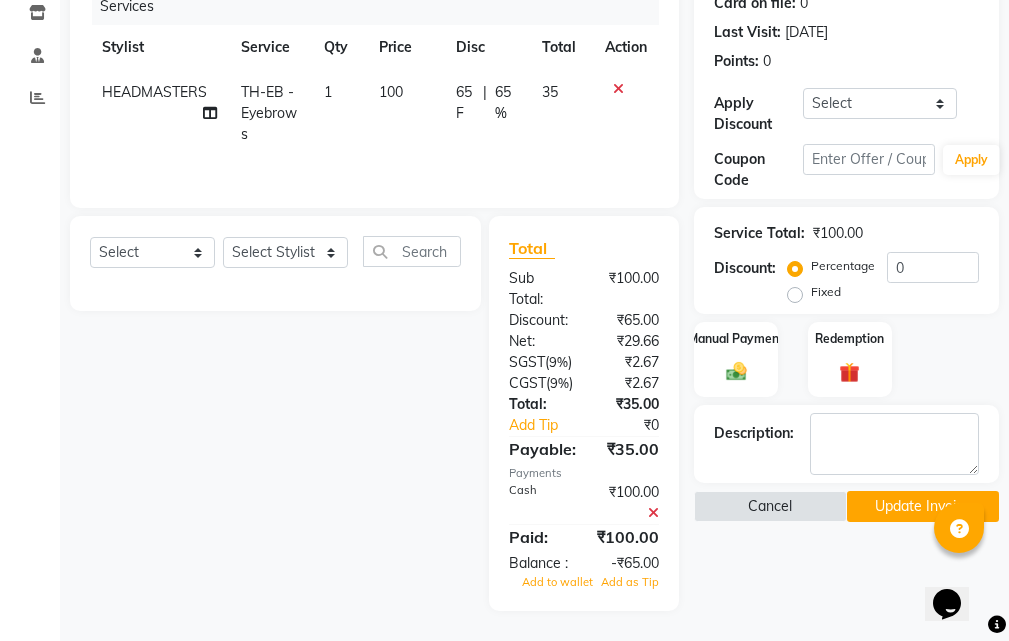 click 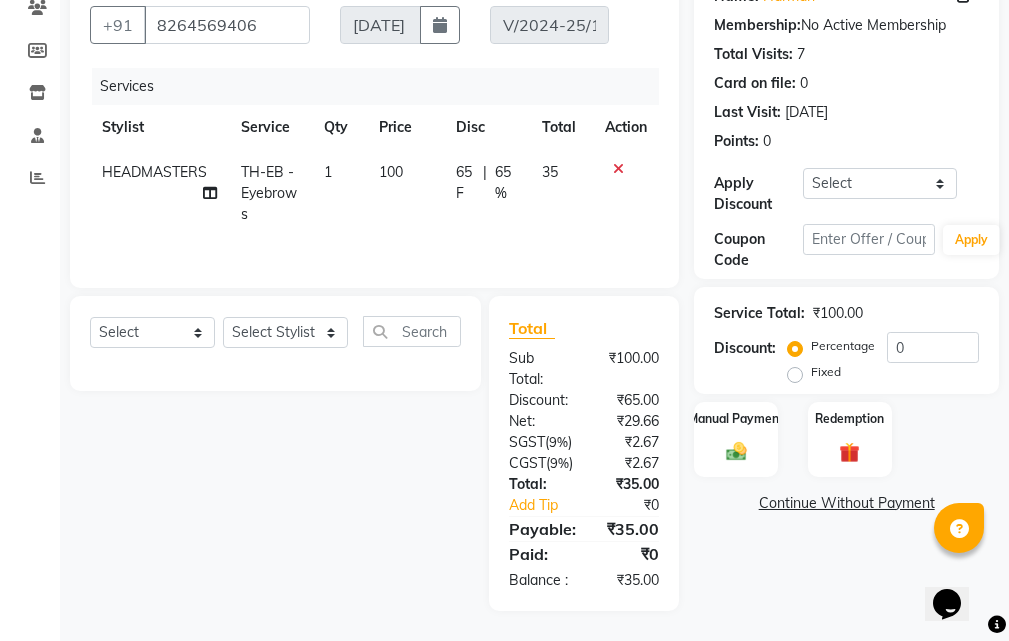 click on "Continue Without Payment" 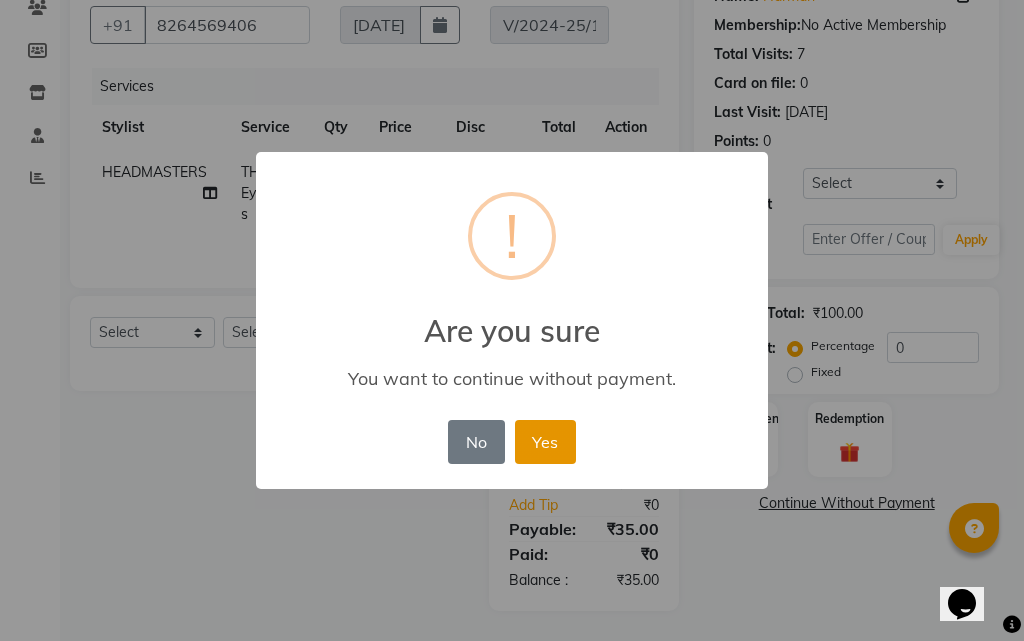 click on "Yes" at bounding box center [545, 442] 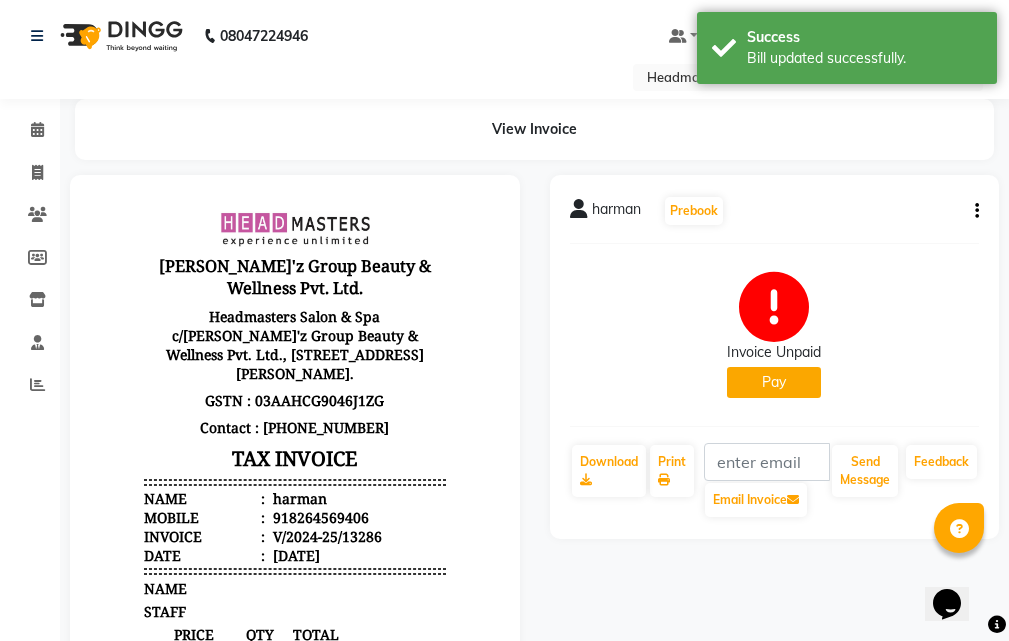 scroll, scrollTop: 0, scrollLeft: 0, axis: both 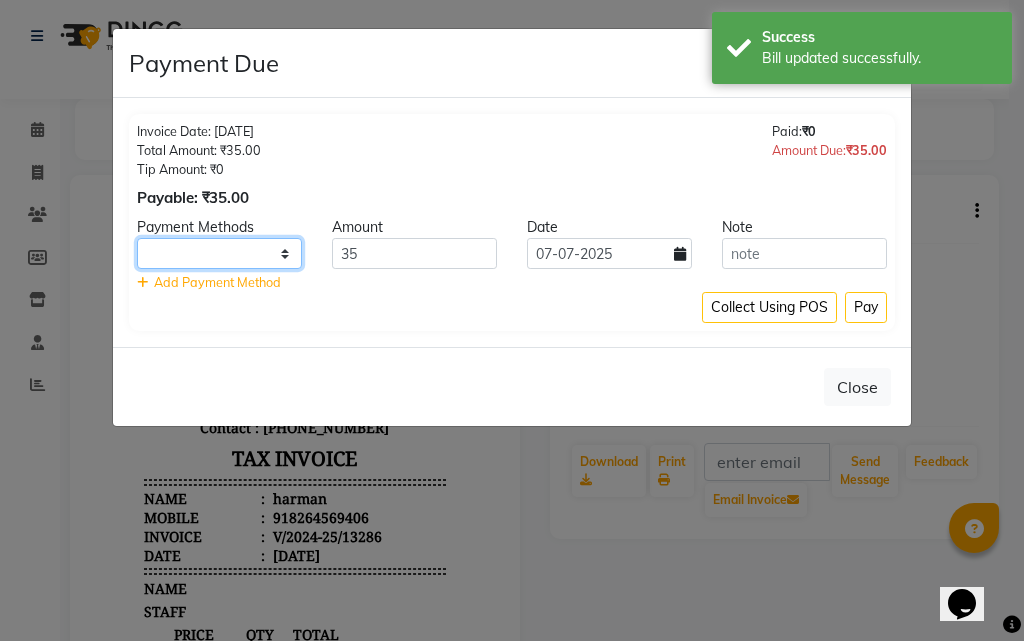drag, startPoint x: 280, startPoint y: 251, endPoint x: 275, endPoint y: 267, distance: 16.763054 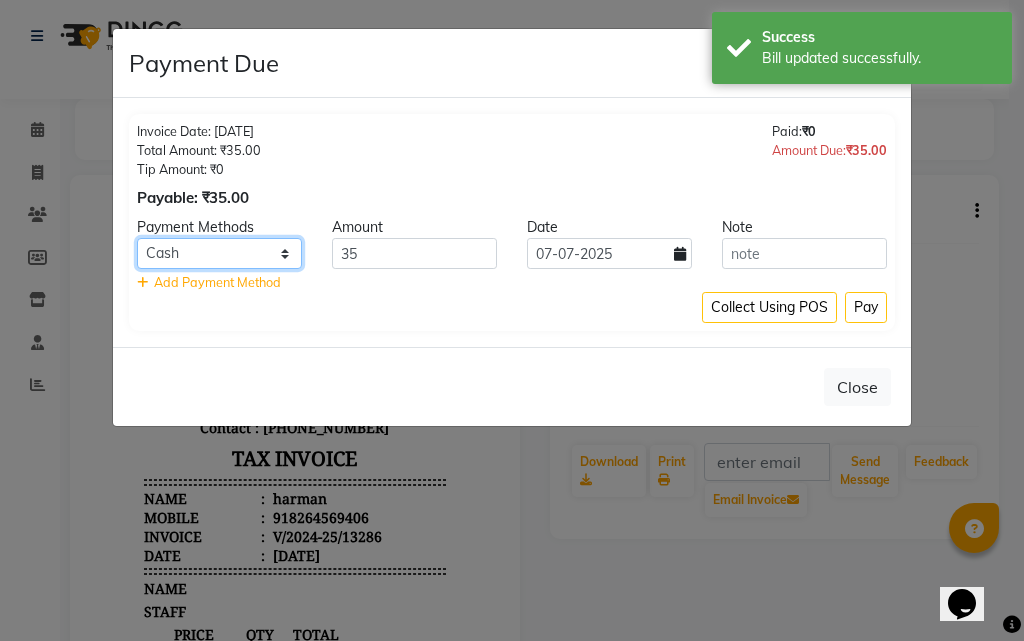 click on "UPI CARD Complimentary ONLINE Cash" 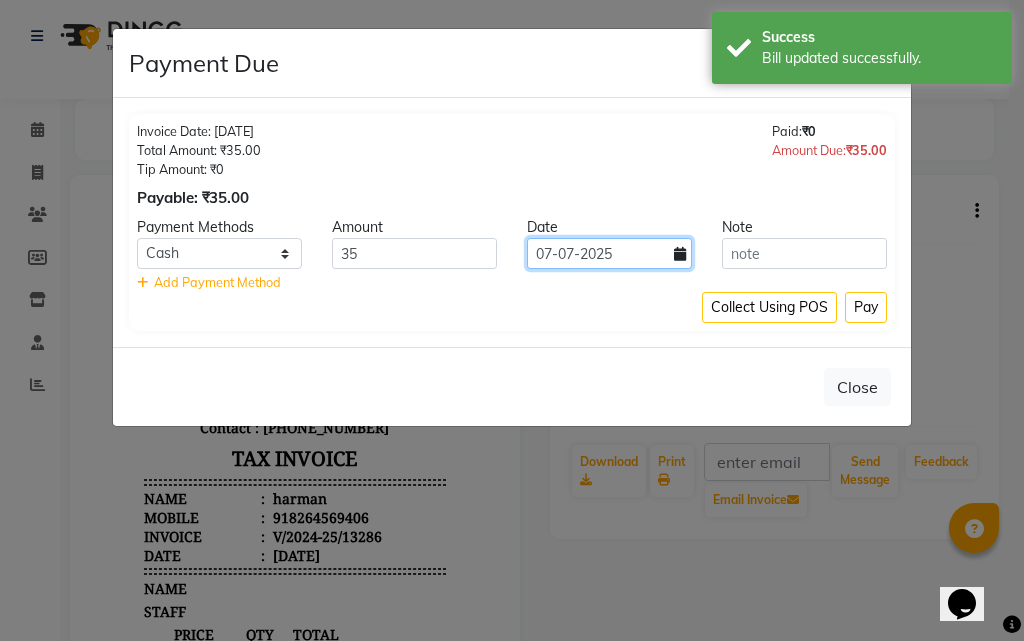 click on "07-07-2025" 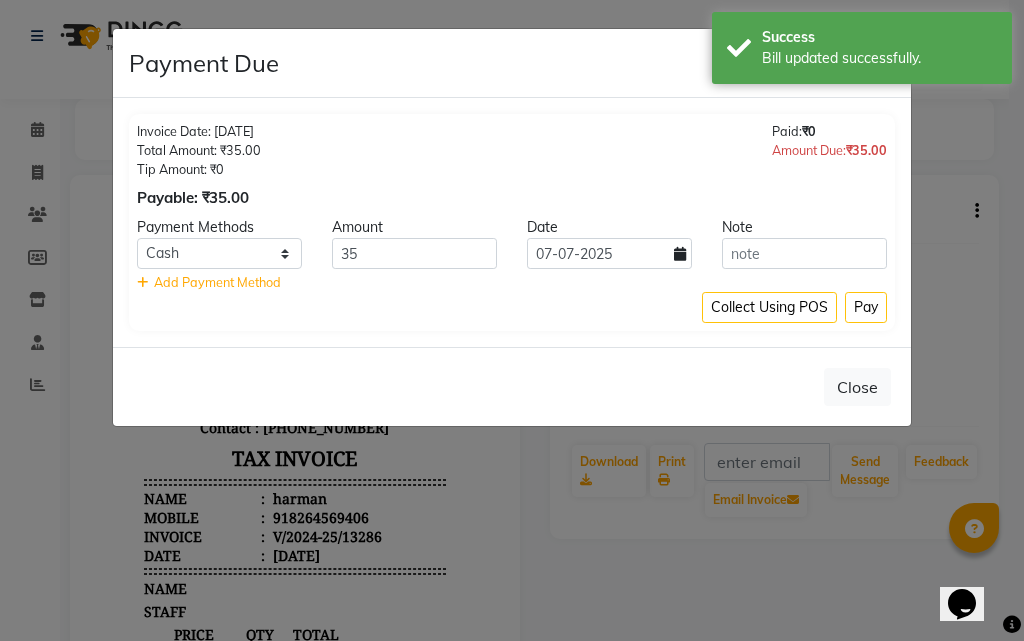 select on "7" 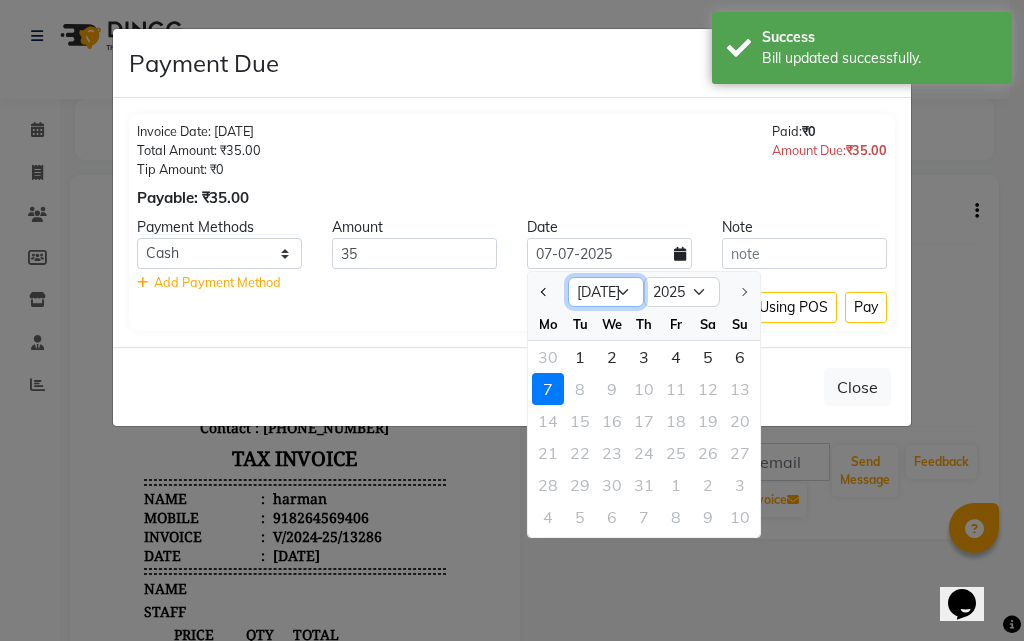 drag, startPoint x: 608, startPoint y: 284, endPoint x: 613, endPoint y: 295, distance: 12.083046 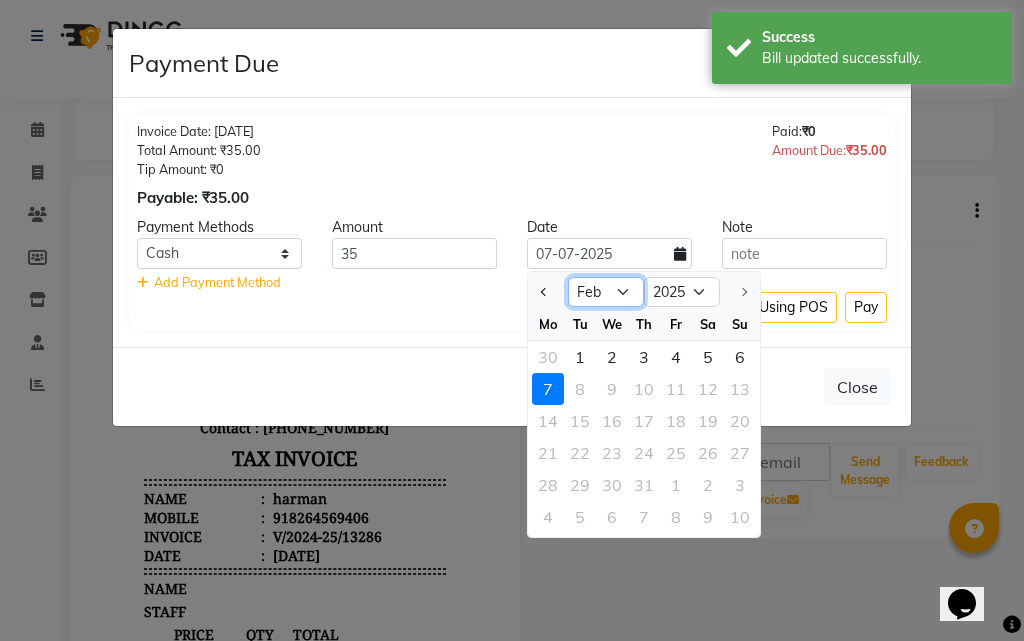 click on "Jan Feb Mar Apr May Jun [DATE]" 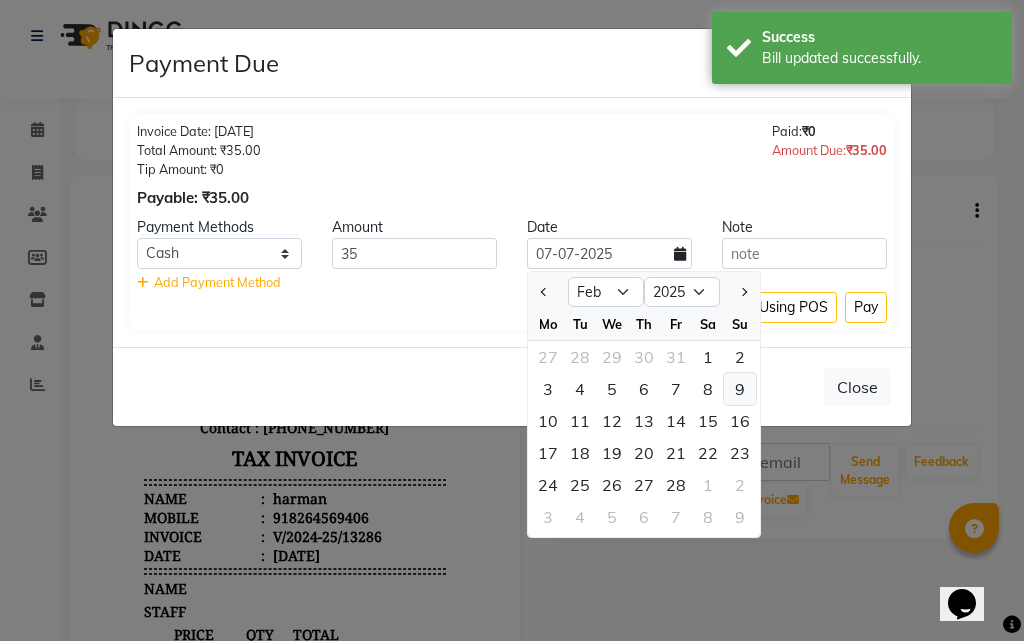 click on "9" 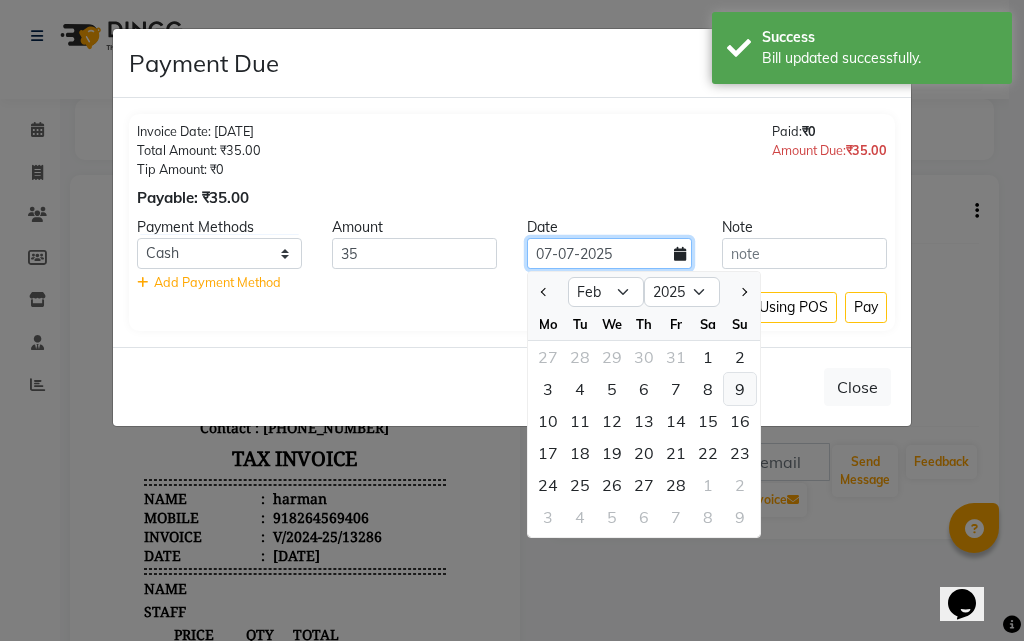 type on "[DATE]" 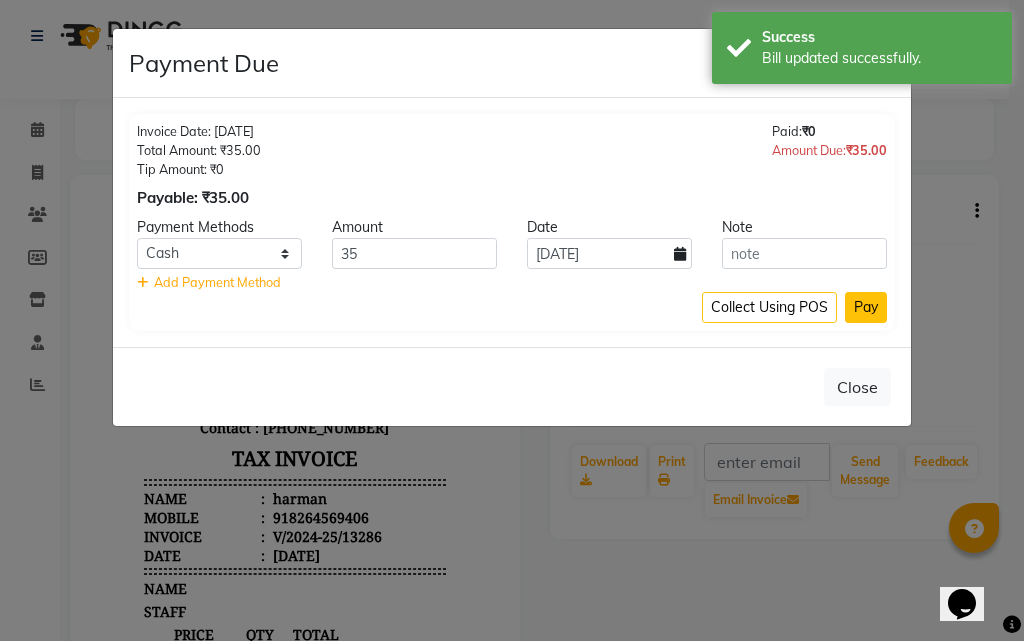 click on "Pay" 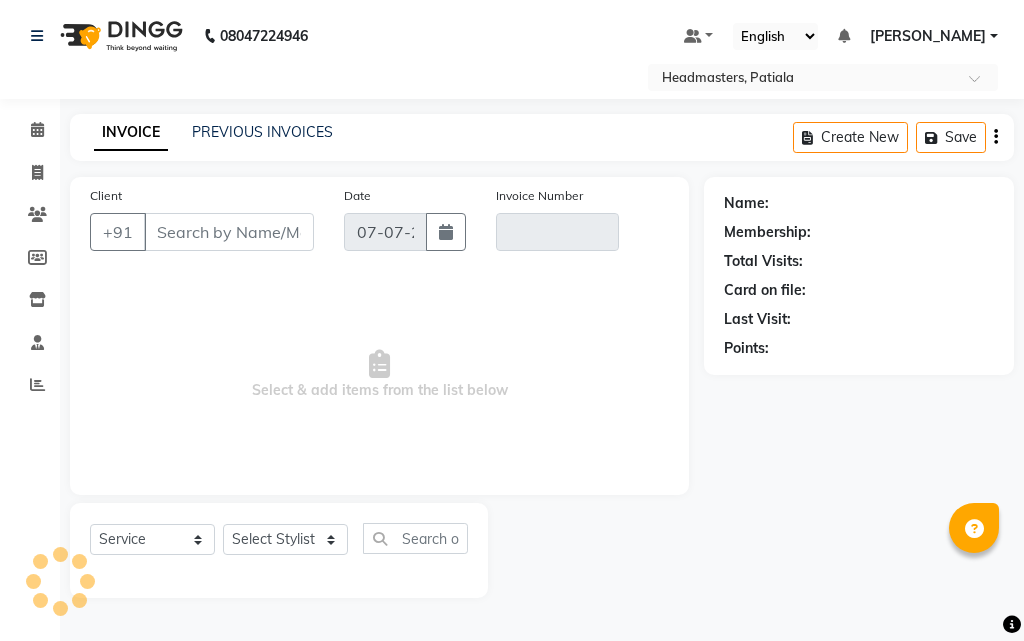 select on "product" 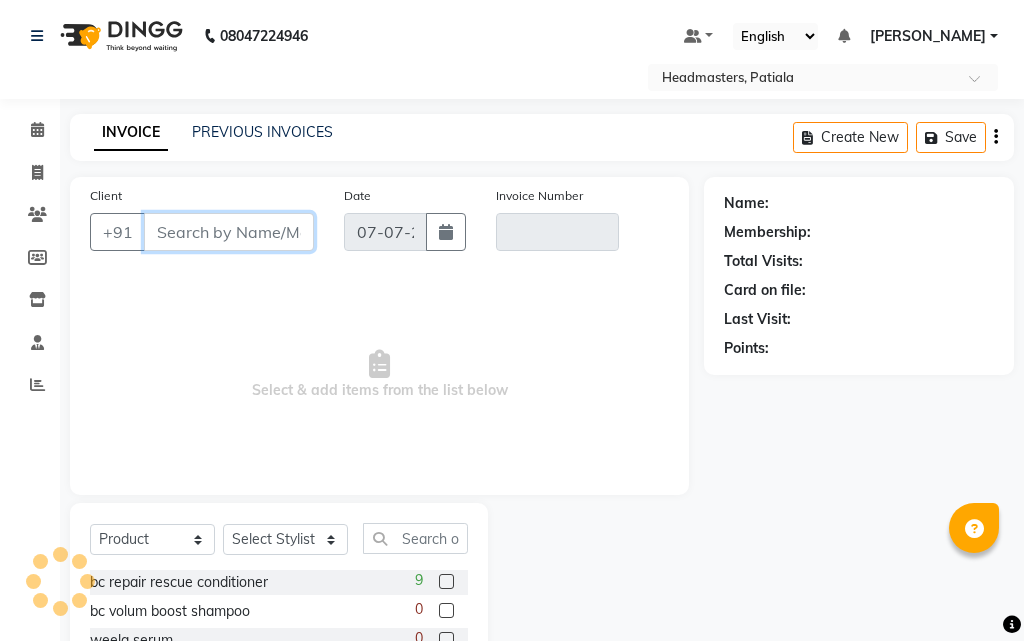 type on "9888414278" 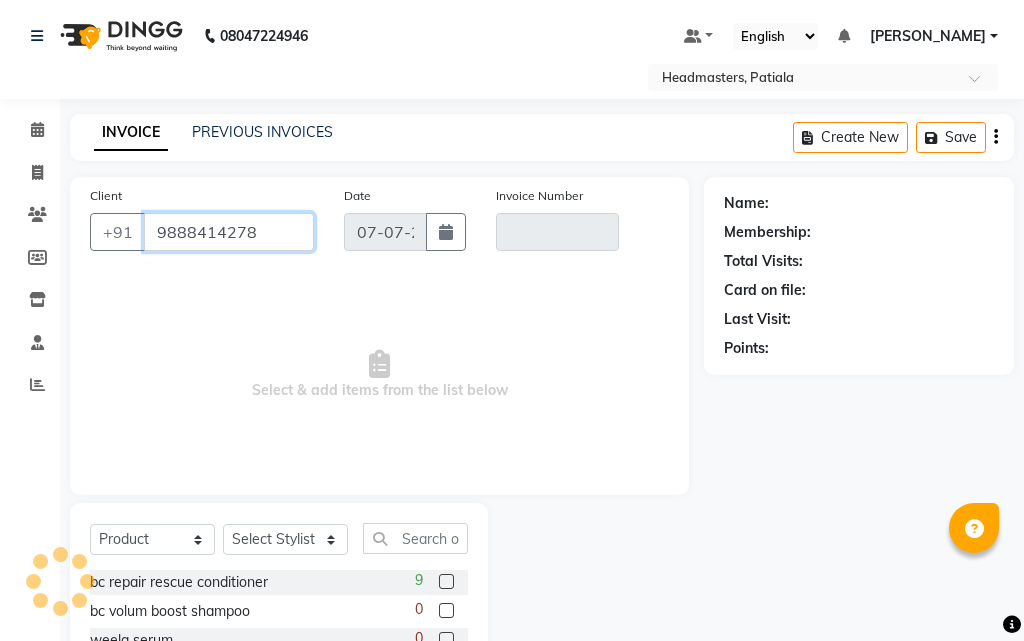 type on "V/2024-25/13282" 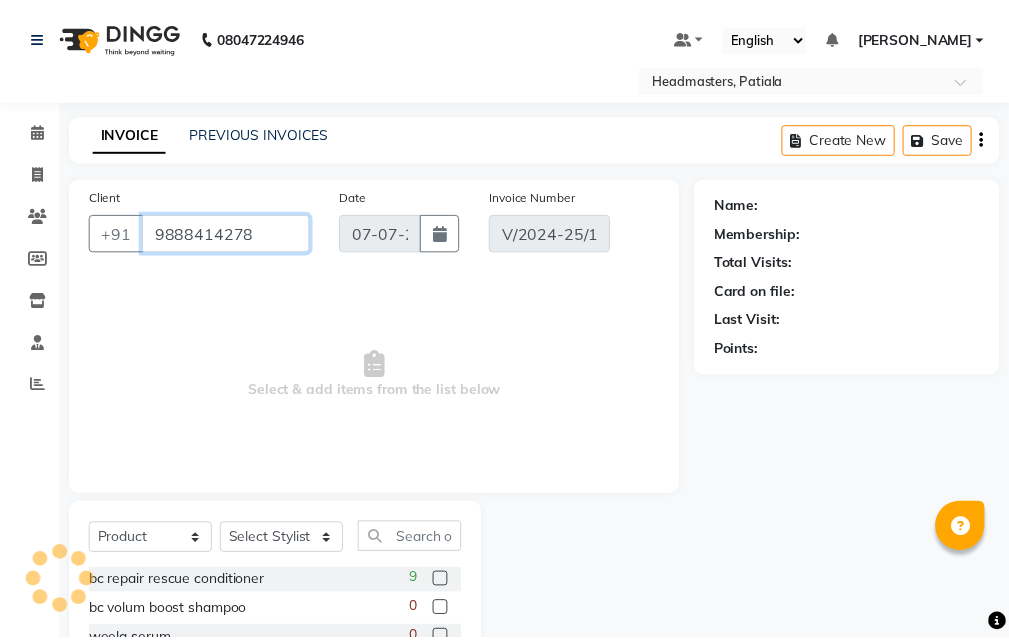 scroll, scrollTop: 0, scrollLeft: 0, axis: both 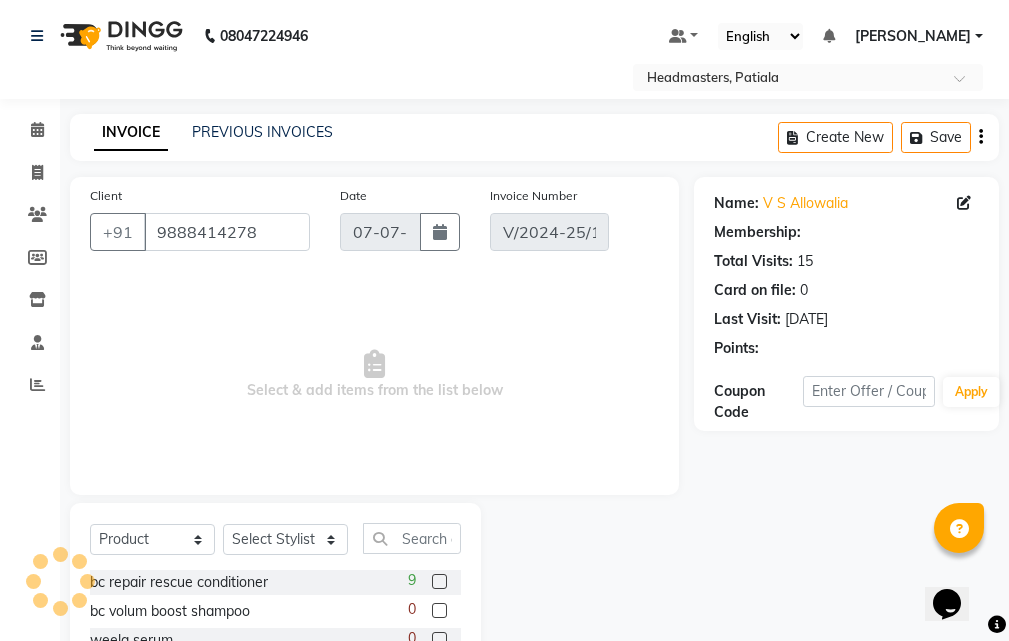 type on "[DATE]" 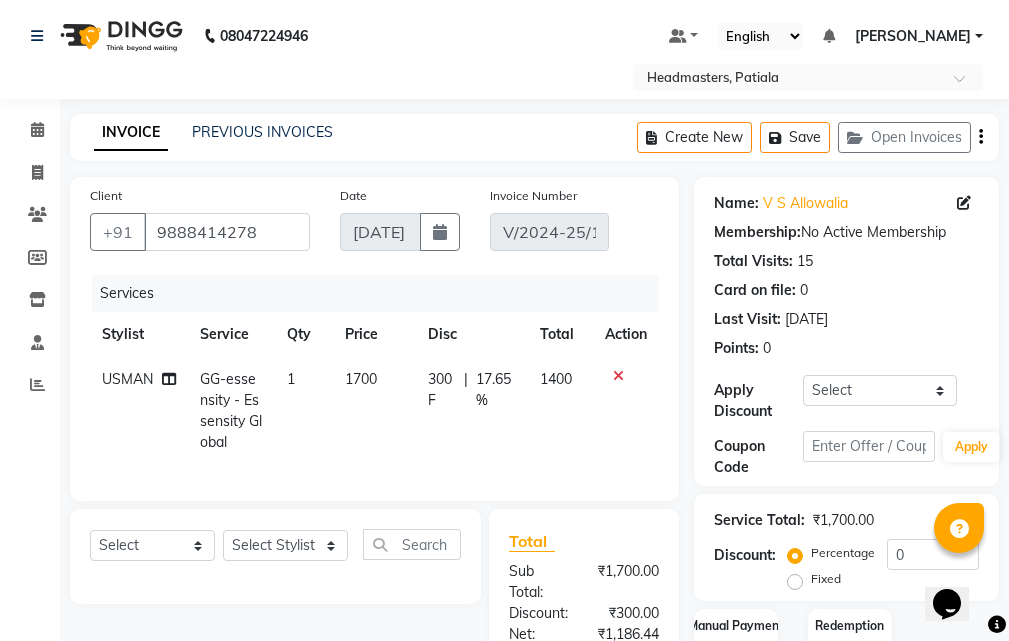 click on "1700" 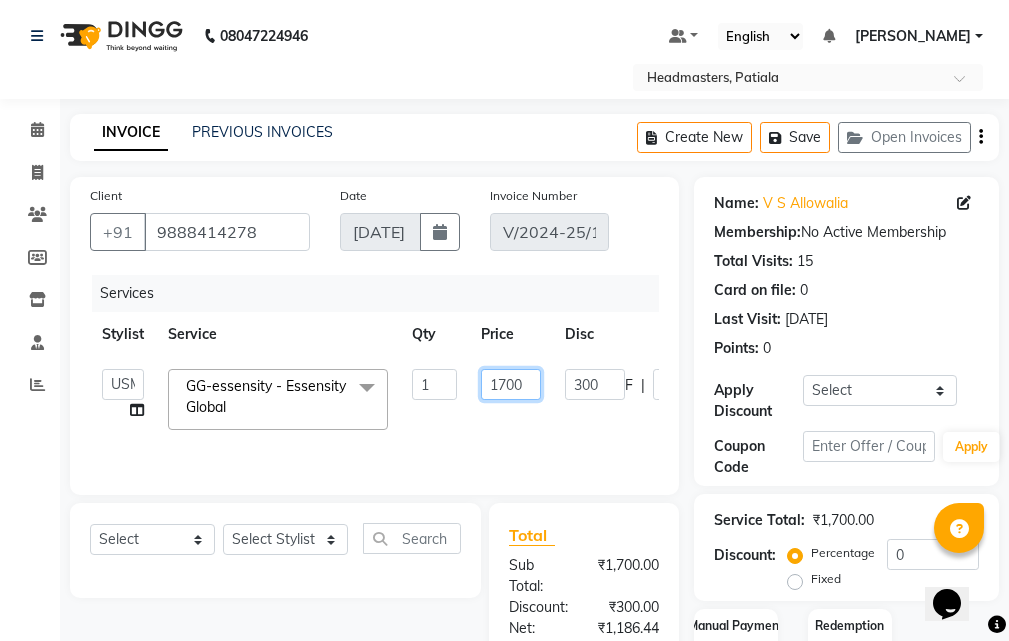 click on "1700" 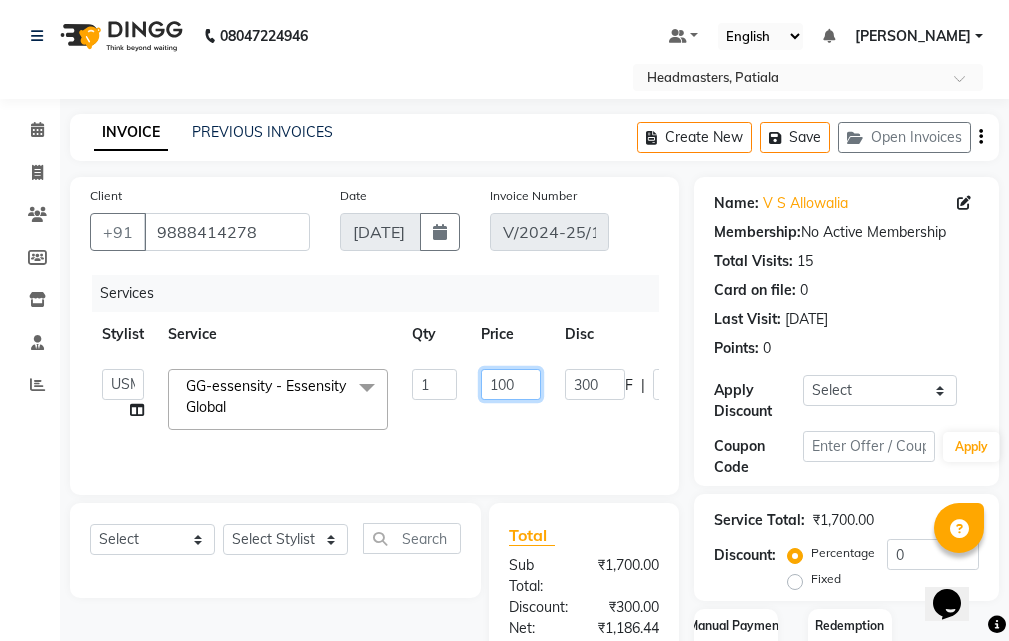 type on "1400" 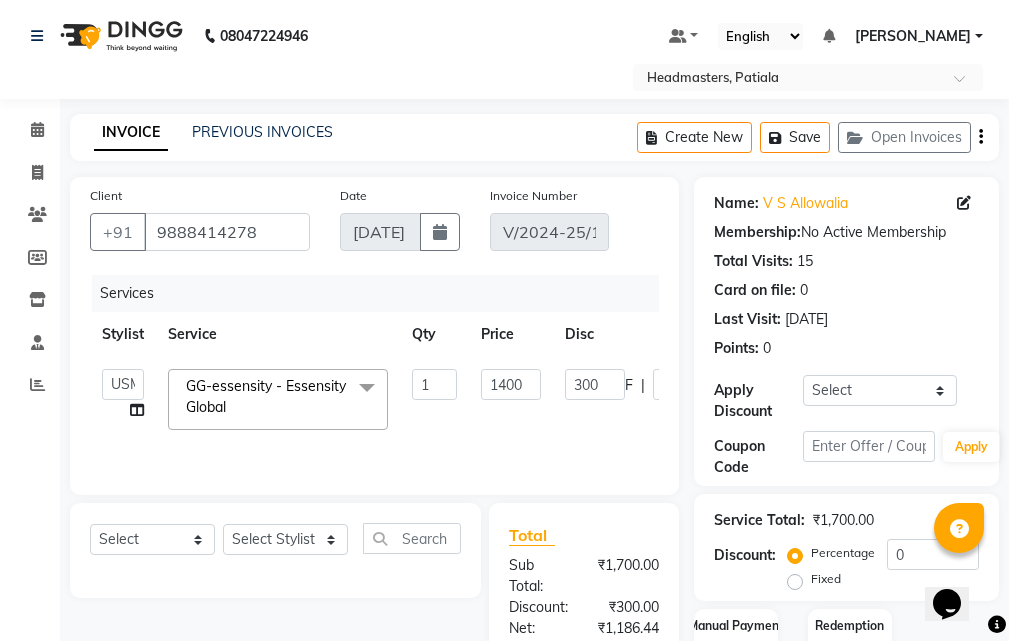 click on "ABHISHEK   [PERSON_NAME]    AKSHAY   [PERSON_NAME]   [PERSON_NAME]   [PERSON_NAME]    Chand [PERSON_NAME]   [PERSON_NAME]    [PERSON_NAME]   HEADMASTERS   [PERSON_NAME]   LUCKY   Manager   Manager   [PERSON_NAME]   MOHIT   [PERSON_NAME]   [PERSON_NAME]   [PERSON_NAME]   [PERSON_NAME]   POOJA    POONAM   [PERSON_NAME]   [PERSON_NAME] MOHD   RAHUL   [PERSON_NAME]   [PERSON_NAME]   [PERSON_NAME]   SAMEER NEW   [PERSON_NAME]   [PERSON_NAME]   [PERSON_NAME] G   [PERSON_NAME]   [PERSON_NAME]   [PERSON_NAME]   [PERSON_NAME]  GG-essensity - Essensity Global  x SSL - Shampoo SCL - Shampoo and conditioner (with natural dry) HML - Head massage(with natural dry) HCLD - Hair Cut by Creative Director HCL - Hair Cut by Senior Hair Stylist Trim - Trimming (one Length) Spt - Split ends/short/candle cut BD - Blow dry OS - Open styling GL-igora - [PERSON_NAME] Global GL-essensity - Essensity Global Hlts-L - Highlights [MEDICAL_DATA] - Balayage Chunks  - Chunks CR  - Color removal CRF - Color refresh 1 F" 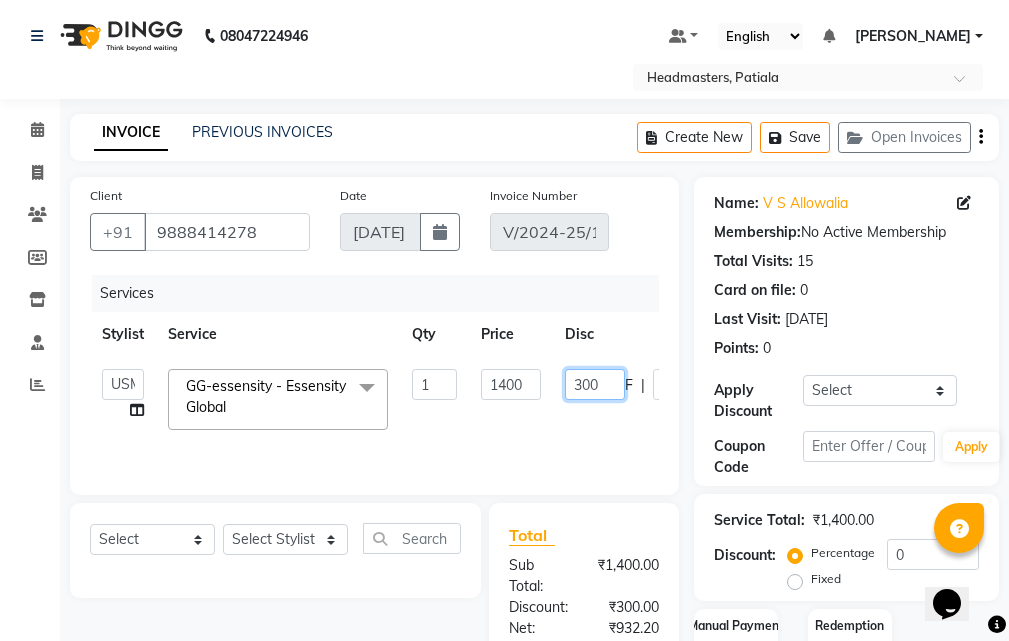 click on "300" 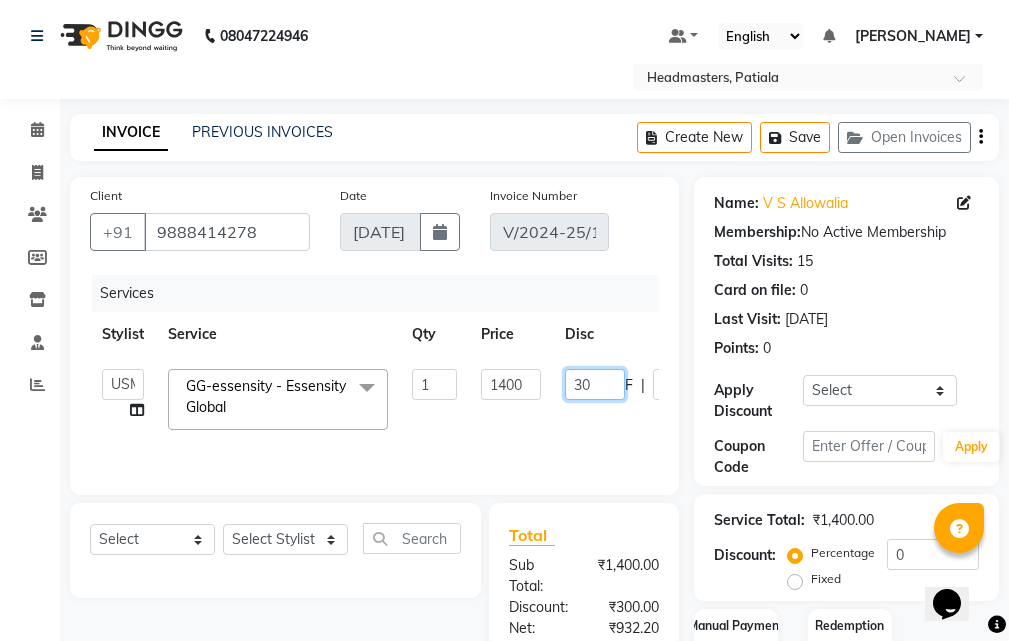 type on "0" 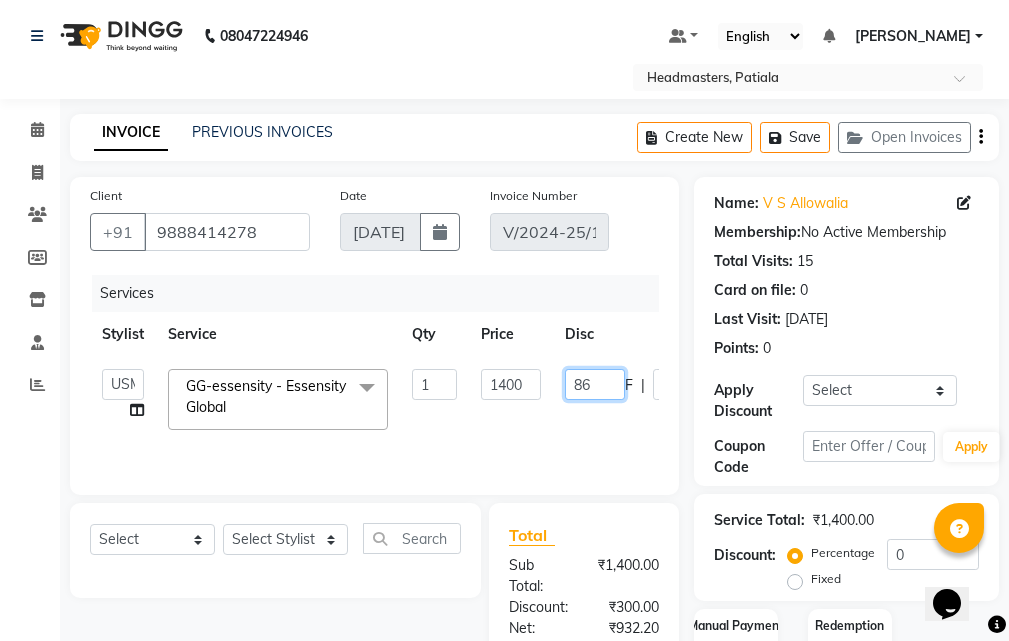 type on "860" 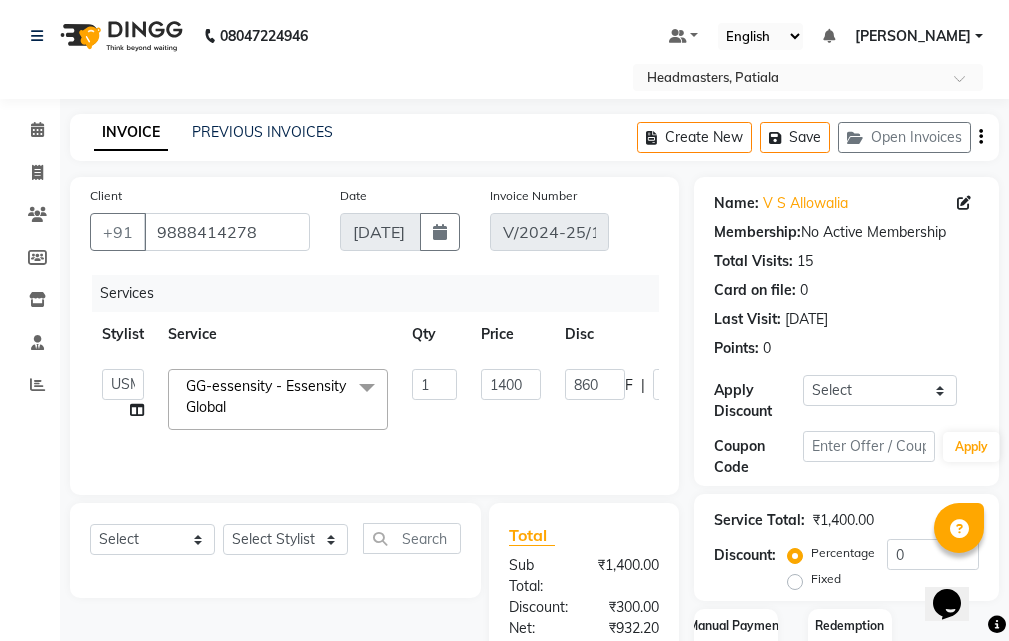 click on "Services Stylist Service Qty Price Disc Total Action  ABHISHEK   [PERSON_NAME]   [PERSON_NAME]   [PERSON_NAME]   [PERSON_NAME]    Chand [PERSON_NAME]   [PERSON_NAME]    GAGY   GAURAV   HEADMASTERS   [PERSON_NAME]   LUCKY   Manager   Manager   [PERSON_NAME]   MOHIT   [PERSON_NAME]   [PERSON_NAME]   [PERSON_NAME]   [PERSON_NAME]   POOJA    POONAM   [PERSON_NAME]   [PERSON_NAME] [PERSON_NAME]   [PERSON_NAME]   [PERSON_NAME]   SAMEER   SAMEER NEW   [PERSON_NAME]   [PERSON_NAME]   [PERSON_NAME] G   [PERSON_NAME]   [PERSON_NAME]   [PERSON_NAME]   [PERSON_NAME]  GG-essensity - Essensity Global  x SSL - Shampoo SCL - Shampoo and conditioner (with natural dry) HML - Head massage(with natural dry) HCLD - Hair Cut by Creative Director HCL - Hair Cut by Senior Hair Stylist Trim - Trimming (one Length) Spt - Split ends/short/candle cut BD - Blow dry OS - Open styling GL-igora - [PERSON_NAME] Global GL-essensity - Essensity Global Hlts-L - Highlights [MEDICAL_DATA] - Balayage AES-MDA" 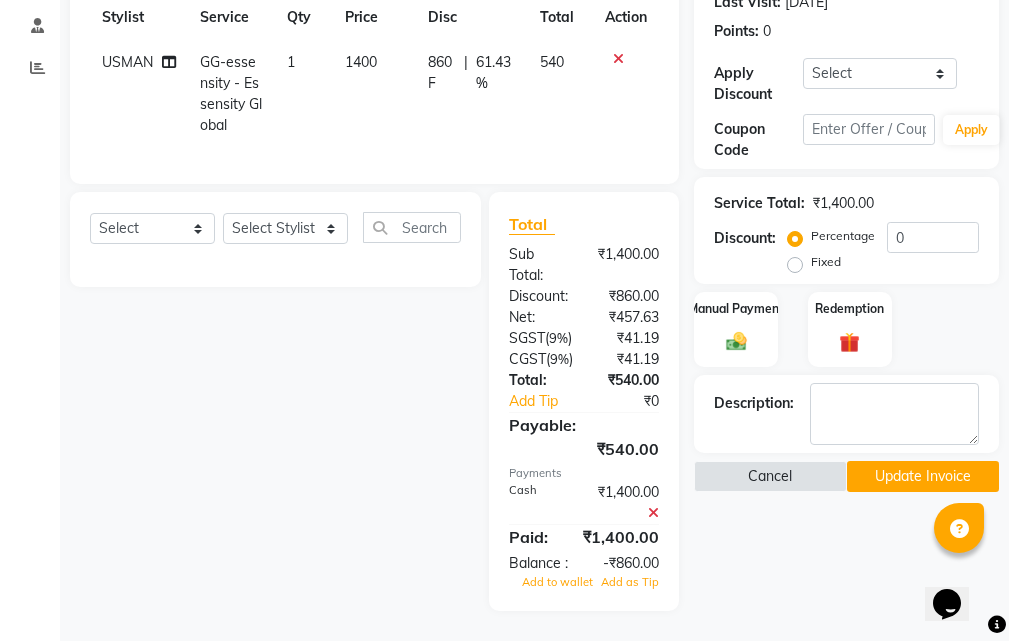 scroll, scrollTop: 395, scrollLeft: 0, axis: vertical 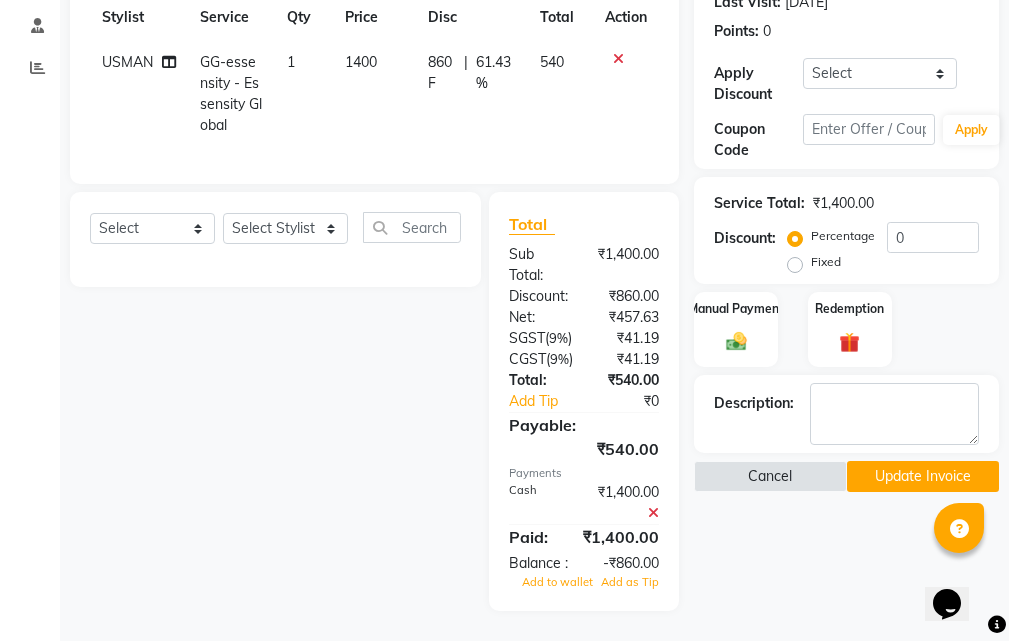 click on "₹1,400.00" 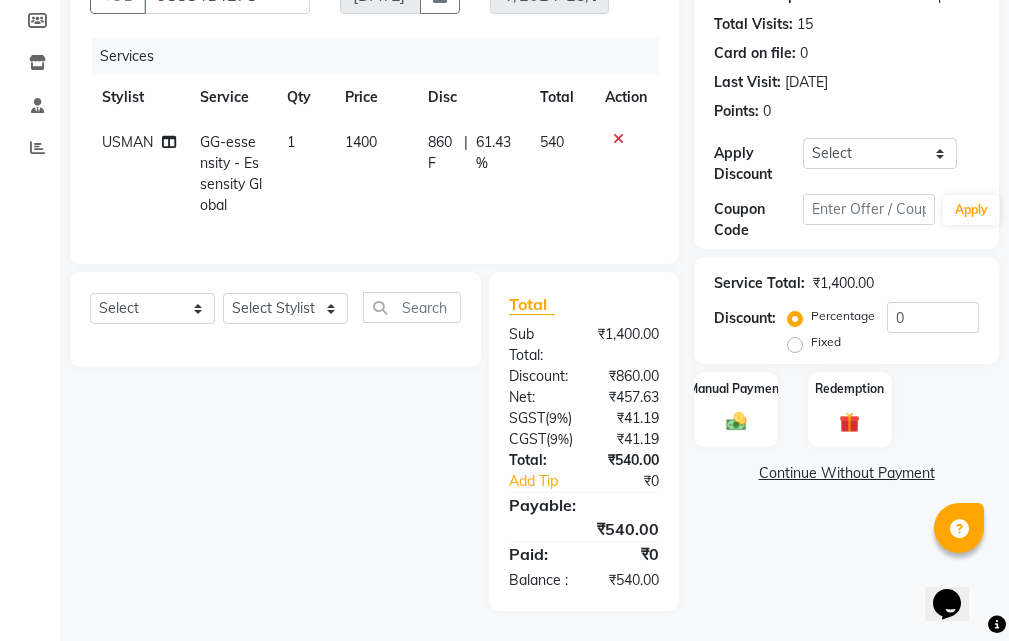 scroll, scrollTop: 315, scrollLeft: 0, axis: vertical 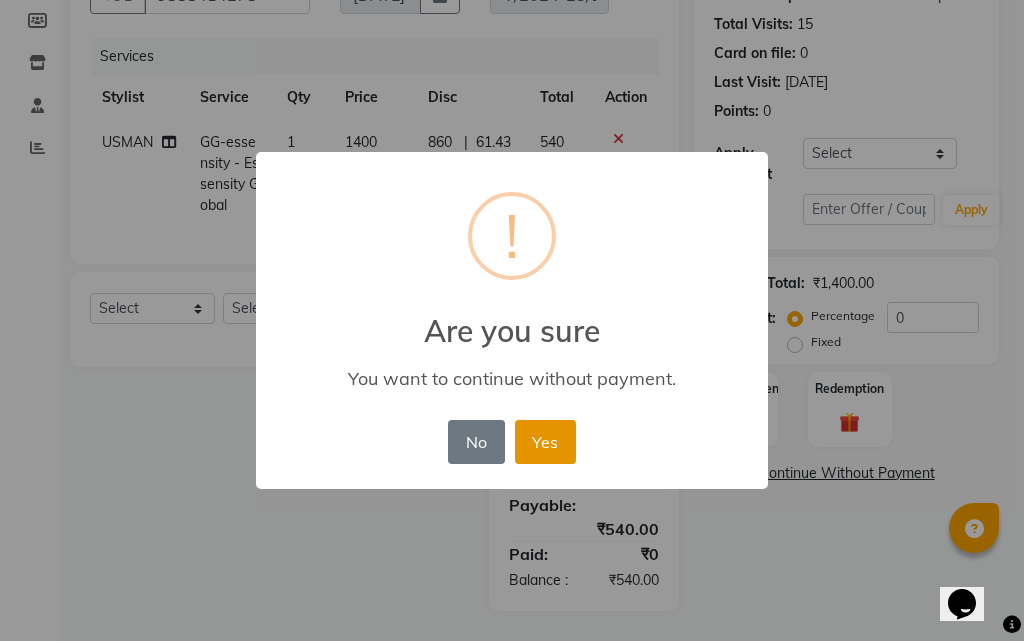 click on "Yes" at bounding box center (545, 442) 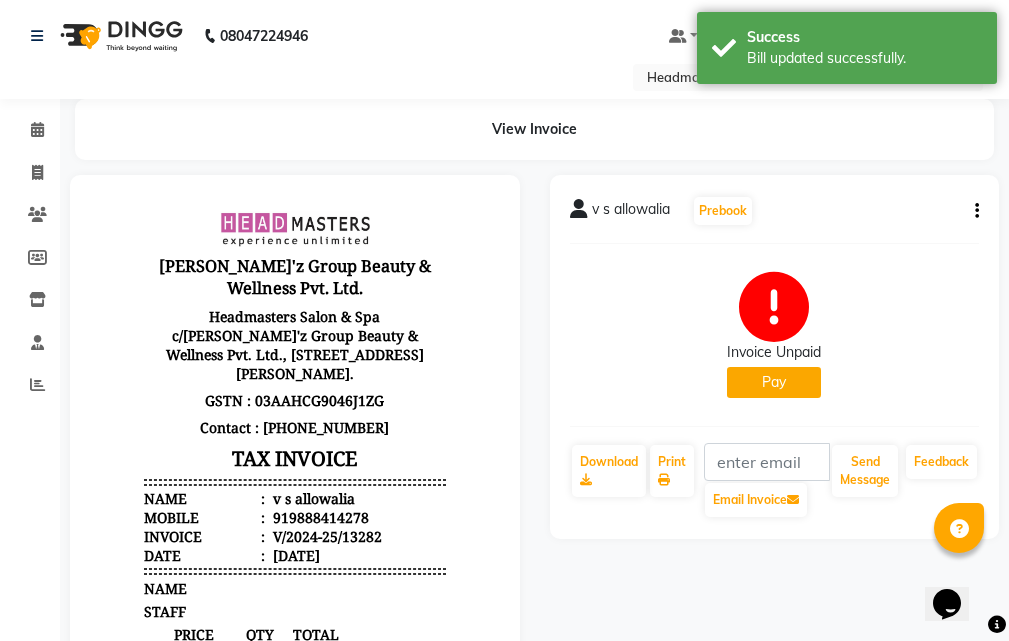 scroll, scrollTop: 0, scrollLeft: 0, axis: both 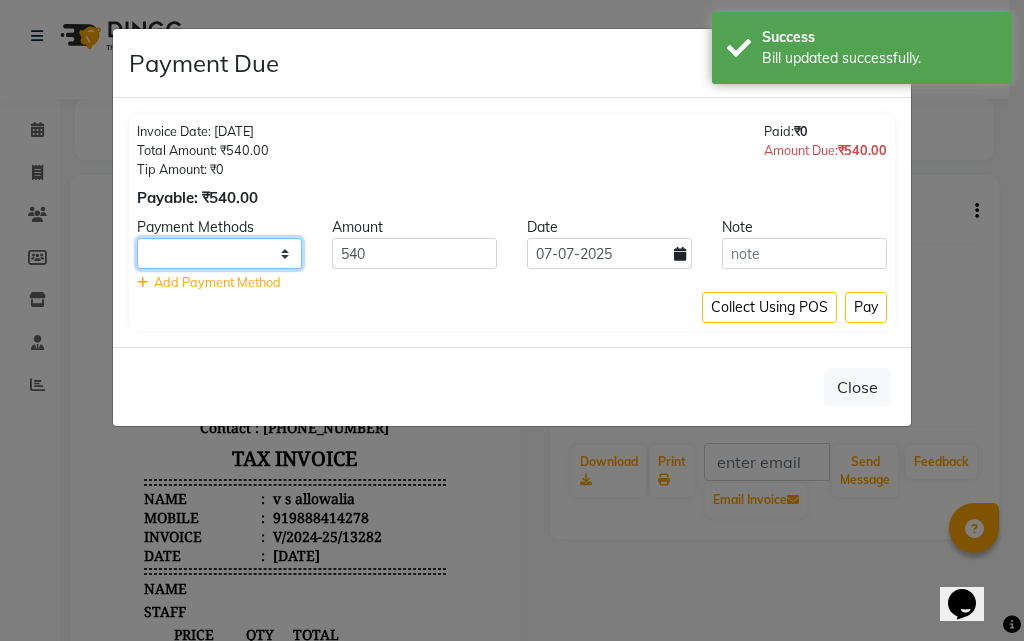 drag, startPoint x: 286, startPoint y: 248, endPoint x: 278, endPoint y: 263, distance: 17 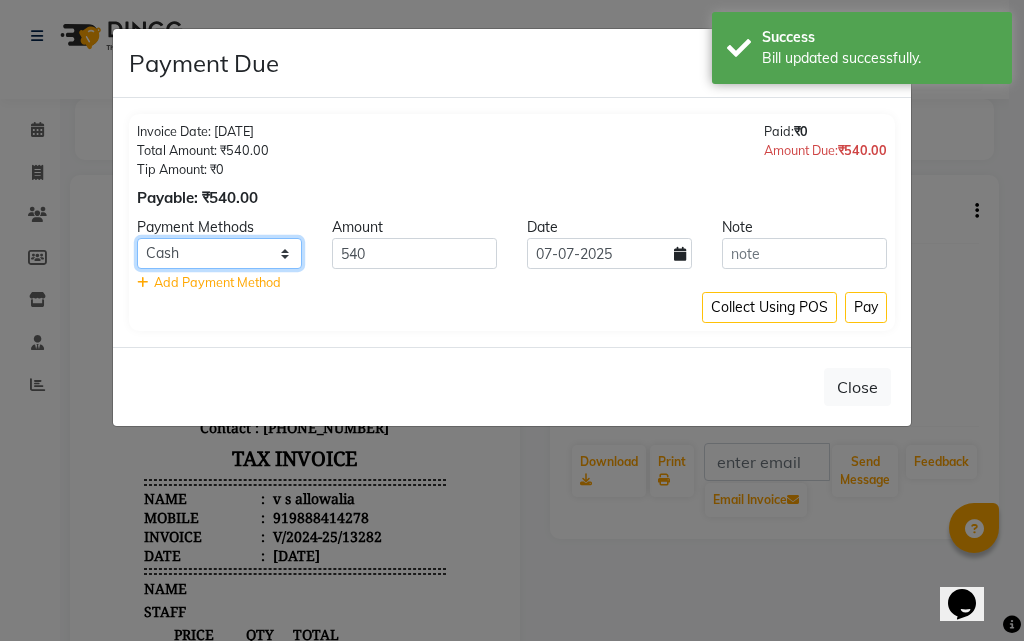 click on "UPI CARD Complimentary ONLINE Cash" 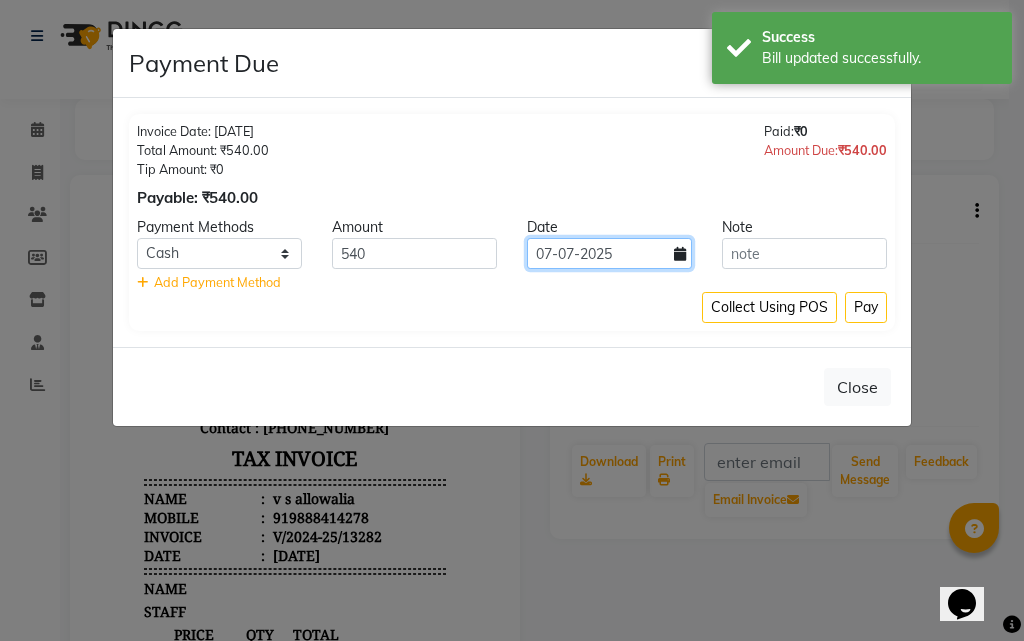 click on "07-07-2025" 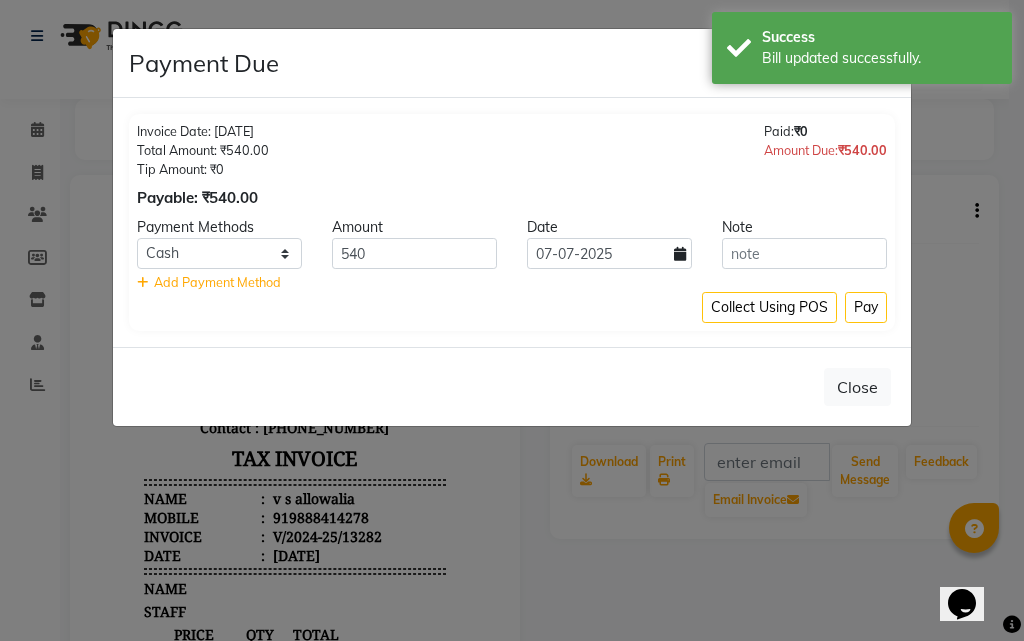 select on "7" 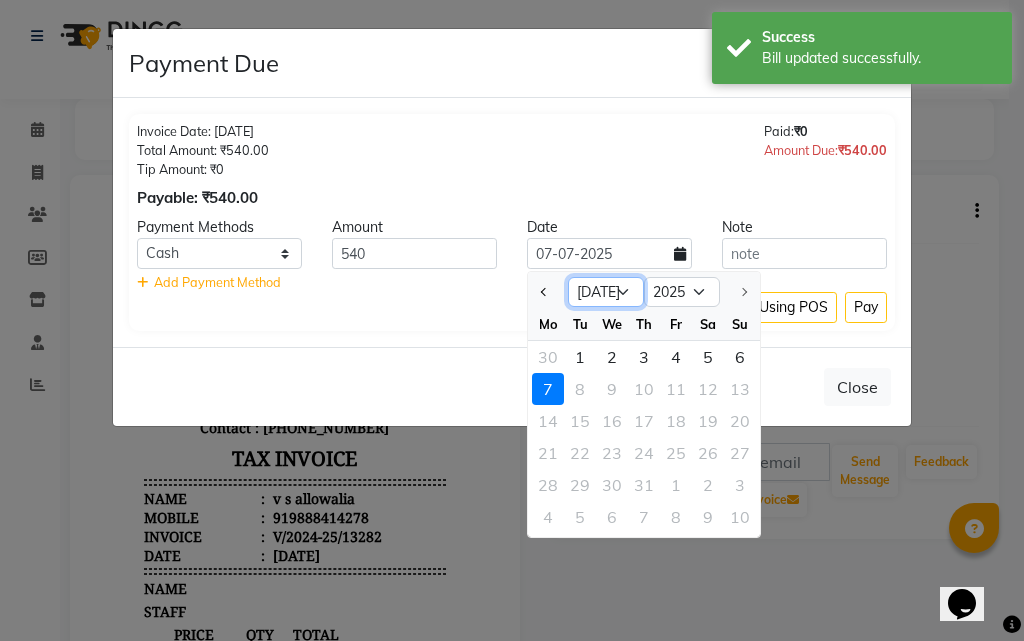 drag, startPoint x: 623, startPoint y: 292, endPoint x: 619, endPoint y: 304, distance: 12.649111 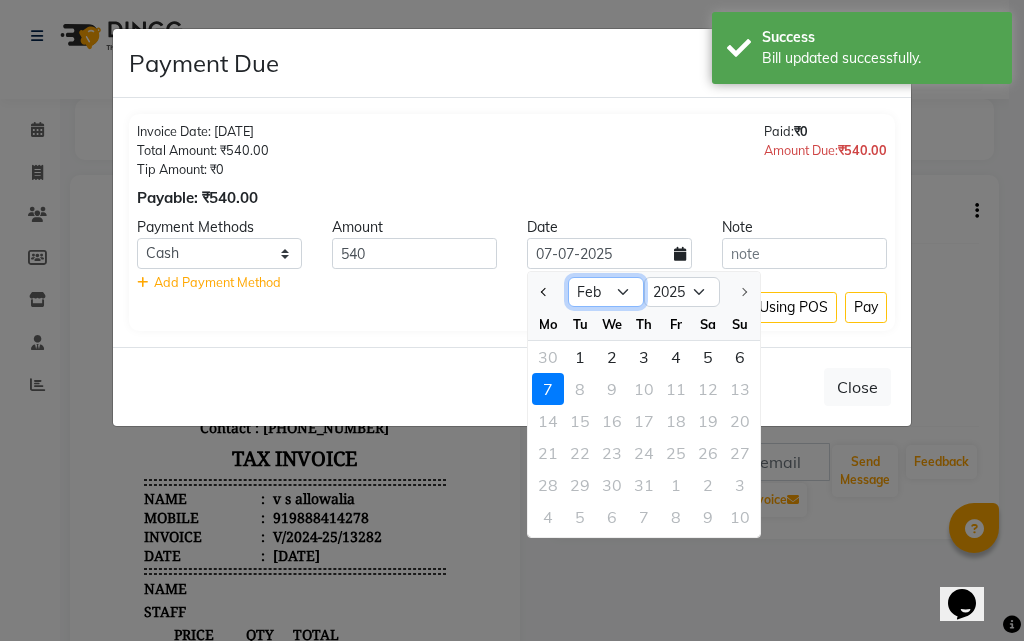 click on "Jan Feb Mar Apr May Jun [DATE]" 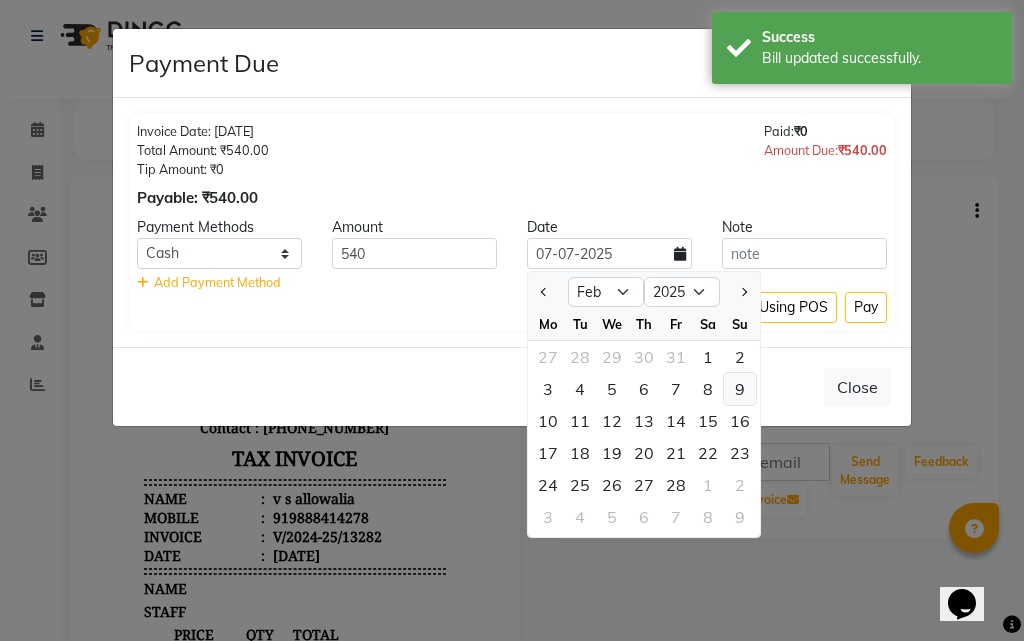 click on "9" 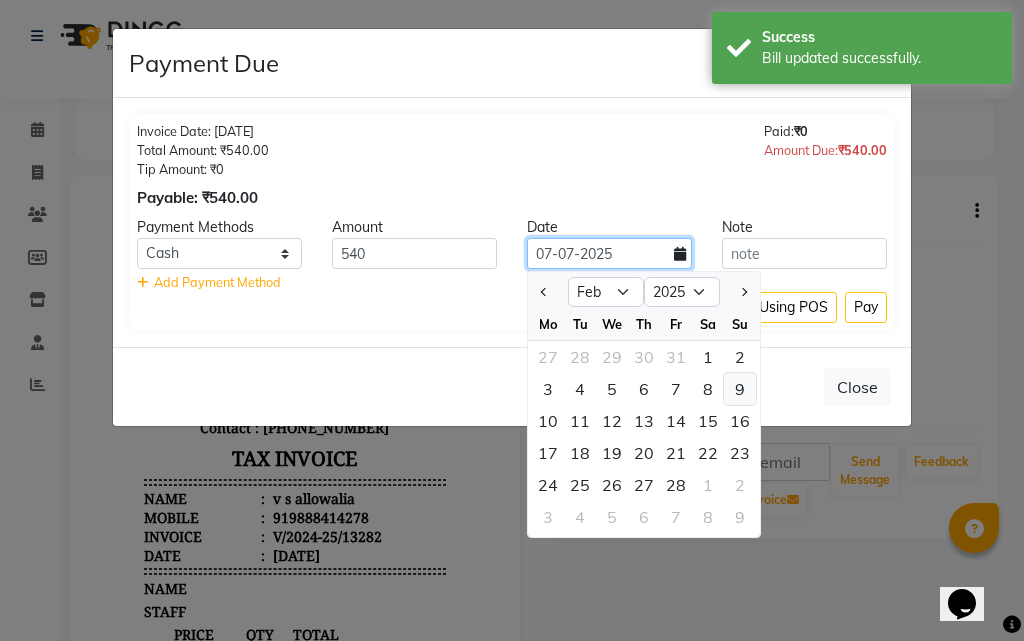type on "[DATE]" 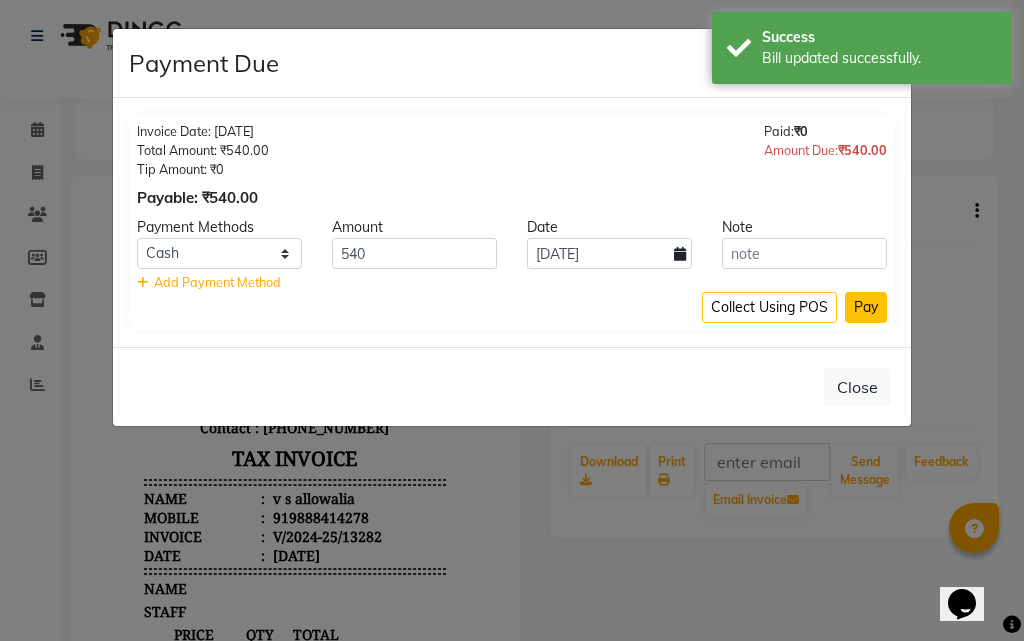 click on "Pay" 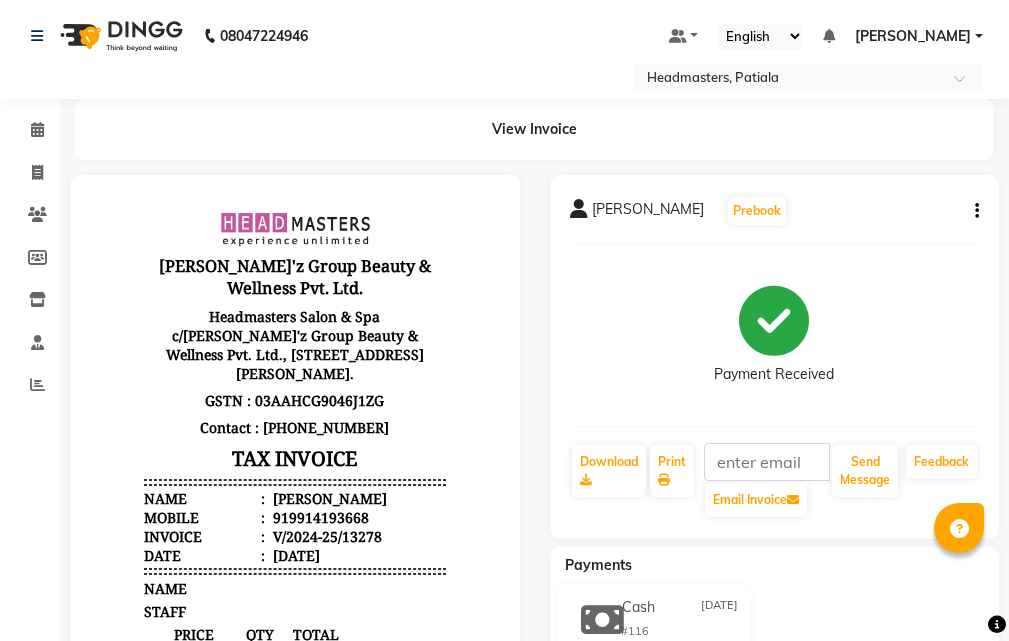 scroll, scrollTop: 0, scrollLeft: 0, axis: both 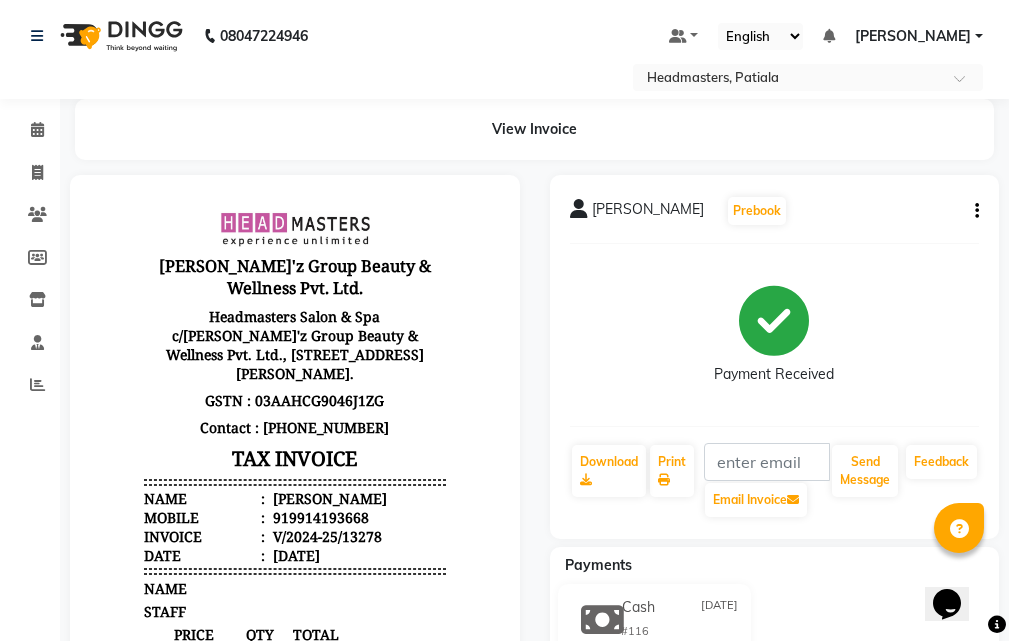 click 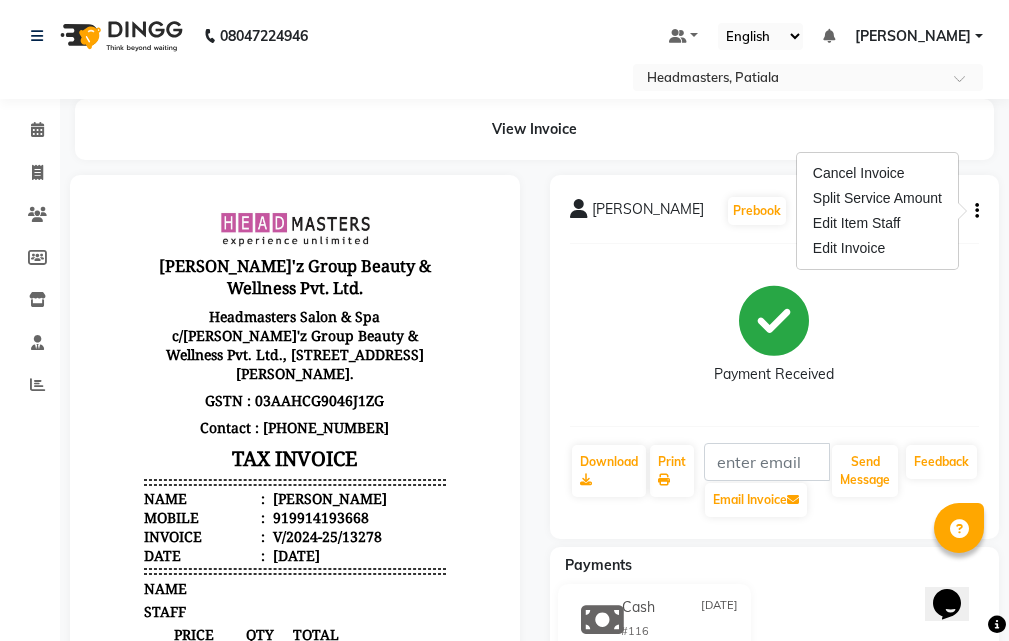 click on "Cancel Invoice   Split Service Amount   Edit Item Staff   Edit Invoice" at bounding box center (877, 211) 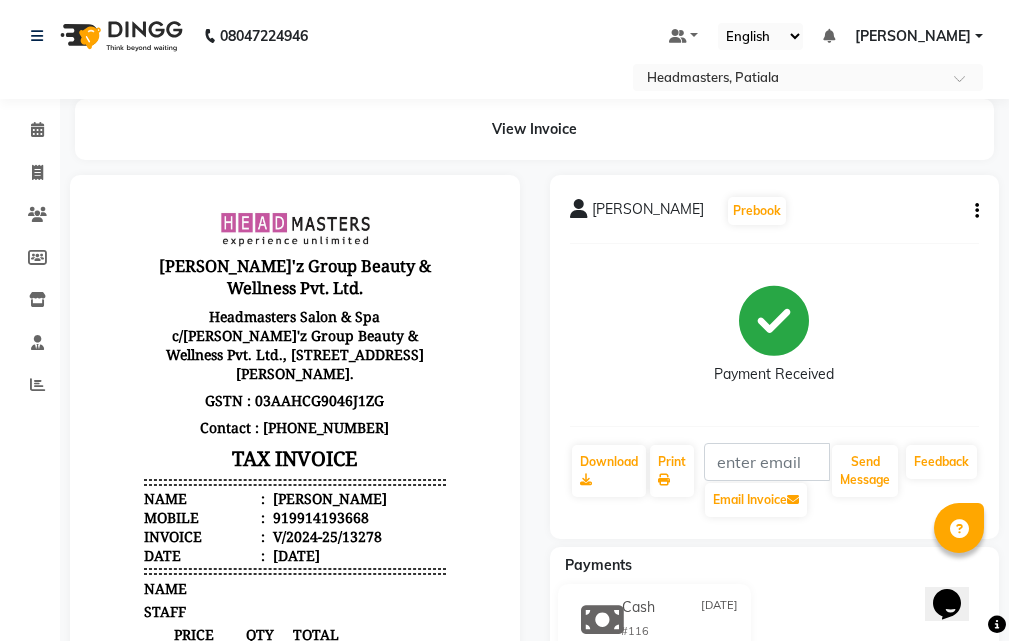 click on "SUKHPREET   Prebook   Payment Received  Download  Print   Email Invoice   Send Message Feedback" 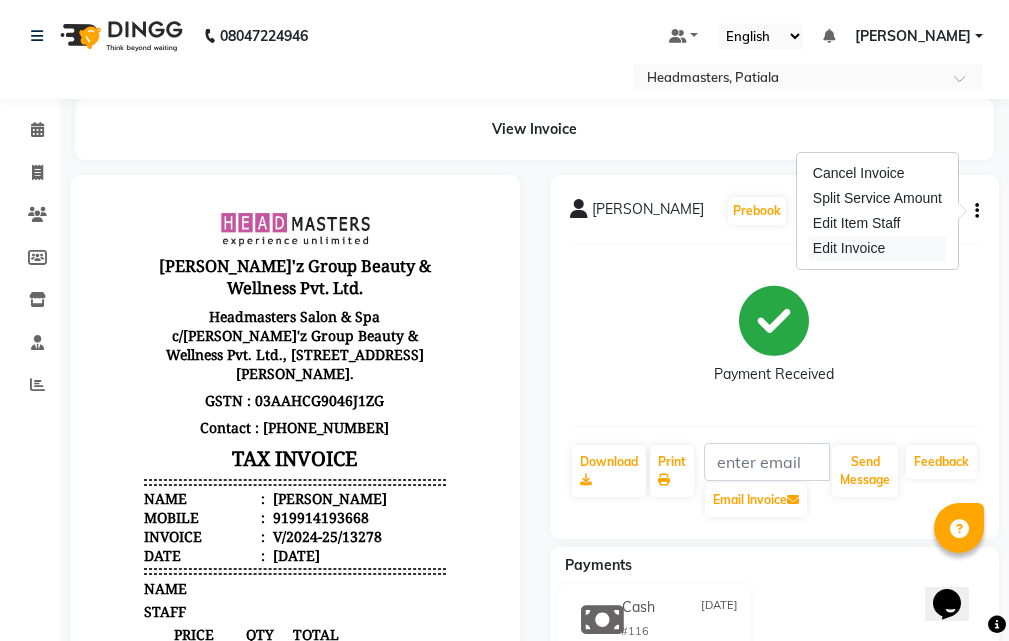 click on "Edit Invoice" at bounding box center (877, 248) 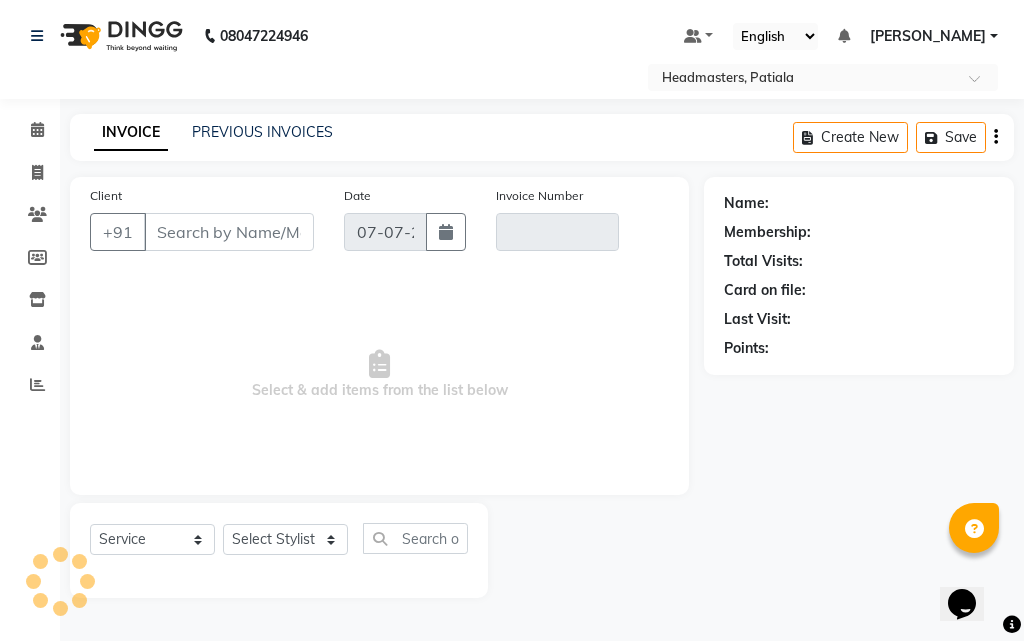 select on "product" 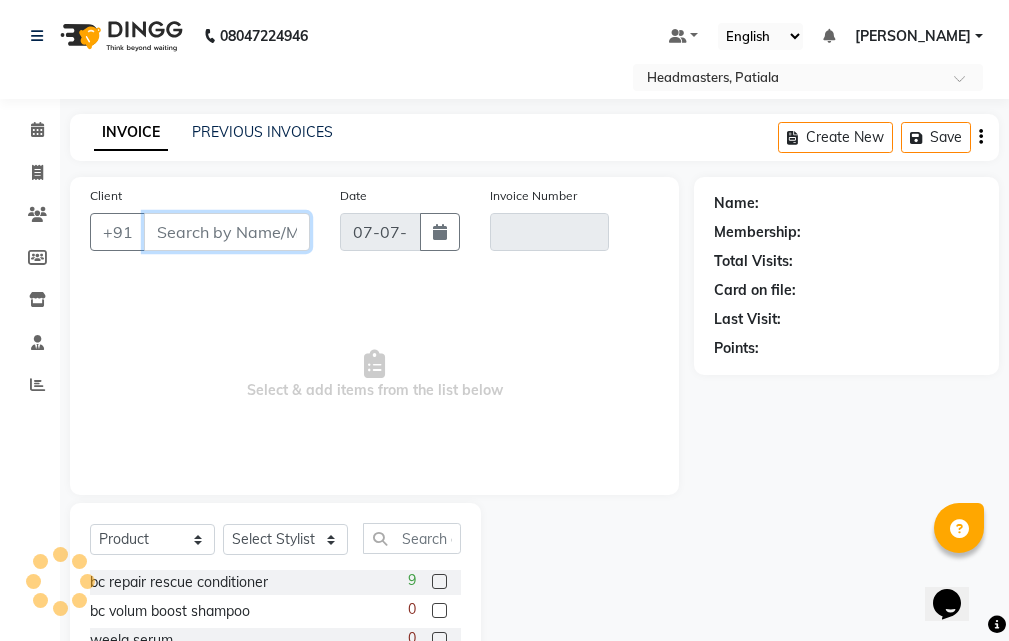 type on "9914193668" 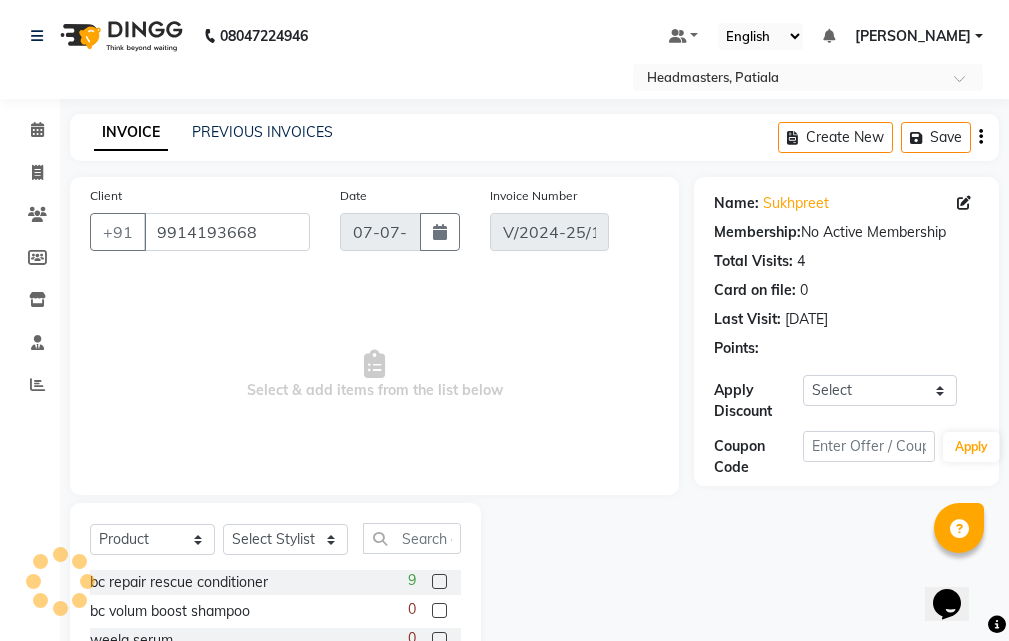 type on "[DATE]" 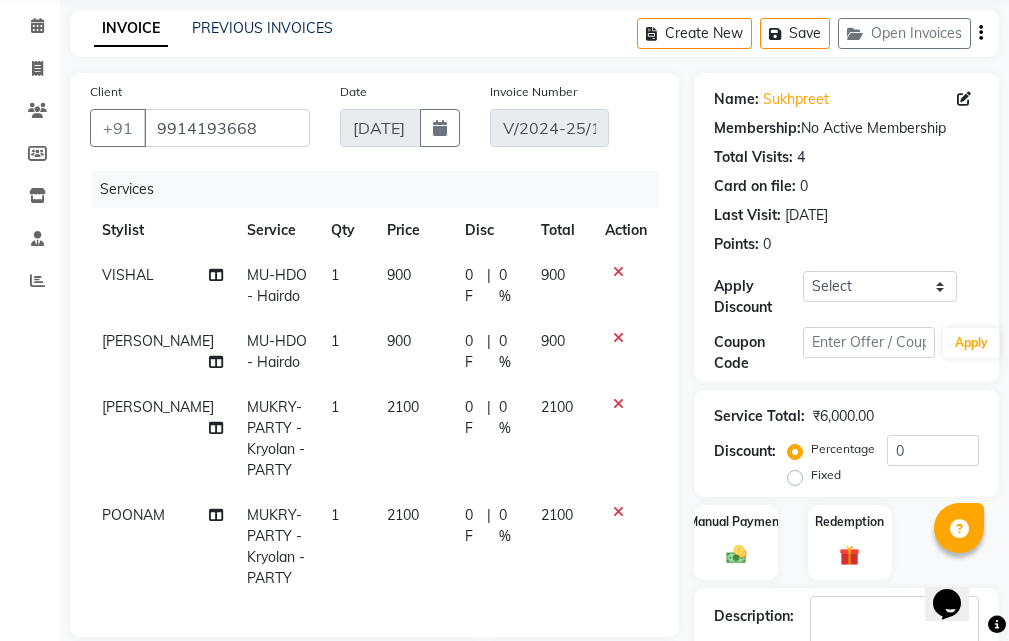 scroll, scrollTop: 100, scrollLeft: 0, axis: vertical 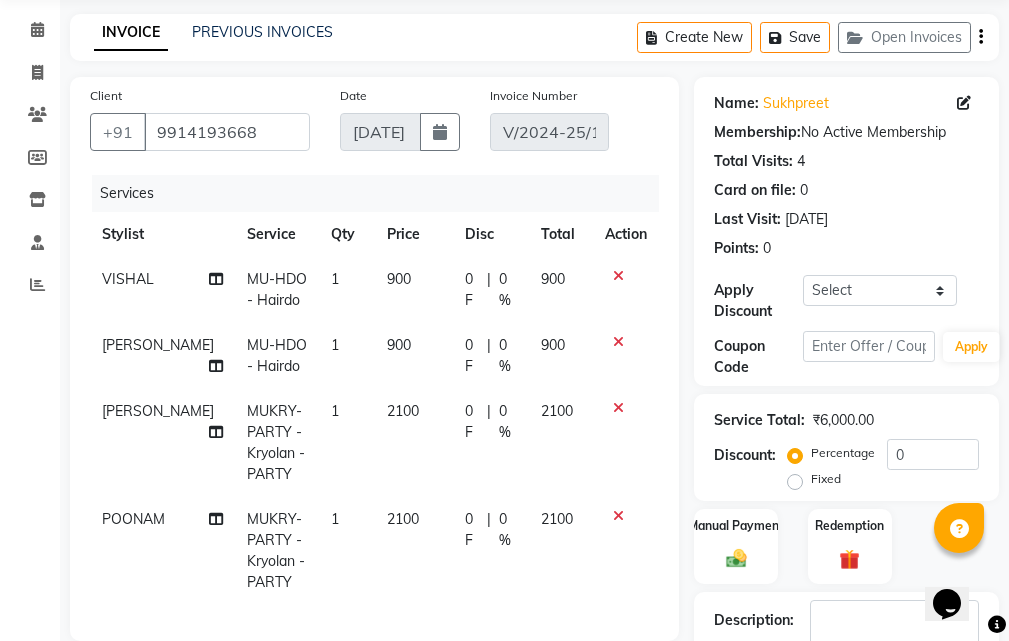 click on "0 F | 0 %" 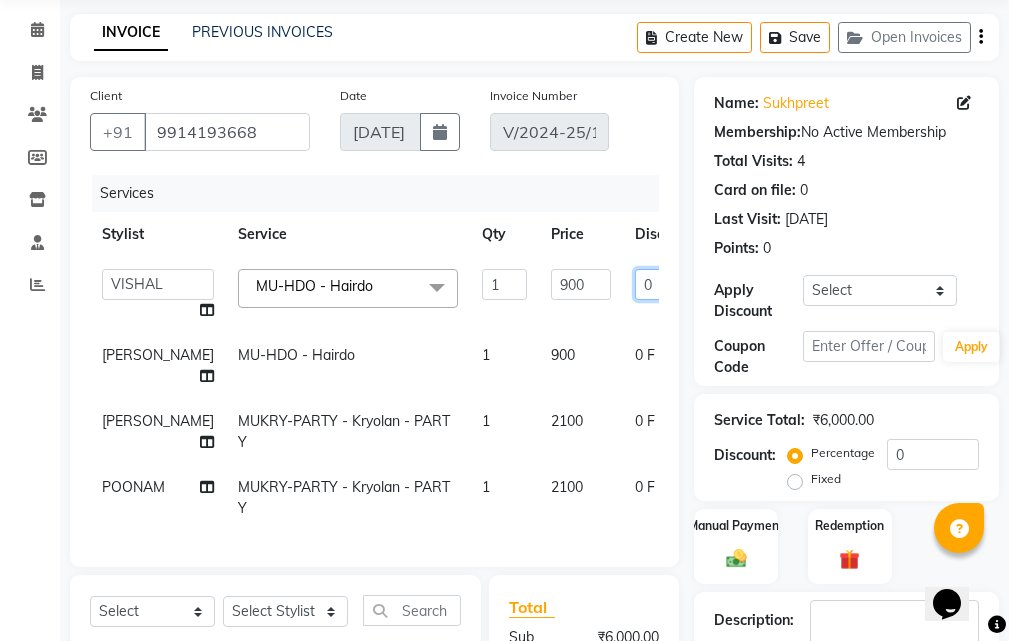 click on "0" 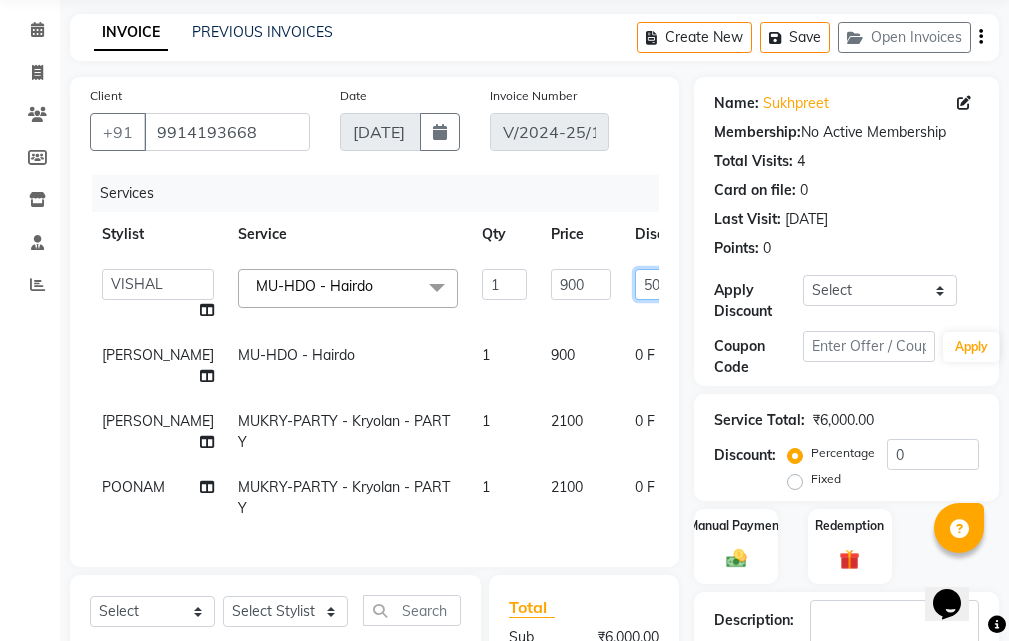 type on "500" 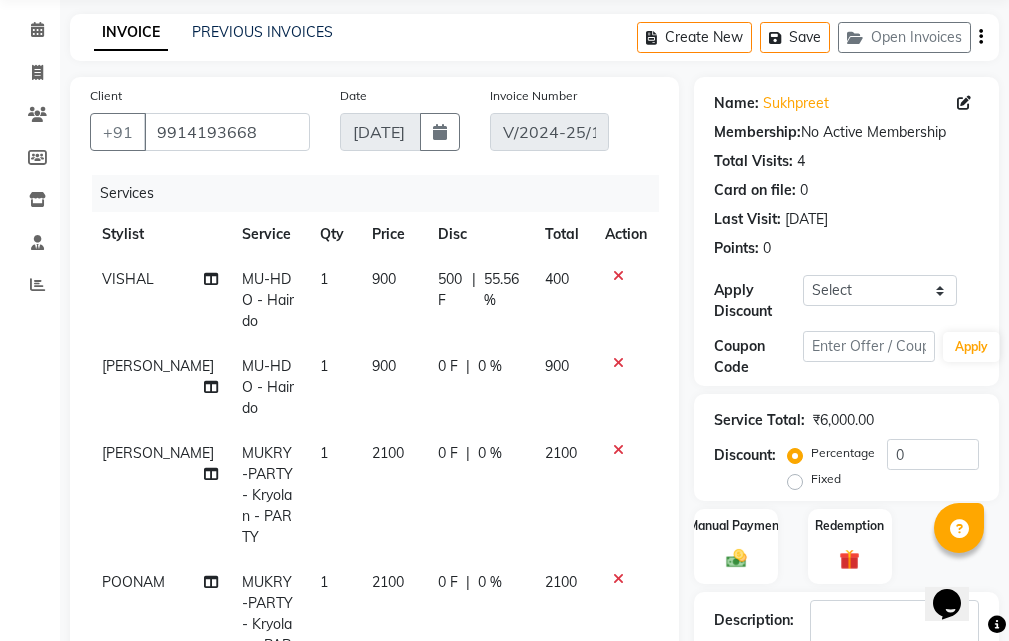 click on "VISHAL MU-HDO  - Hairdo 1 900 500 F | 55.56 % 400 SIMRANJEET MU-HDO  - Hairdo 1 900 0 F | 0 % 900 YOGITA MUKRY-PARTY  - Kryolan - PARTY 1 2100 0 F | 0 % 2100 POONAM MUKRY-PARTY  - Kryolan - PARTY 1 2100 0 F | 0 % 2100" 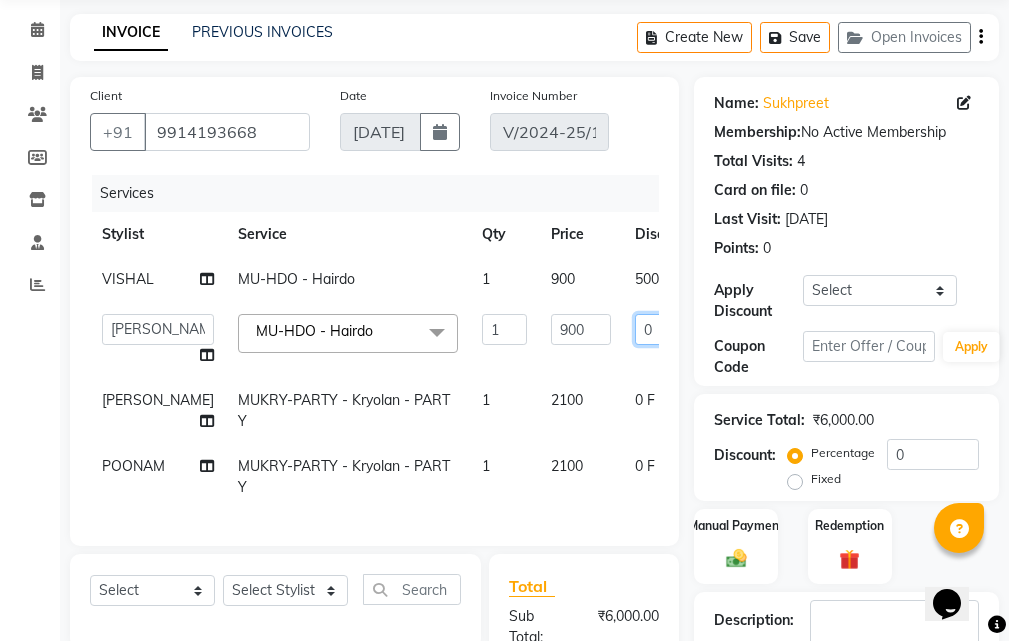 click on "0" 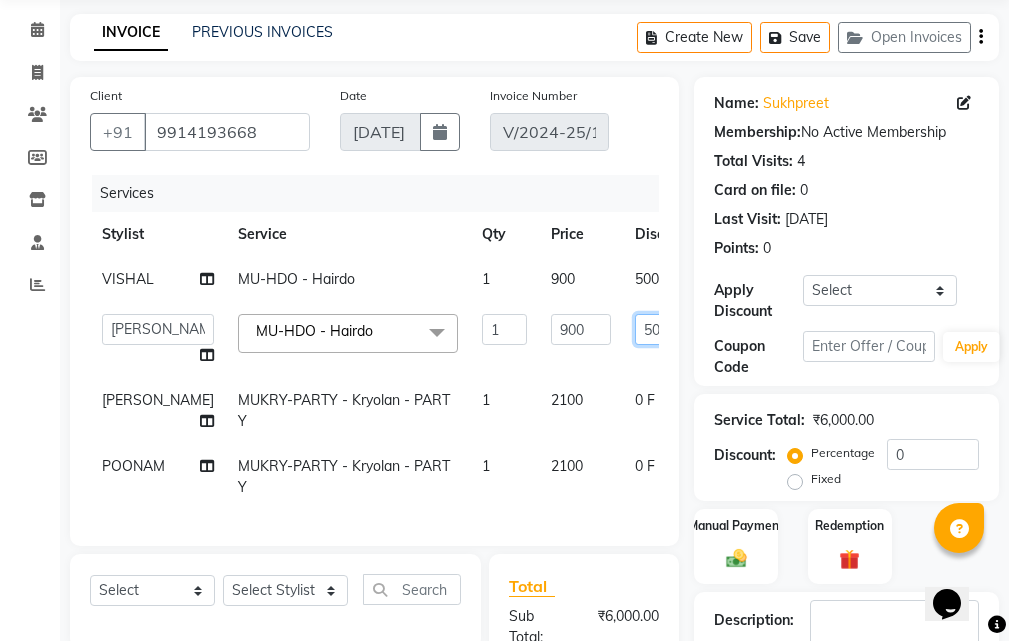 type on "500" 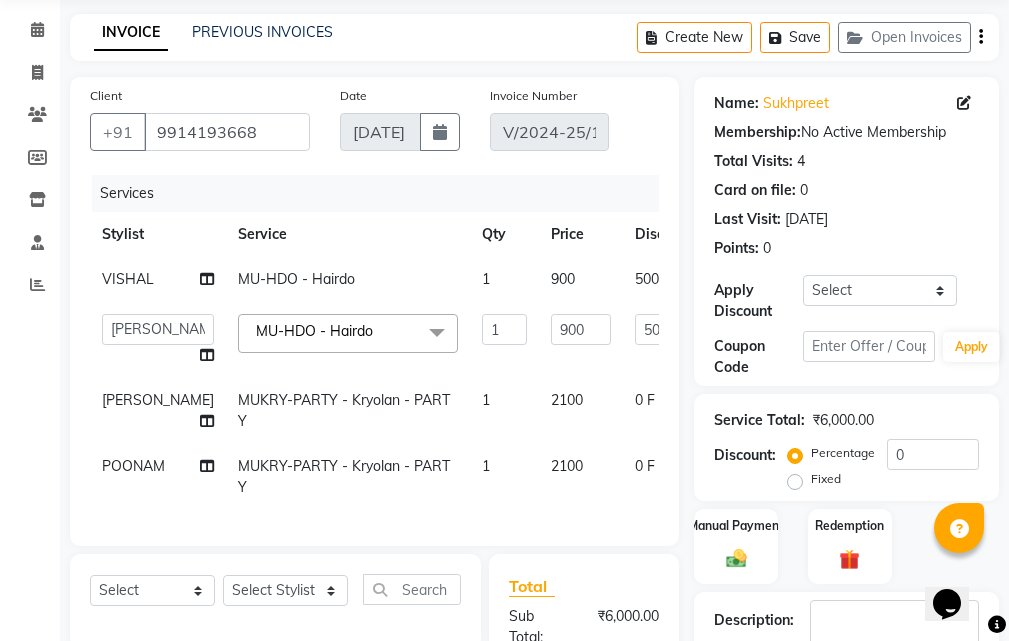 click on "VISHAL MU-HDO  - Hairdo 1 900 500 F | 55.56 % 400  ABHISHEK   AJAY KUMAR    AKSHAY   ALI   ARSH   ARUN   ASIF   AZEEZUR REHMAAN    Chand Sahota   DAVY   Deepak   Dinky    GAGY   GAURAV   HEADMASTERS   JYOTI SHARMA   LUCKY   Manager   Manager   Meenakshi    MEENAKSHI   MOHIT   MONU   NAVKIRANJIT   NEELAM PRAJAPATI   NEELAM SHARMA   Noor    Noor    Pankaj   Parvesh   POOJA    POONAM   PRABHJOT   PRADEEP   RAFI MOHD   RAHUL   Randhir   RANJEET   Ravi   RITIK   ROBIN    ROCKY   SAMEER   SAMEER NEW   SANDY    SHAMEEM   SHARIK   Shubham   SHUBHAM G   SIMRANJEET   SUKHJINDER   Sumit   TOVI   USMAN   VISHAL   YOGITA  MU-HDO  - Hairdo  x SSL - Shampoo SCL - Shampoo and conditioner (with natural dry) HML - Head massage(with natural dry) HCLD - Hair Cut by Creative Director HCL - Hair Cut by Senior Hair Stylist Trim - Trimming (one Length) Spt - Split ends/short/candle cut BD - Blow dry OS - Open styling GL-igora - Igora Global GL-essensity - Essensity Global Hlts-L - Highlights Bal - Balayage Chunks  - Chunks AES-MDA" 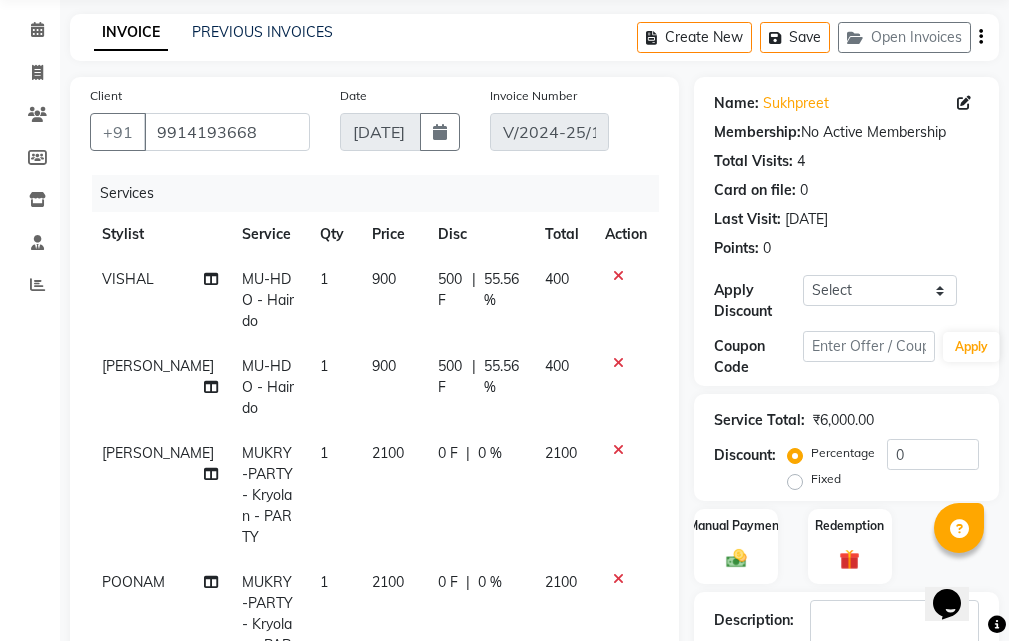 scroll, scrollTop: 3, scrollLeft: 0, axis: vertical 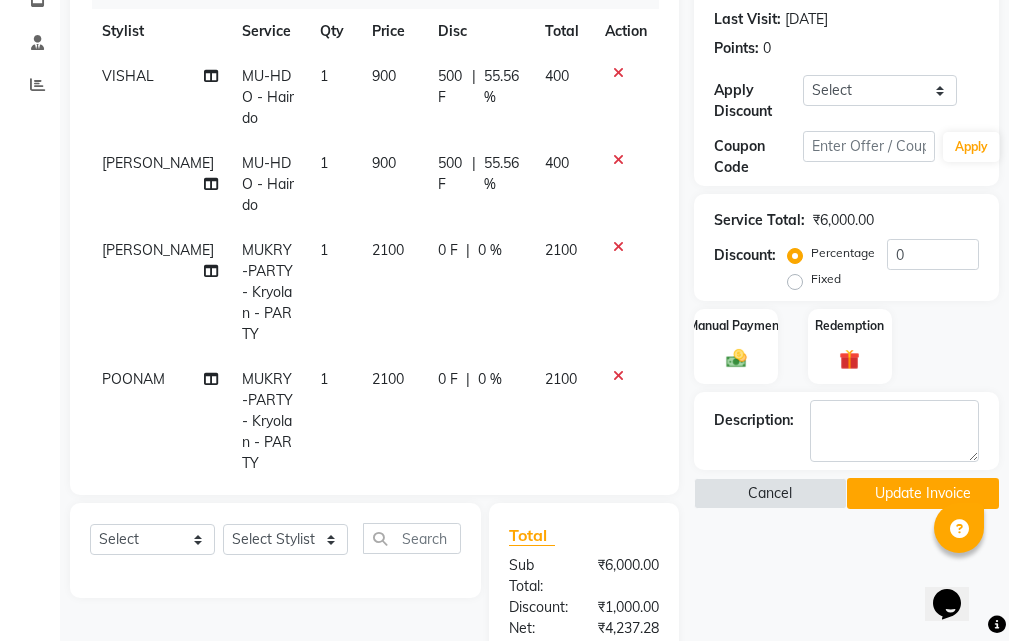 click on "0 F" 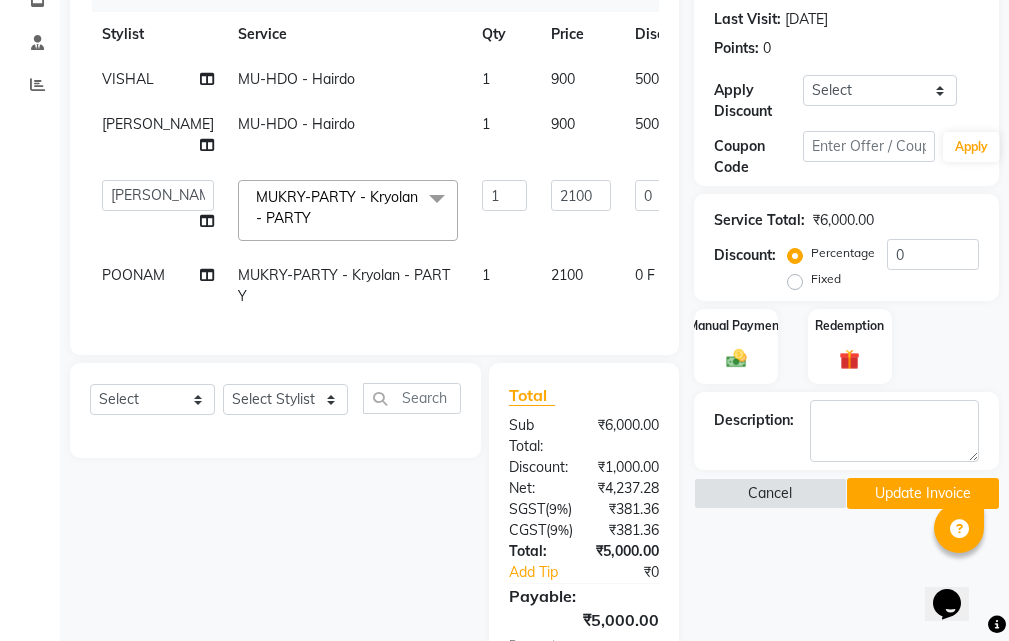 scroll, scrollTop: 0, scrollLeft: 0, axis: both 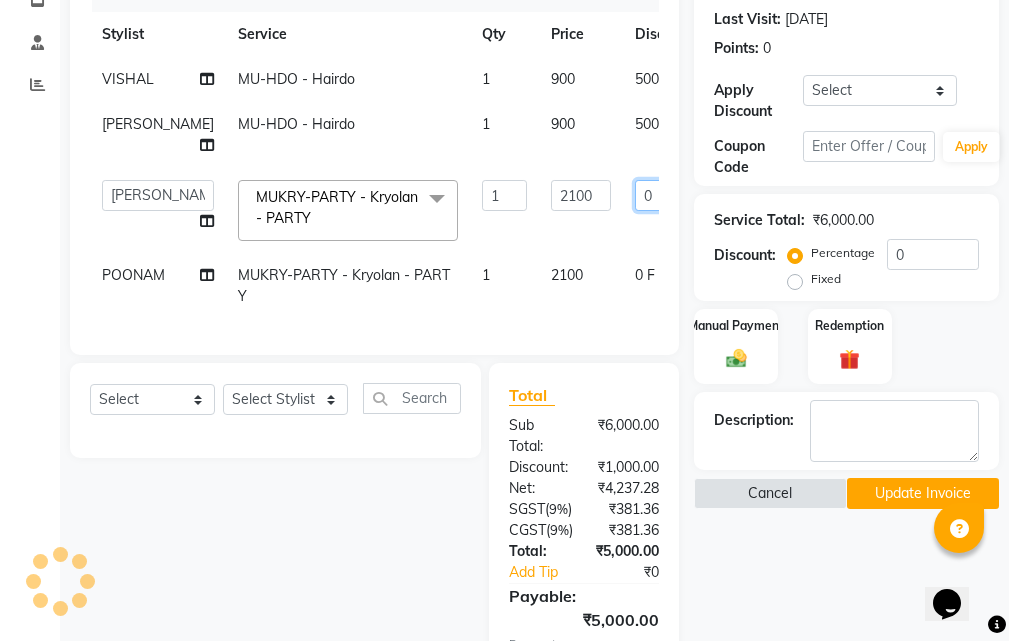click on "0" 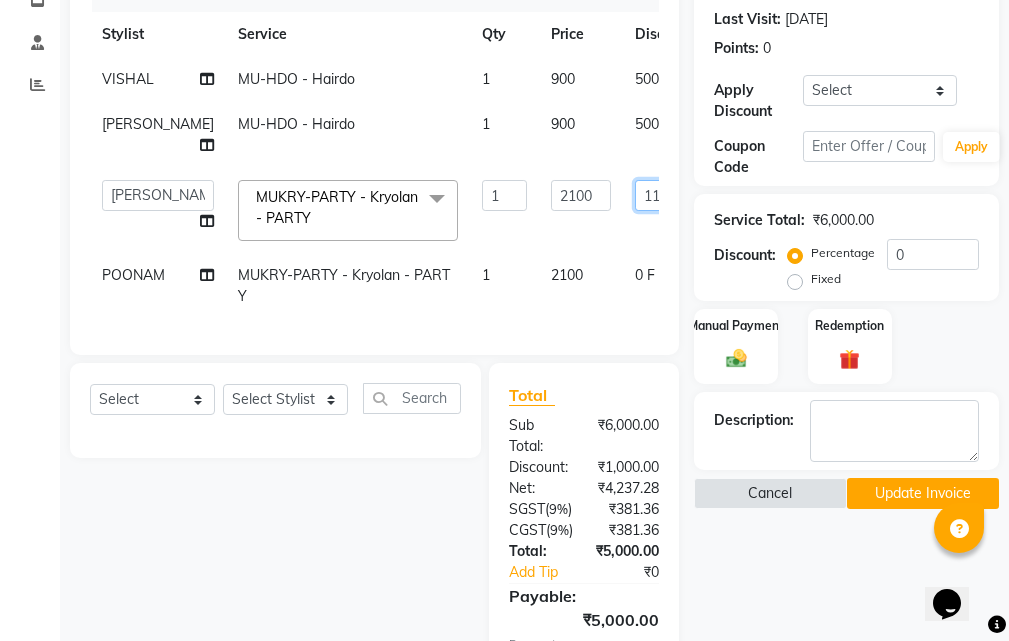 type on "1100" 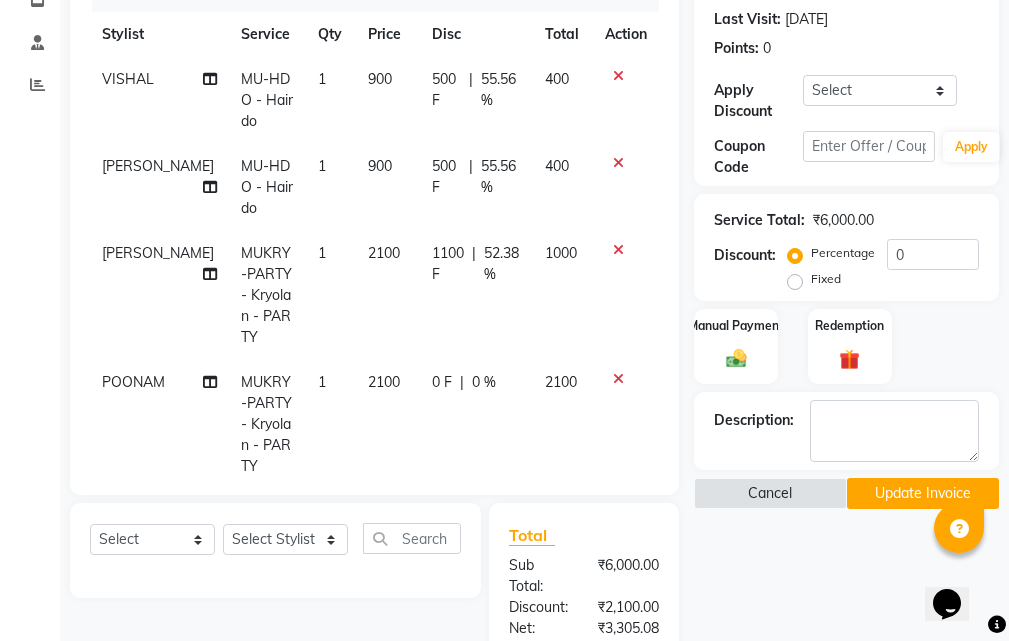 click on "VISHAL MU-HDO  - Hairdo 1 900 500 F | 55.56 % 400 SIMRANJEET MU-HDO  - Hairdo 1 900 500 F | 55.56 % 400 YOGITA MUKRY-PARTY  - Kryolan - PARTY 1 2100 1100 F | 52.38 % 1000 POONAM MUKRY-PARTY  - Kryolan - PARTY 1 2100 0 F | 0 % 2100" 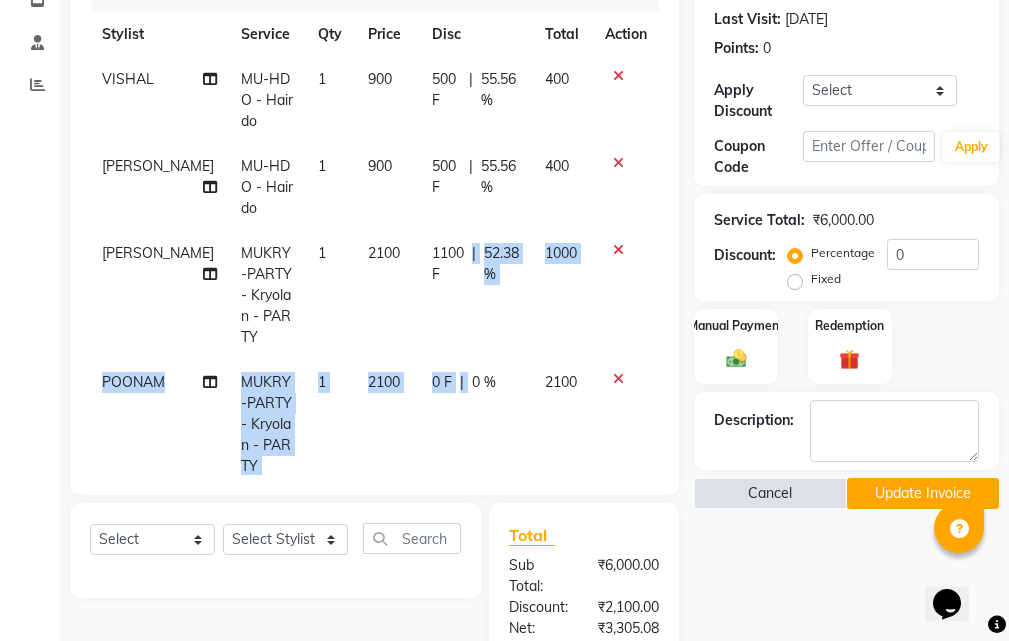 click on "1100 F | 52.38 %" 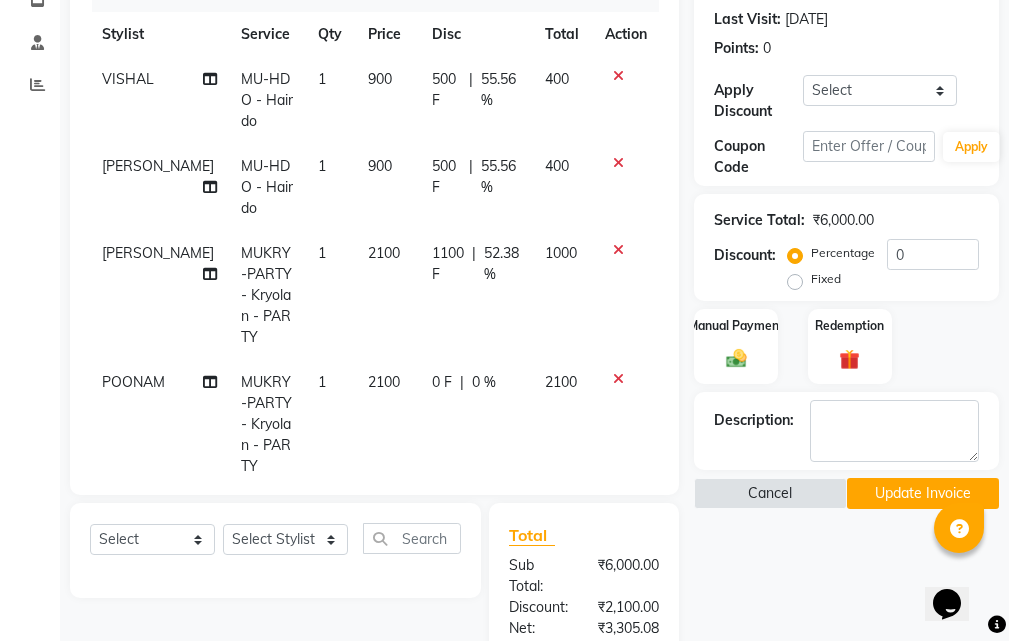 select on "51097" 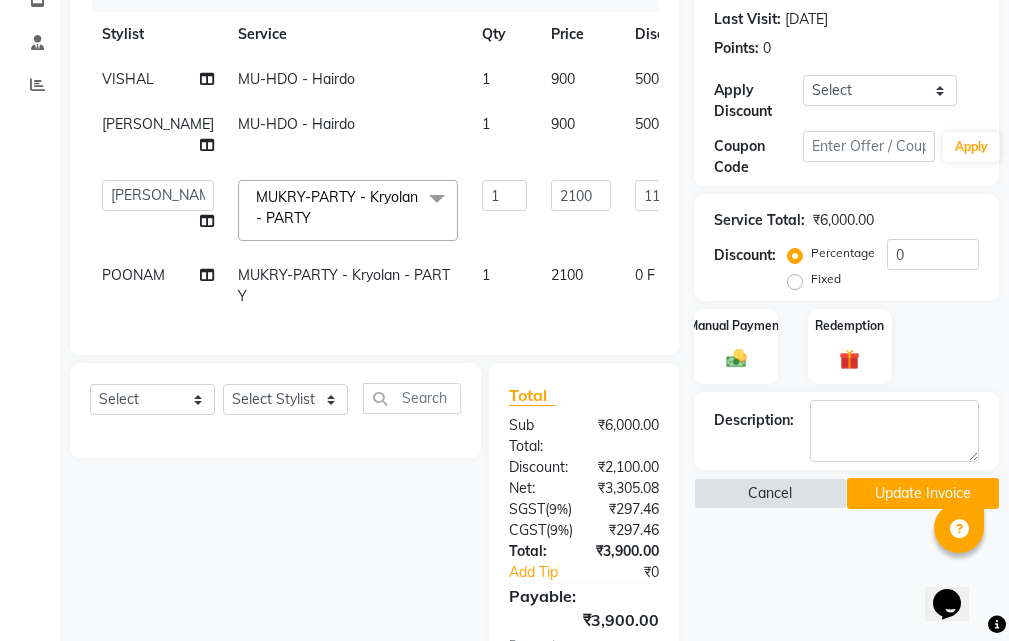 click on "0 F | 0 %" 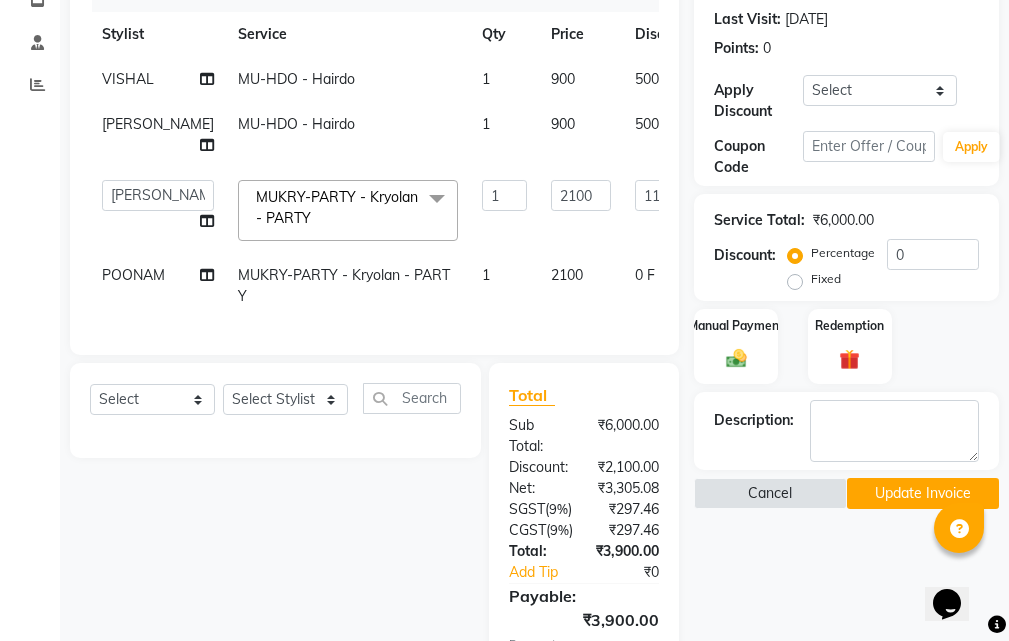 select on "51098" 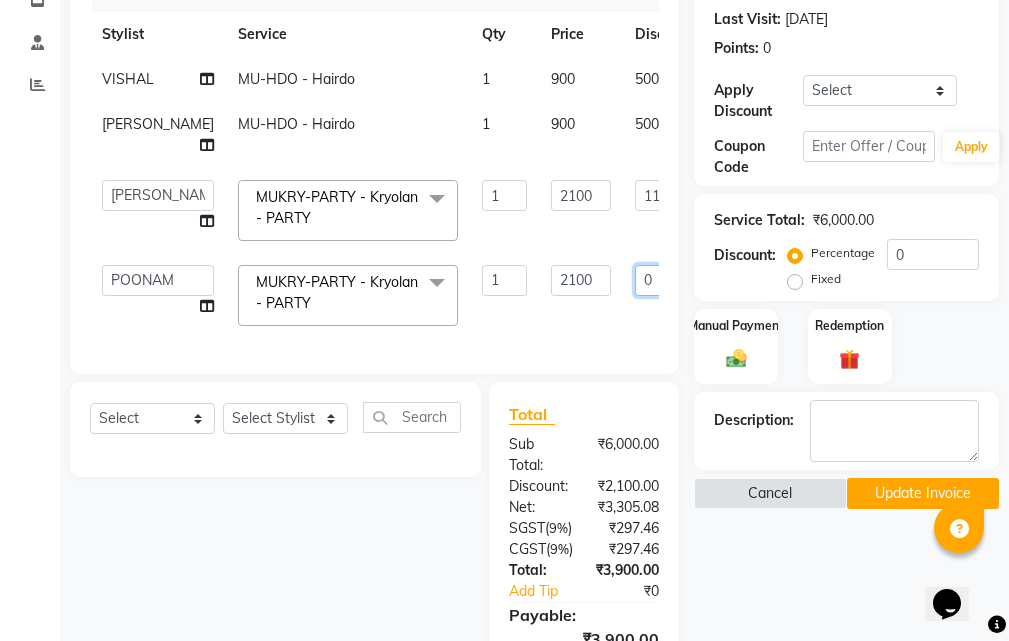 click on "0" 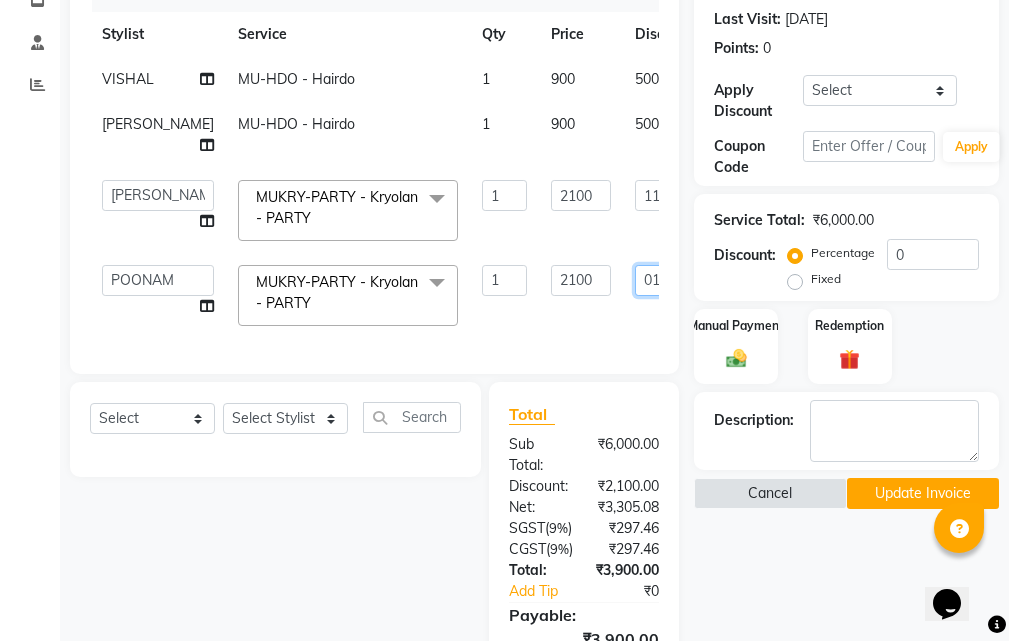 type on "01100" 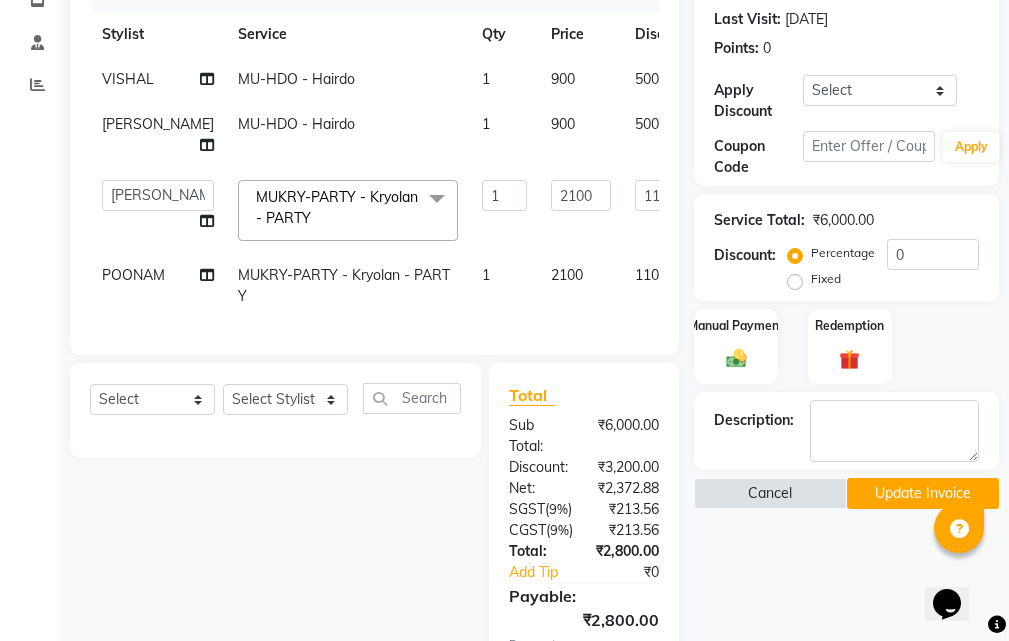 click on "Services Stylist Service Qty Price Disc Total Action VISHAL MU-HDO  - Hairdo 1 900 500 F | 55.56 % 400 SIMRANJEET MU-HDO  - Hairdo 1 900 500 F | 55.56 % 400  ABHISHEK   AJAY KUMAR    AKSHAY   ALI   ARSH   ARUN   ASIF   AZEEZUR REHMAAN    Chand Sahota   DAVY   Deepak   Dinky    GAGY   GAURAV   HEADMASTERS   JYOTI SHARMA   LUCKY   Manager   Manager   Meenakshi    MEENAKSHI   MOHIT   MONU   NAVKIRANJIT   NEELAM PRAJAPATI   NEELAM SHARMA   Noor    Noor    Pankaj   Parvesh   POOJA    POONAM   PRABHJOT   PRADEEP   RAFI MOHD   RAHUL   Randhir   RANJEET   Ravi   RITIK   ROBIN    ROCKY   SAMEER   SAMEER NEW   SANDY    SHAMEEM   SHARIK   Shubham   SHUBHAM G   SIMRANJEET   SUKHJINDER   Sumit   TOVI   USMAN   VISHAL   YOGITA  MUKRY-PARTY  - Kryolan - PARTY  x SSL - Shampoo SCL - Shampoo and conditioner (with natural dry) HML - Head massage(with natural dry) HCLD - Hair Cut by Creative Director HCL - Hair Cut by Senior Hair Stylist Trim - Trimming (one Length) Spt - Split ends/short/candle cut BD - Blow dry SSM - Shampoo" 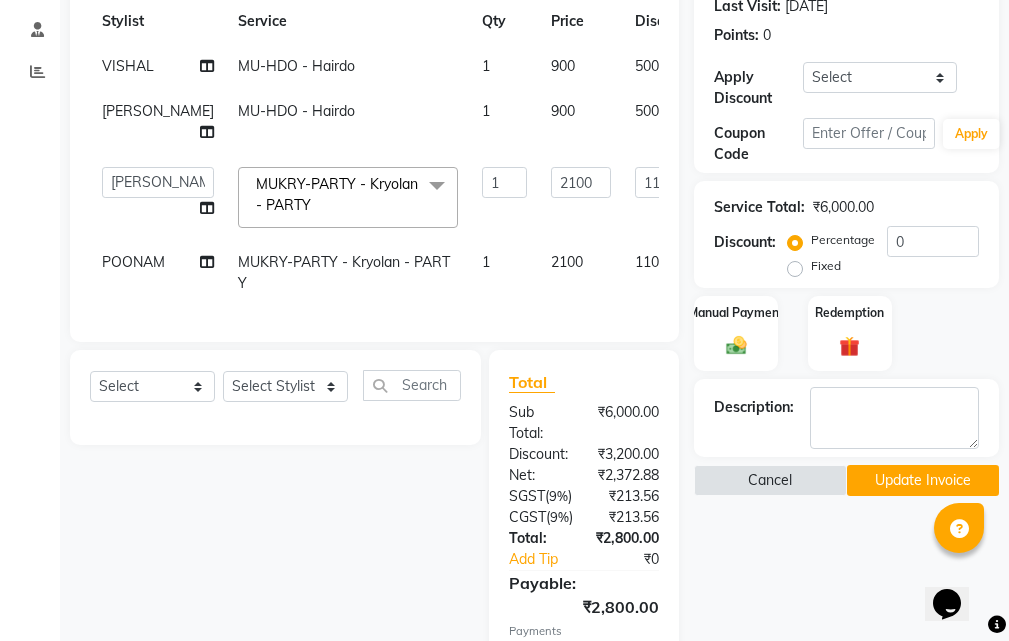 scroll, scrollTop: 169, scrollLeft: 0, axis: vertical 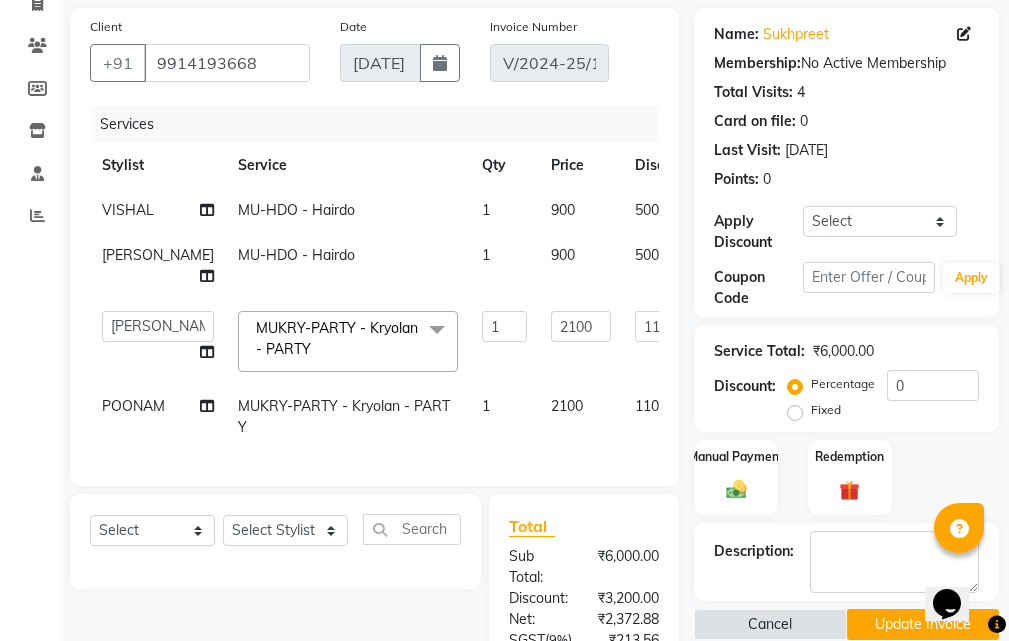 click on "500 F" 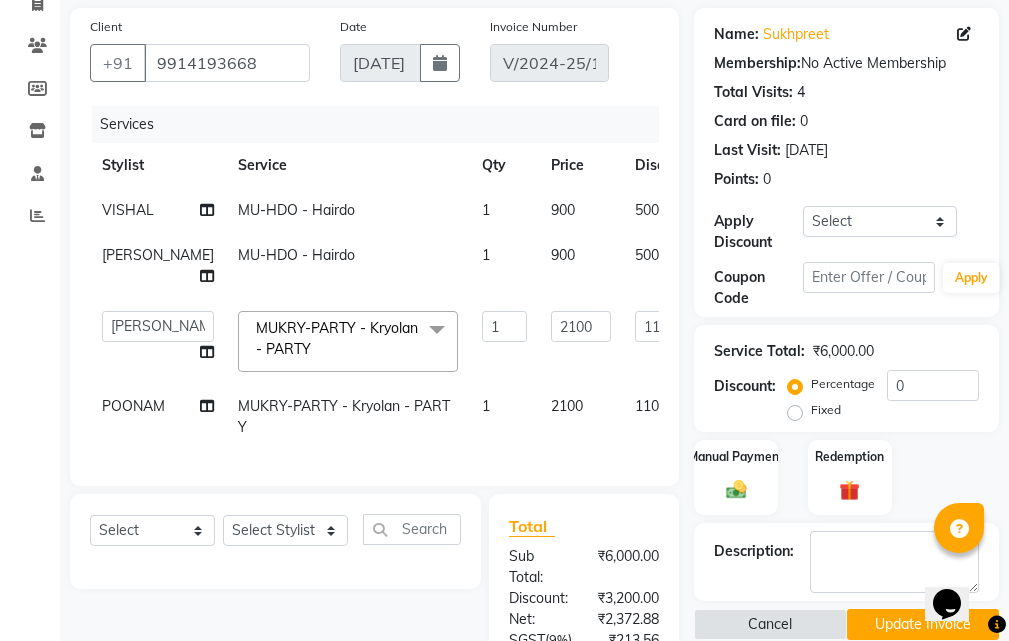 select on "51090" 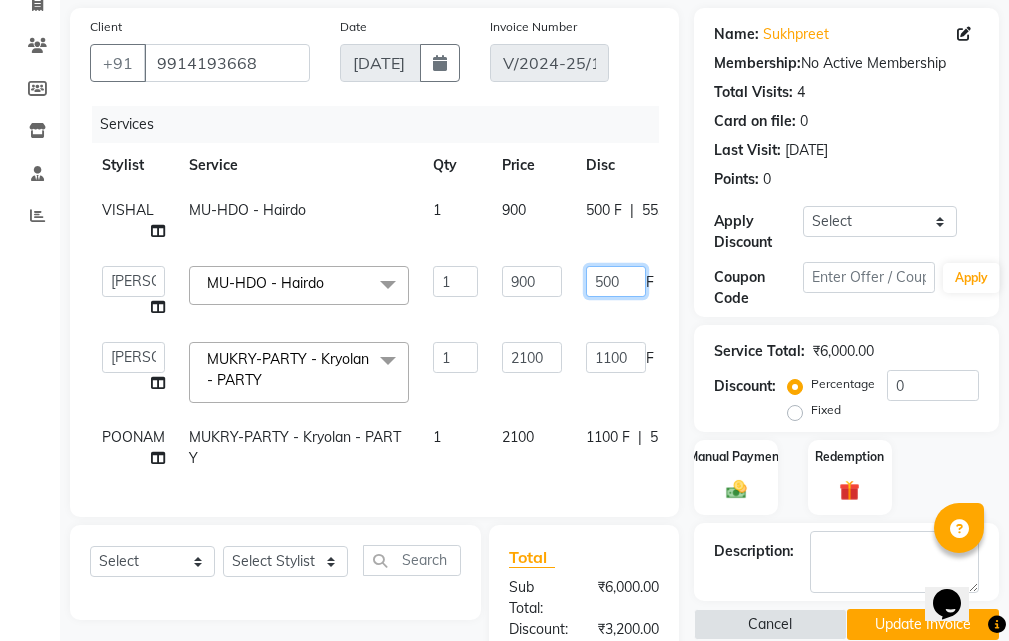 click on "500" 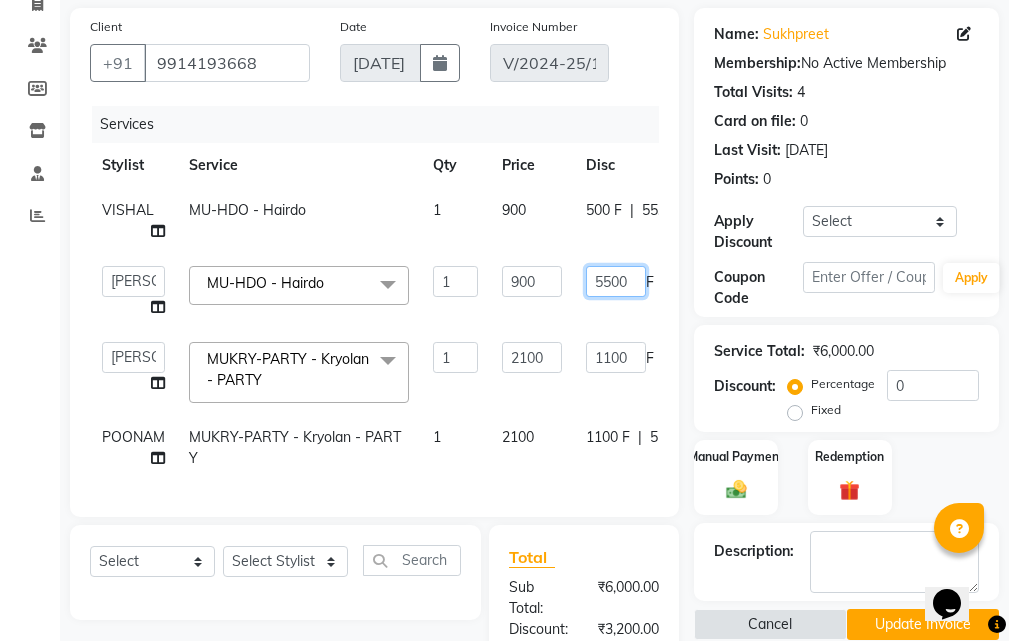 type on "550" 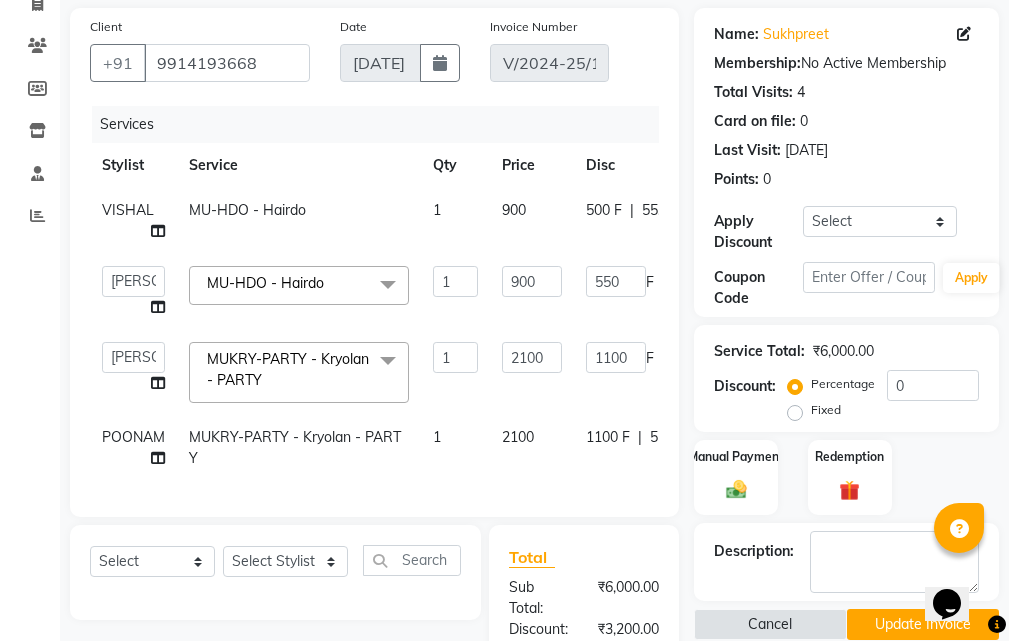 click on "500 F | 55.56 %" 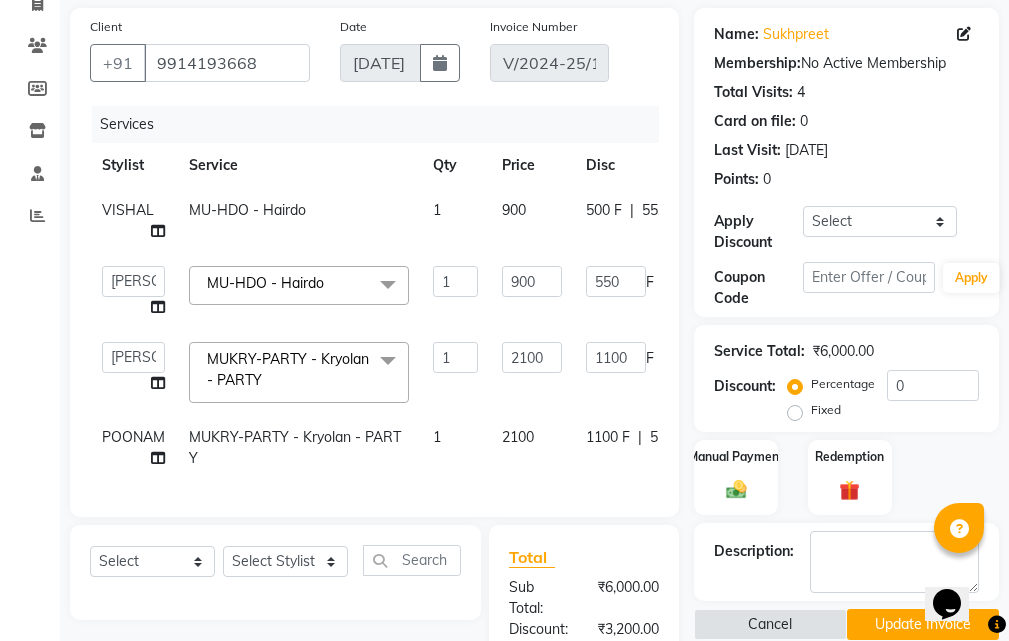 select on "51089" 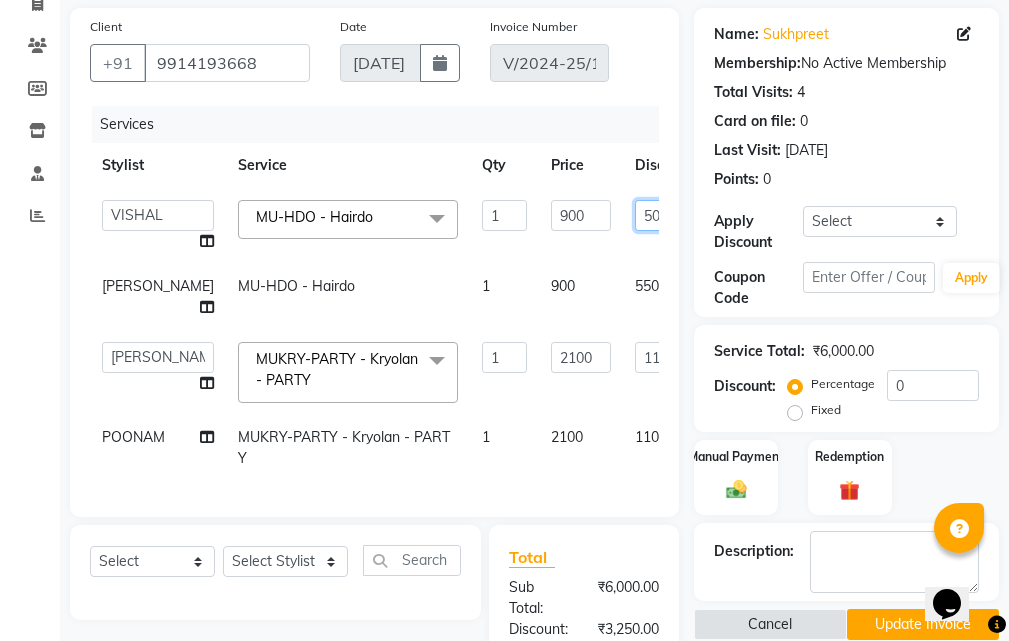 click on "500" 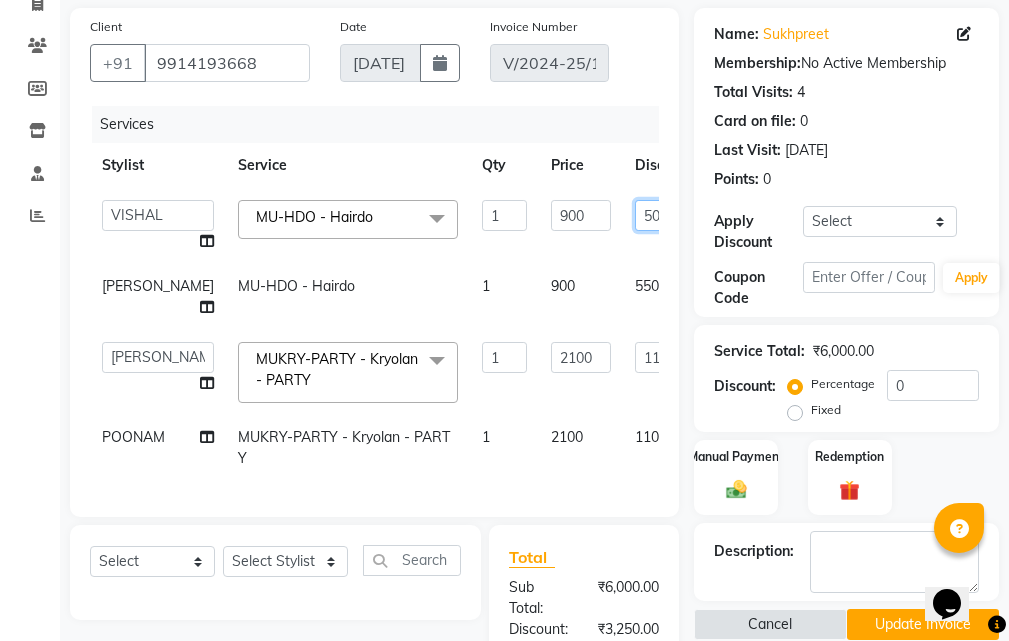 type on "550" 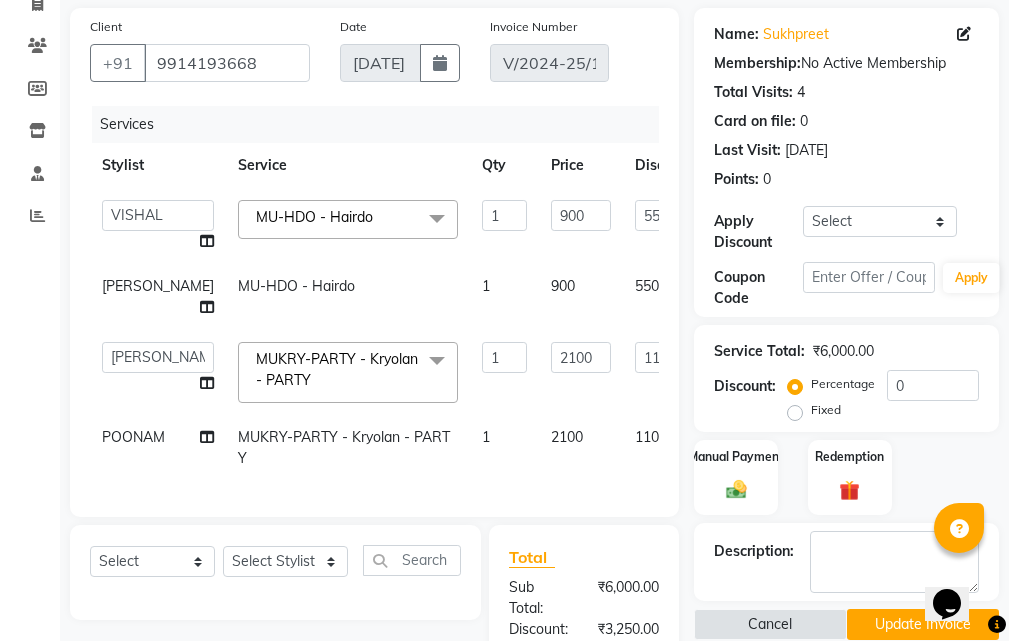 click on "ABHISHEK   AJAY KUMAR    AKSHAY   ALI   ARSH   ARUN   ASIF   AZEEZUR REHMAAN    Chand Sahota   DAVY   Deepak   Dinky    GAGY   GAURAV   HEADMASTERS   JYOTI SHARMA   LUCKY   Manager   Manager   Meenakshi    MEENAKSHI   MOHIT   MONU   NAVKIRANJIT   NEELAM PRAJAPATI   NEELAM SHARMA   Noor    Noor    Pankaj   Parvesh   POOJA    POONAM   PRABHJOT   PRADEEP   RAFI MOHD   RAHUL   Randhir   RANJEET   Ravi   RITIK   ROBIN    ROCKY   SAMEER   SAMEER NEW   SANDY    SHAMEEM   SHARIK   Shubham   SHUBHAM G   SIMRANJEET   SUKHJINDER   Sumit   TOVI   USMAN   VISHAL   YOGITA  MU-HDO  - Hairdo  x SSL - Shampoo SCL - Shampoo and conditioner (with natural dry) HML - Head massage(with natural dry) HCLD - Hair Cut by Creative Director HCL - Hair Cut by Senior Hair Stylist Trim - Trimming (one Length) Spt - Split ends/short/candle cut BD - Blow dry OS - Open styling GL-igora - Igora Global GL-essensity - Essensity Global Hlts-L - Highlights Bal - Balayage Chunks  - Chunks CR  - Color removal CRF - Color refresh Stk - Per streak 1" 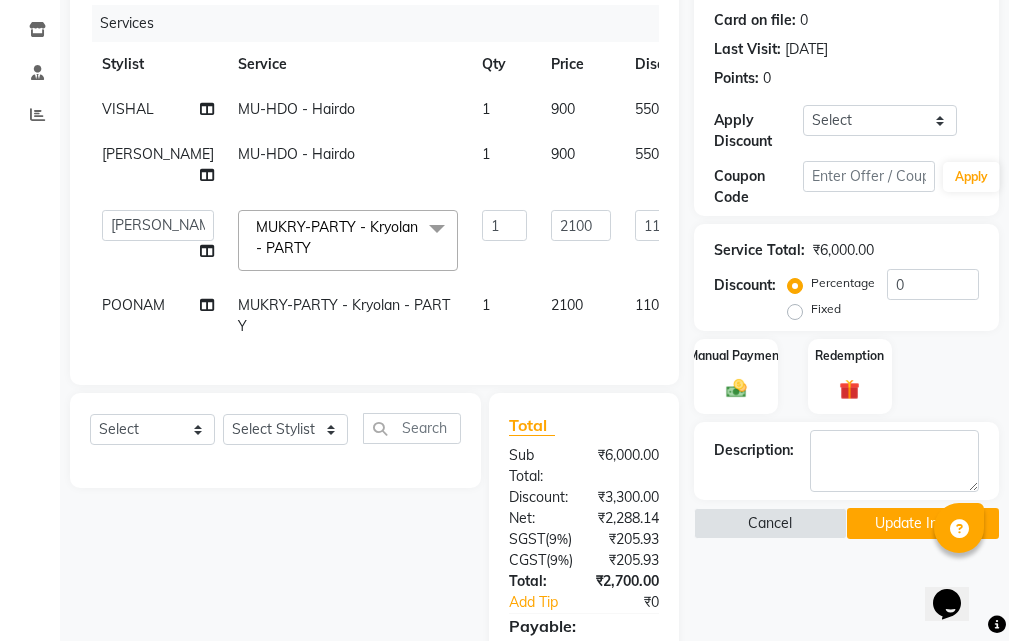 scroll, scrollTop: 269, scrollLeft: 0, axis: vertical 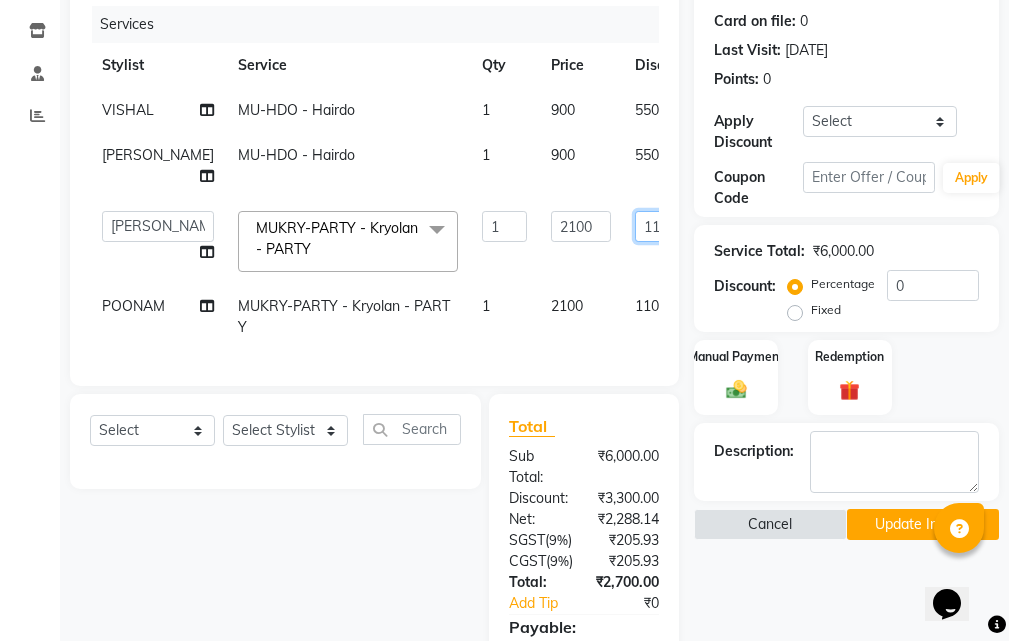 click on "1100" 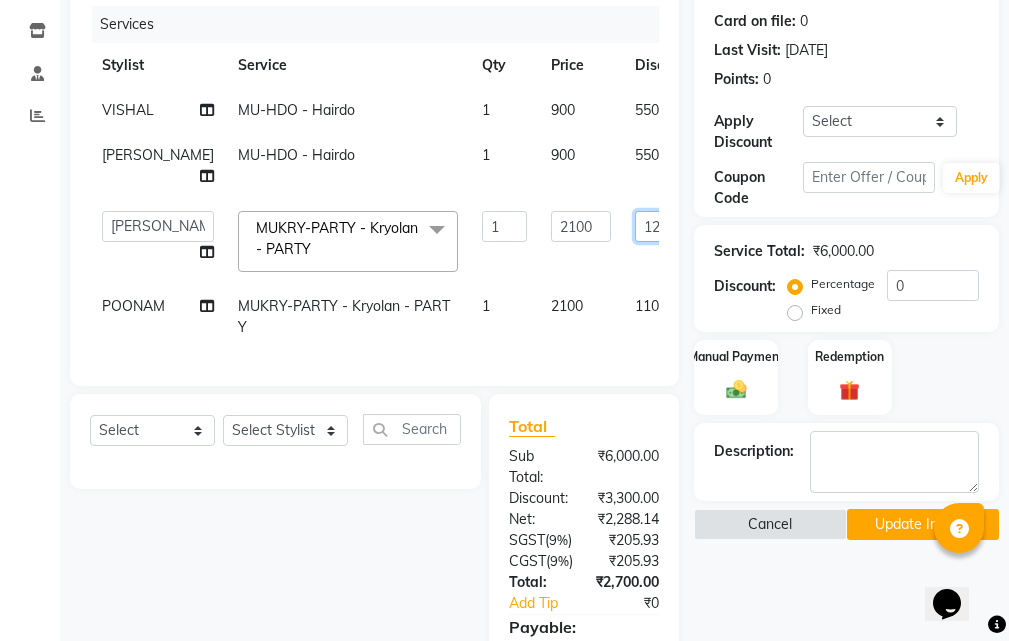 type on "1230" 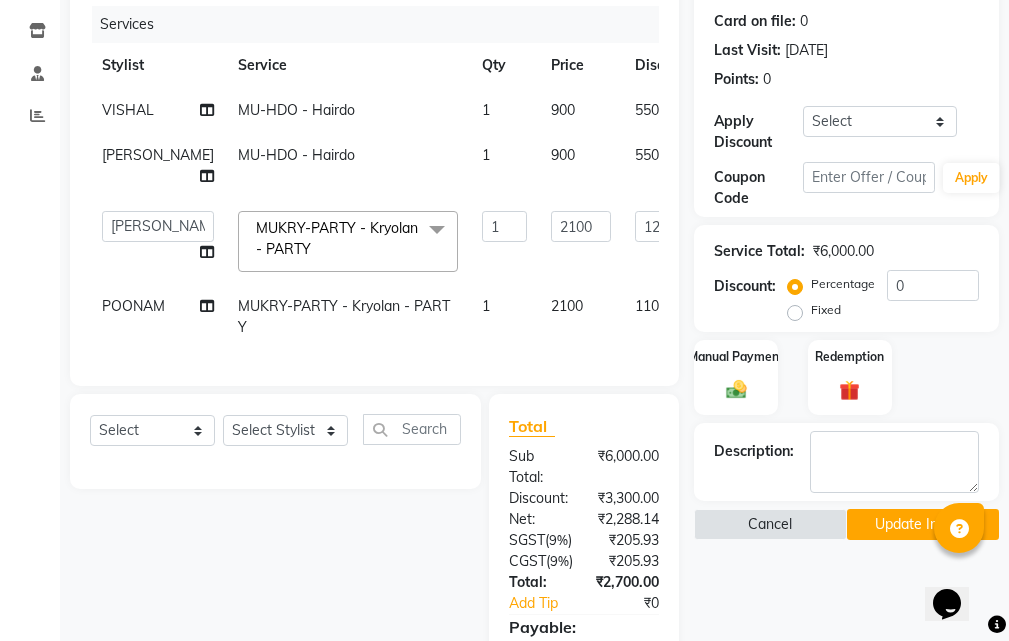 click on "ABHISHEK   AJAY KUMAR    AKSHAY   ALI   ARSH   ARUN   ASIF   AZEEZUR REHMAAN    Chand Sahota   DAVY   Deepak   Dinky    GAGY   GAURAV   HEADMASTERS   JYOTI SHARMA   LUCKY   Manager   Manager   Meenakshi    MEENAKSHI   MOHIT   MONU   NAVKIRANJIT   NEELAM PRAJAPATI   NEELAM SHARMA   Noor    Noor    Pankaj   Parvesh   POOJA    POONAM   PRABHJOT   PRADEEP   RAFI MOHD   RAHUL   Randhir   RANJEET   Ravi   RITIK   ROBIN    ROCKY   SAMEER   SAMEER NEW   SANDY    SHAMEEM   SHARIK   Shubham   SHUBHAM G   SIMRANJEET   SUKHJINDER   Sumit   TOVI   USMAN   VISHAL   YOGITA  MUKRY-PARTY  - Kryolan - PARTY  x SSL - Shampoo SCL - Shampoo and conditioner (with natural dry) HML - Head massage(with natural dry) HCLD - Hair Cut by Creative Director HCL - Hair Cut by Senior Hair Stylist Trim - Trimming (one Length) Spt - Split ends/short/candle cut BD - Blow dry OS - Open styling GL-igora - Igora Global GL-essensity - Essensity Global Hlts-L - Highlights Bal - Balayage Chunks  - Chunks CR  - Color removal CRF - Color refresh 1 F" 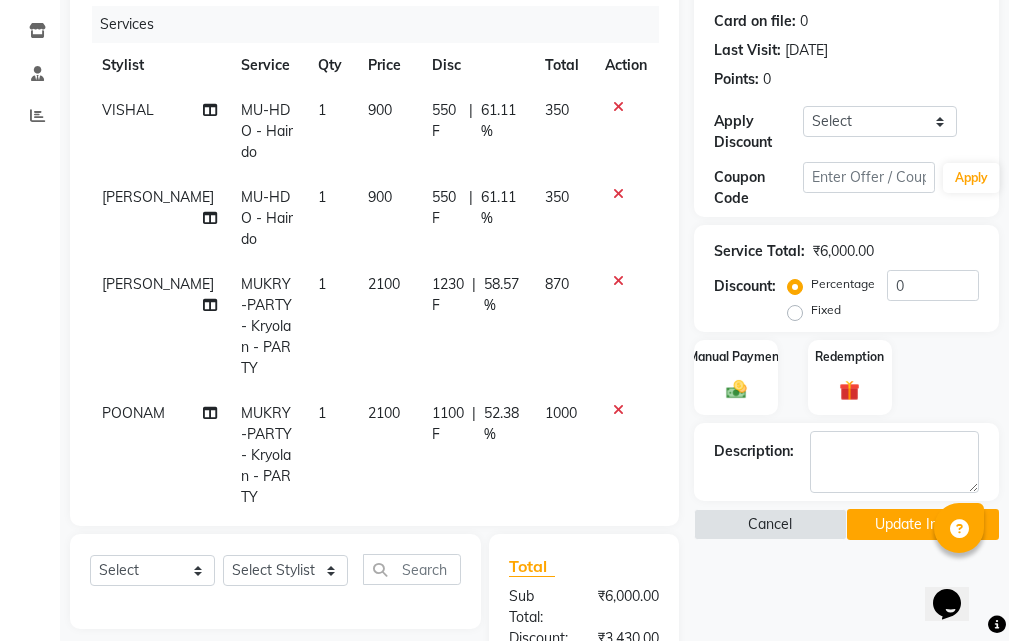 scroll, scrollTop: 45, scrollLeft: 0, axis: vertical 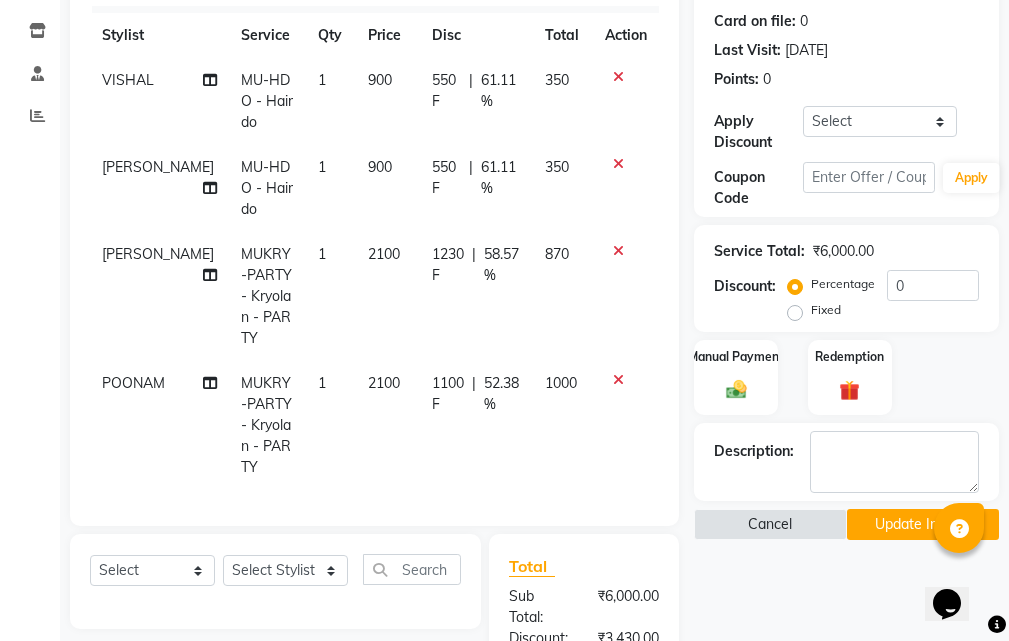 click on "1100 F | 52.38 %" 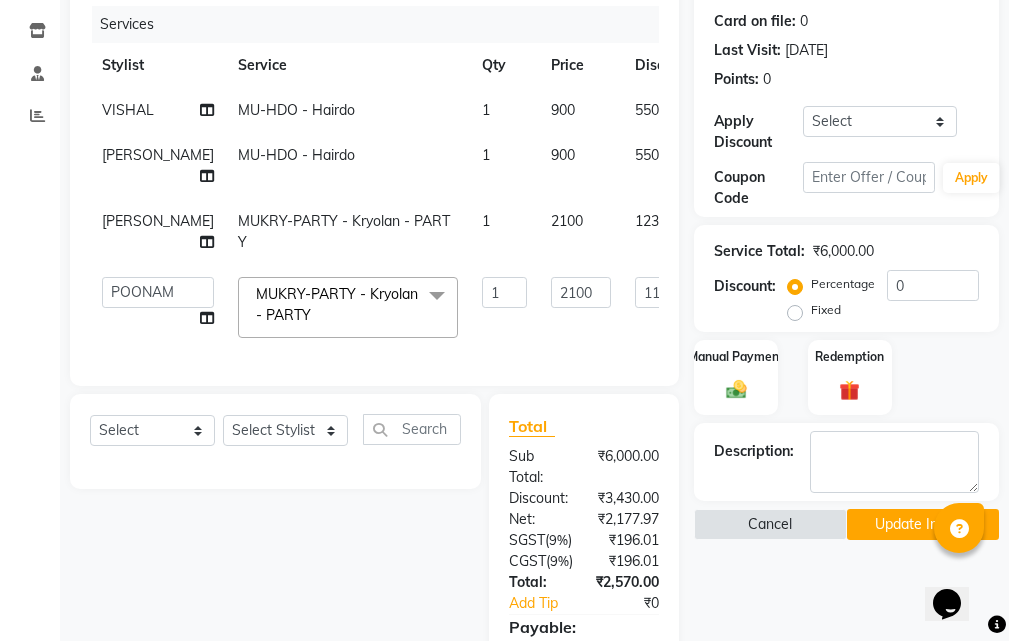 scroll, scrollTop: 0, scrollLeft: 0, axis: both 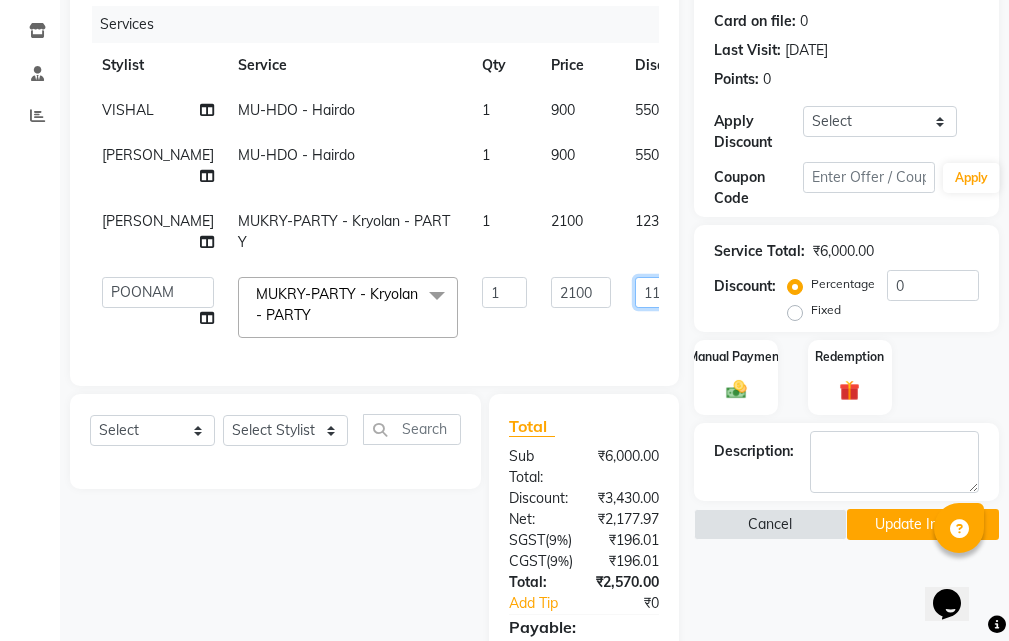 click on "1100" 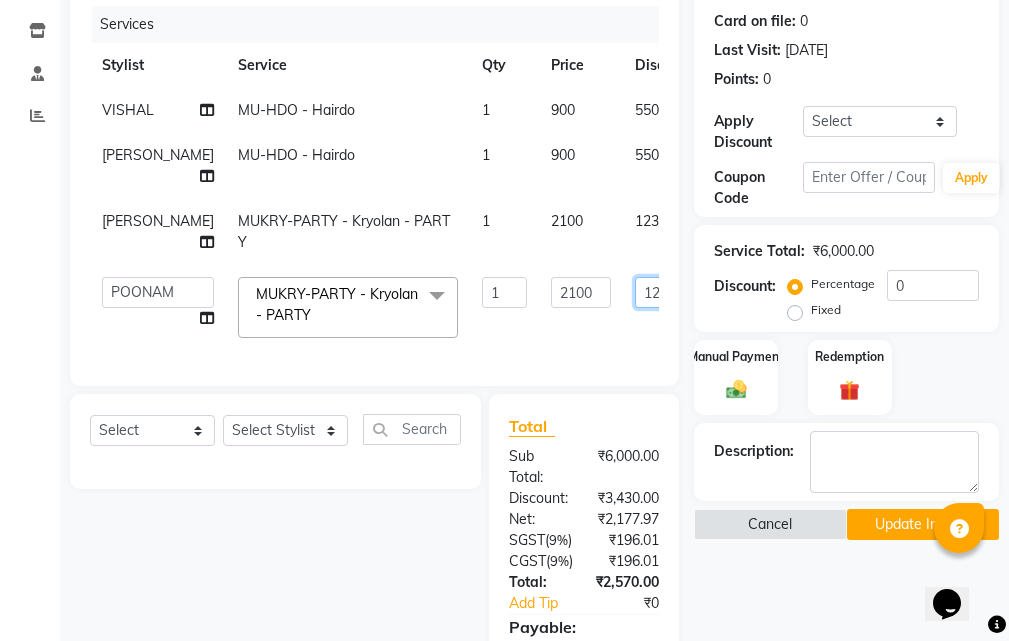 type on "1230" 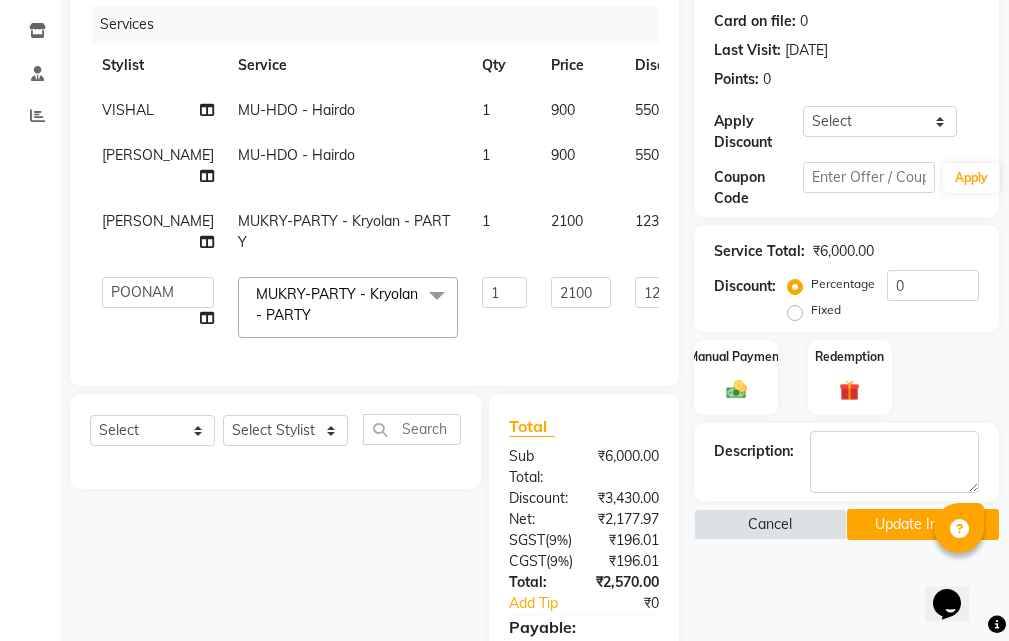 click on "VISHAL MU-HDO  - Hairdo 1 900 550 F | 61.11 % 350 SIMRANJEET MU-HDO  - Hairdo 1 900 550 F | 61.11 % 350 YOGITA MUKRY-PARTY  - Kryolan - PARTY 1 2100 1230 F | 58.57 % 870  ABHISHEK   AJAY KUMAR    AKSHAY   ALI   ARSH   ARUN   ASIF   AZEEZUR REHMAAN    Chand Sahota   DAVY   Deepak   Dinky    GAGY   GAURAV   HEADMASTERS   JYOTI SHARMA   LUCKY   Manager   Manager   Meenakshi    MEENAKSHI   MOHIT   MONU   NAVKIRANJIT   NEELAM PRAJAPATI   NEELAM SHARMA   Noor    Noor    Pankaj   Parvesh   POOJA    POONAM   PRABHJOT   PRADEEP   RAFI MOHD   RAHUL   Randhir   RANJEET   Ravi   RITIK   ROBIN    ROCKY   SAMEER   SAMEER NEW   SANDY    SHAMEEM   SHARIK   Shubham   SHUBHAM G   SIMRANJEET   SUKHJINDER   Sumit   TOVI   USMAN   VISHAL   YOGITA  MUKRY-PARTY  - Kryolan - PARTY  x SSL - Shampoo SCL - Shampoo and conditioner (with natural dry) HML - Head massage(with natural dry) HCLD - Hair Cut by Creative Director HCL - Hair Cut by Senior Hair Stylist Trim - Trimming (one Length) Spt - Split ends/short/candle cut BD - Blow dry" 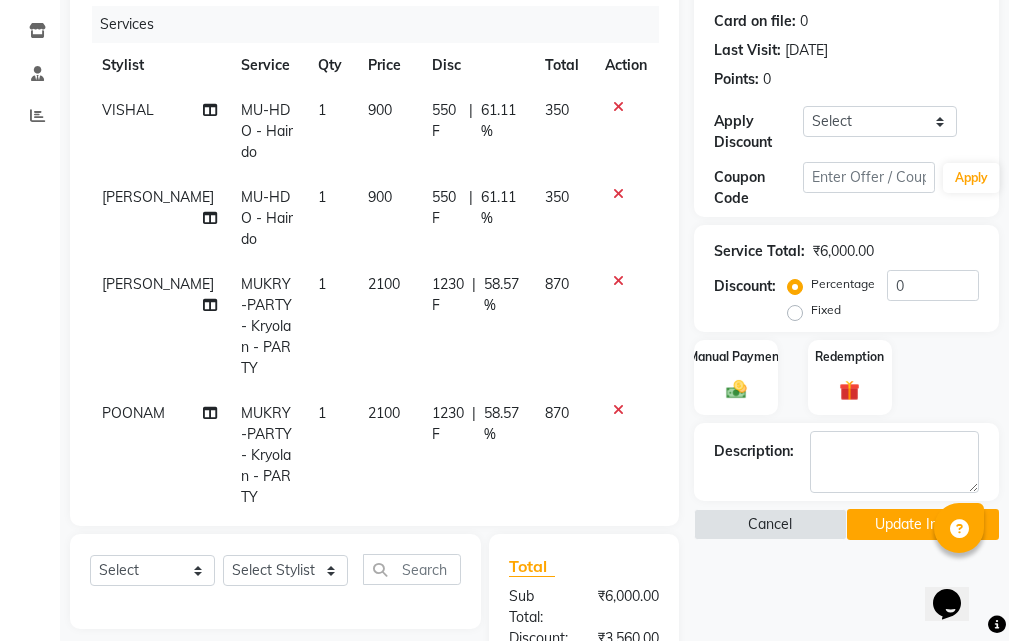scroll, scrollTop: 45, scrollLeft: 0, axis: vertical 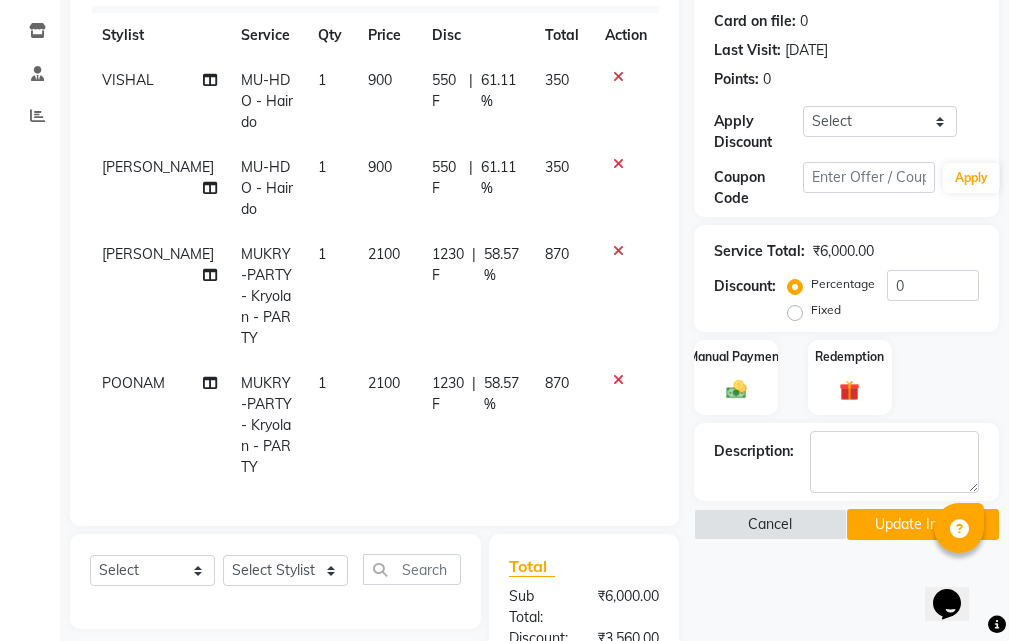 click on "550 F" 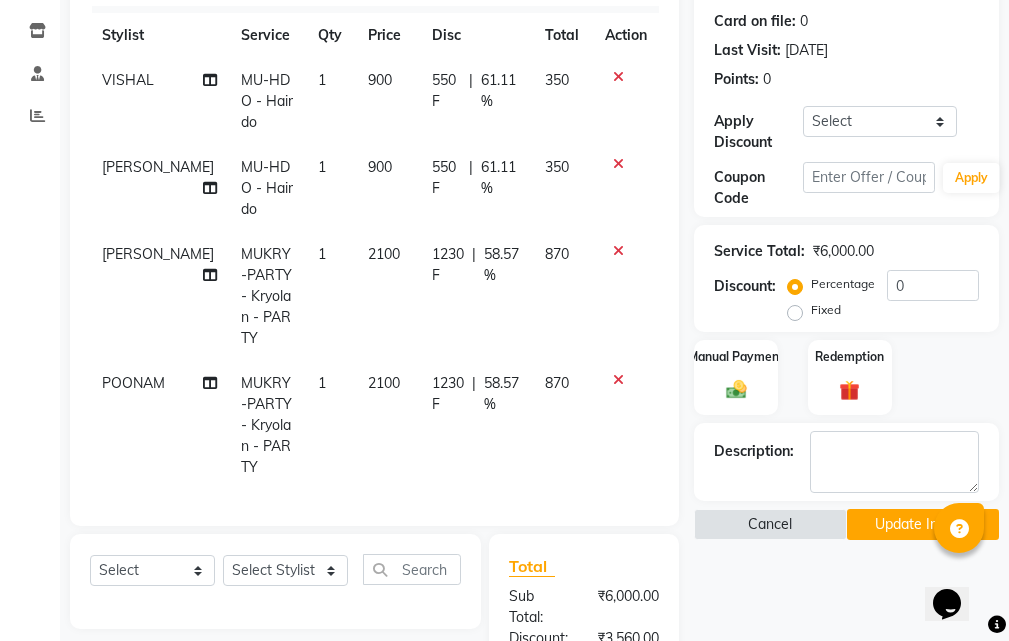 scroll, scrollTop: 0, scrollLeft: 0, axis: both 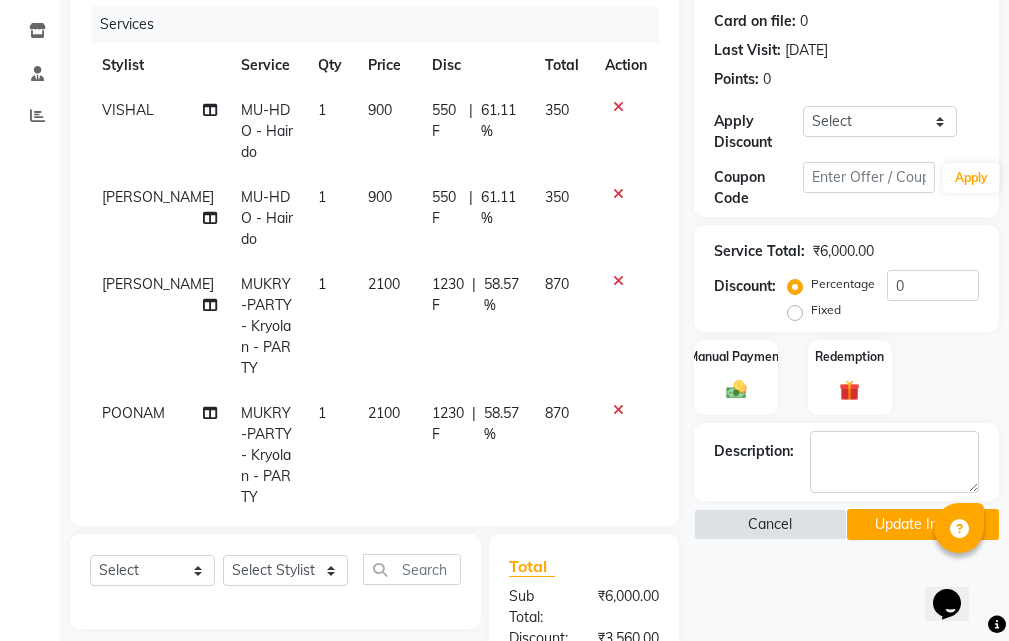 select on "51090" 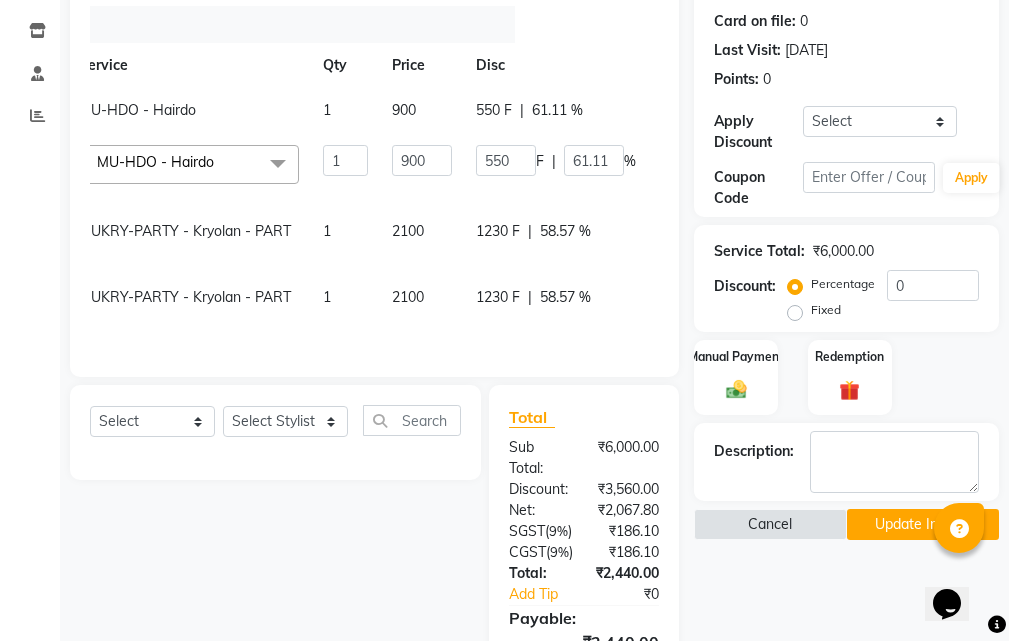 scroll, scrollTop: 0, scrollLeft: 223, axis: horizontal 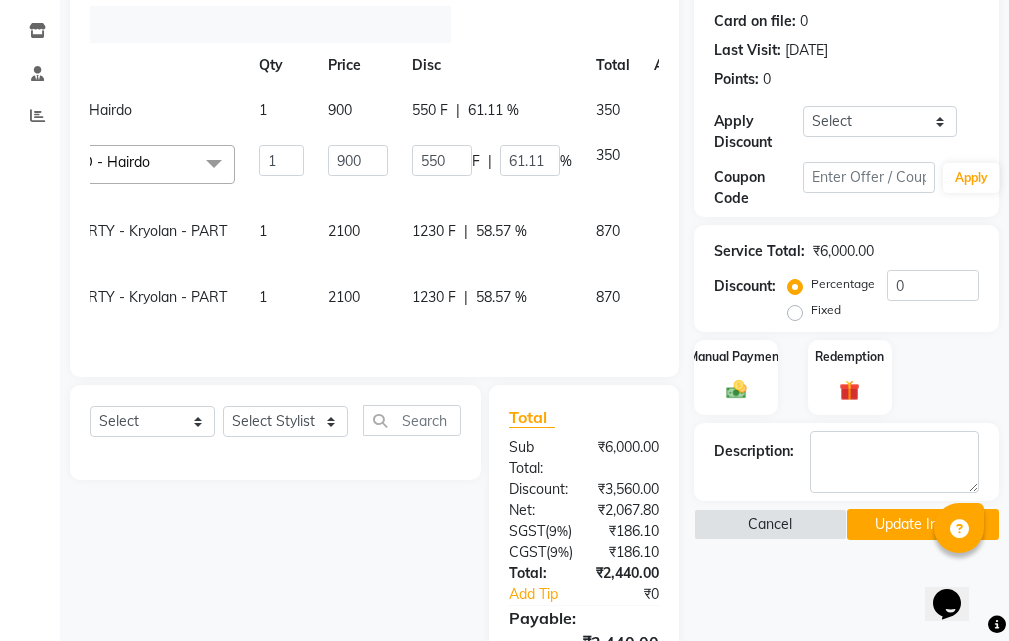 click on "1230 F" 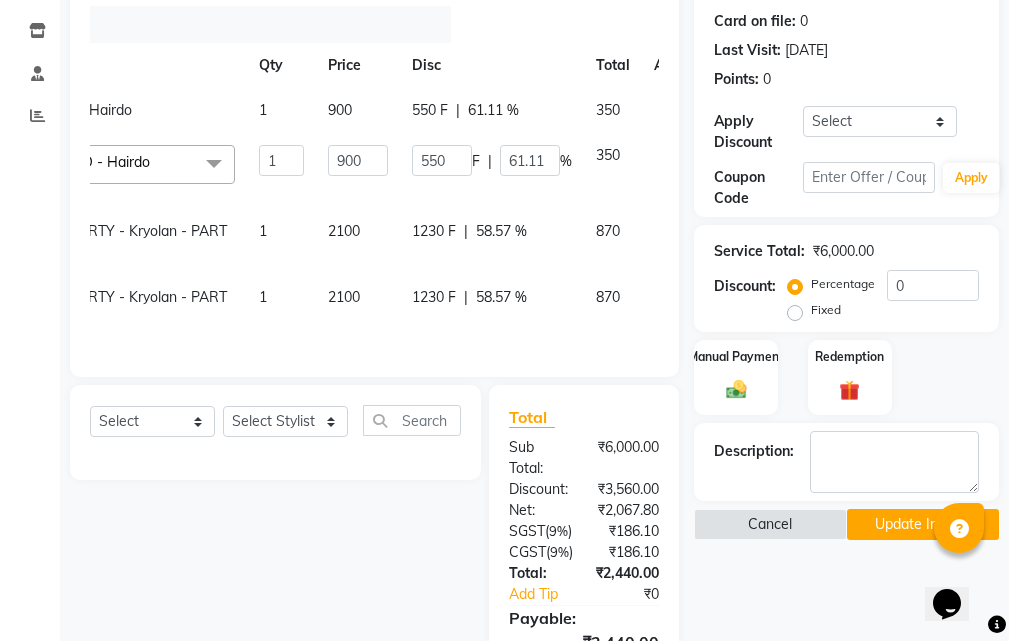 select on "51097" 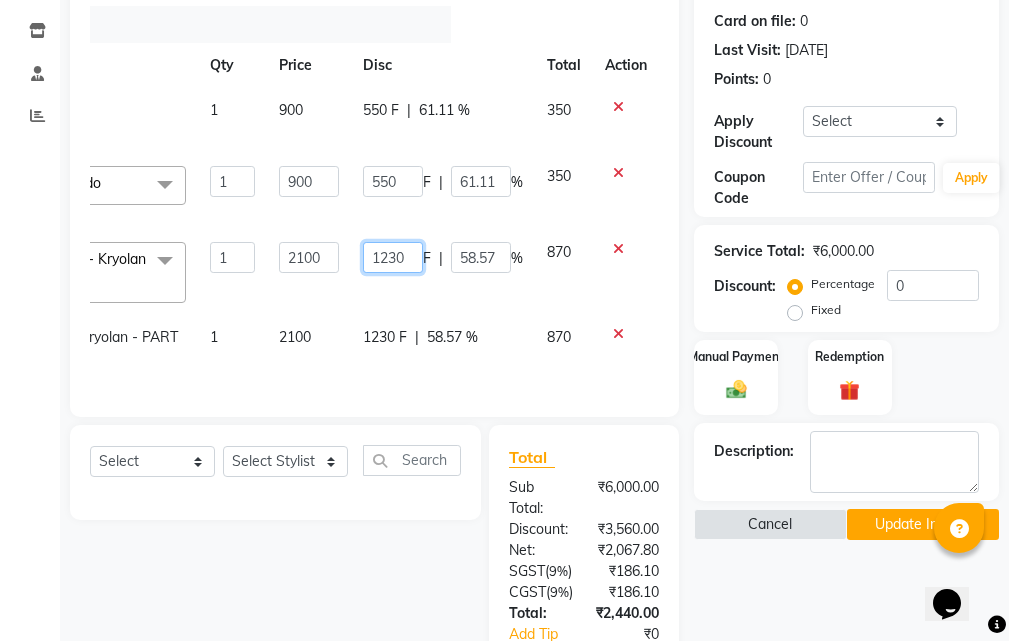click on "1230" 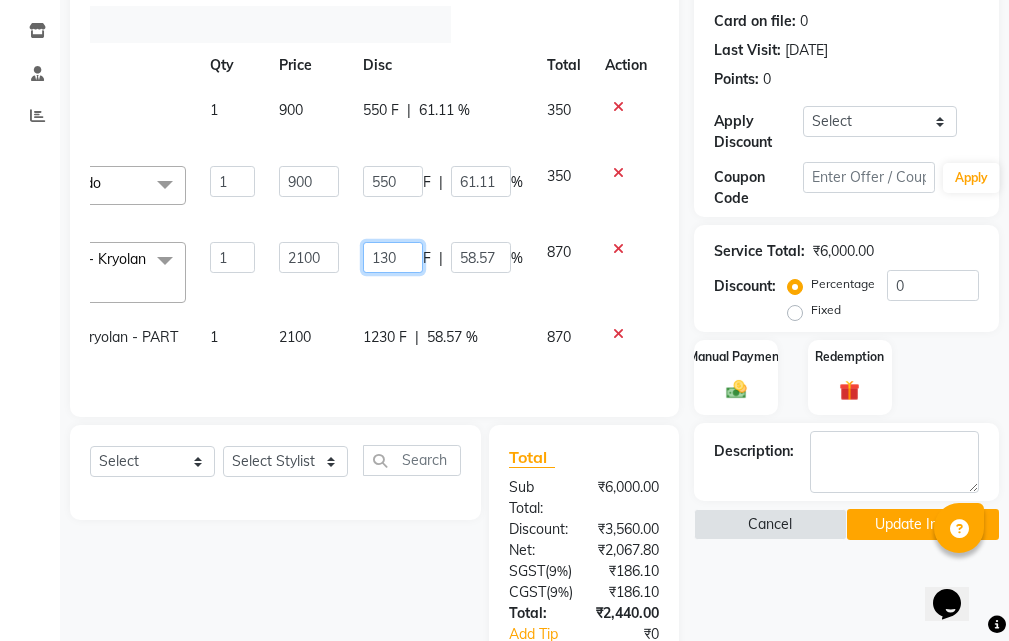 type on "1330" 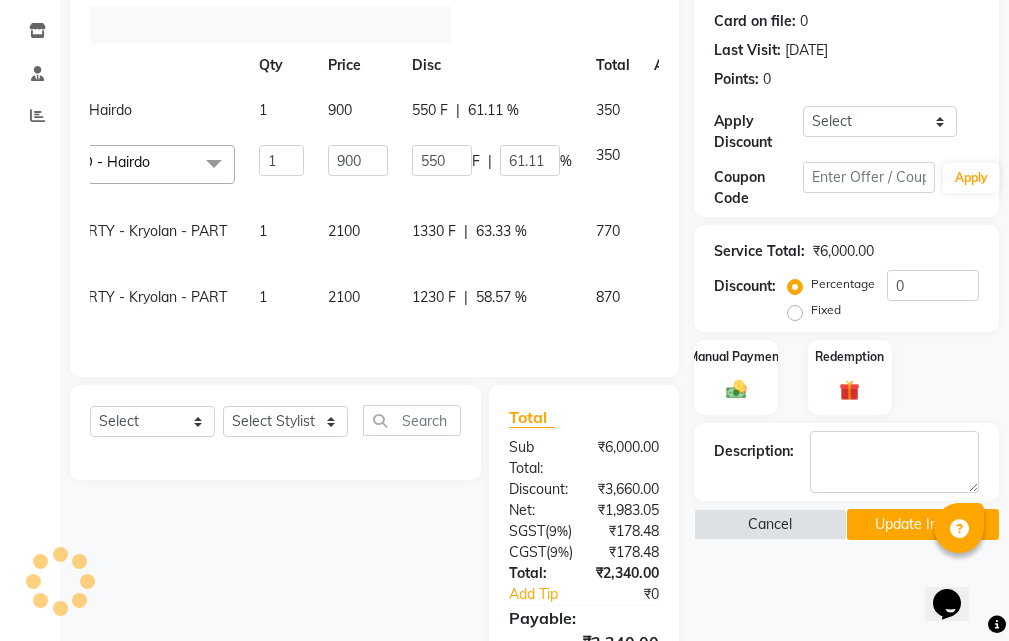 click on "VISHAL MU-HDO  - Hairdo 1 900 550 F | 61.11 % 350  ABHISHEK   AJAY KUMAR    AKSHAY   ALI   ARSH   ARUN   ASIF   AZEEZUR REHMAAN    Chand Sahota   DAVY   Deepak   Dinky    GAGY   GAURAV   HEADMASTERS   JYOTI SHARMA   LUCKY   Manager   Manager   Meenakshi    MEENAKSHI   MOHIT   MONU   NAVKIRANJIT   NEELAM PRAJAPATI   NEELAM SHARMA   Noor    Noor    Pankaj   Parvesh   POOJA    POONAM   PRABHJOT   PRADEEP   RAFI MOHD   RAHUL   Randhir   RANJEET   Ravi   RITIK   ROBIN    ROCKY   SAMEER   SAMEER NEW   SANDY    SHAMEEM   SHARIK   Shubham   SHUBHAM G   SIMRANJEET   SUKHJINDER   Sumit   TOVI   USMAN   VISHAL   YOGITA  MU-HDO  - Hairdo  x SSL - Shampoo SCL - Shampoo and conditioner (with natural dry) HML - Head massage(with natural dry) HCLD - Hair Cut by Creative Director HCL - Hair Cut by Senior Hair Stylist Trim - Trimming (one Length) Spt - Split ends/short/candle cut BD - Blow dry OS - Open styling GL-igora - Igora Global GL-essensity - Essensity Global Hlts-L - Highlights Bal - Balayage Chunks  - Chunks AES-MDA" 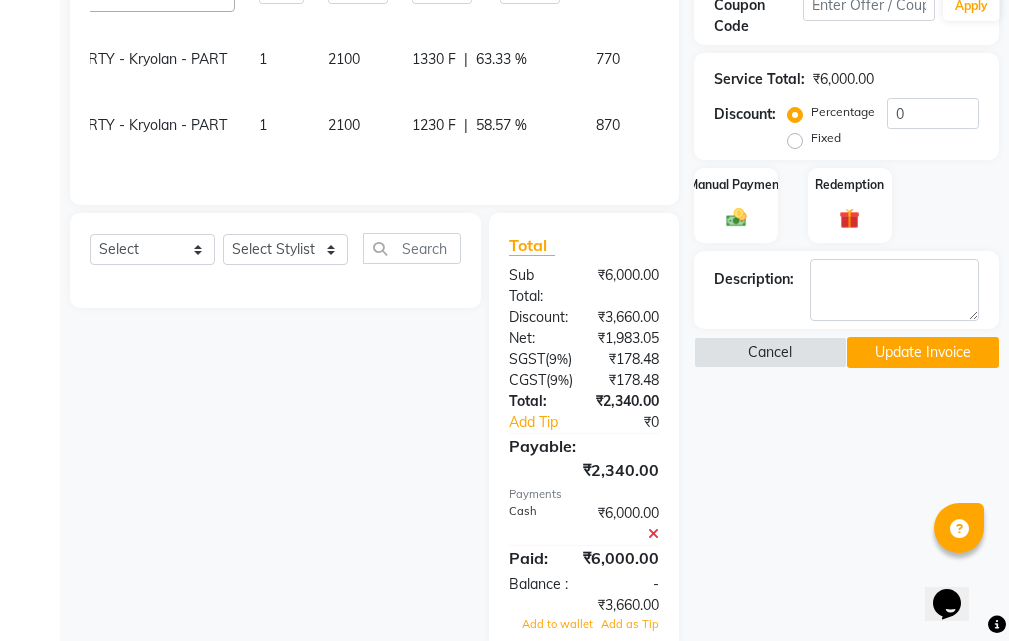 scroll, scrollTop: 582, scrollLeft: 0, axis: vertical 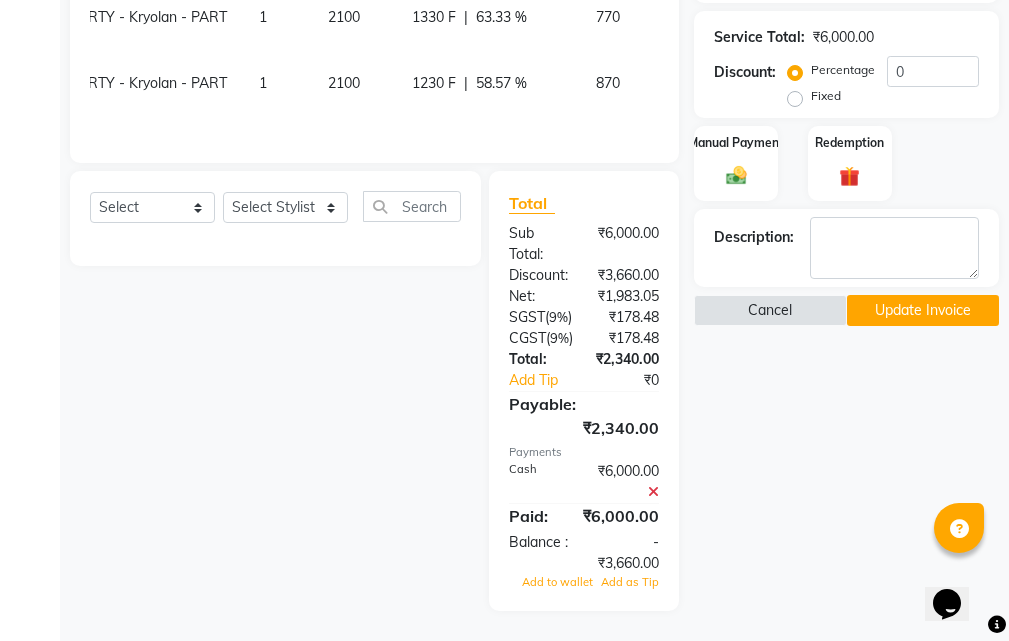 click 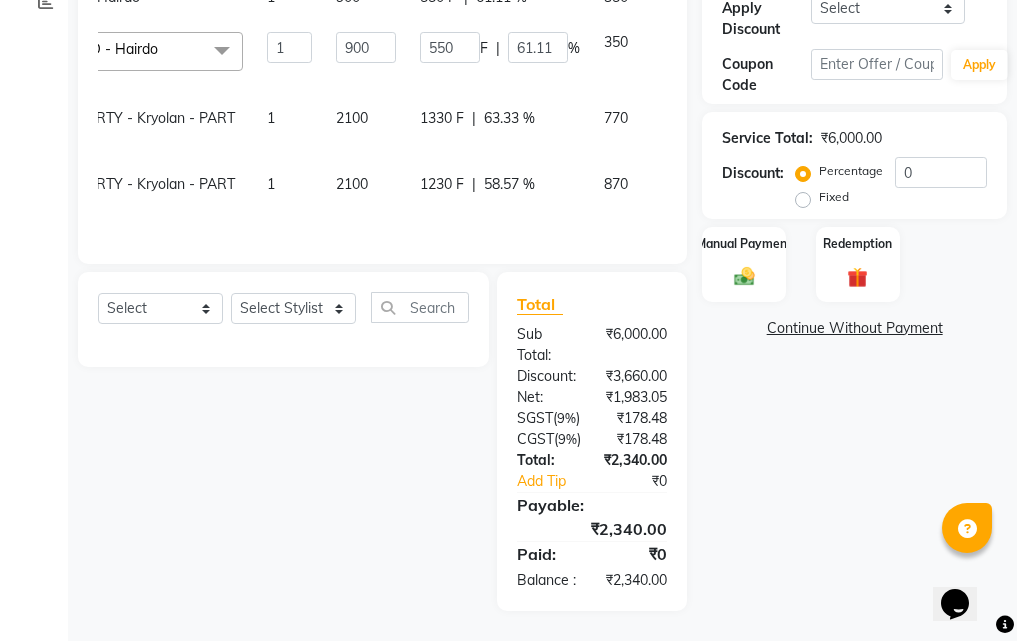 scroll, scrollTop: 502, scrollLeft: 0, axis: vertical 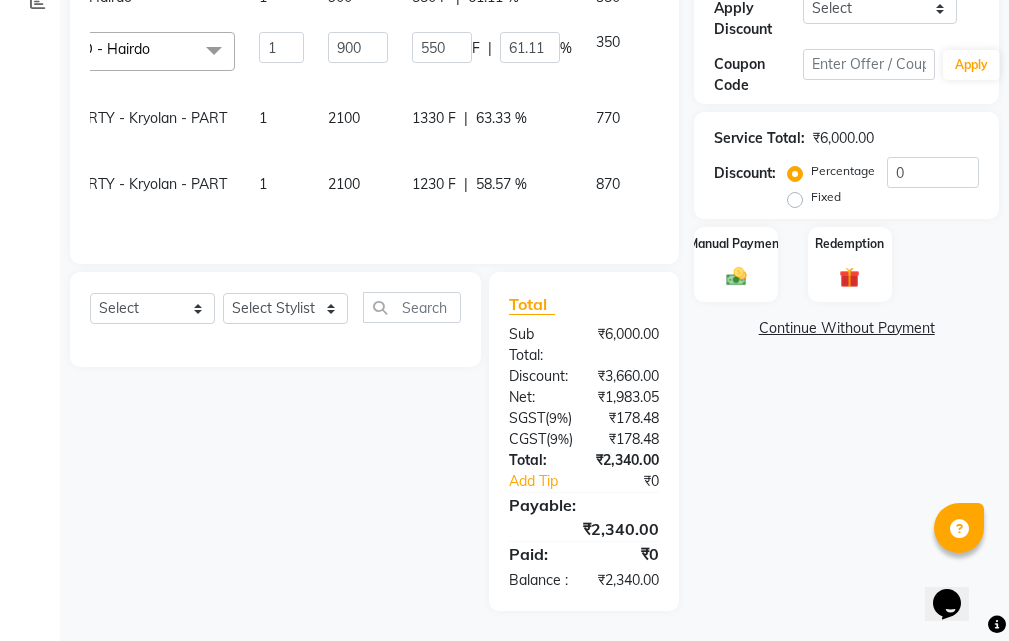 click on "Continue Without Payment" 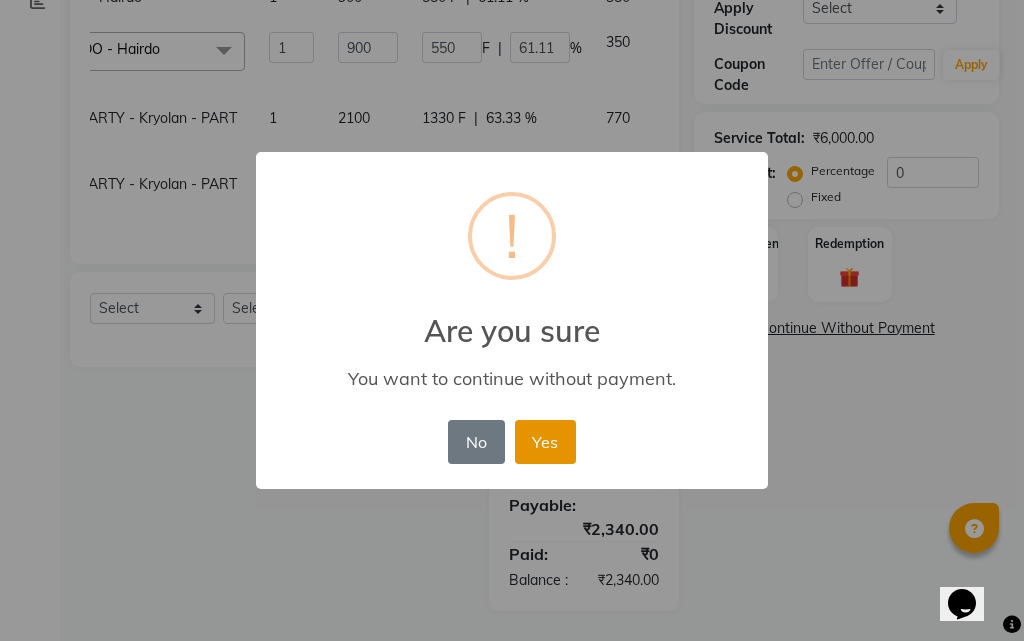 click on "Yes" at bounding box center [545, 442] 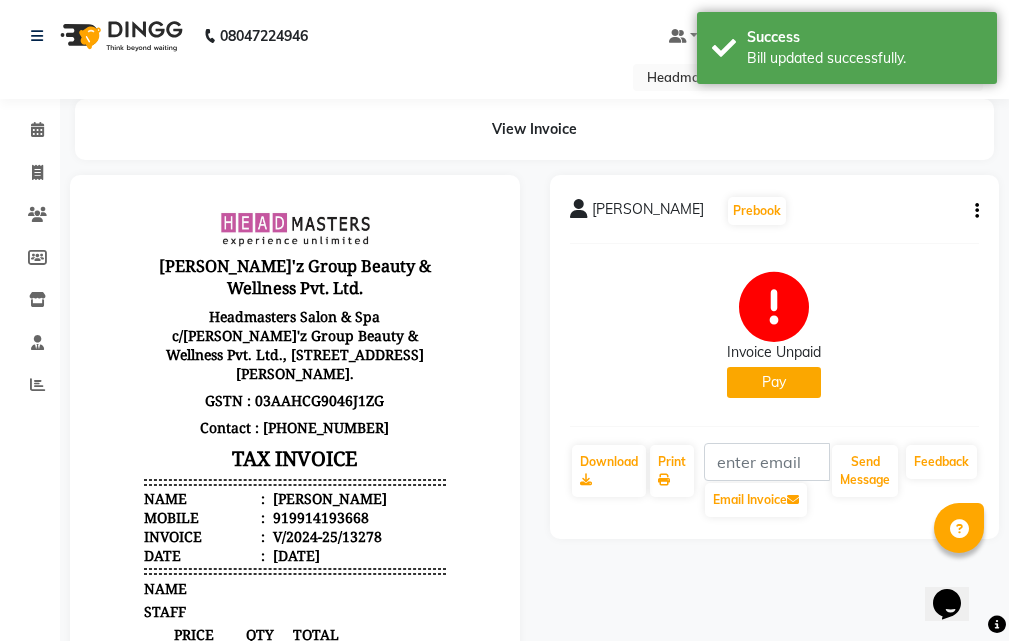 scroll, scrollTop: 0, scrollLeft: 0, axis: both 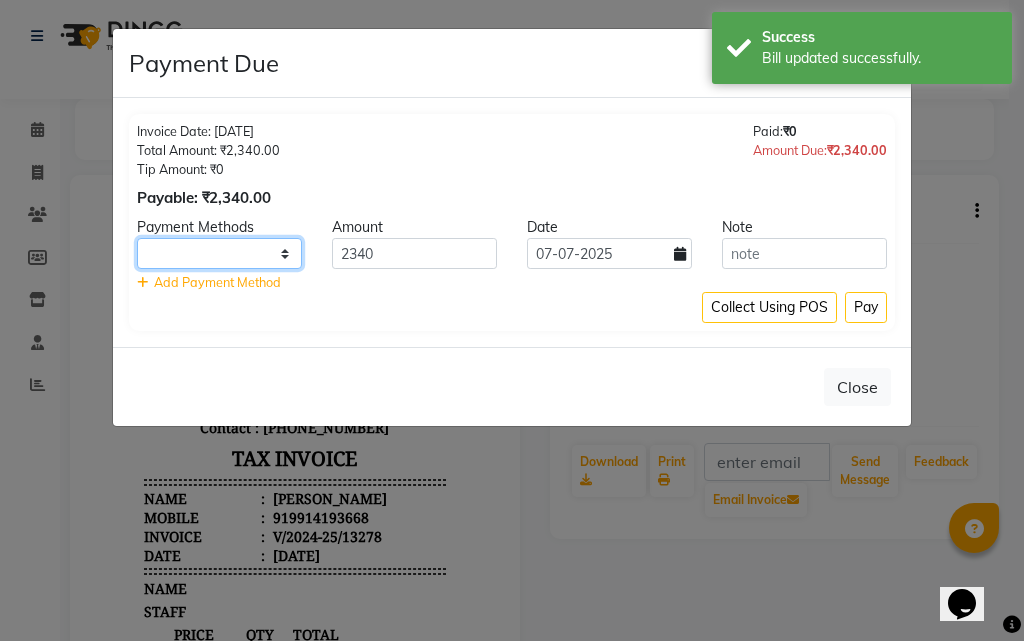 drag, startPoint x: 281, startPoint y: 250, endPoint x: 275, endPoint y: 267, distance: 18.027756 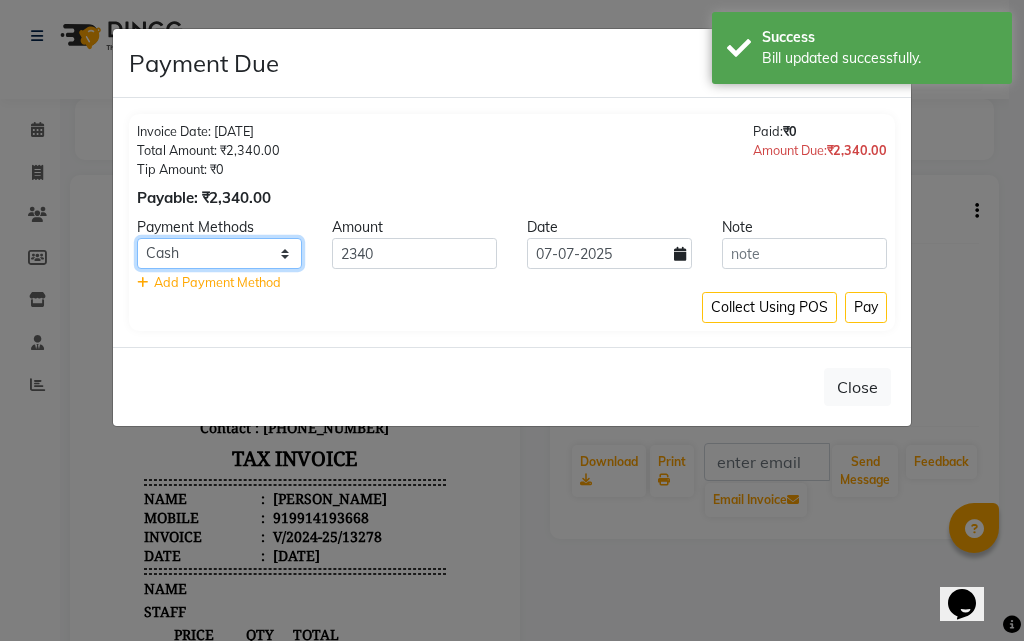 click on "UPI CARD Complimentary ONLINE Cash" 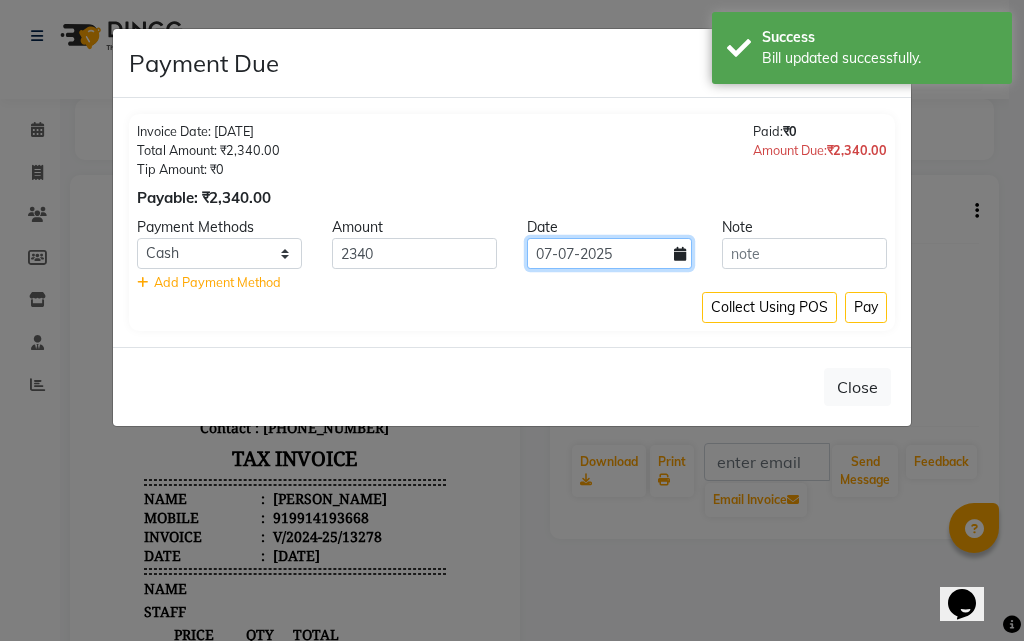 click on "07-07-2025" 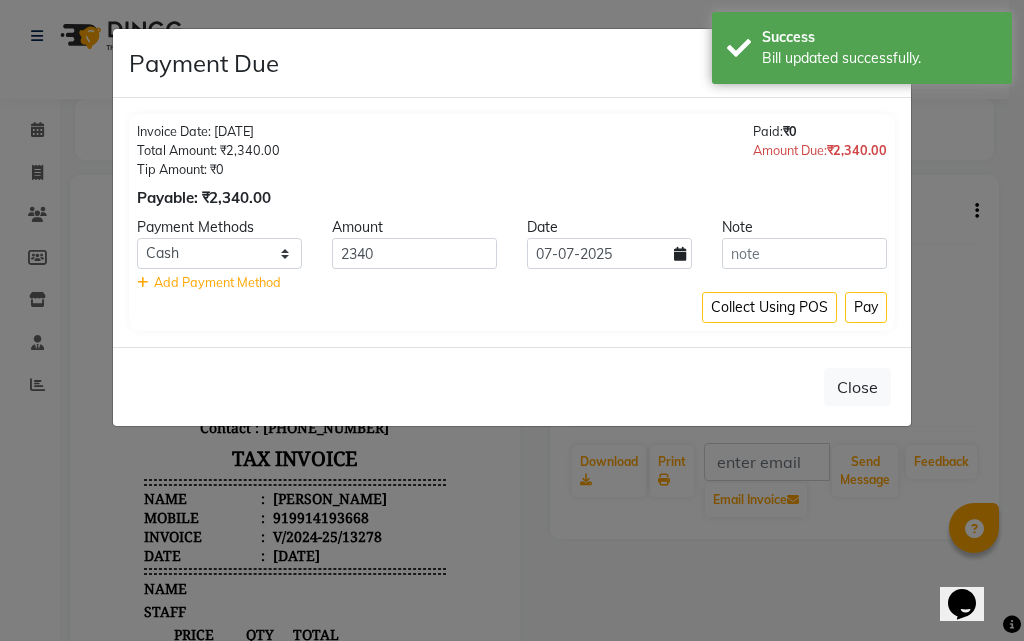 select on "7" 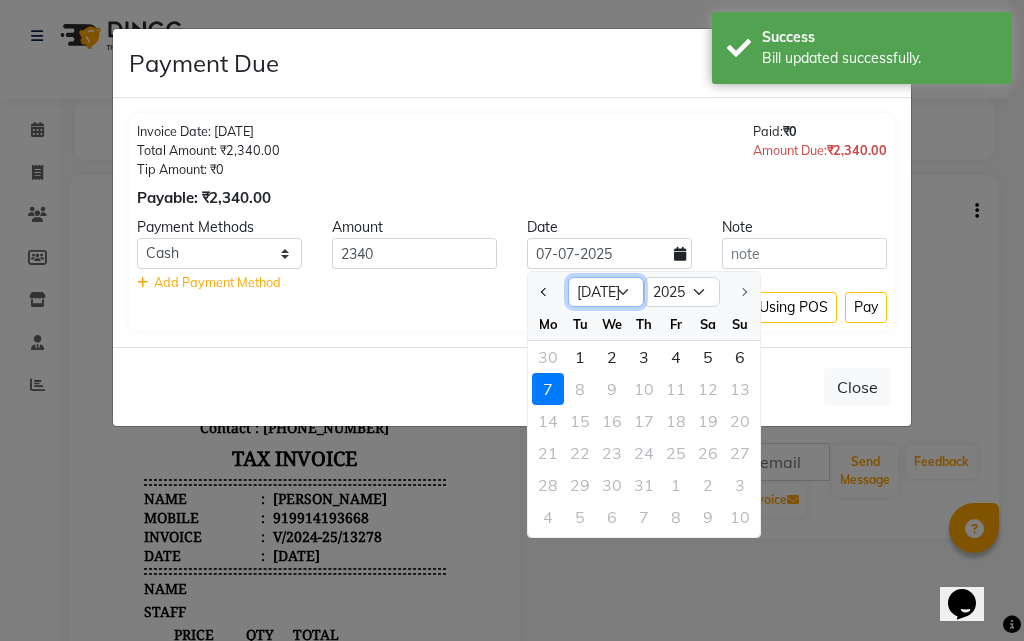 drag, startPoint x: 611, startPoint y: 291, endPoint x: 608, endPoint y: 304, distance: 13.341664 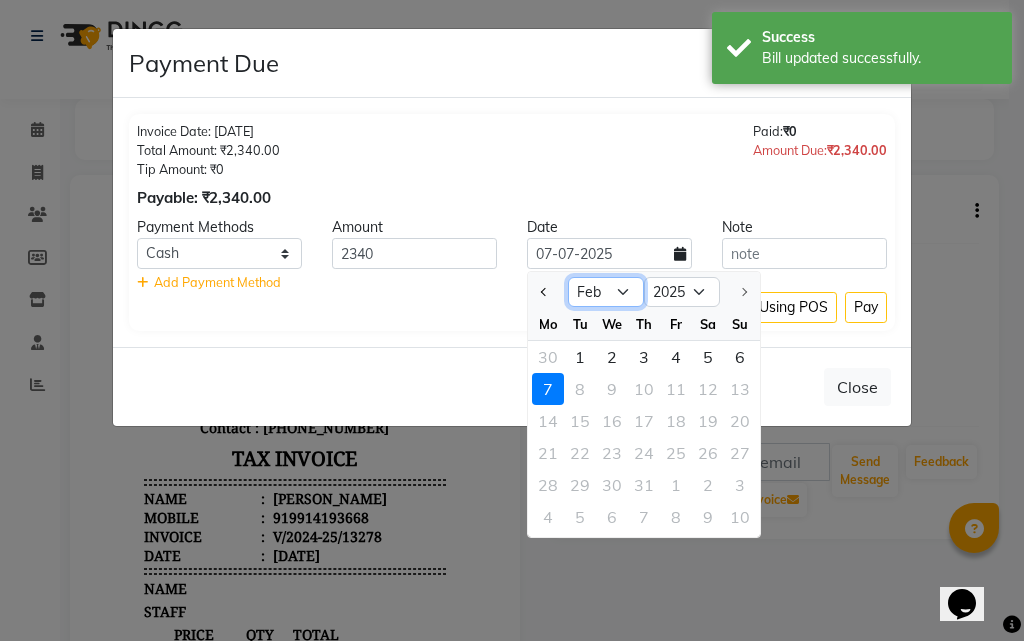 click on "Jan Feb Mar Apr May Jun [DATE]" 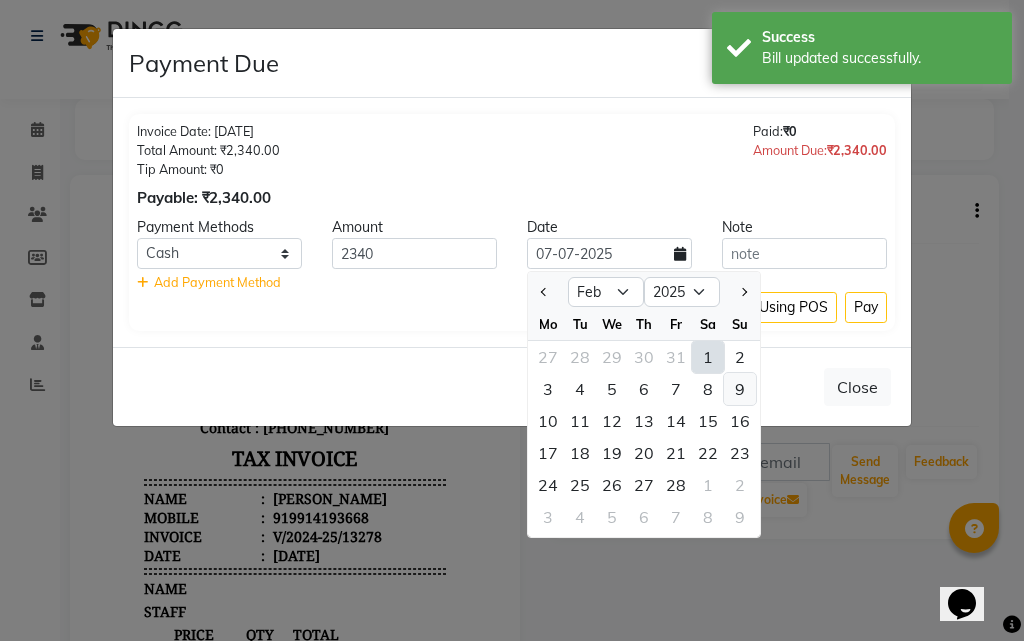 click on "9" 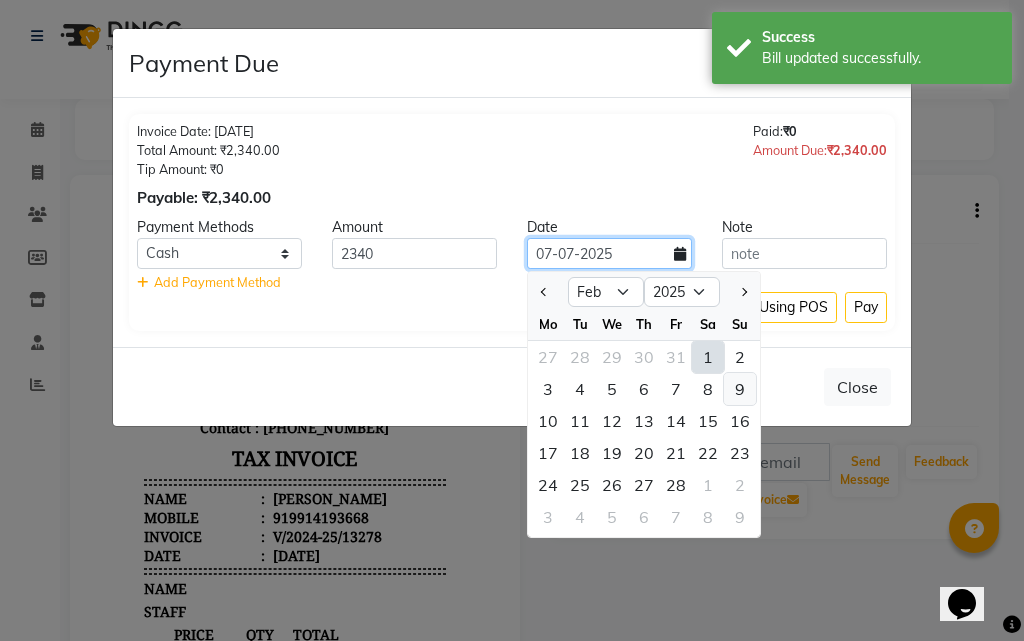 type on "[DATE]" 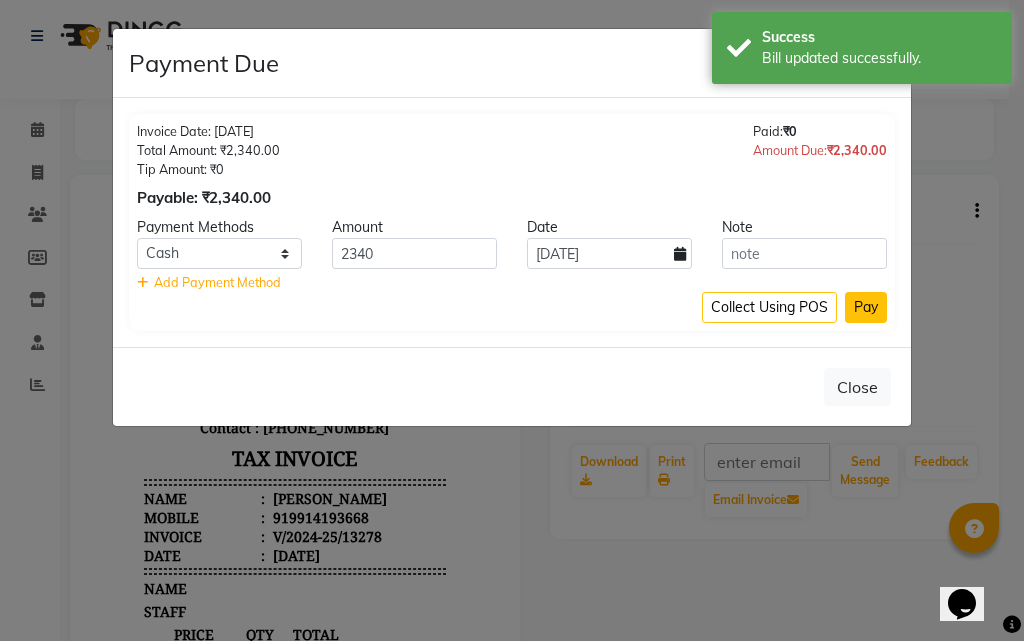 click on "Pay" 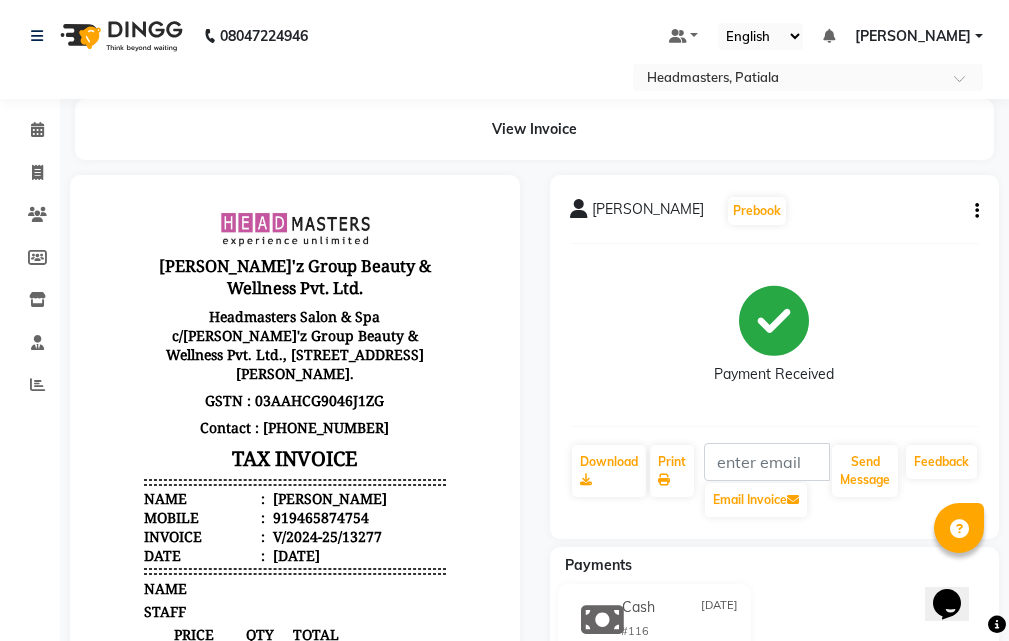 scroll, scrollTop: 0, scrollLeft: 0, axis: both 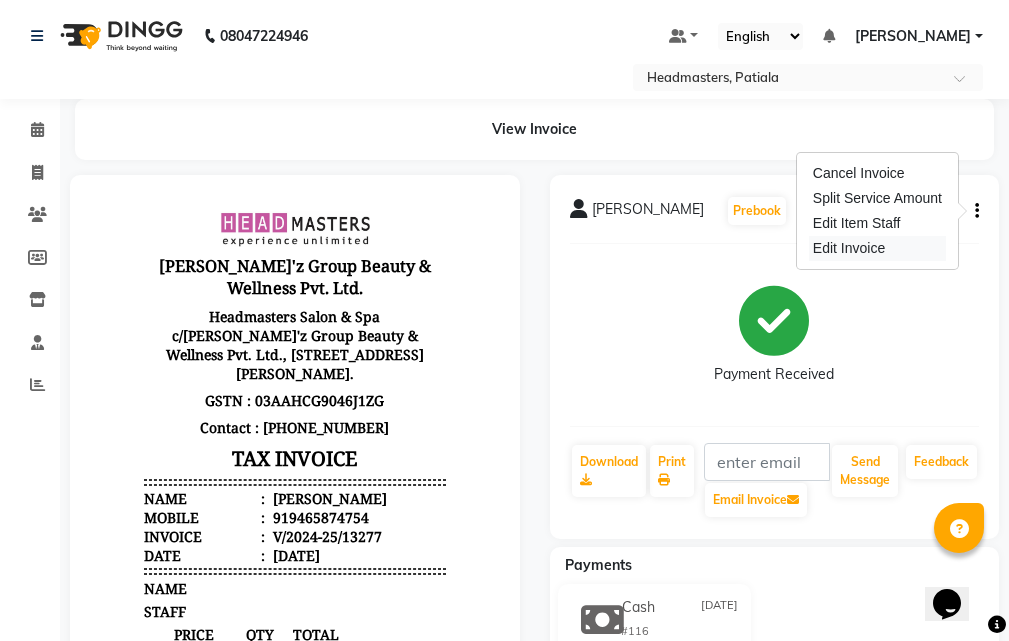 click on "Edit Invoice" at bounding box center (877, 248) 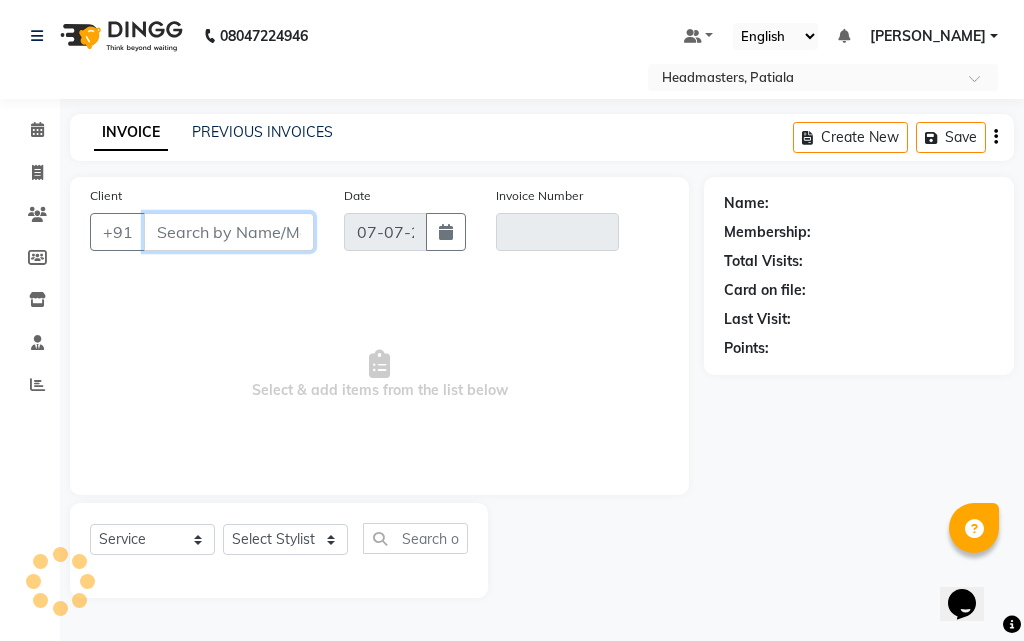 select on "product" 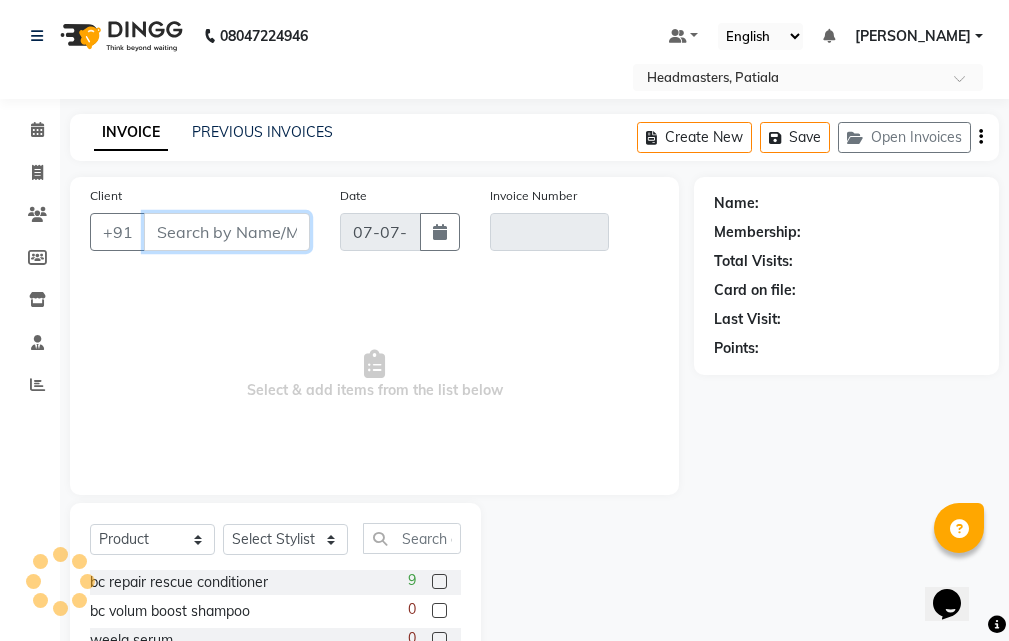 type on "9465874754" 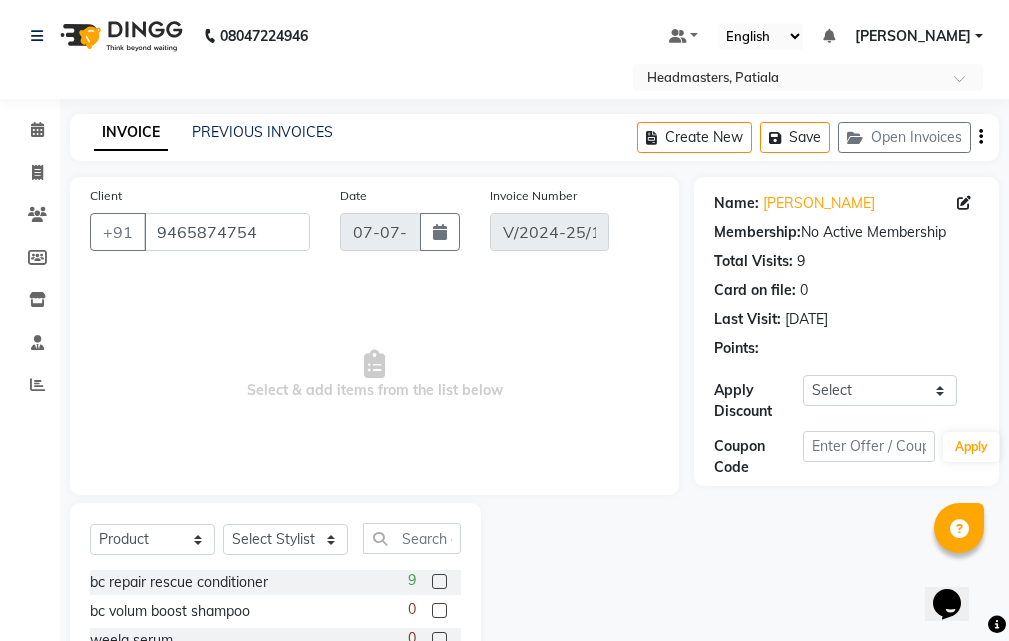 type on "[DATE]" 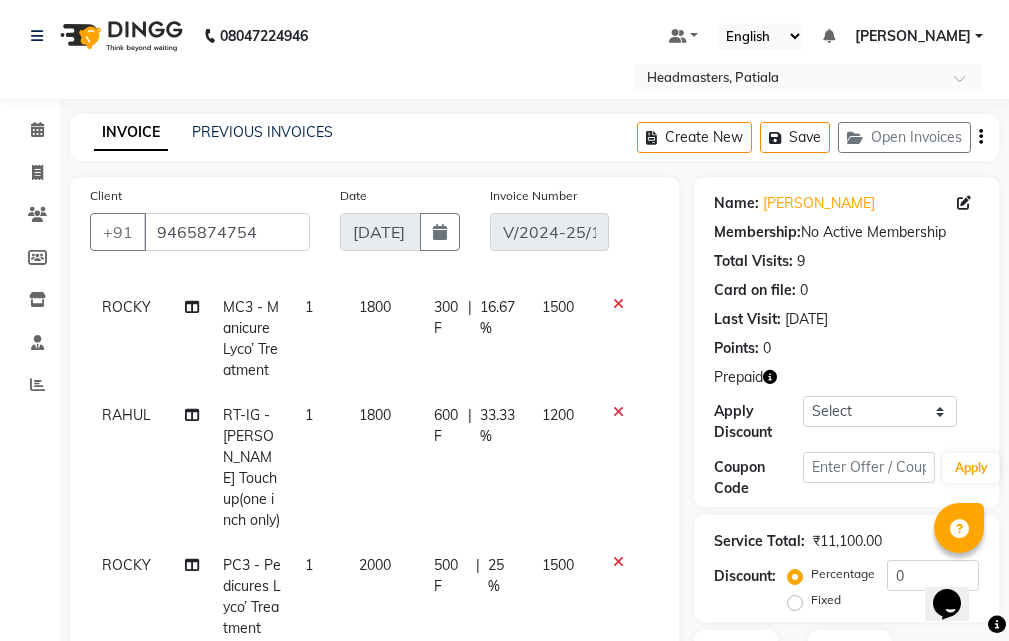 scroll, scrollTop: 216, scrollLeft: 0, axis: vertical 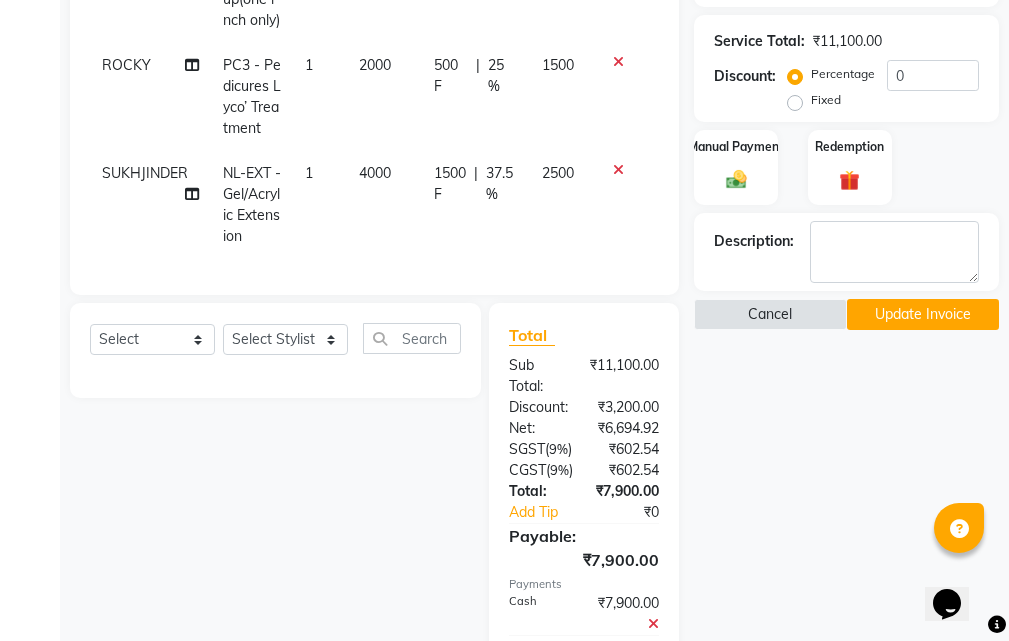 click on "|" 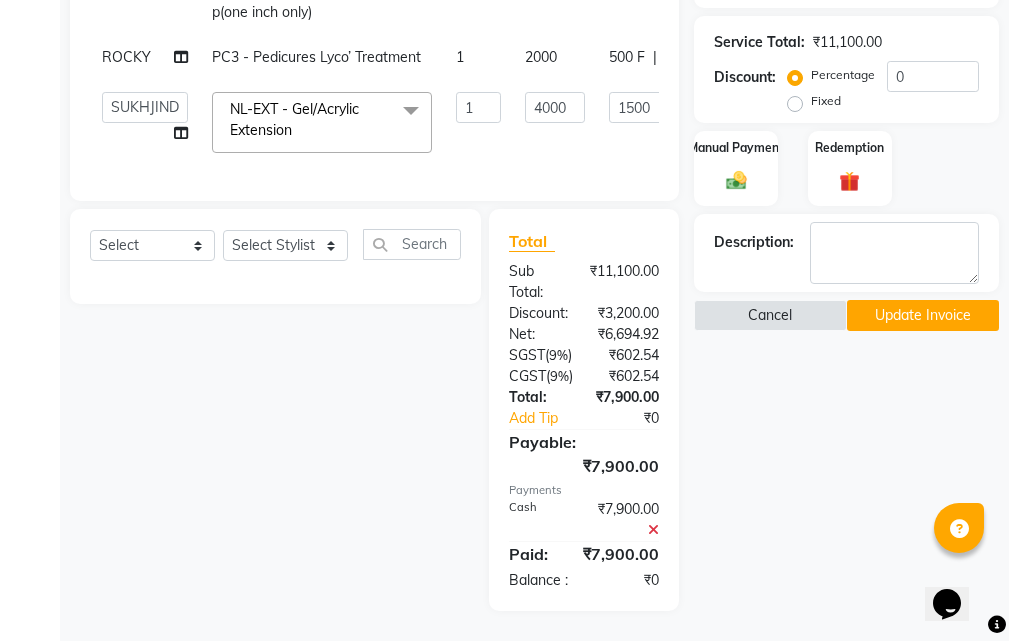 scroll, scrollTop: 0, scrollLeft: 0, axis: both 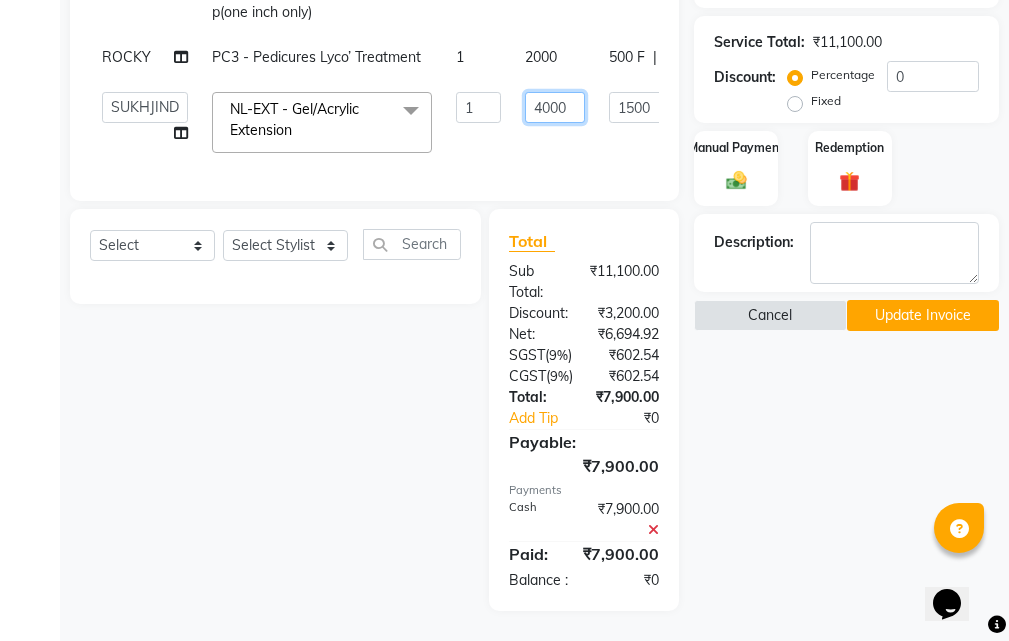 click on "4000" 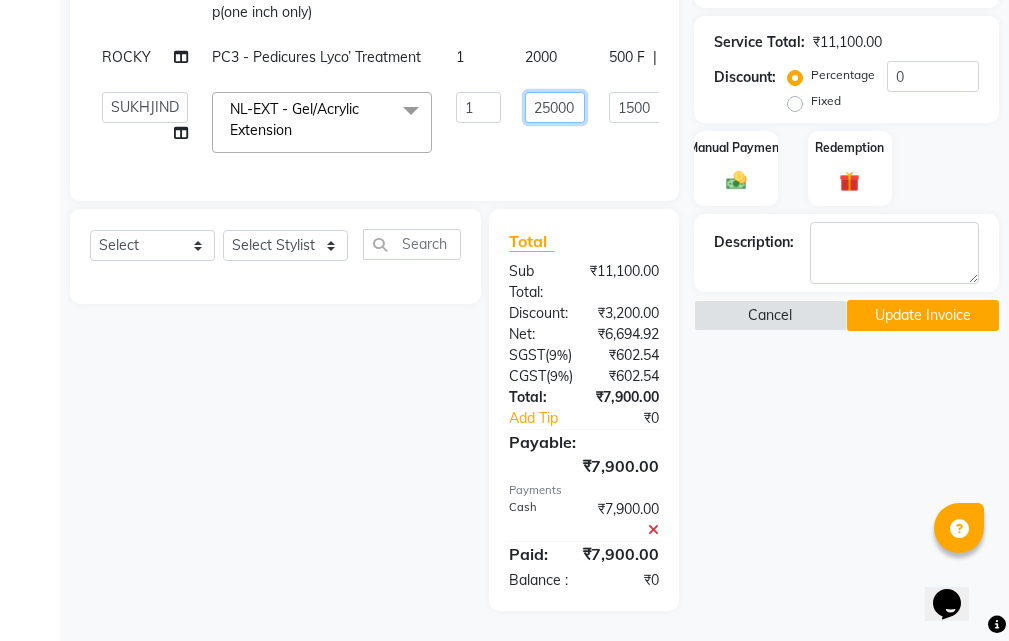 type on "2500" 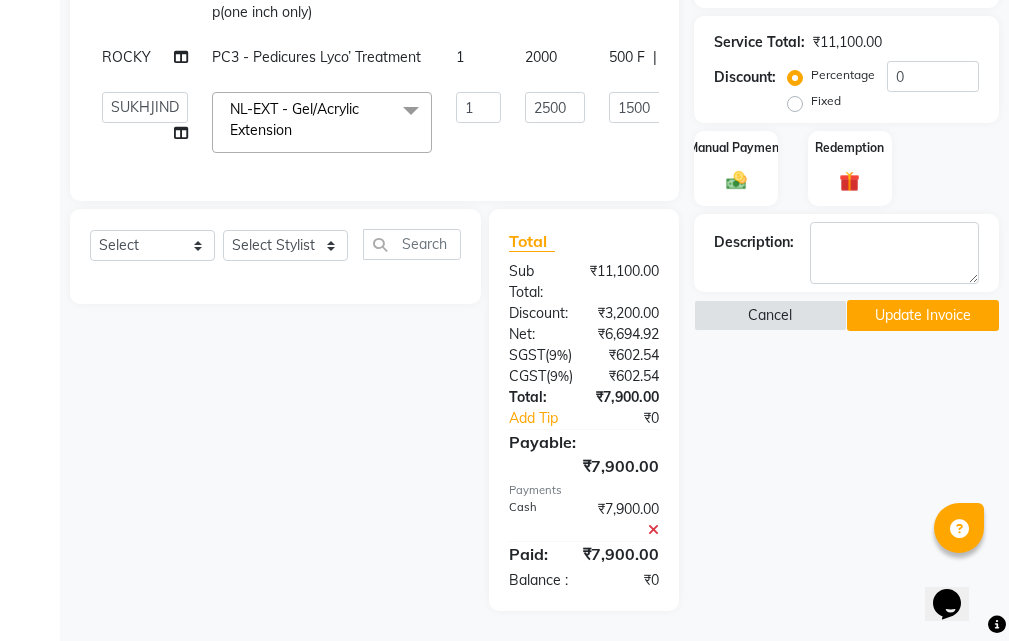 click on "[PERSON_NAME] NL-PP  - Power Polish (Shellac) 1 1500 300 F | 20 % 1200 ROCKY MC3 - Manicure Lyco’ Treatment 1 1800 300 F | 16.67 % 1500 RAHUL RT-IG - [PERSON_NAME] Touchup(one inch only) 1 1800 600 F | 33.33 % 1200 ROCKY PC3 - Pedicures Lyco’ Treatment 1 2000 500 F | 25 % 1500  ABHISHEK   [PERSON_NAME]    AKSHAY   [PERSON_NAME]   [PERSON_NAME]   [PERSON_NAME]    Chand [PERSON_NAME]   [PERSON_NAME]    [PERSON_NAME]   HEADMASTERS   [PERSON_NAME]   LUCKY   Manager   Manager   Meenakshi    MEENAKSHI   MOHIT   [PERSON_NAME]   [PERSON_NAME]   [PERSON_NAME]   [PERSON_NAME]   POOJA    POONAM   [PERSON_NAME]   [PERSON_NAME] MOHD   RAHUL   [PERSON_NAME]   [PERSON_NAME]   [PERSON_NAME]   SAMEER NEW   [PERSON_NAME]   [PERSON_NAME]   [PERSON_NAME] G   [PERSON_NAME]   [PERSON_NAME]   [PERSON_NAME]   [PERSON_NAME]  NL-EXT - Gel/Acrylic Extension  x SSL - Shampoo SCL - Shampoo and conditioner (with natural dry) HML - Head massage(with natural dry) HCLD - Hair Cut by Creative Director AES-MDA 1" 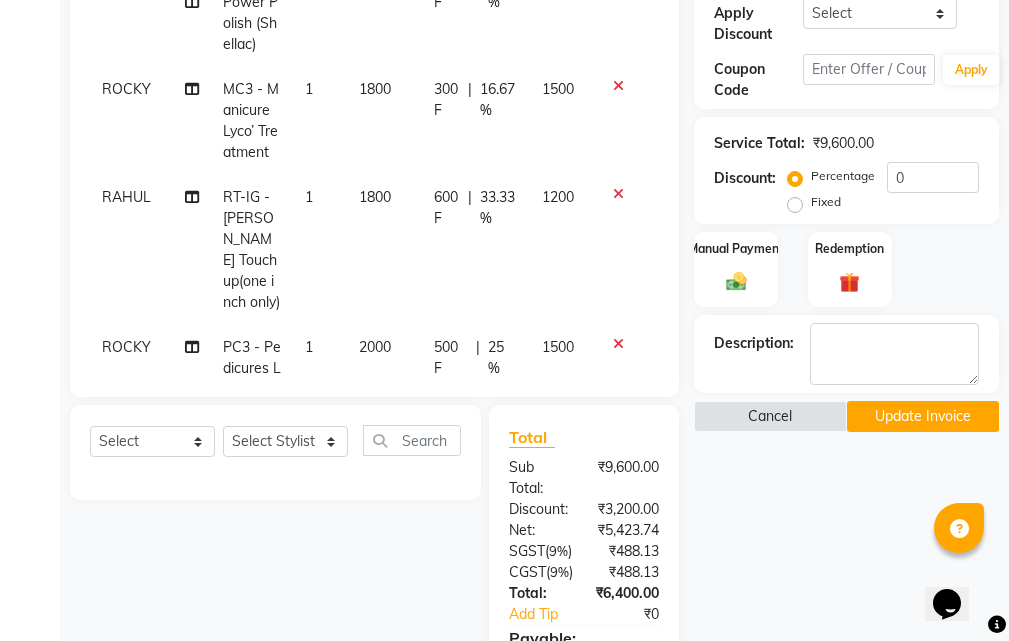 scroll, scrollTop: 300, scrollLeft: 0, axis: vertical 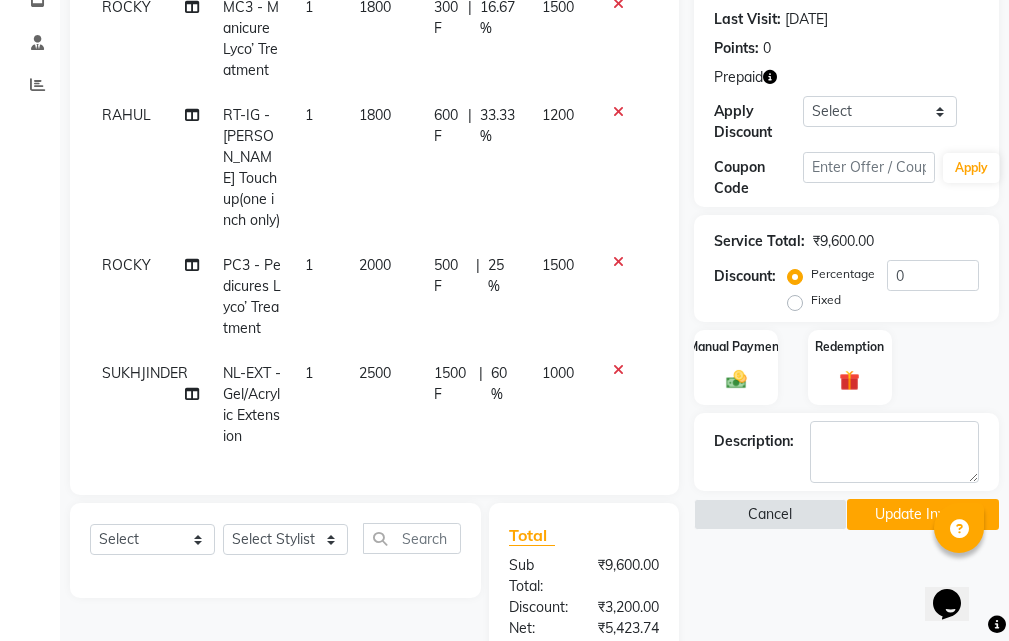 click on "1500 F" 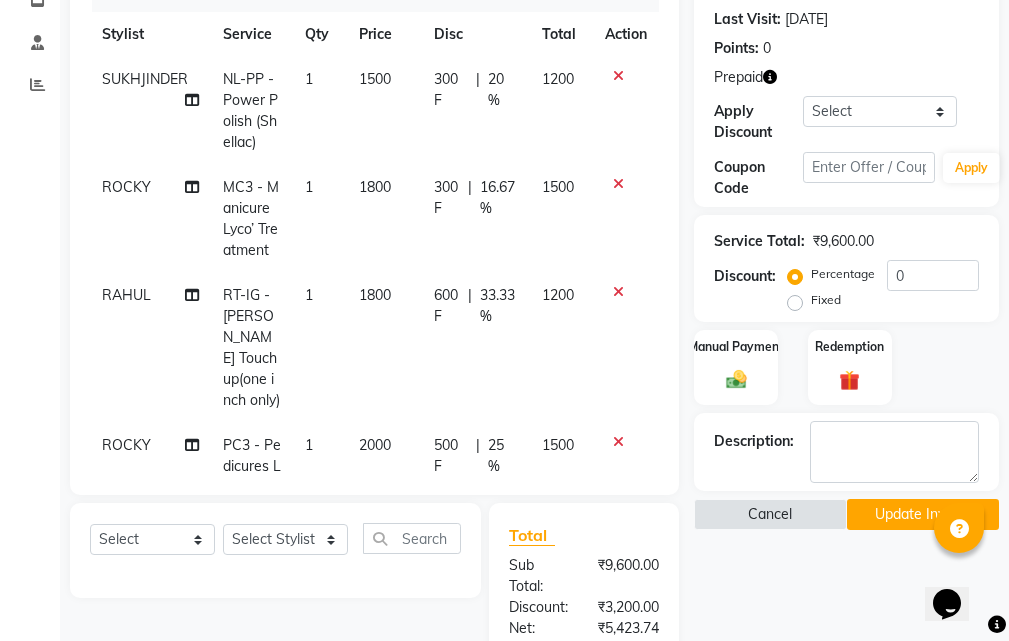 select on "52232" 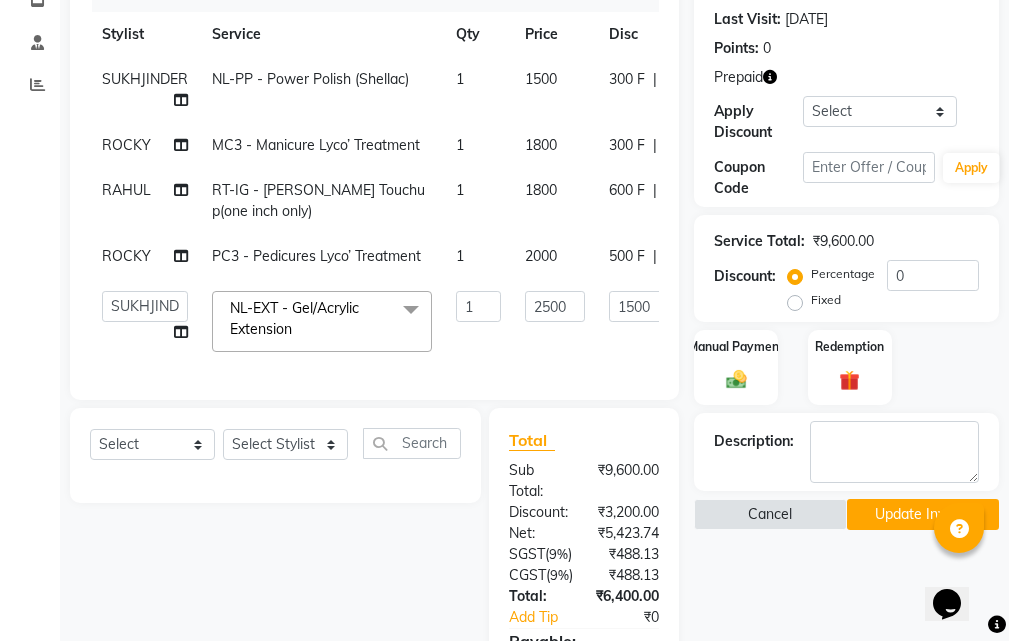 click on "500 F" 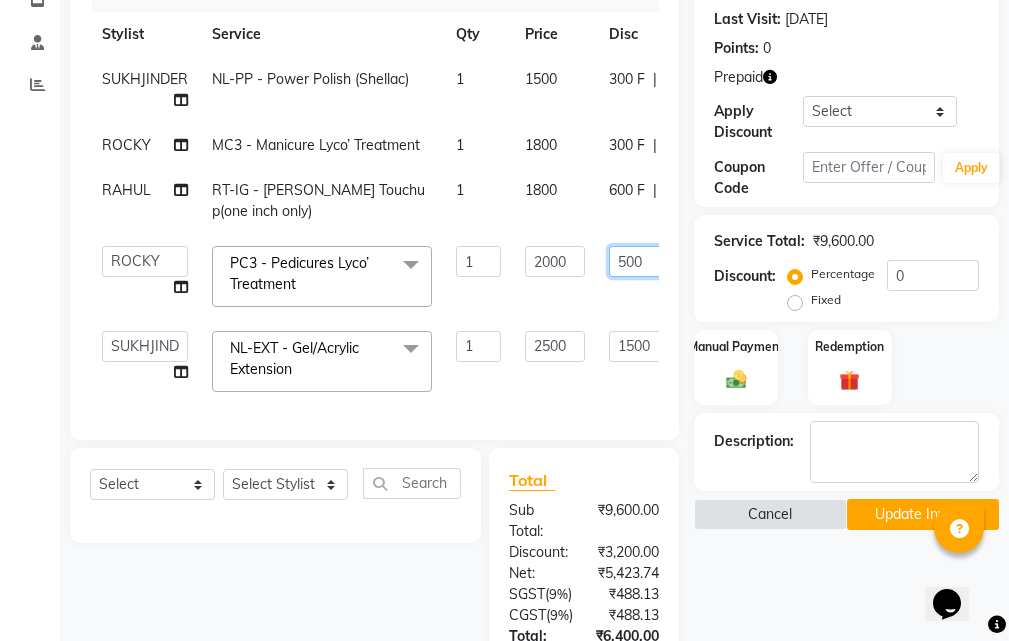 click on "500" 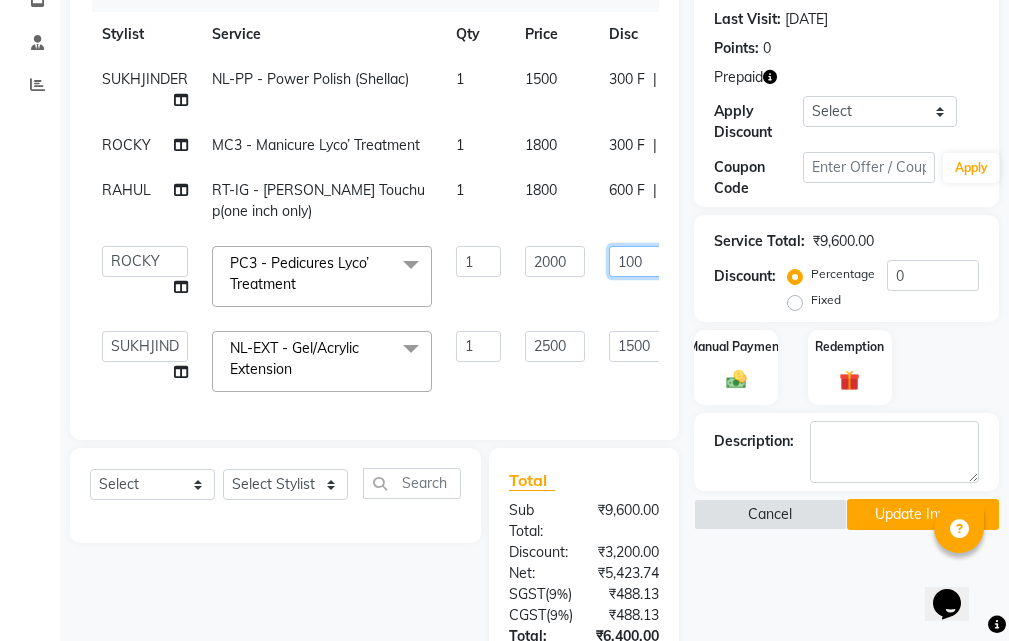 type on "1200" 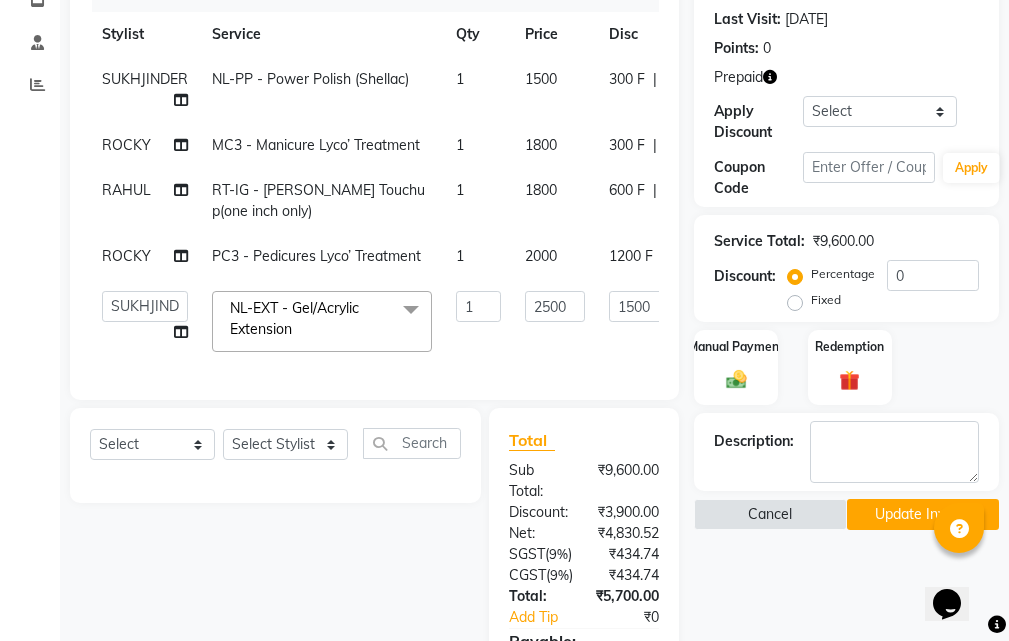click on "[PERSON_NAME] NL-PP  - Power Polish (Shellac) 1 1500 300 F | 20 % 1200 ROCKY MC3 - Manicure Lyco’ Treatment 1 1800 300 F | 16.67 % 1500 RAHUL RT-IG - [PERSON_NAME] Touchup(one inch only) 1 1800 600 F | 33.33 % 1200 ROCKY PC3 - Pedicures Lyco’ Treatment 1 2000 1200 F | 60 % 800  ABHISHEK   [PERSON_NAME]    AKSHAY   [PERSON_NAME]   [PERSON_NAME]   [PERSON_NAME]    Chand [PERSON_NAME]   [PERSON_NAME]    [PERSON_NAME]   HEADMASTERS   [PERSON_NAME]   LUCKY   Manager   Manager   Meenakshi    MEENAKSHI   MOHIT   [PERSON_NAME]   [PERSON_NAME]   [PERSON_NAME]   [PERSON_NAME]   POOJA    POONAM   [PERSON_NAME]   [PERSON_NAME] MOHD   RAHUL   [PERSON_NAME]   [PERSON_NAME]   [PERSON_NAME]   SAMEER NEW   [PERSON_NAME]   [PERSON_NAME]   [PERSON_NAME] G   [PERSON_NAME]   [PERSON_NAME]   [PERSON_NAME]   [PERSON_NAME]  NL-EXT - Gel/Acrylic Extension  x SSL - Shampoo SCL - Shampoo and conditioner (with natural dry) HML - Head massage(with natural dry) HCLD - Hair Cut by Creative Director AES-MDA 1" 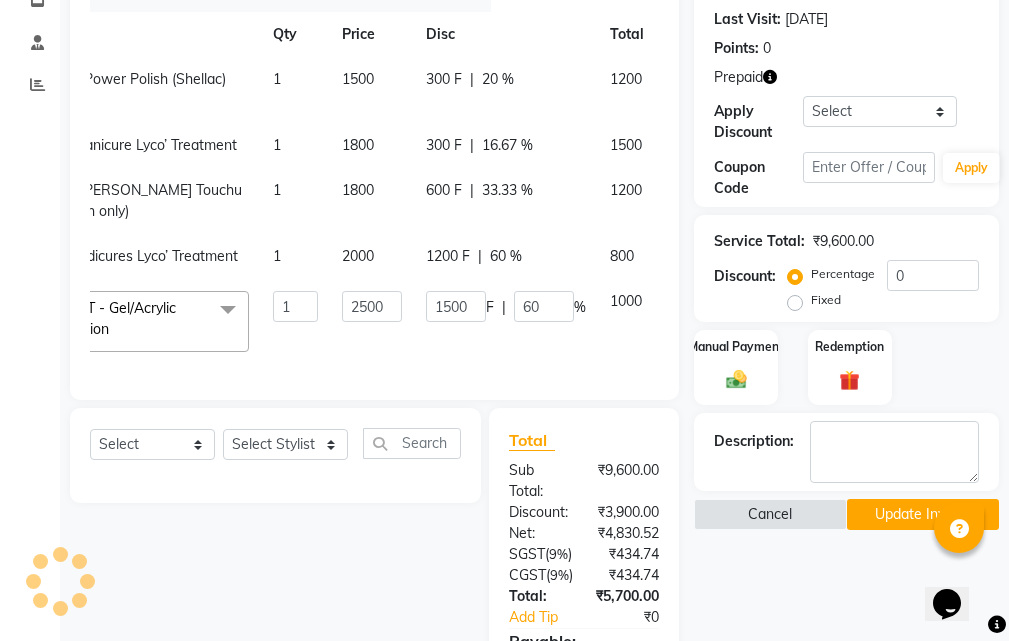 scroll, scrollTop: 0, scrollLeft: 246, axis: horizontal 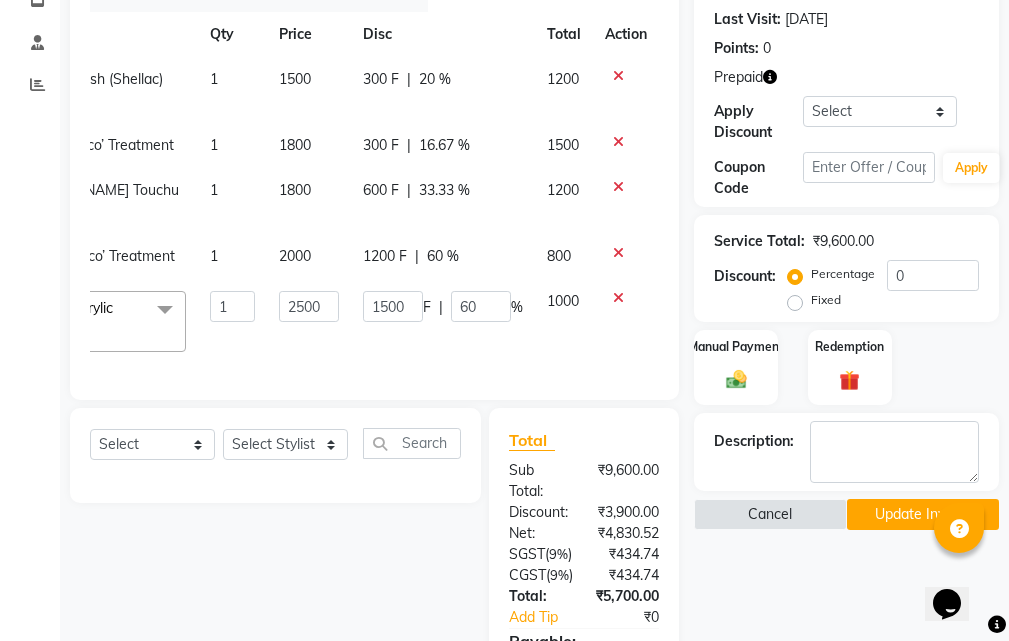 click on "600 F" 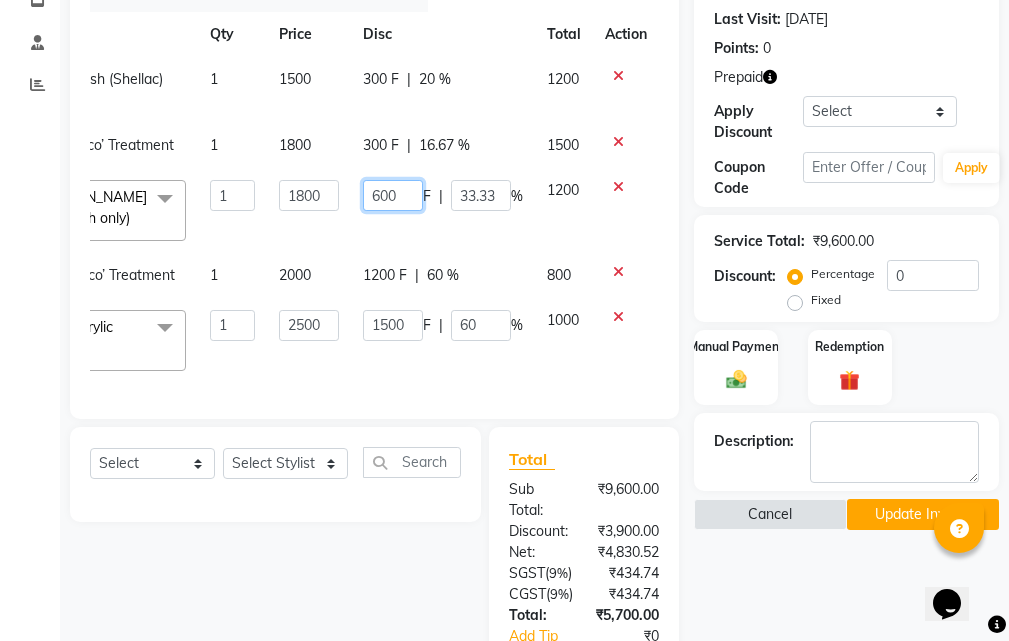 click on "600" 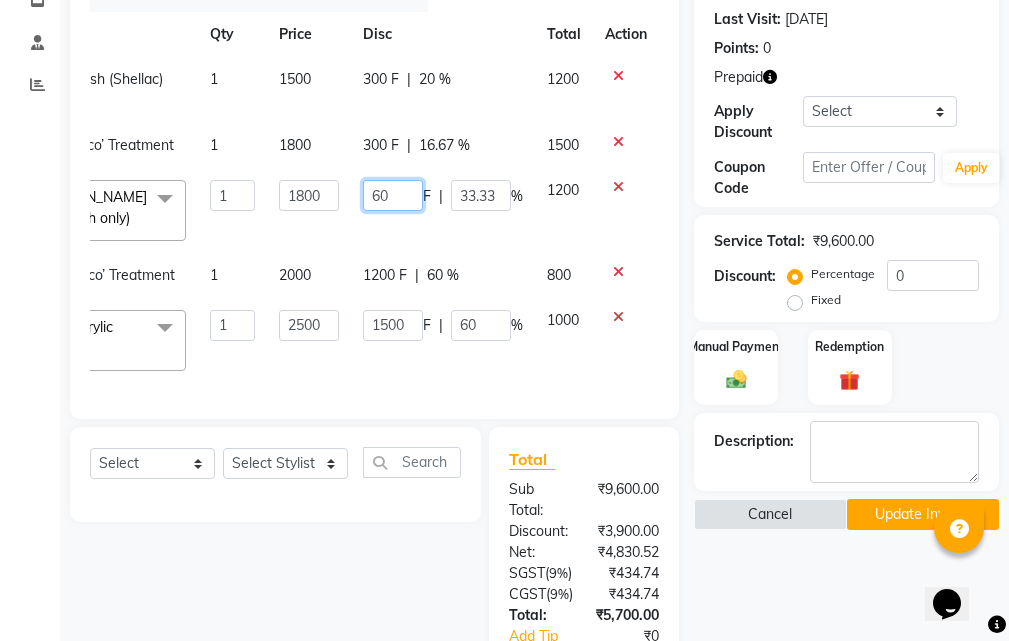type on "6" 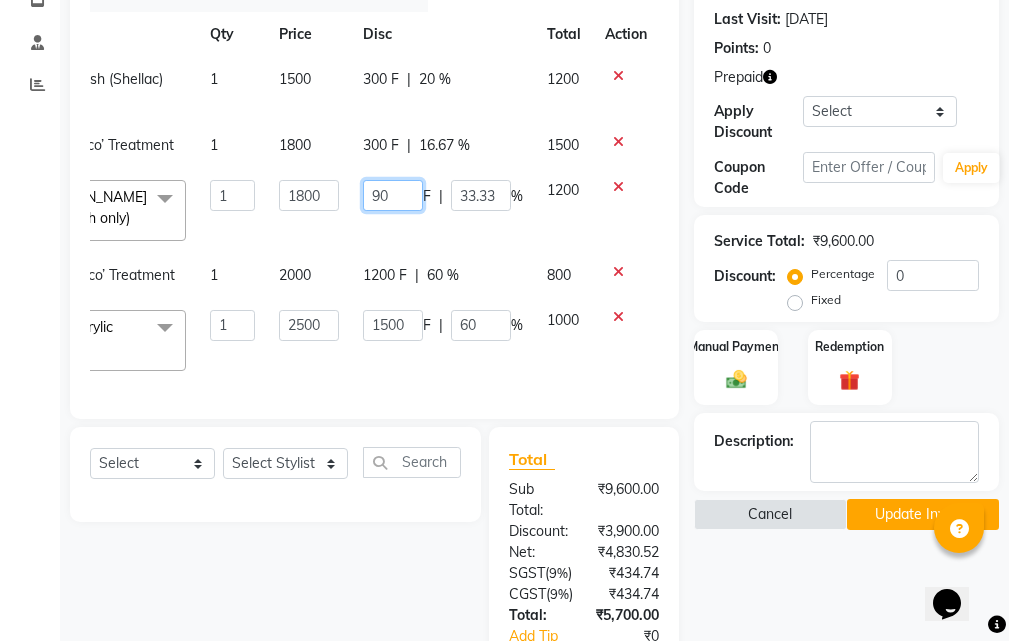 type on "9" 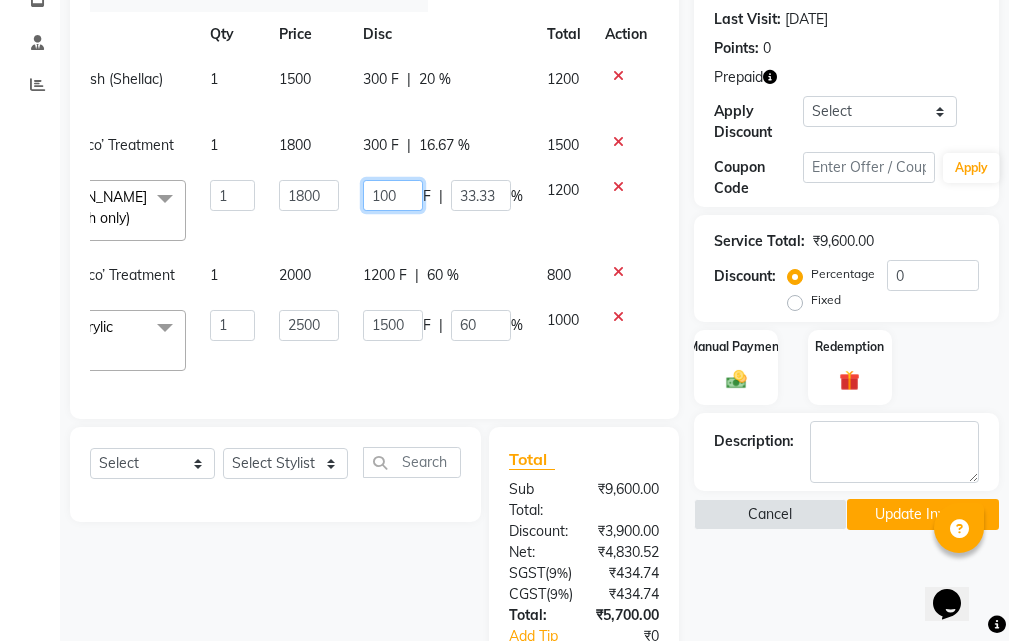 type on "1000" 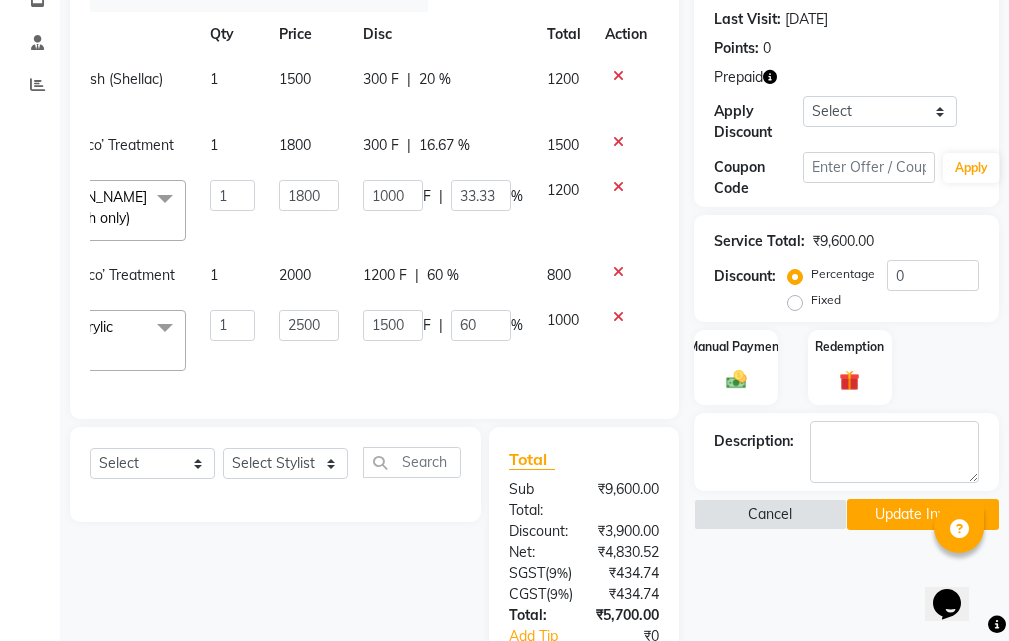 click on "[PERSON_NAME] NL-PP  - Power Polish (Shellac) 1 1500 300 F | 20 % 1200 ROCKY MC3 - Manicure Lyco’ Treatment 1 1800 300 F | 16.67 % 1500  ABHISHEK   [PERSON_NAME]    AKSHAY   [PERSON_NAME]   [PERSON_NAME]   [PERSON_NAME]    Chand [PERSON_NAME]   [PERSON_NAME]    [PERSON_NAME]   HEADMASTERS   [PERSON_NAME]   LUCKY   Manager   Manager   [PERSON_NAME]   [PERSON_NAME]   [PERSON_NAME]   Noor    Noor    [PERSON_NAME]   POOJA    POONAM   [PERSON_NAME]   [PERSON_NAME] MOHD   RAHUL   [PERSON_NAME]   [PERSON_NAME]   [PERSON_NAME] NEW   [PERSON_NAME]   [PERSON_NAME]   [PERSON_NAME] G   [PERSON_NAME]   [PERSON_NAME]   [PERSON_NAME]   [PERSON_NAME]  RT-IG - Igora Root Touchup(one inch only)  x SSL - Shampoo SCL - Shampoo and conditioner (with natural dry) HML - Head massage(with natural dry) HCLD - Hair Cut by Creative Director HCL - Hair Cut by Senior Hair Stylist Trim - Trimming (one Length) Spt - Split ends/short/candle cut BD - Blow dry OS - Open styling 1 1800" 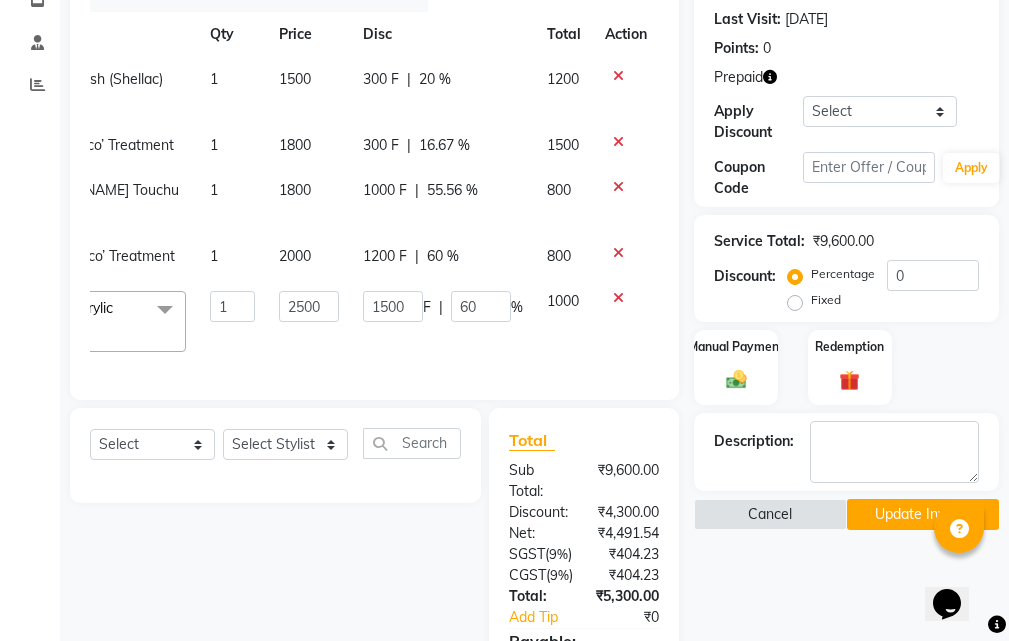 click on "300 F" 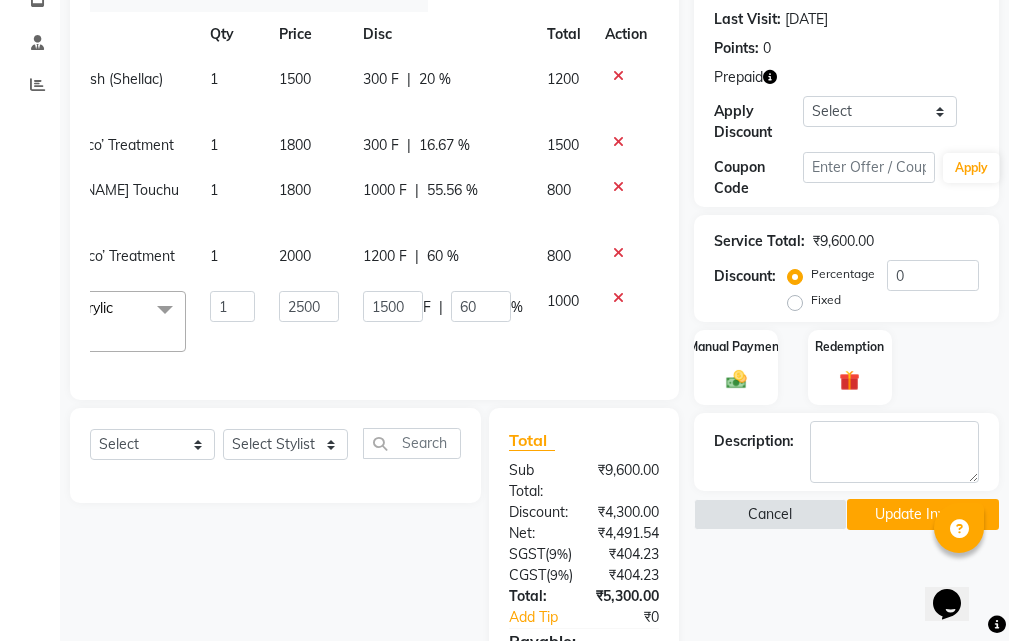 select on "51102" 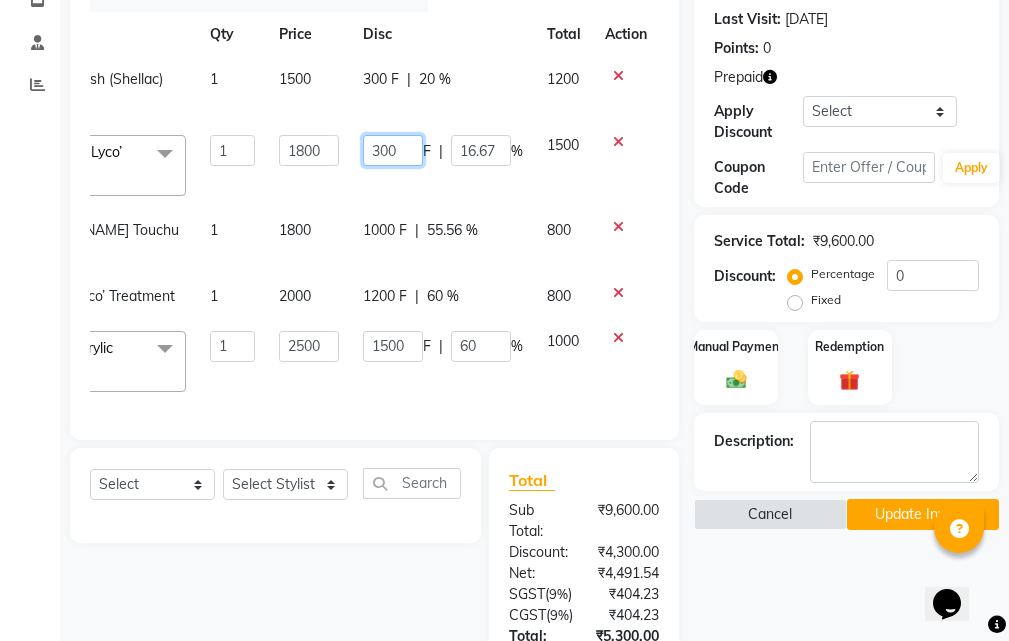 click on "300" 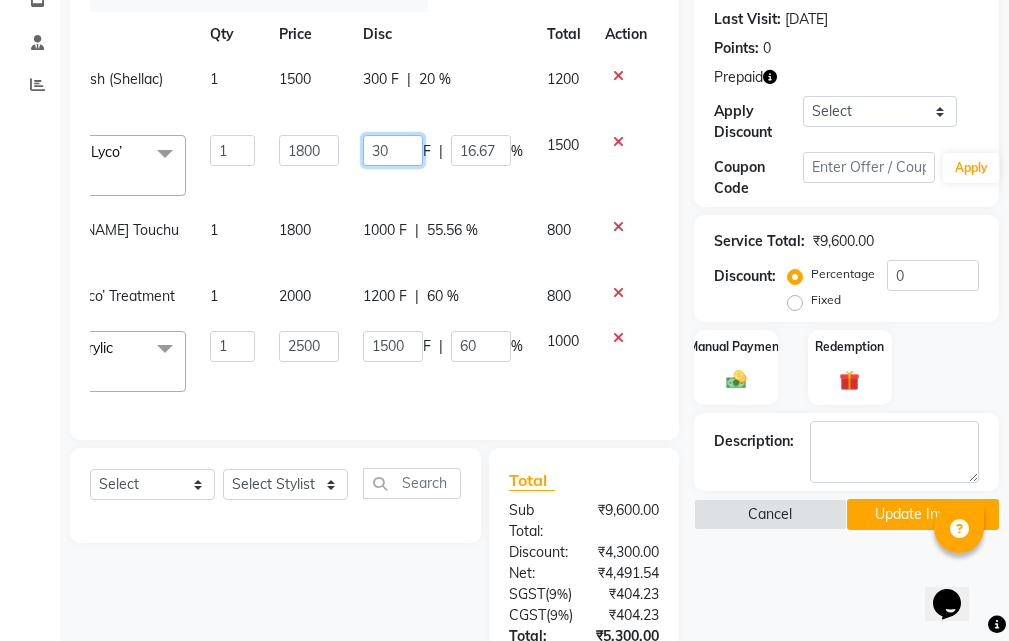 type on "3" 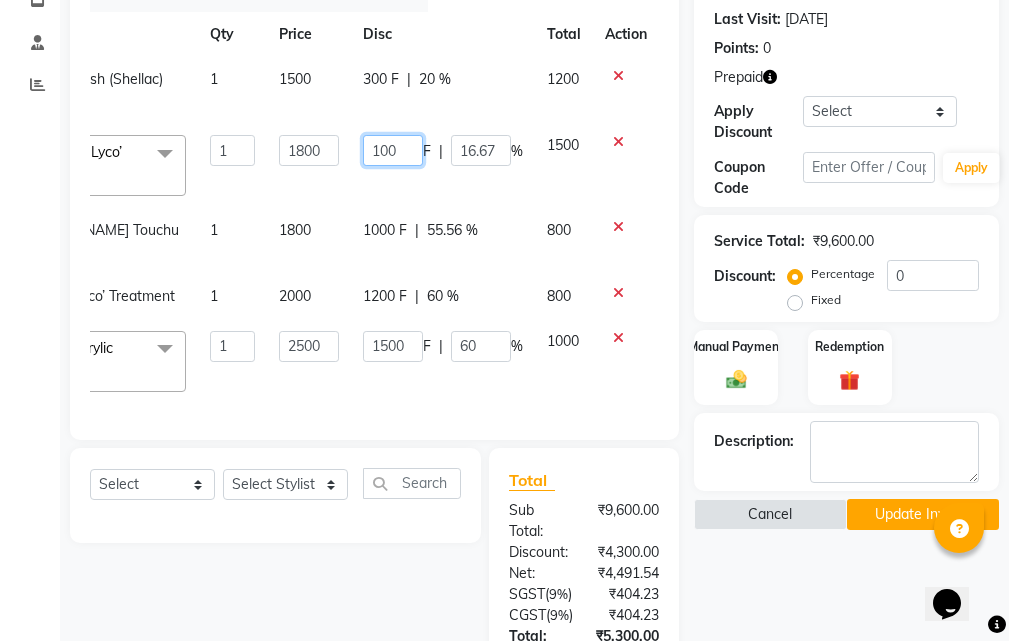 type on "1000" 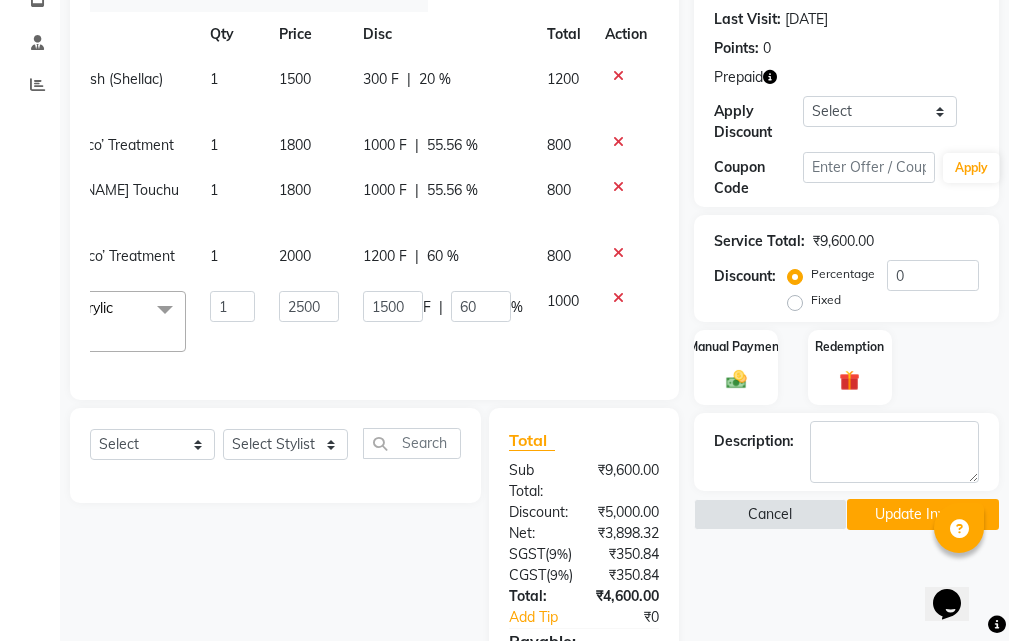 click on "[PERSON_NAME] NL-PP  - Power Polish (Shellac) 1 1500 300 F | 20 % 1200 ROCKY MC3 - Manicure Lyco’ Treatment 1 1800 1000 F | 55.56 % 800 RAHUL RT-IG - [PERSON_NAME] Touchup(one inch only) 1 1800 1000 F | 55.56 % 800 ROCKY PC3 - Pedicures Lyco’ Treatment 1 2000 1200 F | 60 % 800  ABHISHEK   [PERSON_NAME]   [PERSON_NAME]   [PERSON_NAME]   [PERSON_NAME]    Chand [PERSON_NAME]   [PERSON_NAME]    [PERSON_NAME]   HEADMASTERS   [PERSON_NAME]   LUCKY   Manager   Manager   Meenakshi    MEENAKSHI   MOHIT   [PERSON_NAME]   [PERSON_NAME]   [PERSON_NAME]   [PERSON_NAME]   POOJA    POONAM   [PERSON_NAME]   [PERSON_NAME] MOHD   RAHUL   [PERSON_NAME]   [PERSON_NAME]   [PERSON_NAME]   SAMEER NEW   [PERSON_NAME]   [PERSON_NAME]   [PERSON_NAME] G   [PERSON_NAME]   [PERSON_NAME]   [PERSON_NAME]   [PERSON_NAME]  NL-EXT - Gel/Acrylic Extension  x SSL - Shampoo SCL - Shampoo and conditioner (with natural dry) HML - Head massage(with natural dry) HCLD - Hair Cut by Creative Director AES-MDA 1" 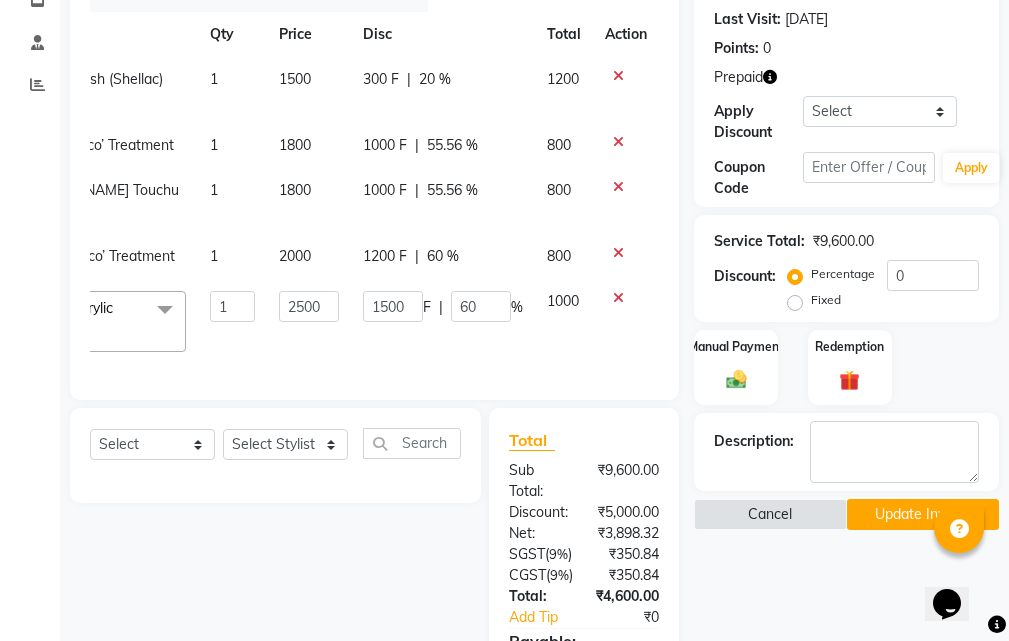 click on "300 F" 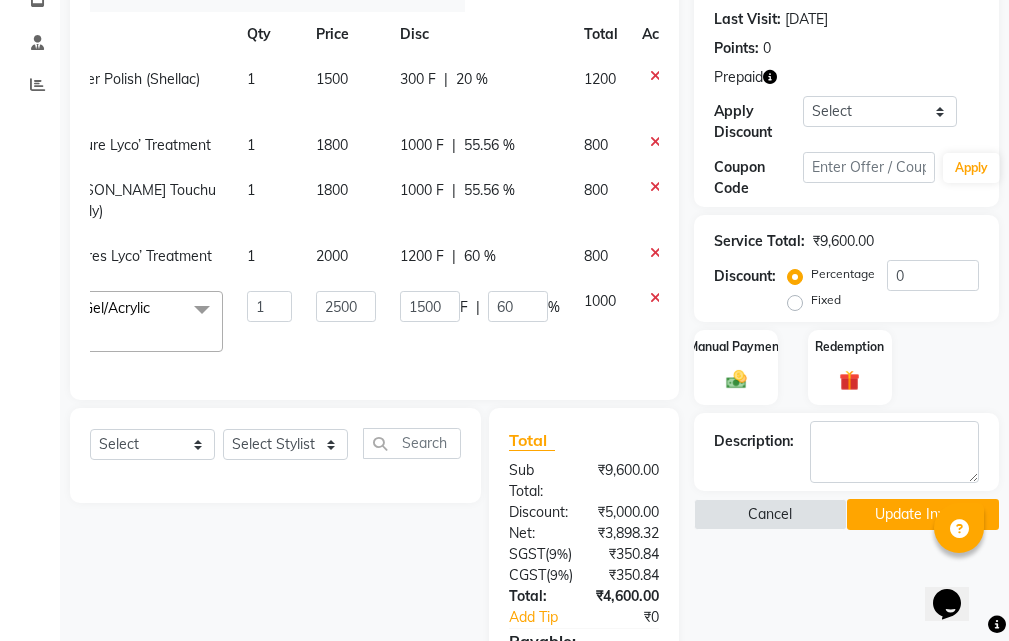 select on "52232" 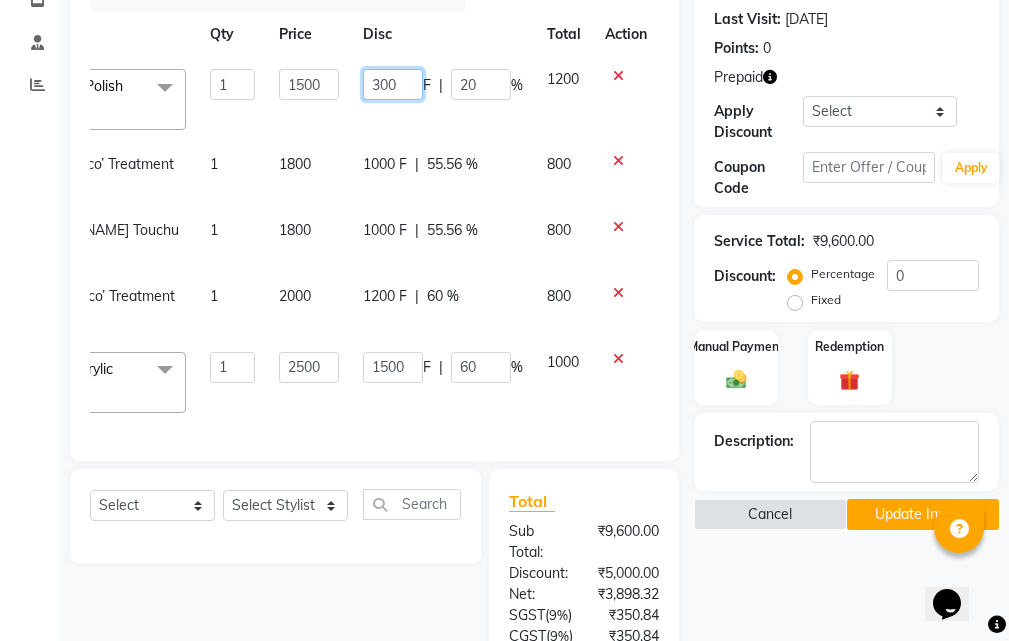 click on "300" 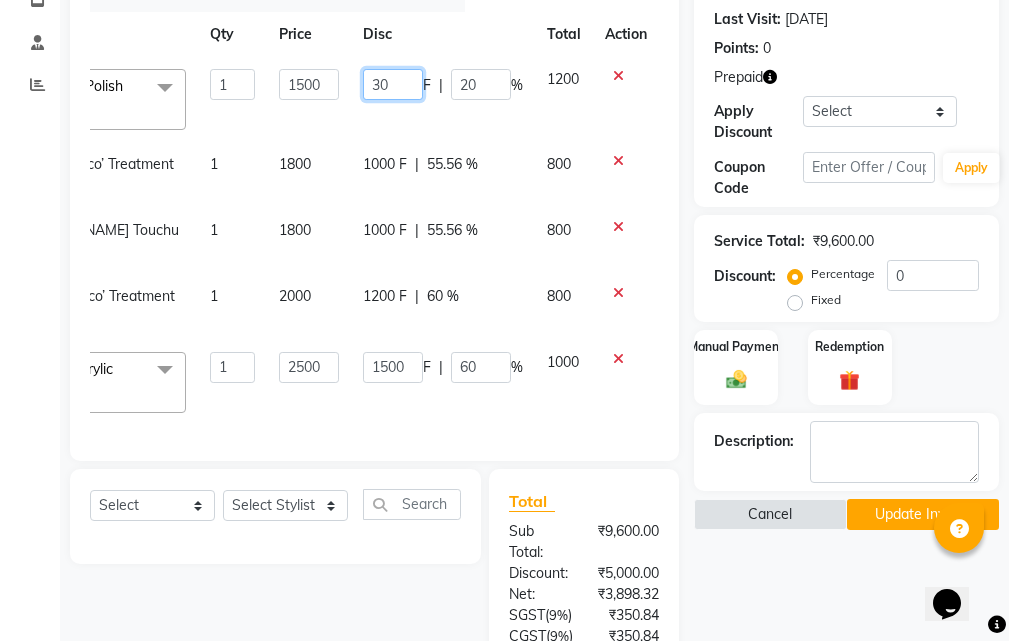 type on "3" 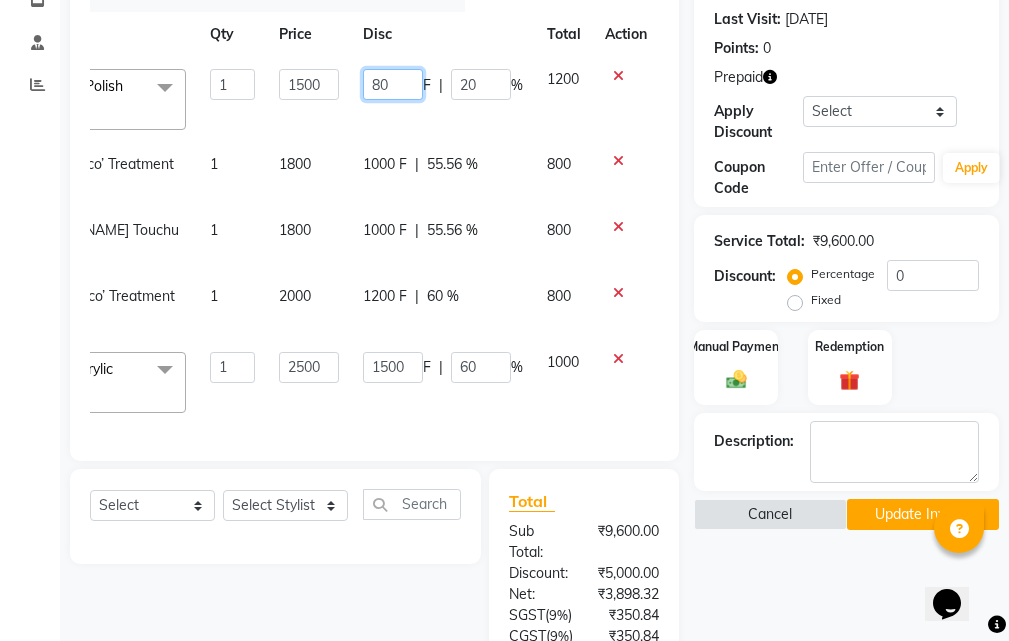 type on "800" 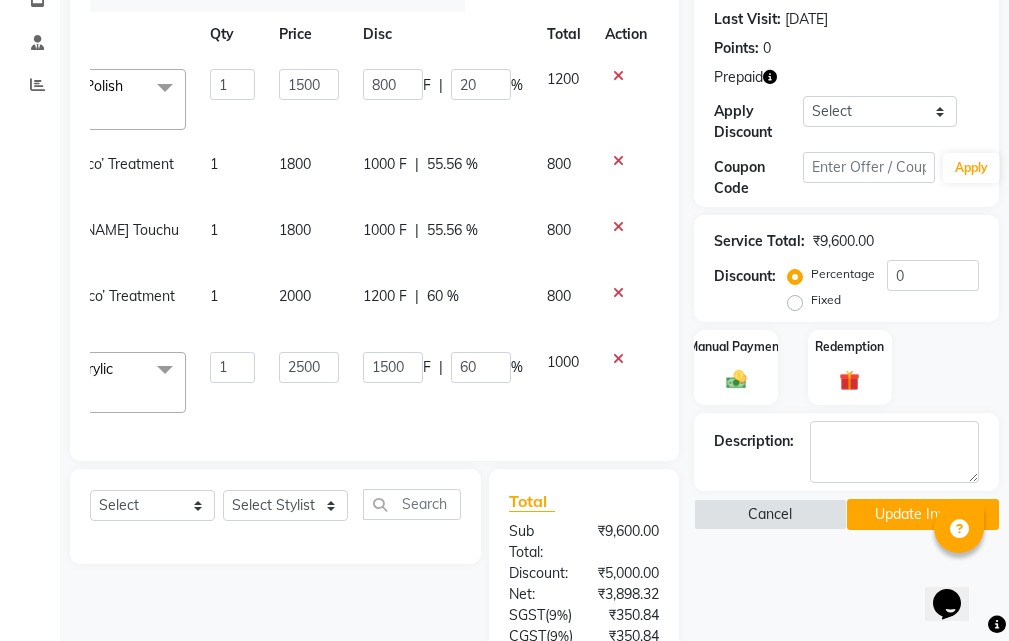 click on "ABHISHEK   [PERSON_NAME]    AKSHAY   [PERSON_NAME]   [PERSON_NAME]   [PERSON_NAME]    Chand [PERSON_NAME]   [PERSON_NAME]    [PERSON_NAME]   HEADMASTERS   [PERSON_NAME]   LUCKY   Manager   Manager   [PERSON_NAME]   MOHIT   [PERSON_NAME]   [PERSON_NAME]   [PERSON_NAME]   [PERSON_NAME]   POOJA    POONAM   [PERSON_NAME]   [PERSON_NAME] MOHD   RAHUL   [PERSON_NAME]   [PERSON_NAME]   [PERSON_NAME]   SAMEER NEW   [PERSON_NAME]   [PERSON_NAME]   [PERSON_NAME] G   [PERSON_NAME]   [PERSON_NAME]   [PERSON_NAME]   [PERSON_NAME]  NL-PP  - Power Polish (Shellac)  x SSL - Shampoo SCL - Shampoo and conditioner (with natural dry) HML - Head massage(with natural dry) HCLD - Hair Cut by Creative Director HCL - Hair Cut by Senior Hair Stylist Trim - Trimming (one Length) Spt - Split ends/short/candle cut BD - Blow dry OS - Open styling GL-[PERSON_NAME] - [PERSON_NAME] Global GL-essensity - Essensity Global Hlts-L - Highlights [MEDICAL_DATA] - Balayage Chunks  - Chunks CR  - Color removal CRF - Color refresh 1 F" 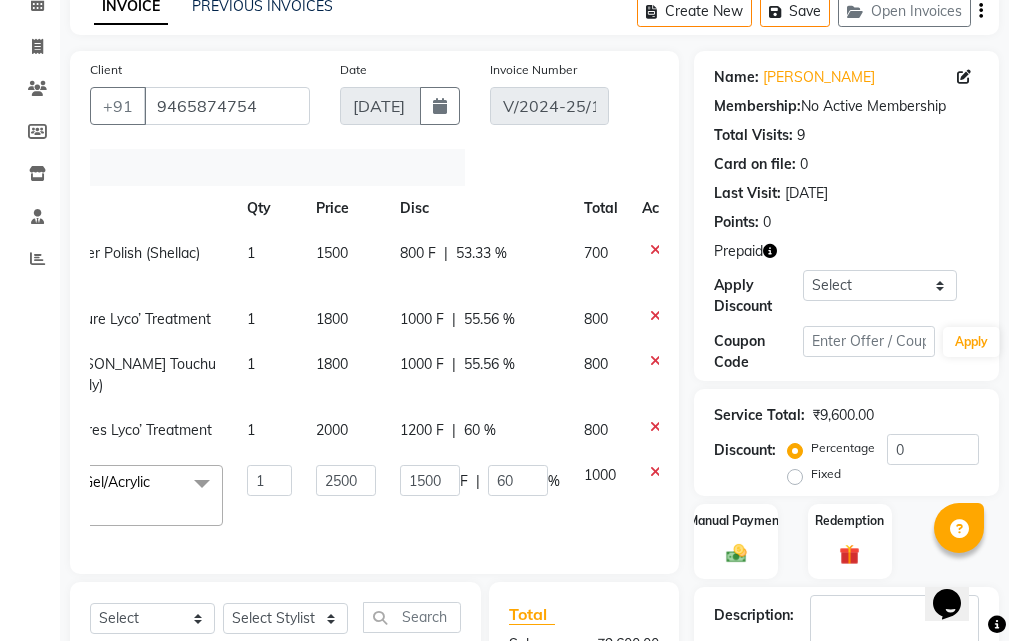 scroll, scrollTop: 114, scrollLeft: 0, axis: vertical 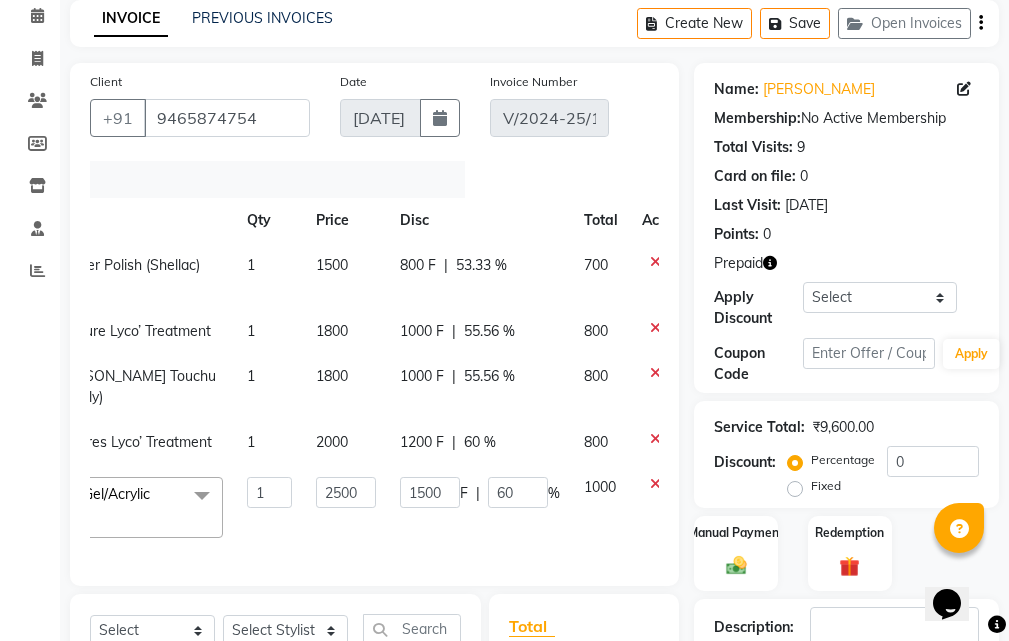 click on "800 F" 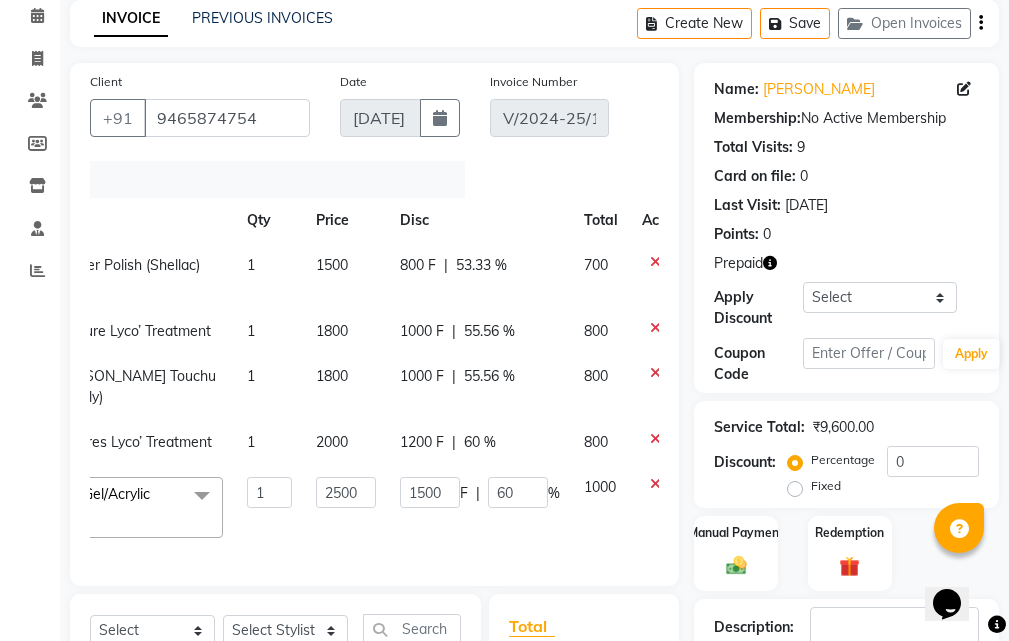 select on "52232" 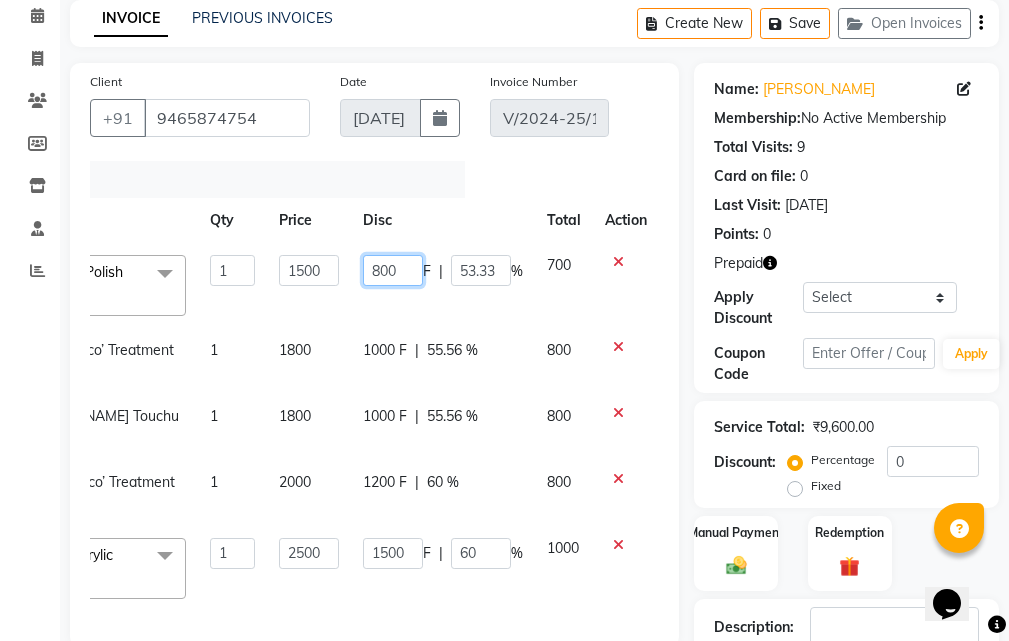 click on "800" 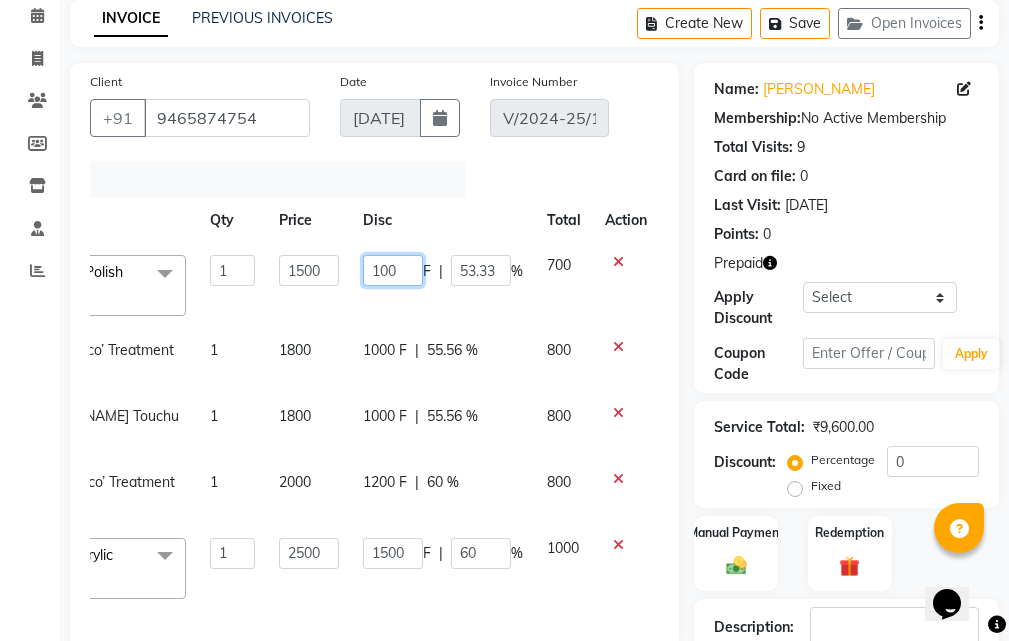 type on "1000" 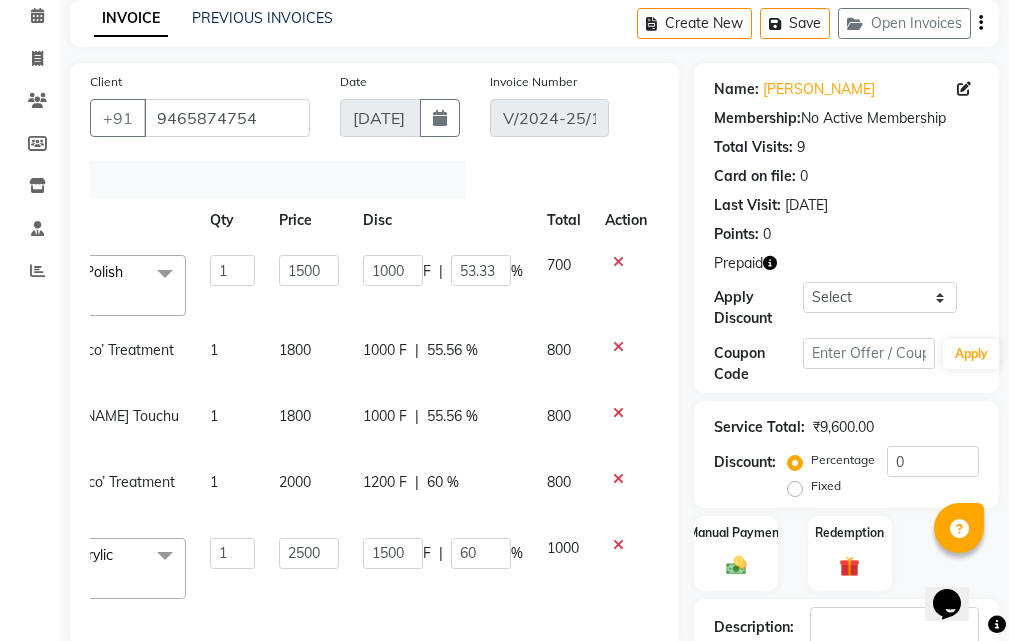 click on "ABHISHEK   [PERSON_NAME]    AKSHAY   [PERSON_NAME]   [PERSON_NAME]   [PERSON_NAME]    Chand [PERSON_NAME]   [PERSON_NAME]    [PERSON_NAME]   HEADMASTERS   [PERSON_NAME]   LUCKY   Manager   Manager   [PERSON_NAME]   MOHIT   [PERSON_NAME]   [PERSON_NAME]   [PERSON_NAME]   [PERSON_NAME]   POOJA    POONAM   [PERSON_NAME]   [PERSON_NAME] MOHD   RAHUL   [PERSON_NAME]   [PERSON_NAME]   [PERSON_NAME]   SAMEER NEW   [PERSON_NAME]   [PERSON_NAME]   [PERSON_NAME] G   [PERSON_NAME]   [PERSON_NAME]   [PERSON_NAME]   [PERSON_NAME]  NL-PP  - Power Polish (Shellac)  x SSL - Shampoo SCL - Shampoo and conditioner (with natural dry) HML - Head massage(with natural dry) HCLD - Hair Cut by Creative Director HCL - Hair Cut by Senior Hair Stylist Trim - Trimming (one Length) Spt - Split ends/short/candle cut BD - Blow dry OS - Open styling GL-[PERSON_NAME] - [PERSON_NAME] Global GL-essensity - Essensity Global Hlts-L - Highlights [MEDICAL_DATA] - Balayage Chunks  - Chunks CR  - Color removal CRF - Color refresh 1 F" 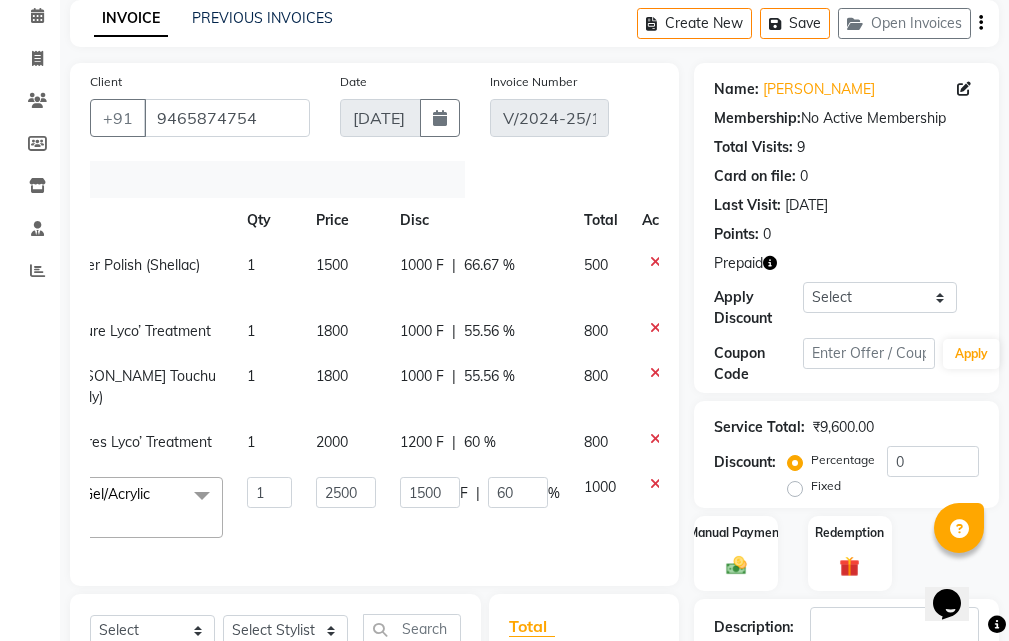 click on "1000 F" 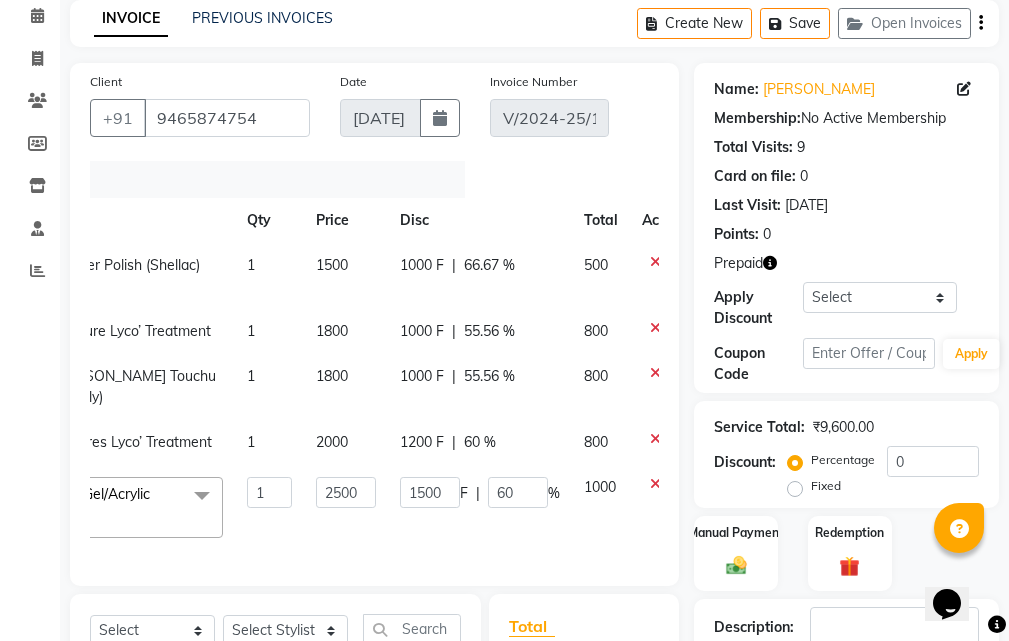 select on "51102" 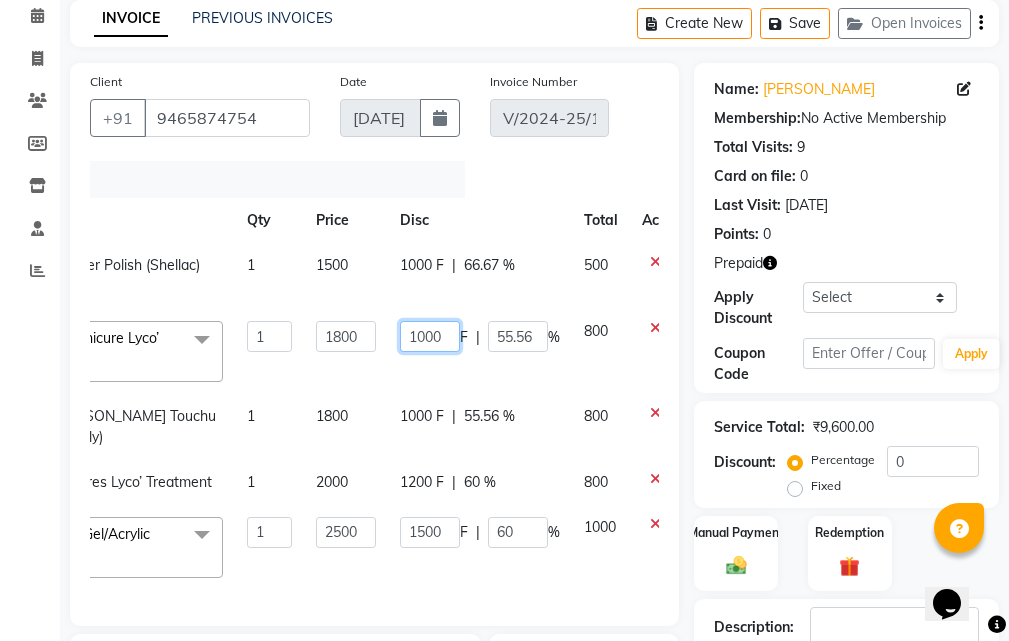 click on "1000" 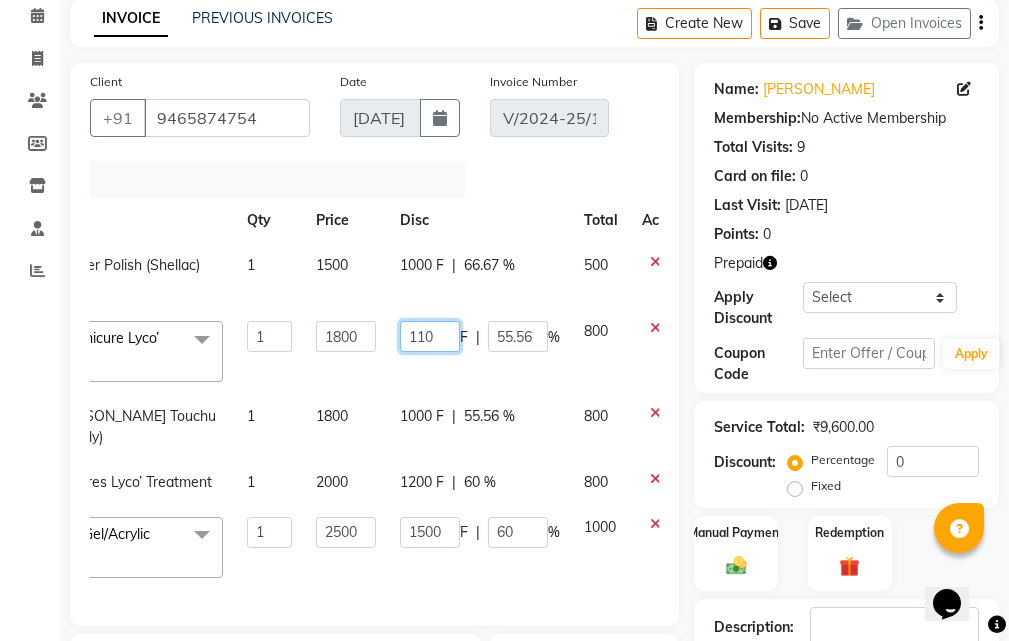 type on "1100" 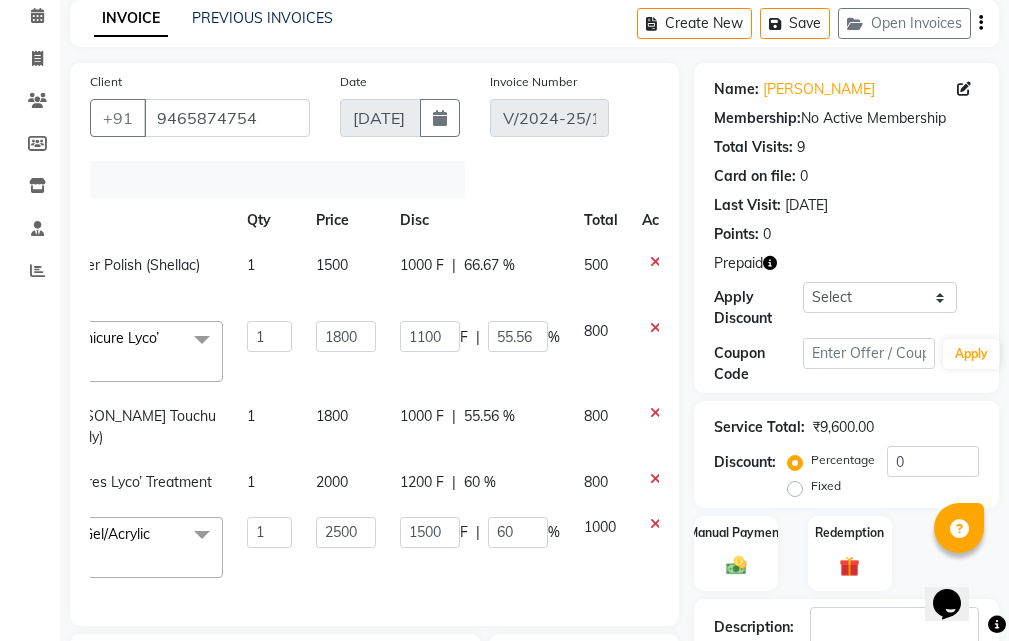 click on "1100 F | 55.56 %" 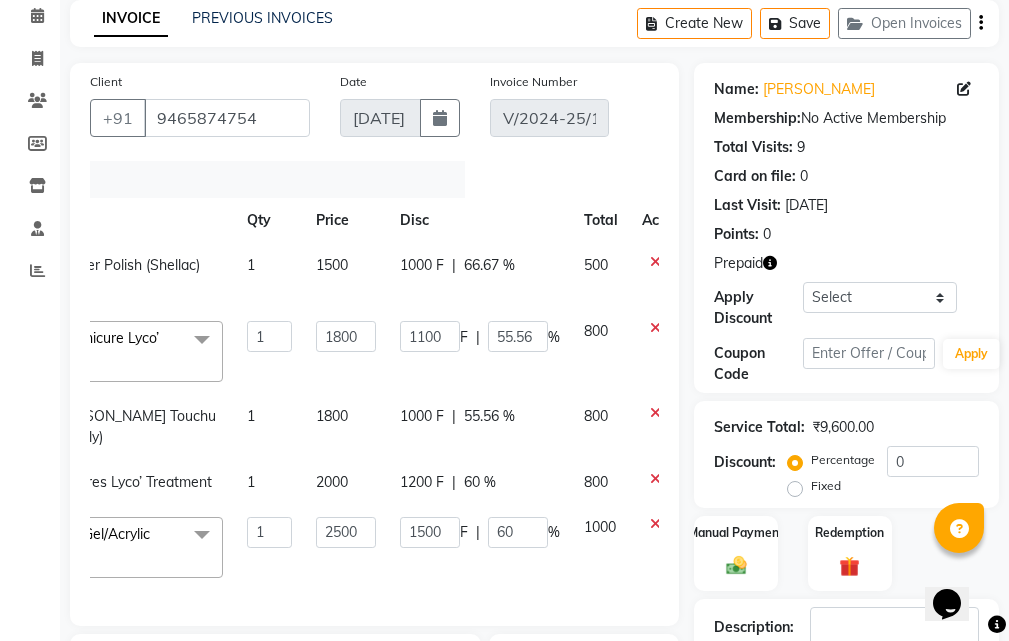 select on "51102" 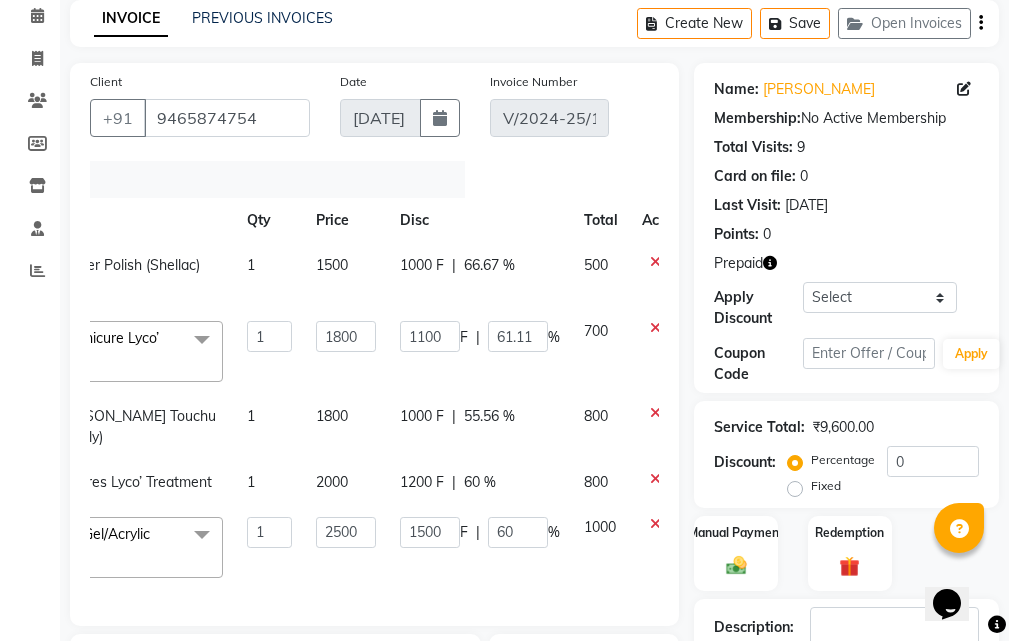 click on "1000 F" 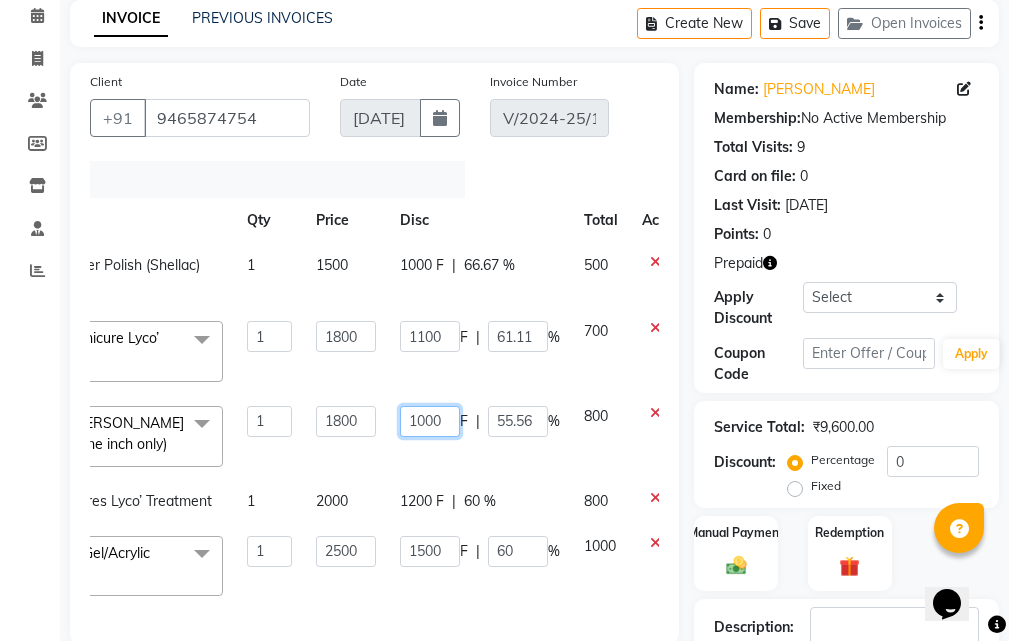 click on "1000" 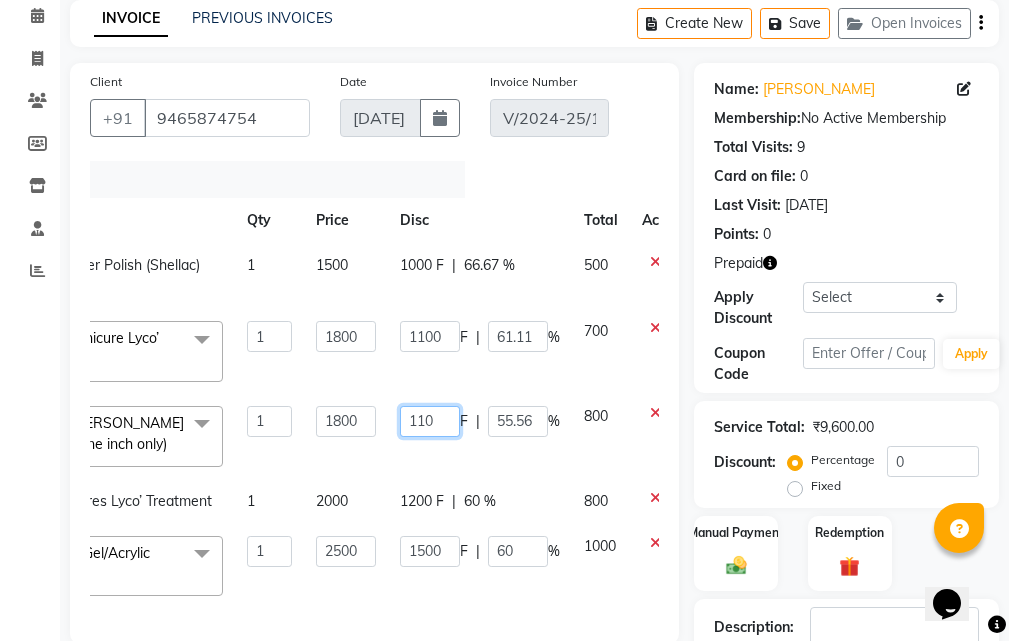 type on "1100" 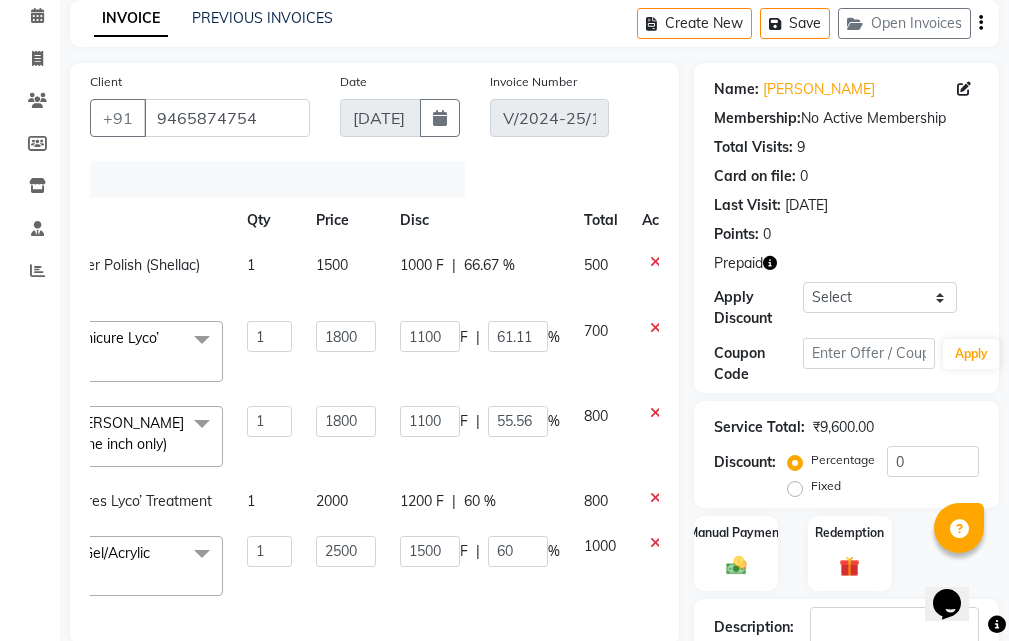 click on "1100 F | 55.56 %" 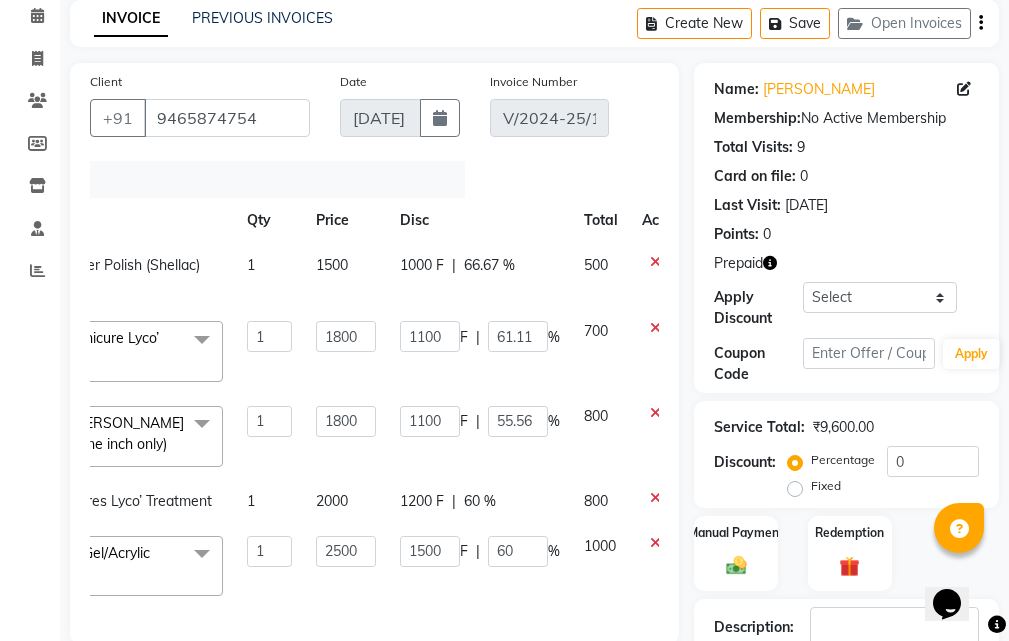 select on "51082" 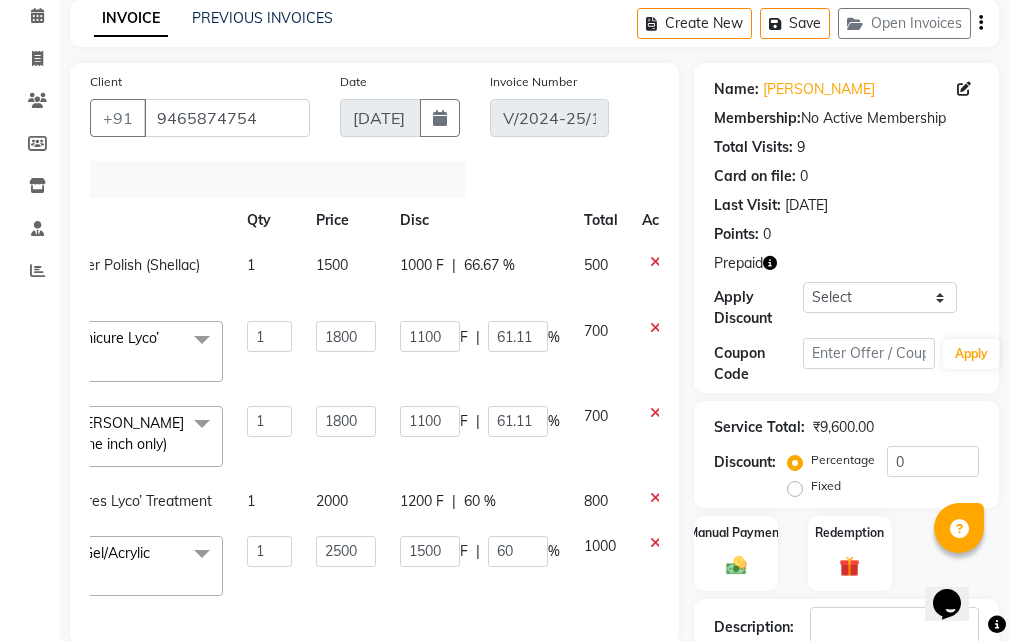 click on "1200 F" 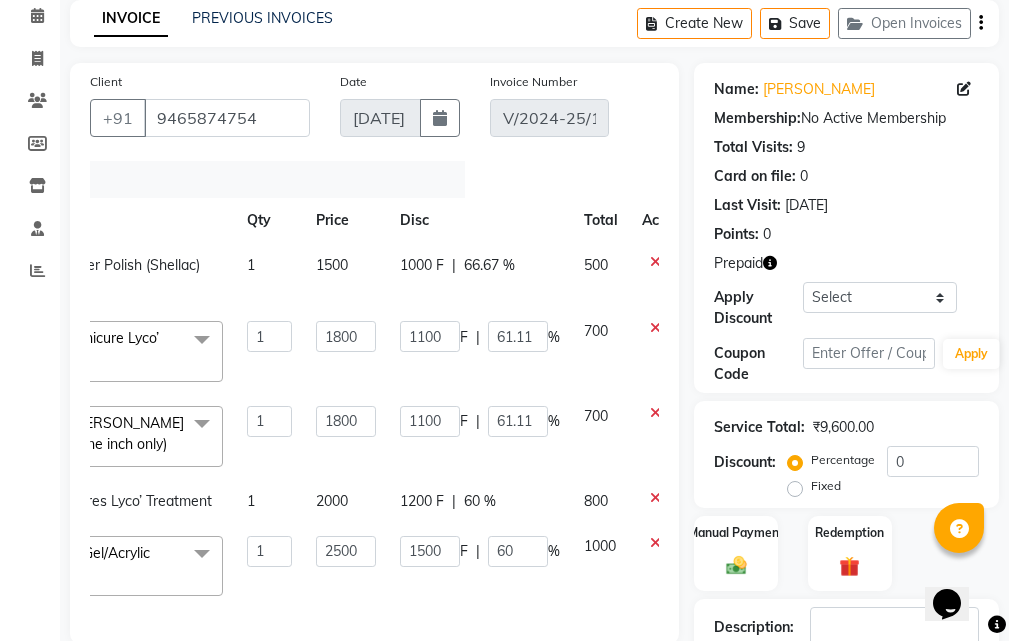 select on "51102" 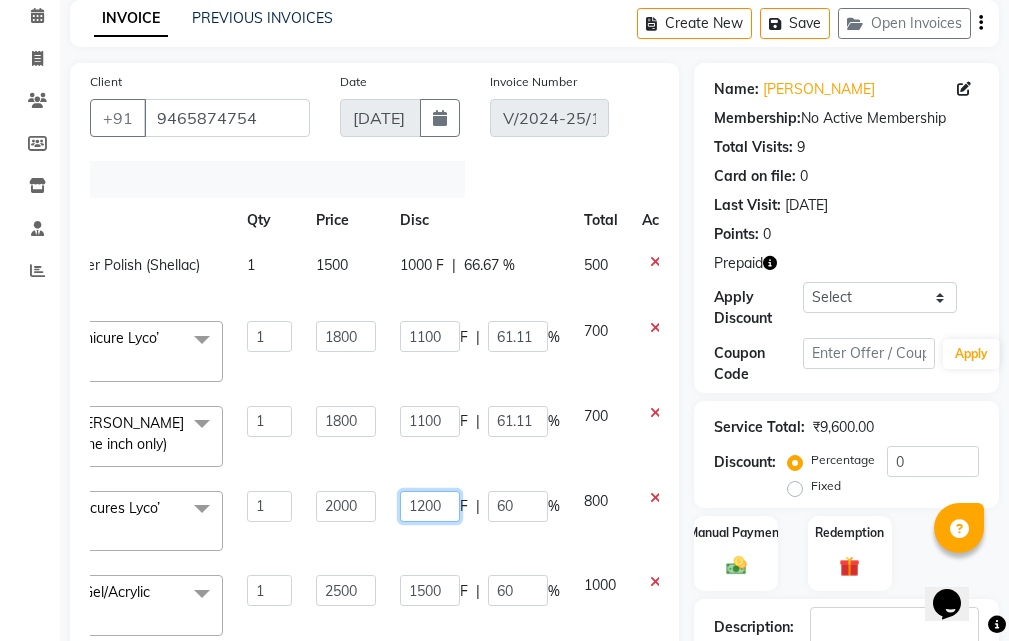 click on "1200" 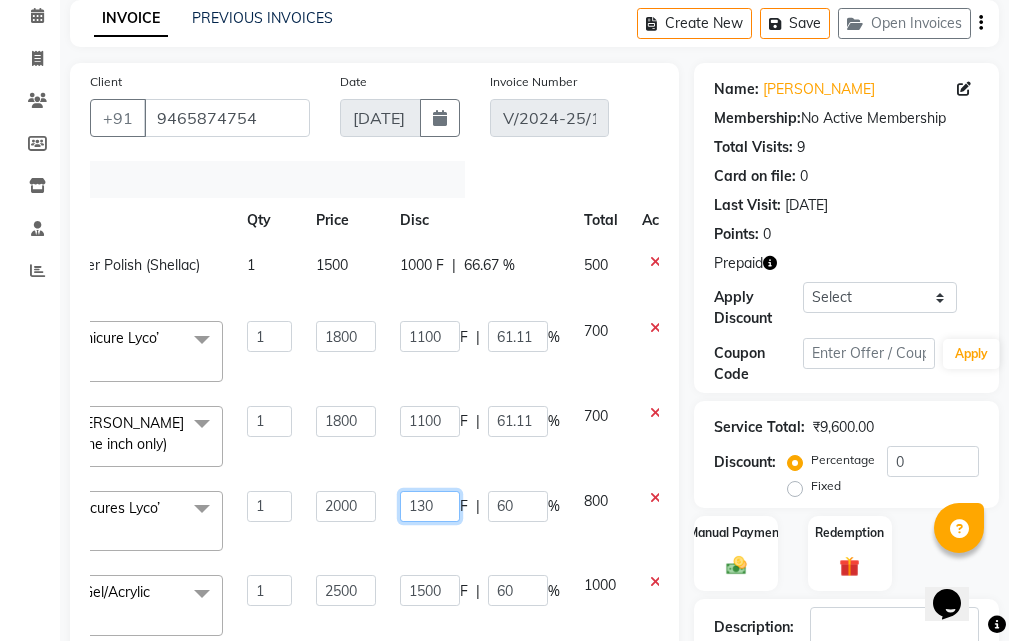 type on "1300" 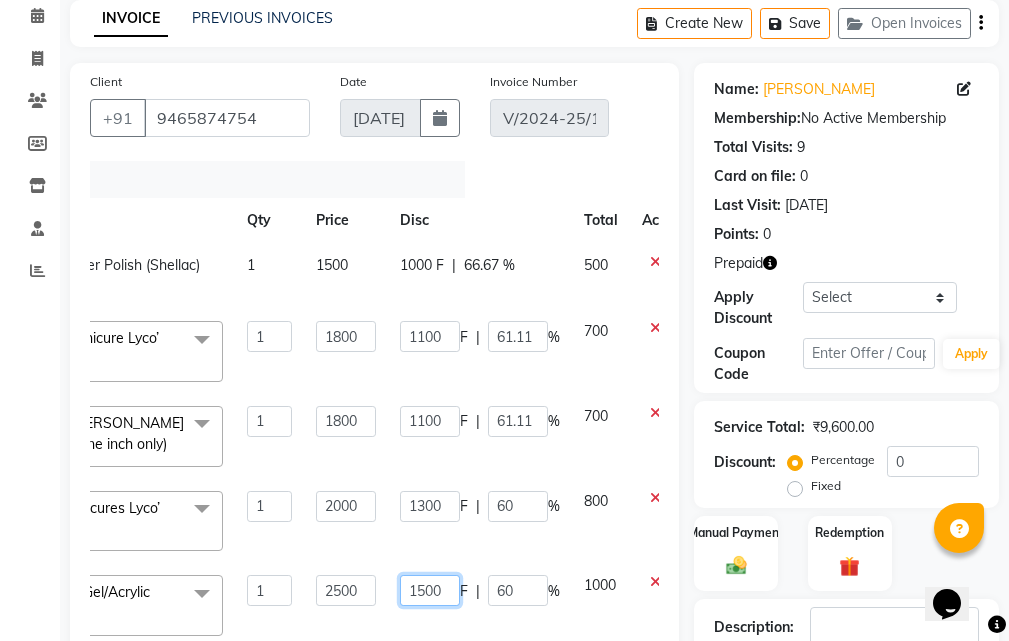 click on "[PERSON_NAME] NL-PP  - Power Polish (Shellac) 1 1500 1000 F | 66.67 % 500  ABHISHEK   [PERSON_NAME]    AKSHAY   [PERSON_NAME]   [PERSON_NAME]   [PERSON_NAME]    Chand [PERSON_NAME]   [PERSON_NAME]    [PERSON_NAME]   HEADMASTERS   [PERSON_NAME]   LUCKY   Manager   Manager   Meenakshi    MEENAKSHI   MOHIT   [PERSON_NAME]   [PERSON_NAME]   [PERSON_NAME]   [PERSON_NAME]   POOJA    POONAM   [PERSON_NAME]   [PERSON_NAME] MOHD   RAHUL   [PERSON_NAME]   [PERSON_NAME]   [PERSON_NAME]   SAMEER NEW   [PERSON_NAME]   [PERSON_NAME]   [PERSON_NAME] G   [PERSON_NAME]   [PERSON_NAME]   [PERSON_NAME]   [PERSON_NAME]  MC3 - Manicure Lyco’ Treatment  x SSL - Shampoo SCL - Shampoo and conditioner (with natural dry) HML - Head massage(with natural dry) HCLD - Hair Cut by Creative Director HCL - Hair Cut by Senior Hair Stylist Trim - Trimming (one Length) Spt - Split ends/short/candle cut BD - Blow dry OS - Open styling GL-igora - Igora Global GL-essensity - Essensity Global Hlts-L - Highlights 1 F" 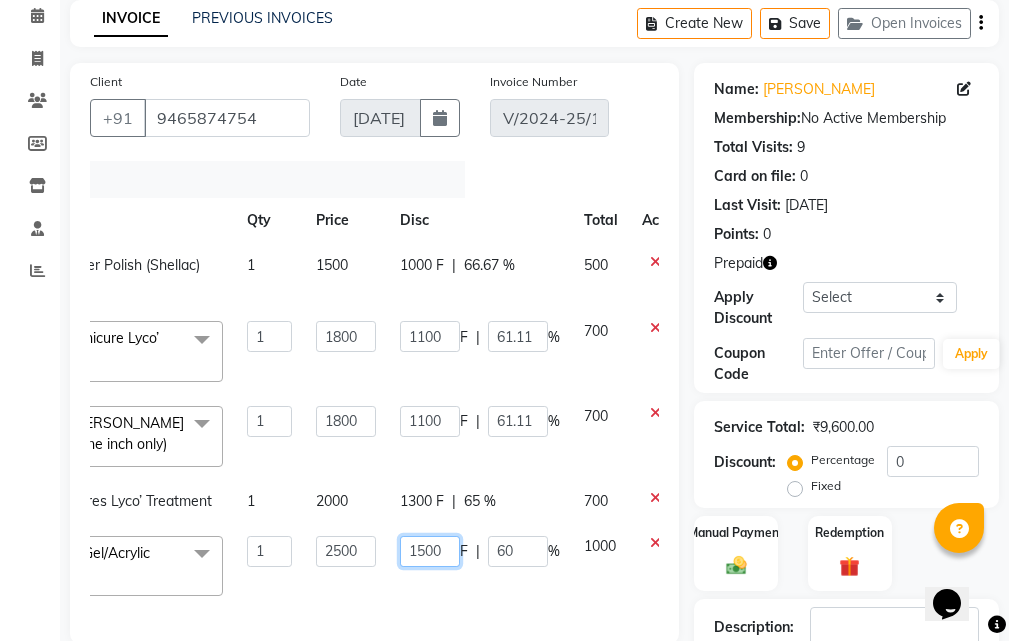 click on "1500" 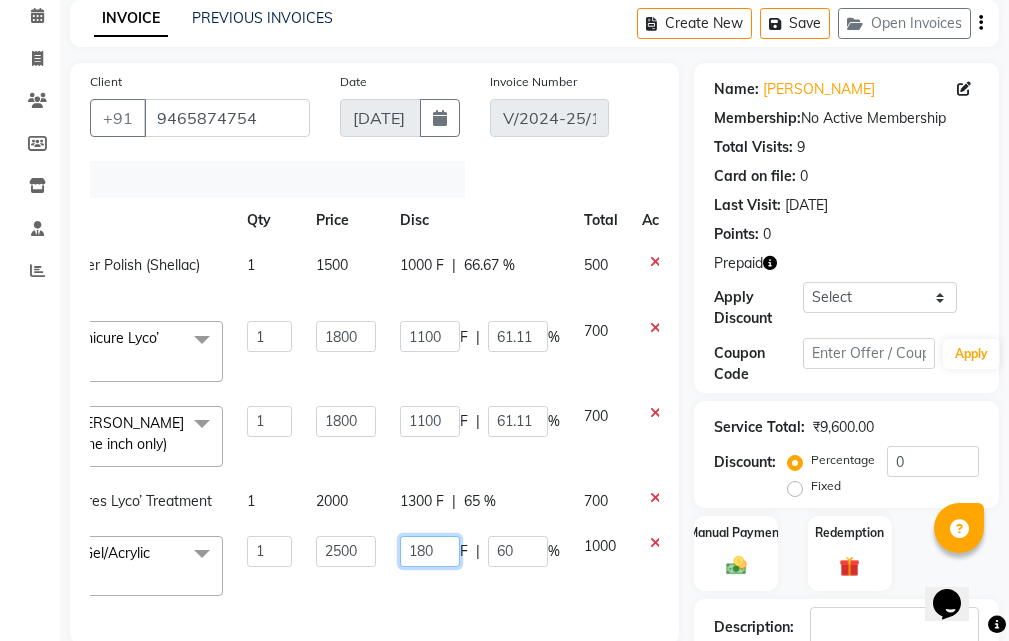 type on "1800" 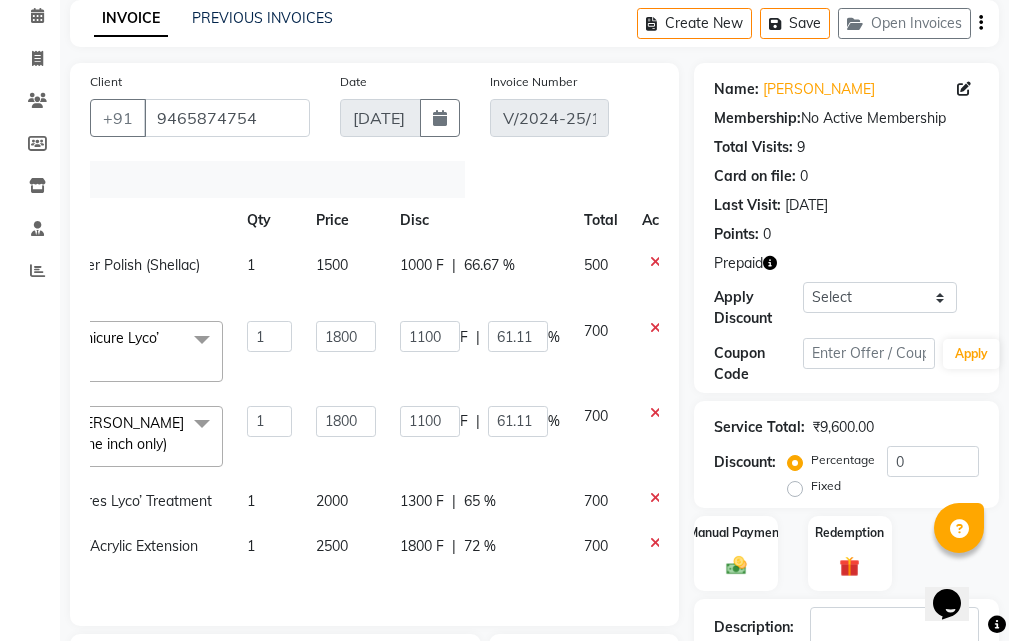 click on "1800 F | 72 %" 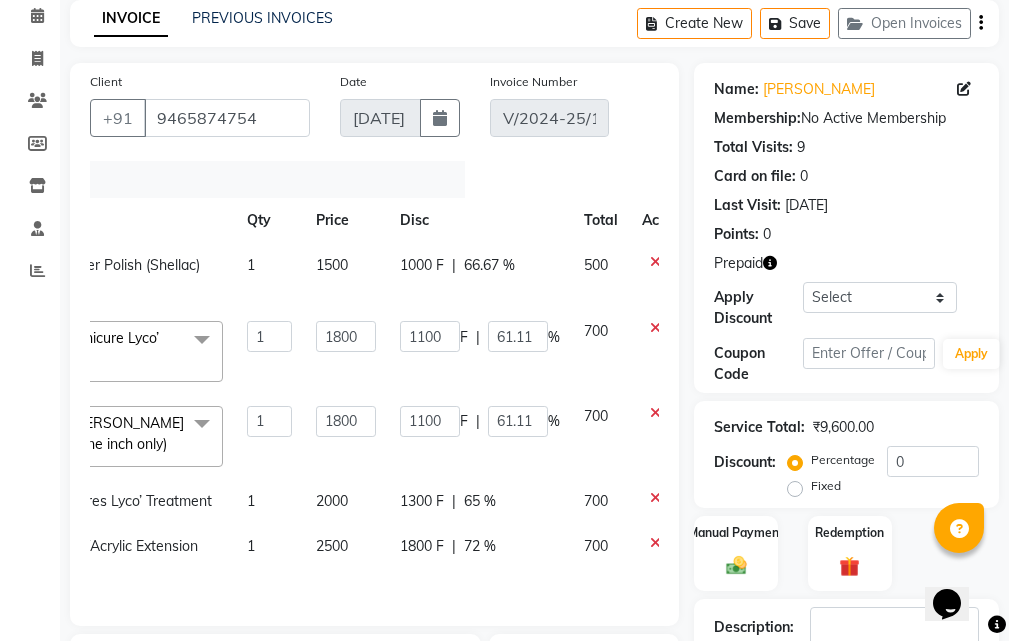 select on "52232" 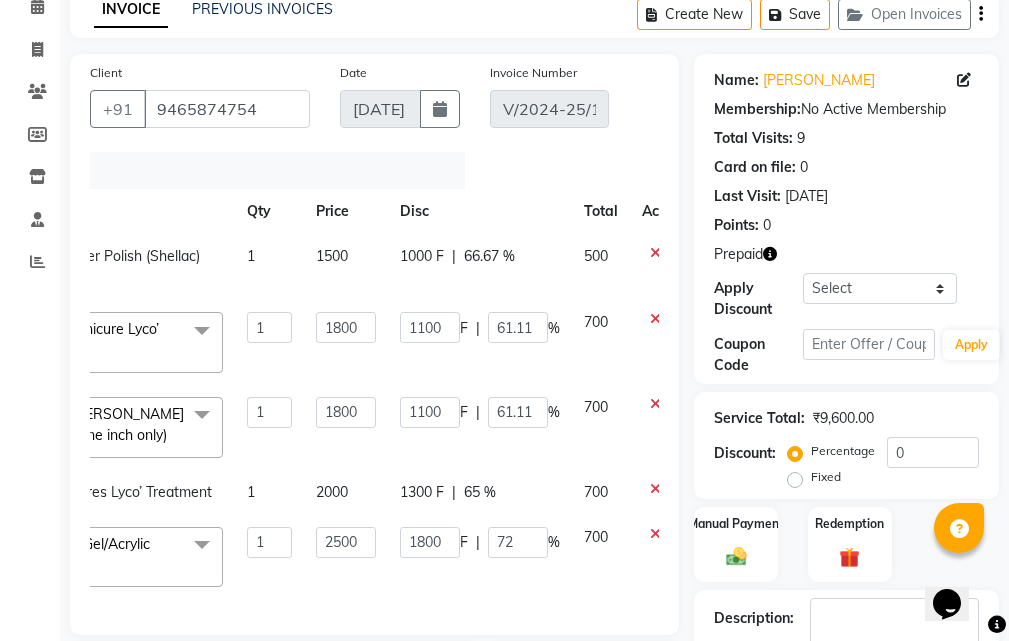 scroll, scrollTop: 73, scrollLeft: 0, axis: vertical 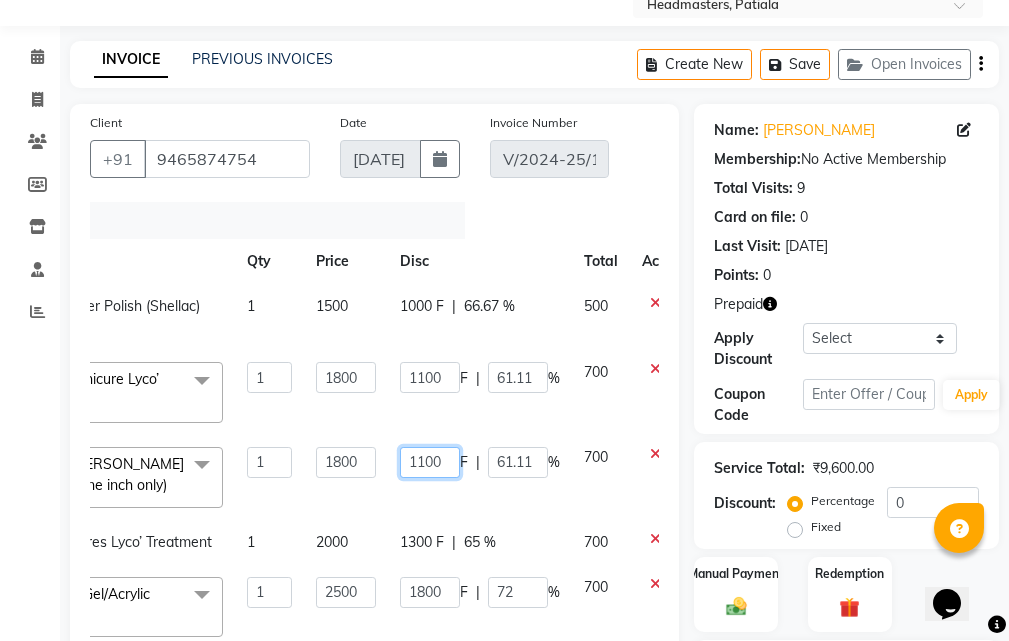 click on "1100" 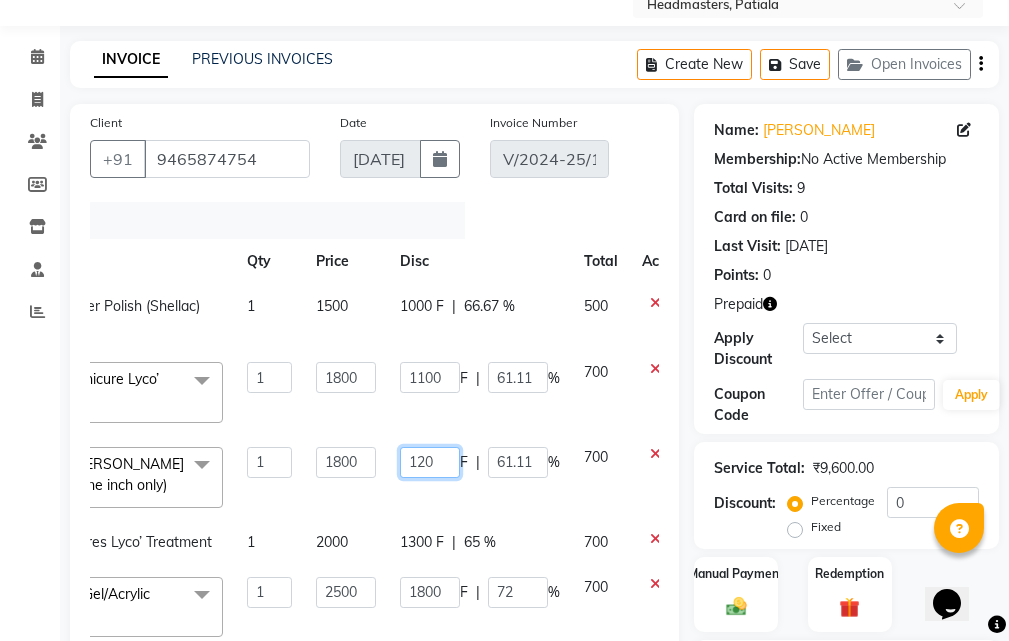 type on "1210" 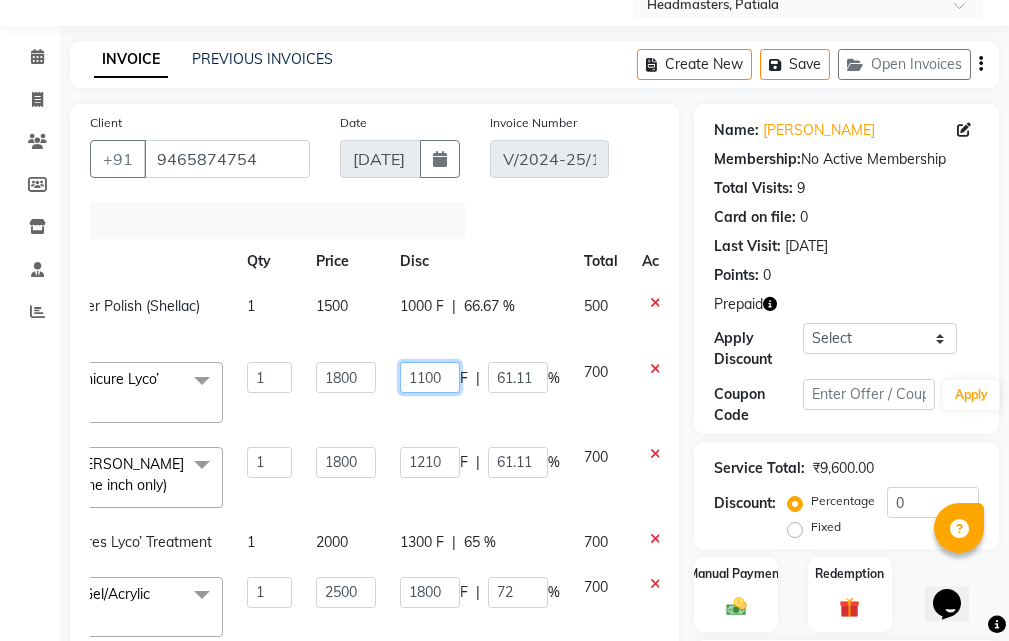 click on "1100" 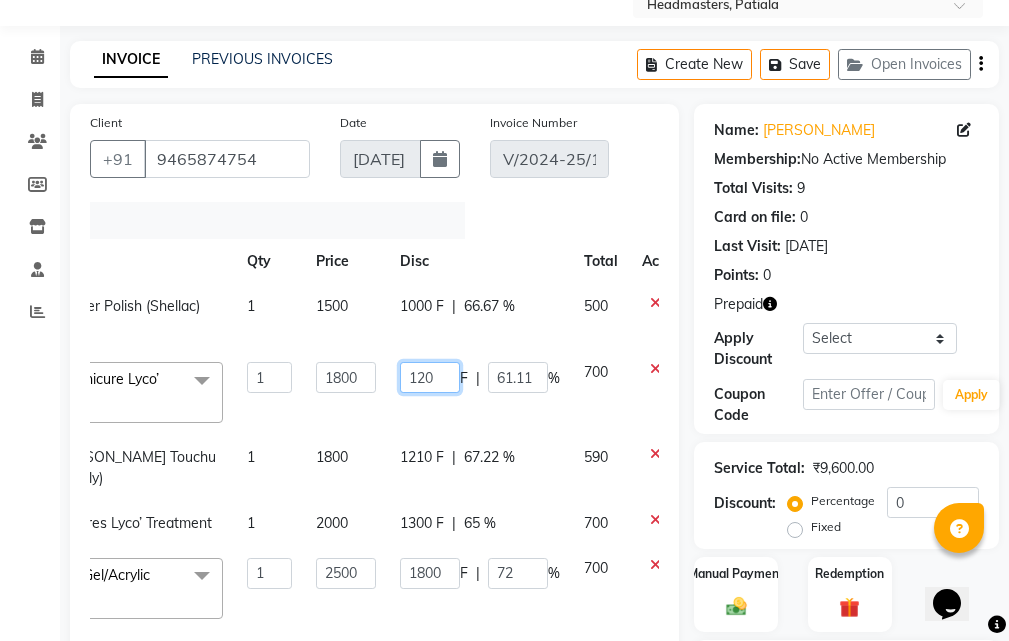 type on "1210" 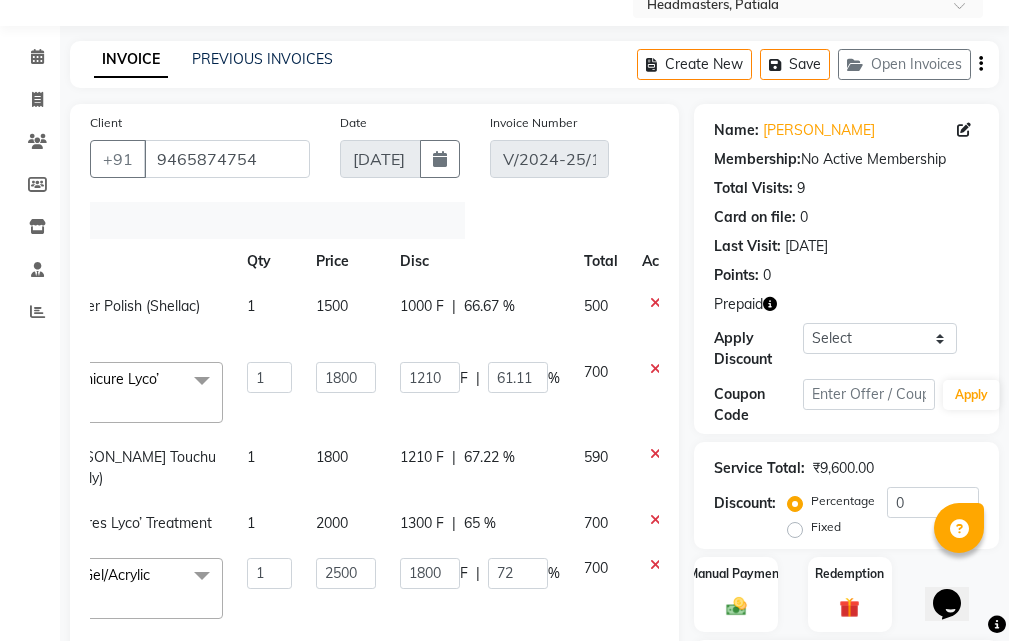 click on "[PERSON_NAME] NL-PP  - Power Polish (Shellac) 1 1500 1000 F | 66.67 % 500  ABHISHEK   [PERSON_NAME]    AKSHAY   [PERSON_NAME]   [PERSON_NAME]   [PERSON_NAME]    Chand [PERSON_NAME]   [PERSON_NAME]    [PERSON_NAME]   HEADMASTERS   [PERSON_NAME]   LUCKY   Manager   Manager   Meenakshi    MEENAKSHI   MOHIT   [PERSON_NAME]   [PERSON_NAME]   [PERSON_NAME]   [PERSON_NAME]   POOJA    POONAM   [PERSON_NAME]   [PERSON_NAME] MOHD   RAHUL   [PERSON_NAME]   [PERSON_NAME]   [PERSON_NAME]   SAMEER NEW   [PERSON_NAME]   [PERSON_NAME]   [PERSON_NAME] G   [PERSON_NAME]   [PERSON_NAME]   [PERSON_NAME]   [PERSON_NAME]  MC3 - Manicure Lyco’ Treatment  x SSL - Shampoo SCL - Shampoo and conditioner (with natural dry) HML - Head massage(with natural dry) HCLD - Hair Cut by Creative Director HCL - Hair Cut by Senior Hair Stylist Trim - Trimming (one Length) Spt - Split ends/short/candle cut BD - Blow dry OS - Open styling GL-igora - Igora Global GL-essensity - Essensity Global Hlts-L - Highlights 1 F" 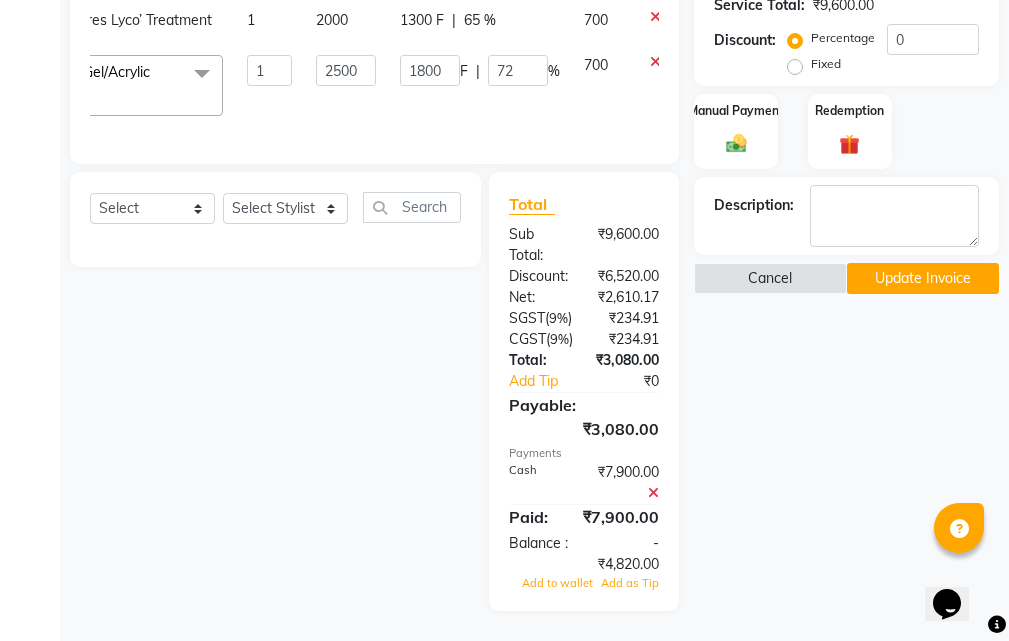 scroll, scrollTop: 614, scrollLeft: 0, axis: vertical 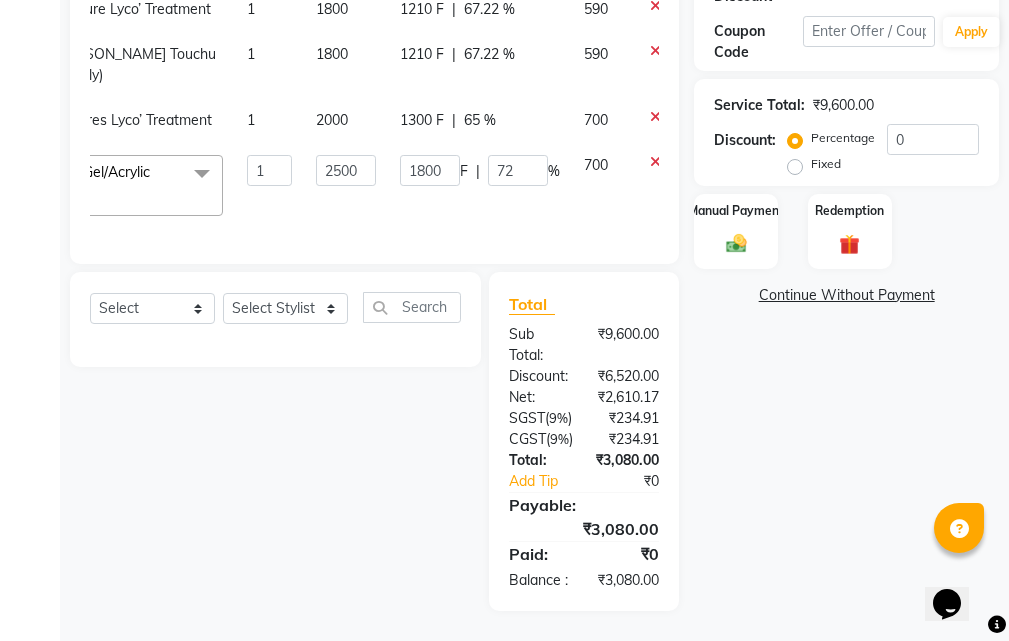 click on "Continue Without Payment" 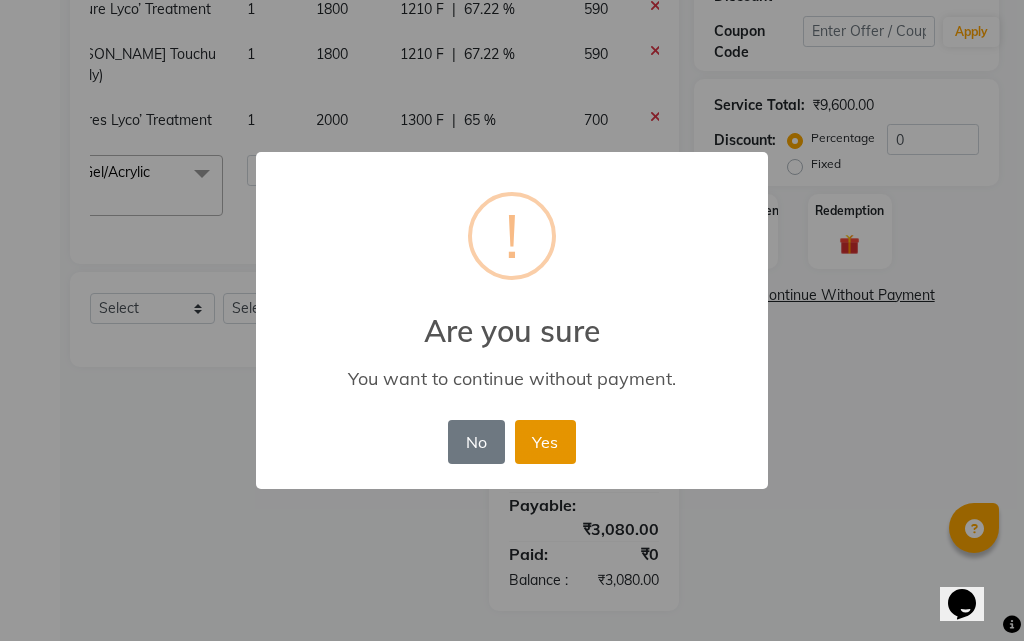 click on "Yes" at bounding box center [545, 442] 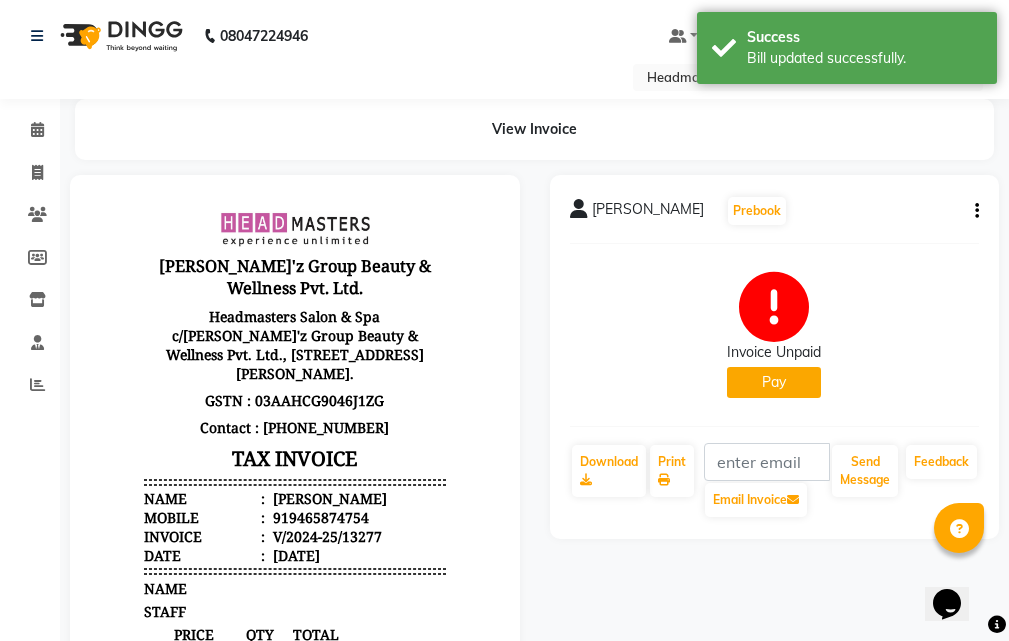 scroll, scrollTop: 0, scrollLeft: 0, axis: both 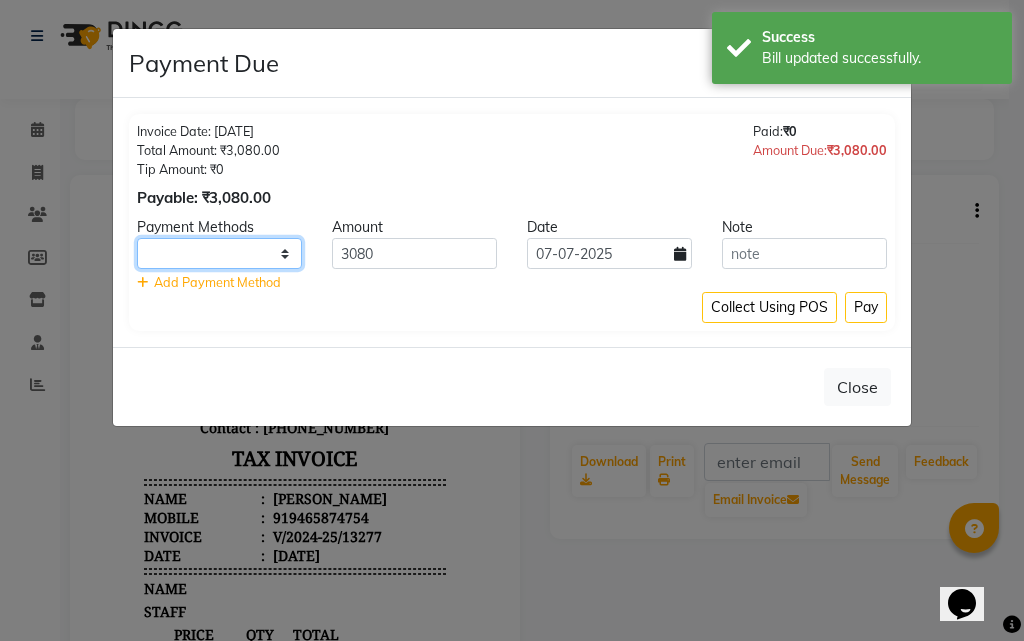 click on "UPI CARD Complimentary ONLINE Cash" 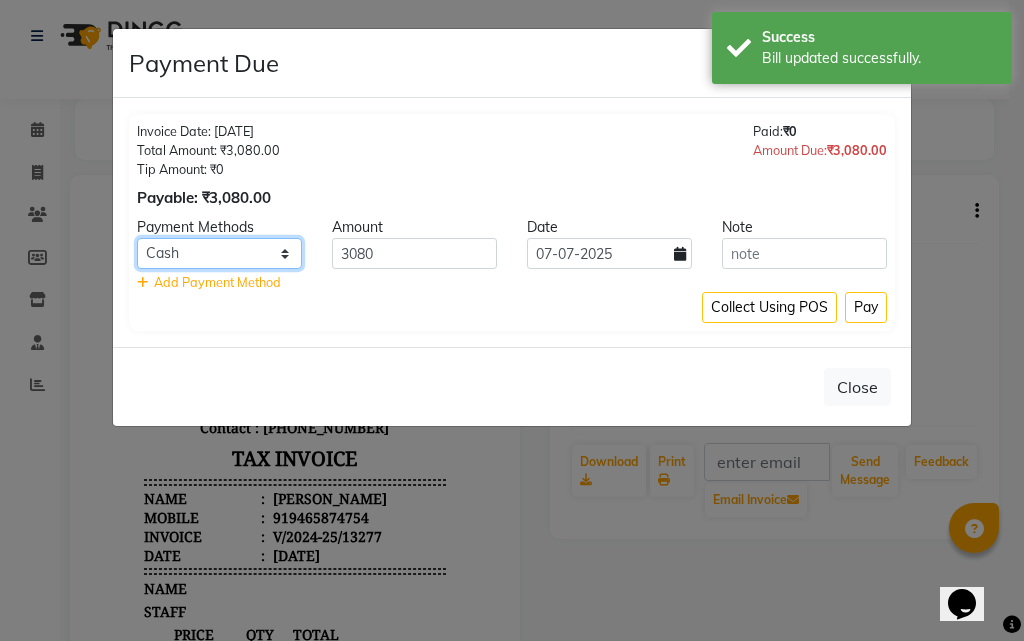 click on "UPI CARD Complimentary ONLINE Cash" 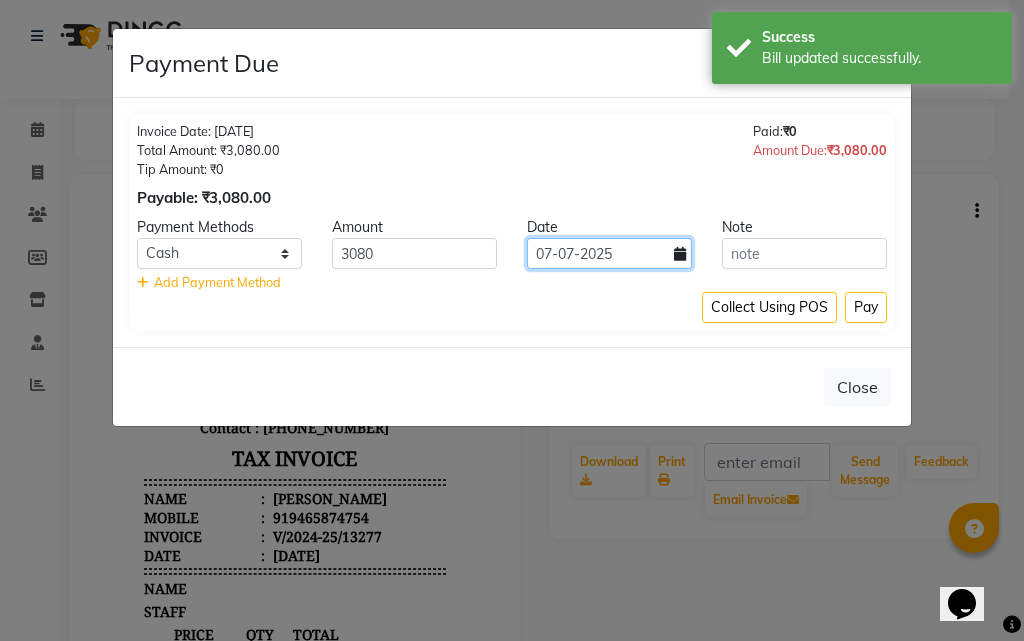 click on "07-07-2025" 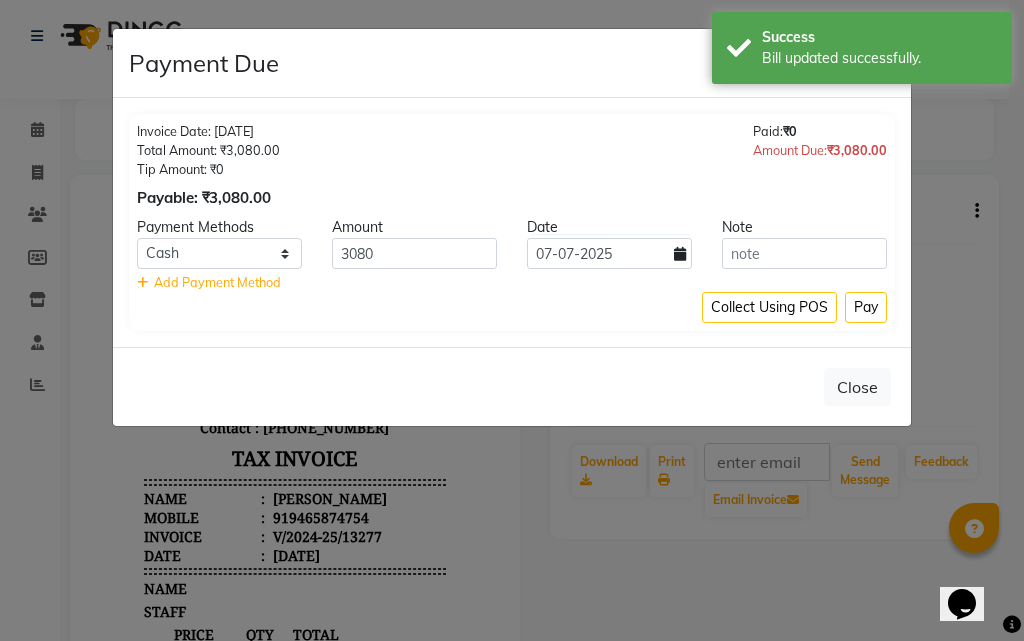 select on "7" 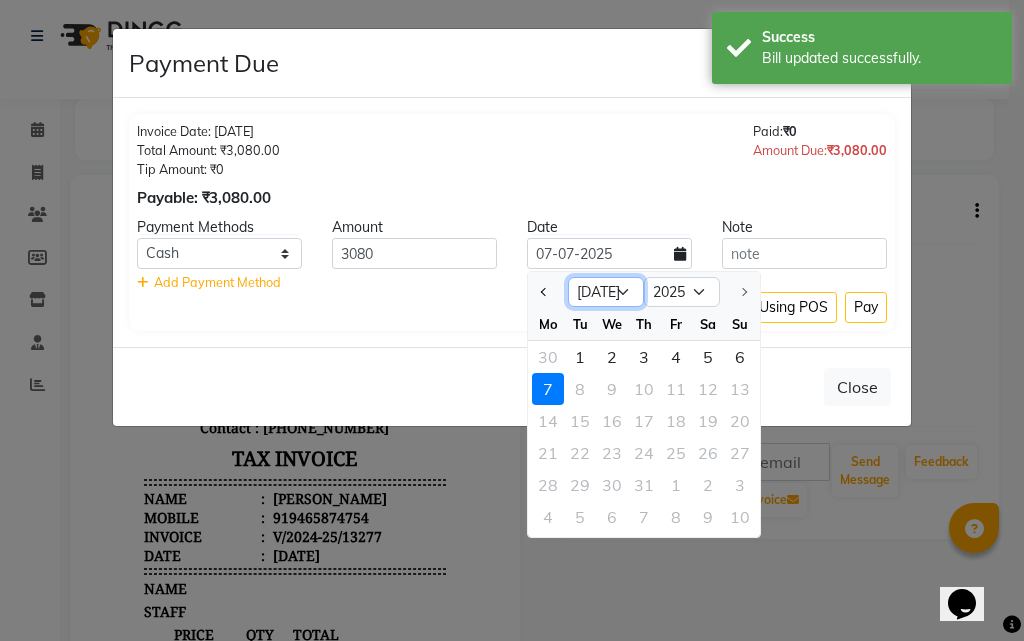 drag, startPoint x: 622, startPoint y: 286, endPoint x: 614, endPoint y: 301, distance: 17 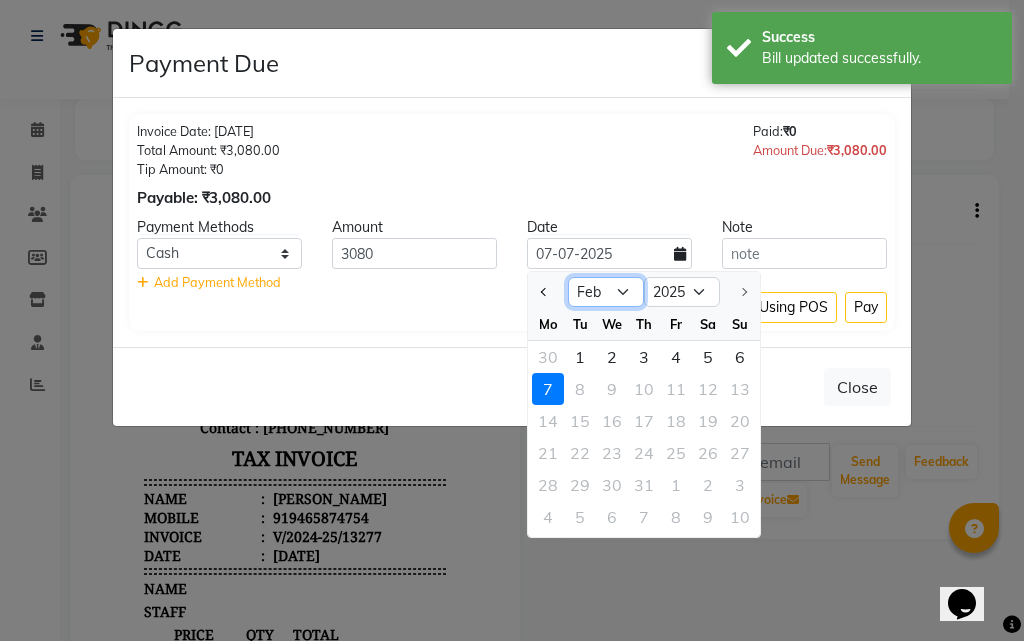 click on "Jan Feb Mar Apr May Jun [DATE]" 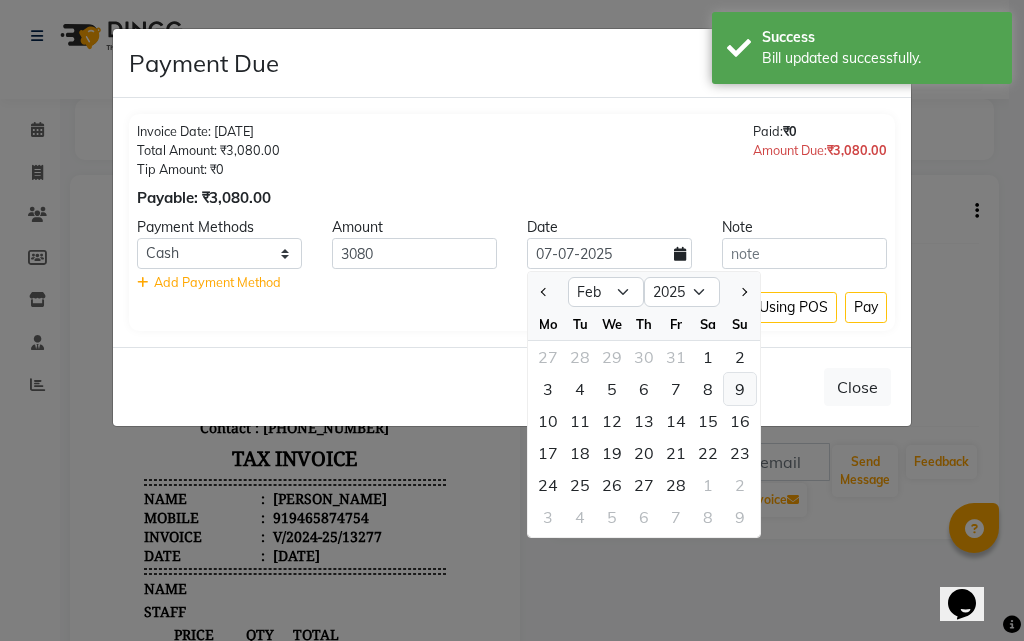 click on "9" 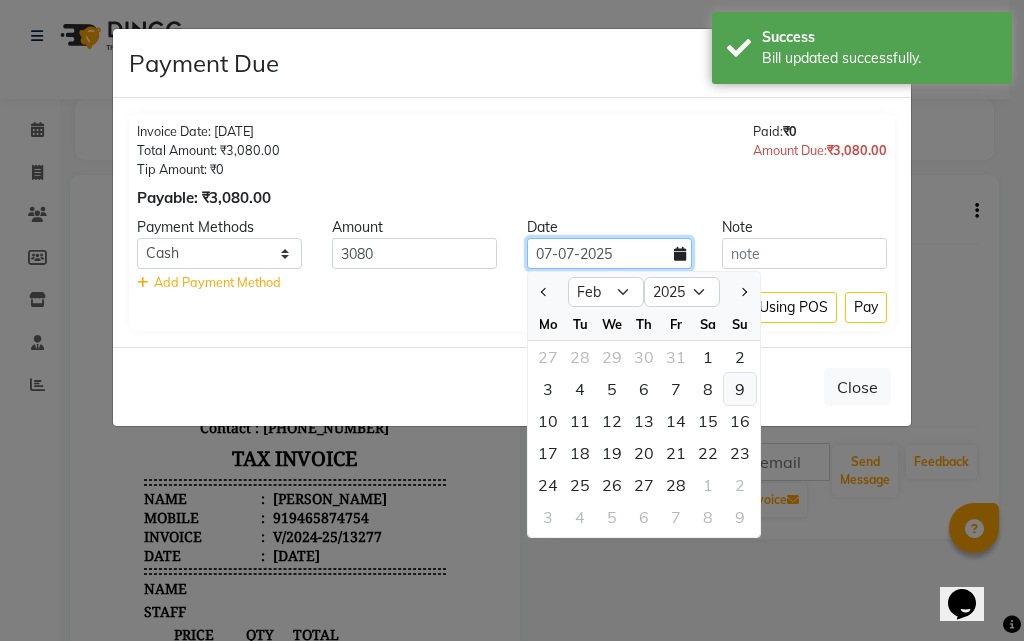 type on "[DATE]" 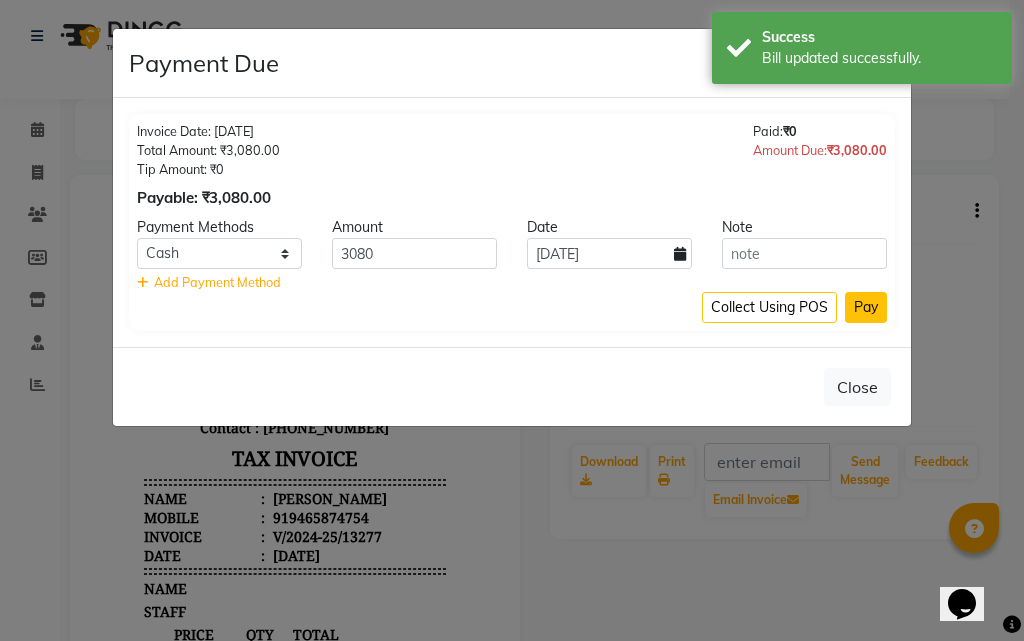 click on "Pay" 